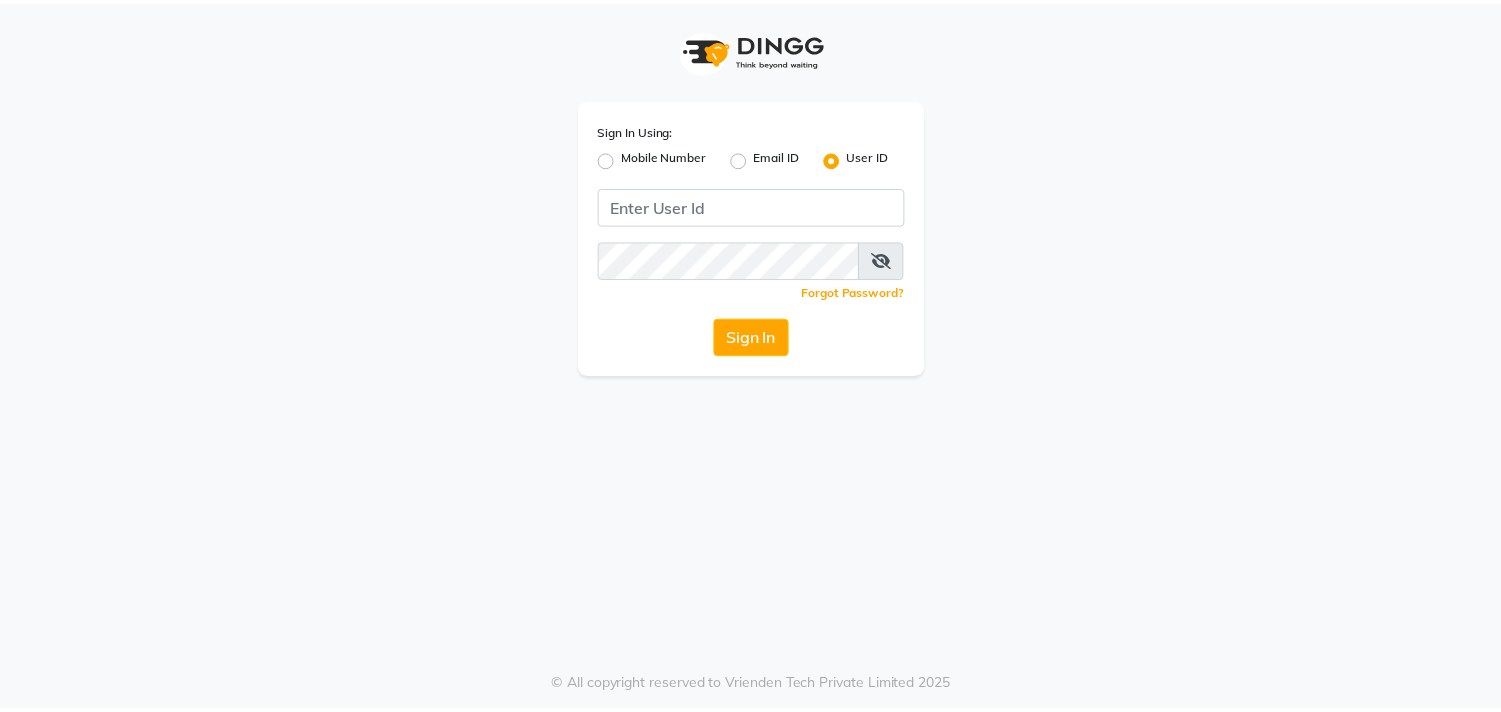 scroll, scrollTop: 0, scrollLeft: 0, axis: both 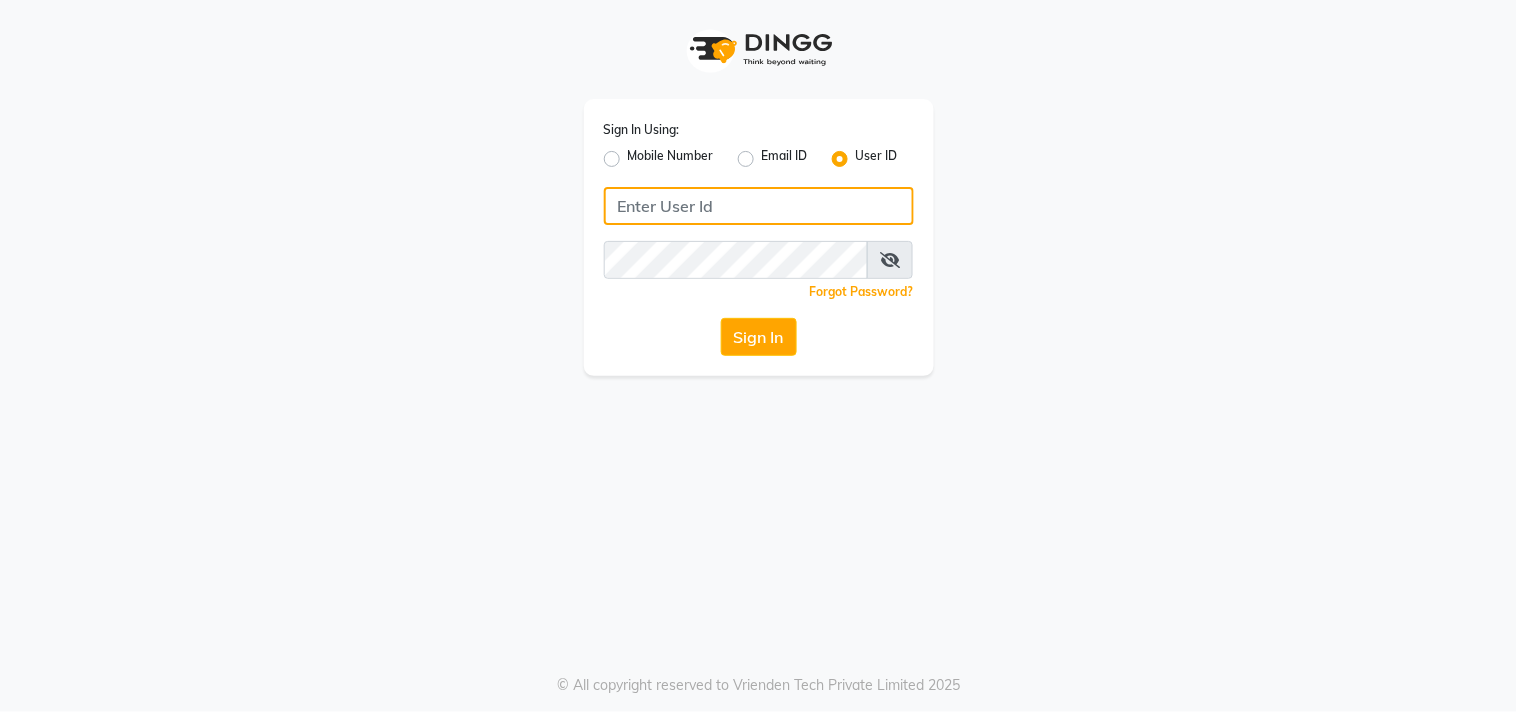 click 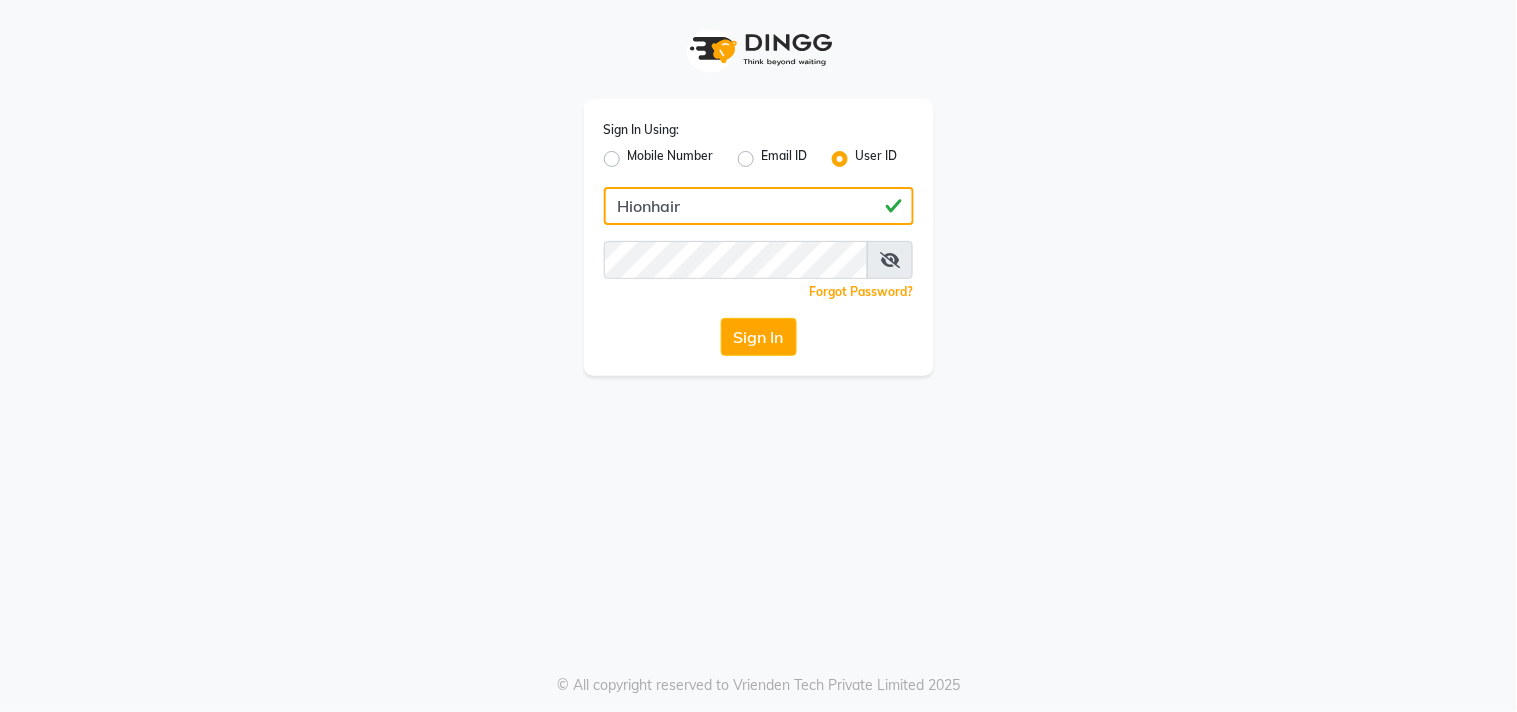 type on "Hionhair" 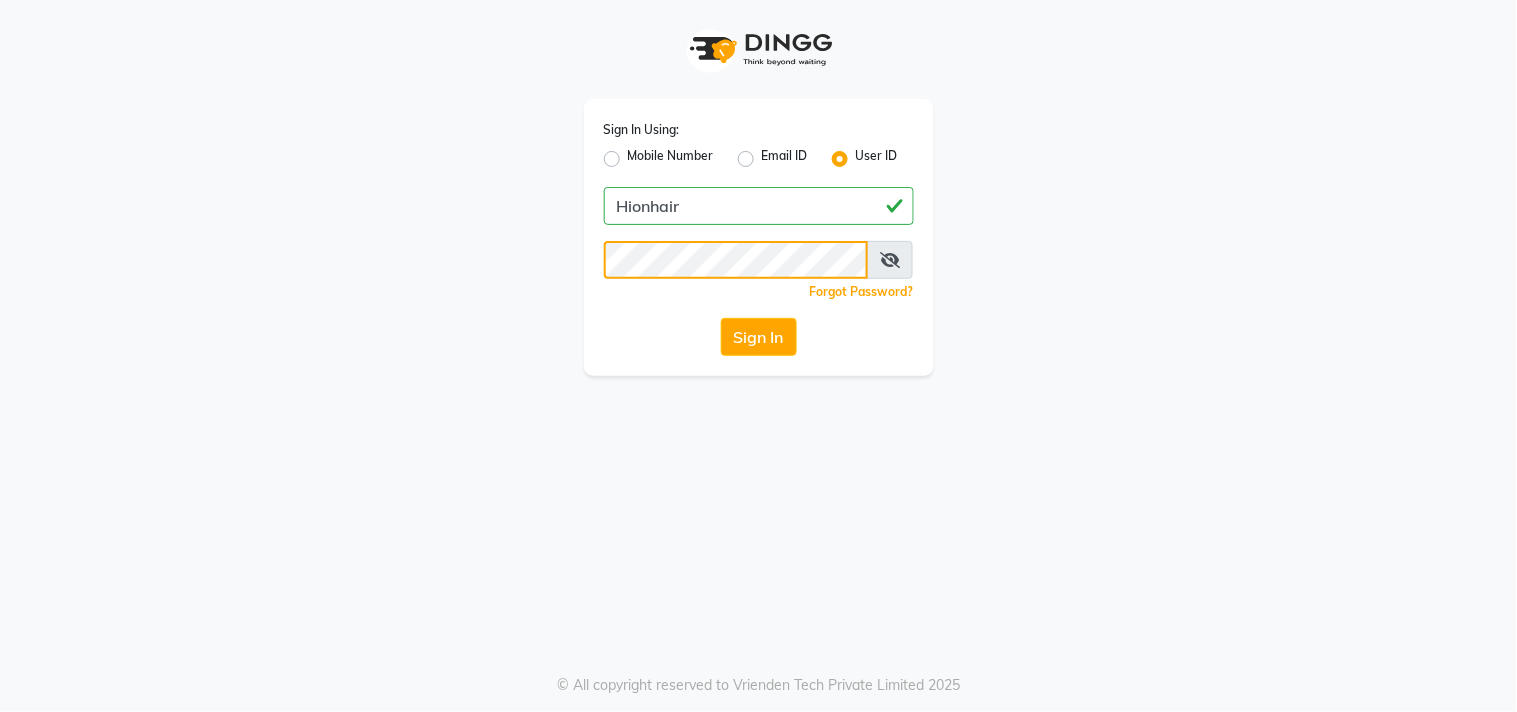 click on "Sign In" 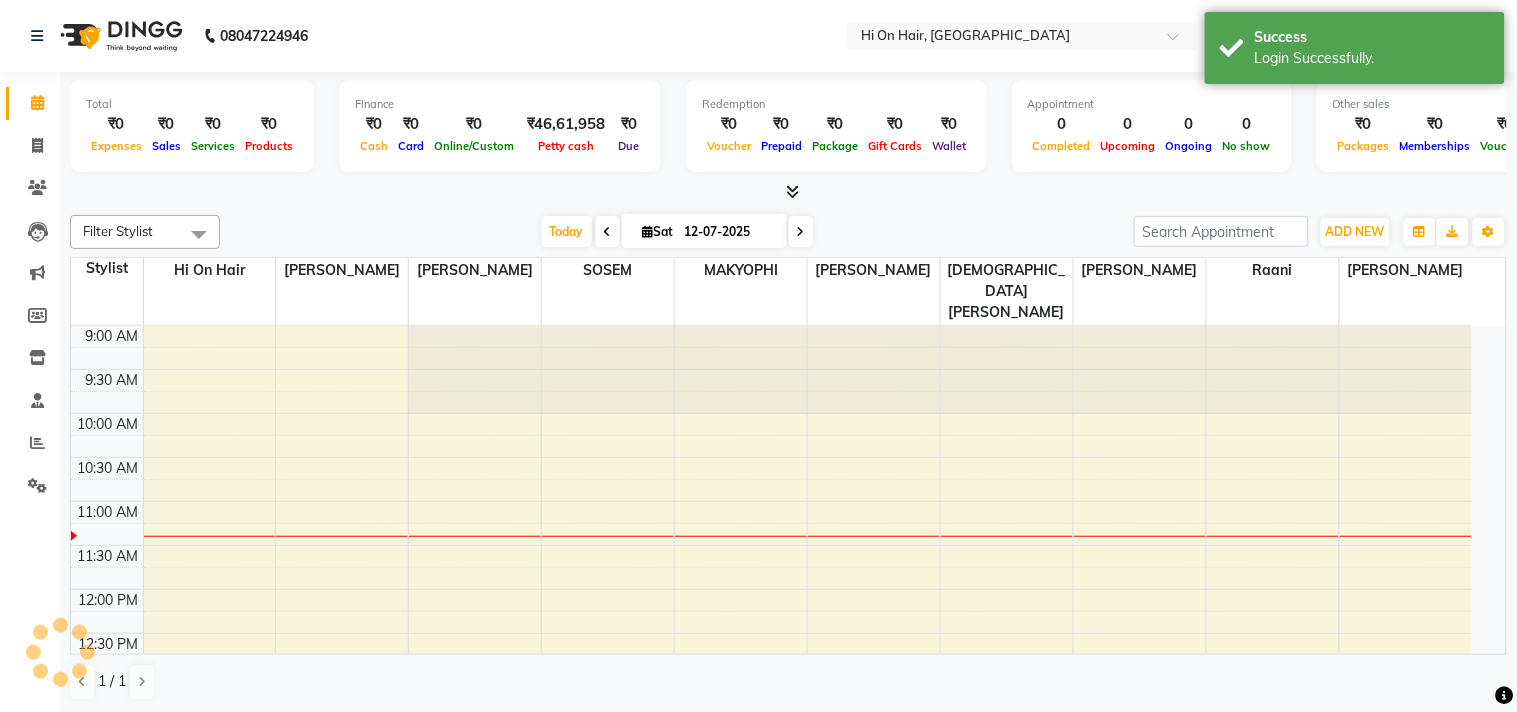 select on "en" 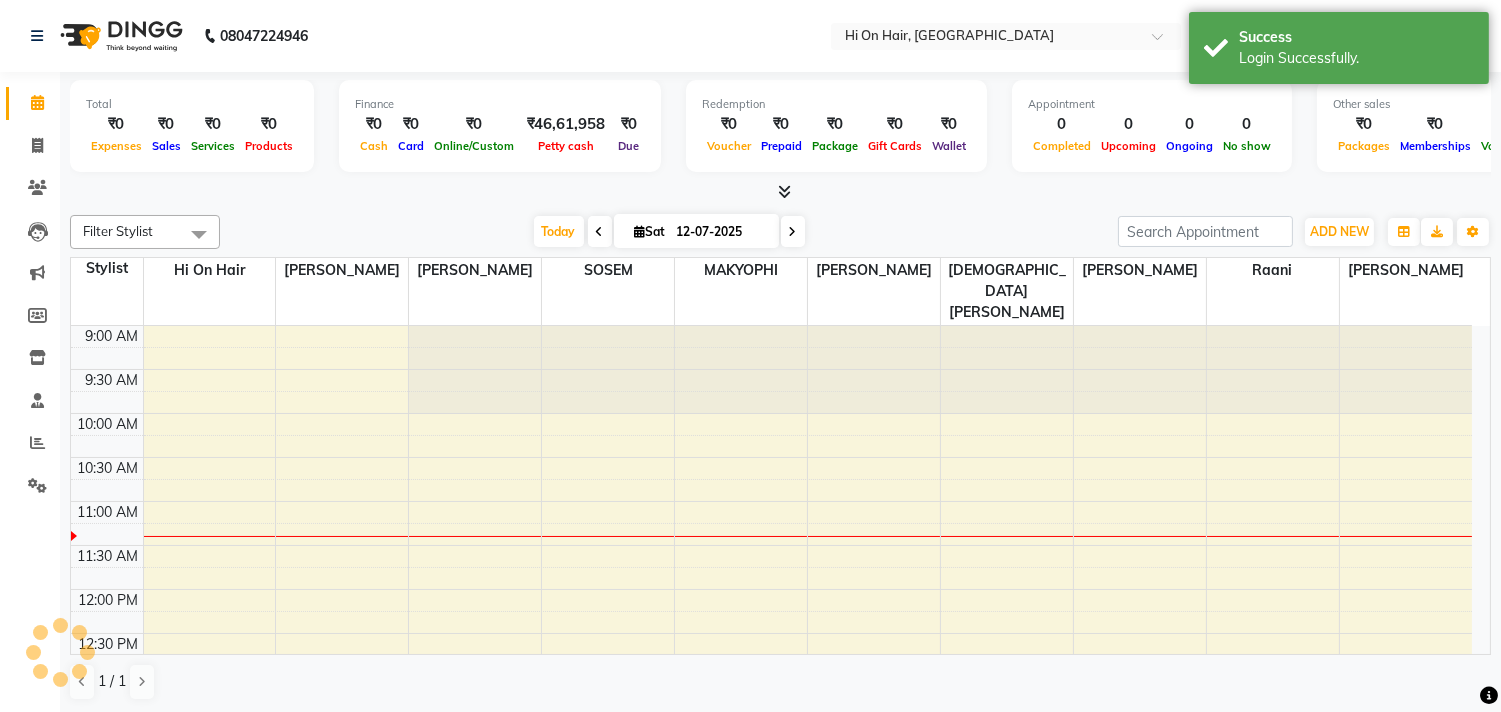 scroll, scrollTop: 0, scrollLeft: 0, axis: both 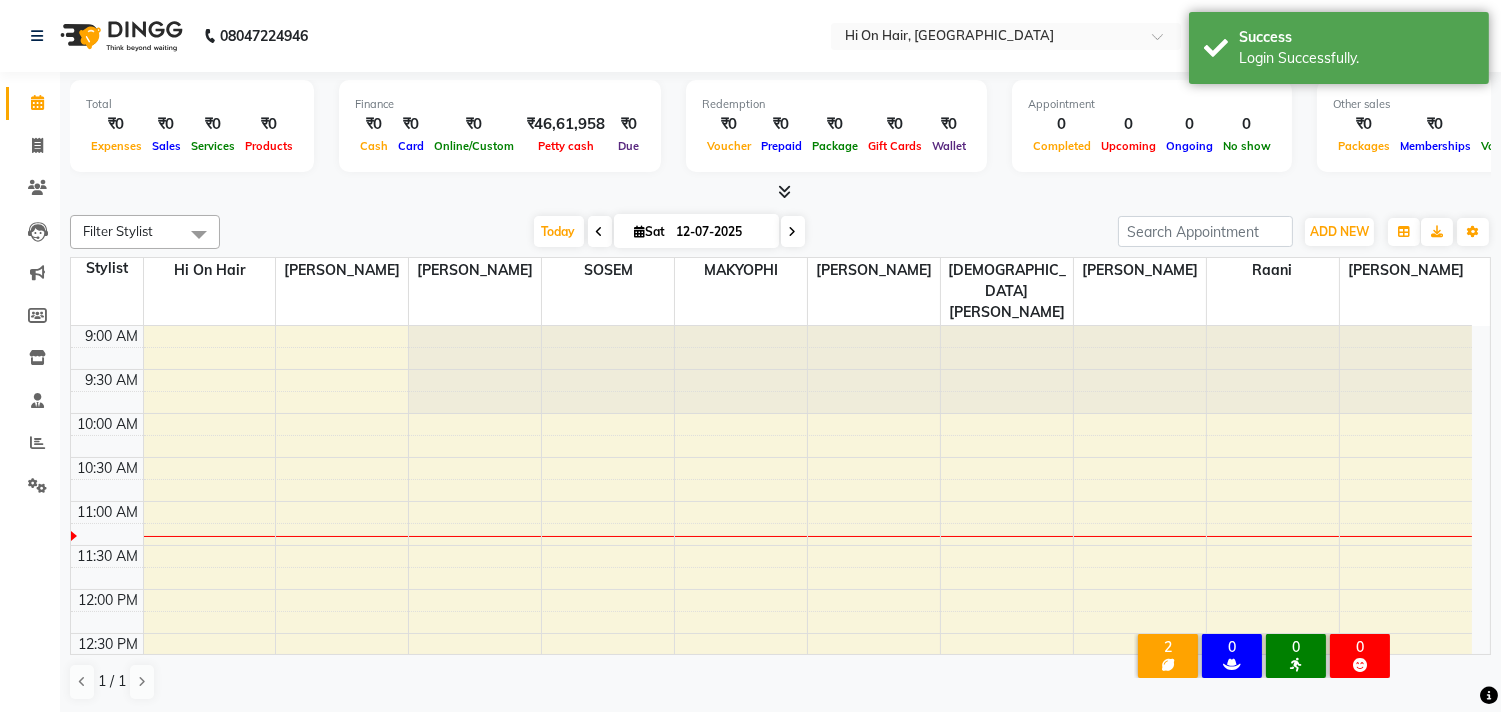 click on "2" at bounding box center (1168, 647) 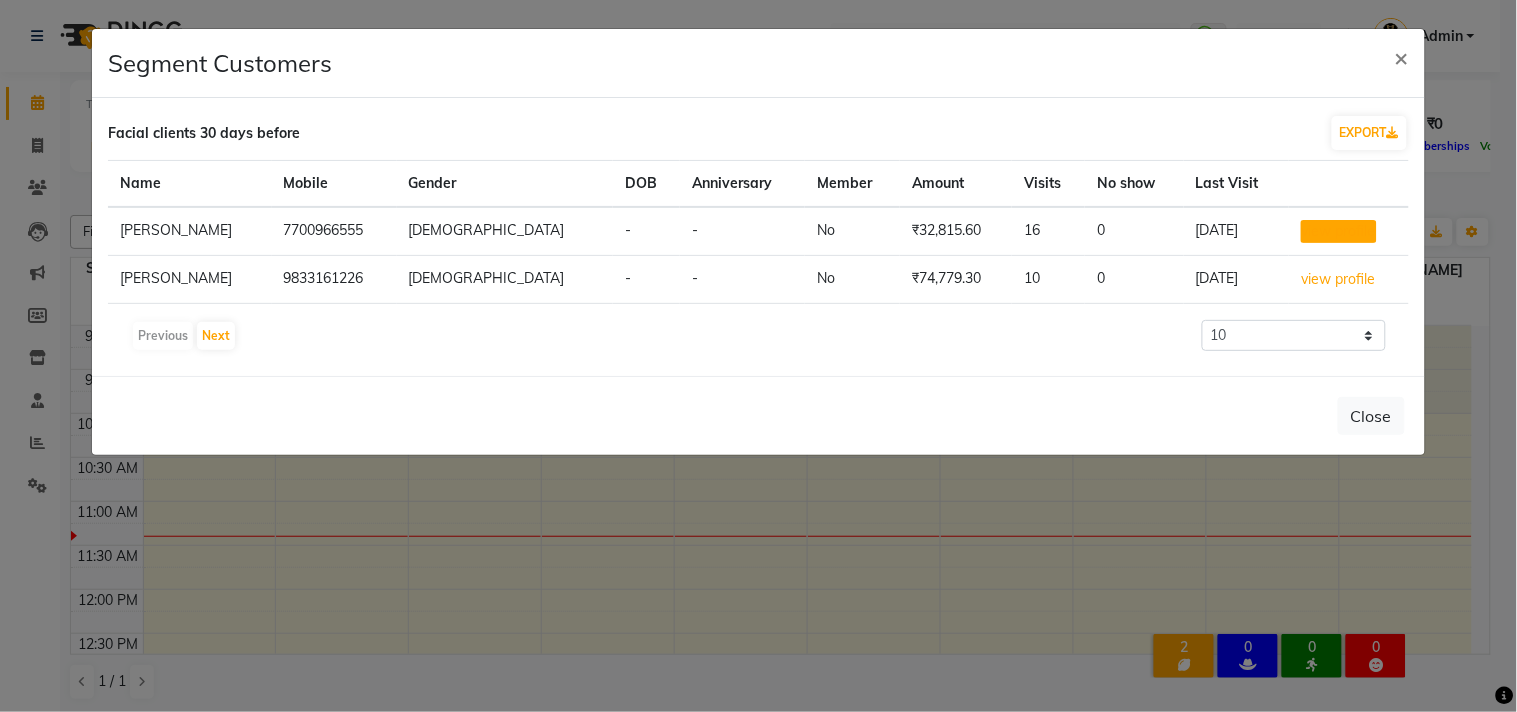 click on "view profile" 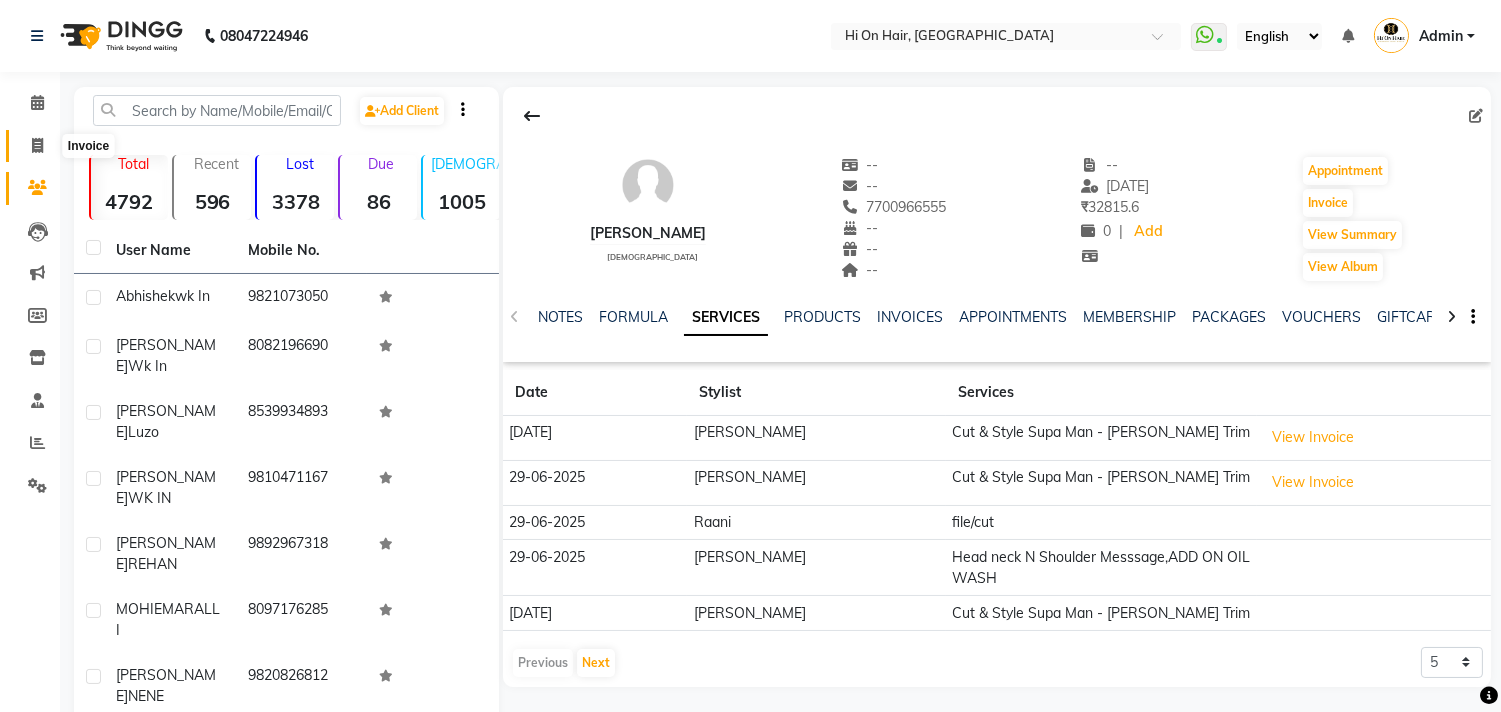 click 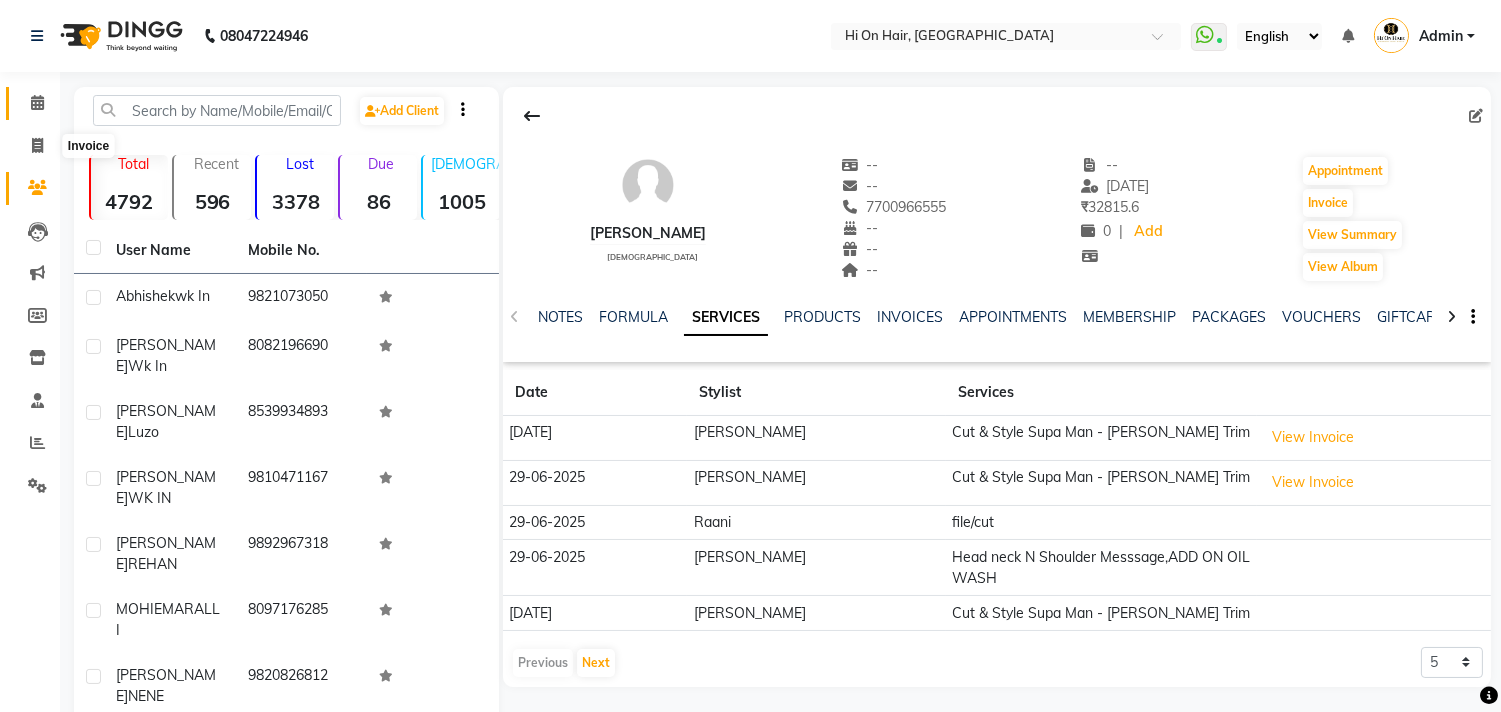 select on "535" 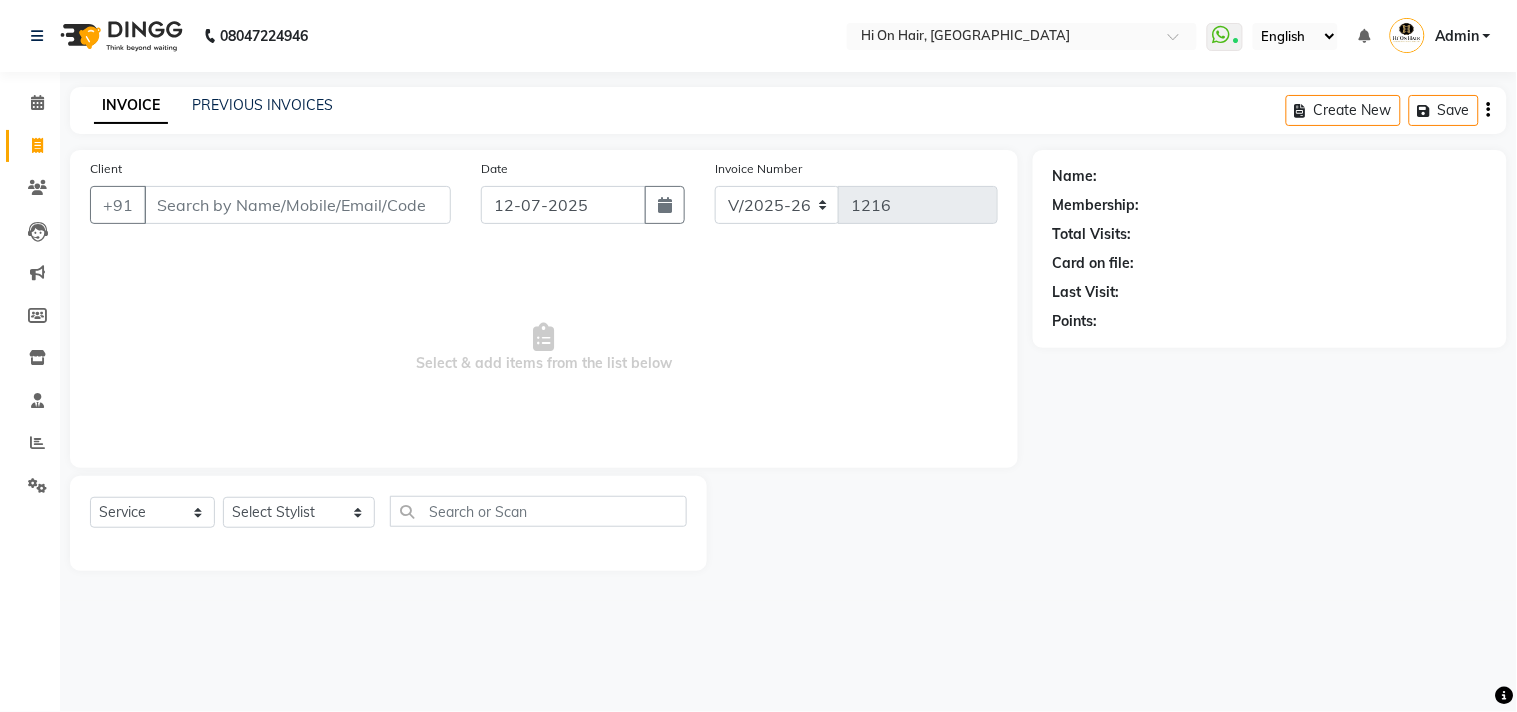 click on "INVOICE PREVIOUS INVOICES Create New   Save" 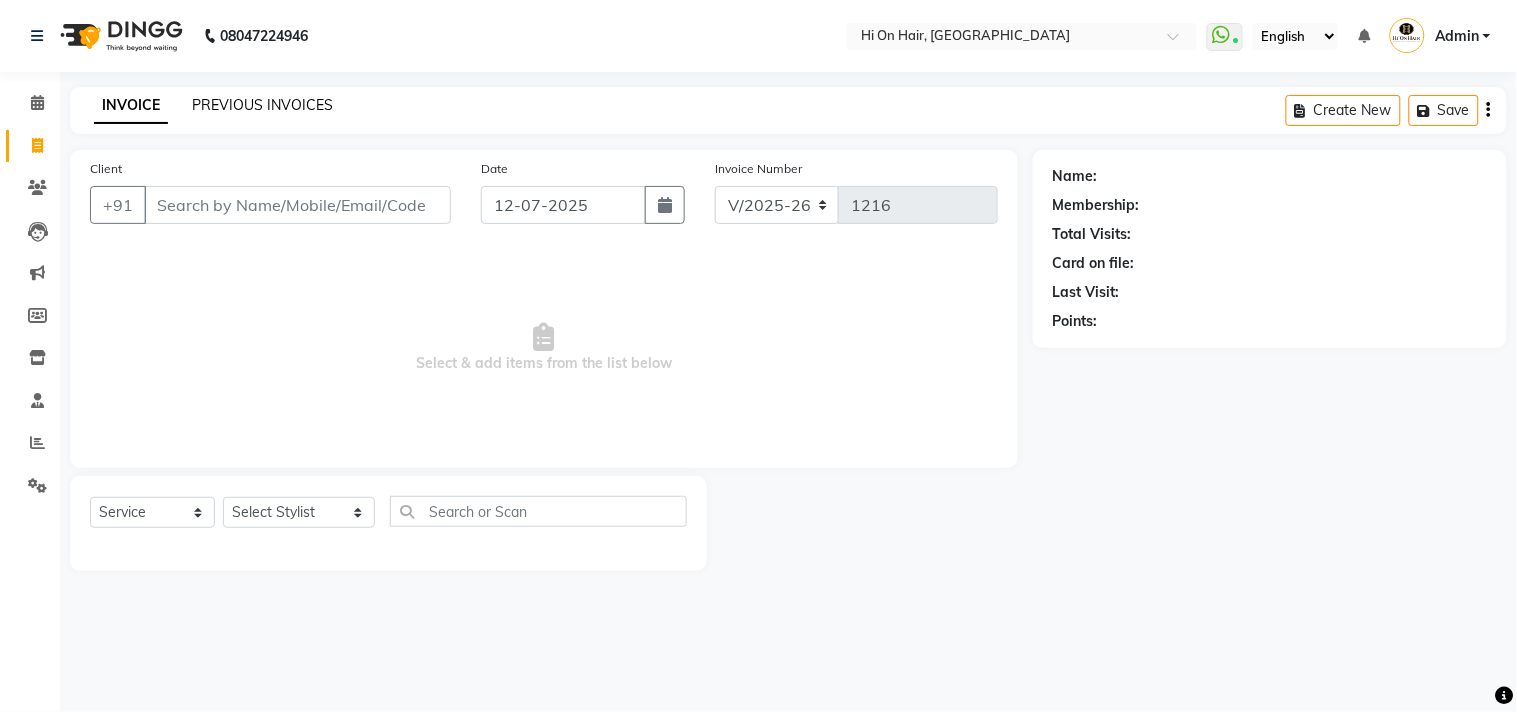 click on "PREVIOUS INVOICES" 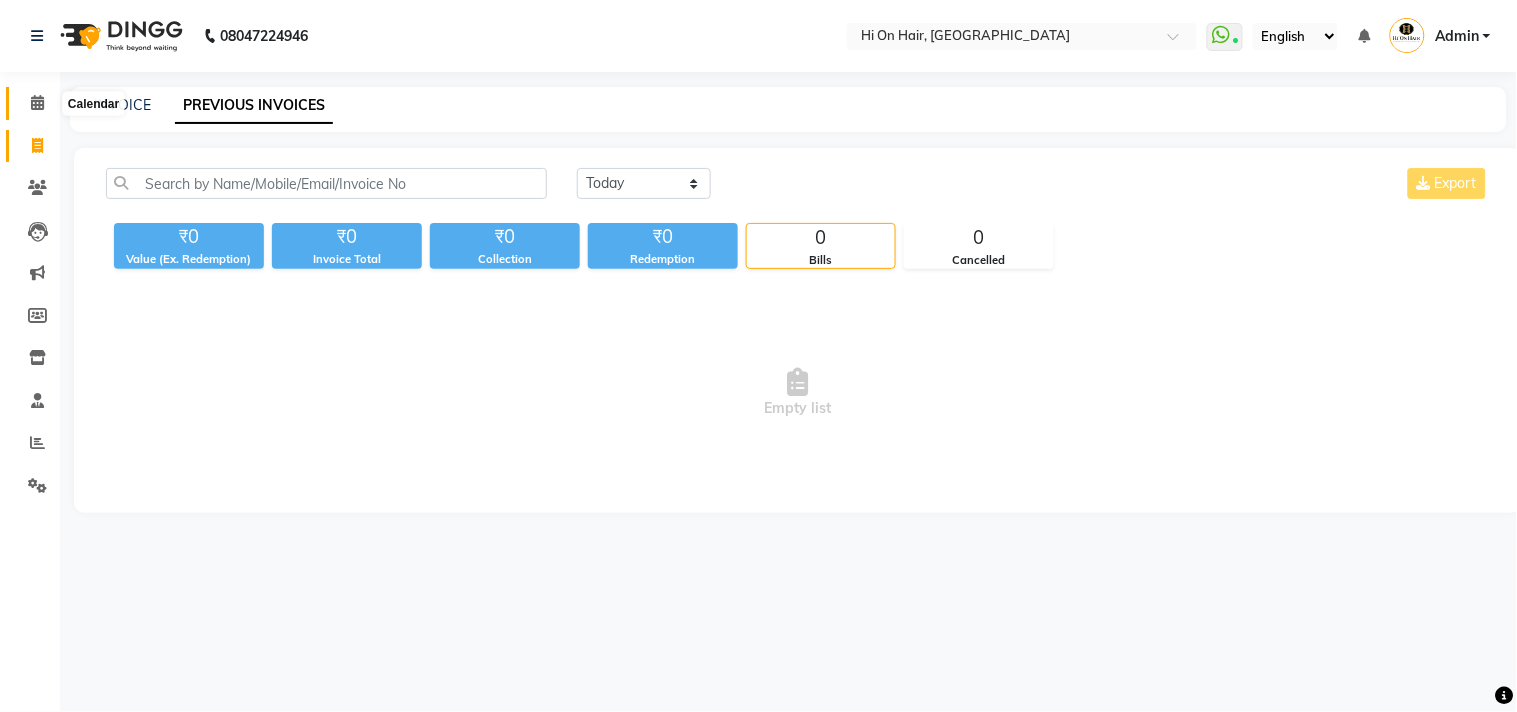 click 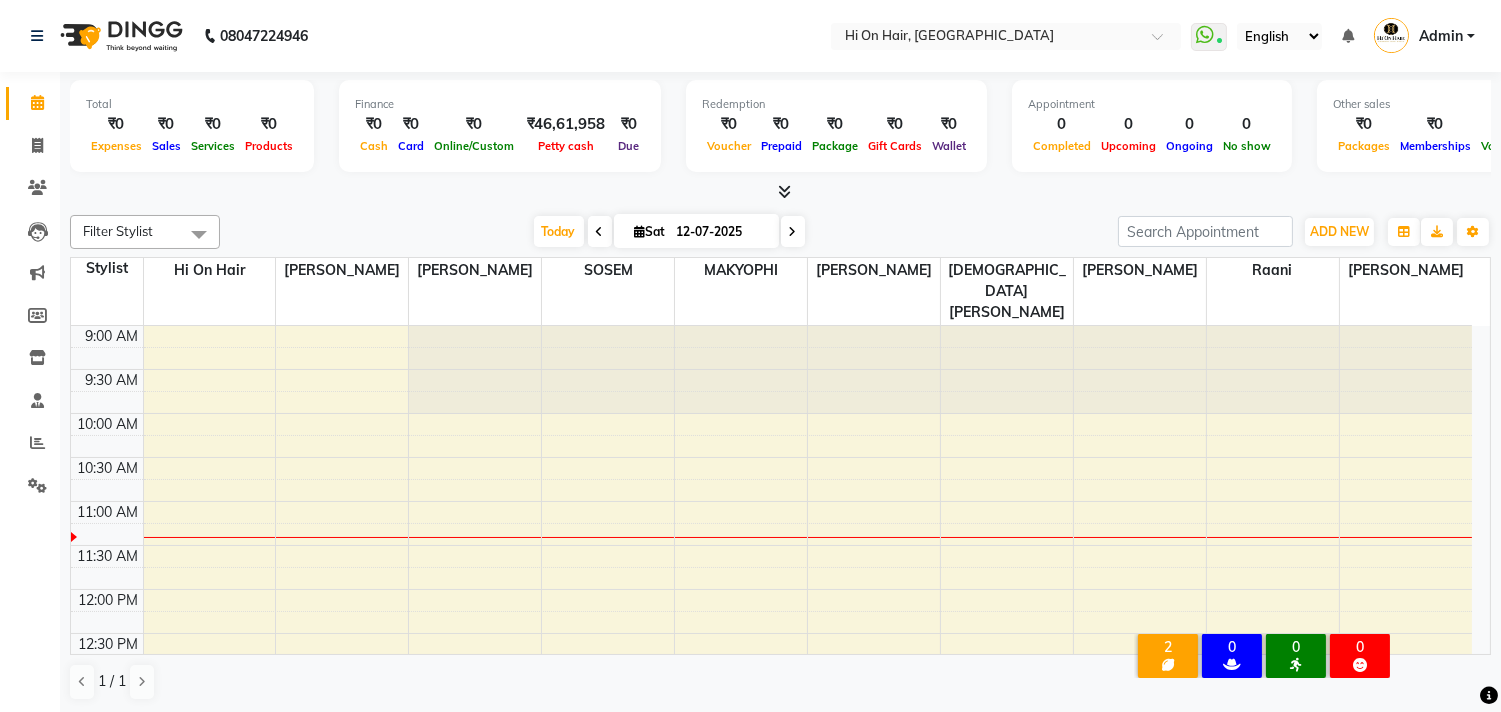 click at bounding box center (600, 232) 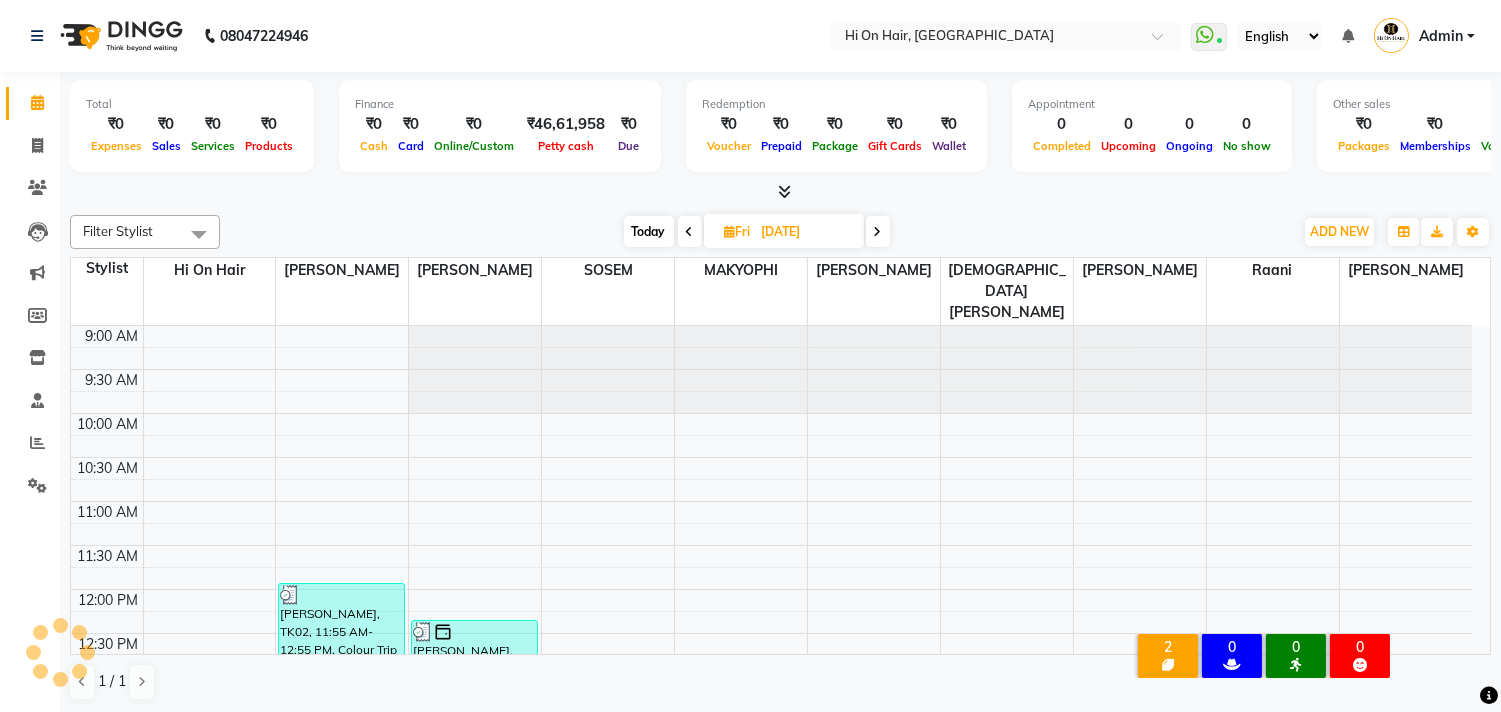 scroll, scrollTop: 177, scrollLeft: 0, axis: vertical 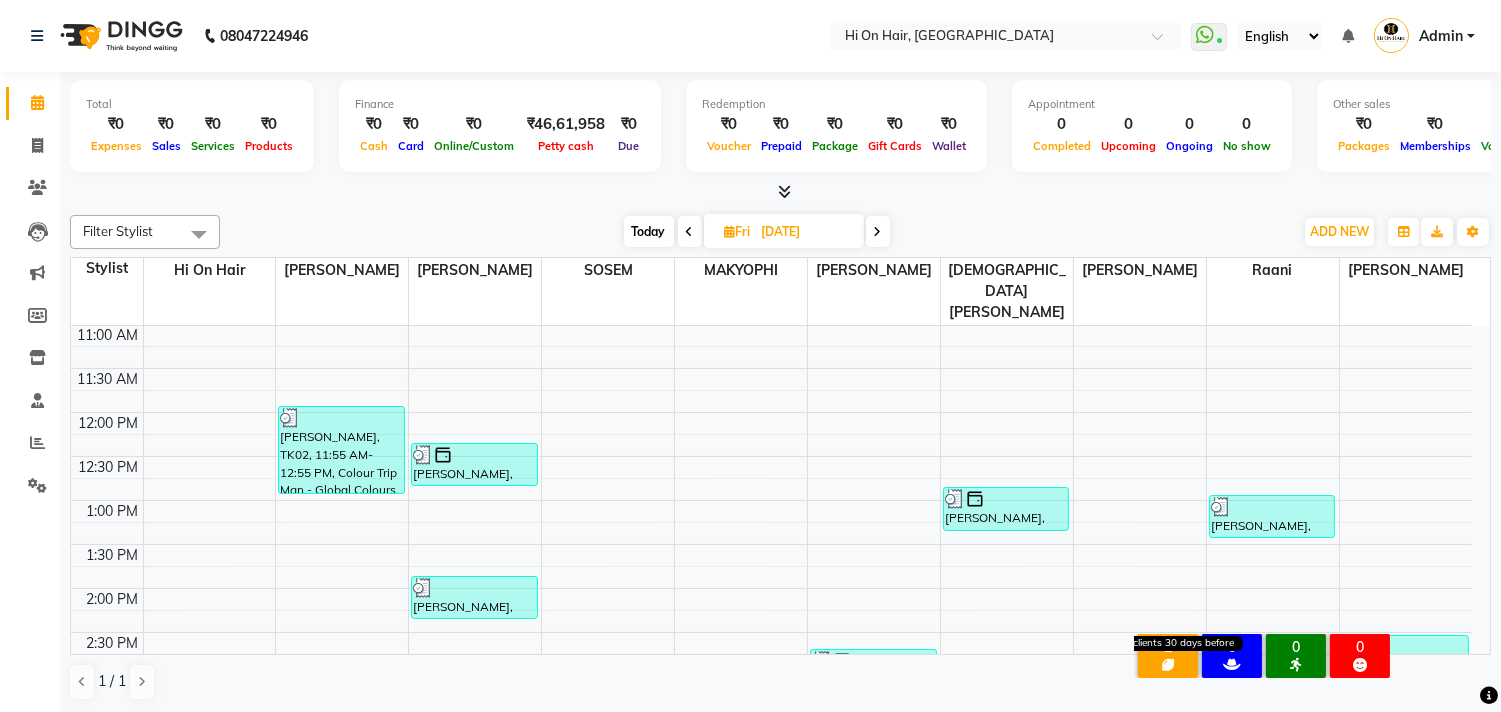 click at bounding box center [1168, 665] 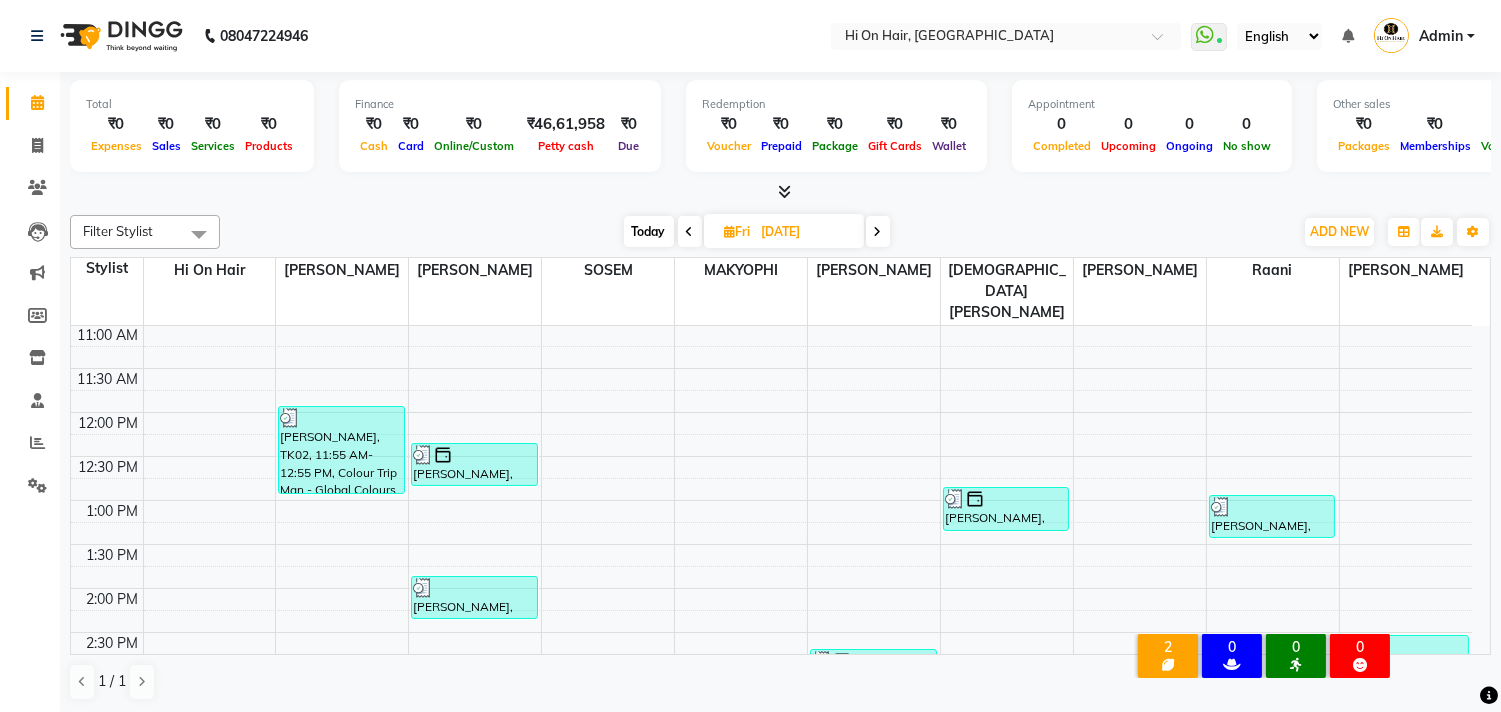 click on "2" at bounding box center [1168, 647] 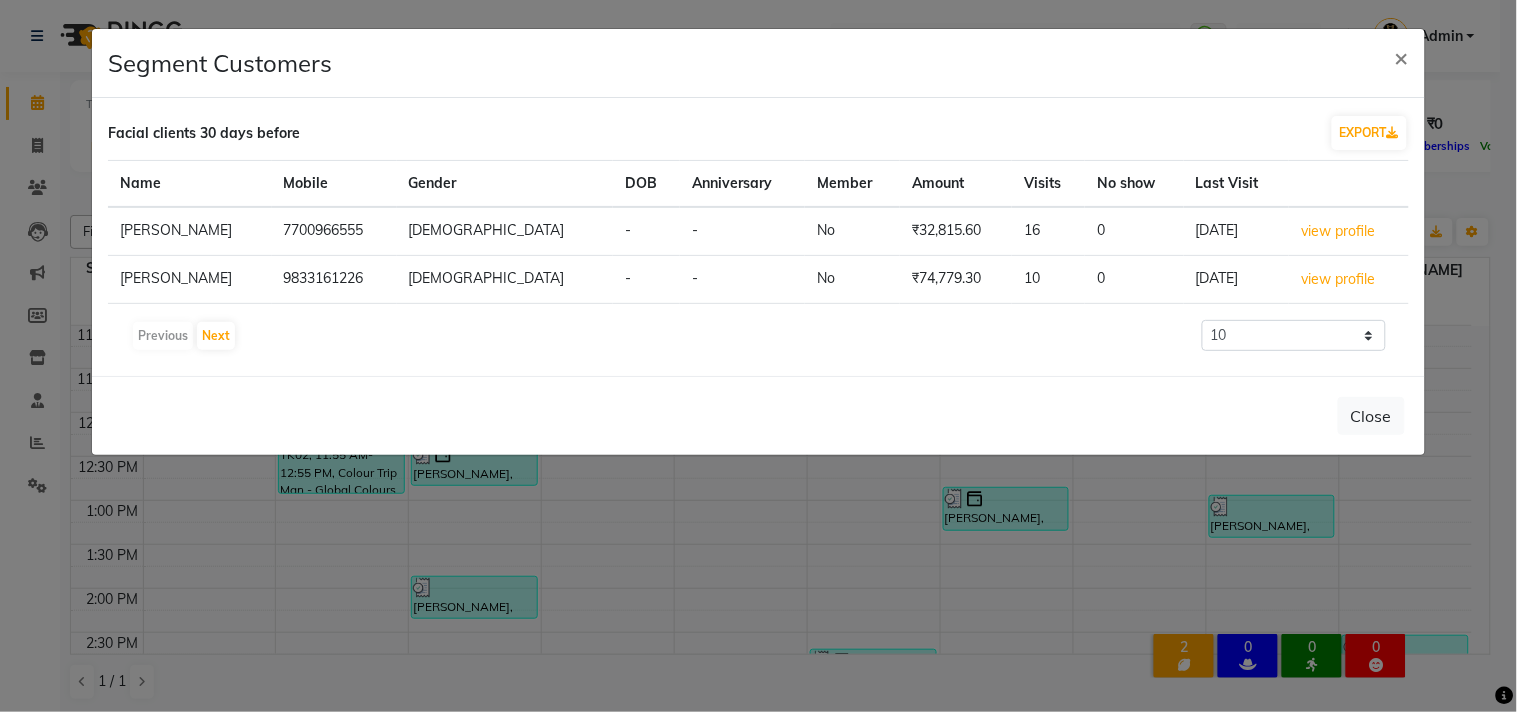click on "Segment Customers ×  Facial clients 30 days before  EXPORT Name Mobile Gender DOB Anniversary Member Amount Visits No show Last Visit ALKESH GUPTA 7700966555 male - - No ₹32,815.60 16 0 06-07-2025 view profile  RATNA WAVAL 9833161226 female - - No ₹74,779.30 10 0 12-06-2025 view profile   Previous   Next  10 50 100 500  Close" 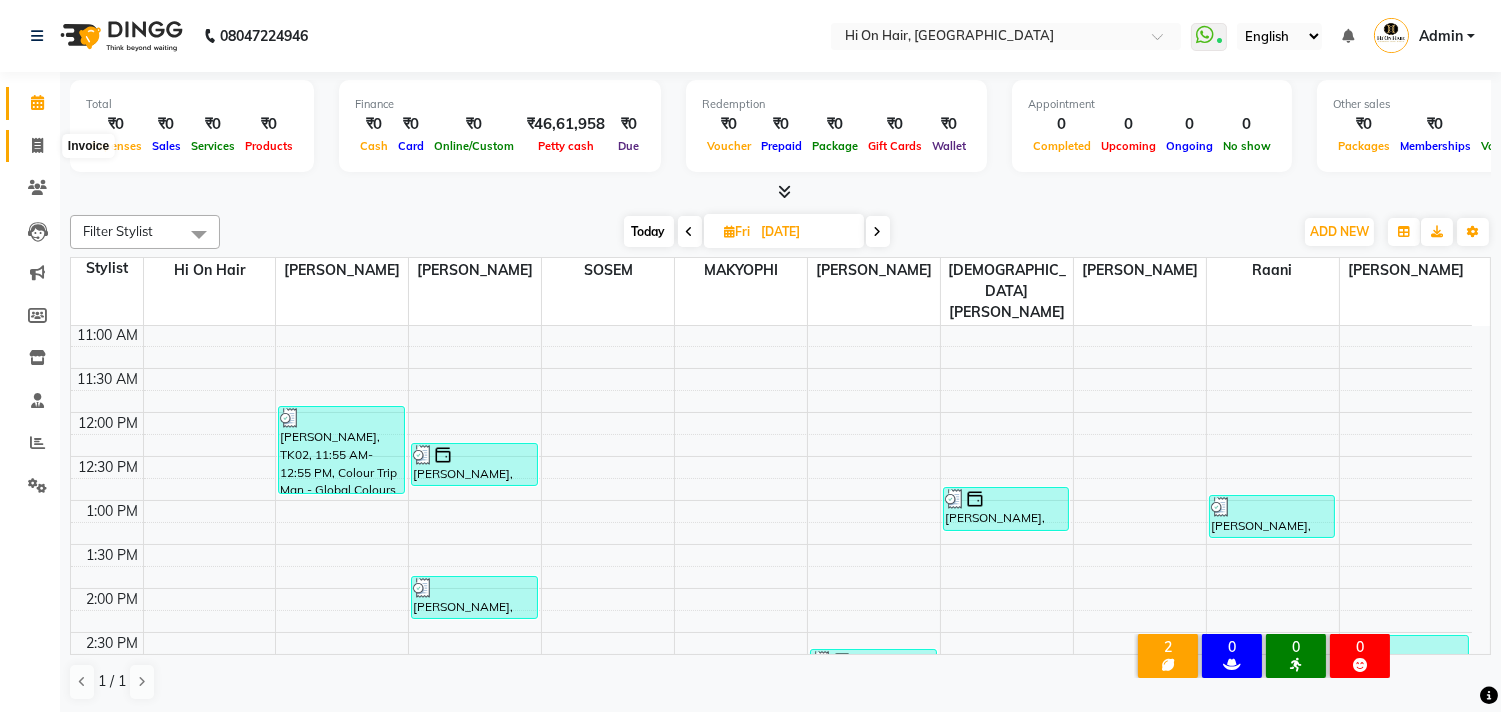 click 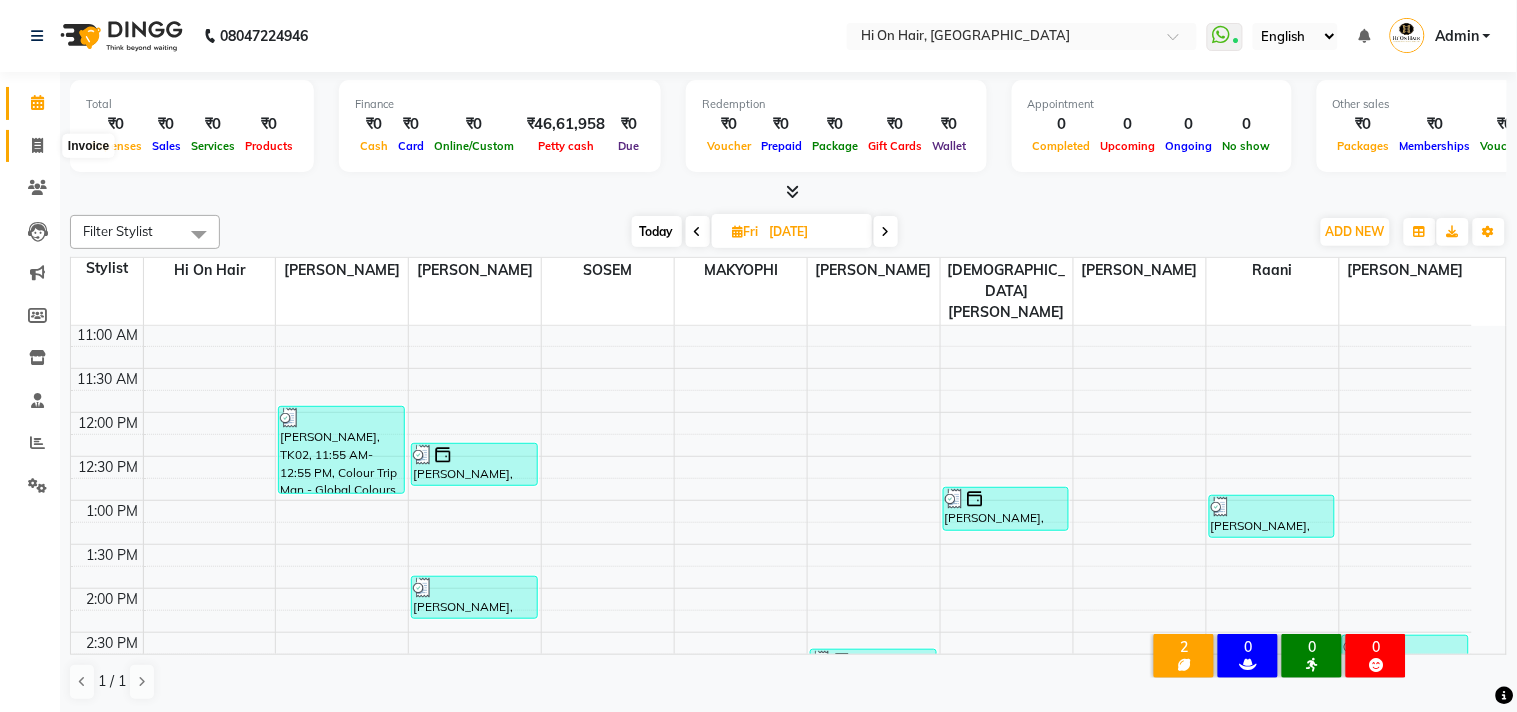 select on "535" 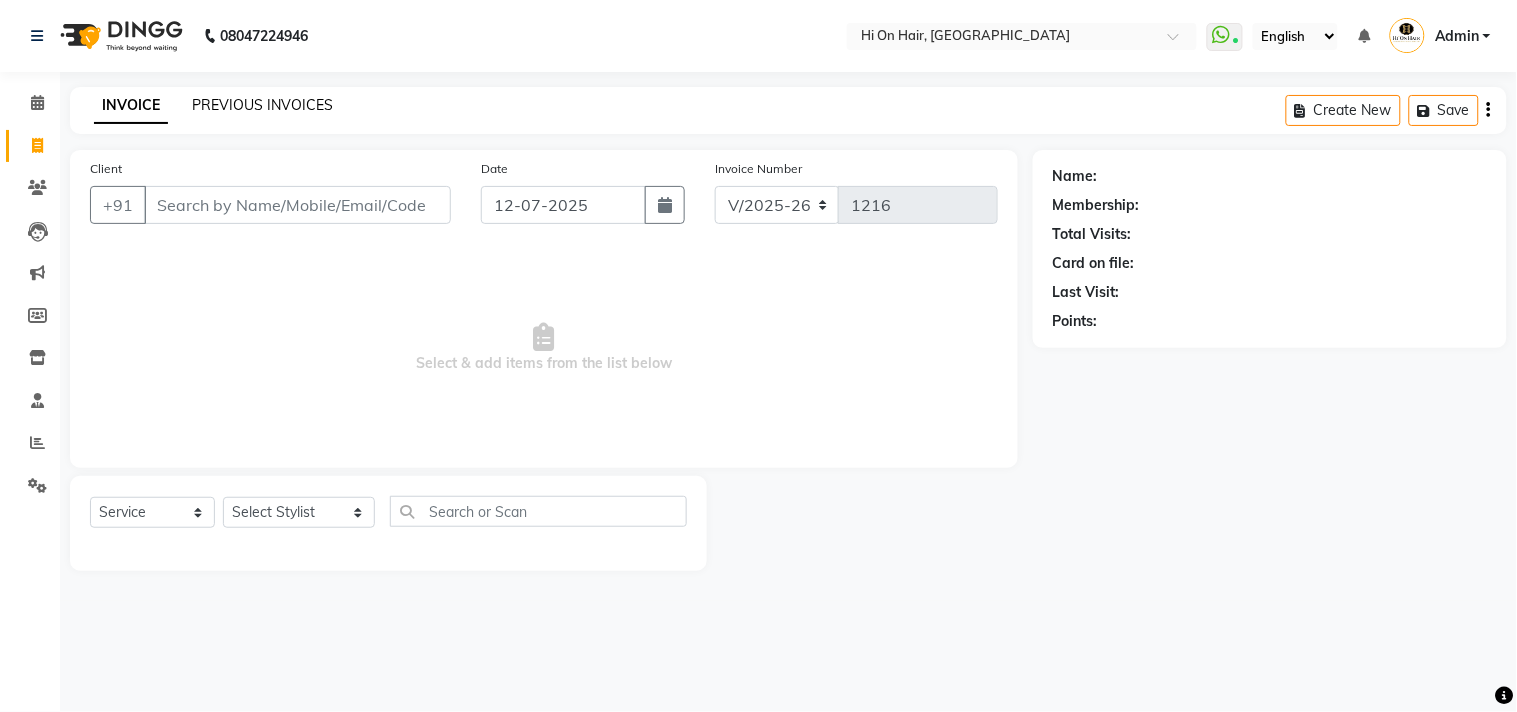 click on "PREVIOUS INVOICES" 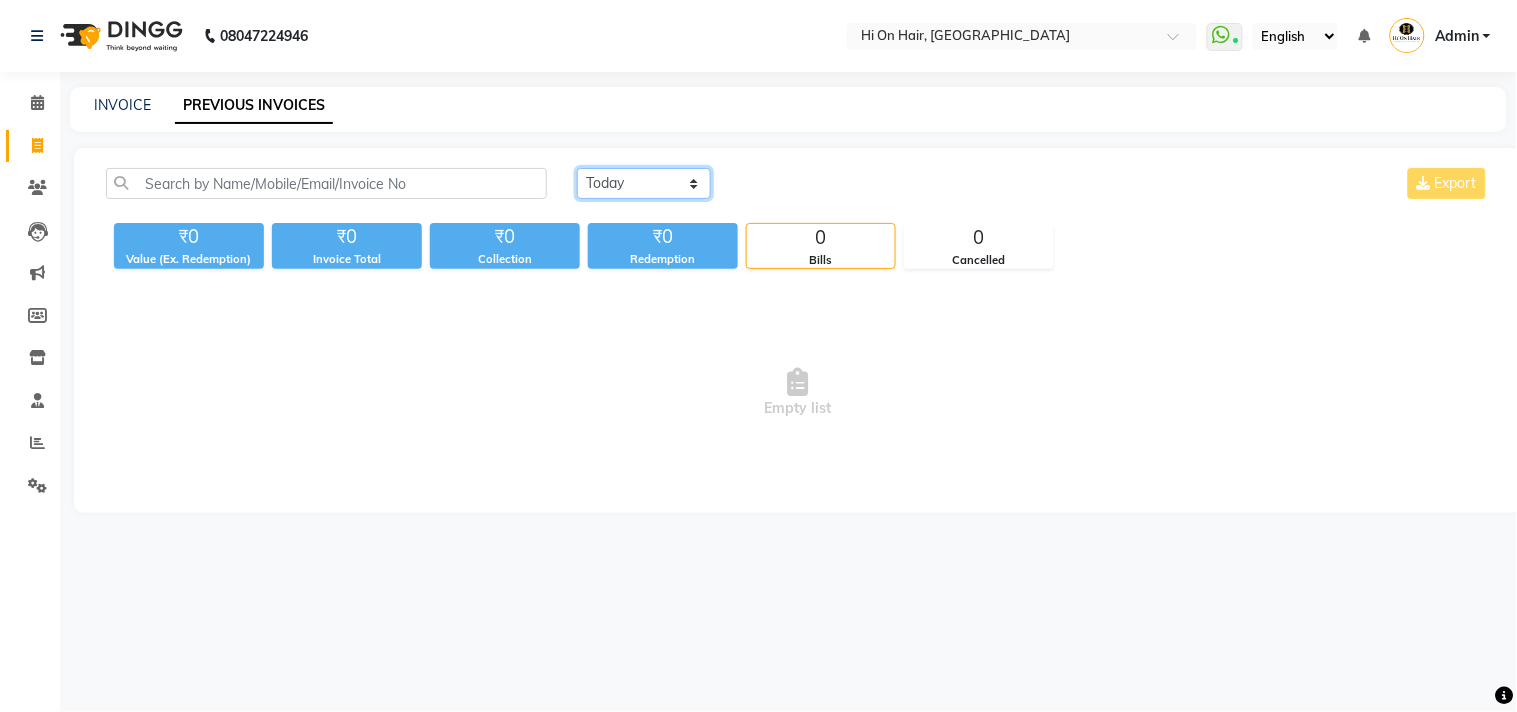 click on "Today Yesterday Custom Range" 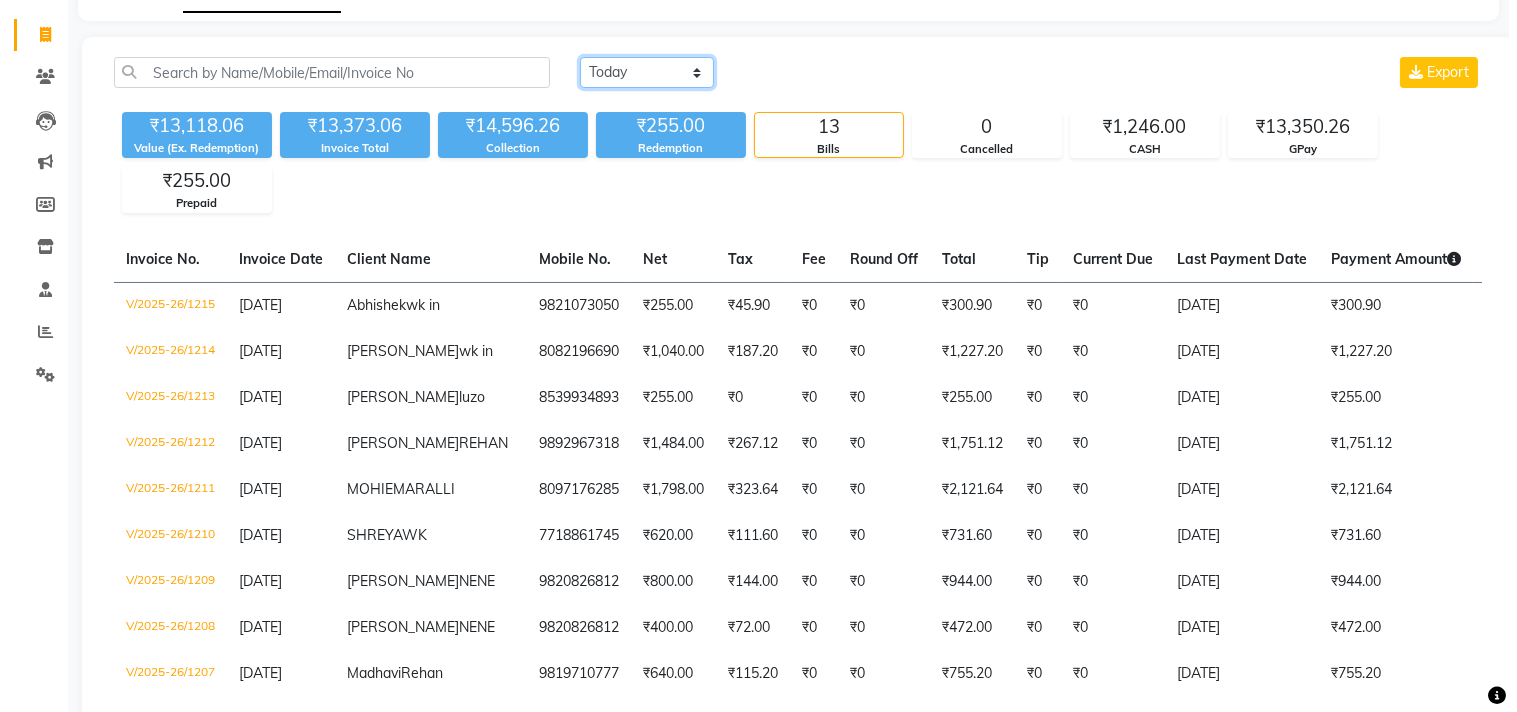 scroll, scrollTop: 0, scrollLeft: 0, axis: both 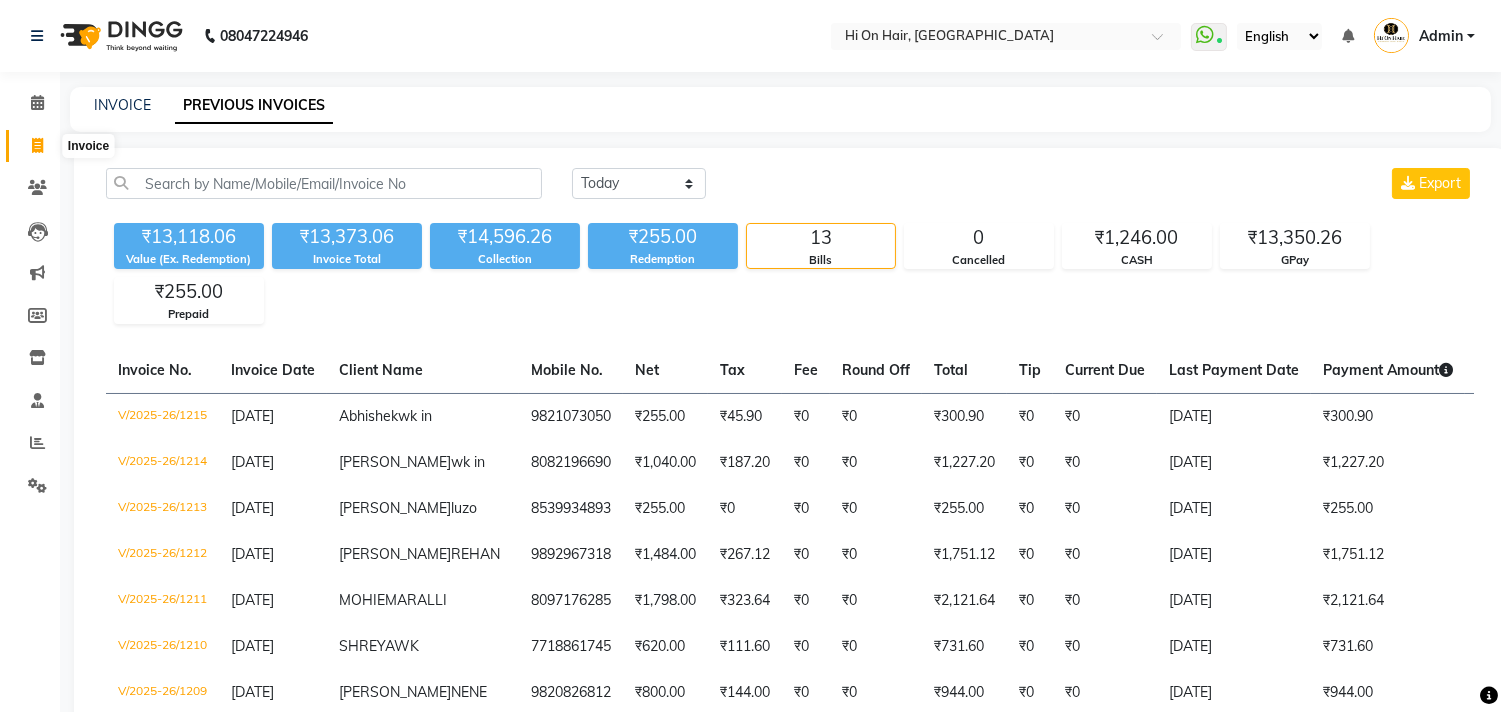 click 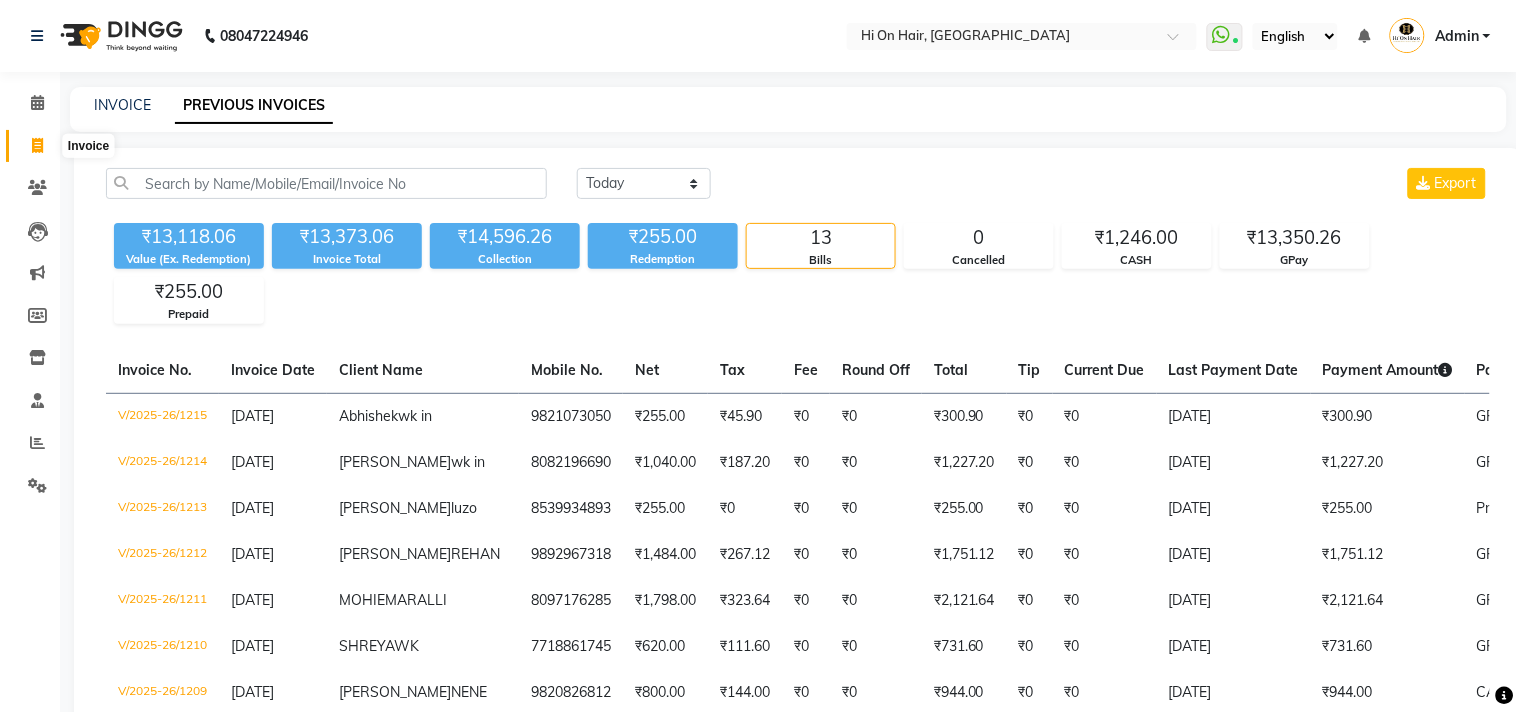 select on "535" 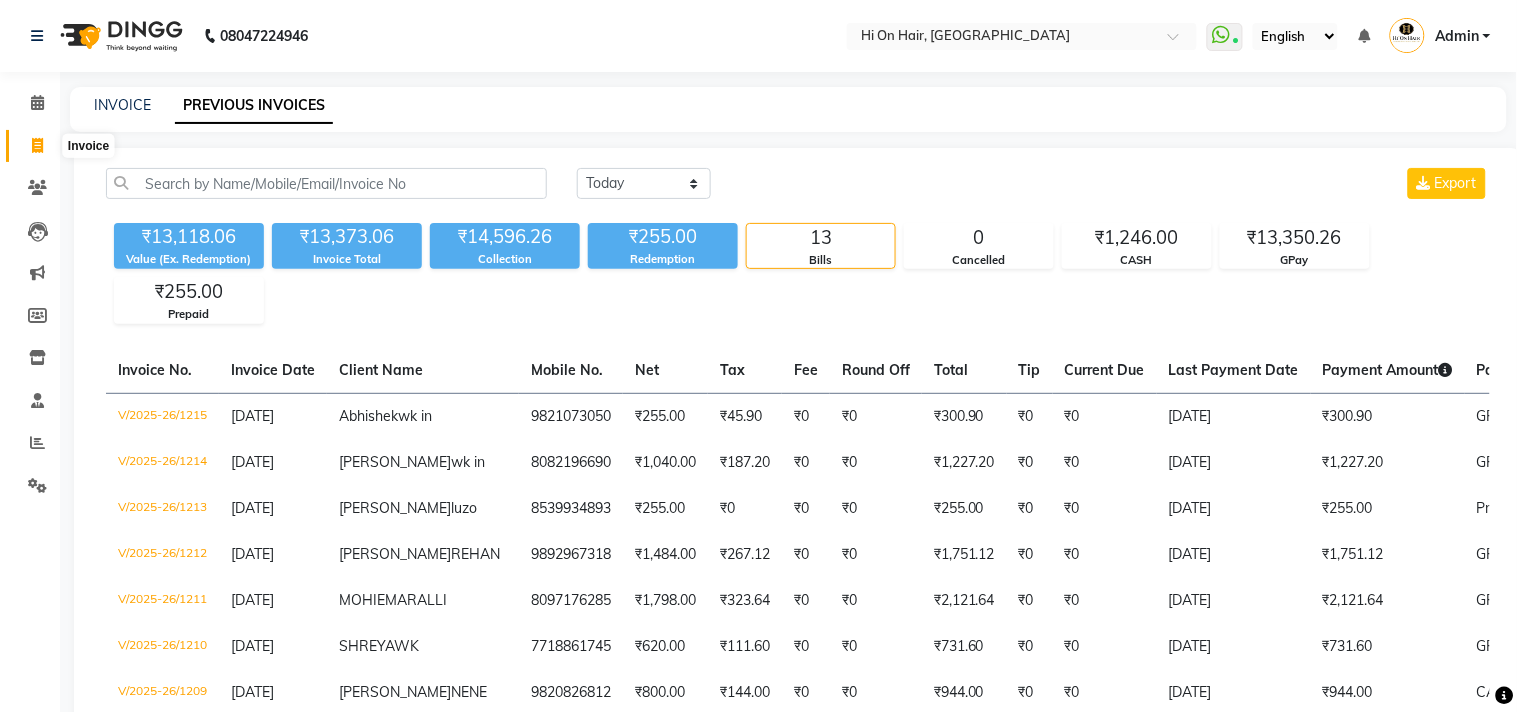 select on "service" 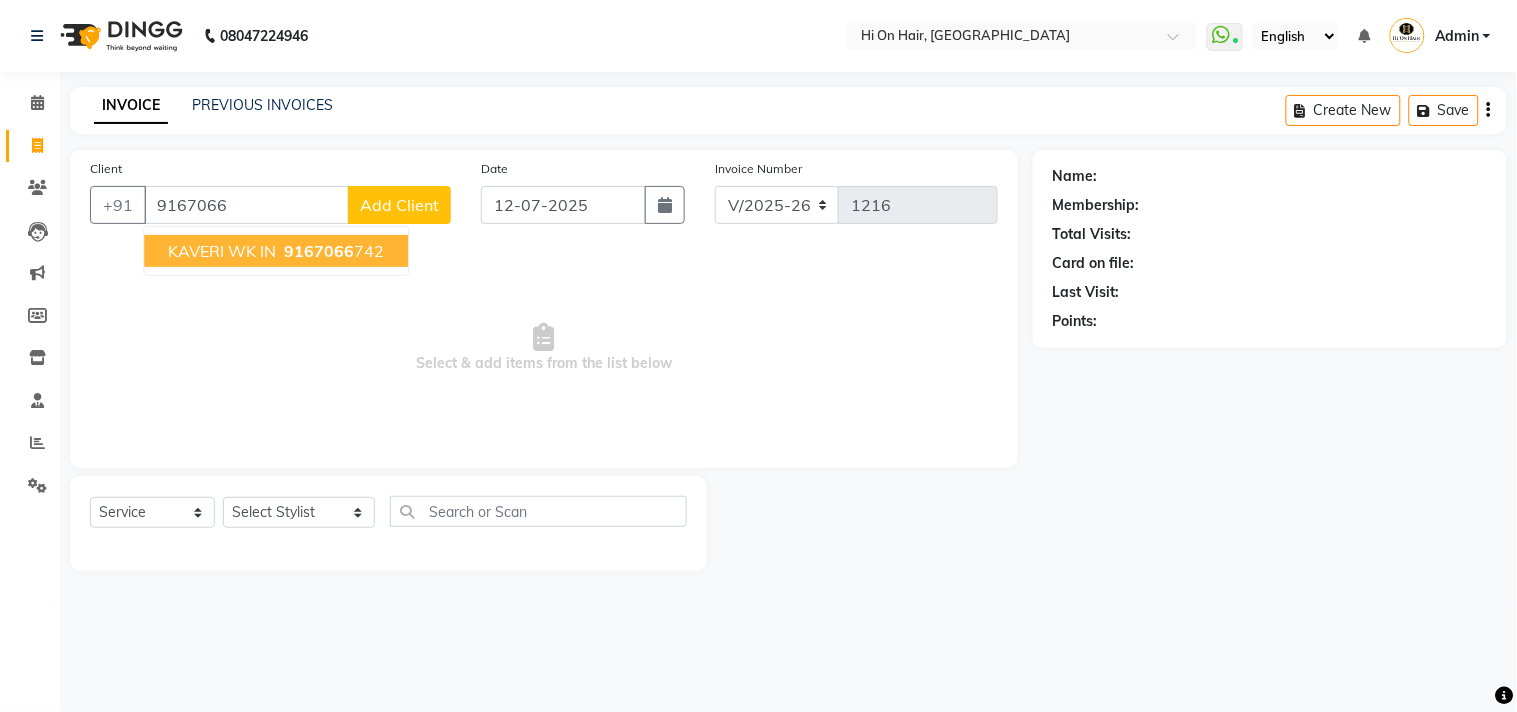 click on "KAVERI WK IN   9167066 742" at bounding box center (276, 251) 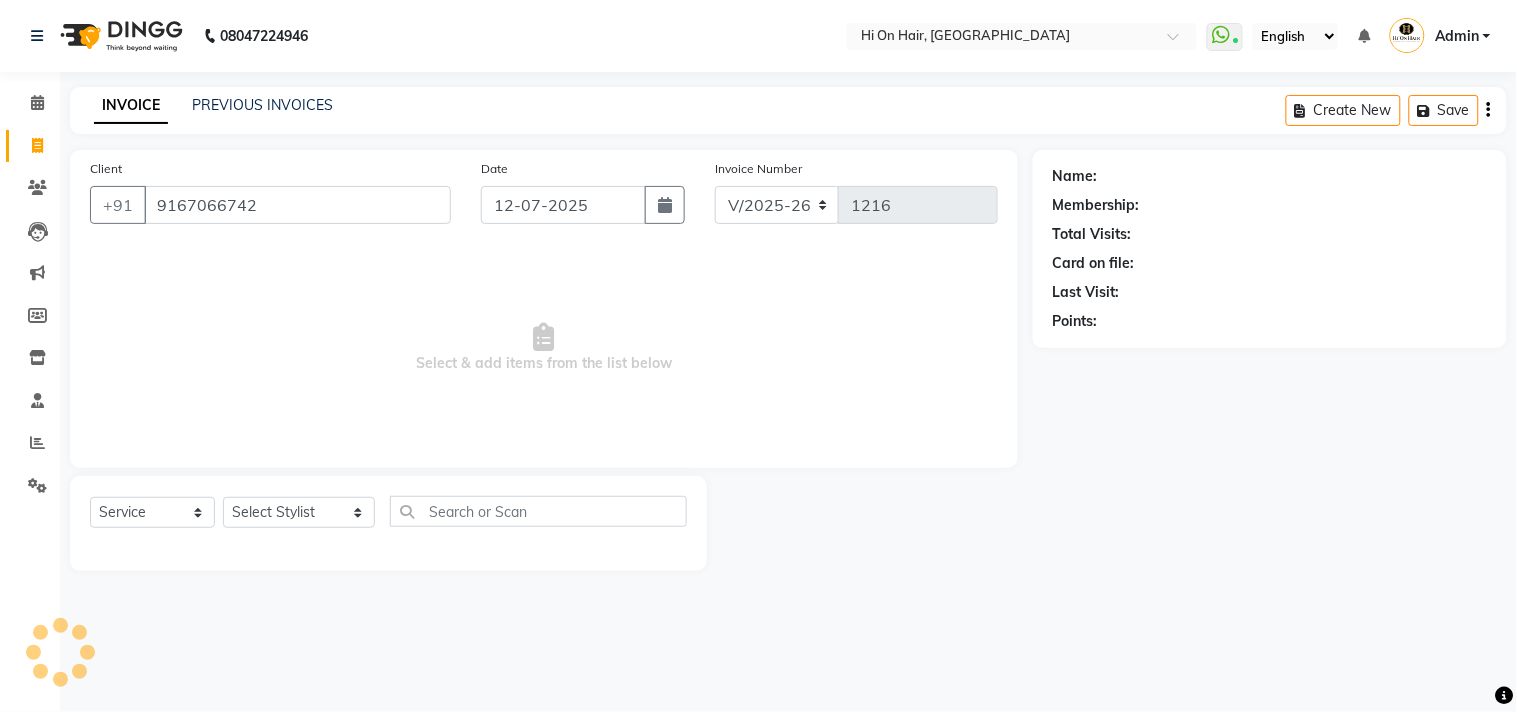 type on "9167066742" 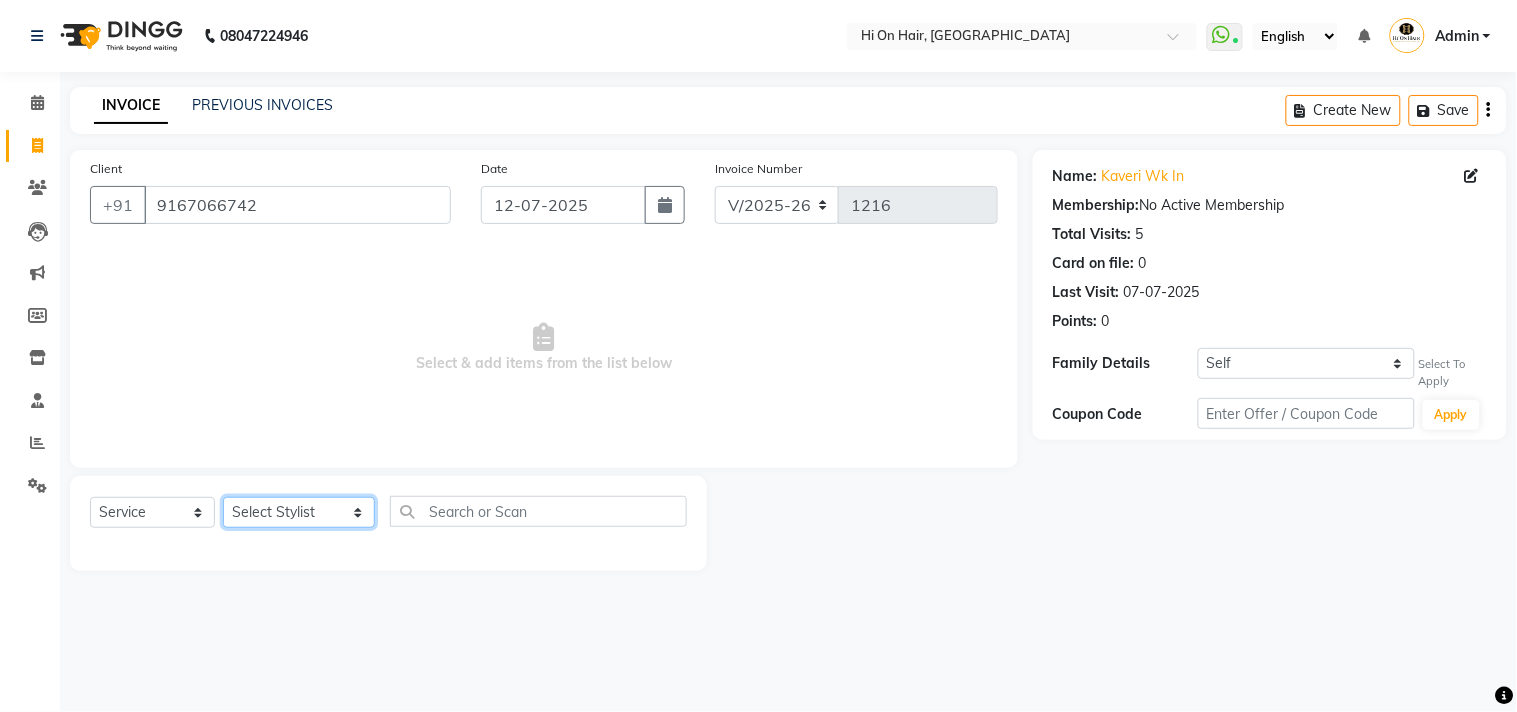 click on "Select Stylist [PERSON_NAME] [PERSON_NAME] Hi On Hair MAKYOPHI [PERSON_NAME] [PERSON_NAME] Raani [PERSON_NAME] [PERSON_NAME] [PERSON_NAME] [PERSON_NAME] SOSEM [PERSON_NAME]" 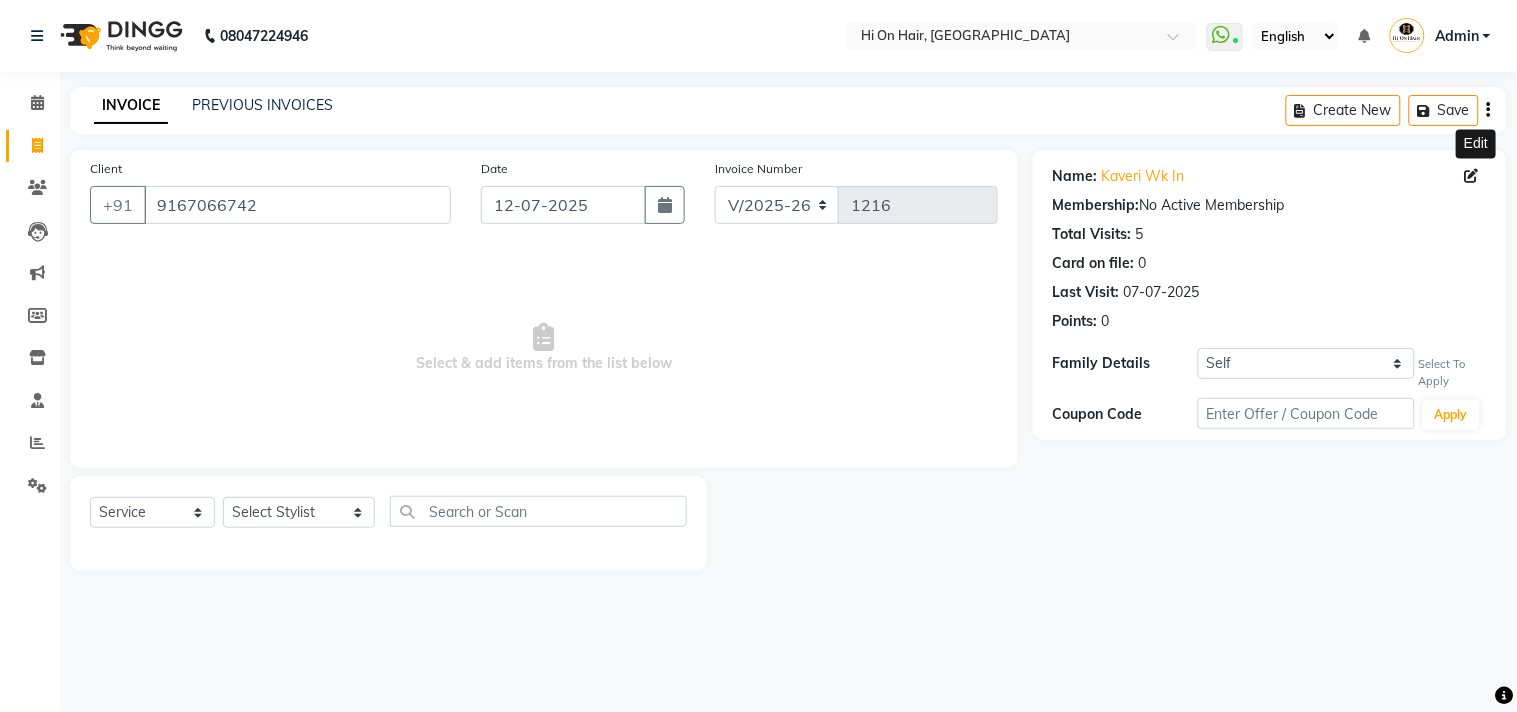 click 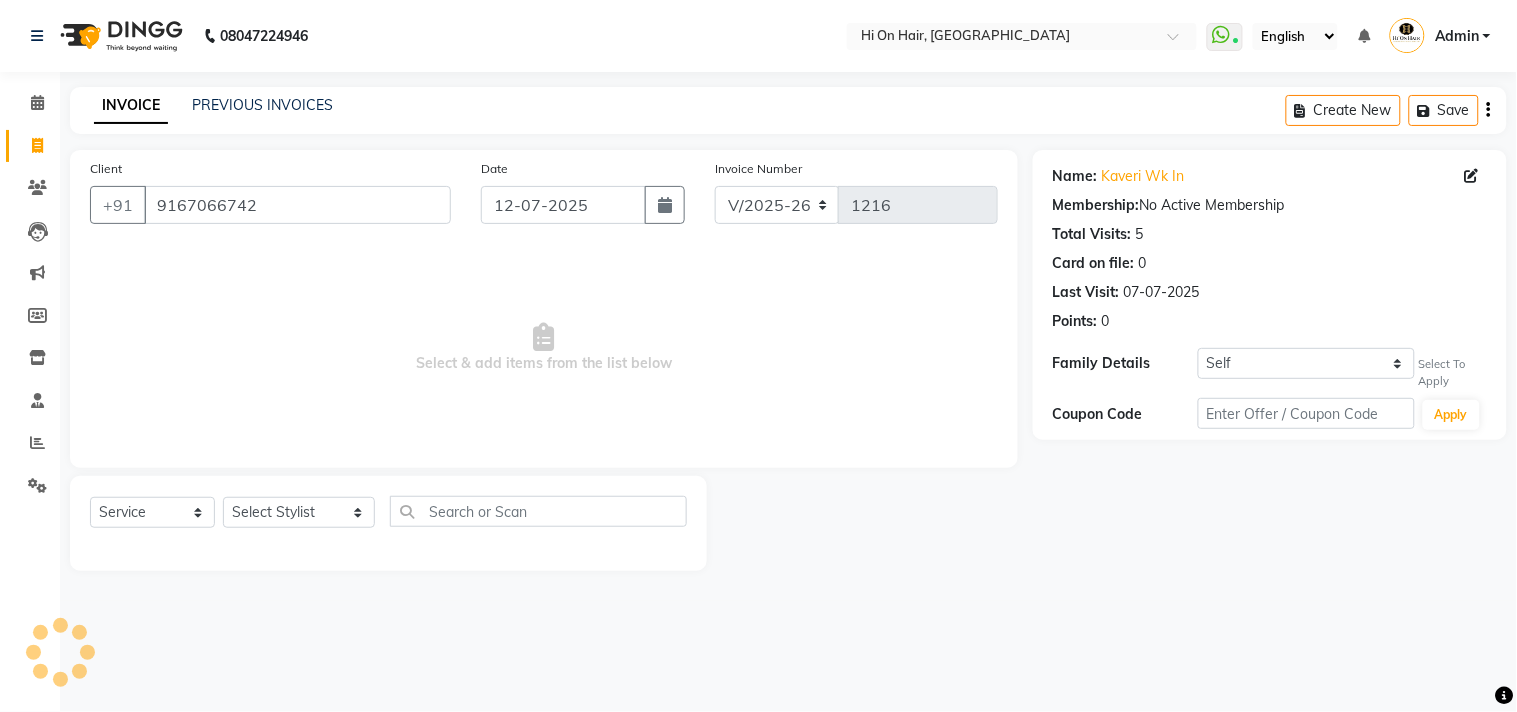 select on "22" 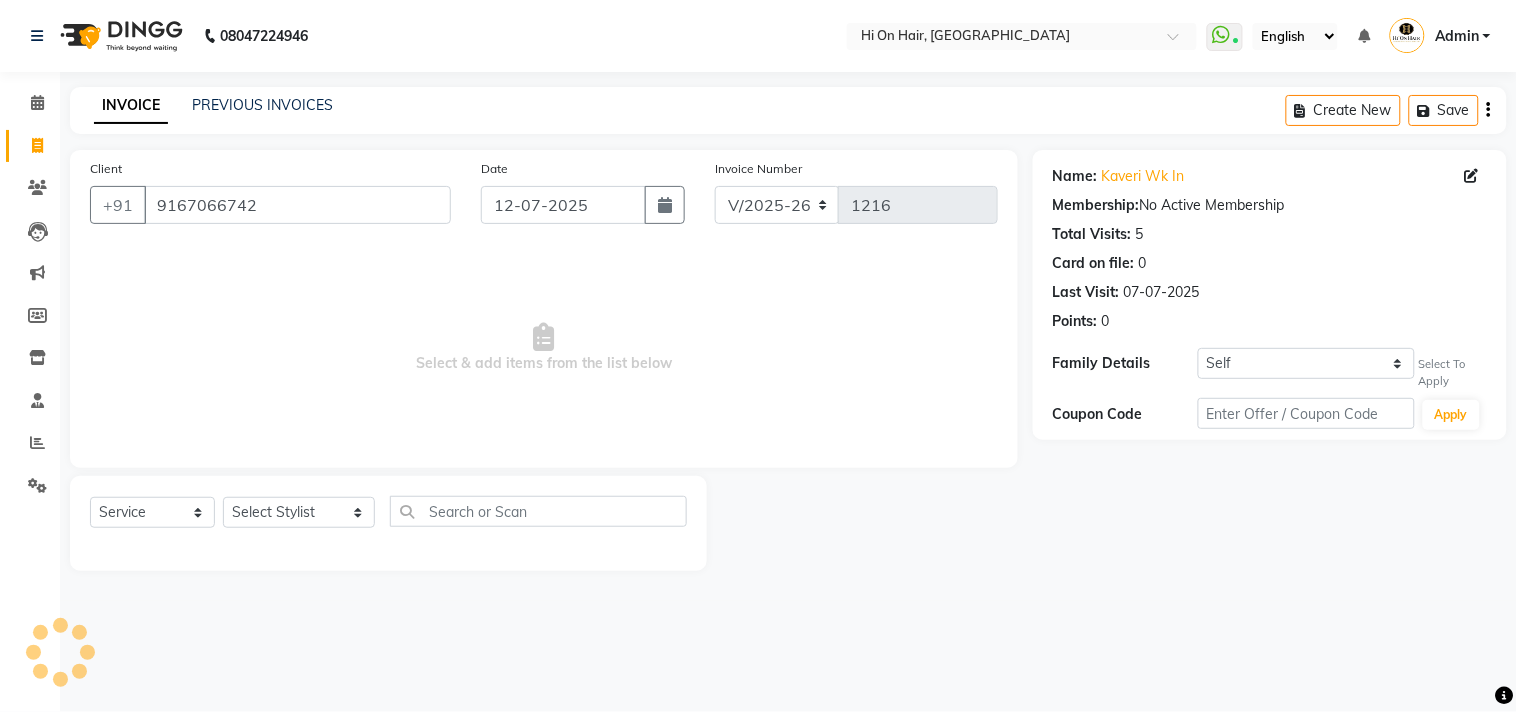 select on "[DEMOGRAPHIC_DATA]" 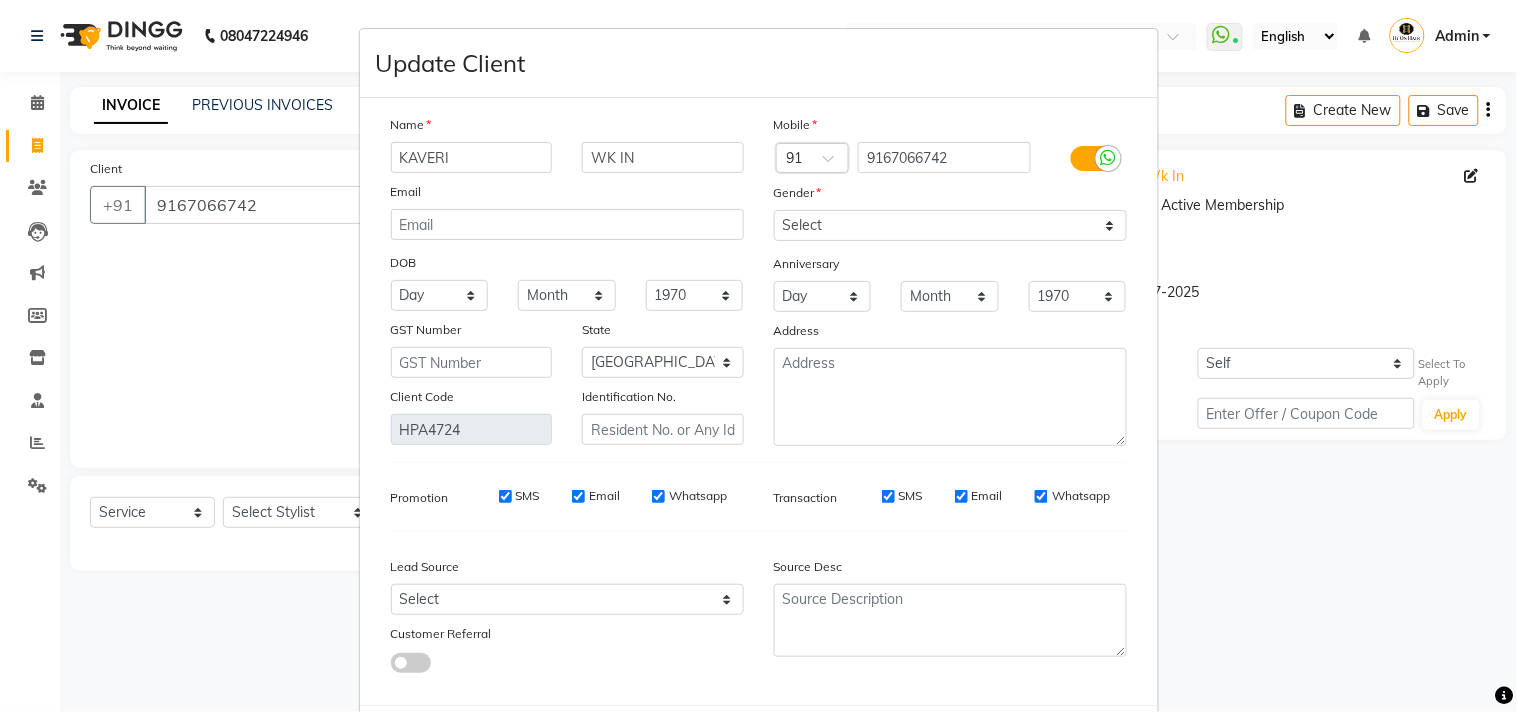 click on "KAVERI" at bounding box center [472, 157] 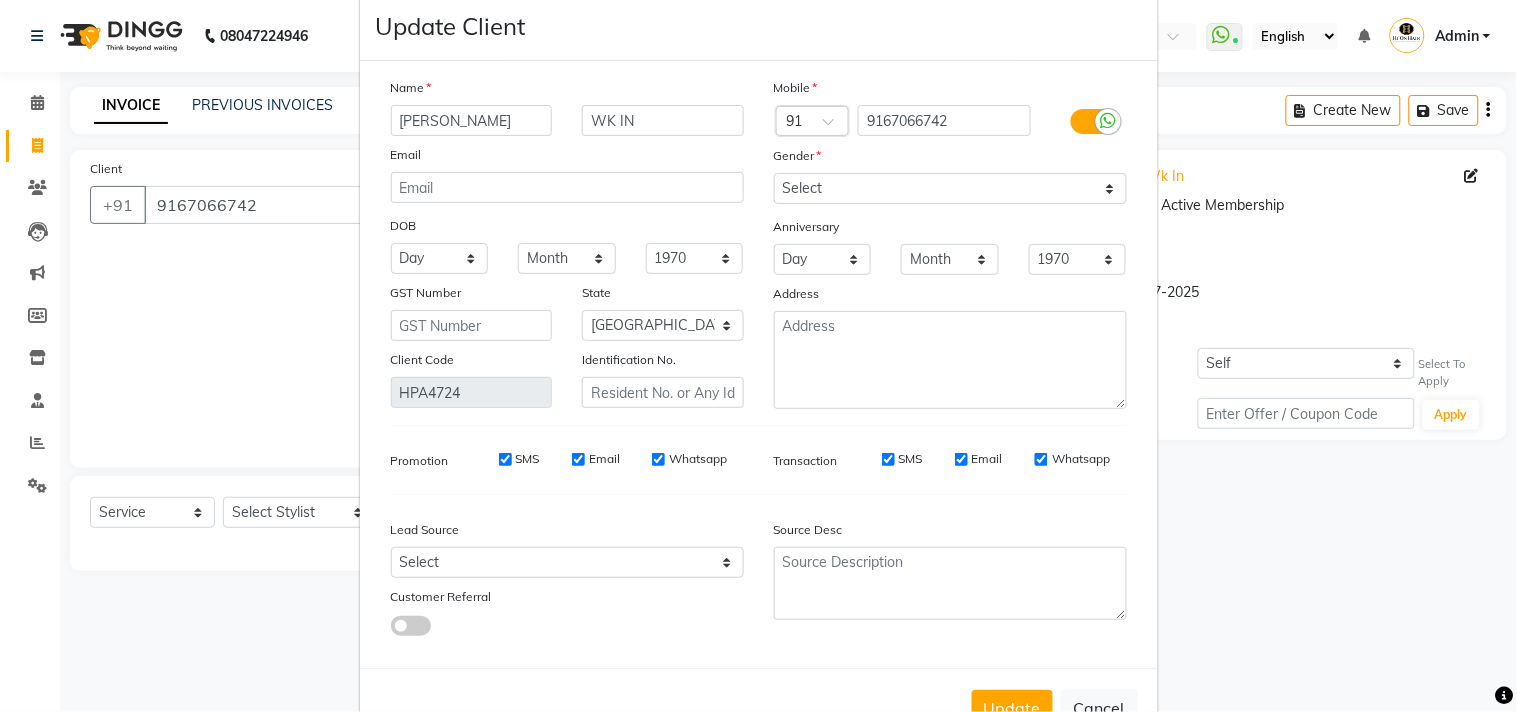 scroll, scrollTop: 103, scrollLeft: 0, axis: vertical 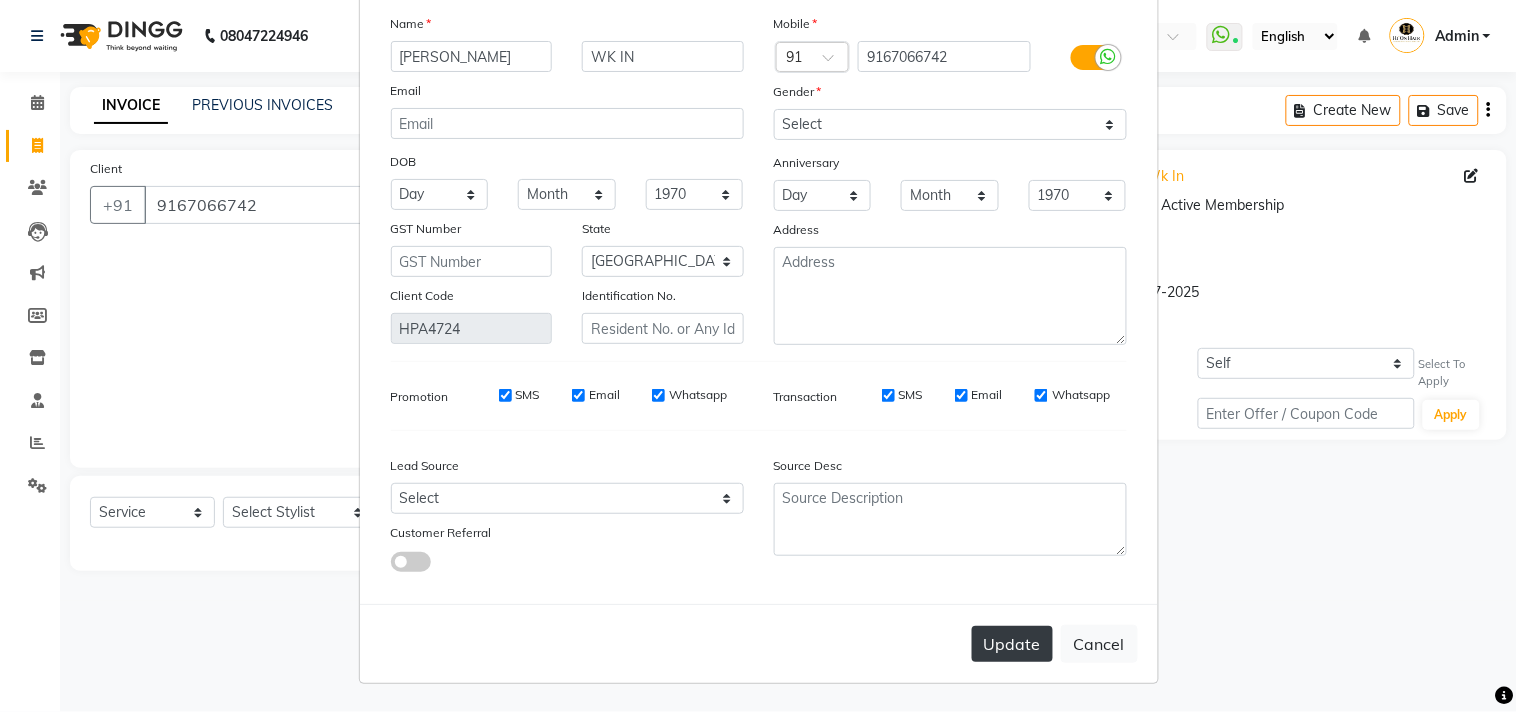 type on "[PERSON_NAME]" 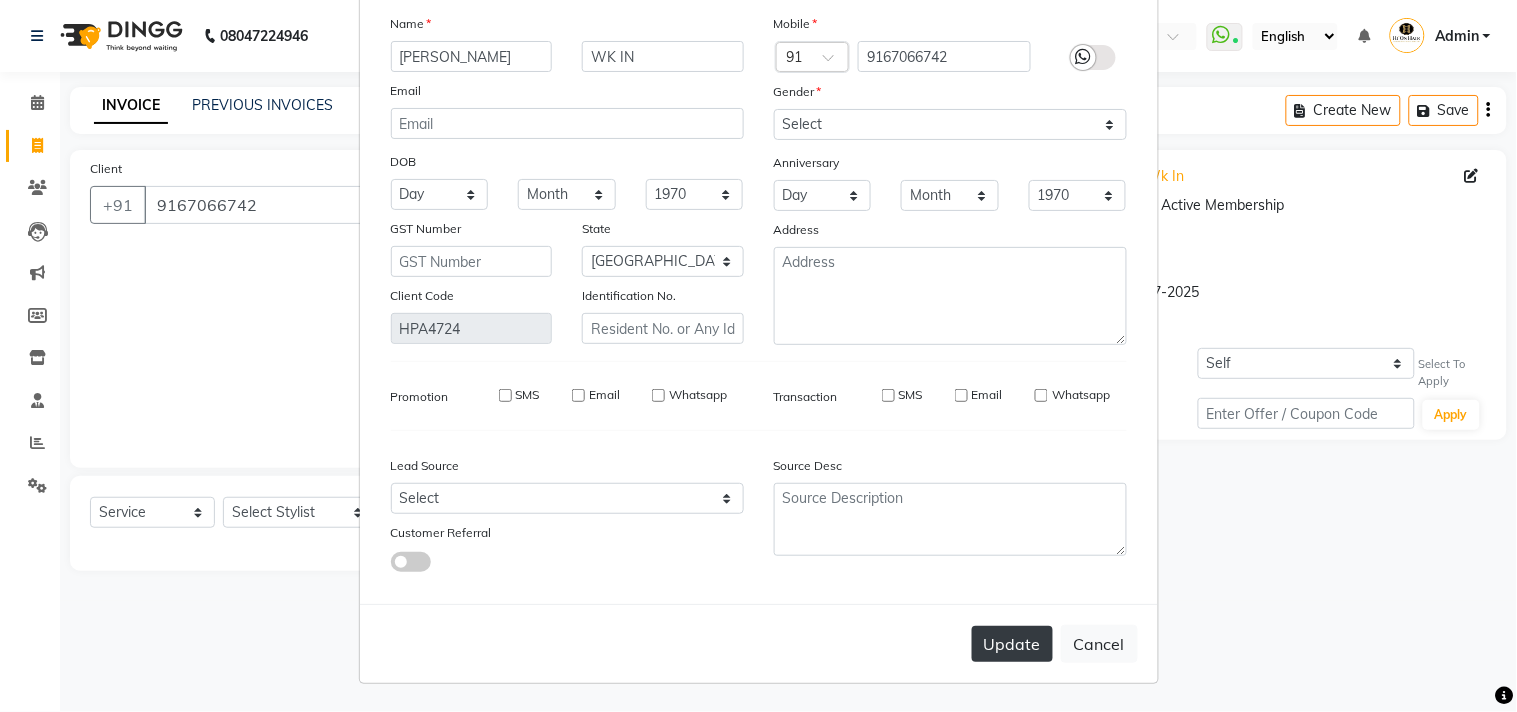 type 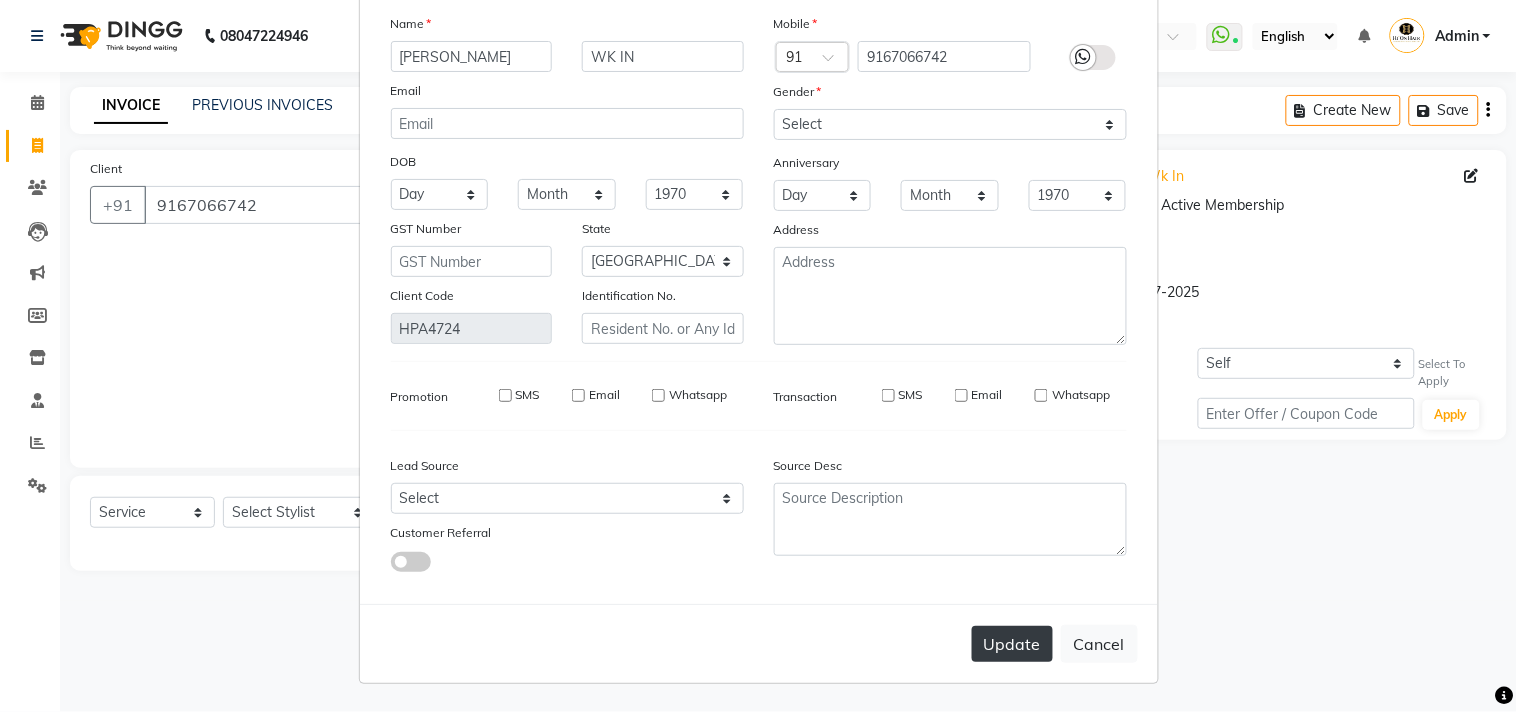 type 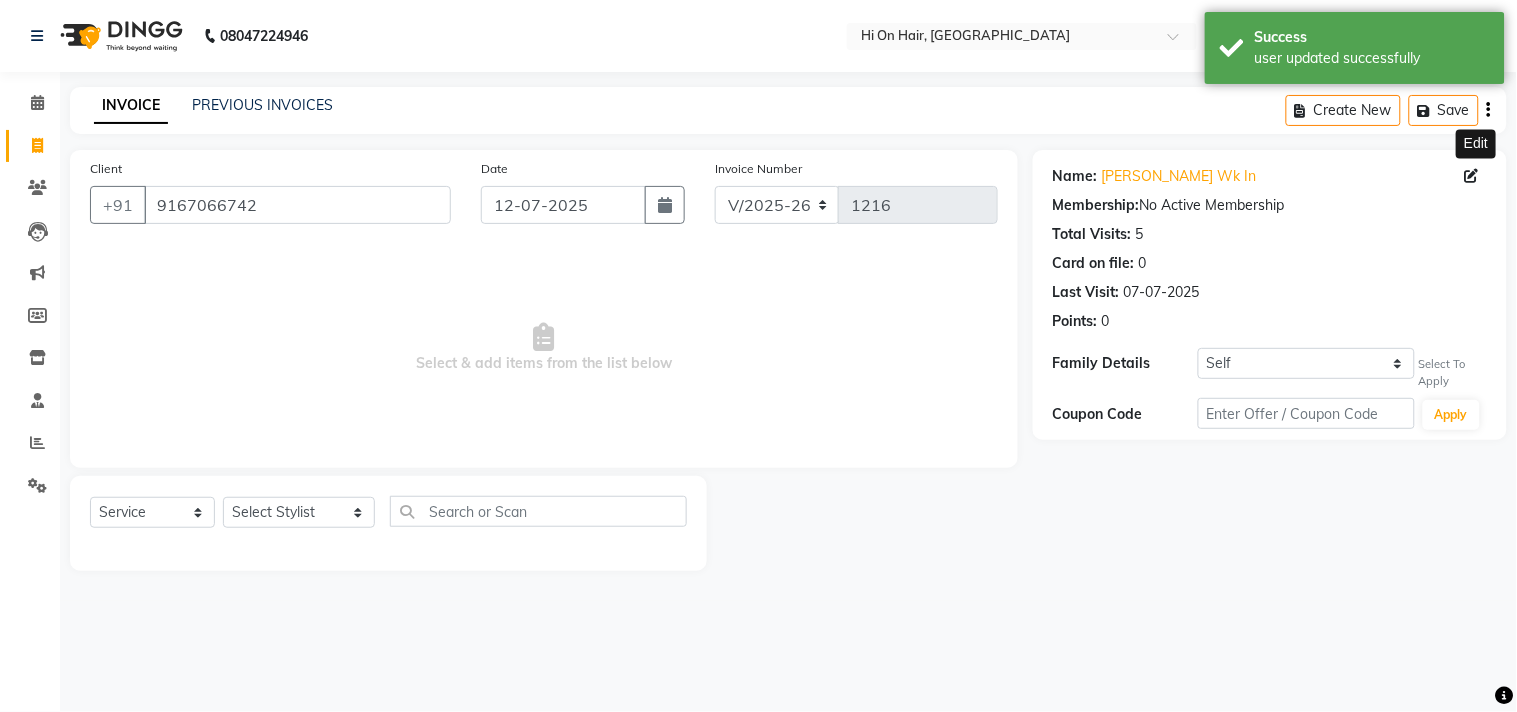 click 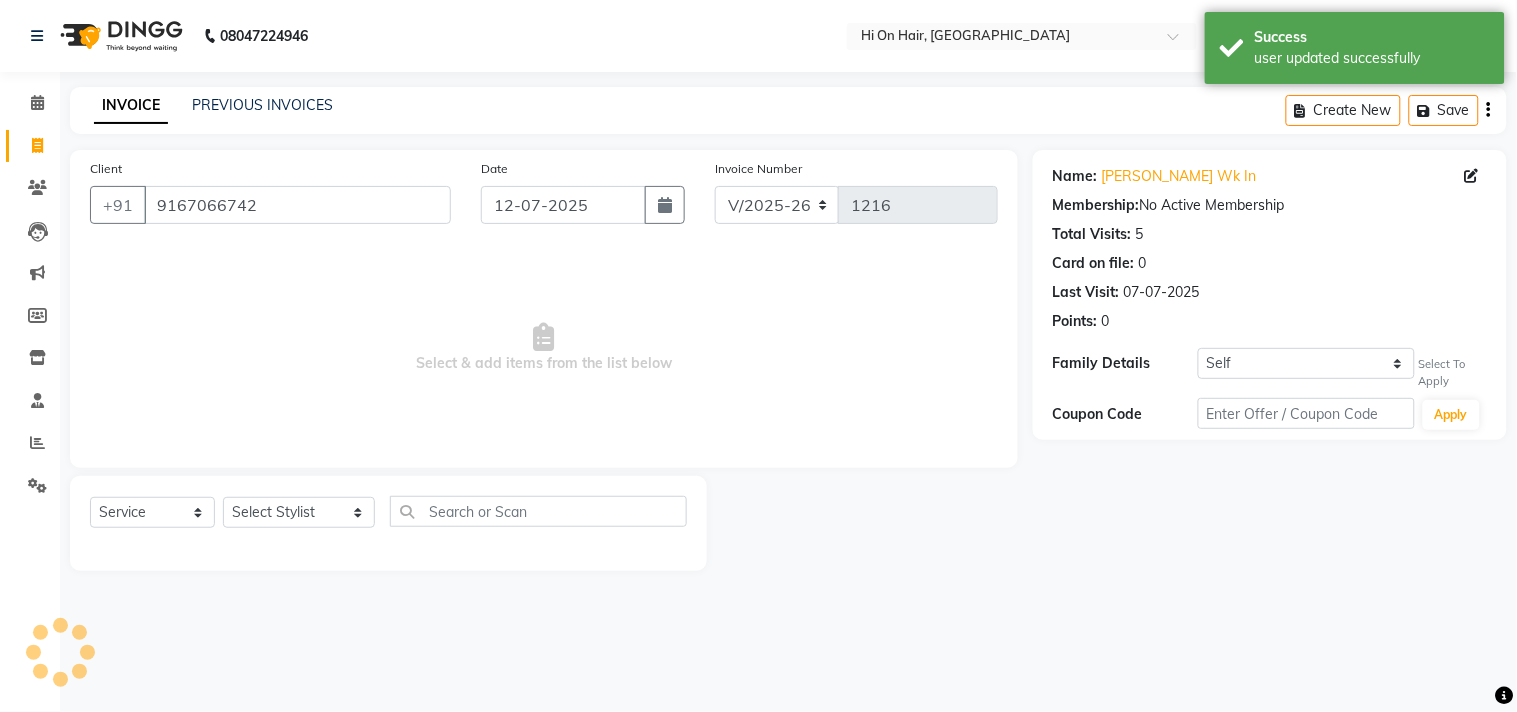 select on "22" 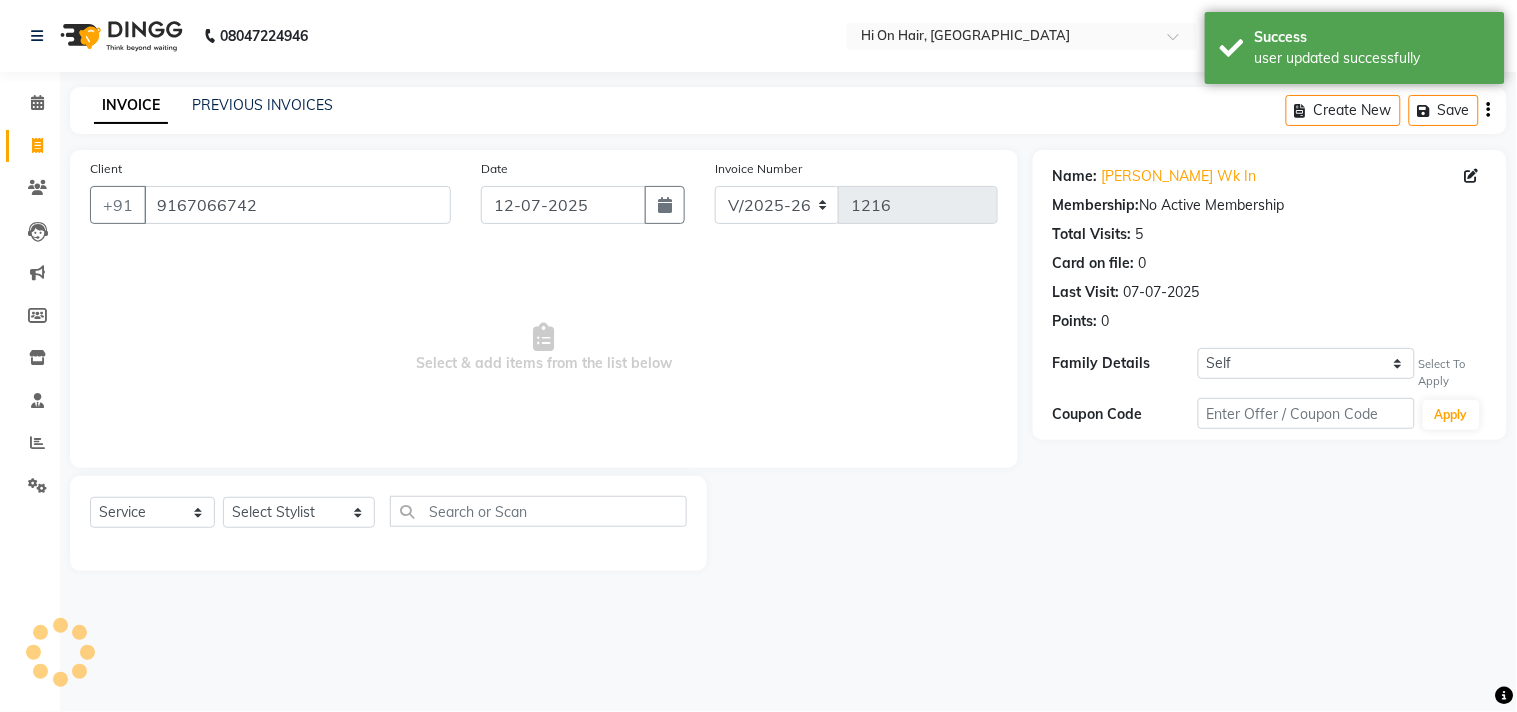 select on "[DEMOGRAPHIC_DATA]" 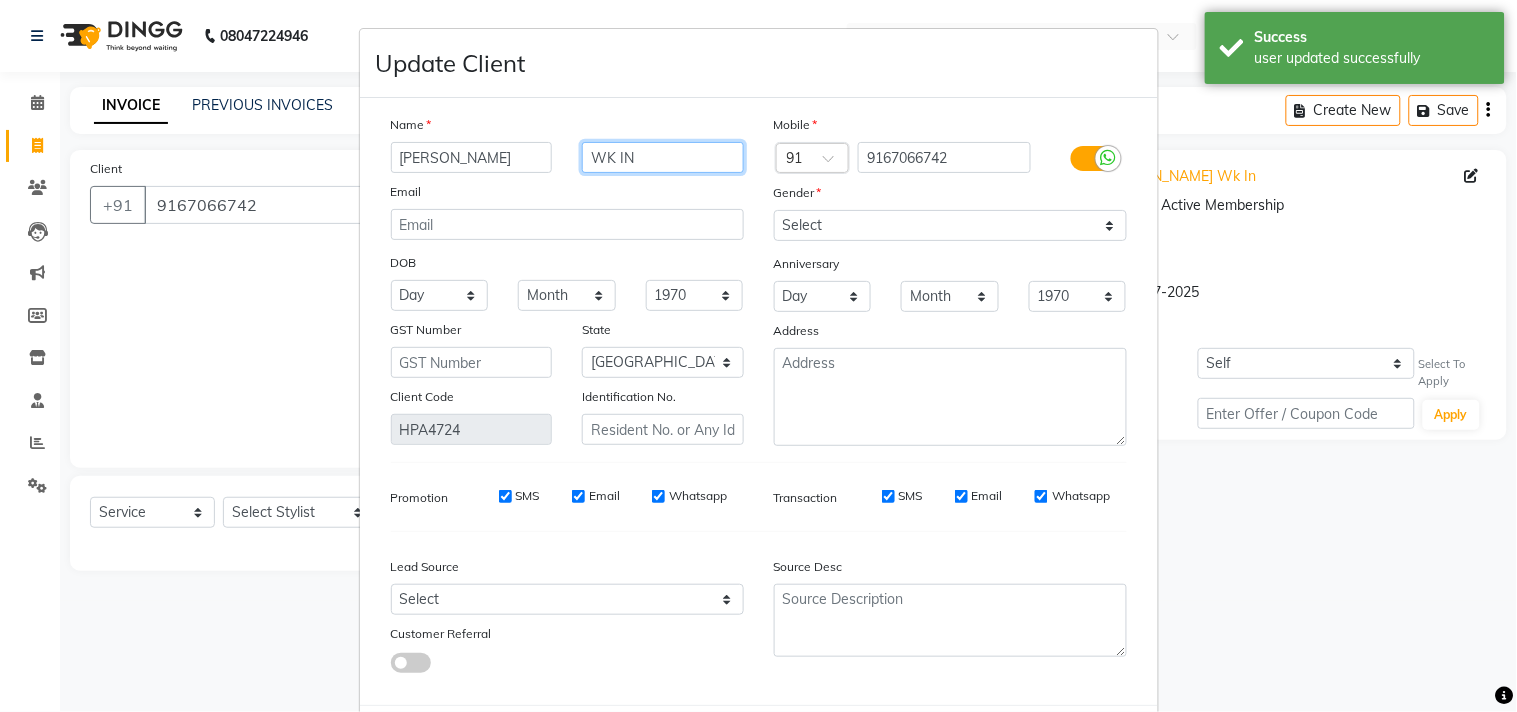 drag, startPoint x: 670, startPoint y: 153, endPoint x: 498, endPoint y: 152, distance: 172.00291 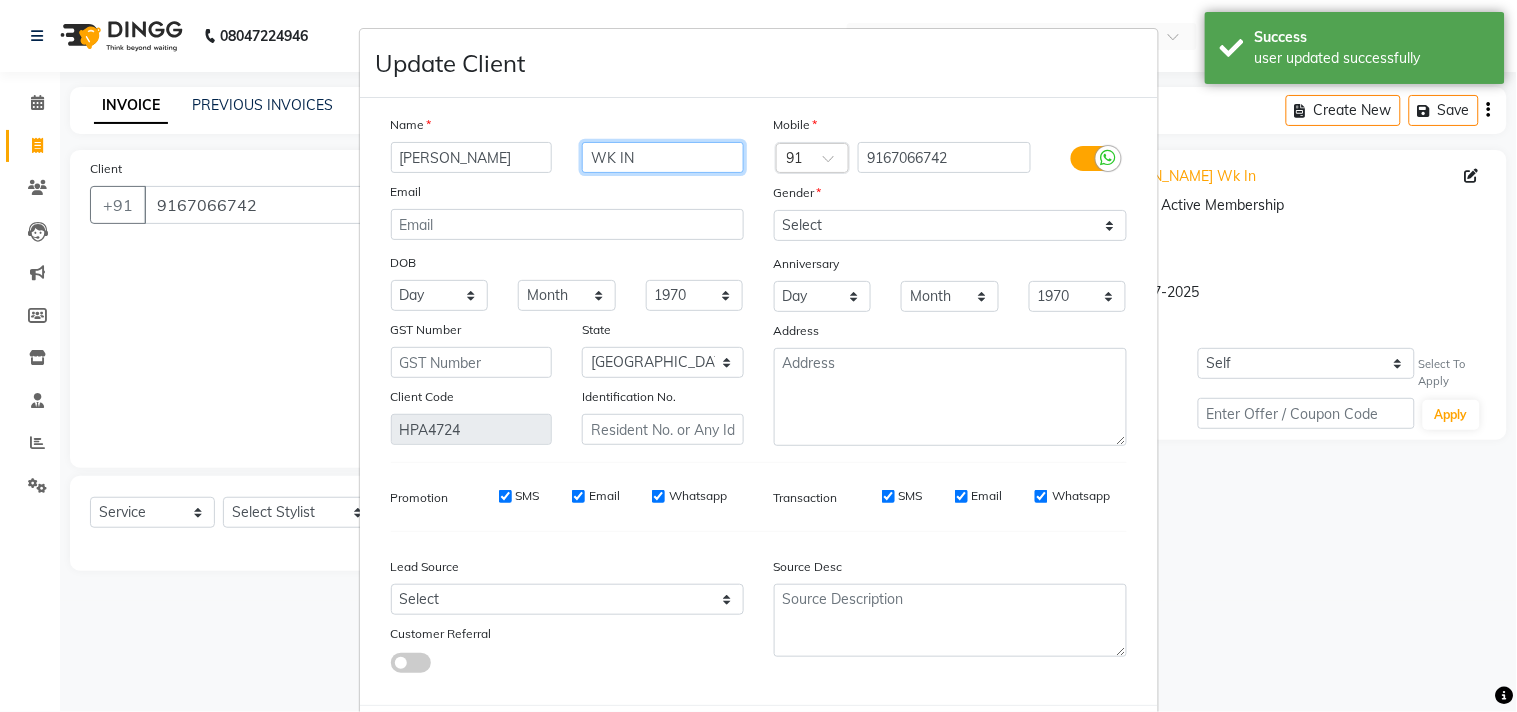 click on "KAVERI Luzo WK IN" at bounding box center (567, 157) 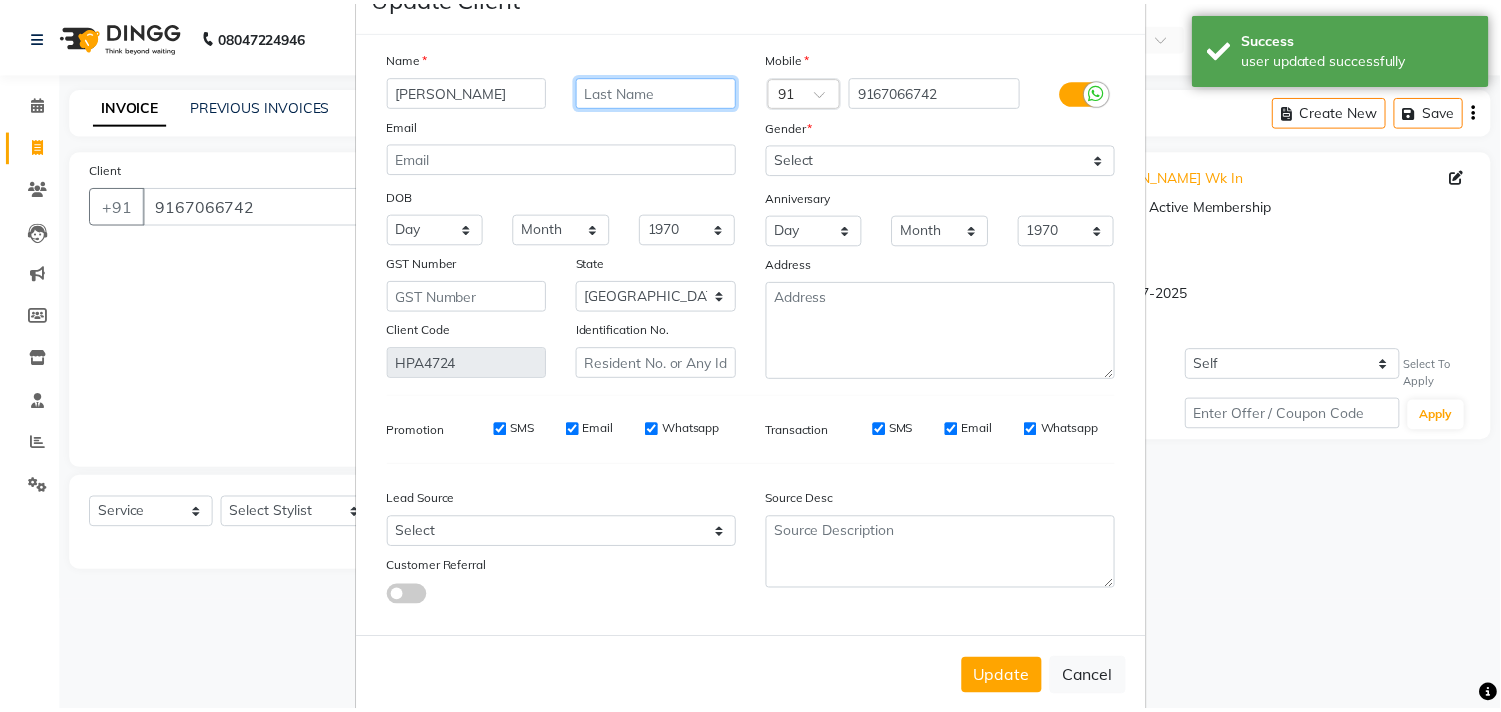 scroll, scrollTop: 103, scrollLeft: 0, axis: vertical 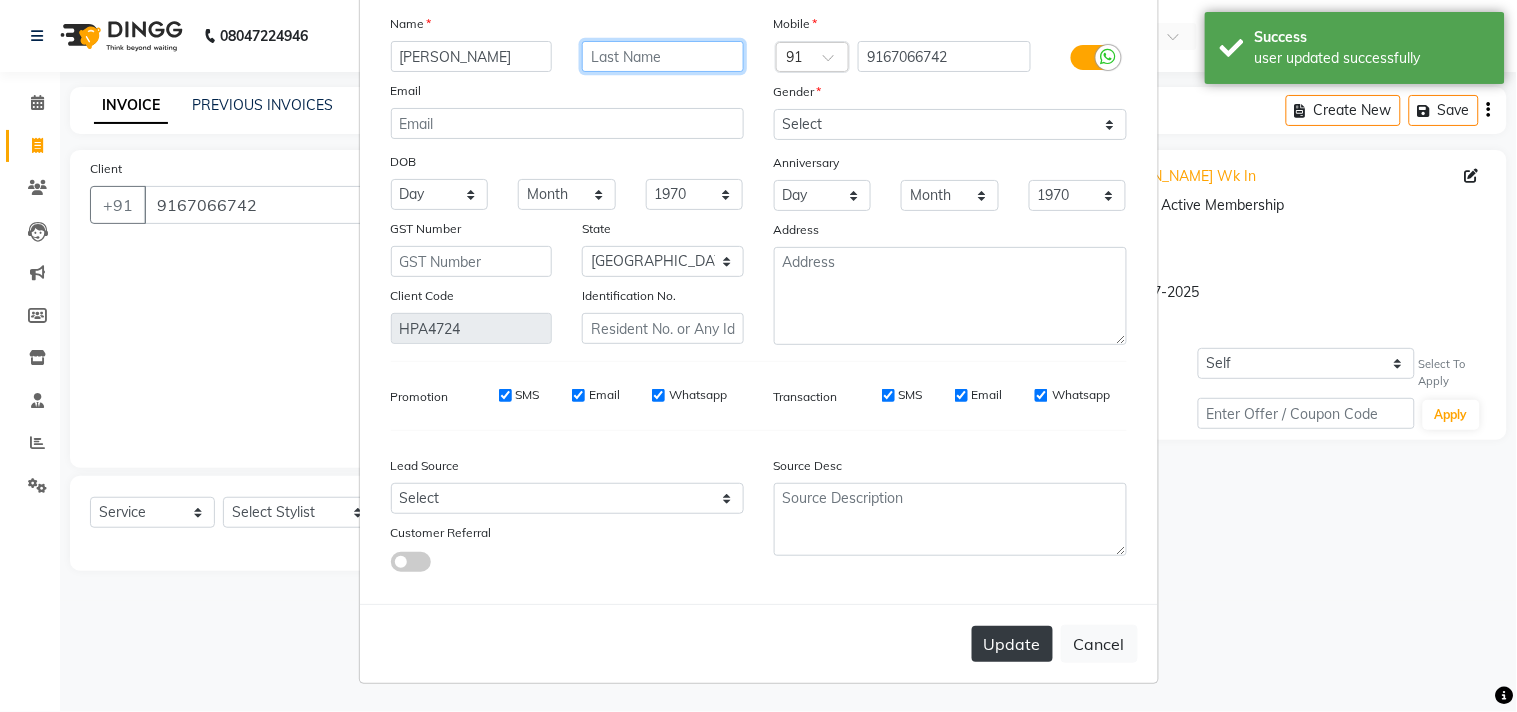 type 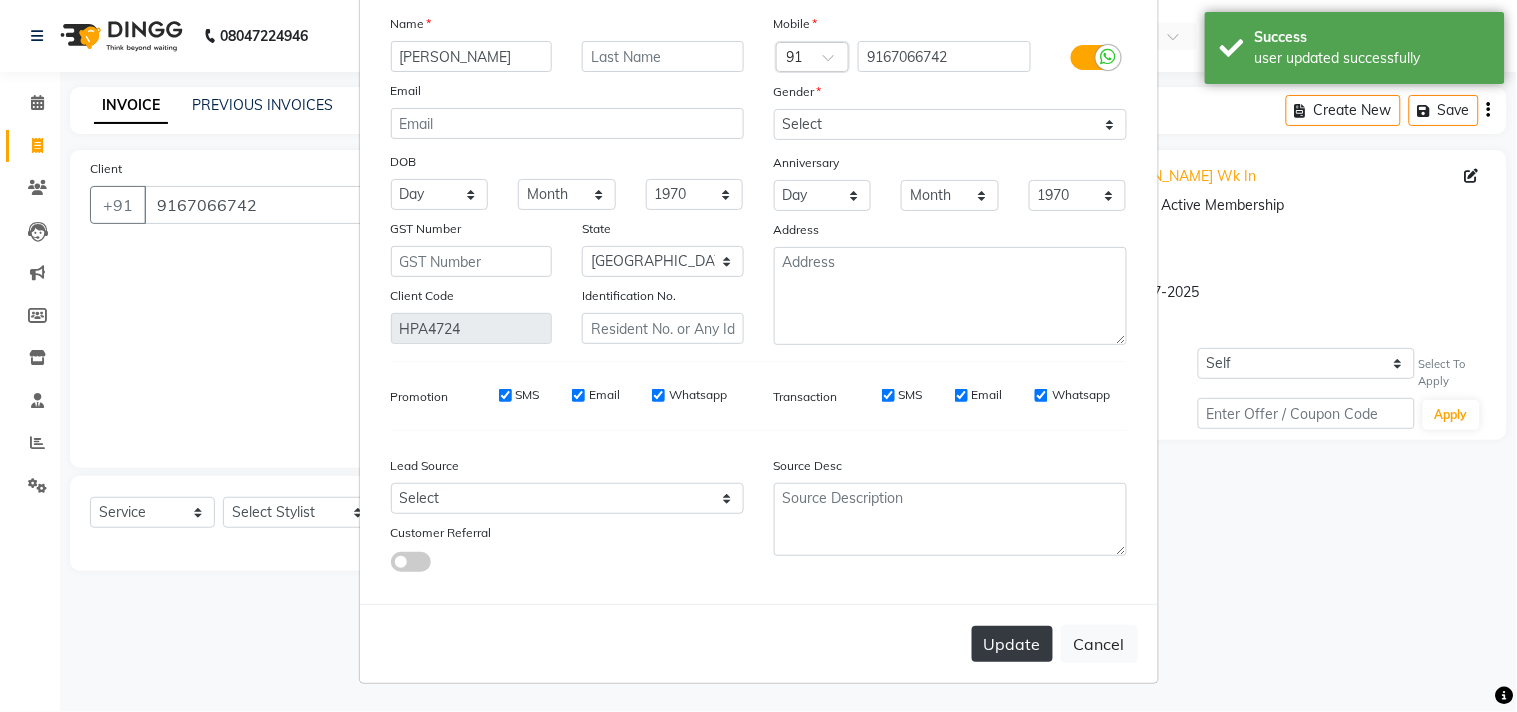 click on "Update" at bounding box center [1012, 644] 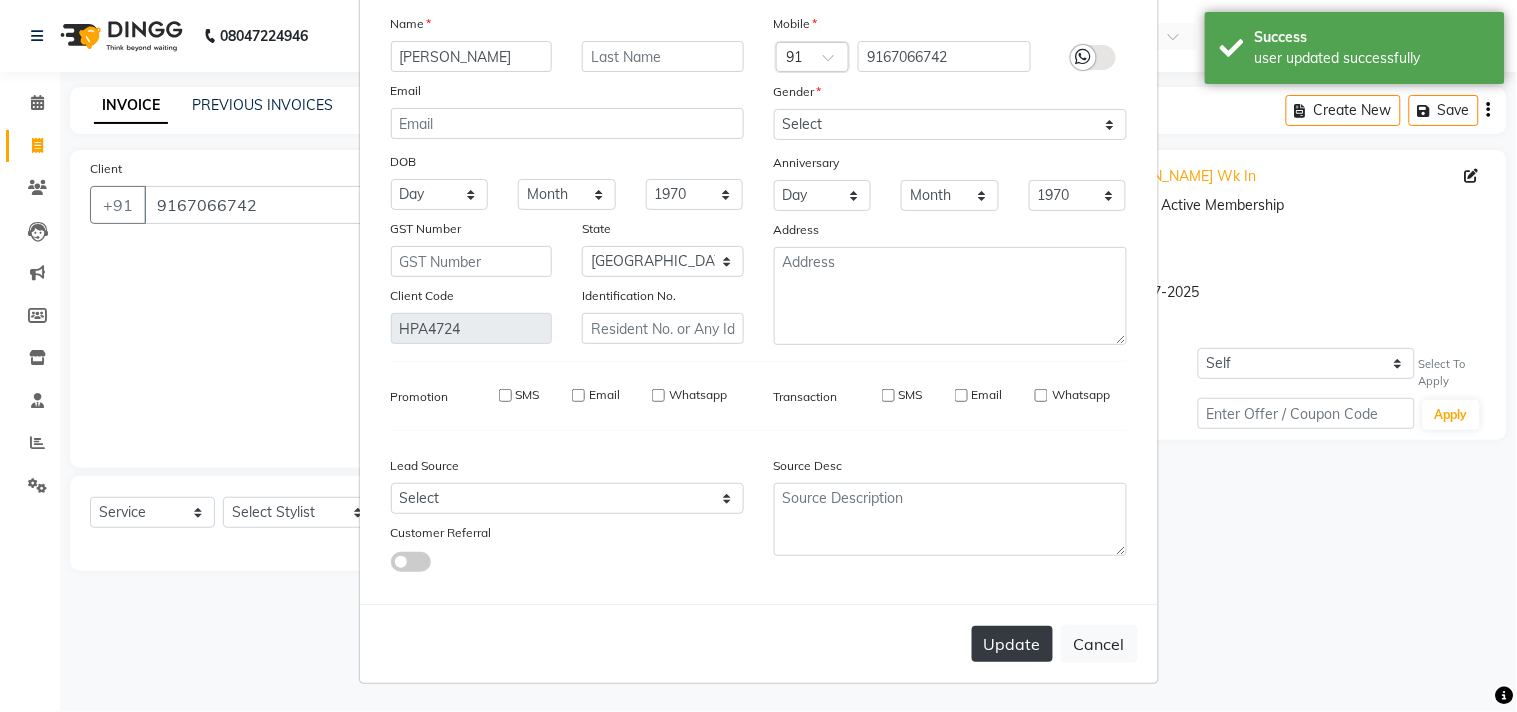 type 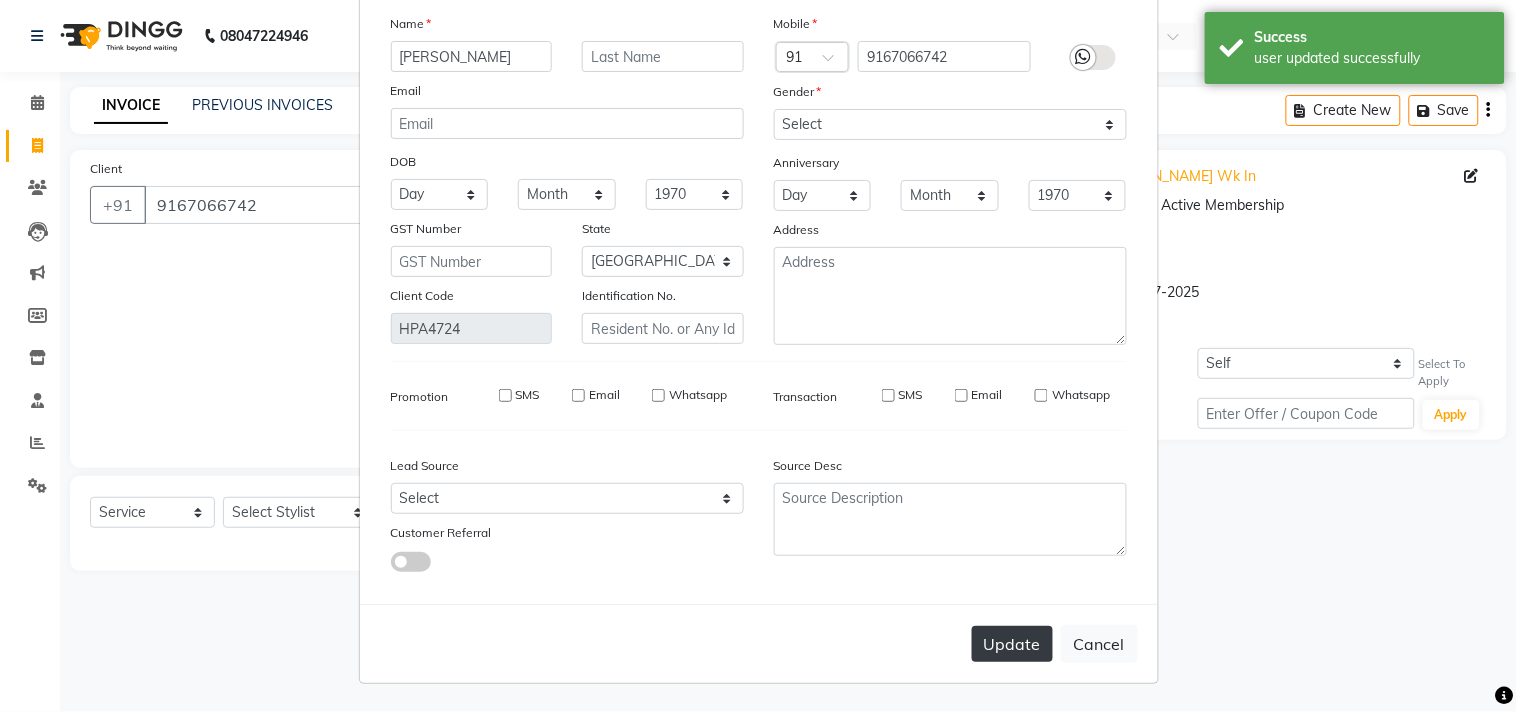 select 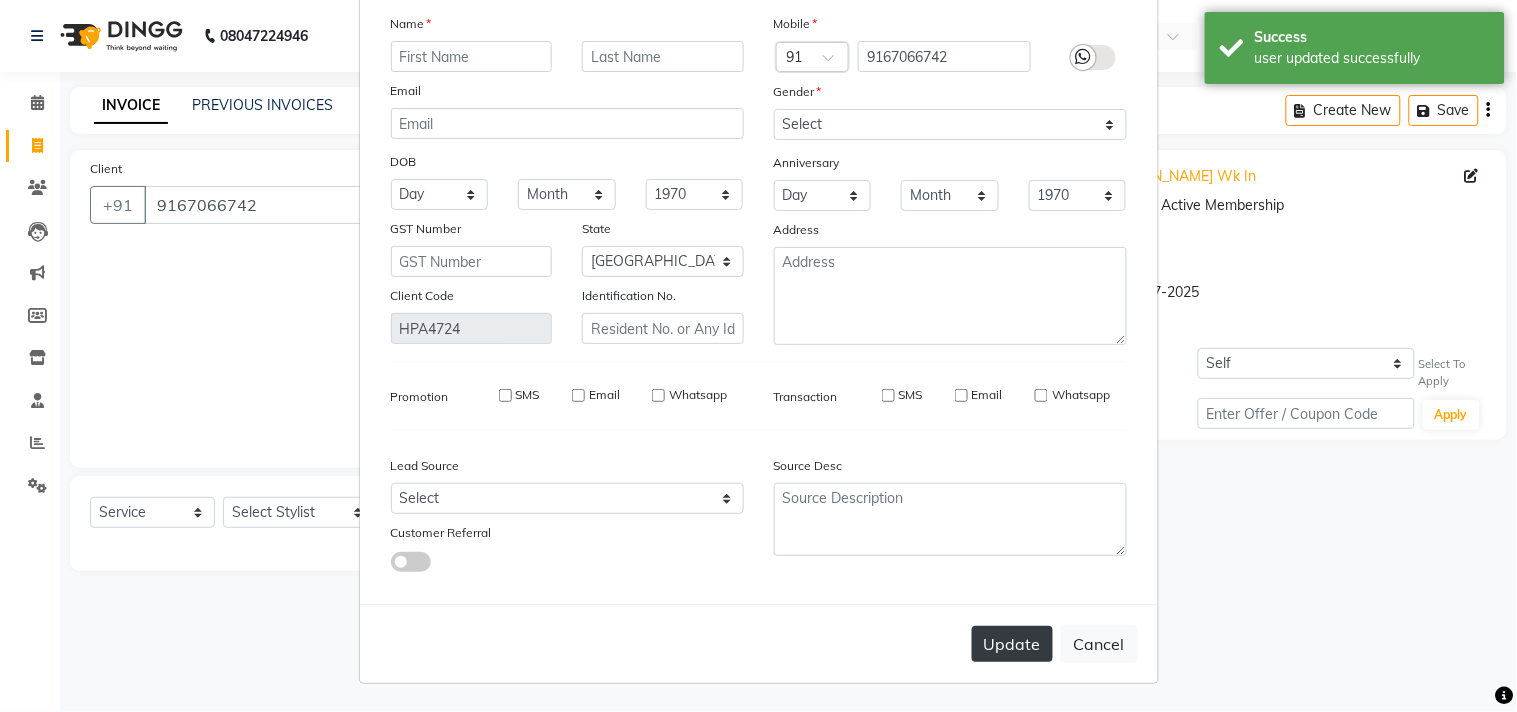 select 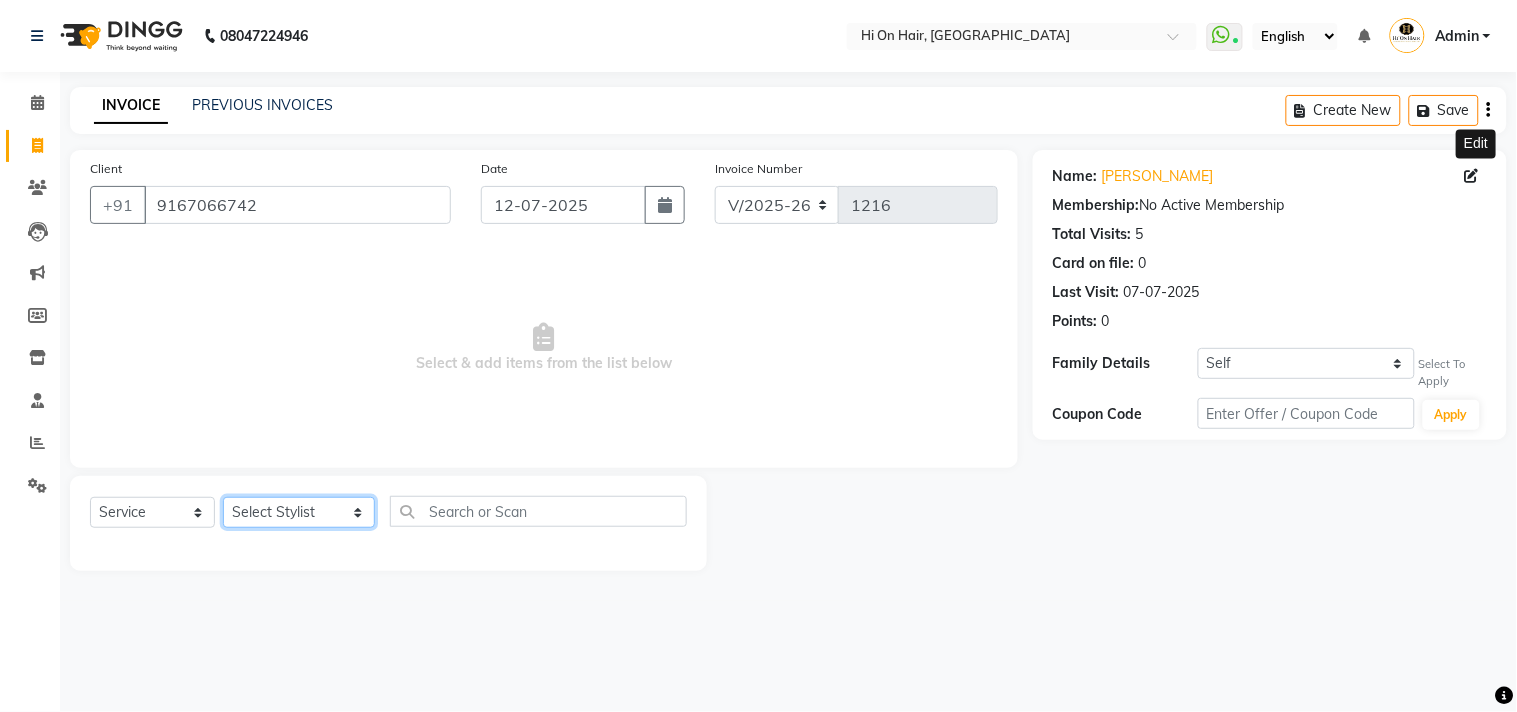 click on "Select Stylist [PERSON_NAME] [PERSON_NAME] Hi On Hair MAKYOPHI [PERSON_NAME] [PERSON_NAME] Raani [PERSON_NAME] [PERSON_NAME] [PERSON_NAME] [PERSON_NAME] SOSEM [PERSON_NAME]" 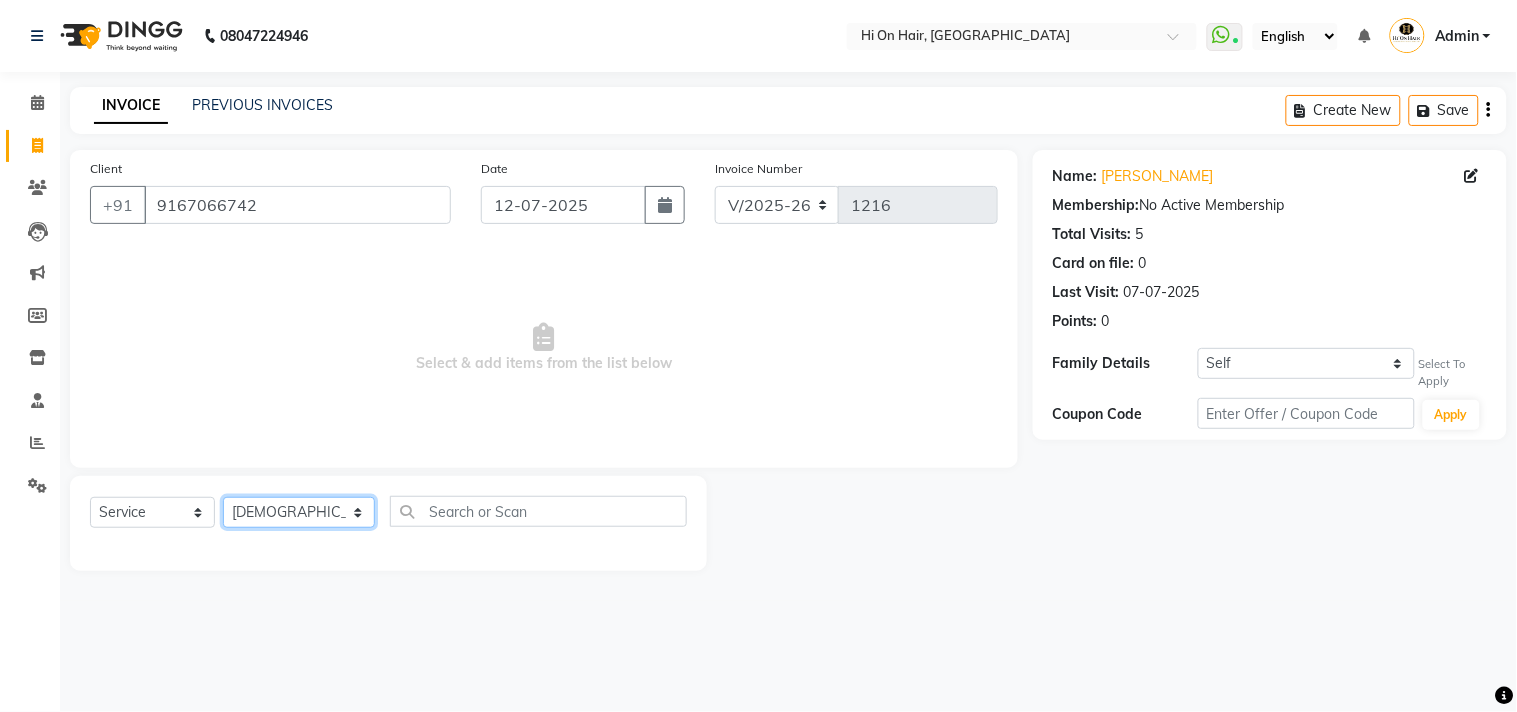 click on "Select Stylist [PERSON_NAME] [PERSON_NAME] Hi On Hair MAKYOPHI [PERSON_NAME] [PERSON_NAME] Raani [PERSON_NAME] [PERSON_NAME] [PERSON_NAME] [PERSON_NAME] SOSEM [PERSON_NAME]" 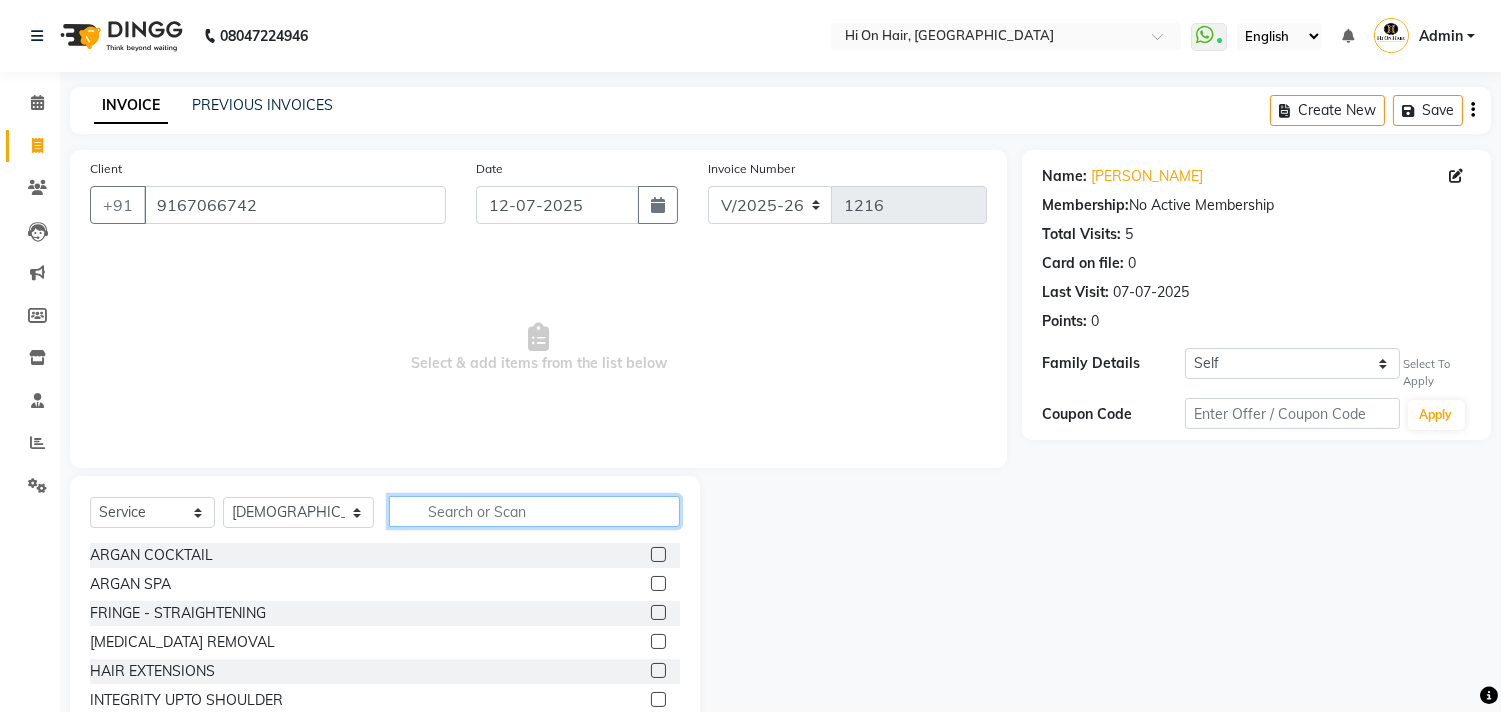 click 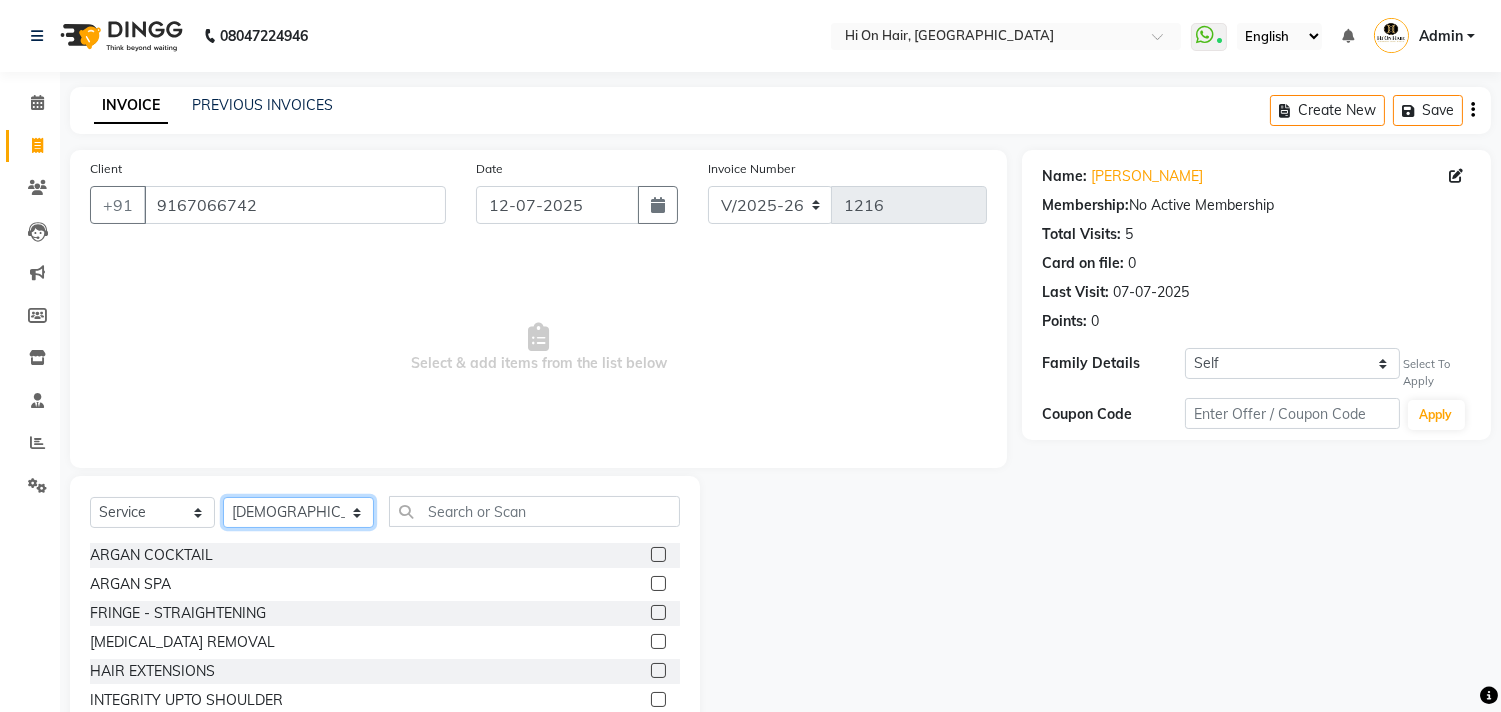 click on "Select Stylist [PERSON_NAME] [PERSON_NAME] Hi On Hair MAKYOPHI [PERSON_NAME] [PERSON_NAME] Raani [PERSON_NAME] [PERSON_NAME] [PERSON_NAME] [PERSON_NAME] SOSEM [PERSON_NAME]" 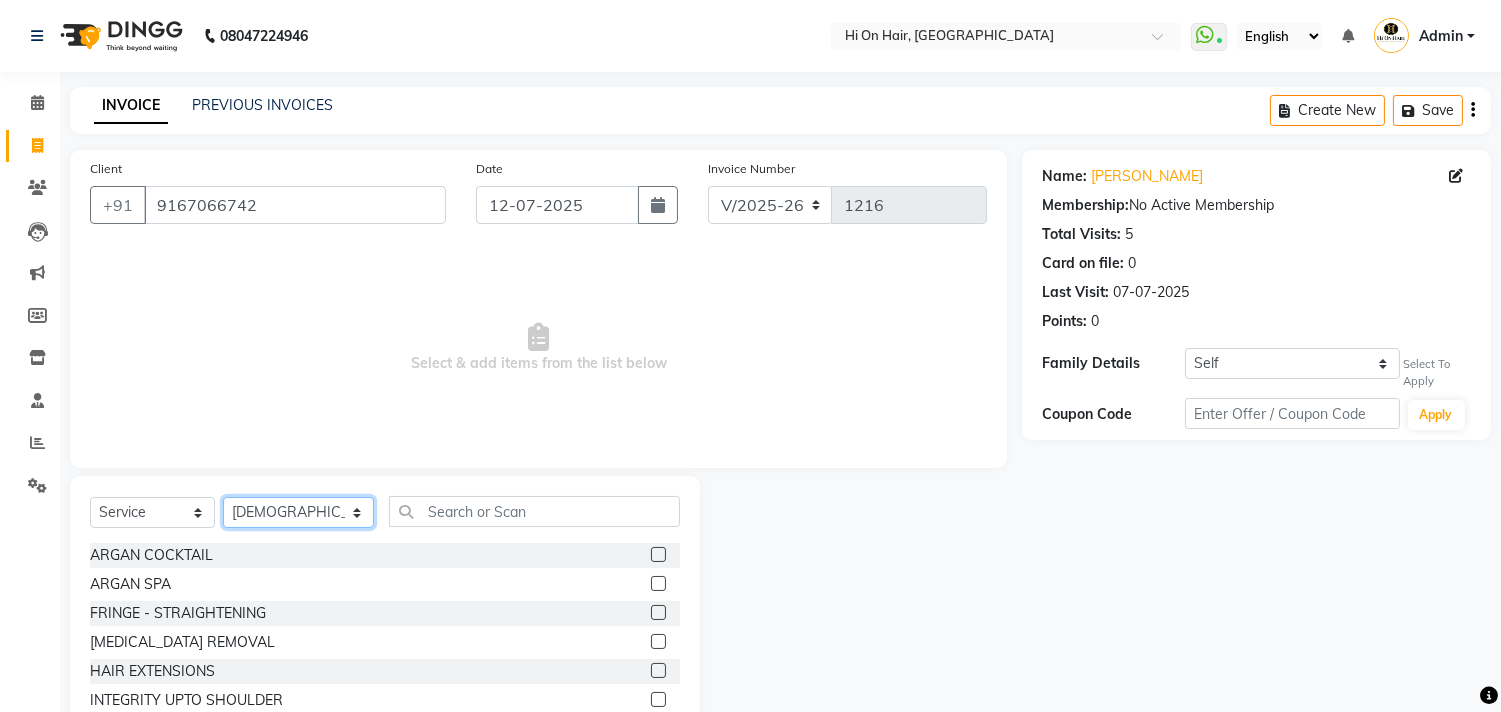 select on "29610" 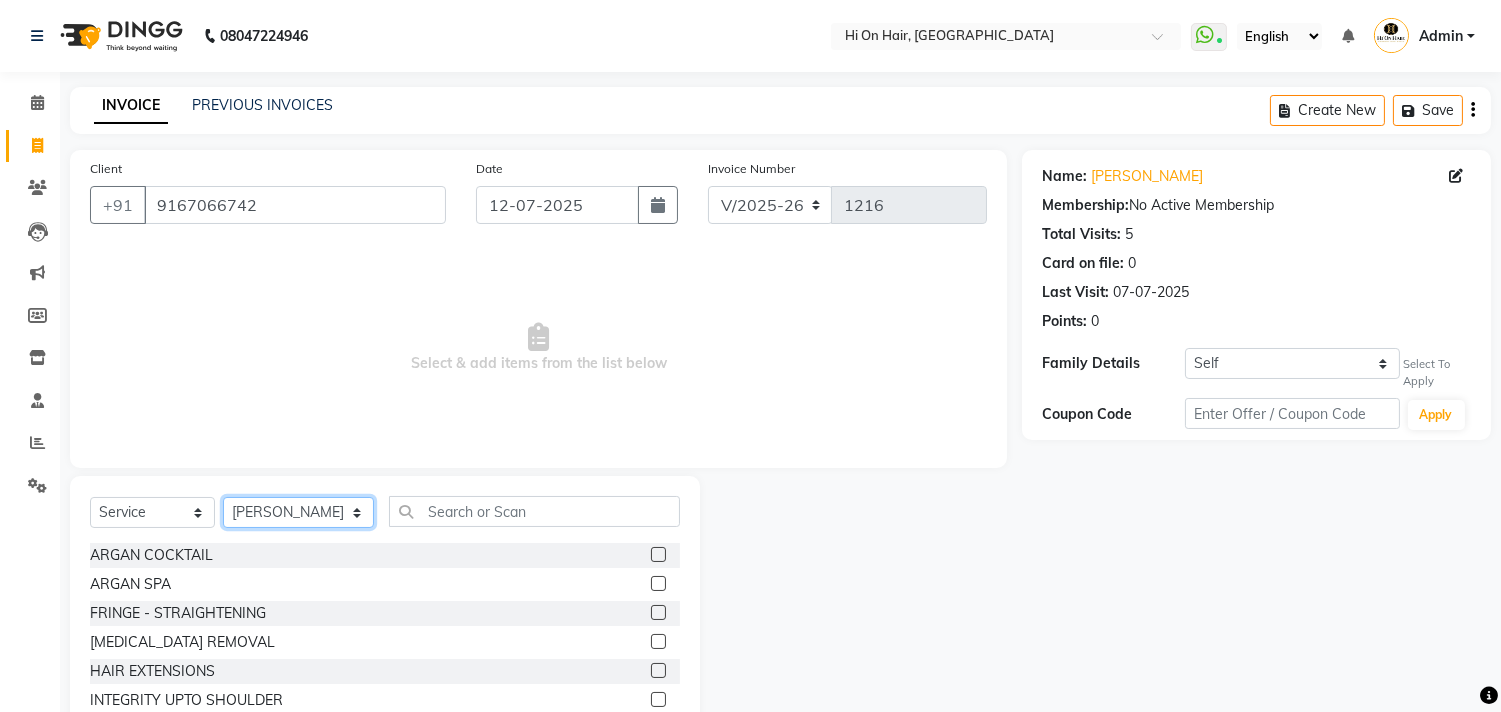 click on "Select Stylist [PERSON_NAME] [PERSON_NAME] Hi On Hair MAKYOPHI [PERSON_NAME] [PERSON_NAME] Raani [PERSON_NAME] [PERSON_NAME] [PERSON_NAME] [PERSON_NAME] SOSEM [PERSON_NAME]" 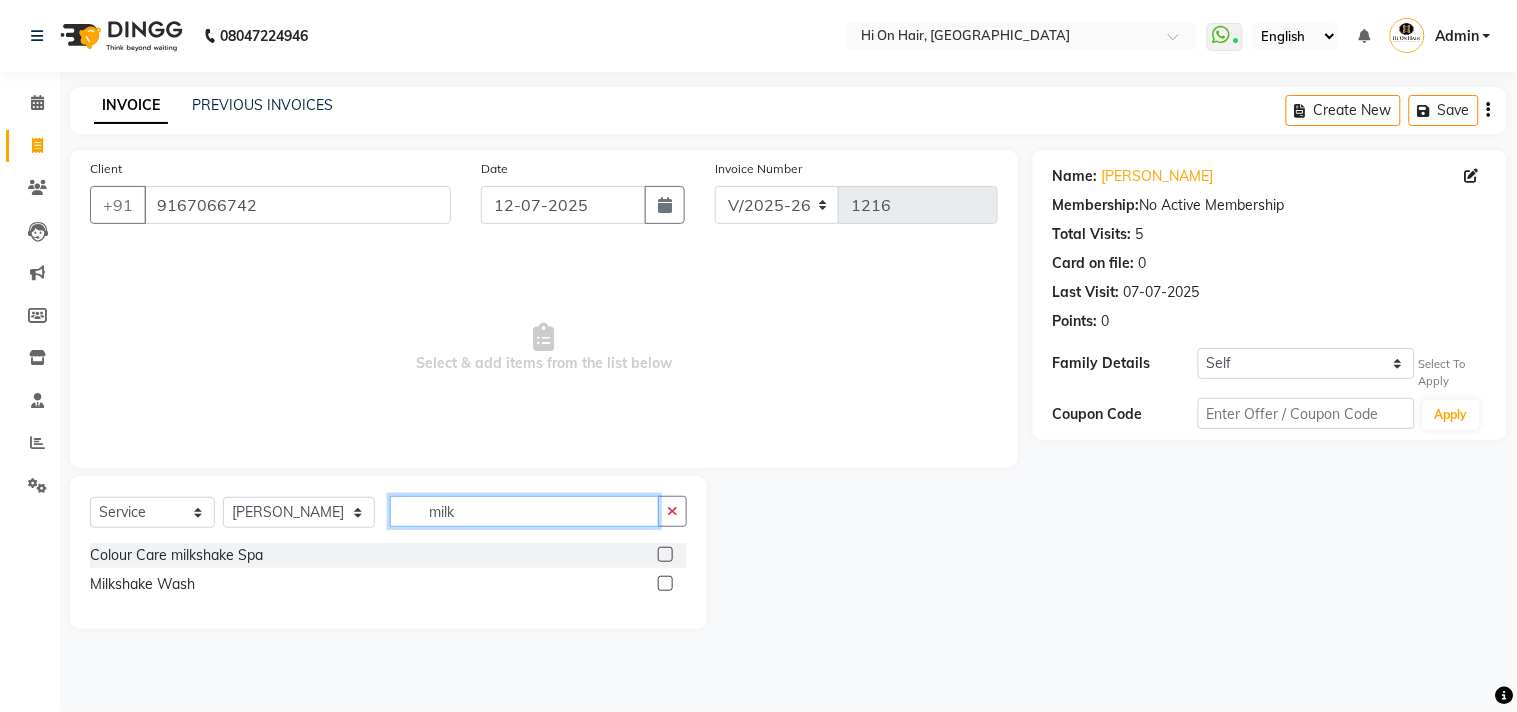 click on "Select  Service  Product  Membership  Package Voucher Prepaid Gift Card  Select Stylist Alim Kaldane Anwar Laskar Hi On Hair MAKYOPHI Pankaj Thakur Poonam Nalawade Raani Rasika  Shelar Rehan Salmani Saba Shaikh Sana Shaikh SOSEM Zeeshan Salmani milk Colour Care milkshake Spa  Milkshake Wash" 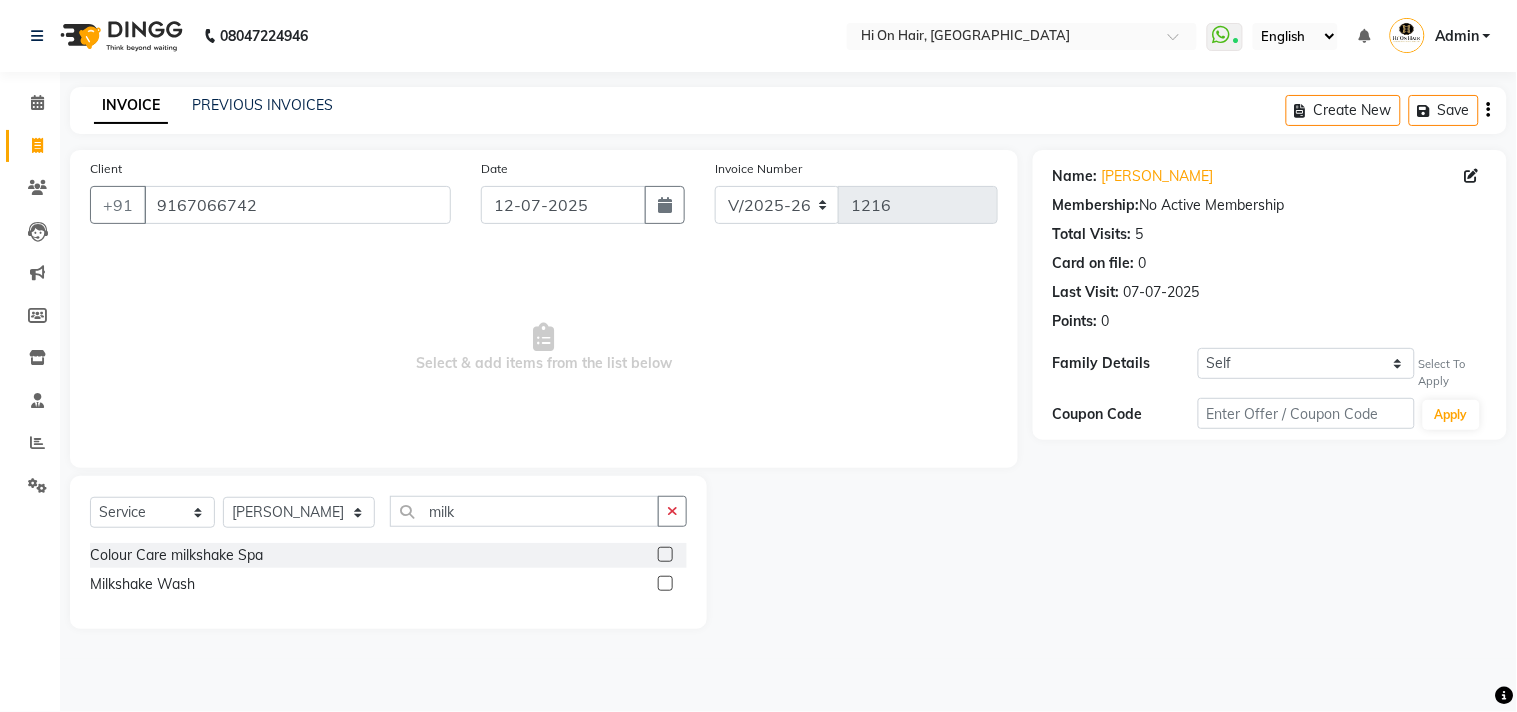 click 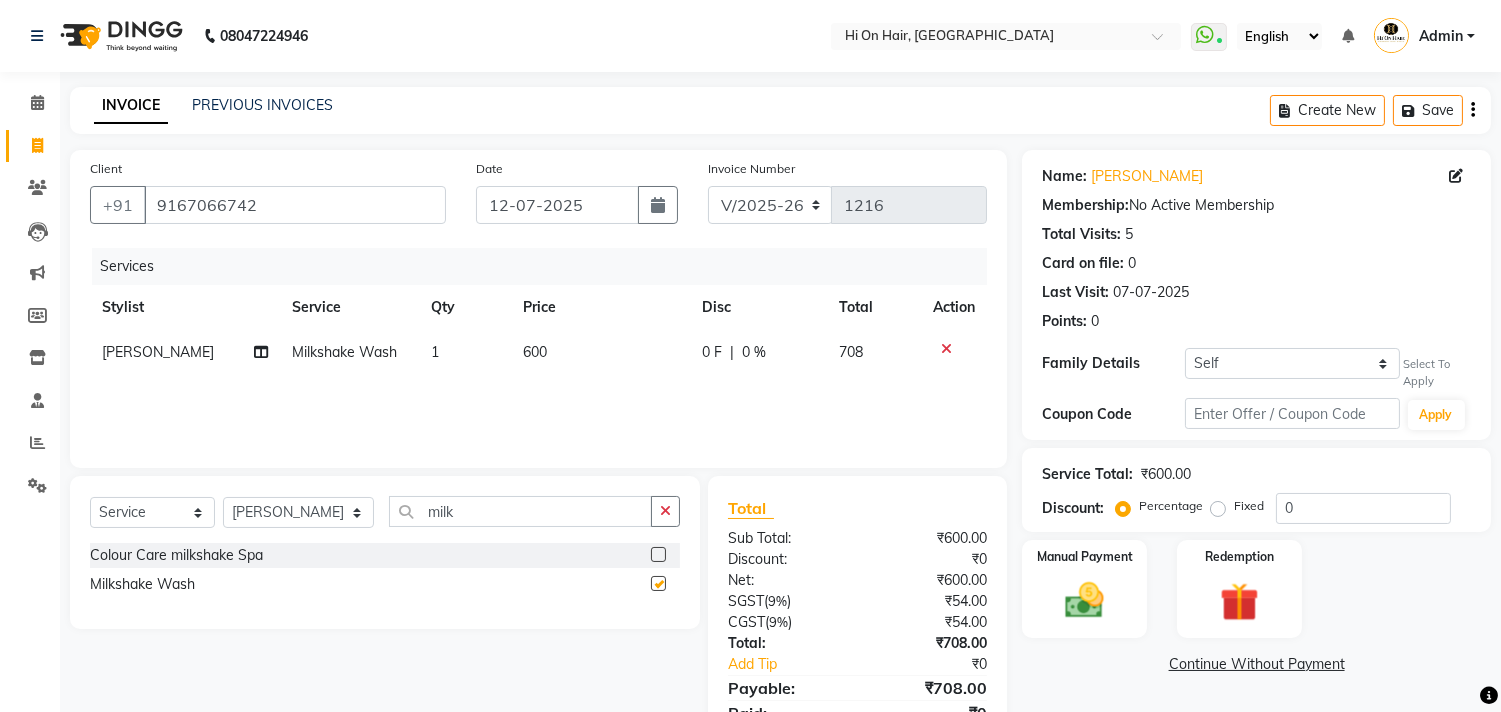 checkbox on "false" 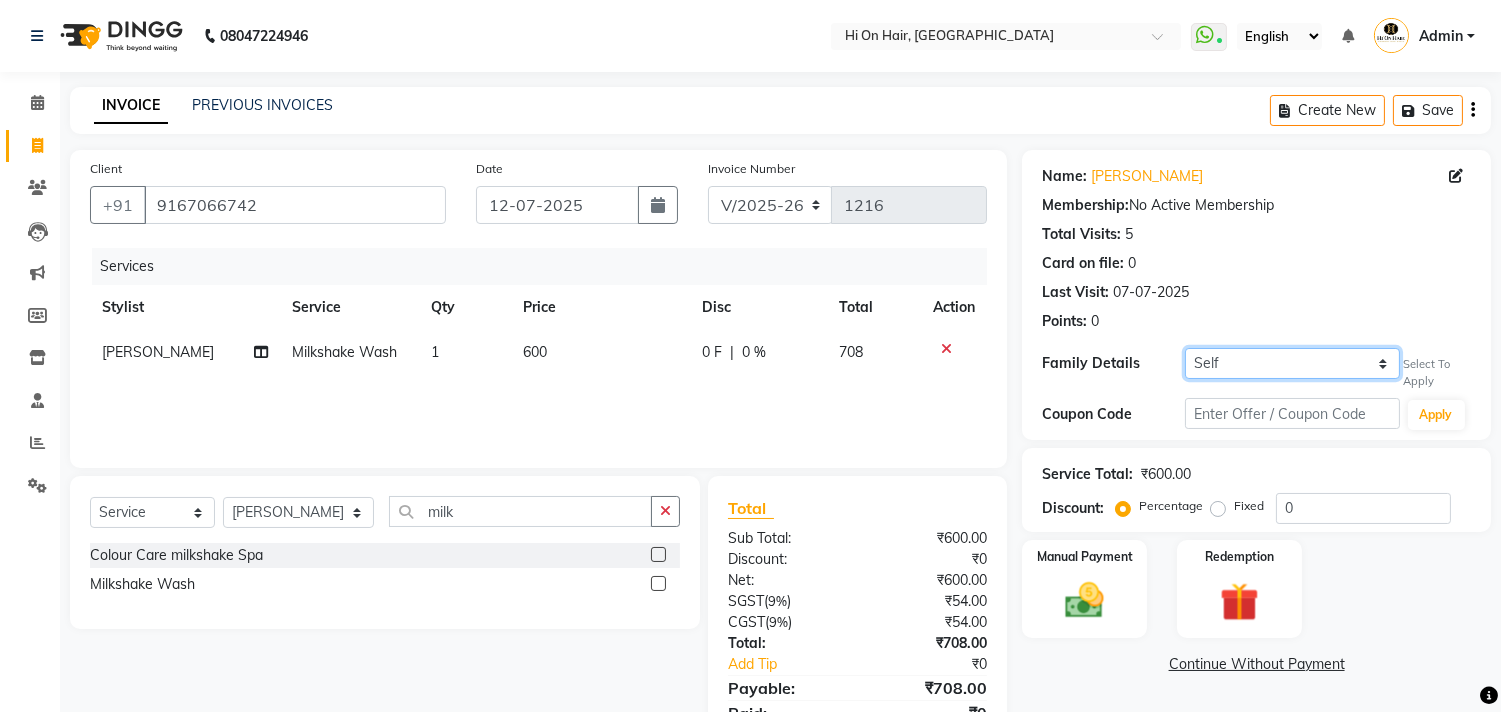 click on "Self Salonsurf ventures LTD" 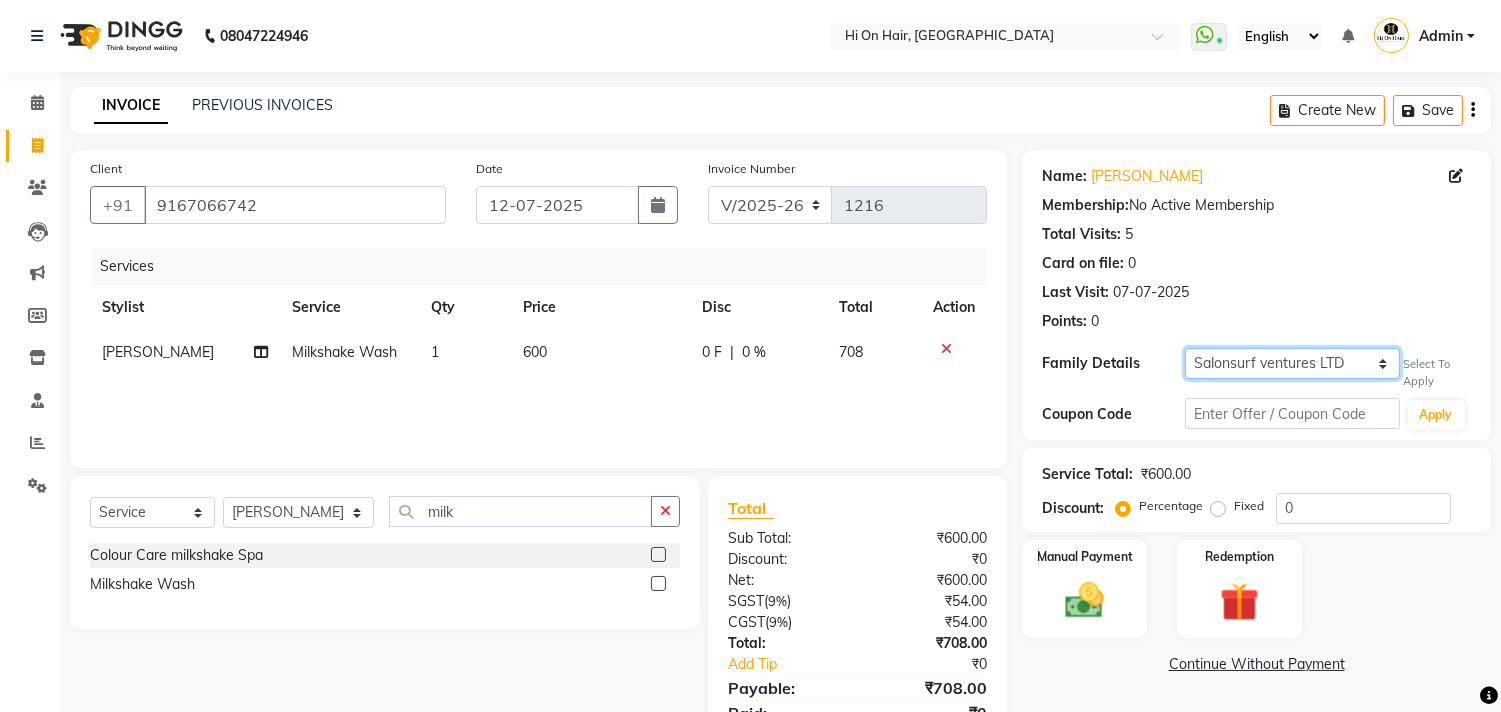 click on "Self Salonsurf ventures LTD" 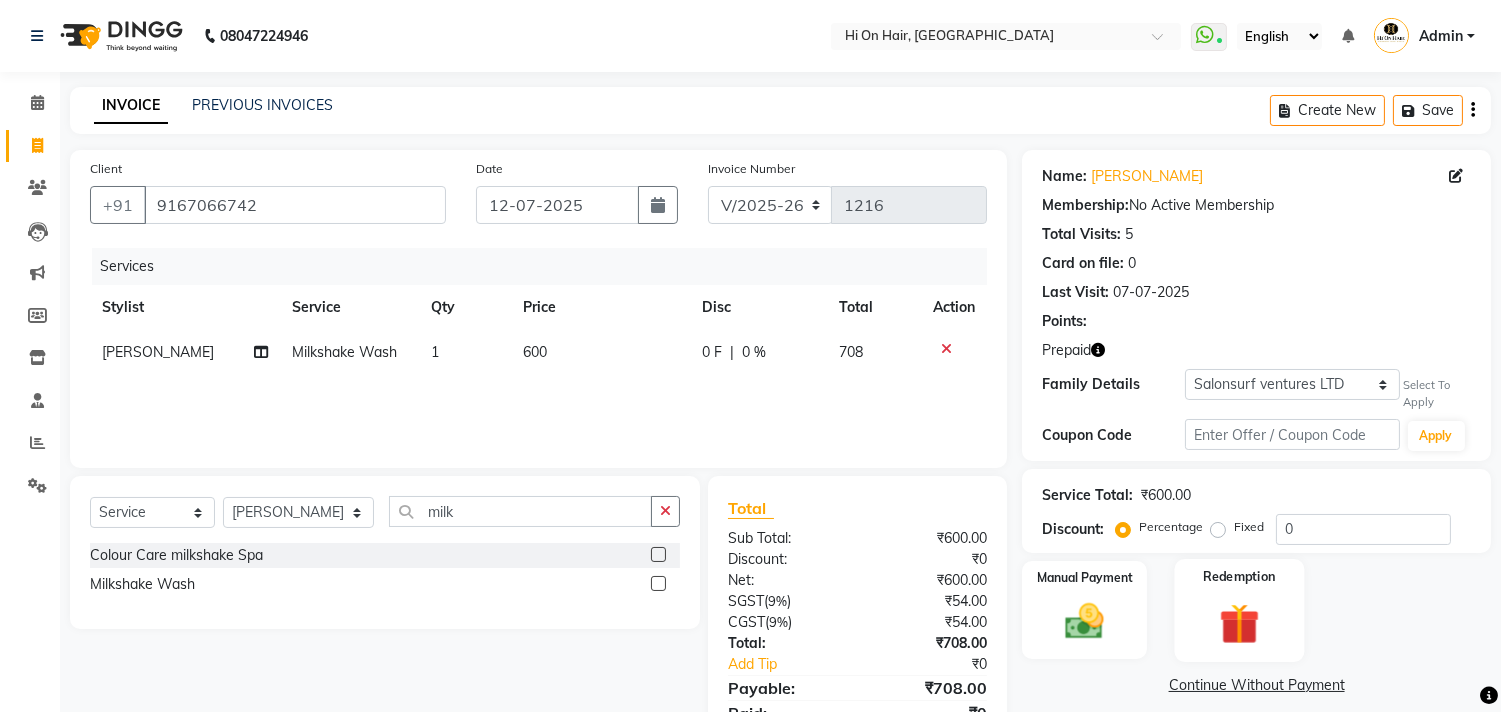 click on "Redemption" 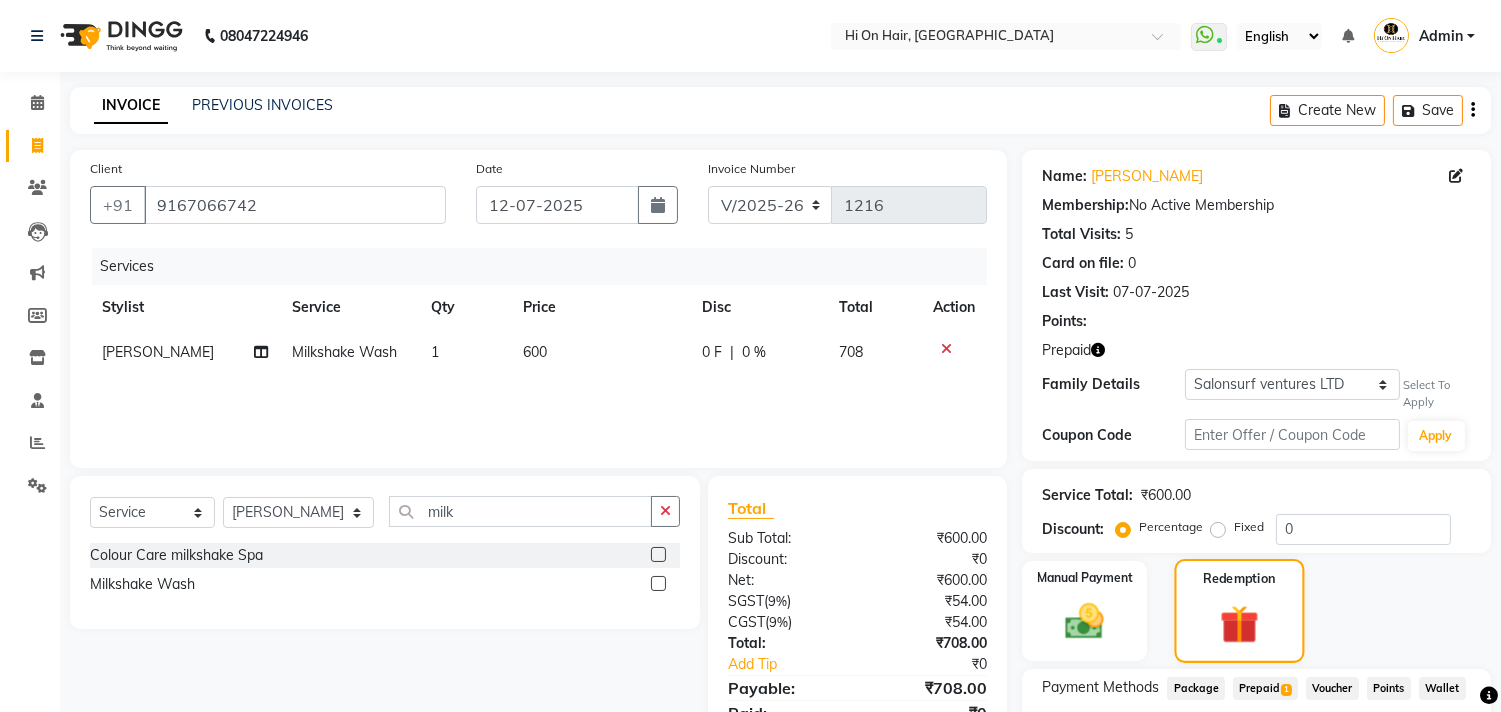 scroll, scrollTop: 146, scrollLeft: 0, axis: vertical 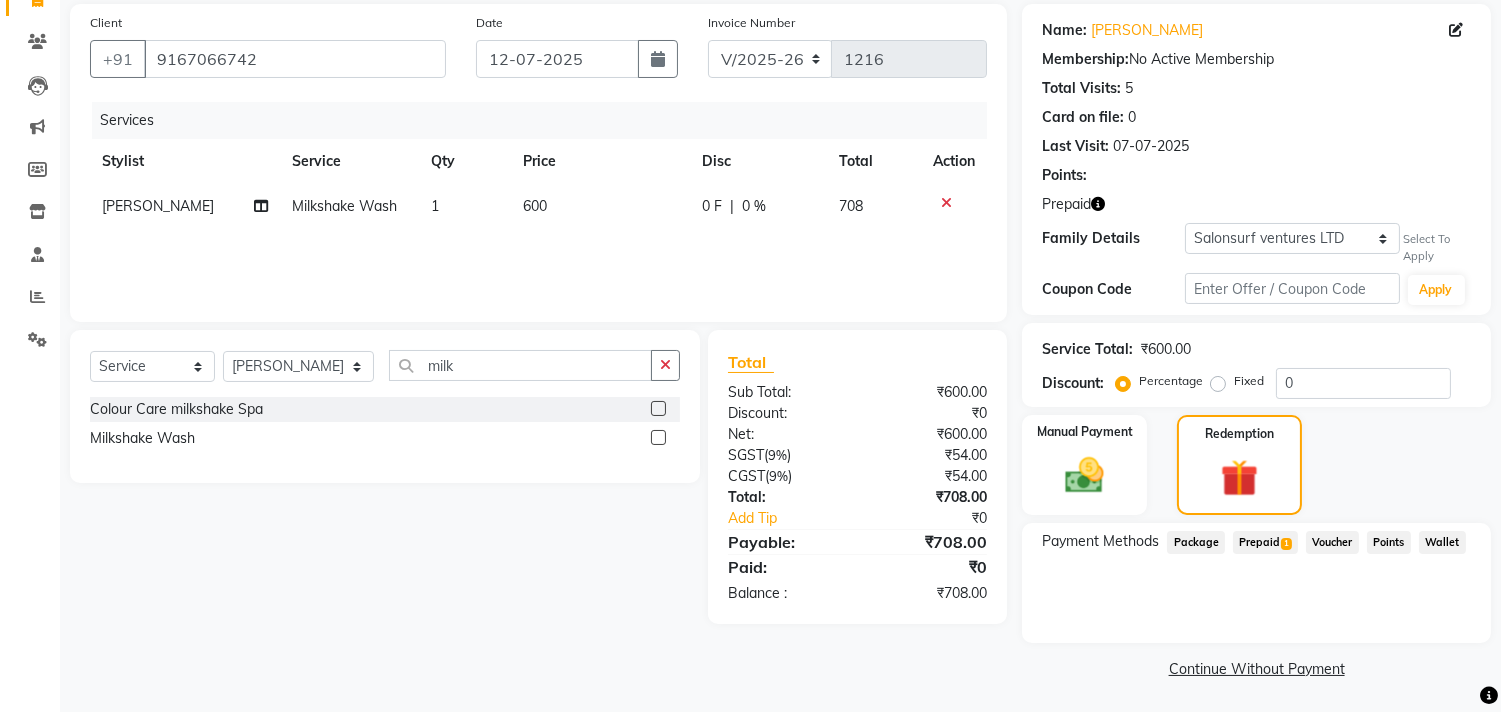 click on "Prepaid  1" 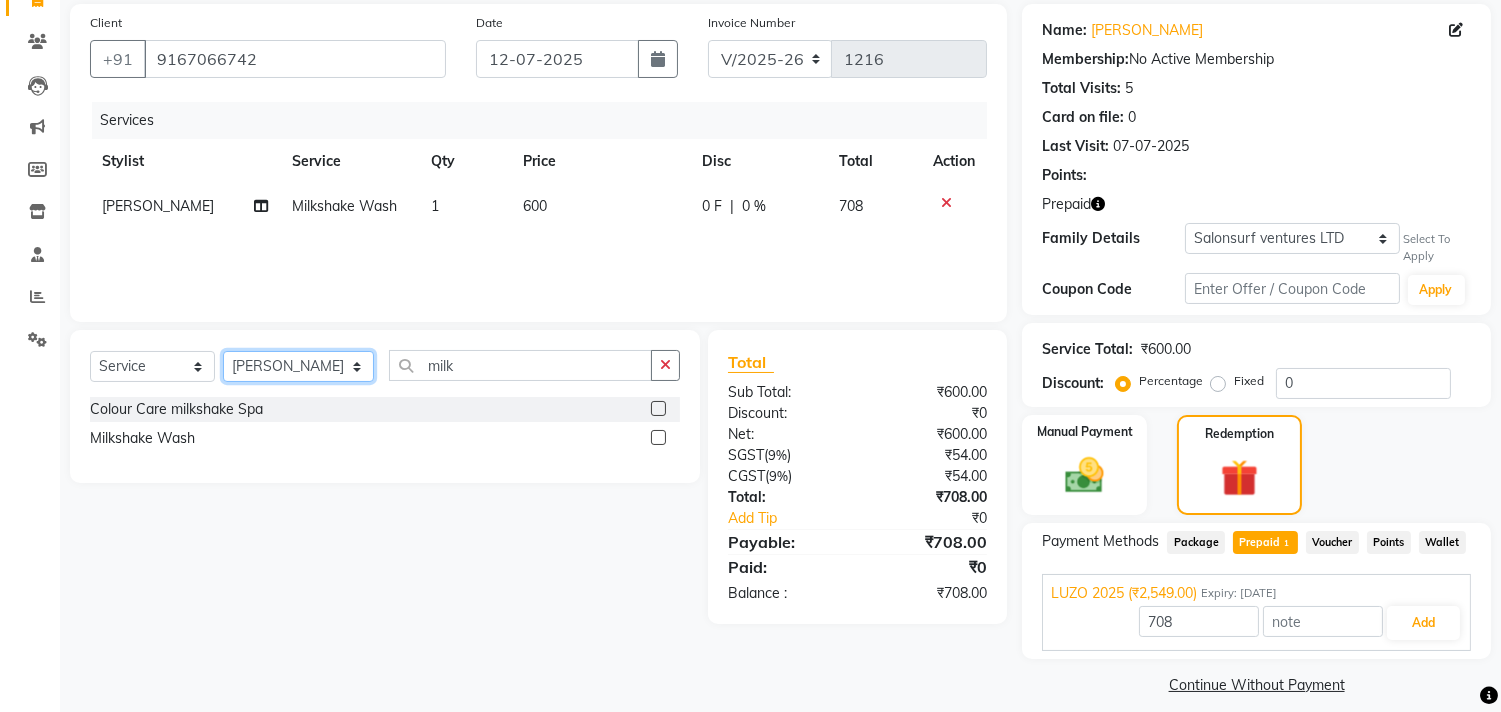 click on "Select Stylist [PERSON_NAME] [PERSON_NAME] Hi On Hair MAKYOPHI [PERSON_NAME] [PERSON_NAME] Raani [PERSON_NAME] [PERSON_NAME] [PERSON_NAME] [PERSON_NAME] SOSEM [PERSON_NAME]" 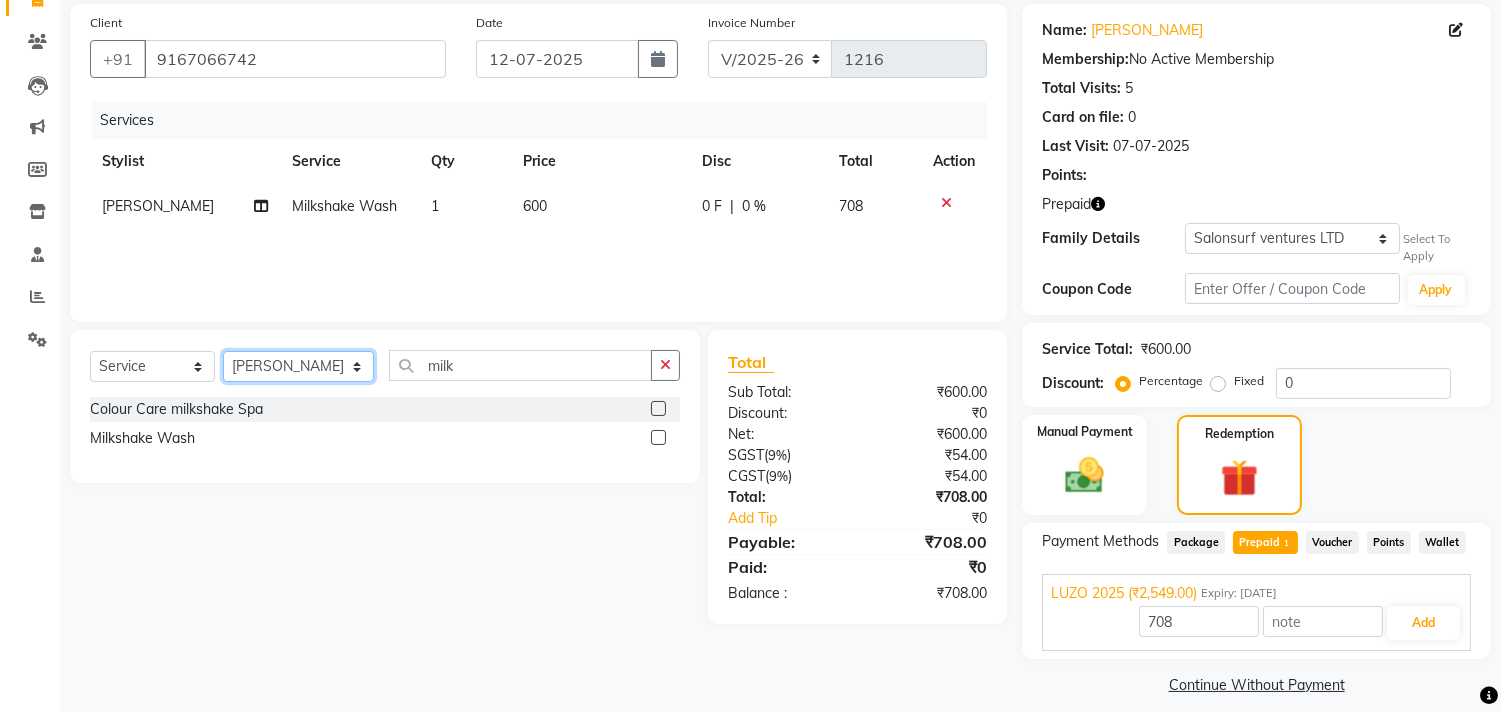 select on "30126" 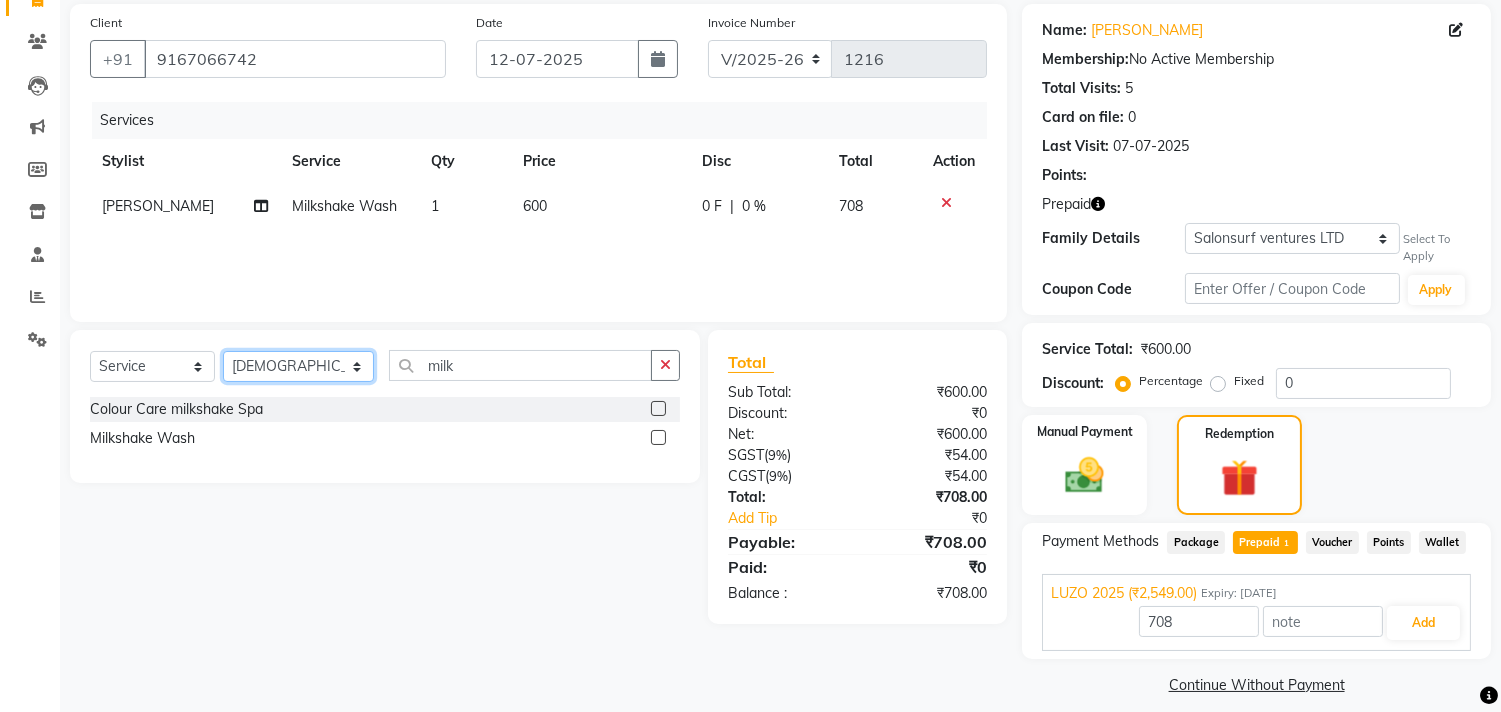click on "Select Stylist [PERSON_NAME] [PERSON_NAME] Hi On Hair MAKYOPHI [PERSON_NAME] [PERSON_NAME] Raani [PERSON_NAME] [PERSON_NAME] [PERSON_NAME] [PERSON_NAME] SOSEM [PERSON_NAME]" 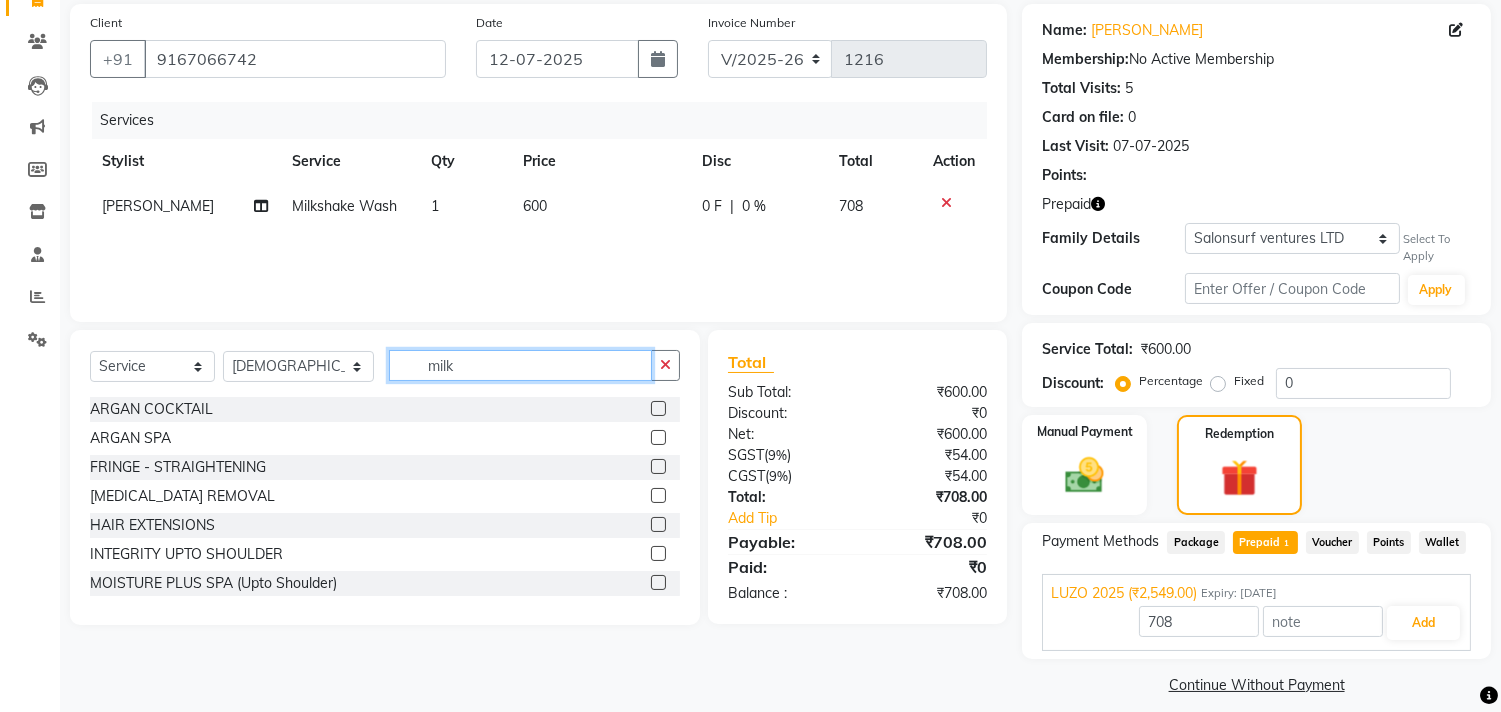 click on "milk" 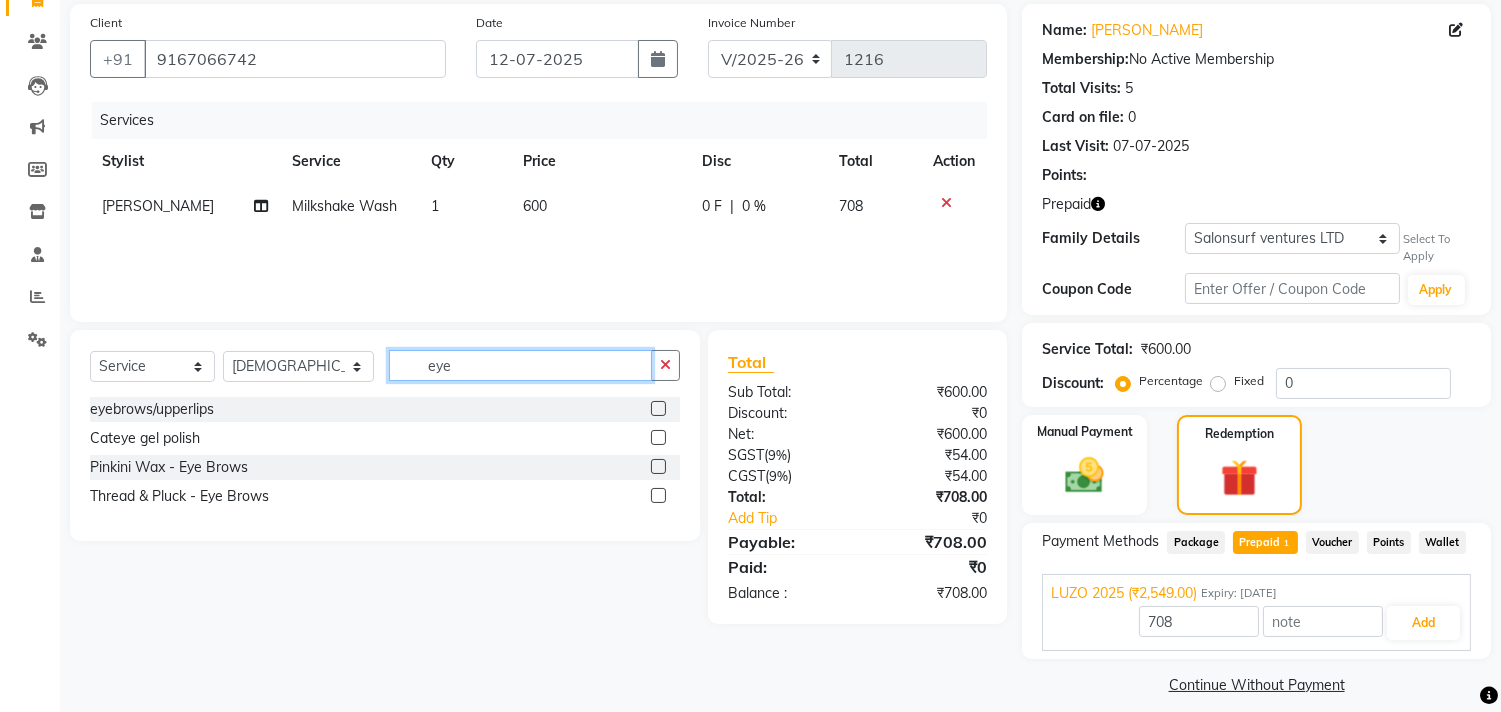 type on "eye" 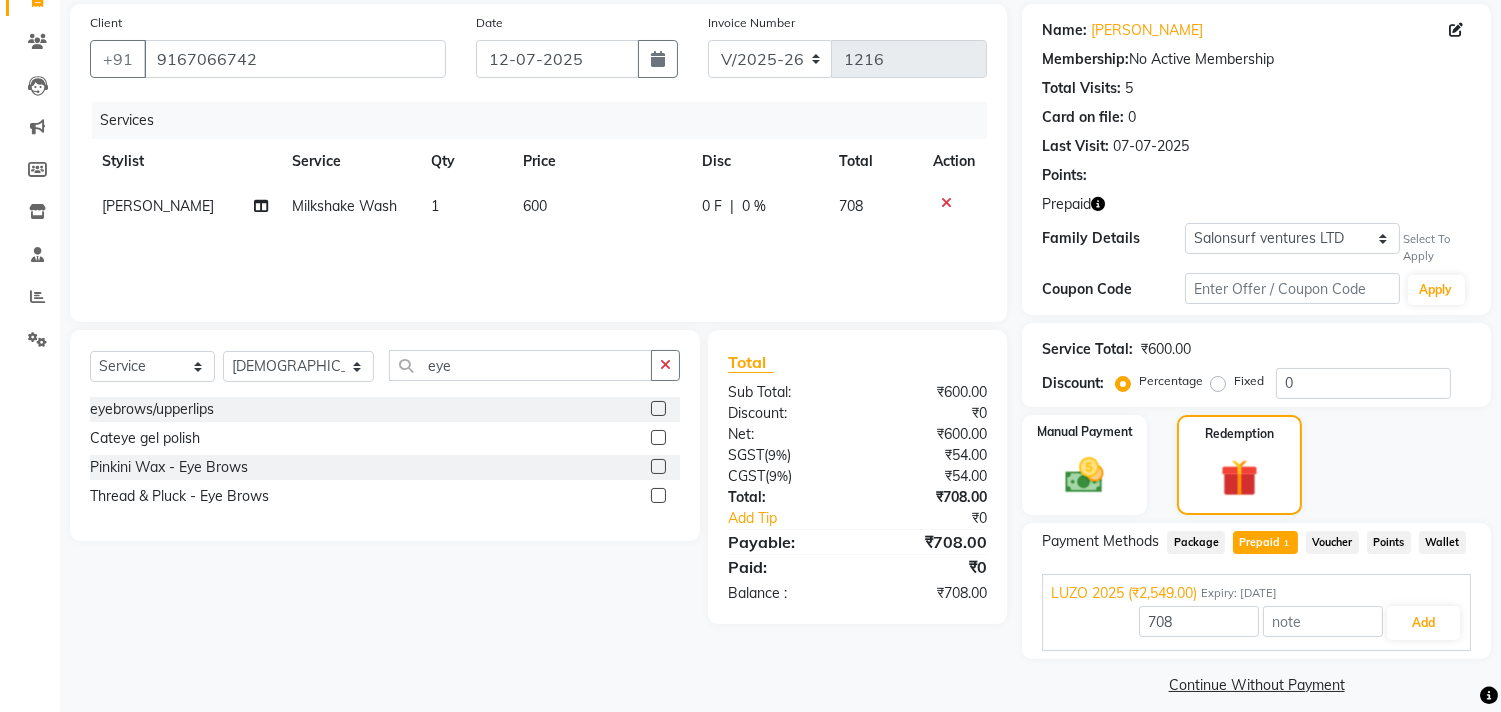 click 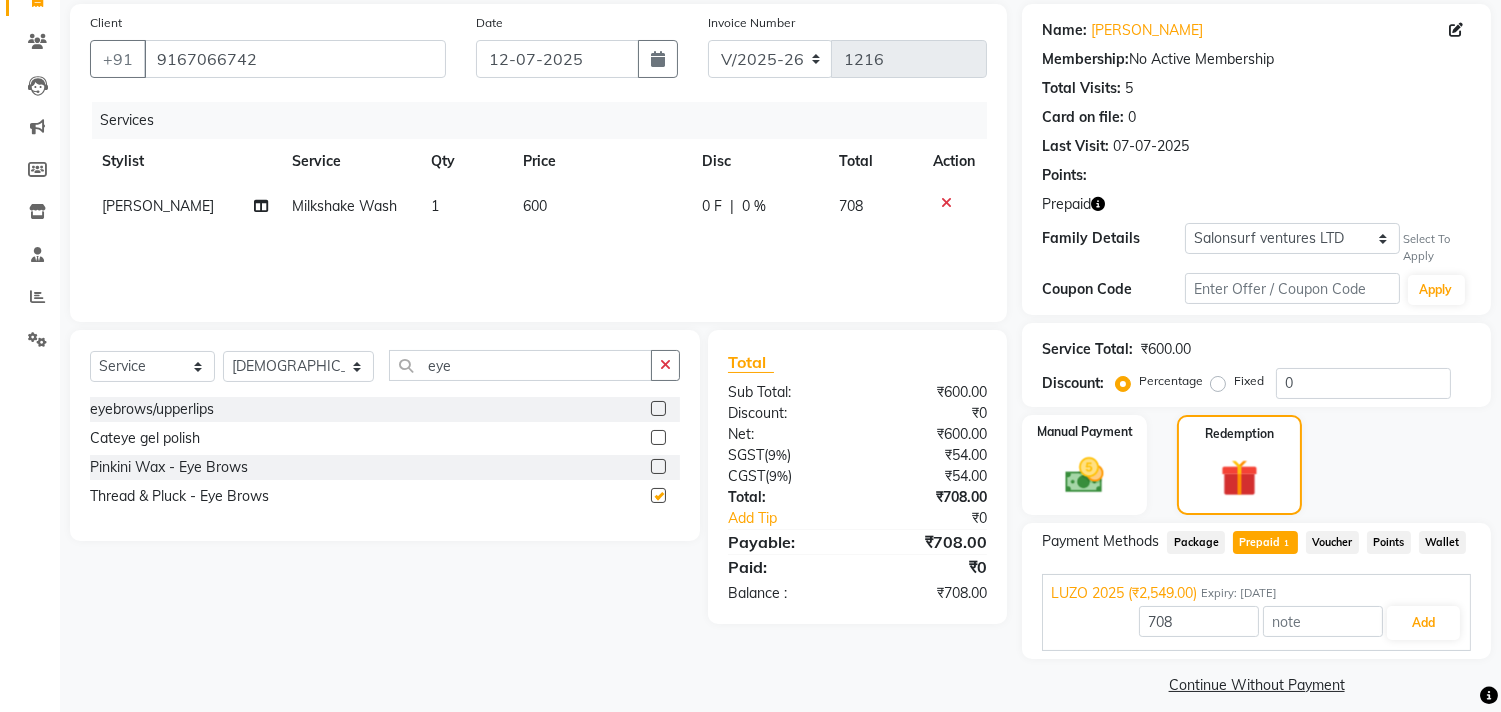 type on "2549" 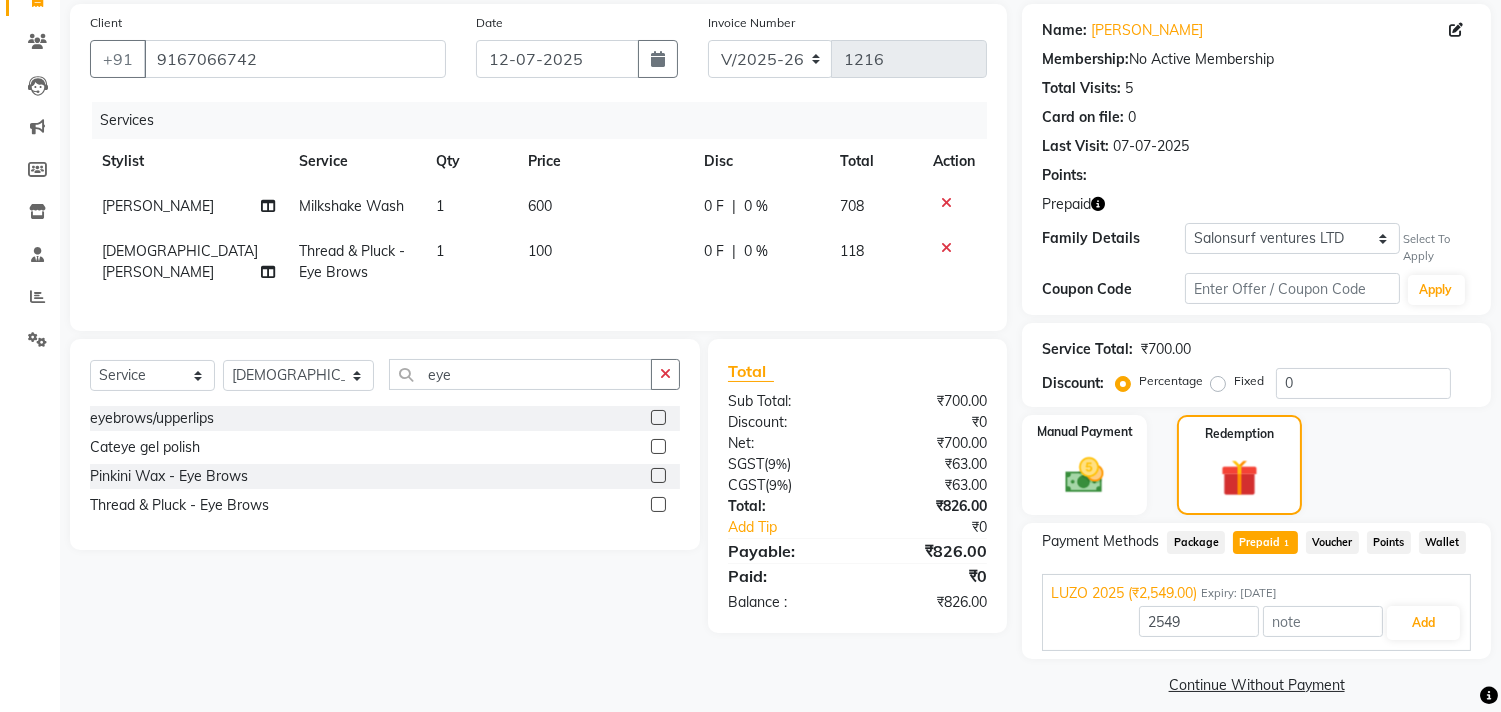 checkbox on "false" 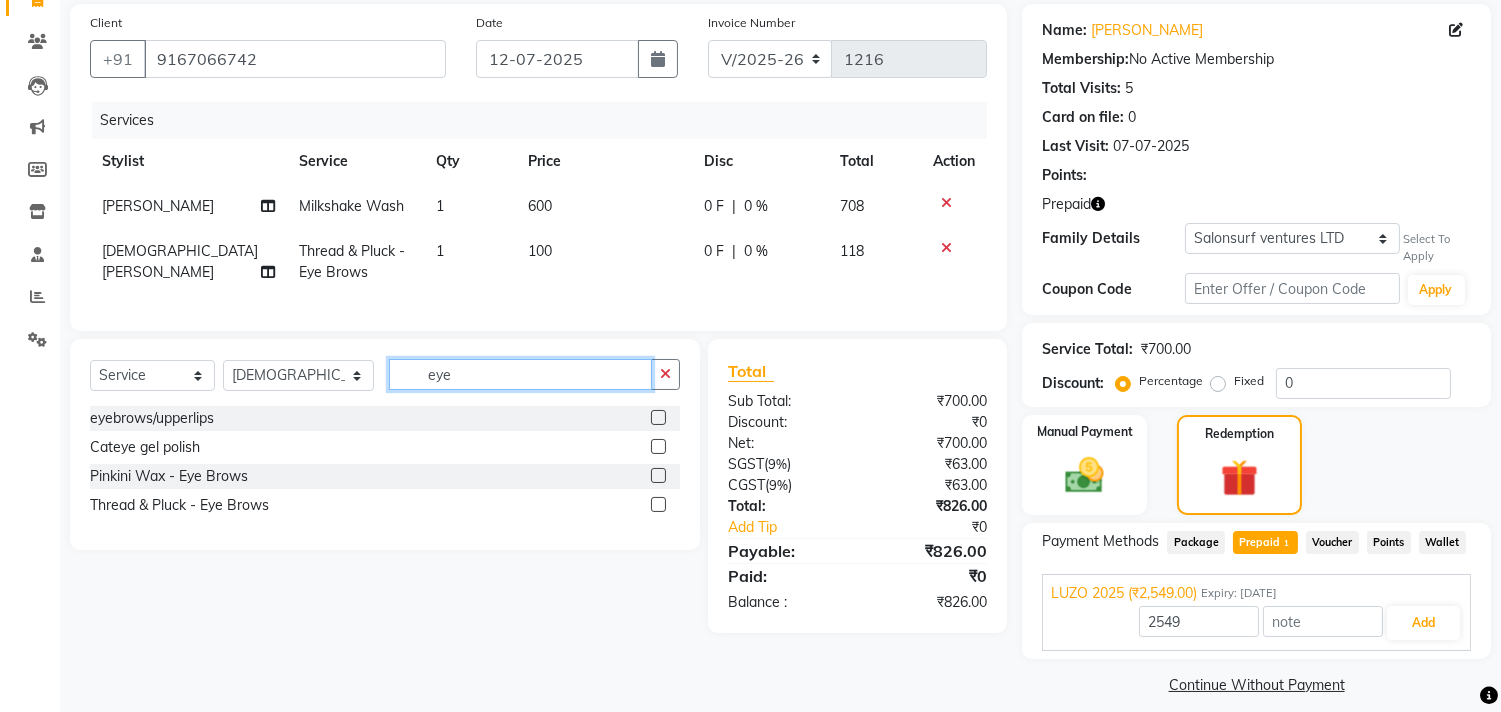 click on "eye" 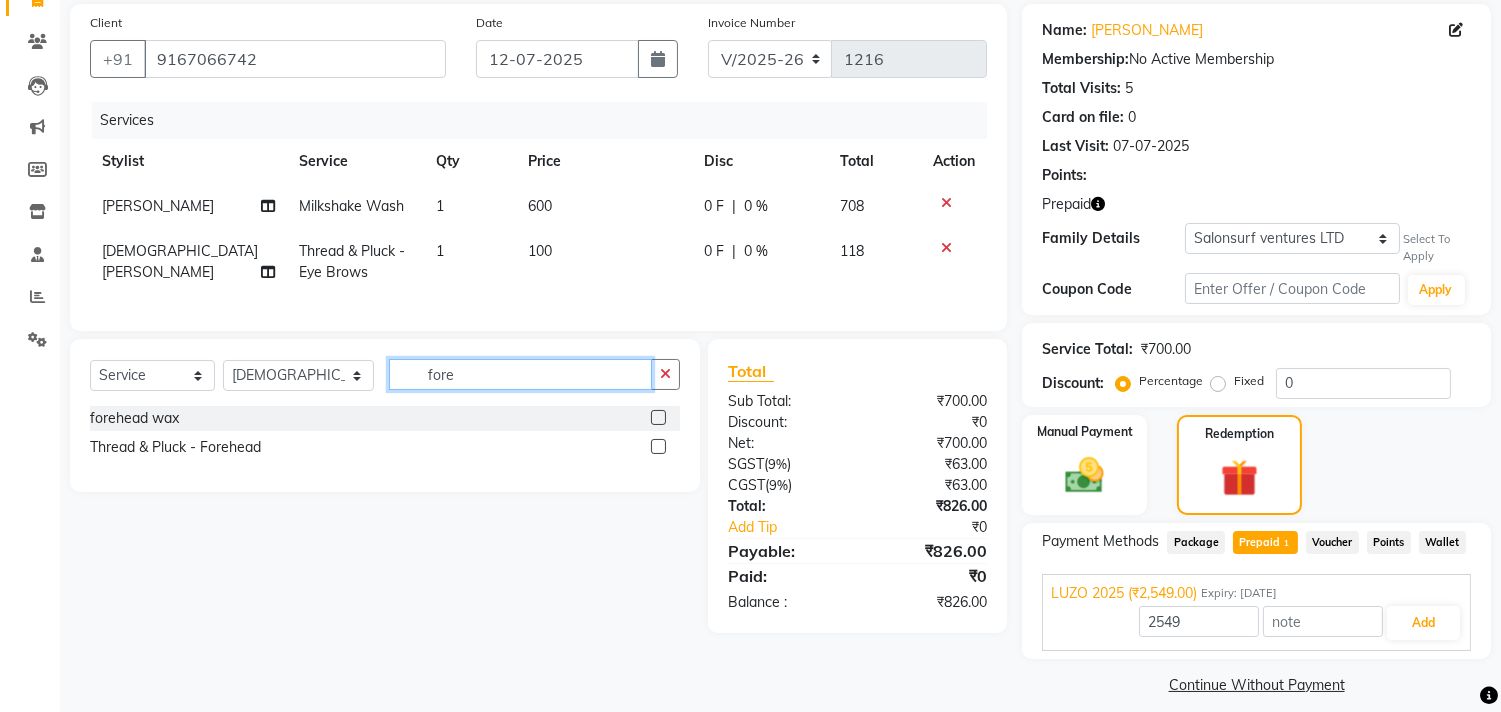 type on "fore" 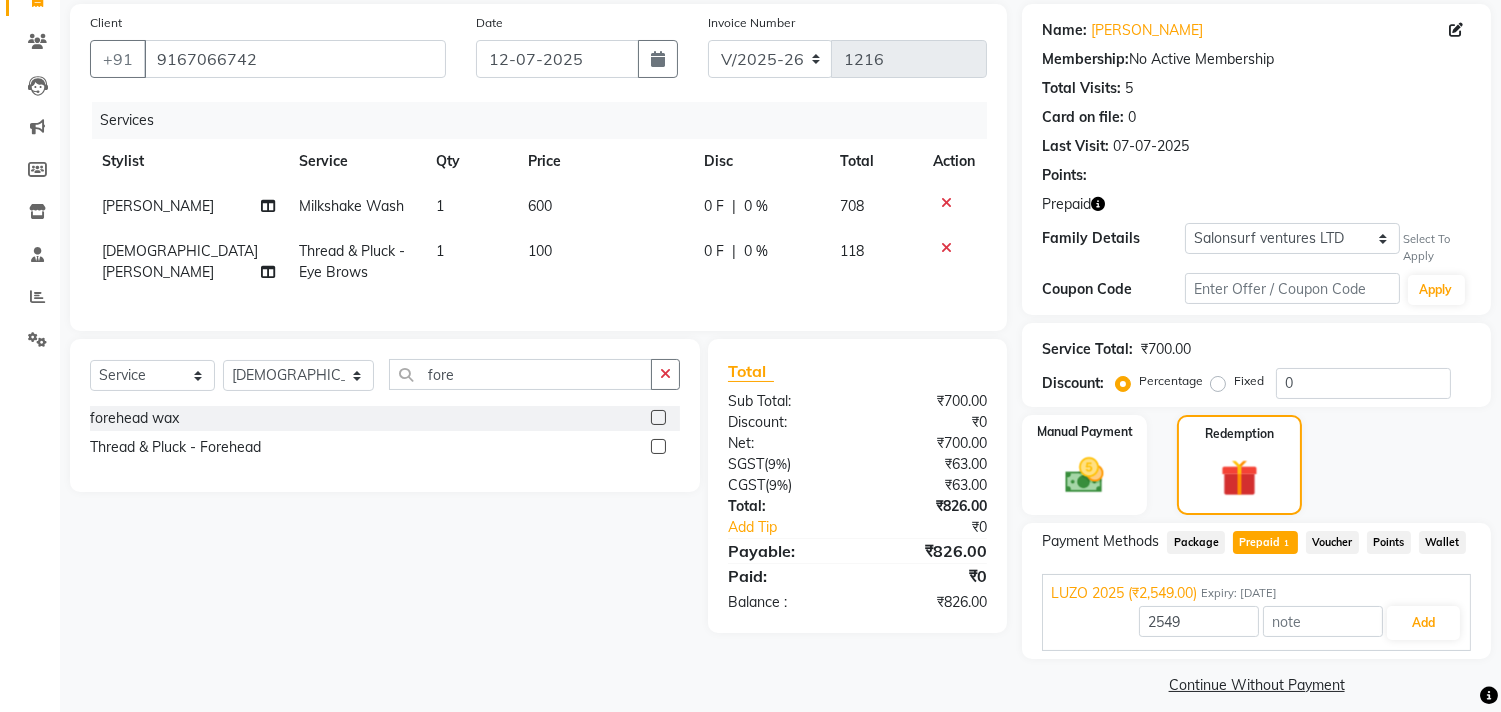 click 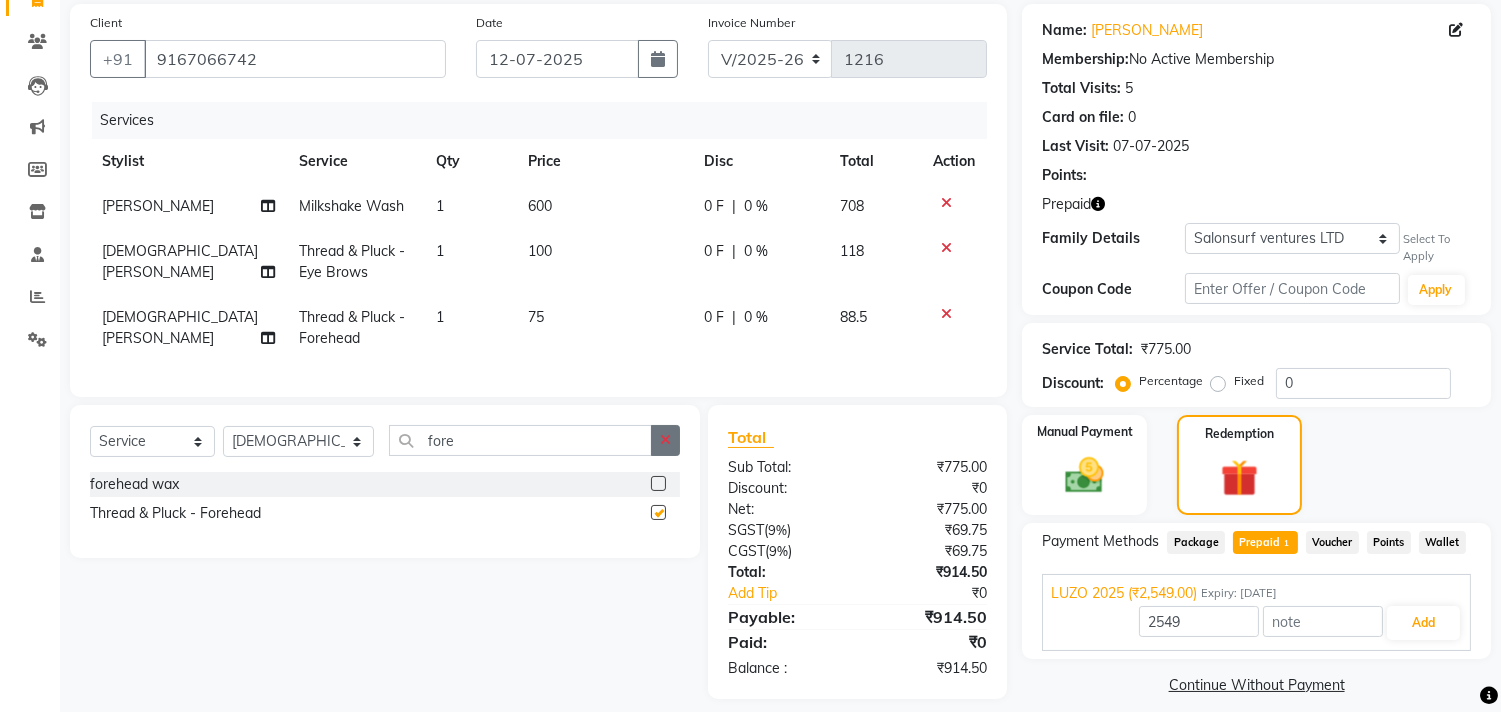 checkbox on "false" 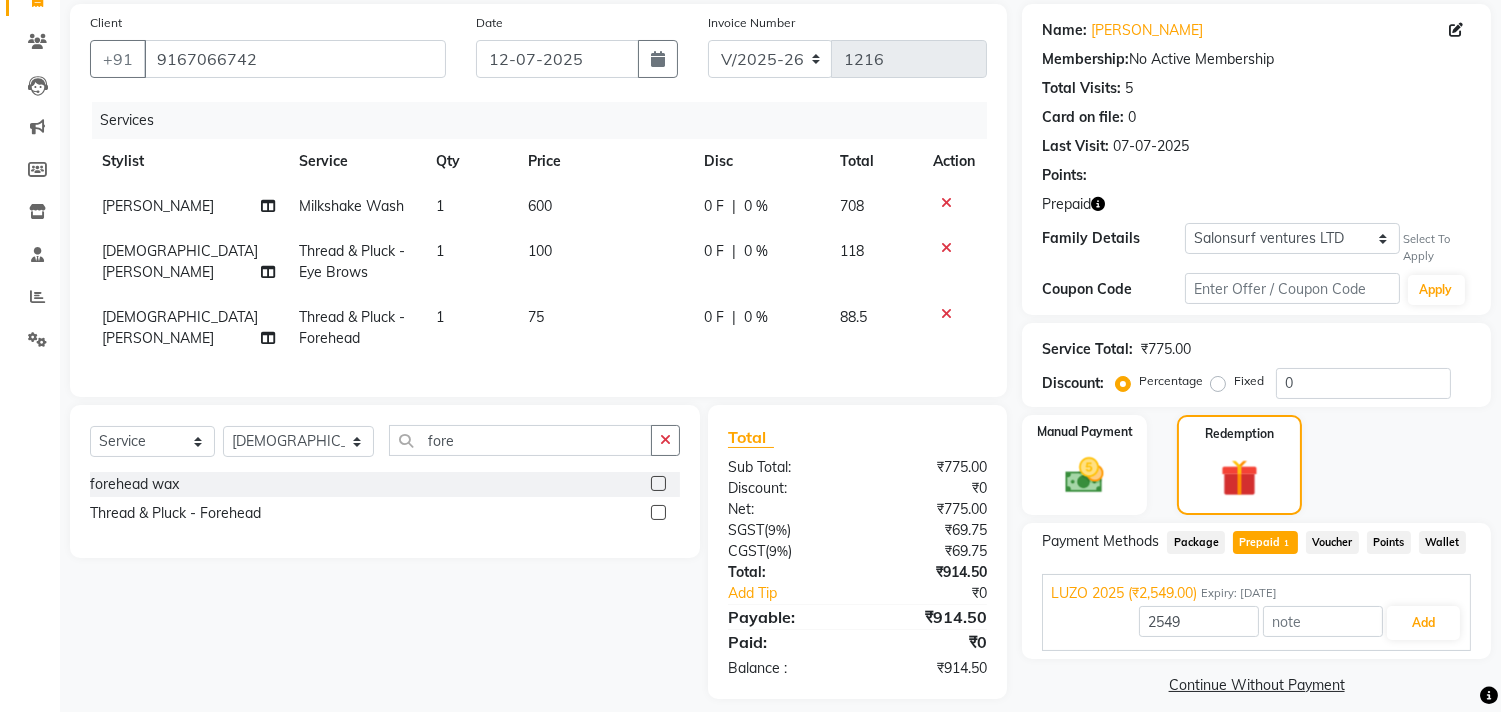 click on "75" 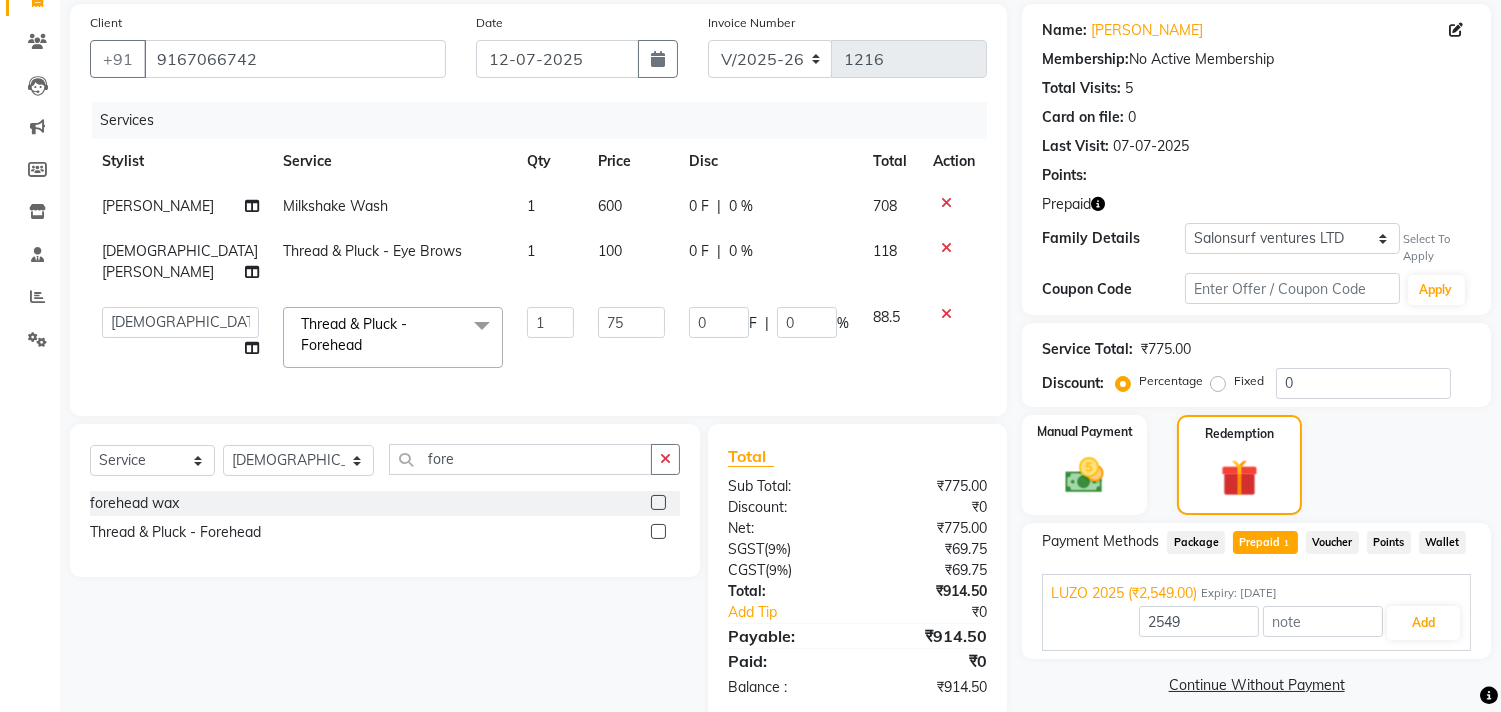 scroll, scrollTop: 220, scrollLeft: 0, axis: vertical 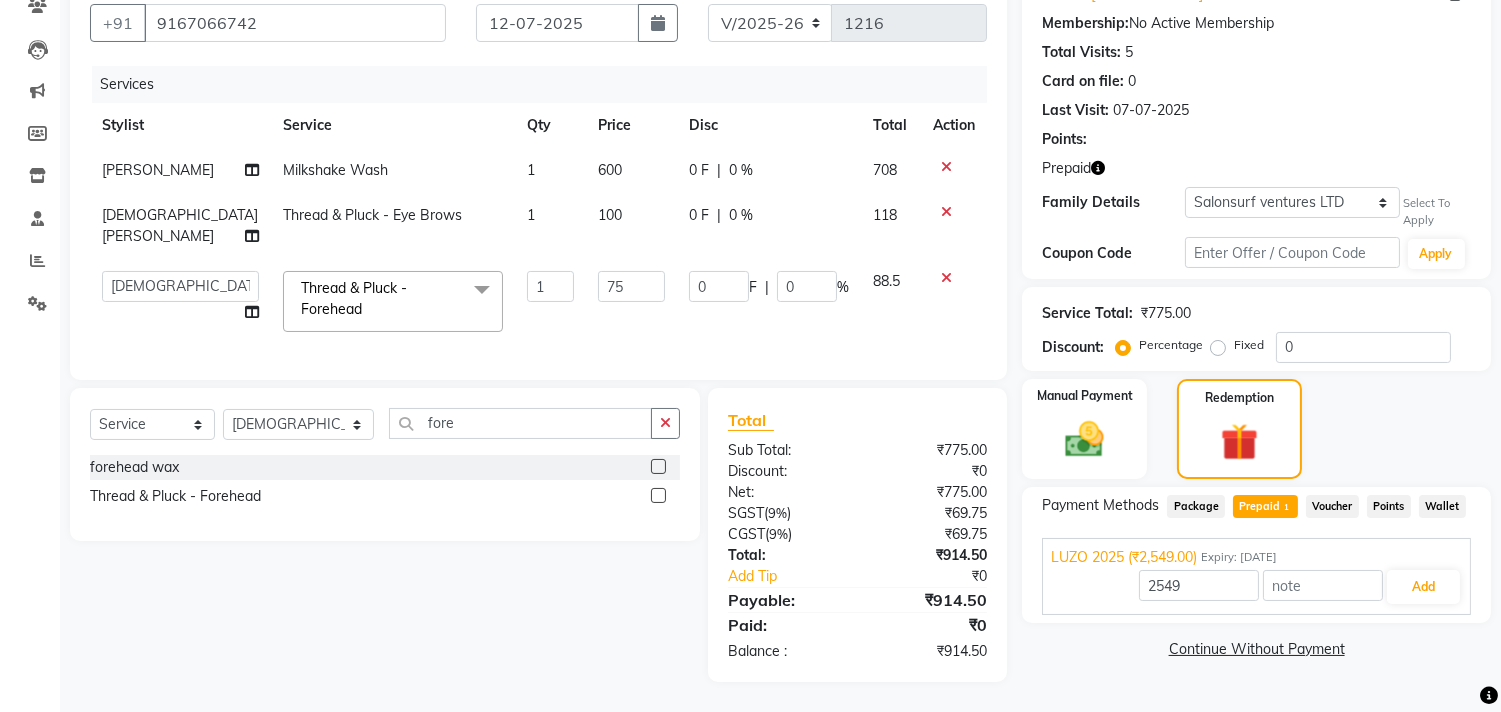 click on "Prepaid  1" 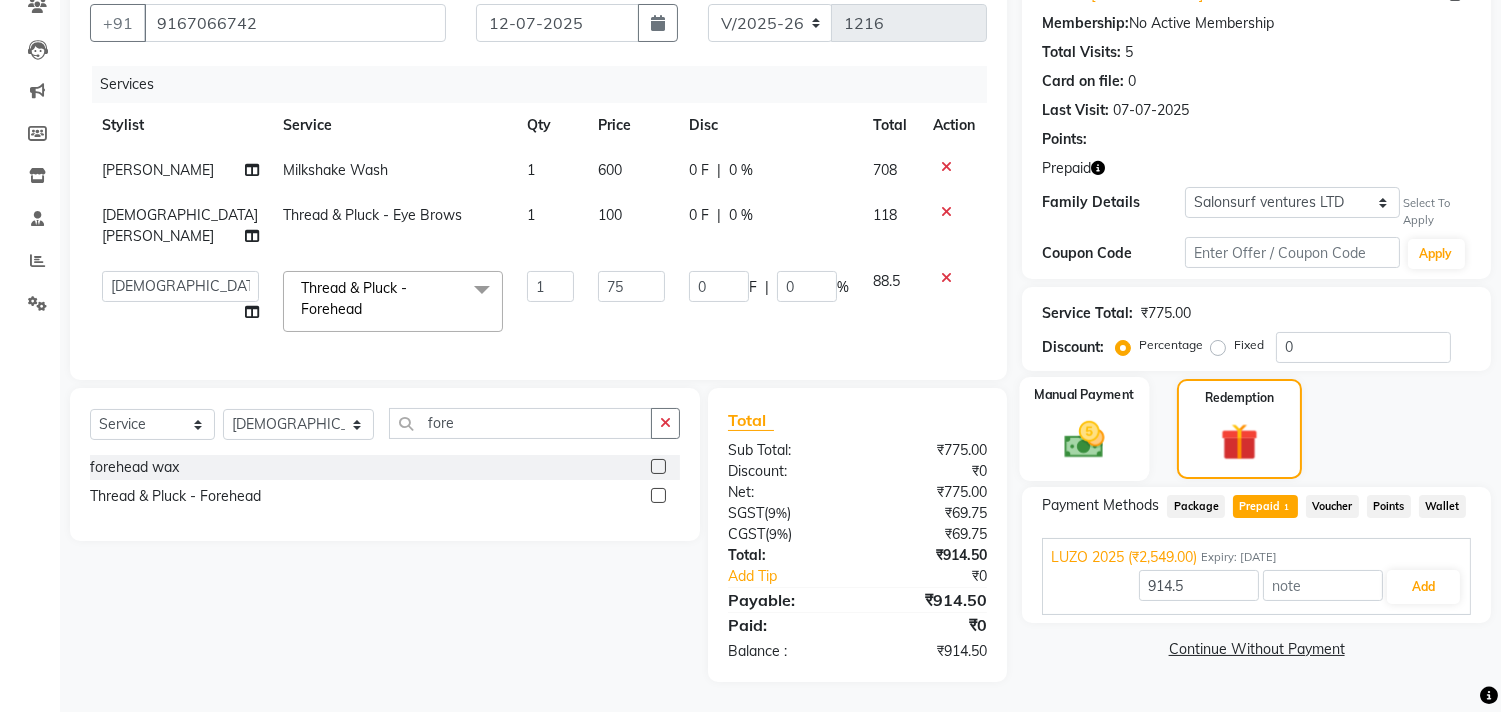 click 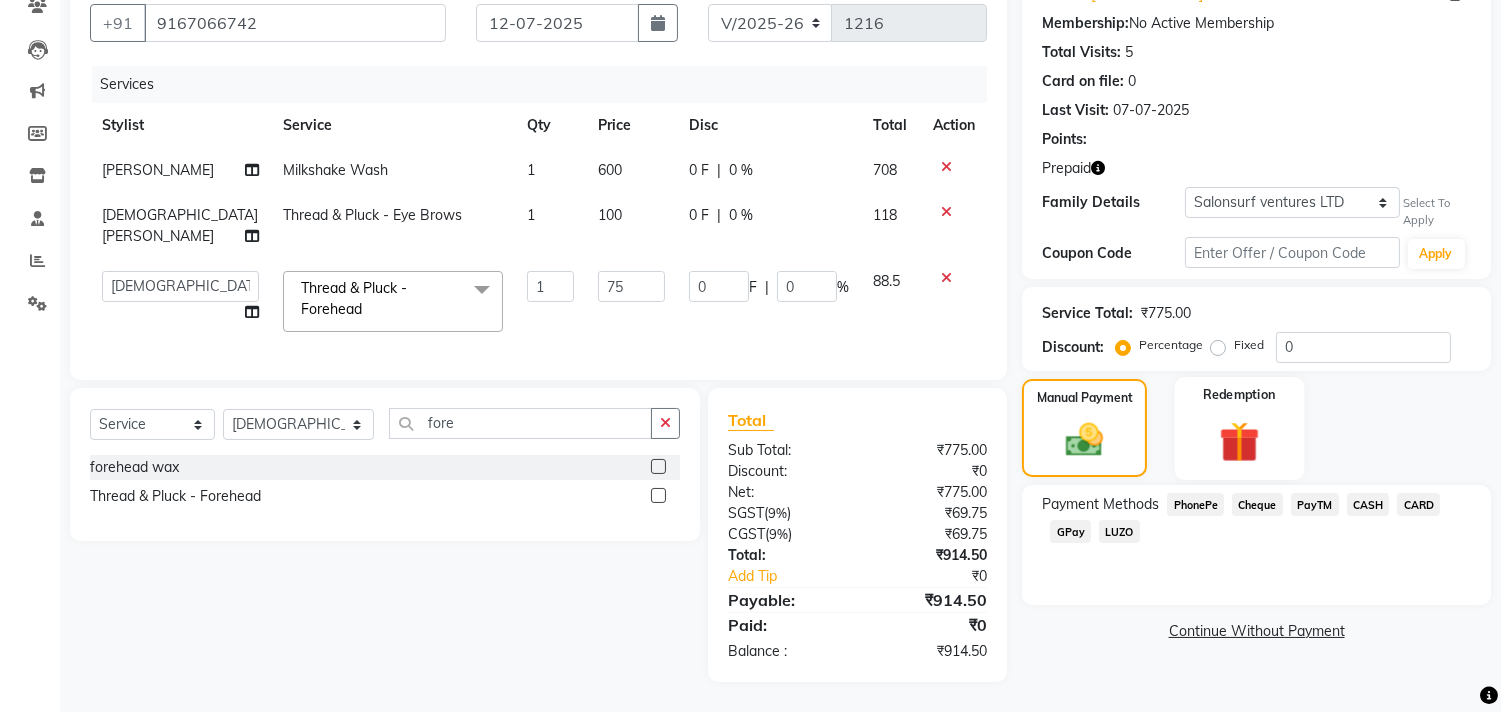 click on "Redemption" 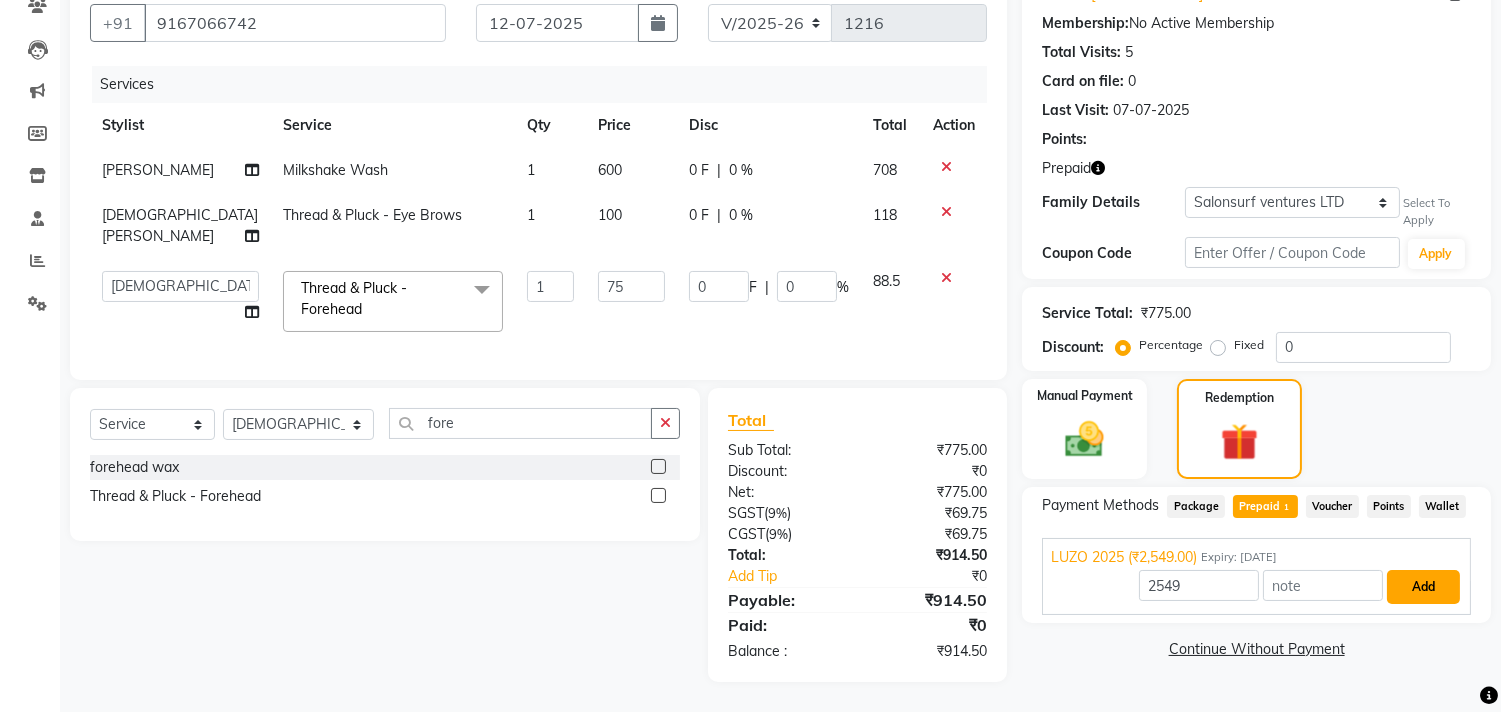 click on "Add" at bounding box center [1423, 587] 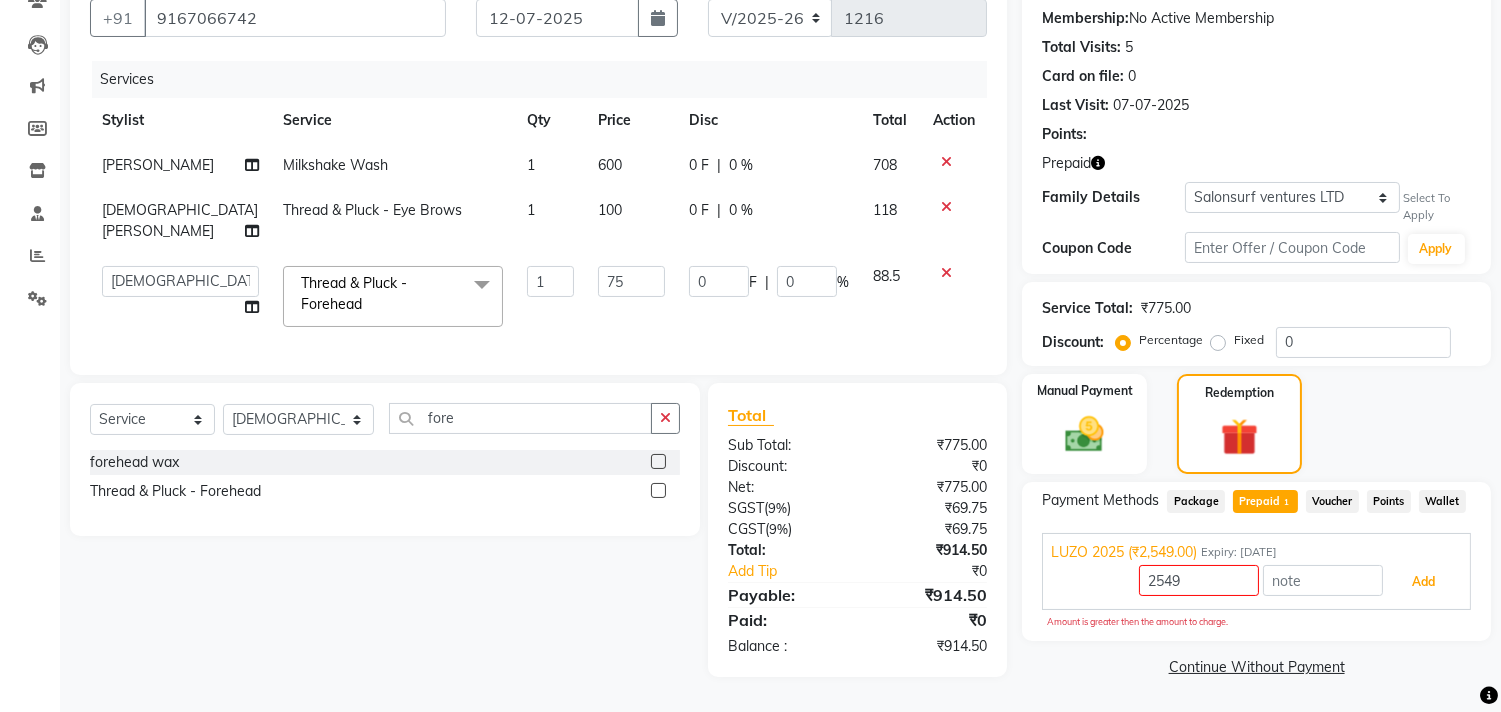scroll, scrollTop: 0, scrollLeft: 0, axis: both 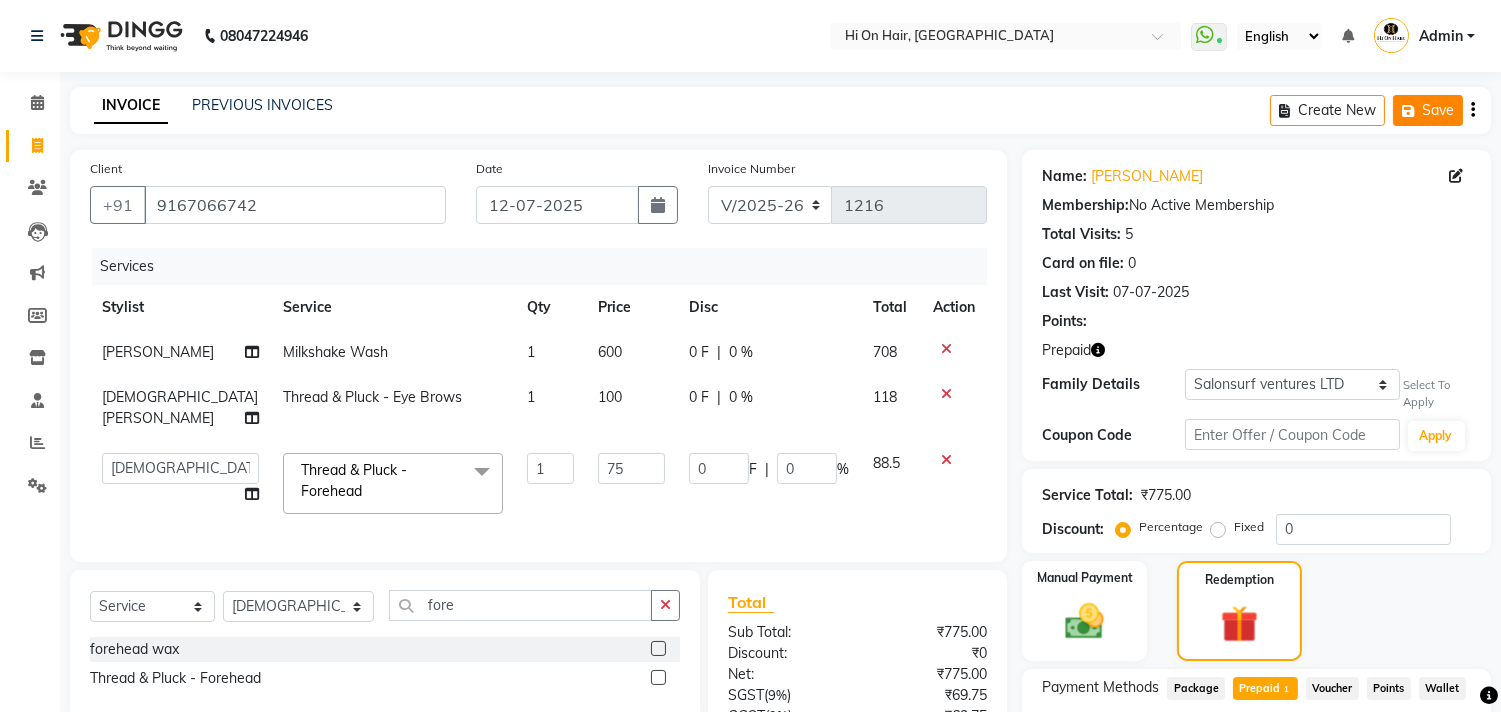 click on "Save" 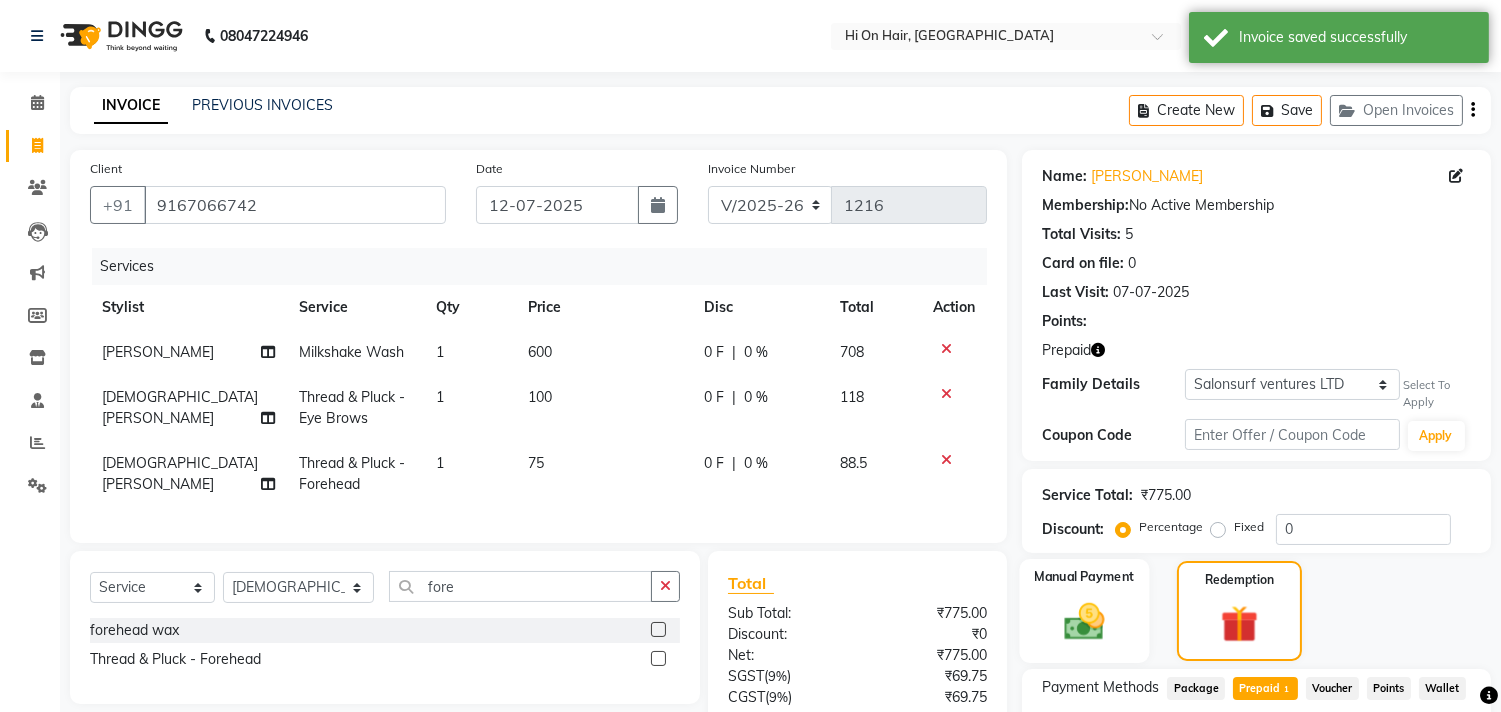 click 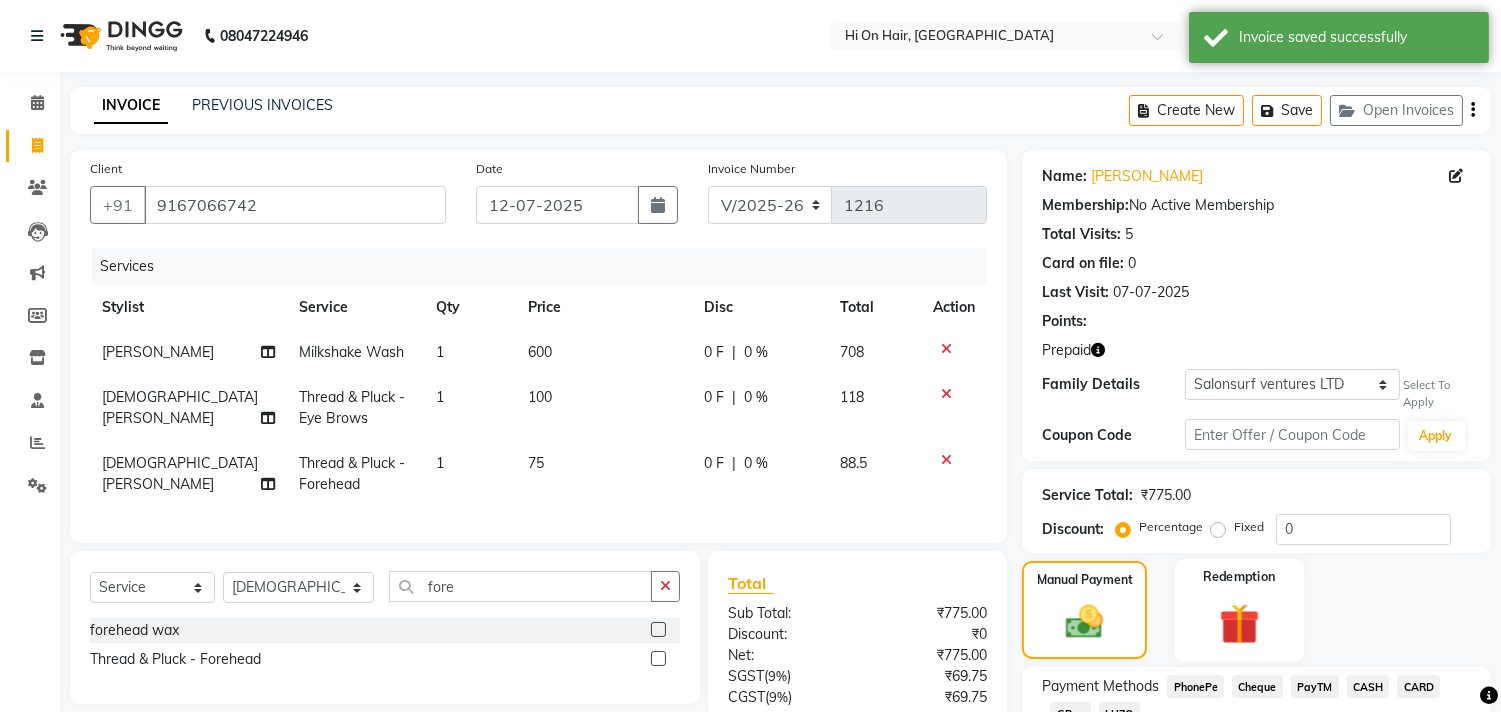 click on "Redemption" 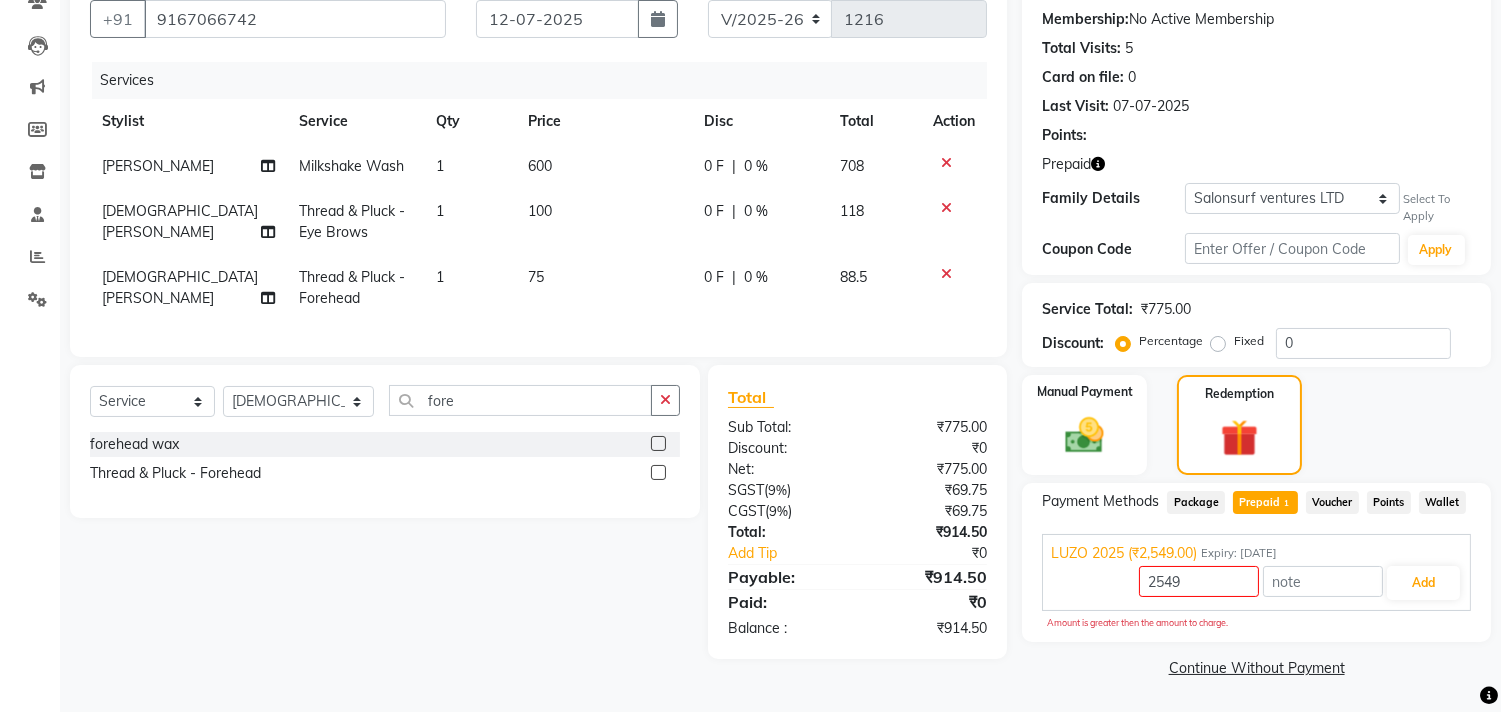 scroll, scrollTop: 0, scrollLeft: 0, axis: both 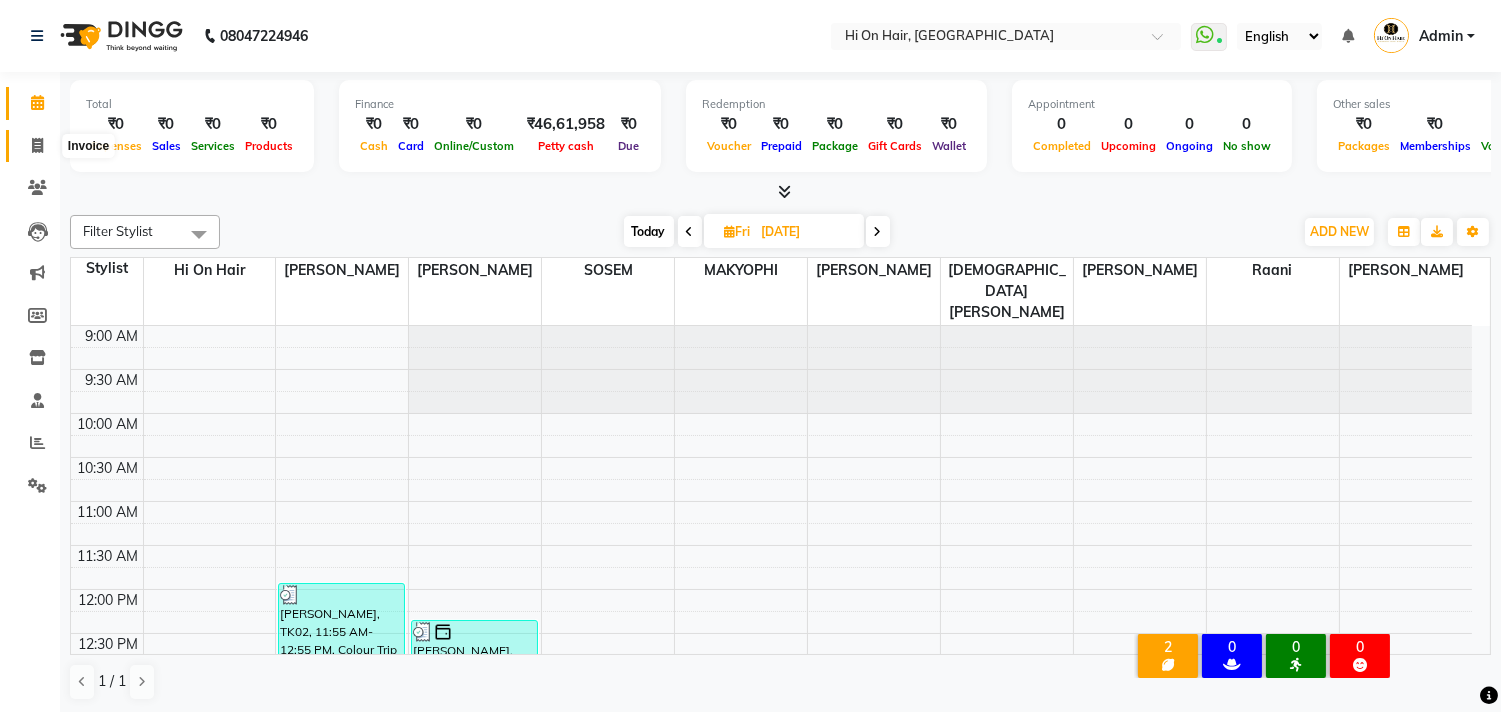 click 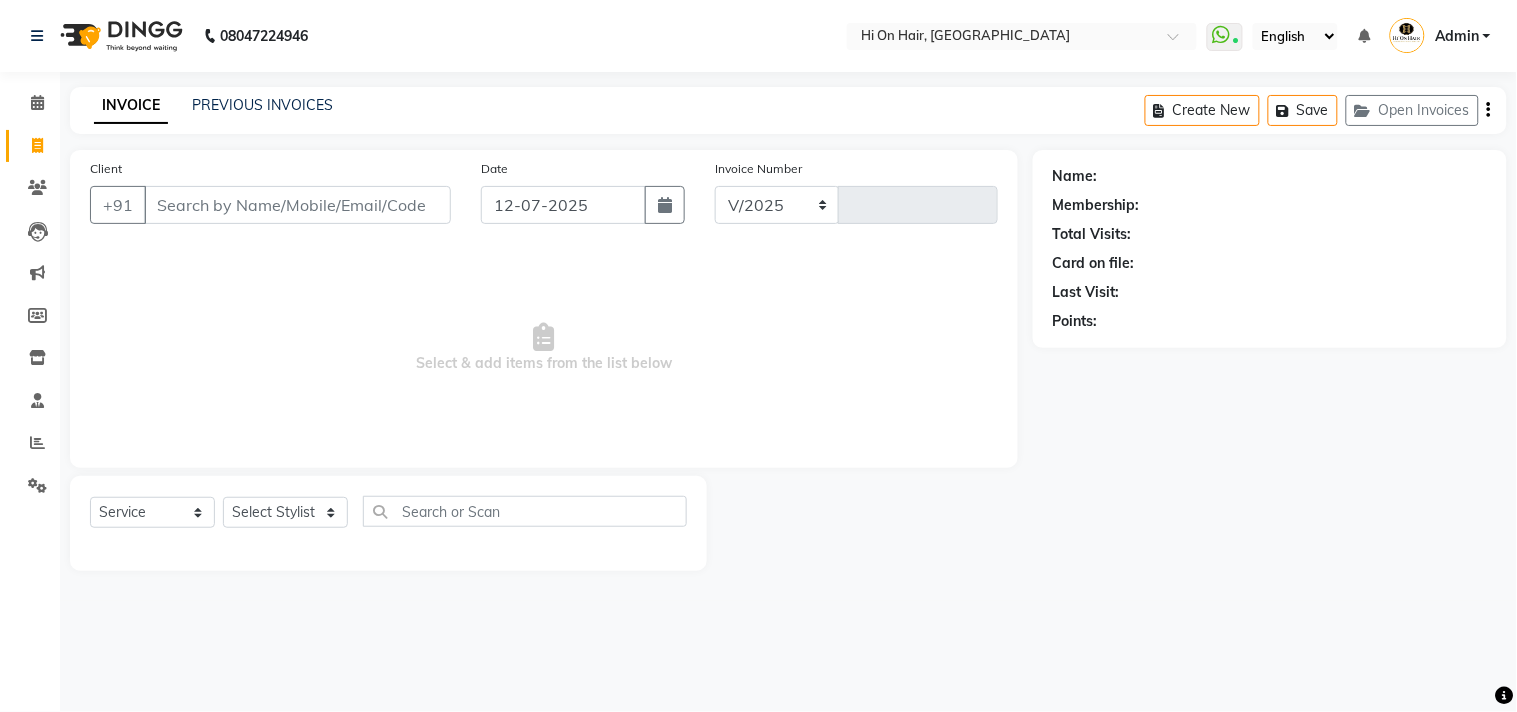 select on "535" 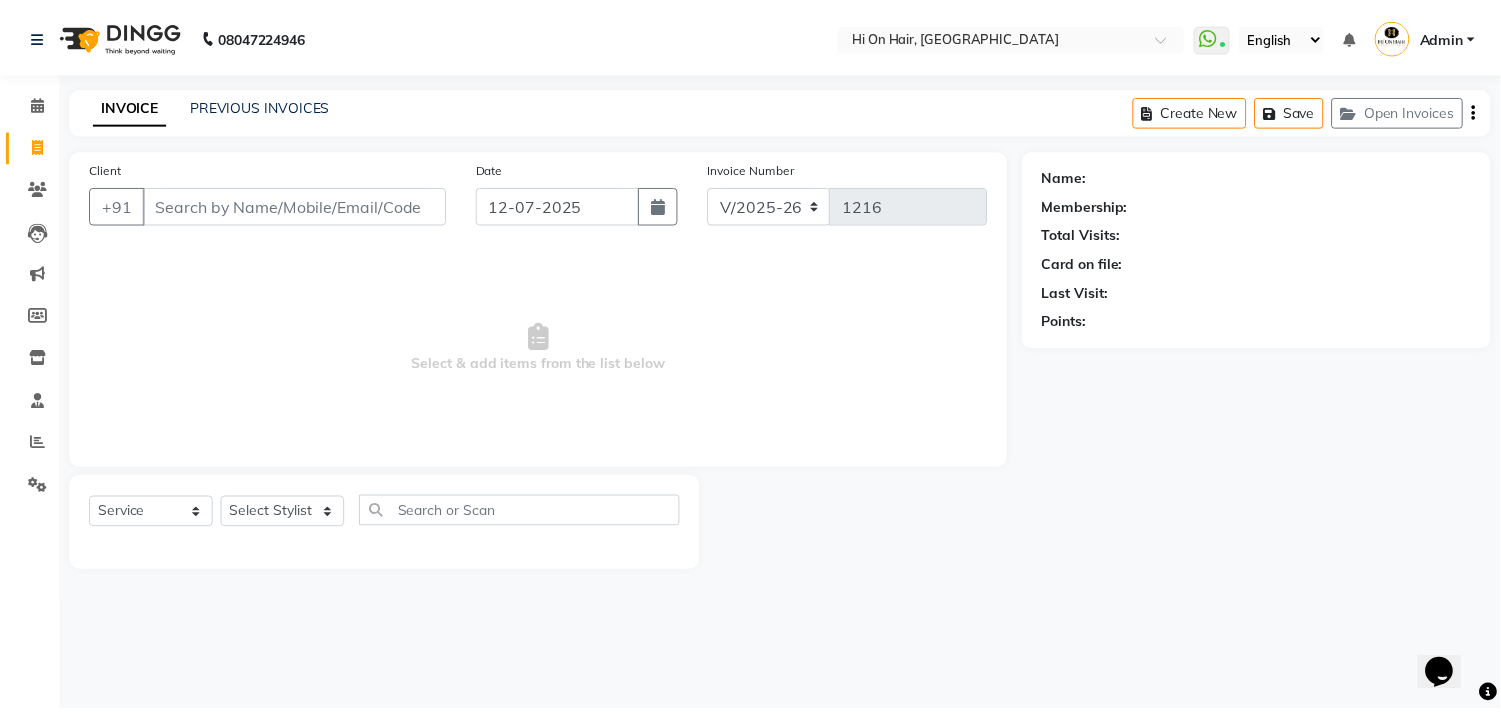 scroll, scrollTop: 0, scrollLeft: 0, axis: both 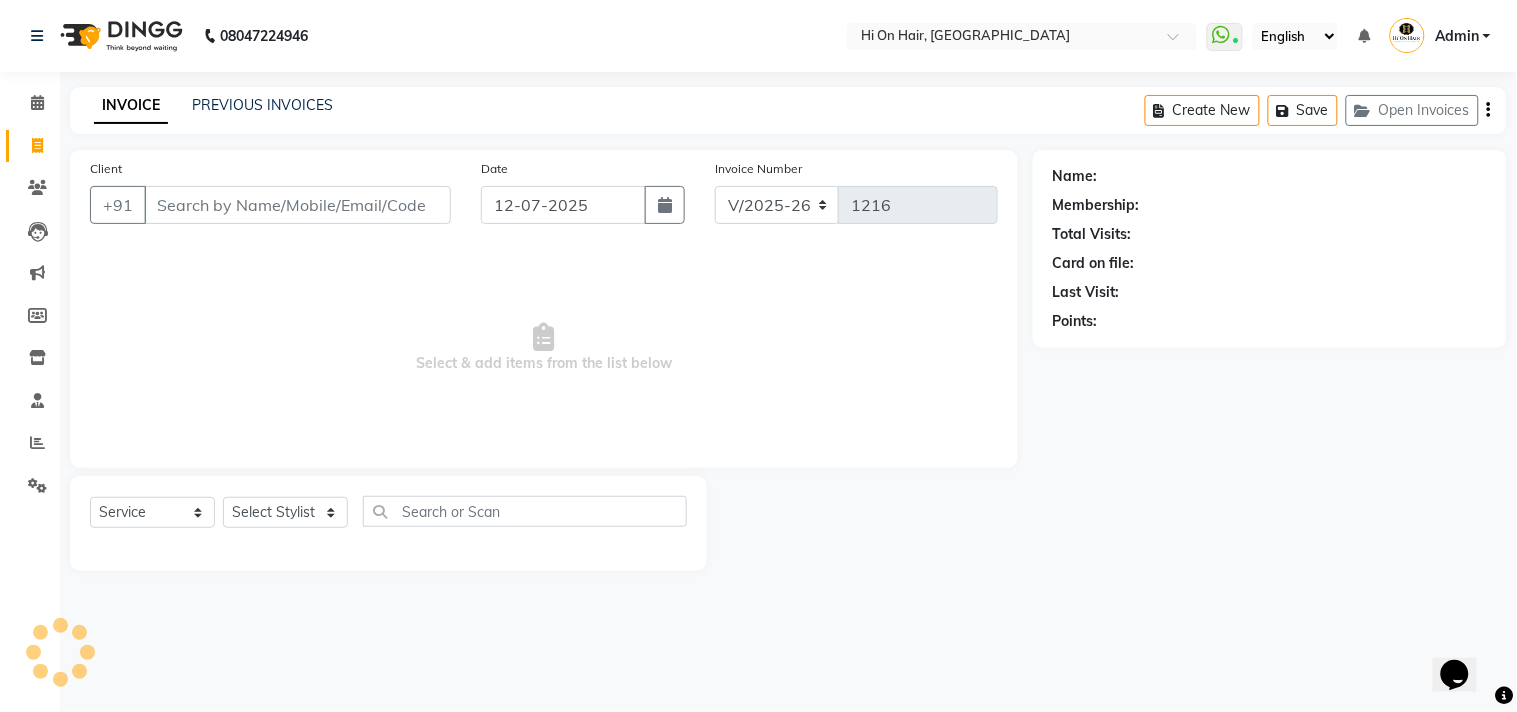 click on "Client" at bounding box center [297, 205] 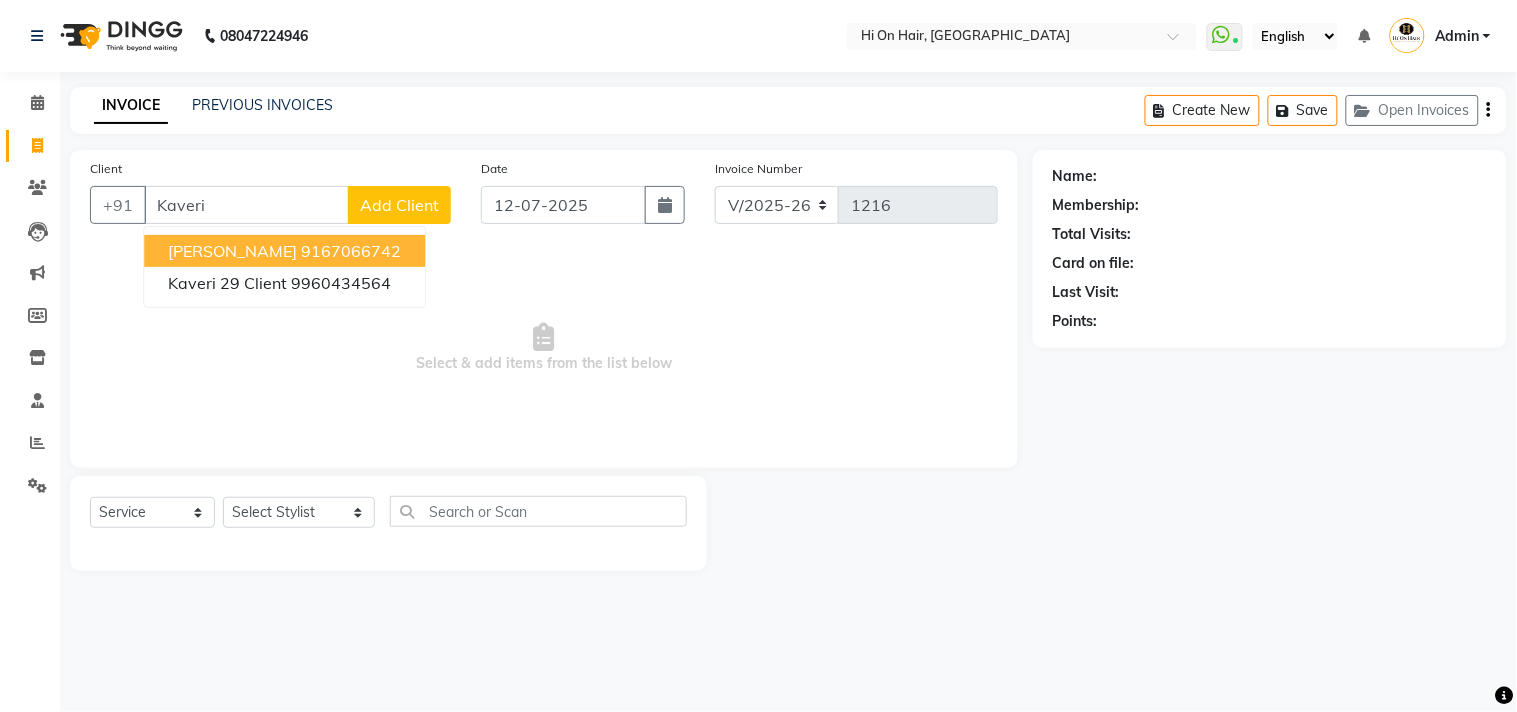 click on "[PERSON_NAME]" at bounding box center [232, 251] 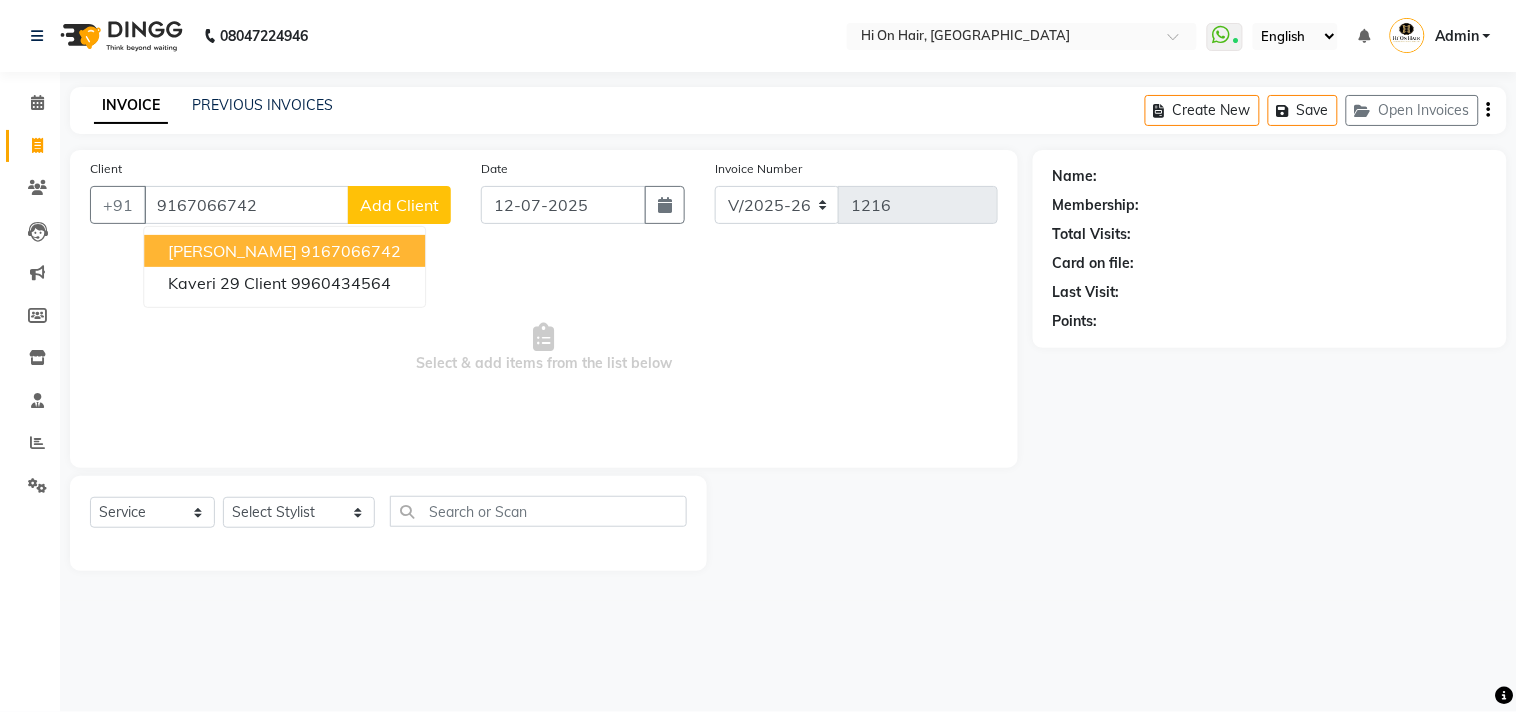 type on "9167066742" 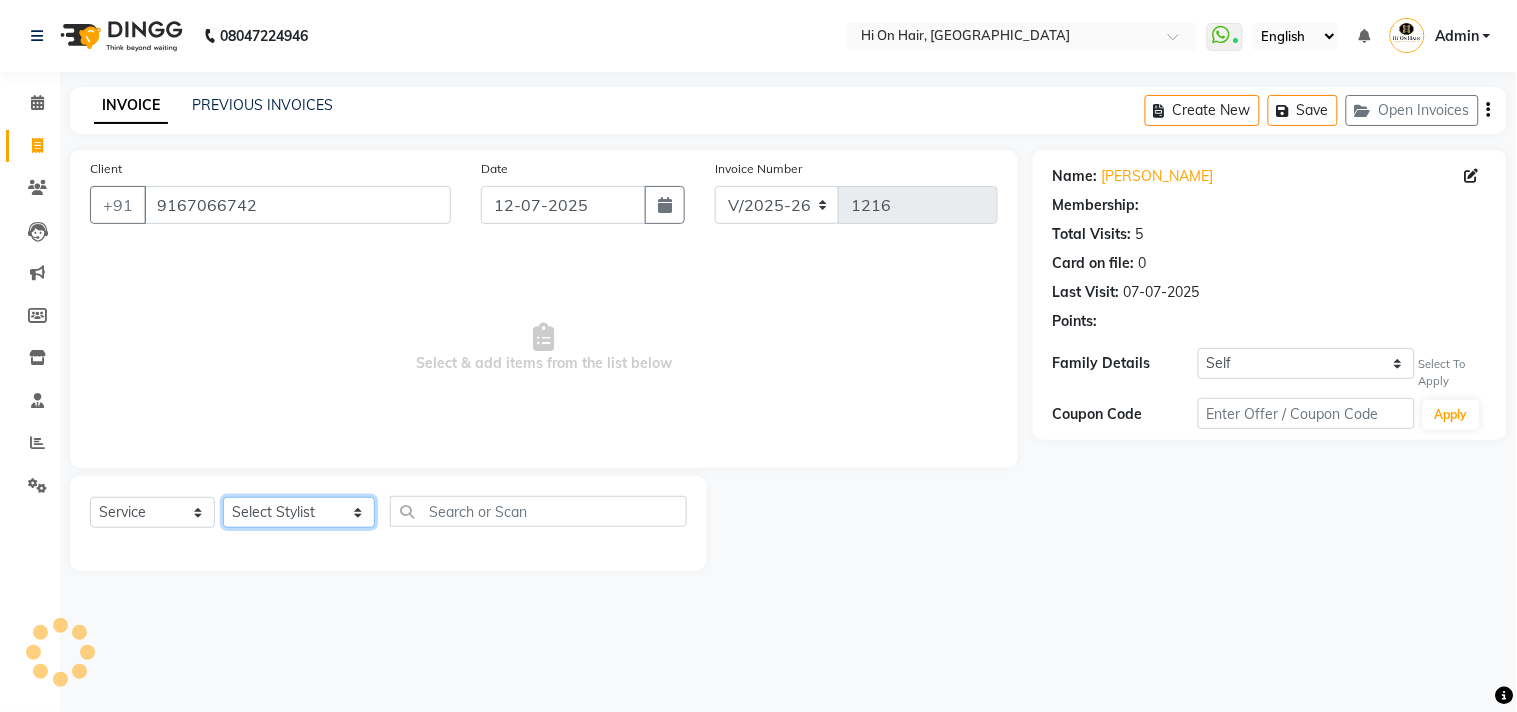 click on "Select Stylist [PERSON_NAME] [PERSON_NAME] Hi On Hair MAKYOPHI [PERSON_NAME] [PERSON_NAME] Raani [PERSON_NAME] [PERSON_NAME] [PERSON_NAME] [PERSON_NAME] SOSEM [PERSON_NAME]" 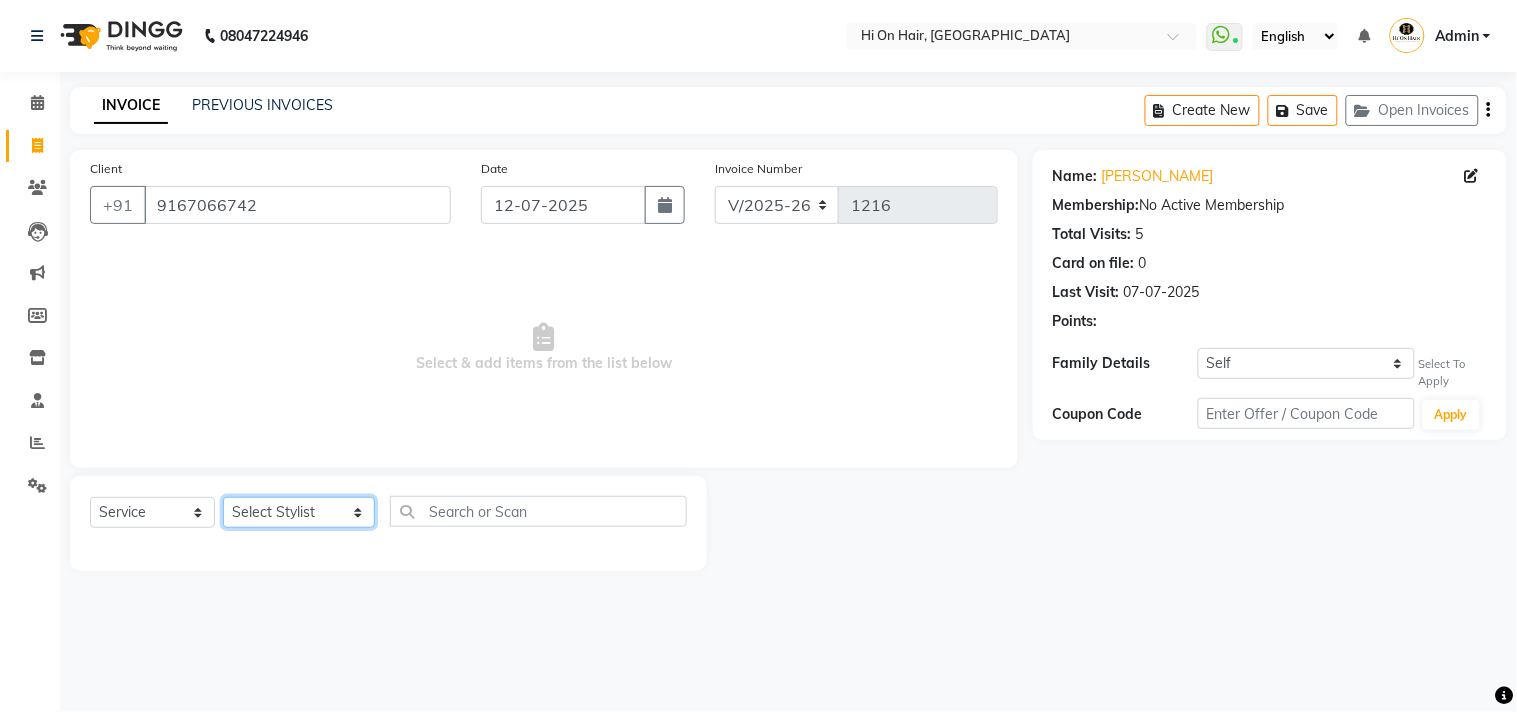 select on "29610" 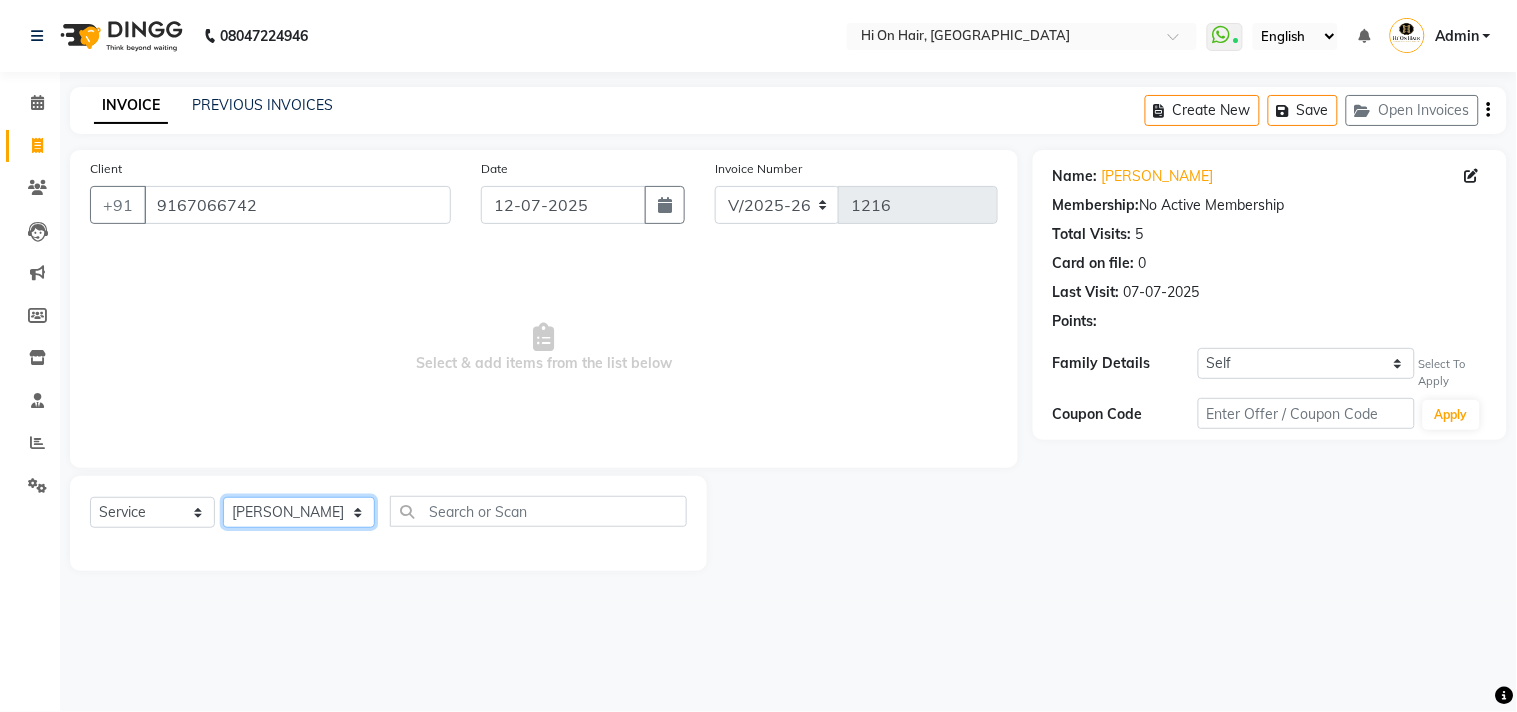 click on "Select Stylist [PERSON_NAME] [PERSON_NAME] Hi On Hair MAKYOPHI [PERSON_NAME] [PERSON_NAME] Raani [PERSON_NAME] [PERSON_NAME] [PERSON_NAME] [PERSON_NAME] SOSEM [PERSON_NAME]" 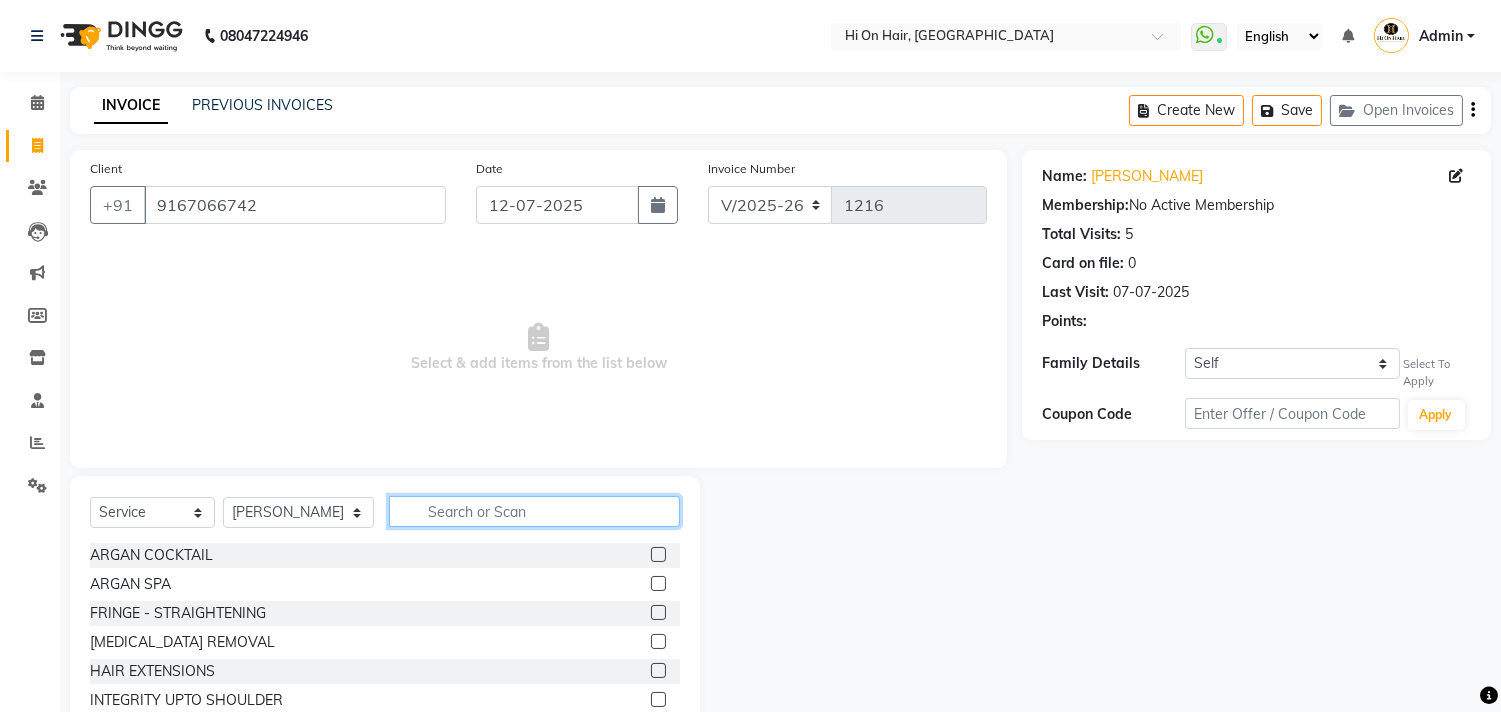 click 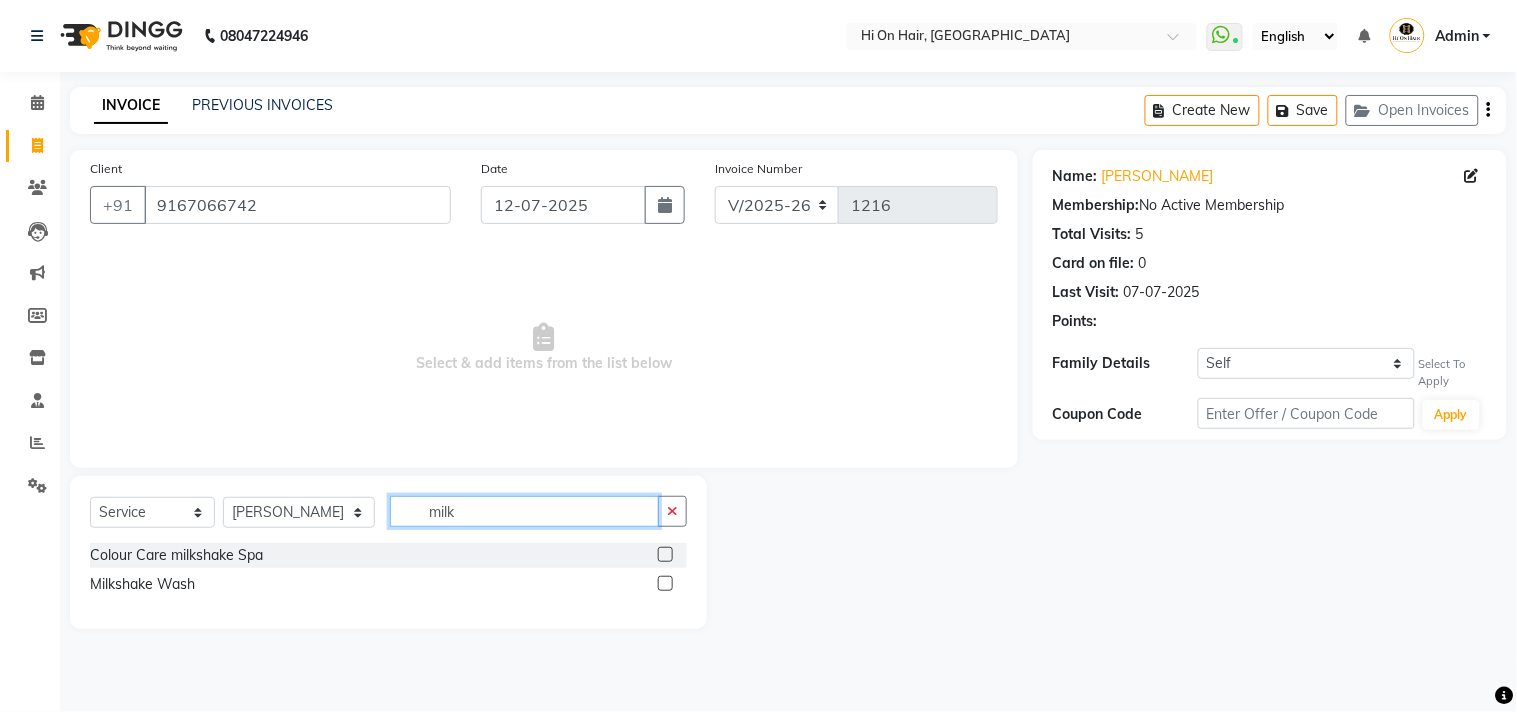 type on "milk" 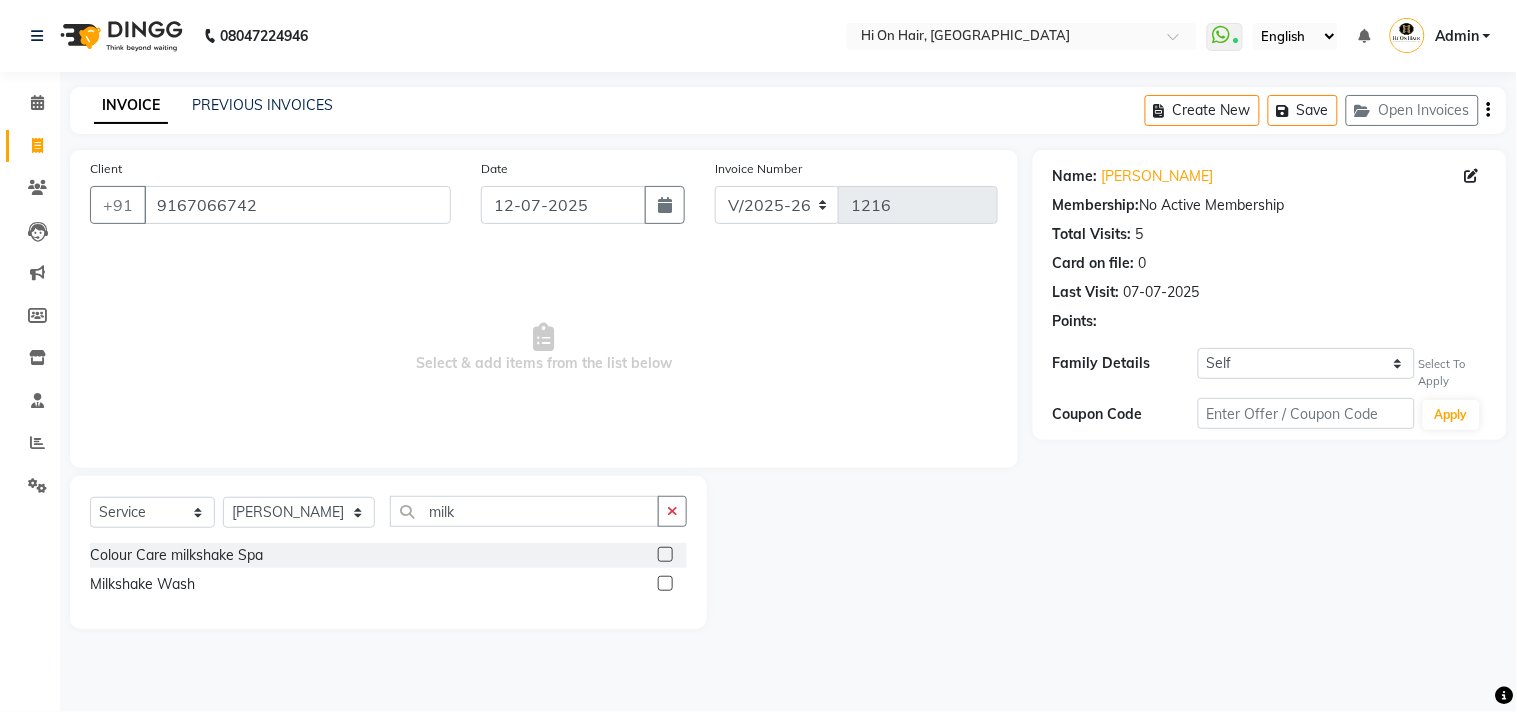 click 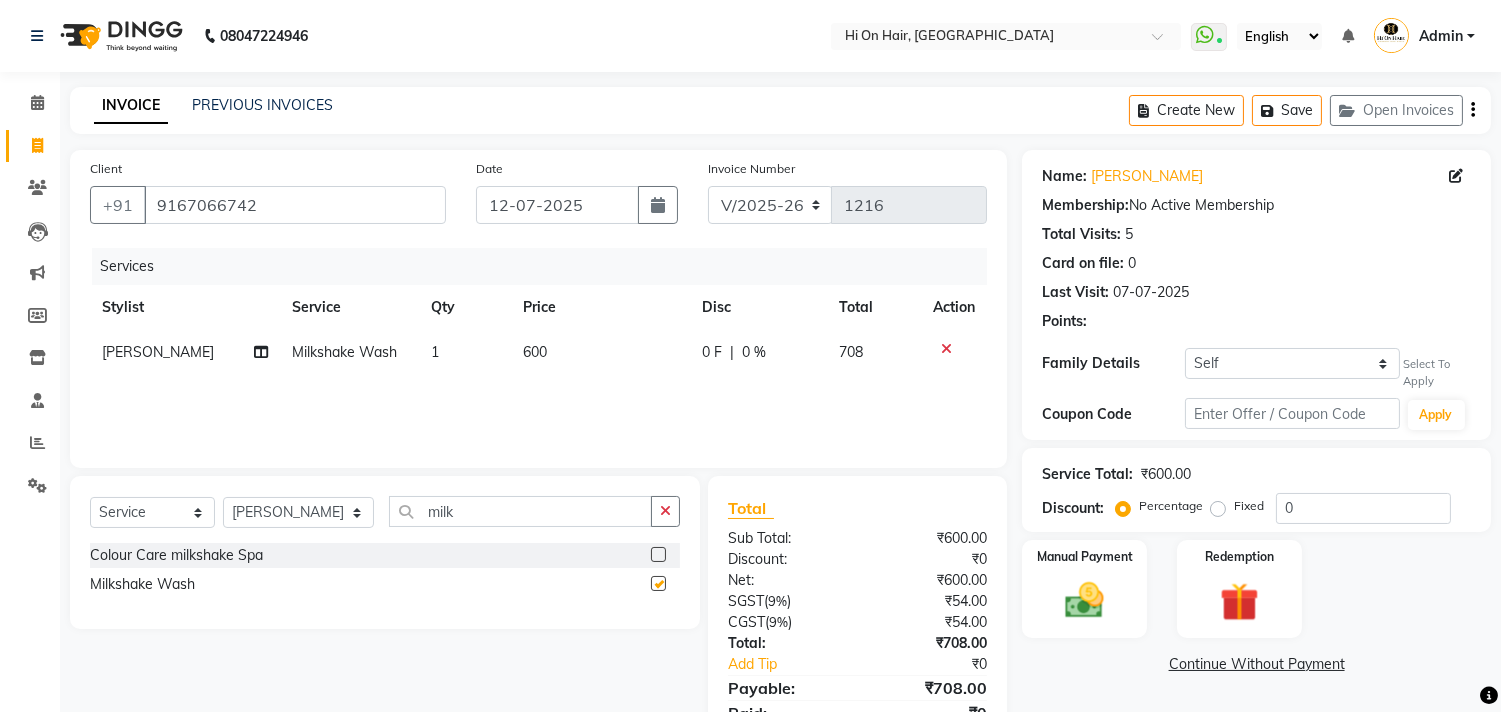 checkbox on "false" 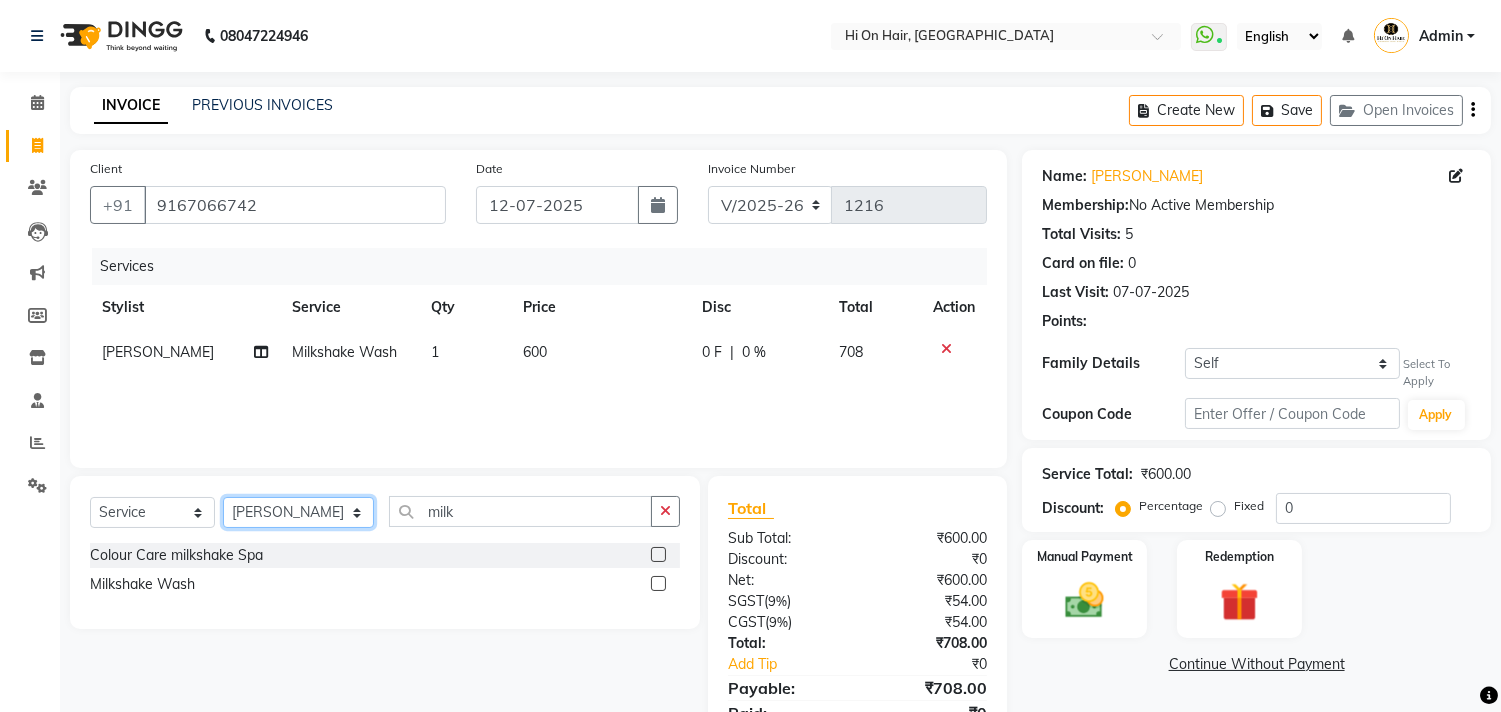 click on "Select Stylist [PERSON_NAME] [PERSON_NAME] Hi On Hair MAKYOPHI [PERSON_NAME] [PERSON_NAME] Raani [PERSON_NAME] [PERSON_NAME] [PERSON_NAME] [PERSON_NAME] SOSEM [PERSON_NAME]" 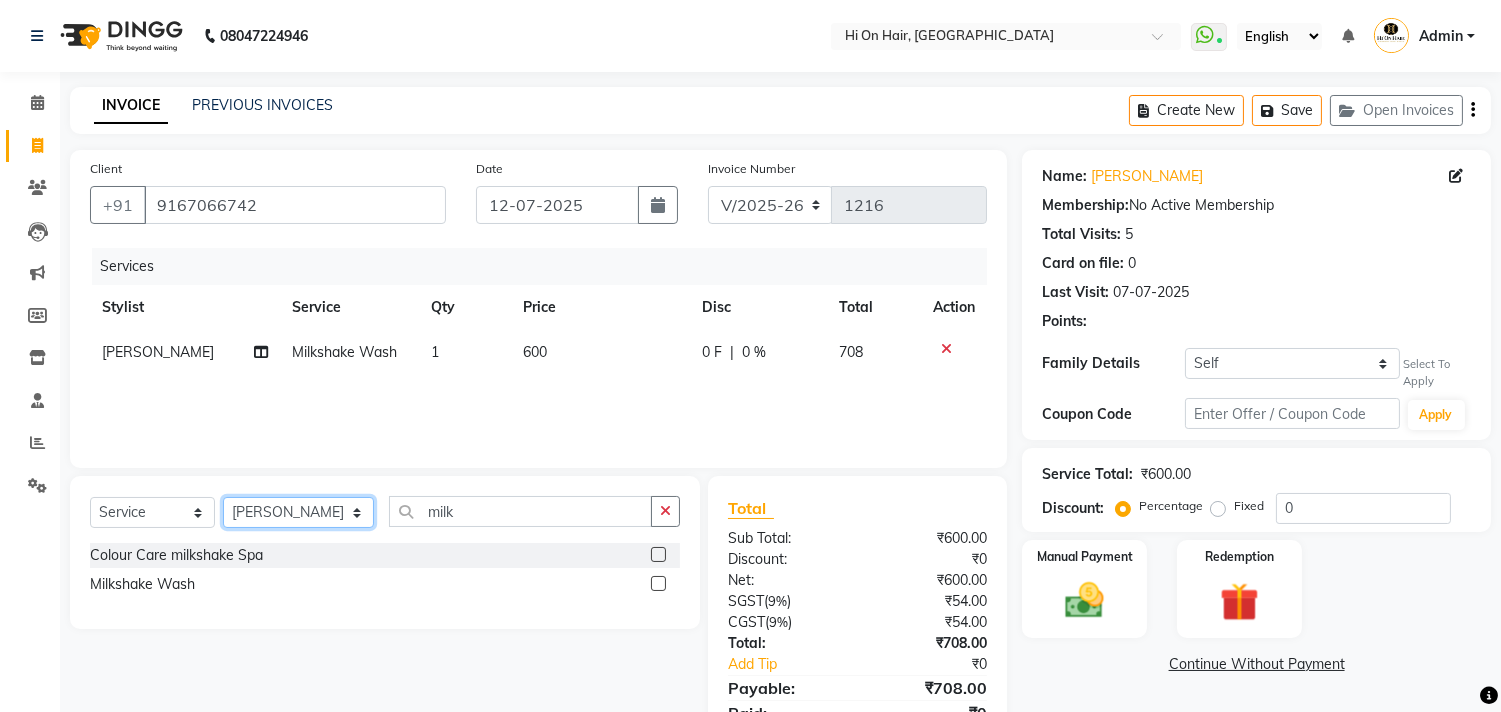 select on "30126" 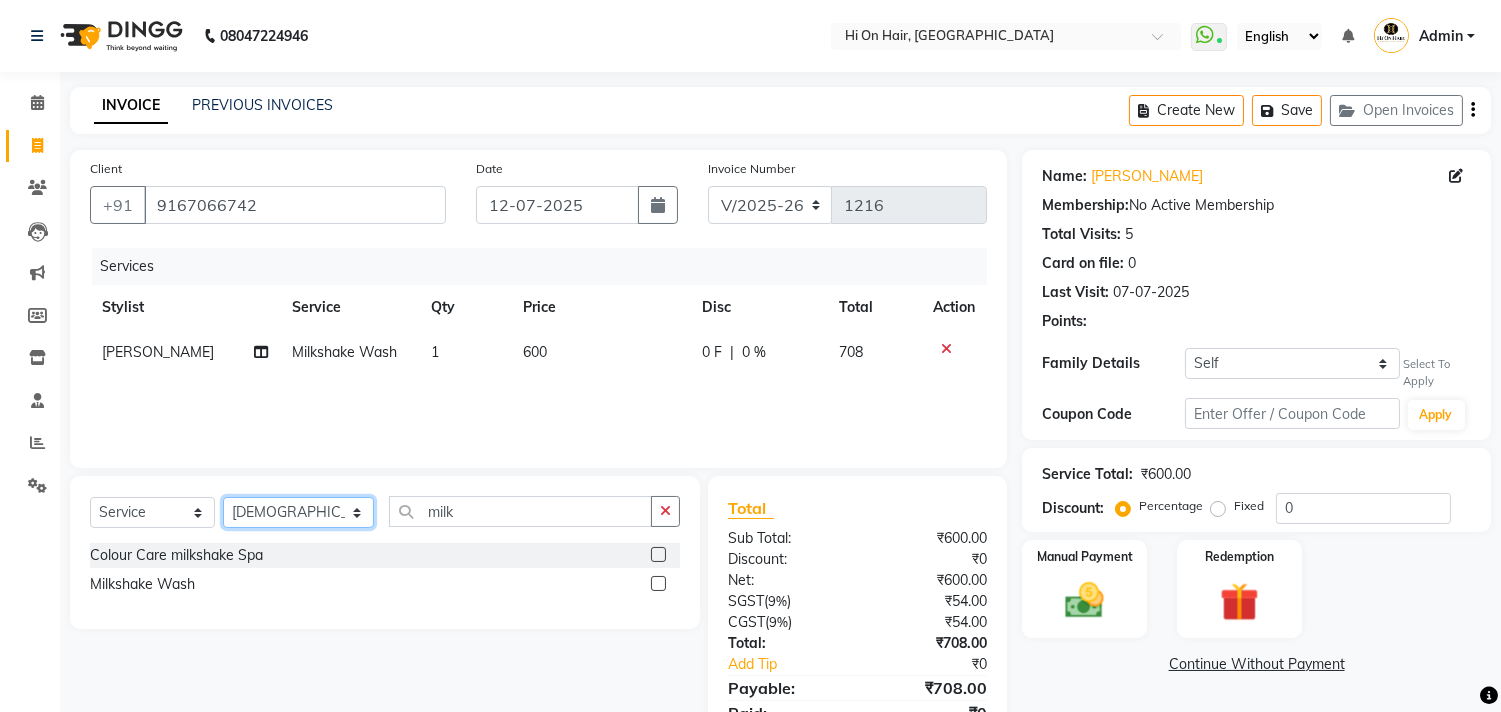 click on "Select Stylist [PERSON_NAME] [PERSON_NAME] Hi On Hair MAKYOPHI [PERSON_NAME] [PERSON_NAME] Raani [PERSON_NAME] [PERSON_NAME] [PERSON_NAME] [PERSON_NAME] SOSEM [PERSON_NAME]" 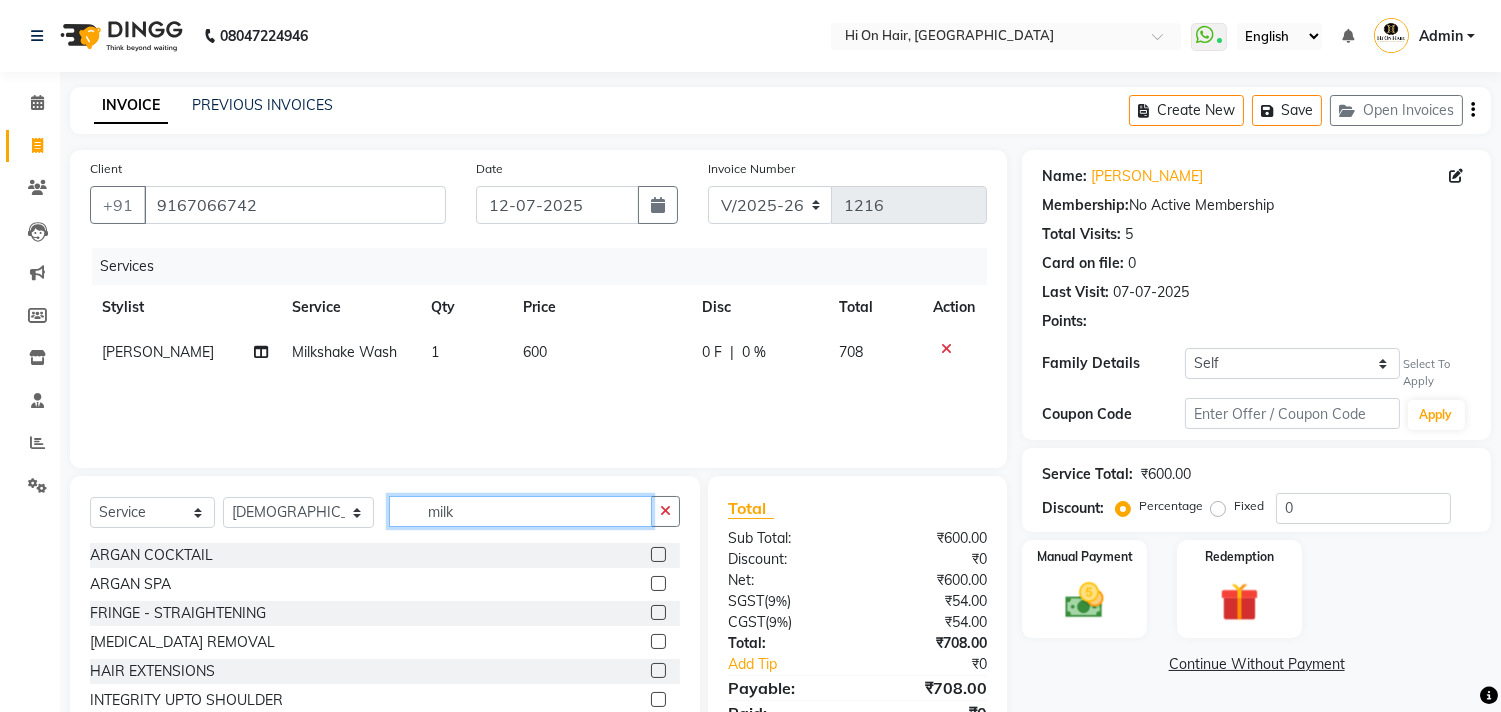 click on "milk" 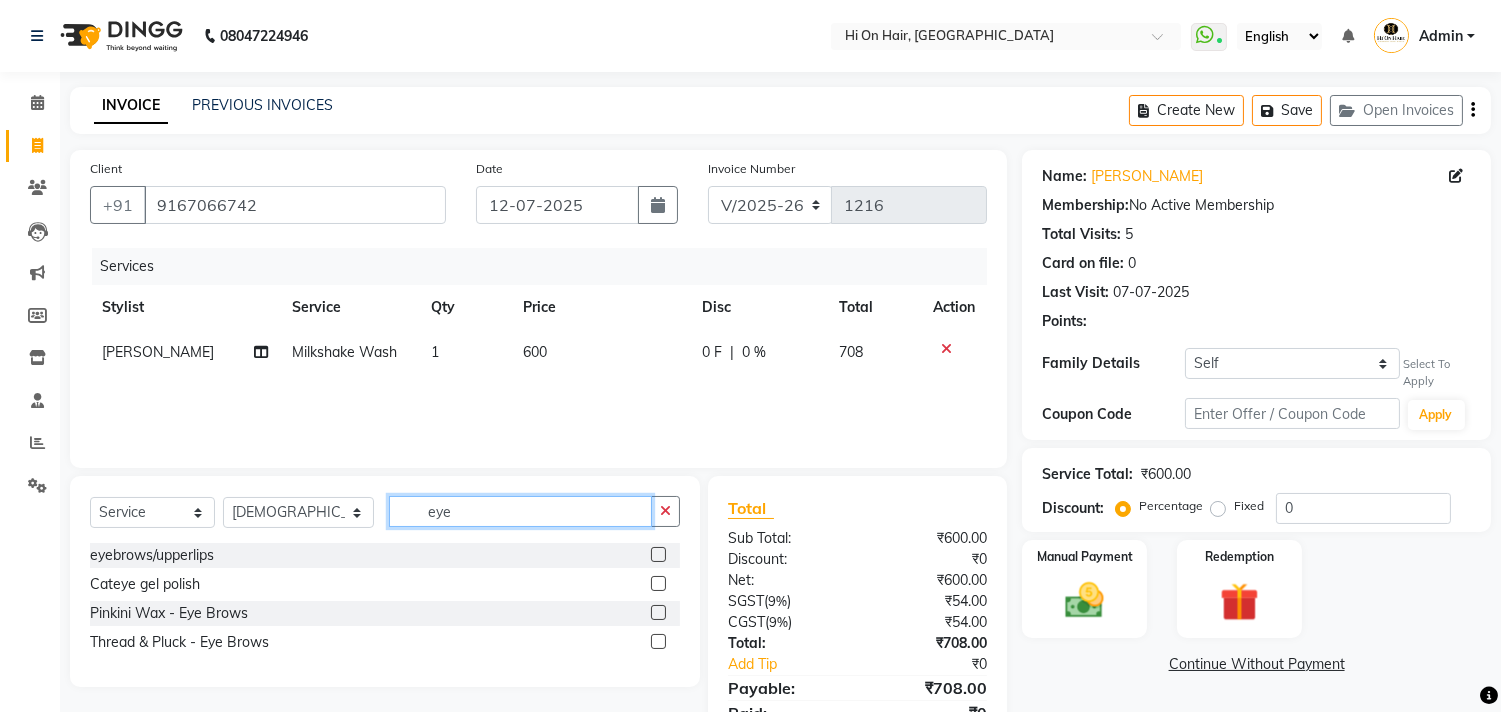 type on "eye" 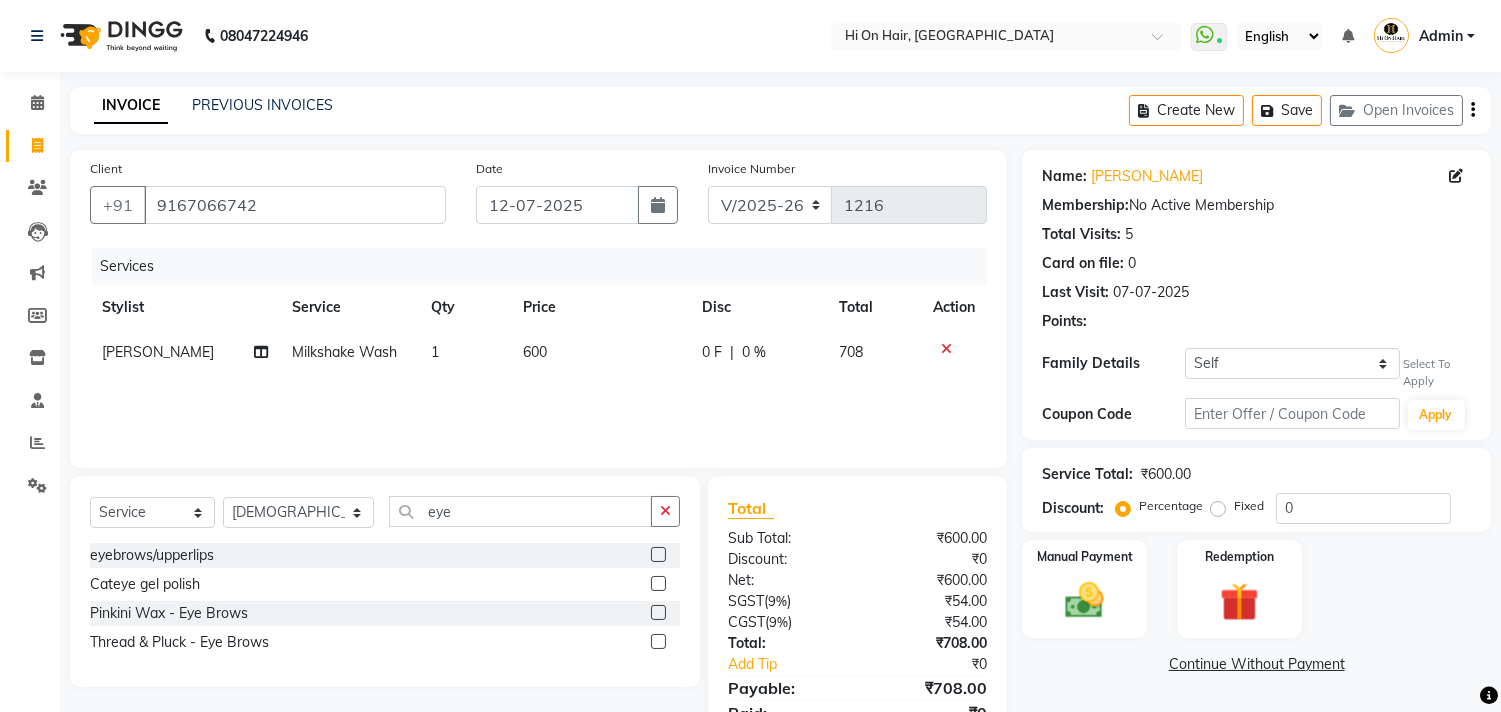 click 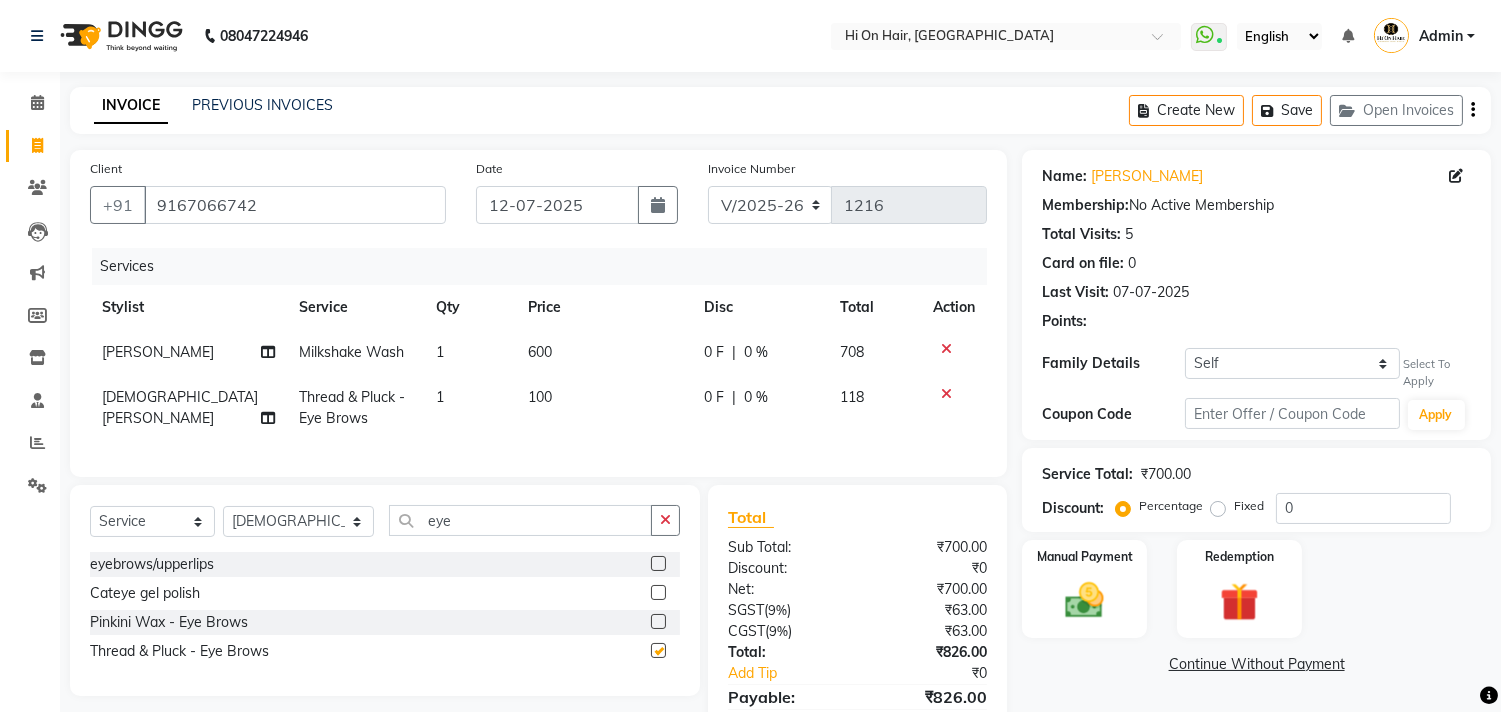 checkbox on "false" 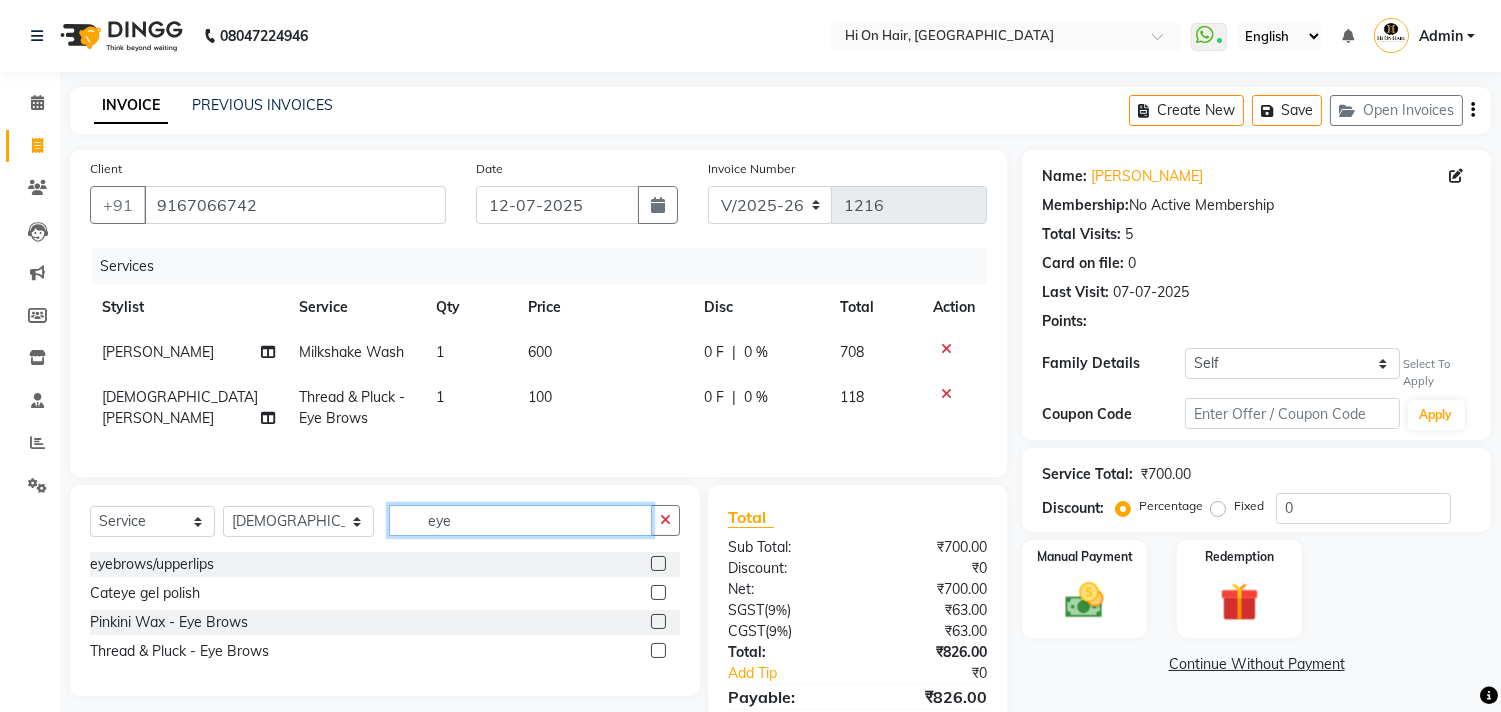 click on "eye" 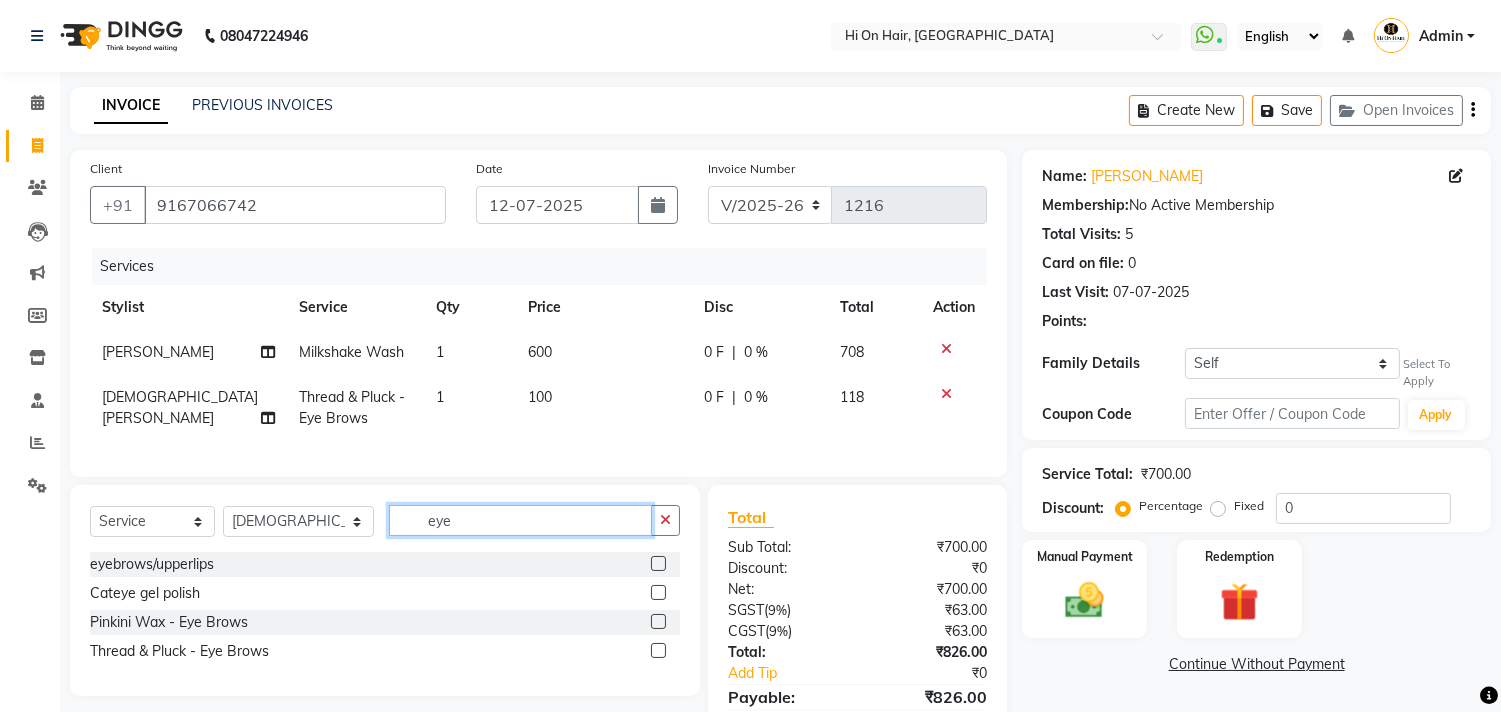 click on "eye" 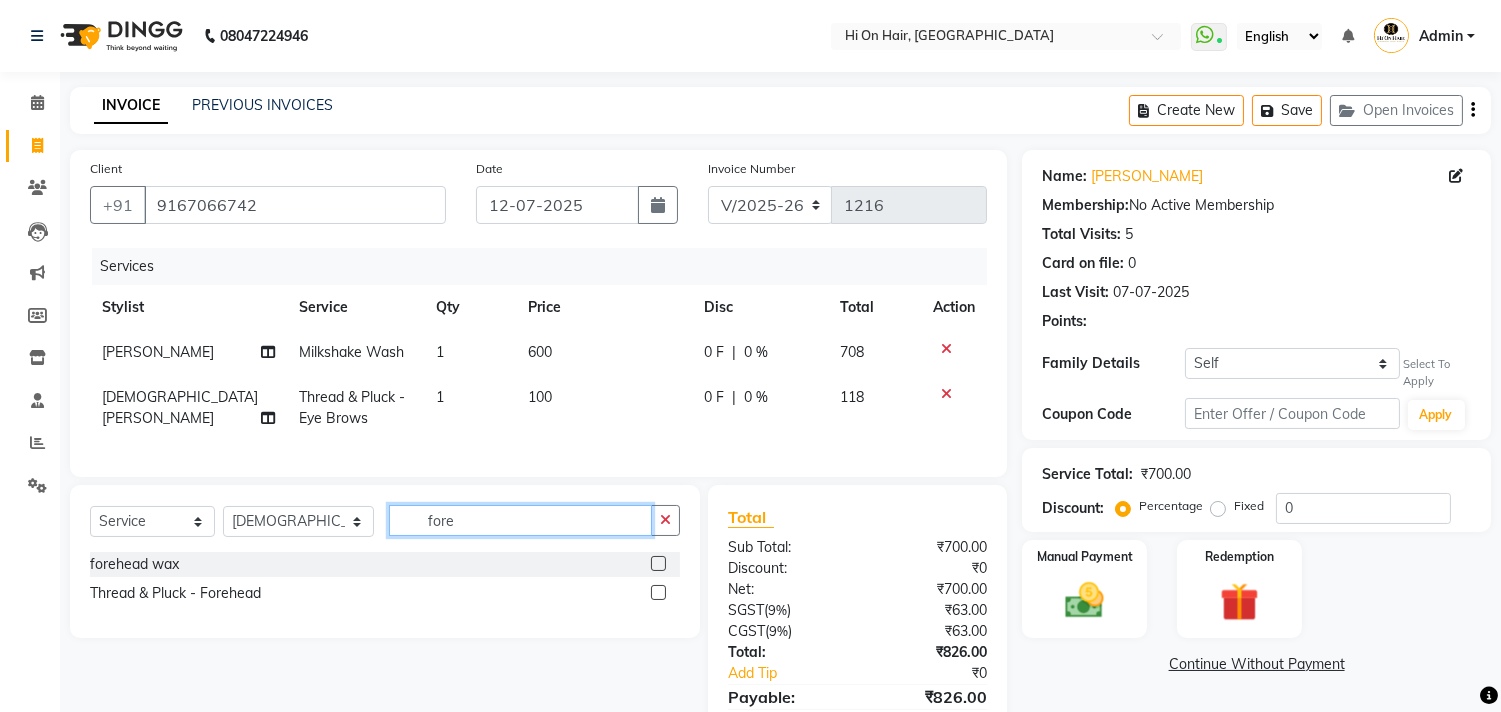 type on "fore" 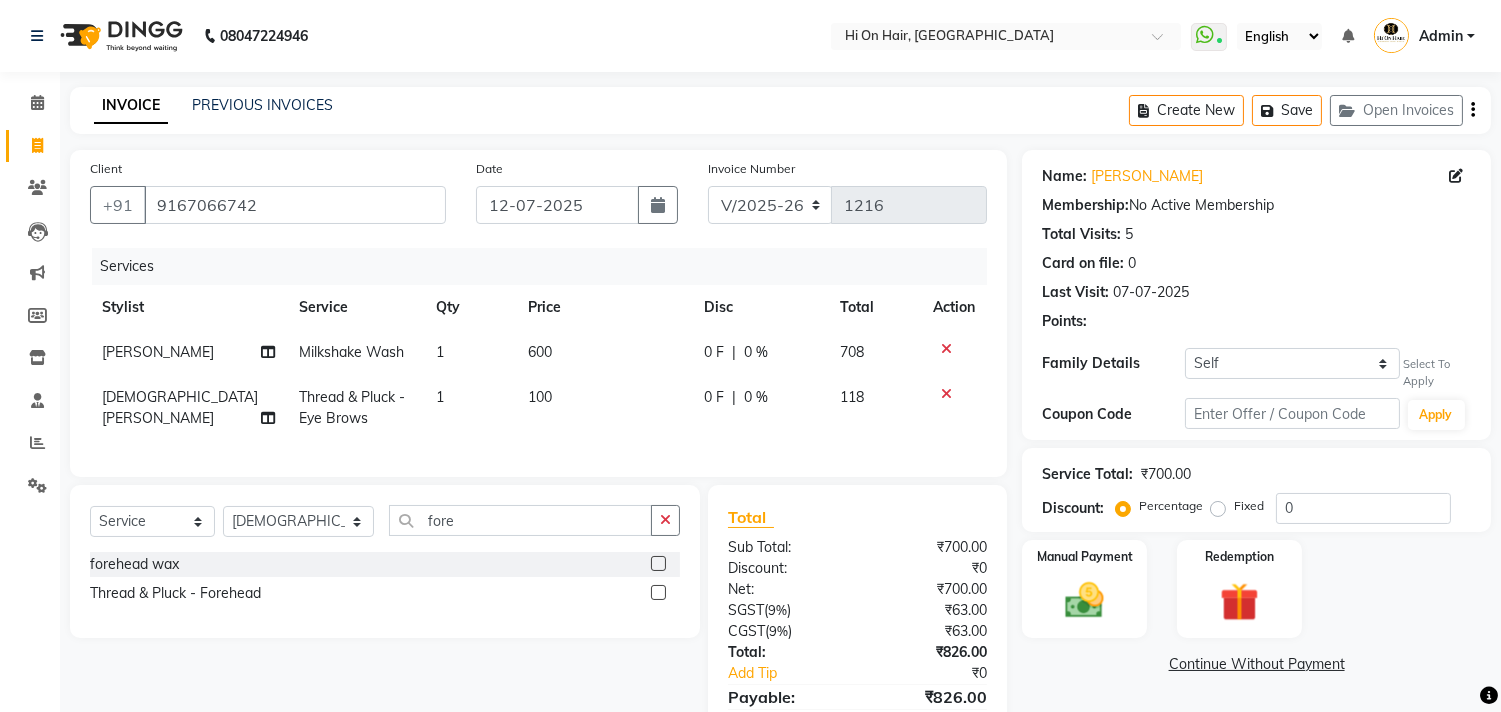 click on "Thread & Pluck  - Forehead" 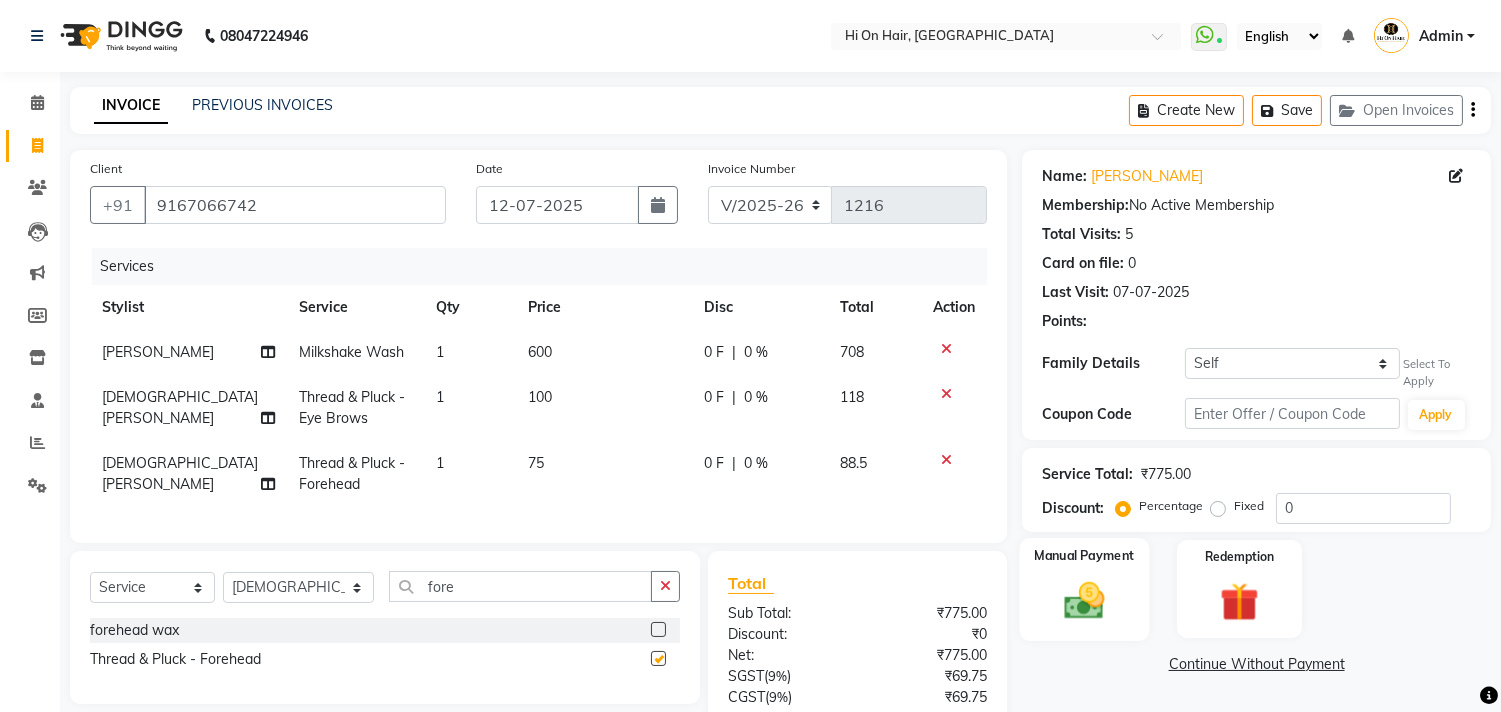 checkbox on "false" 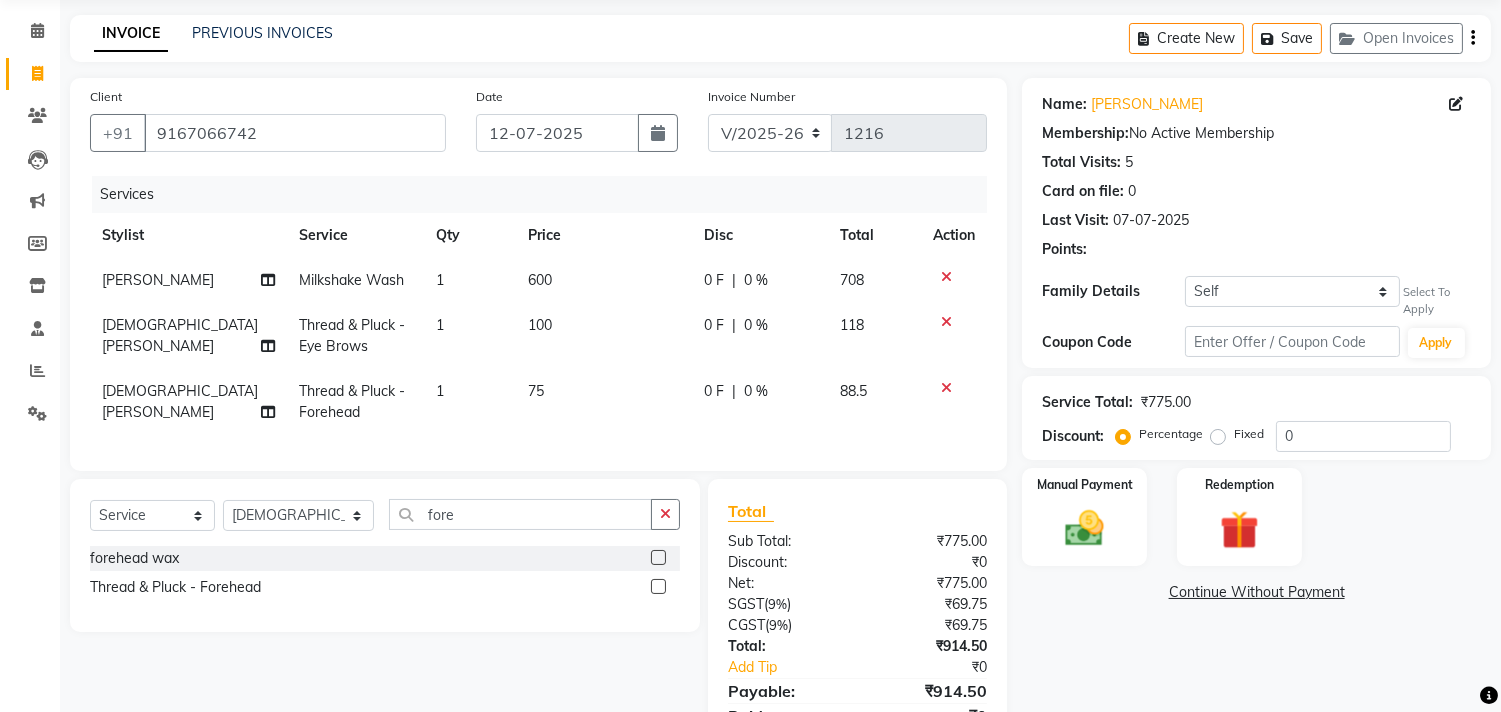 scroll, scrollTop: 111, scrollLeft: 0, axis: vertical 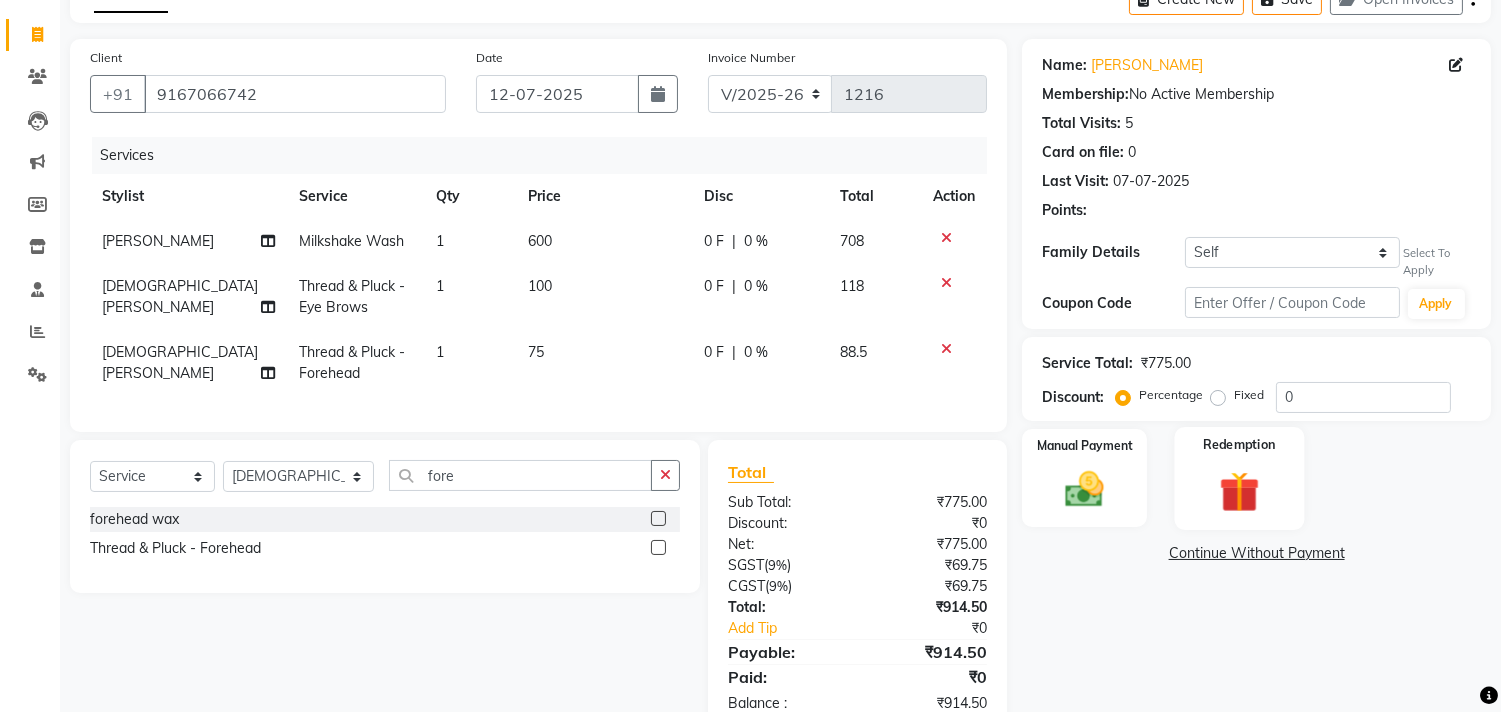 click 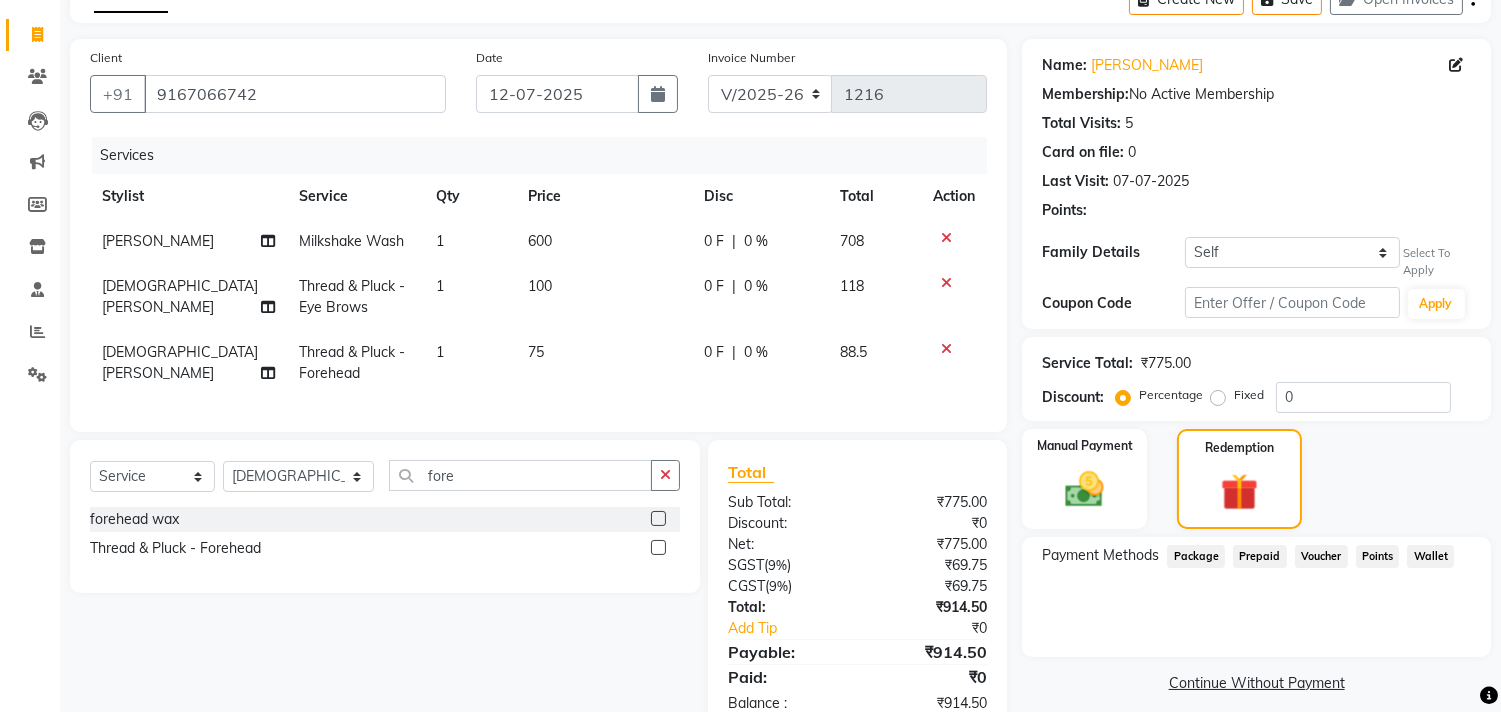 click on "Prepaid" 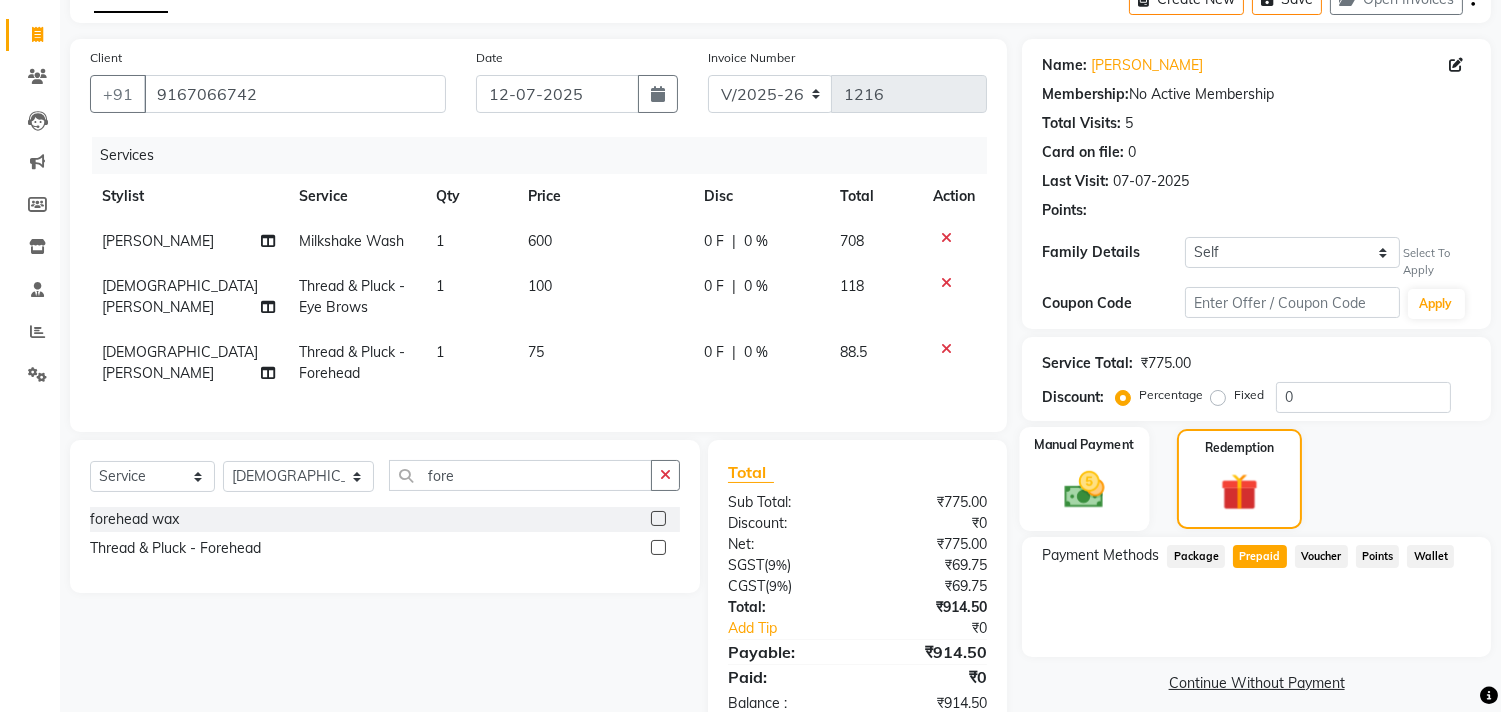 click on "Manual Payment" 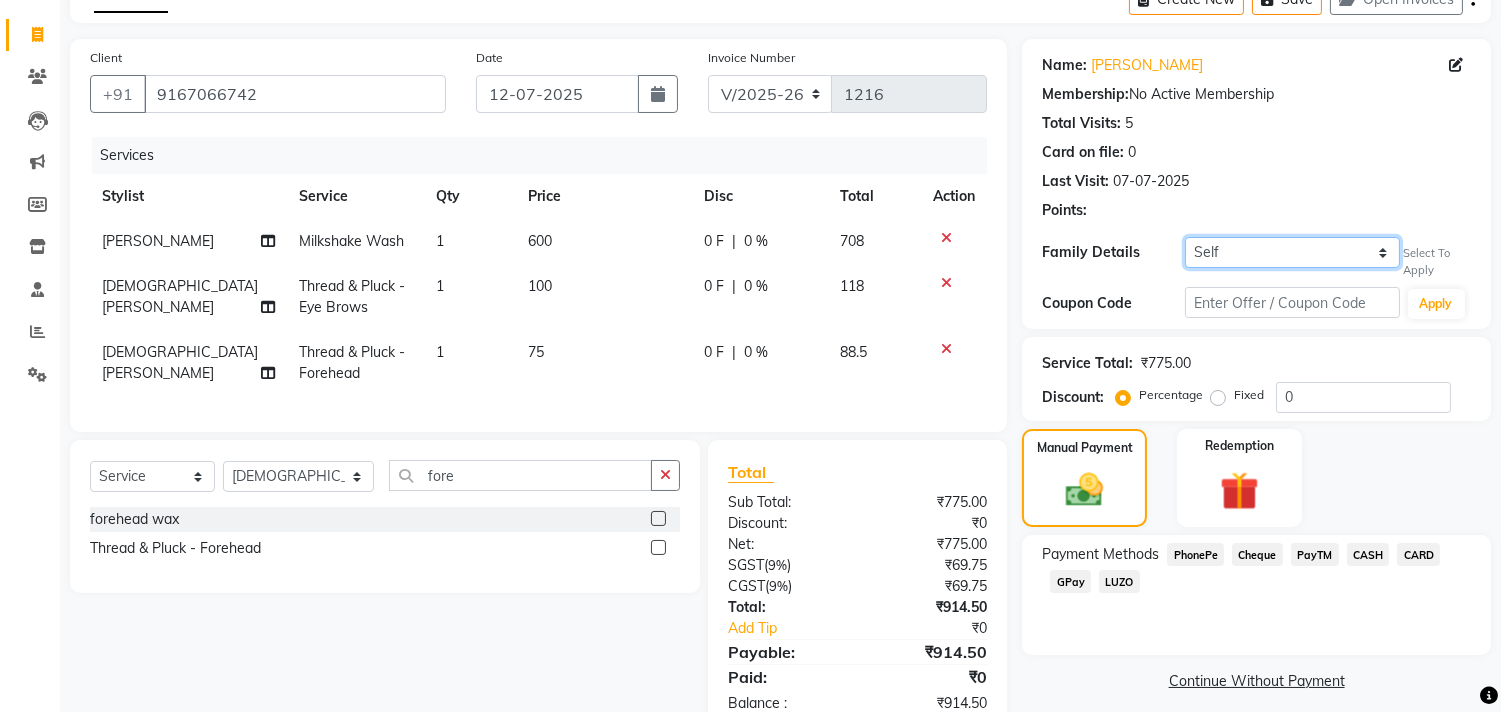 click on "Self Salonsurf ventures LTD" 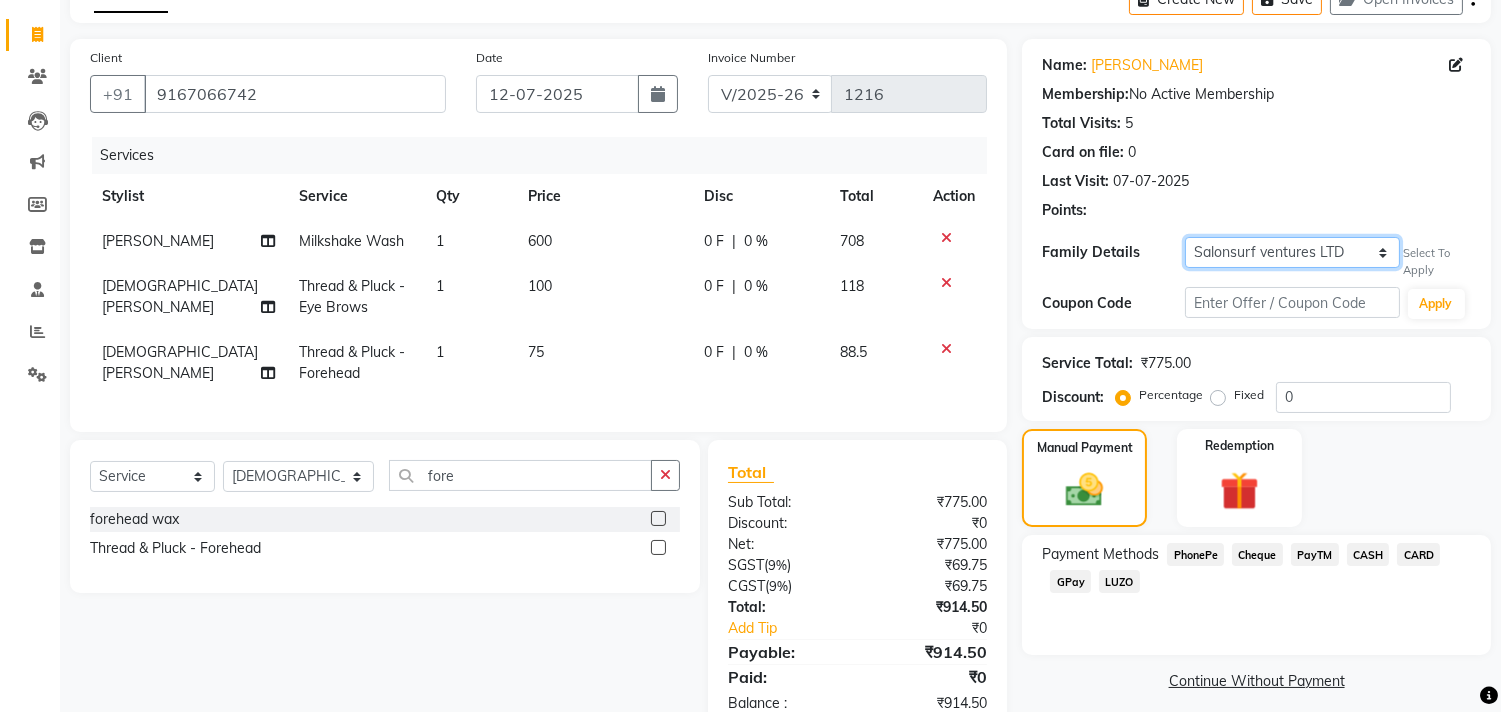 click on "Self Salonsurf ventures LTD" 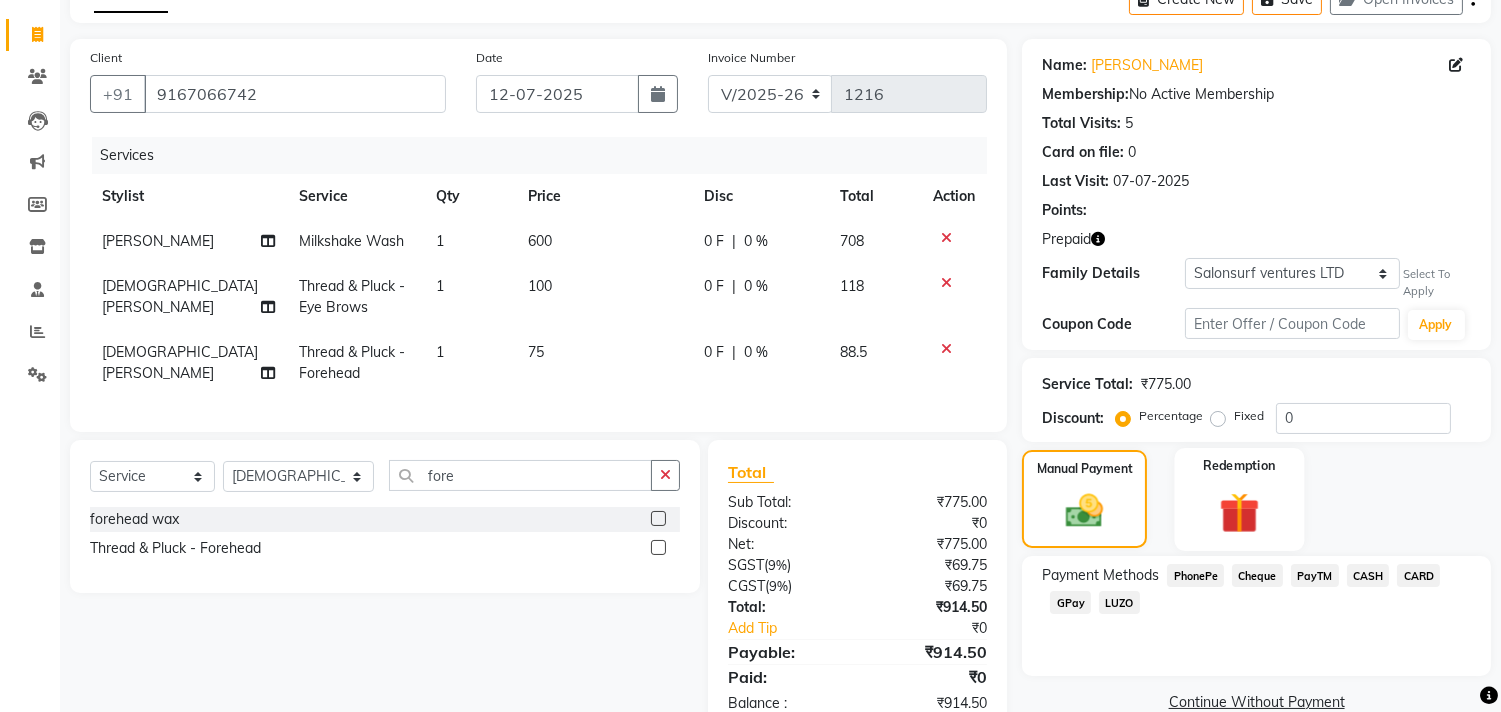 click 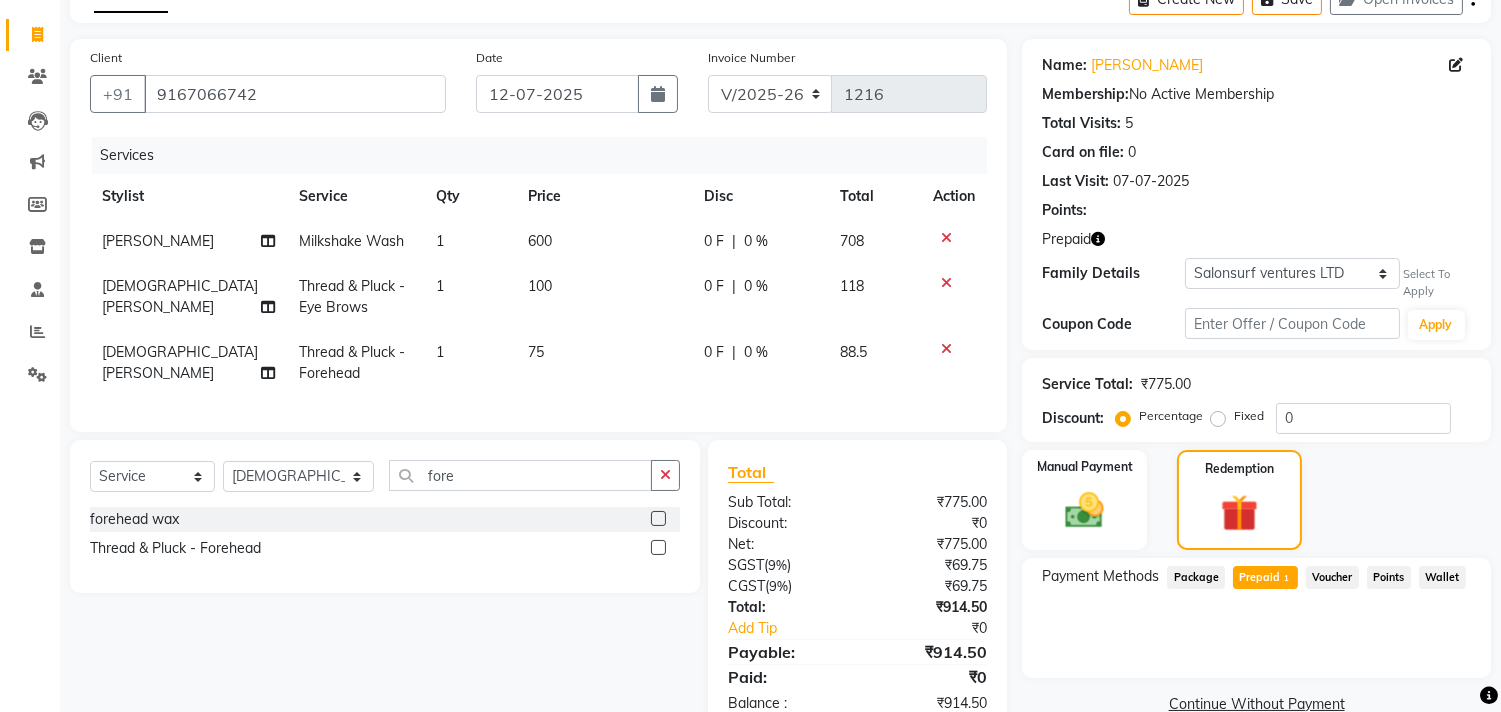 click on "Prepaid  1" 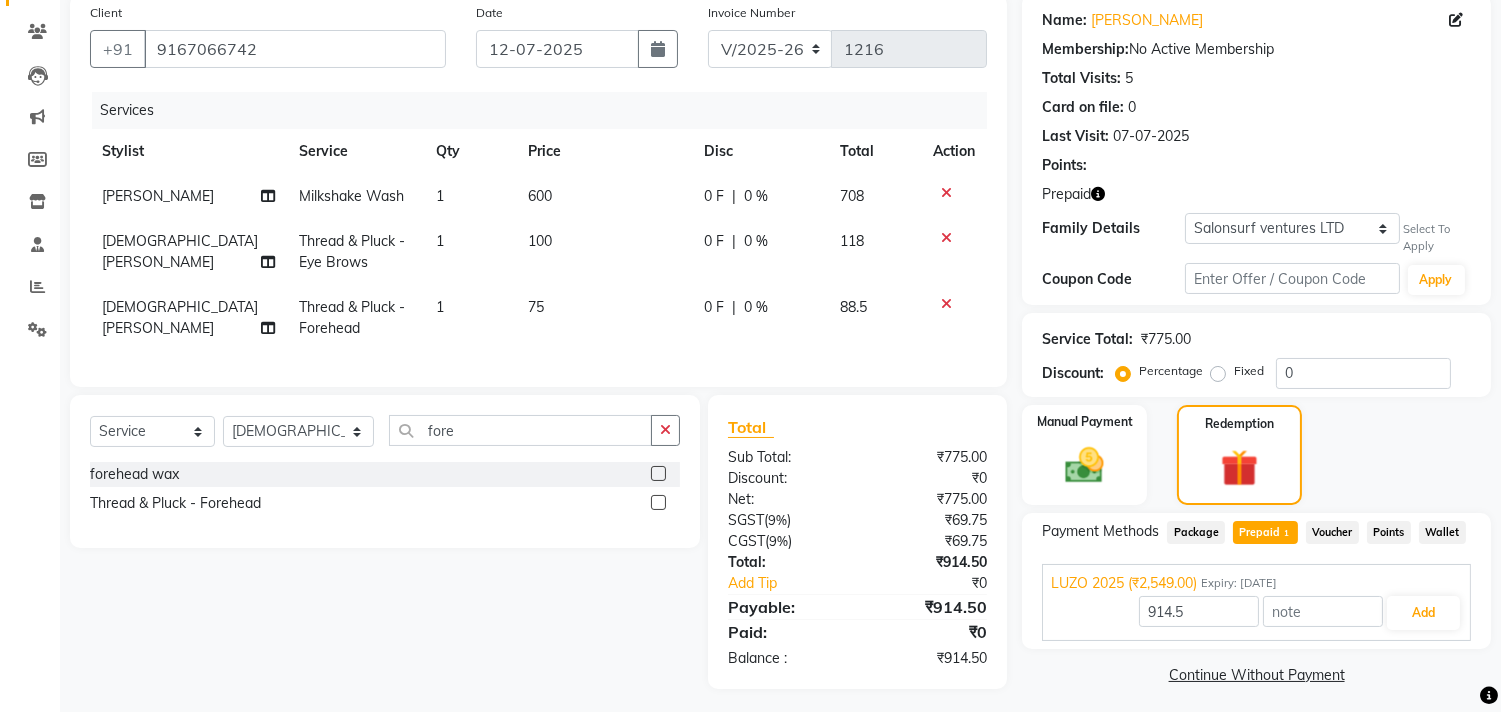 scroll, scrollTop: 180, scrollLeft: 0, axis: vertical 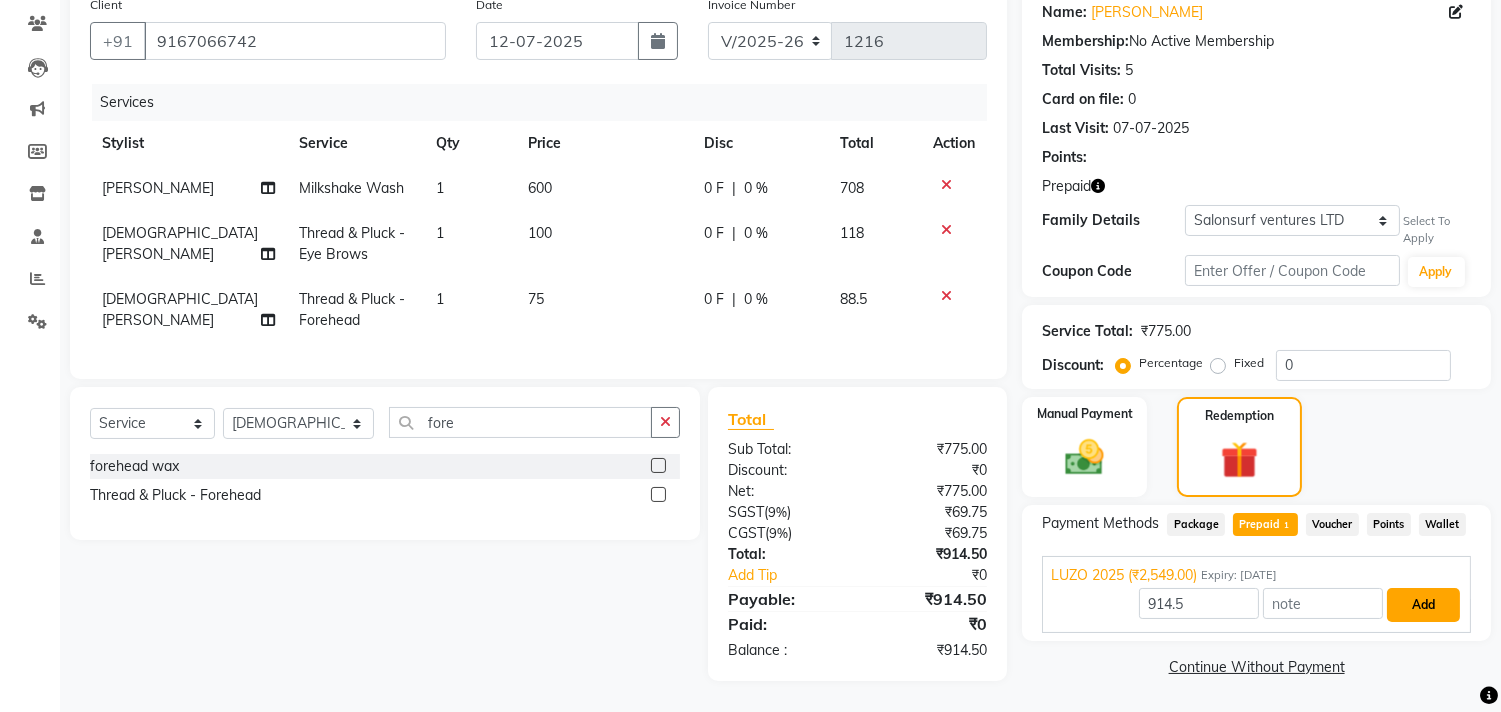 click on "Add" at bounding box center (1423, 605) 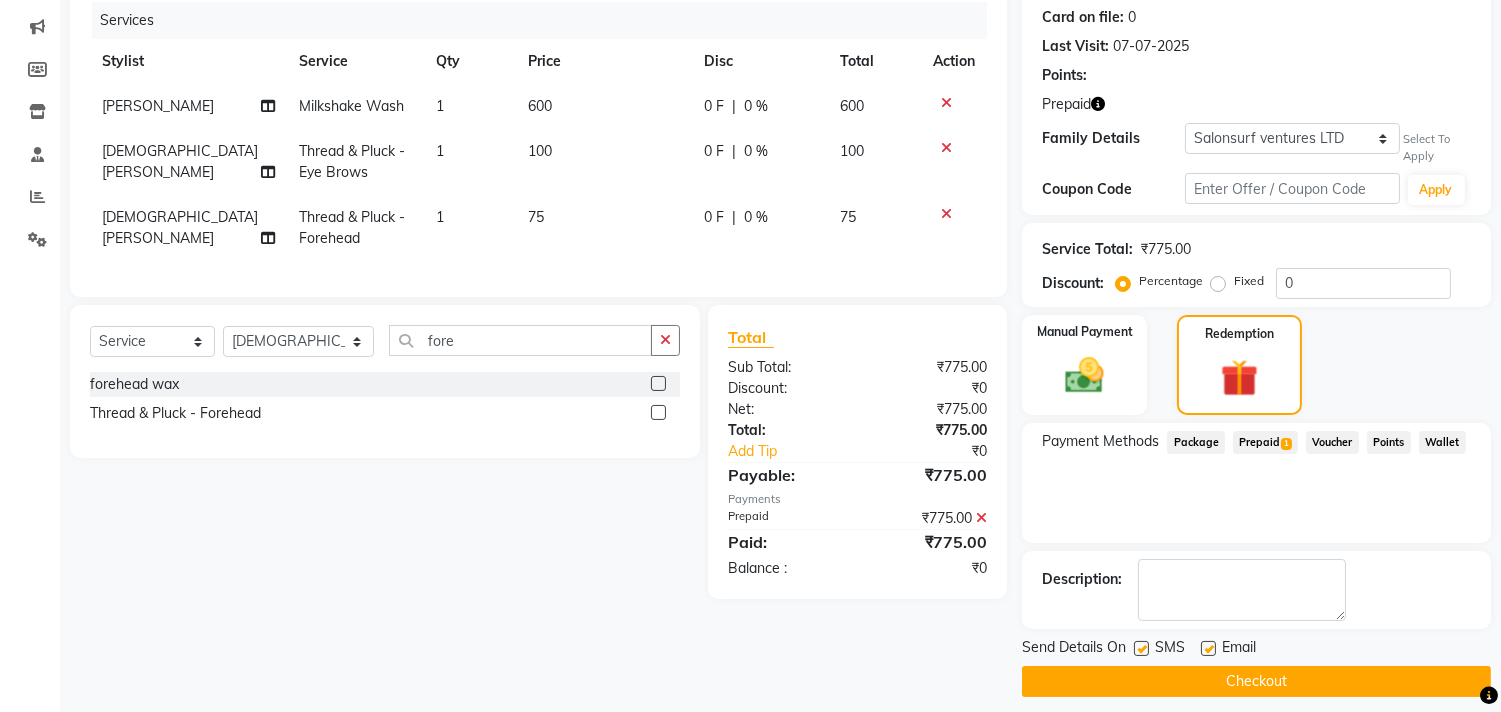 scroll, scrollTop: 260, scrollLeft: 0, axis: vertical 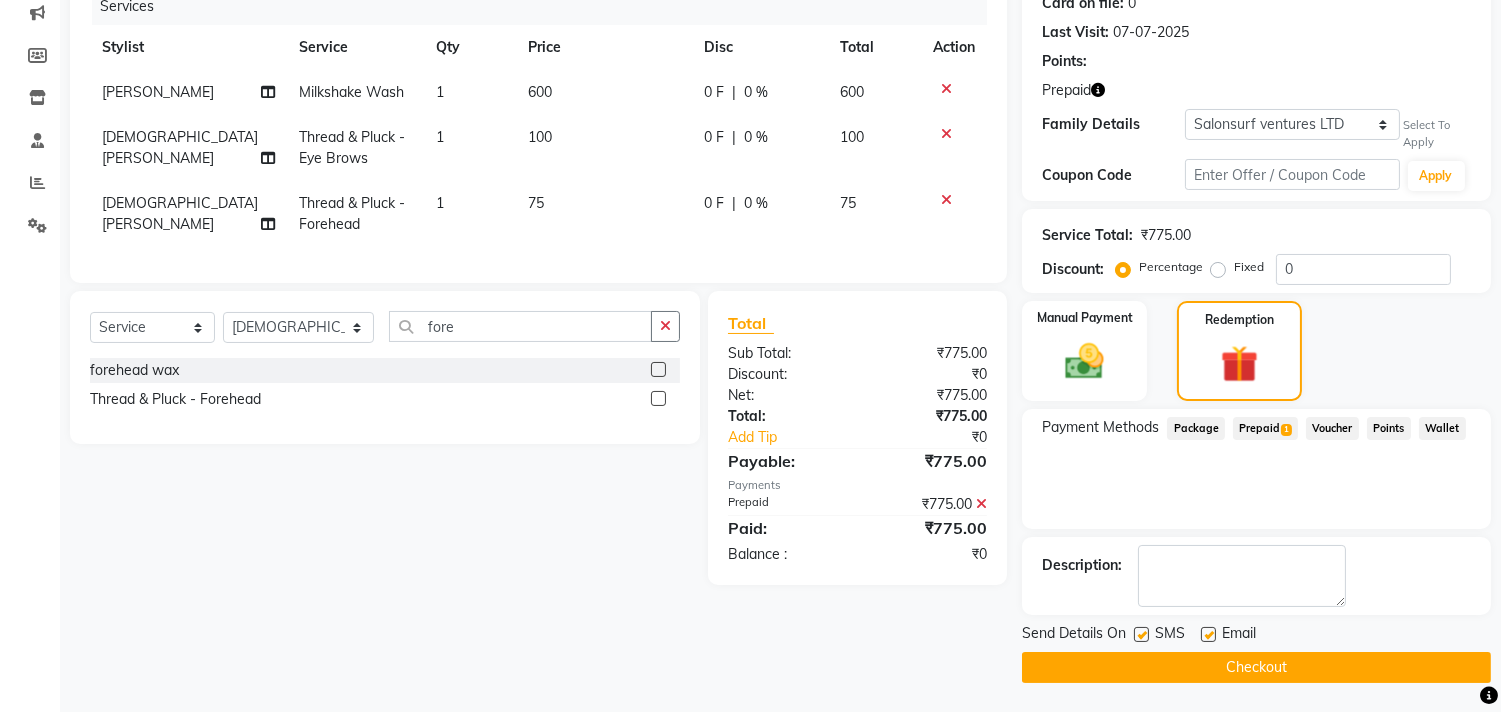 click 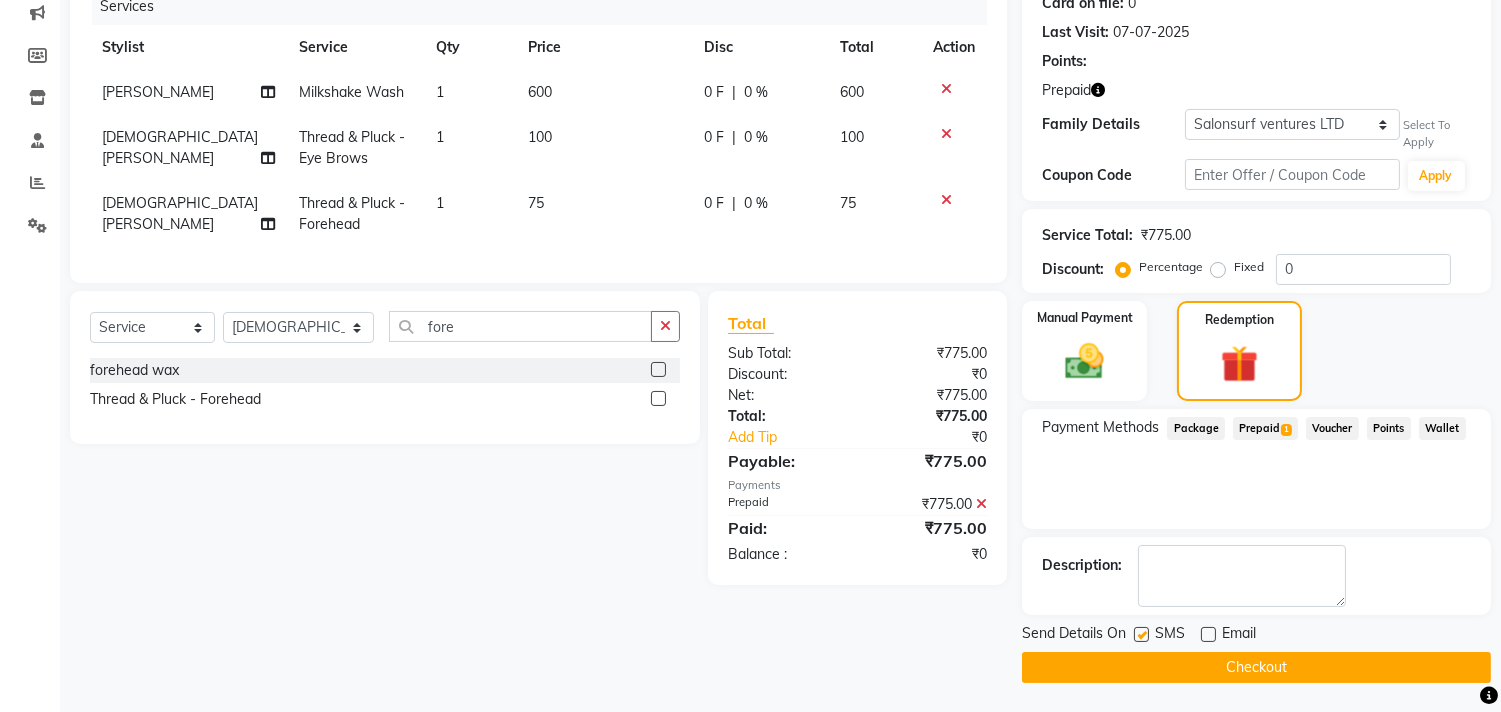 click 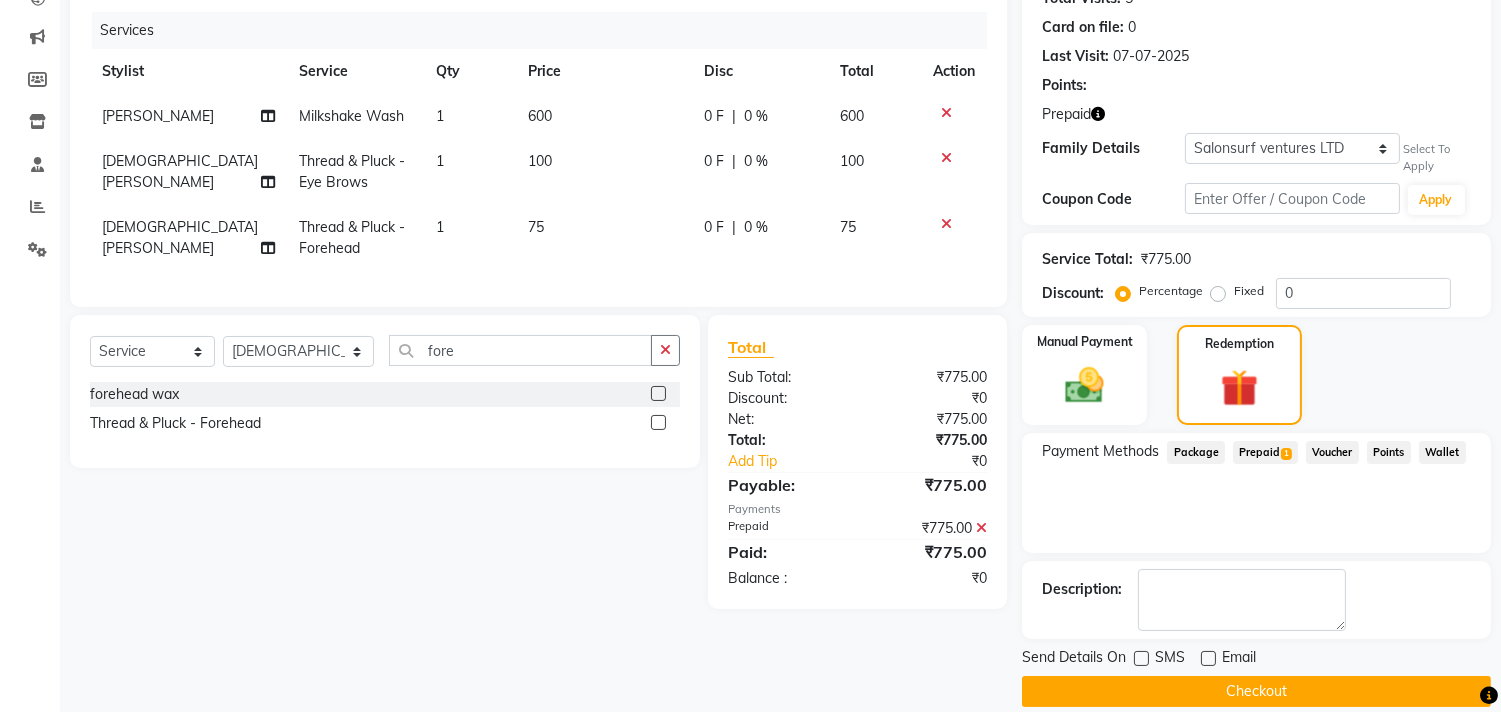 scroll, scrollTop: 0, scrollLeft: 0, axis: both 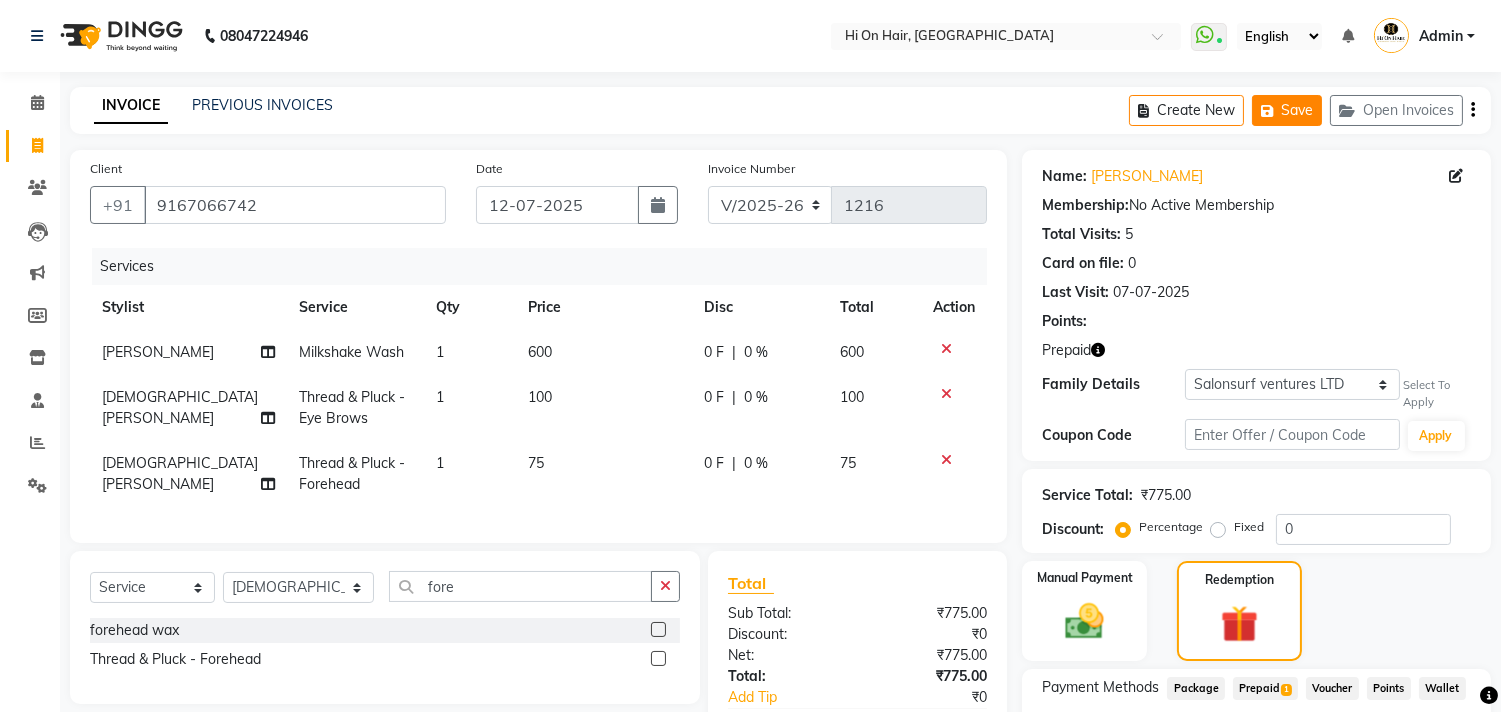 click 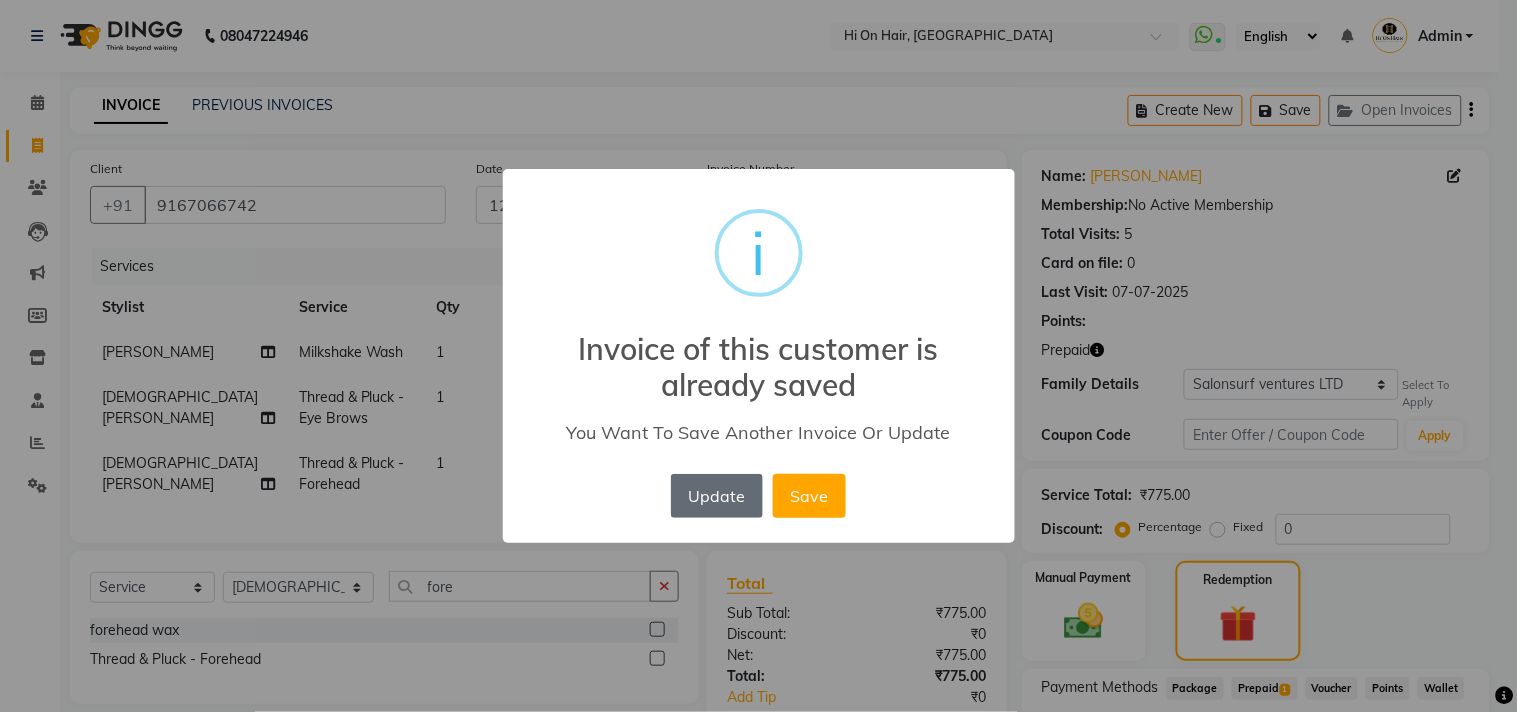 click on "Update" at bounding box center (717, 496) 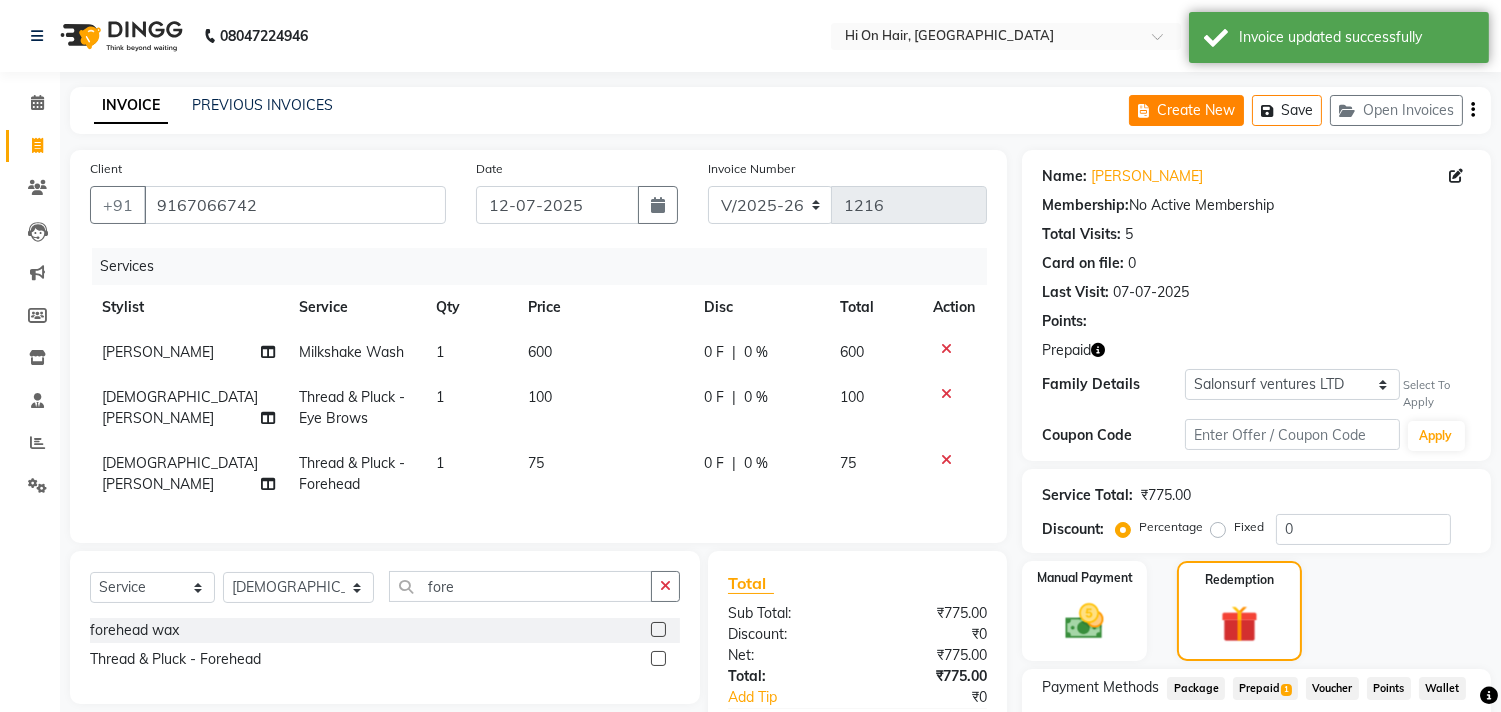 click on "Create New" 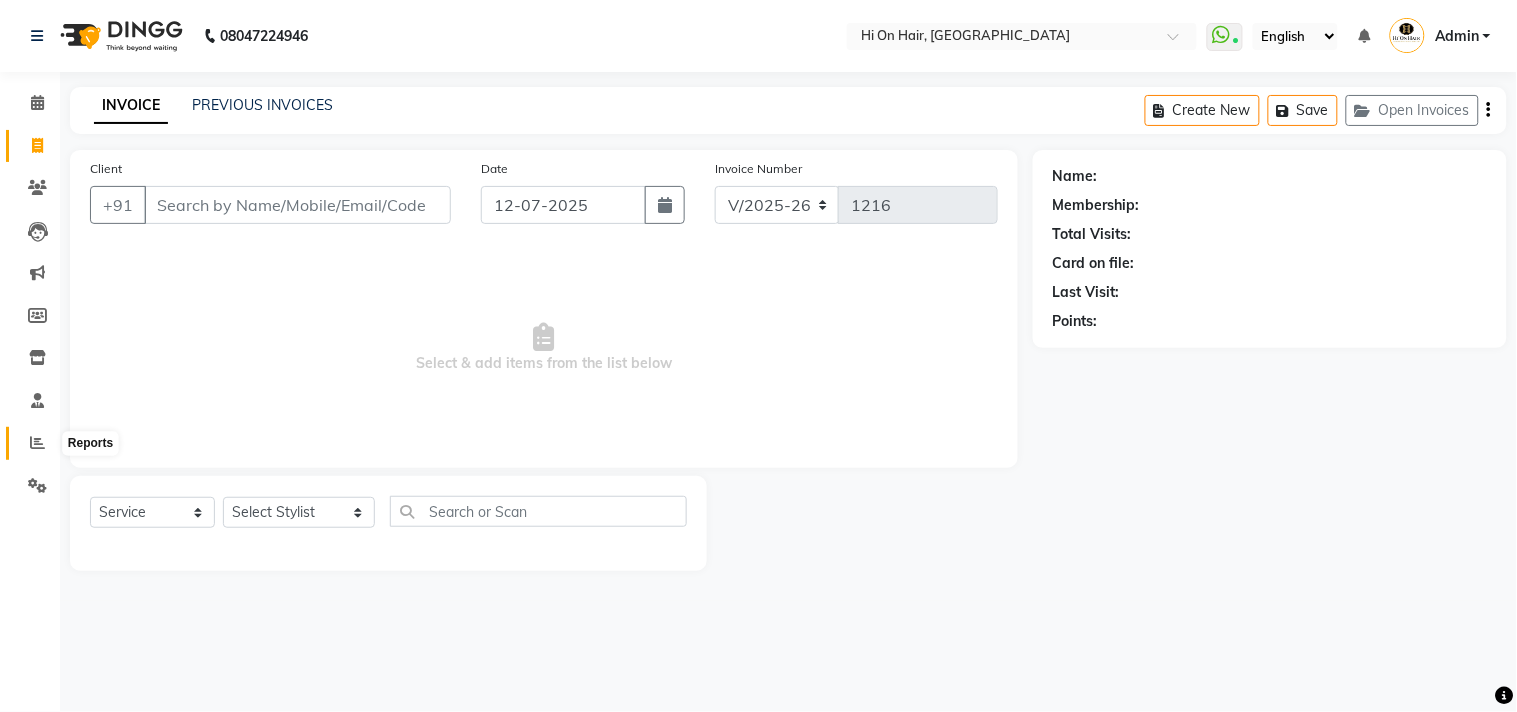 click 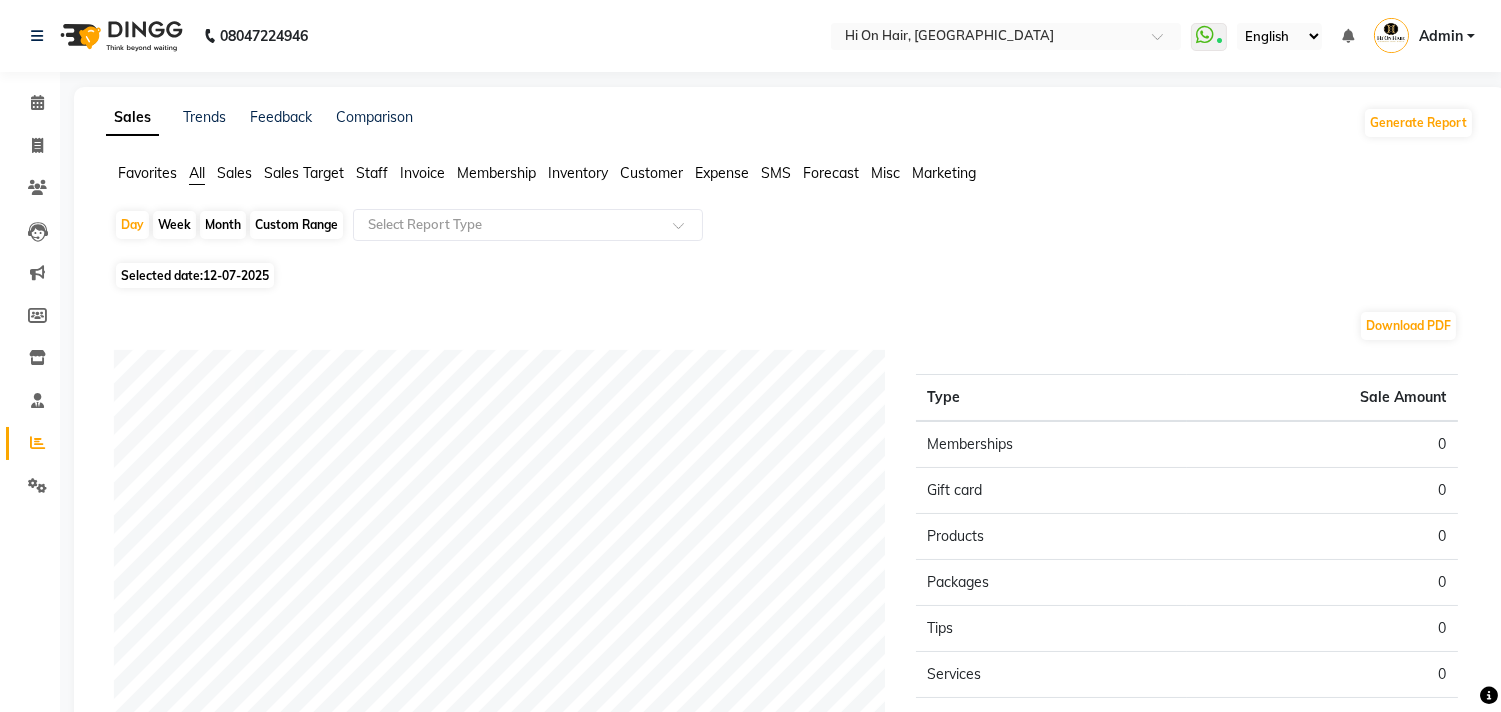 click on "Week" 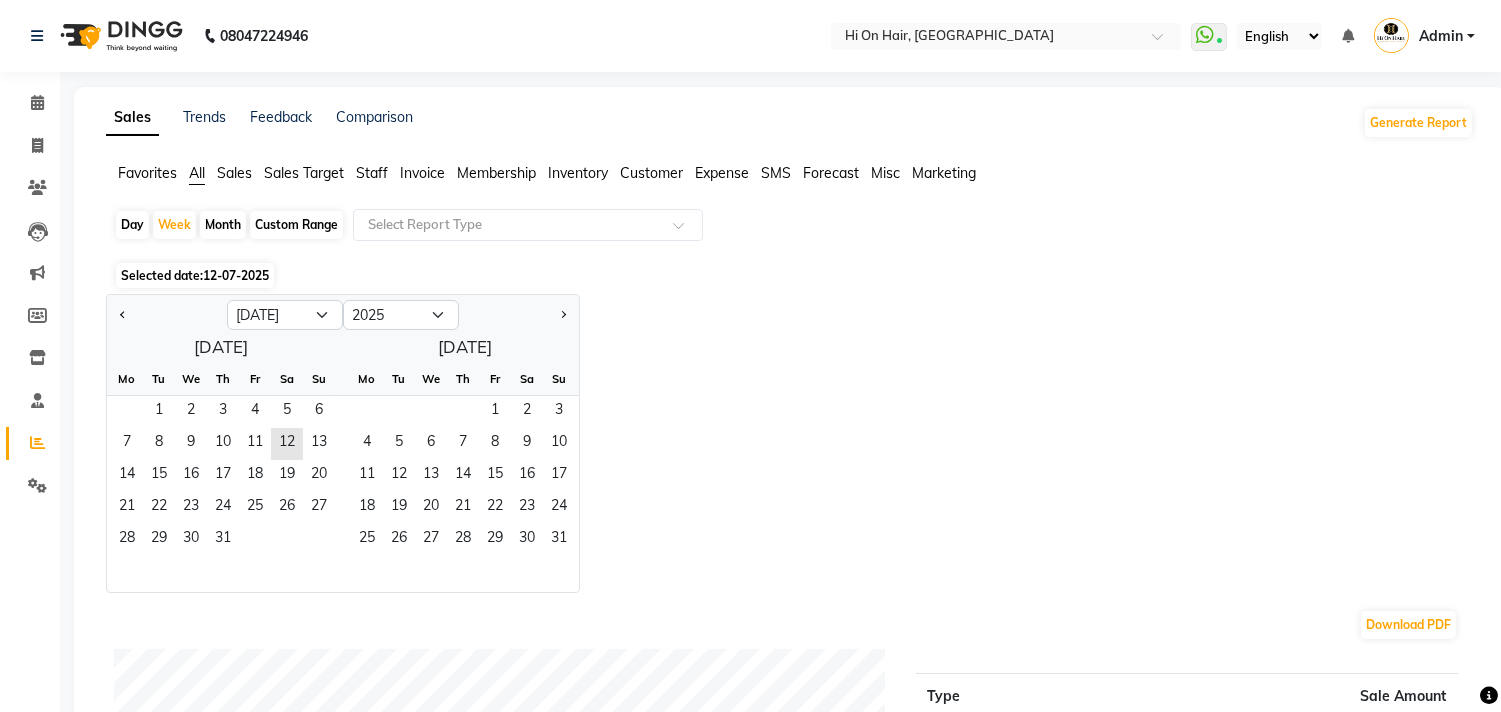 click on "Month" 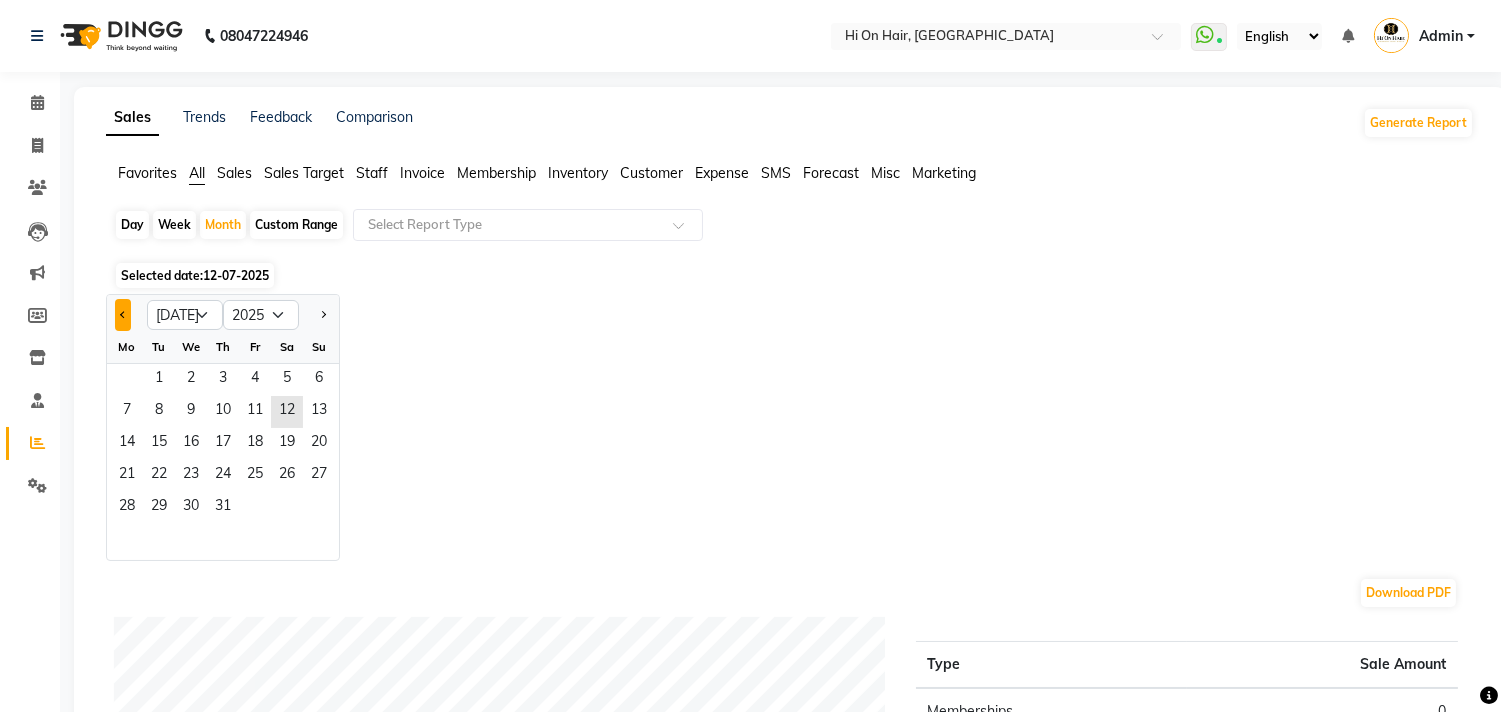click 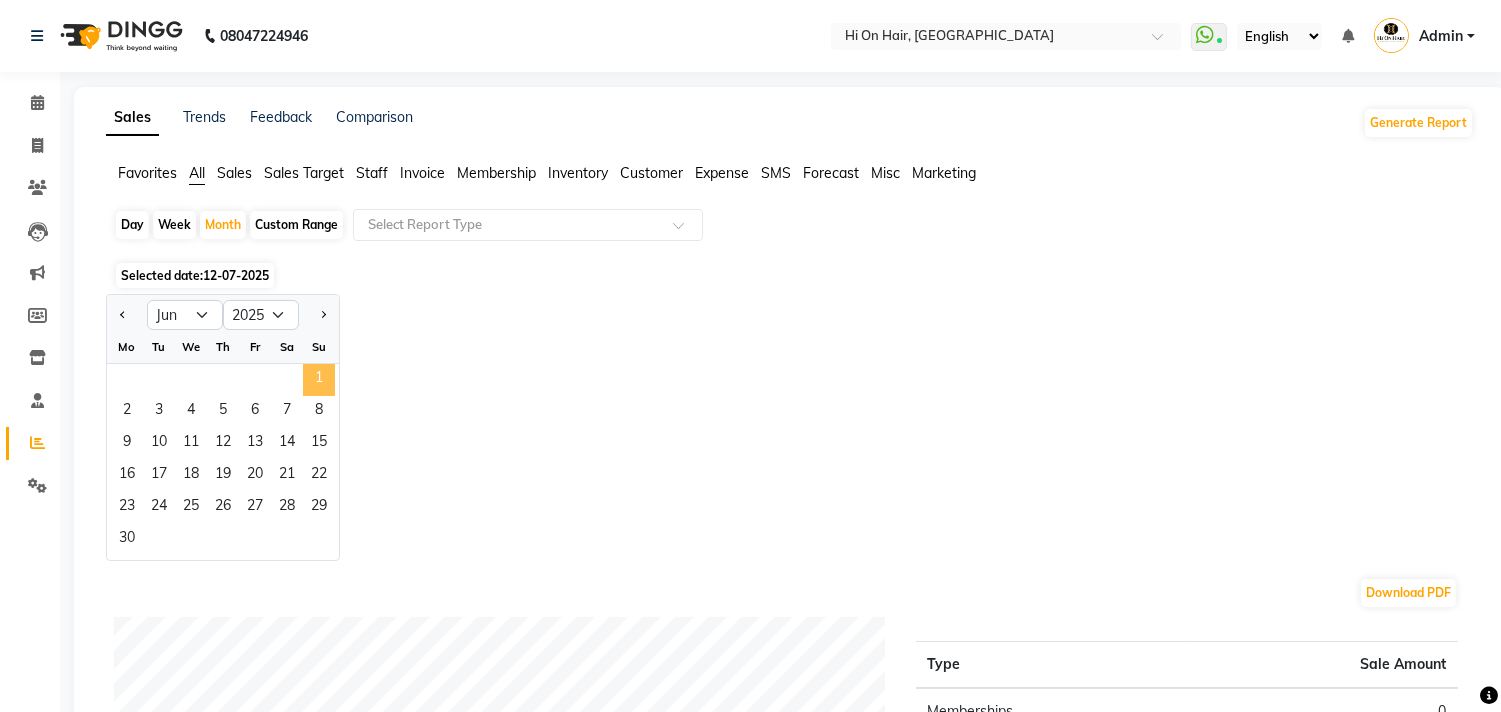 click on "1" 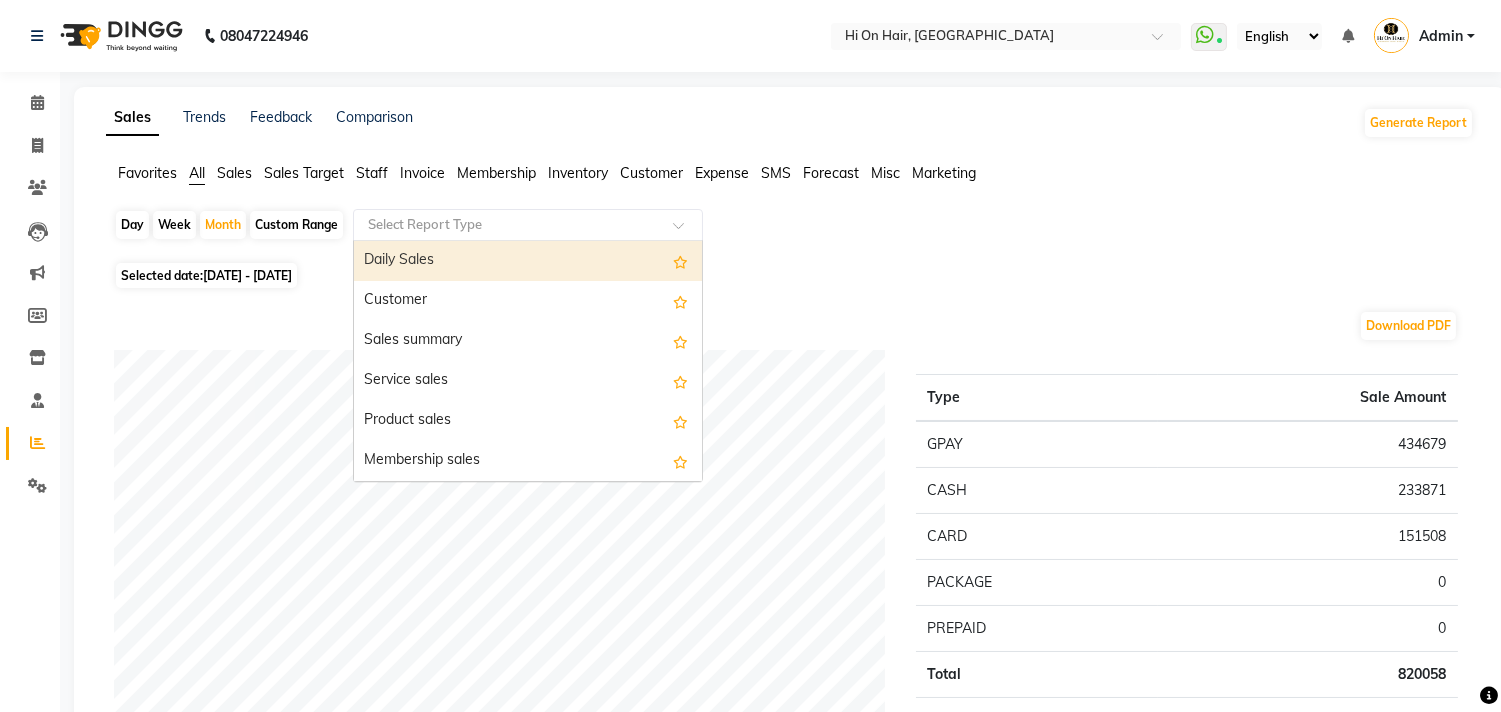 click 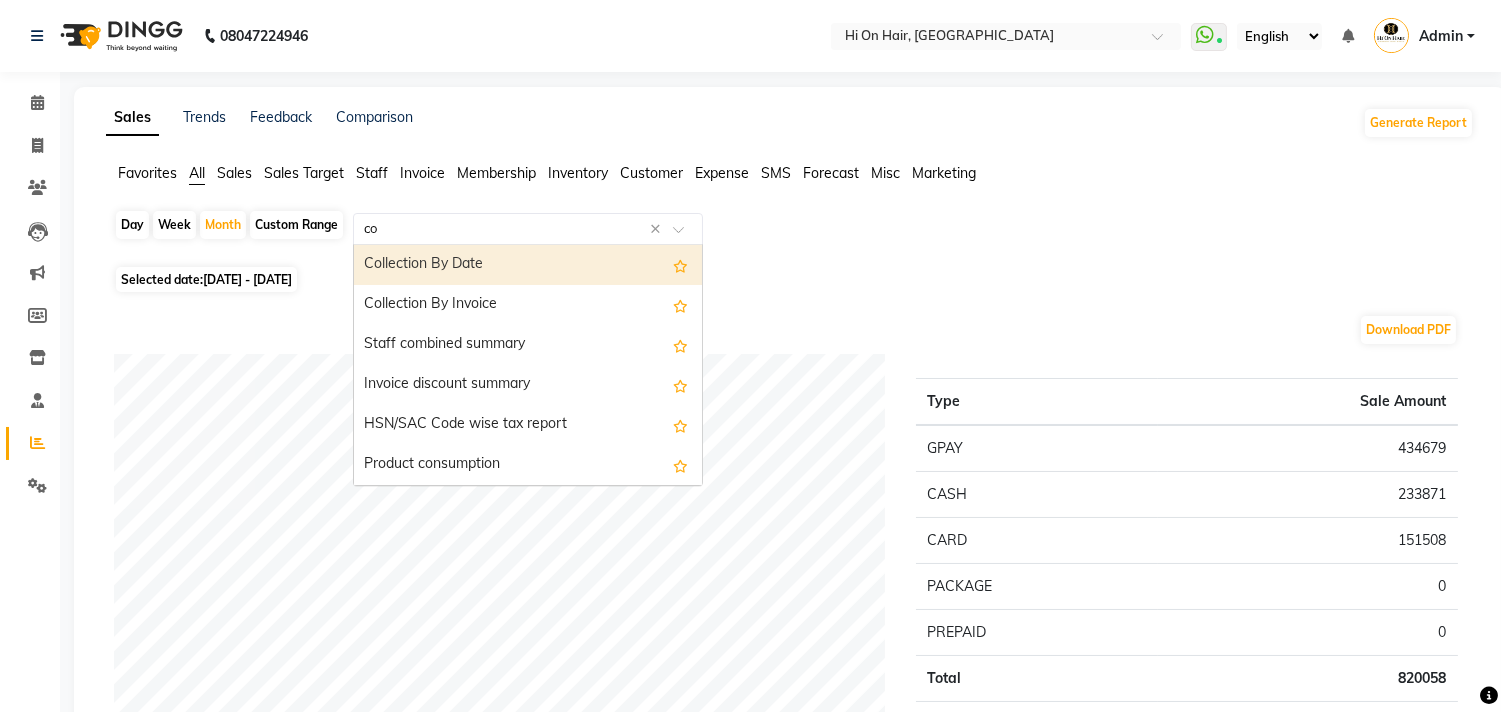 type on "com" 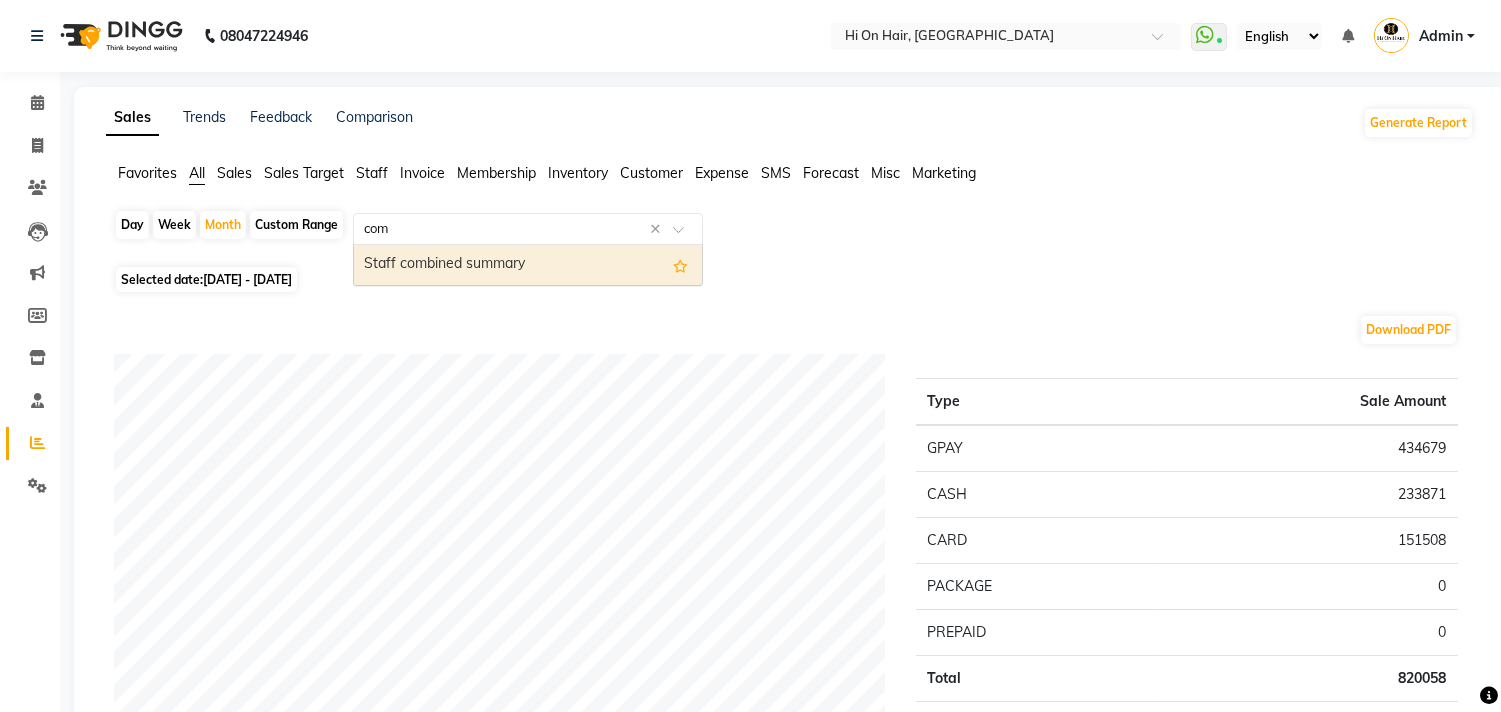 click on "Staff combined summary" at bounding box center (528, 265) 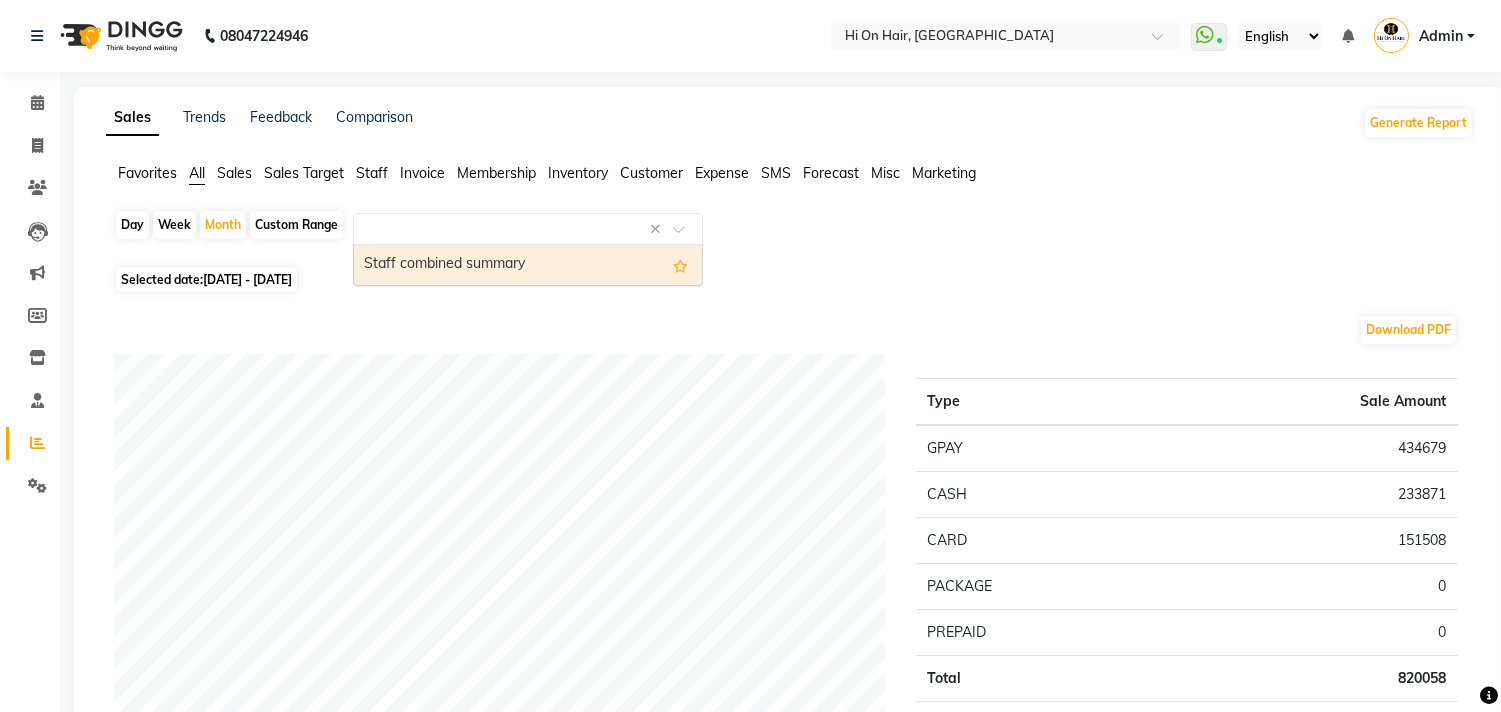 select on "full_report" 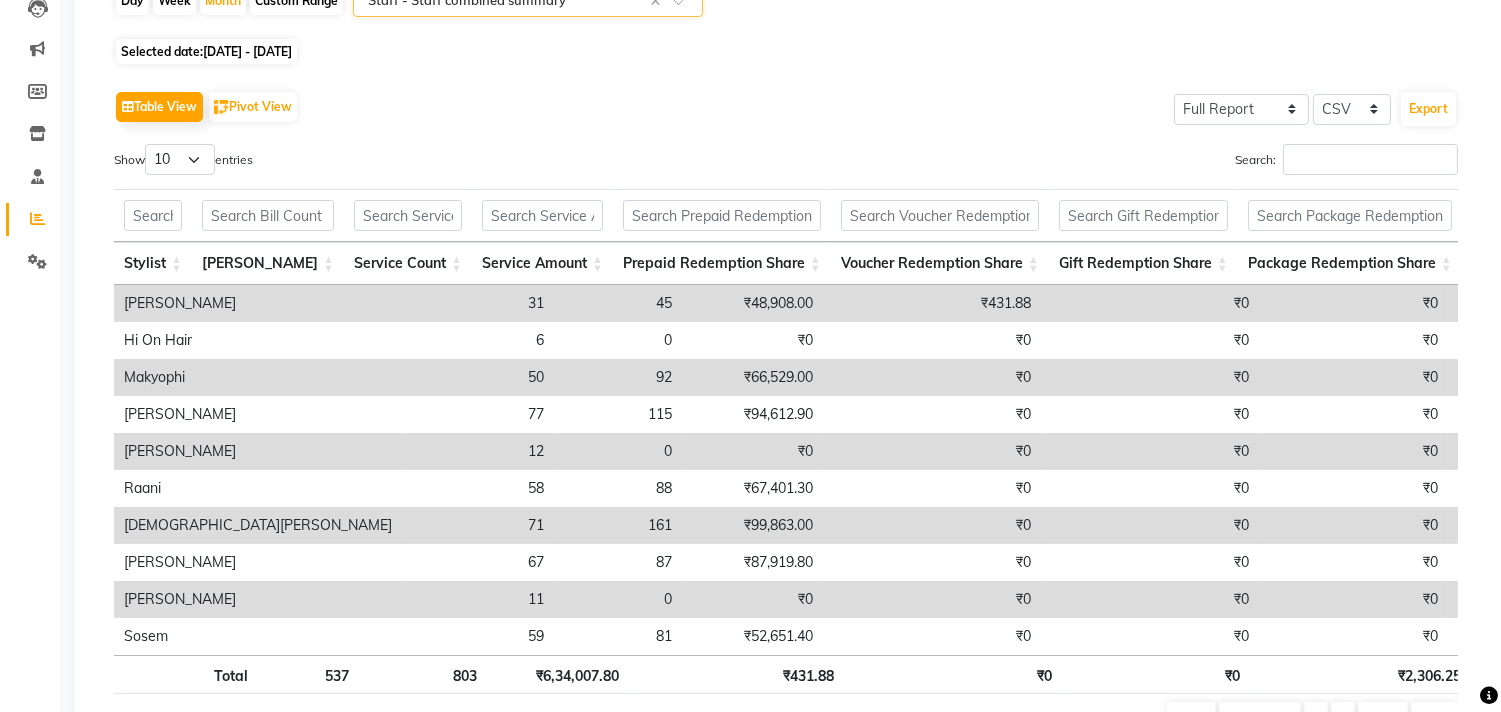 scroll, scrollTop: 352, scrollLeft: 0, axis: vertical 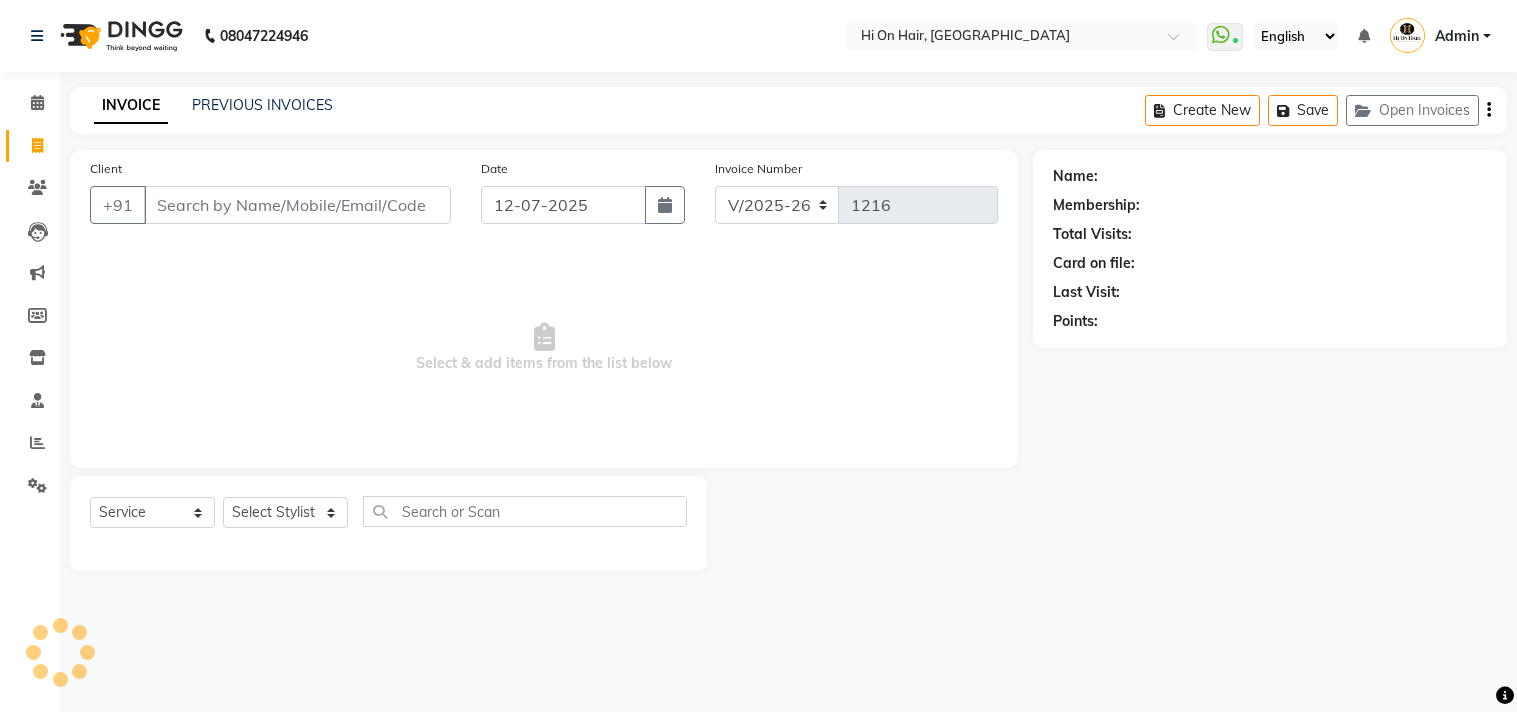 select on "535" 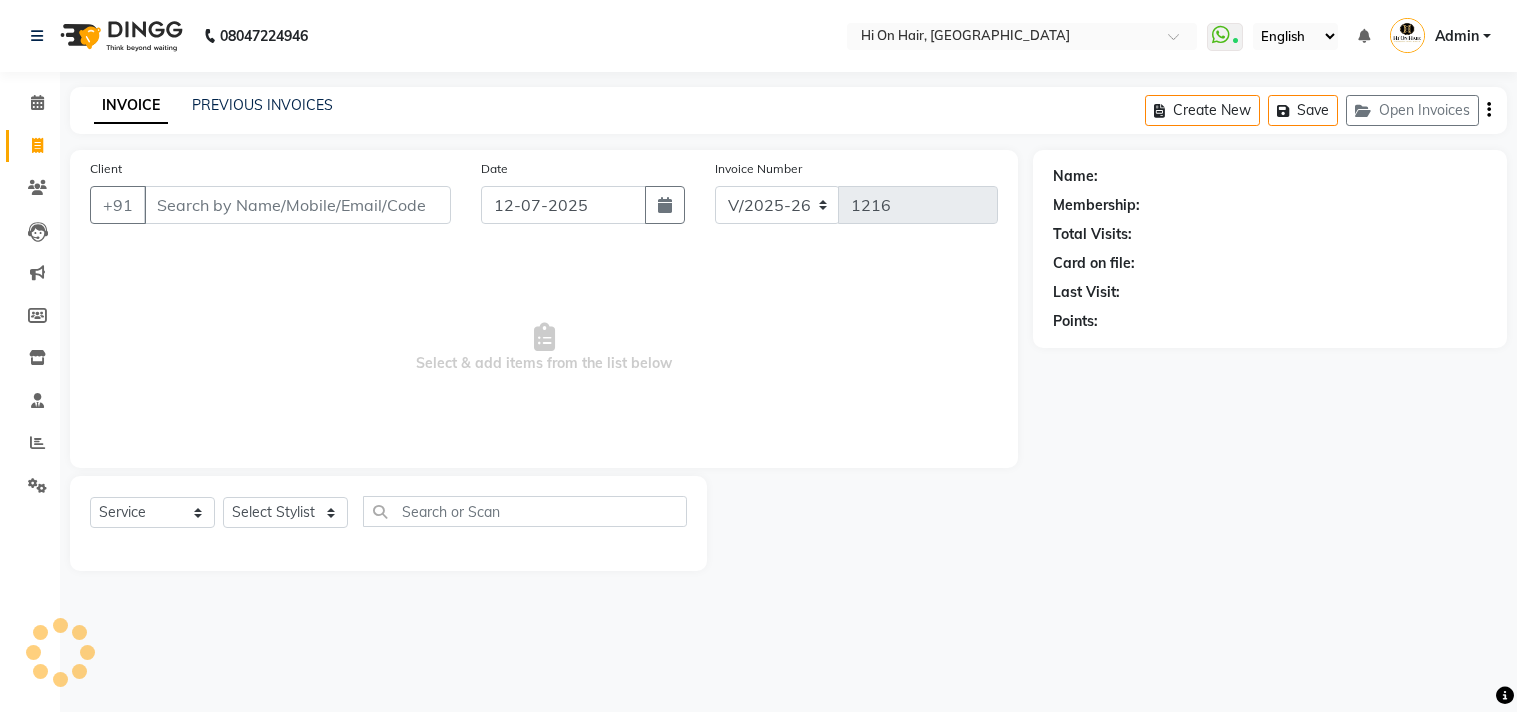 scroll, scrollTop: 0, scrollLeft: 0, axis: both 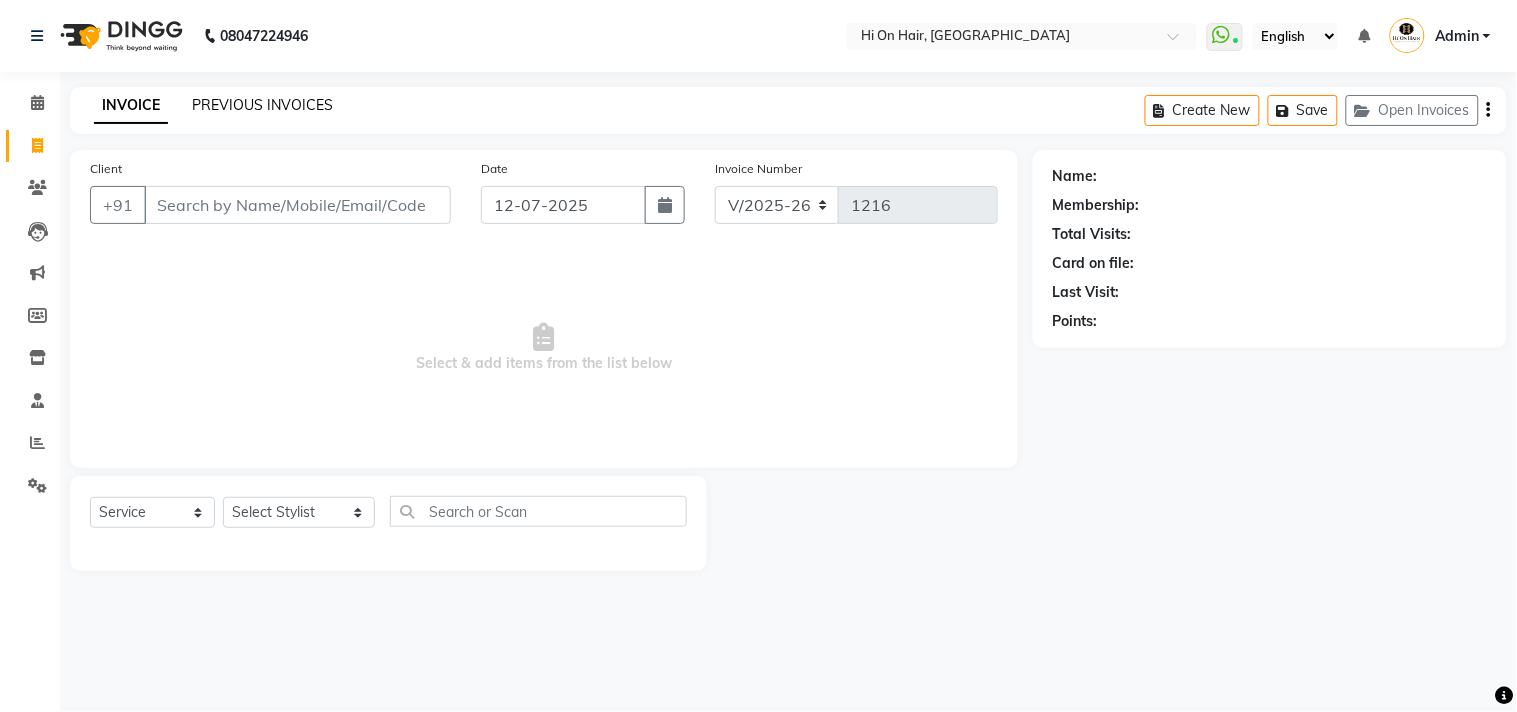 click on "PREVIOUS INVOICES" 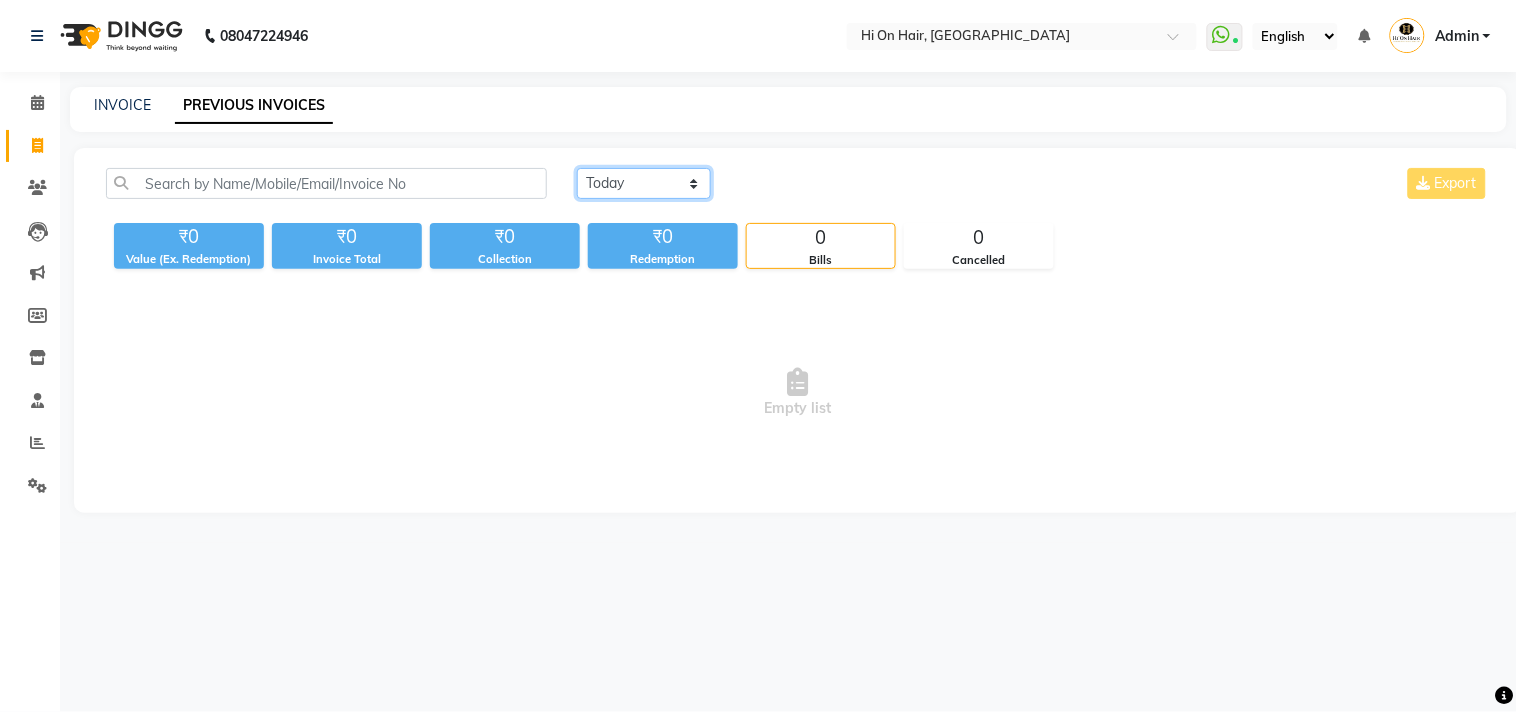 click on "[DATE] [DATE] Custom Range" 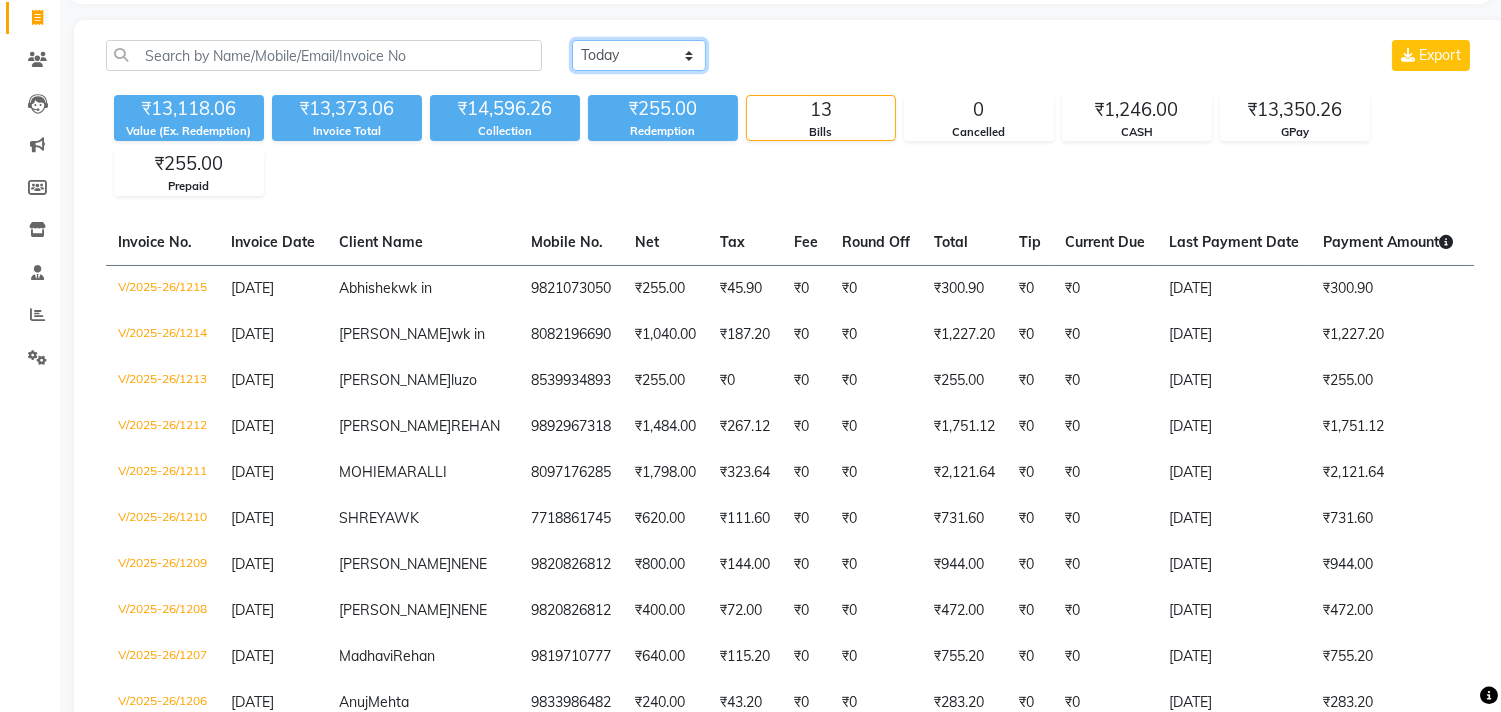 scroll, scrollTop: 95, scrollLeft: 0, axis: vertical 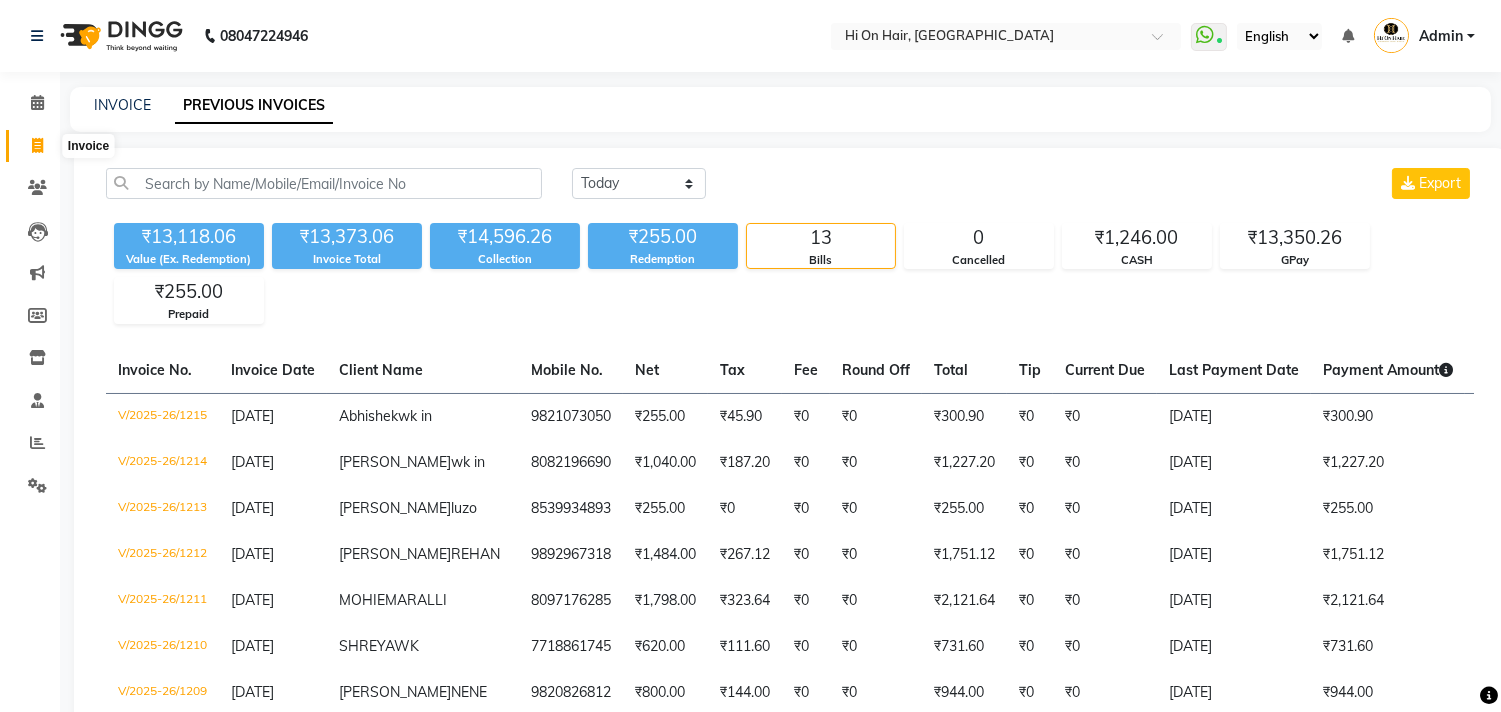 click 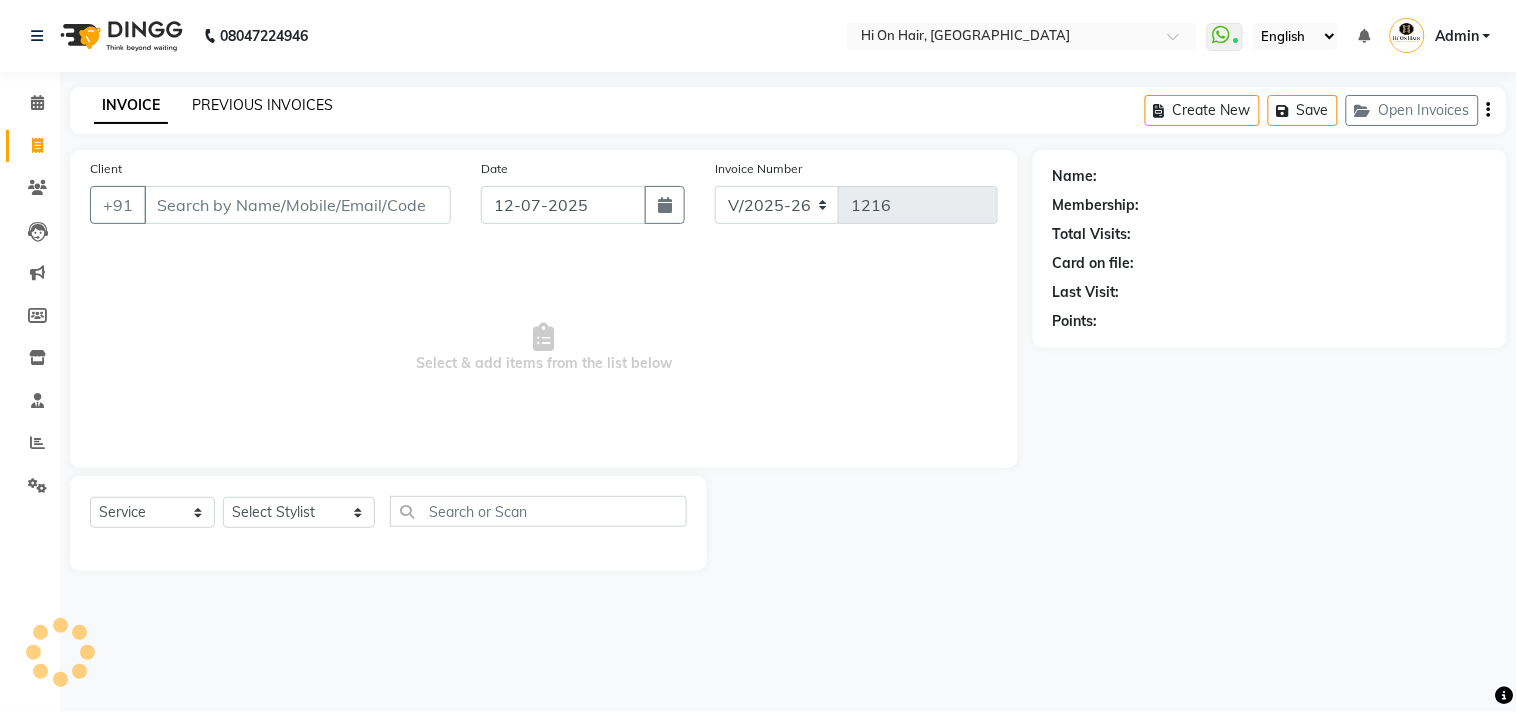 click on "PREVIOUS INVOICES" 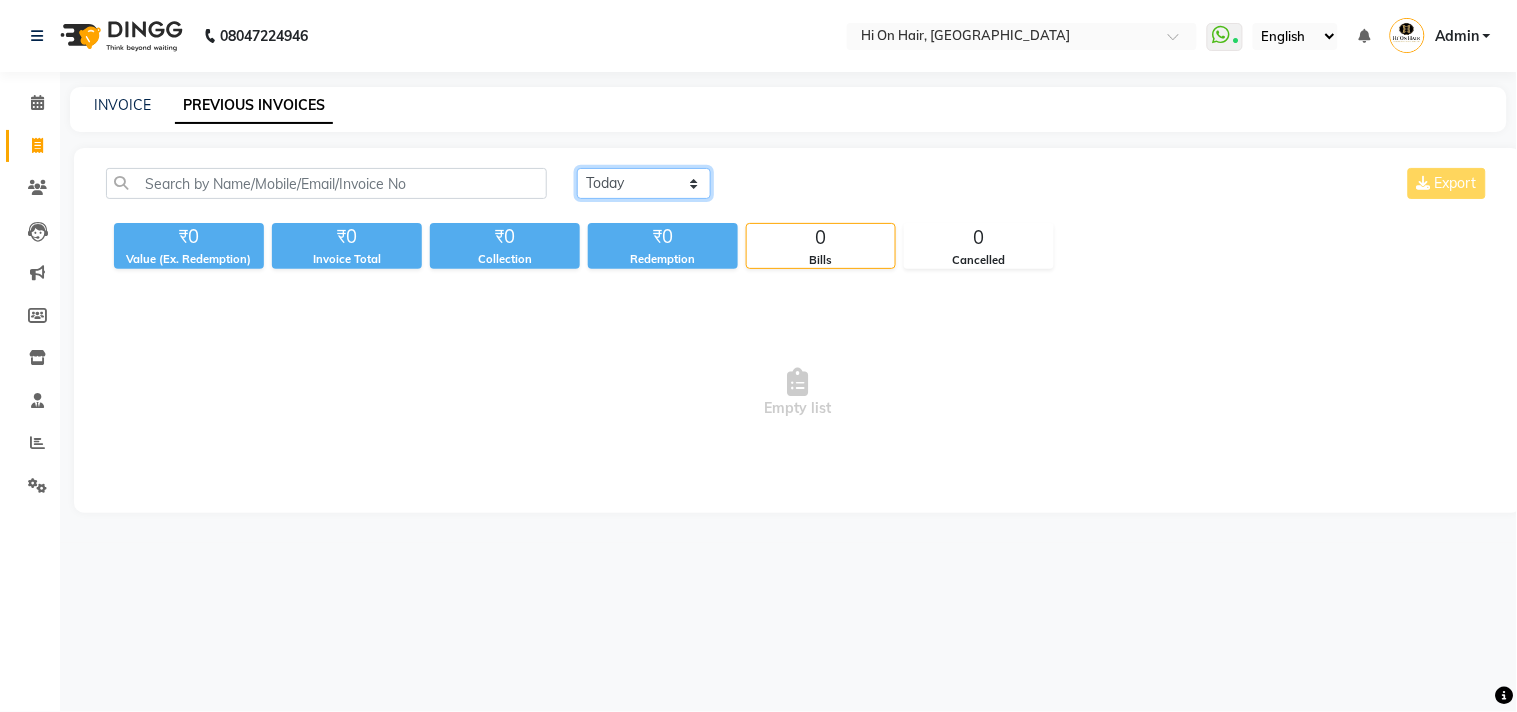 click on "[DATE] [DATE] Custom Range" 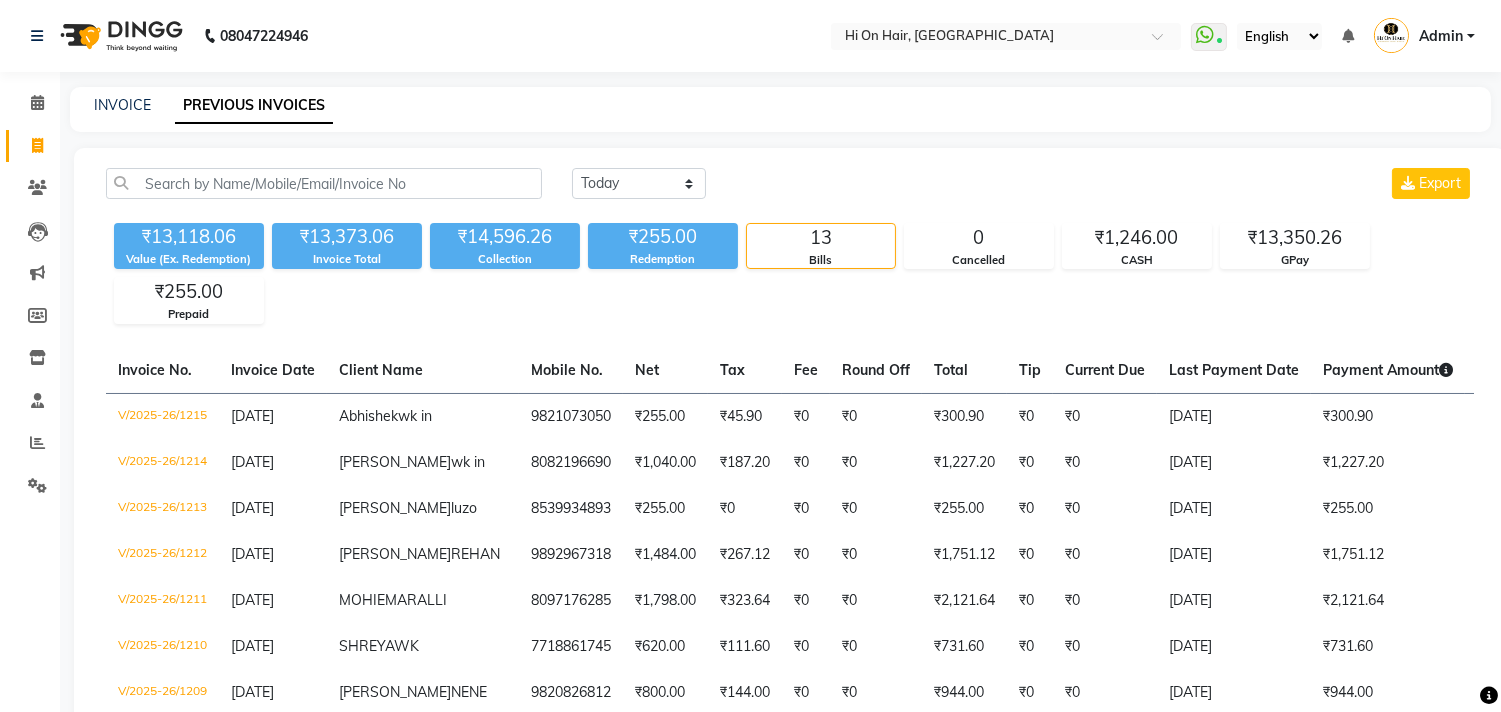 click on "₹13,118.06 Value (Ex. Redemption) ₹13,373.06 Invoice Total  ₹14,596.26 Collection ₹255.00 Redemption 13 Bills 0 Cancelled ₹1,246.00 CASH ₹13,350.26 GPay ₹255.00 Prepaid" 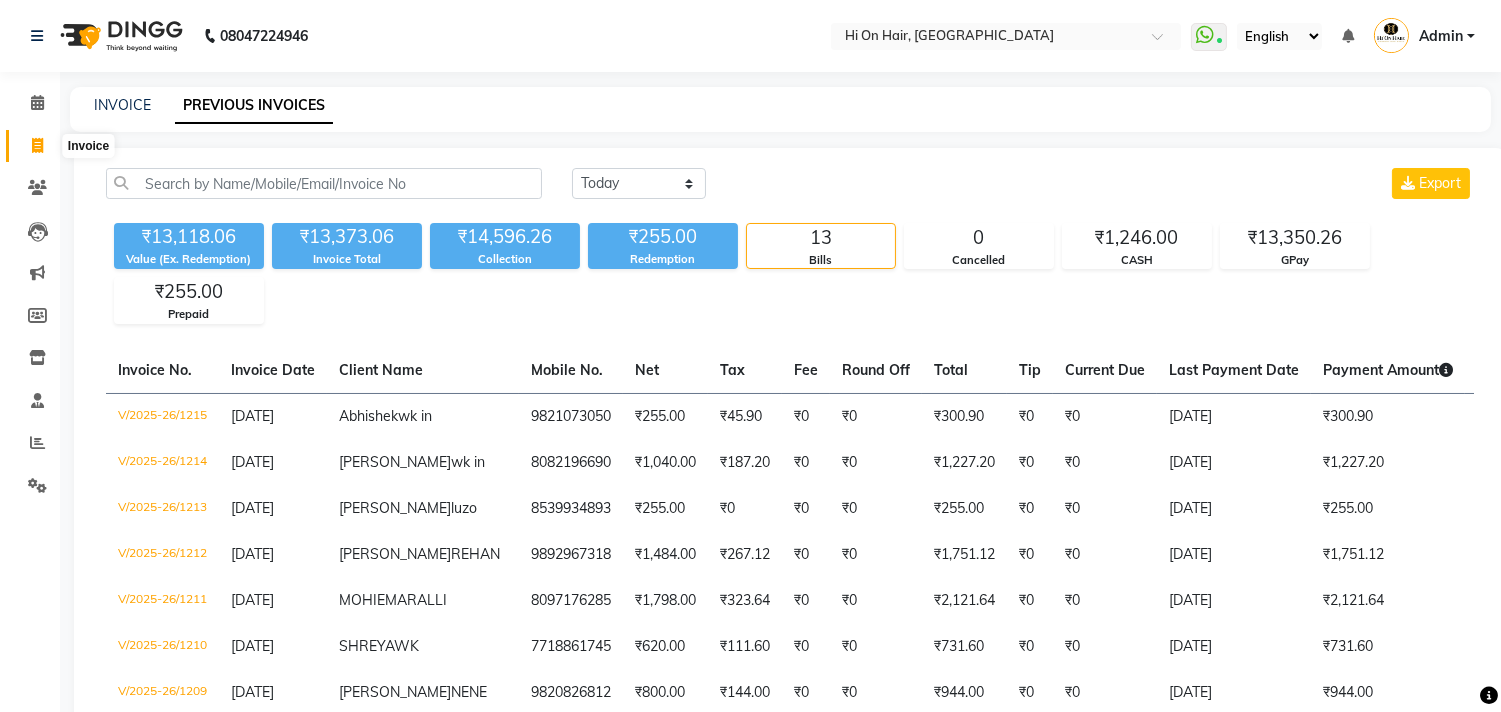 click 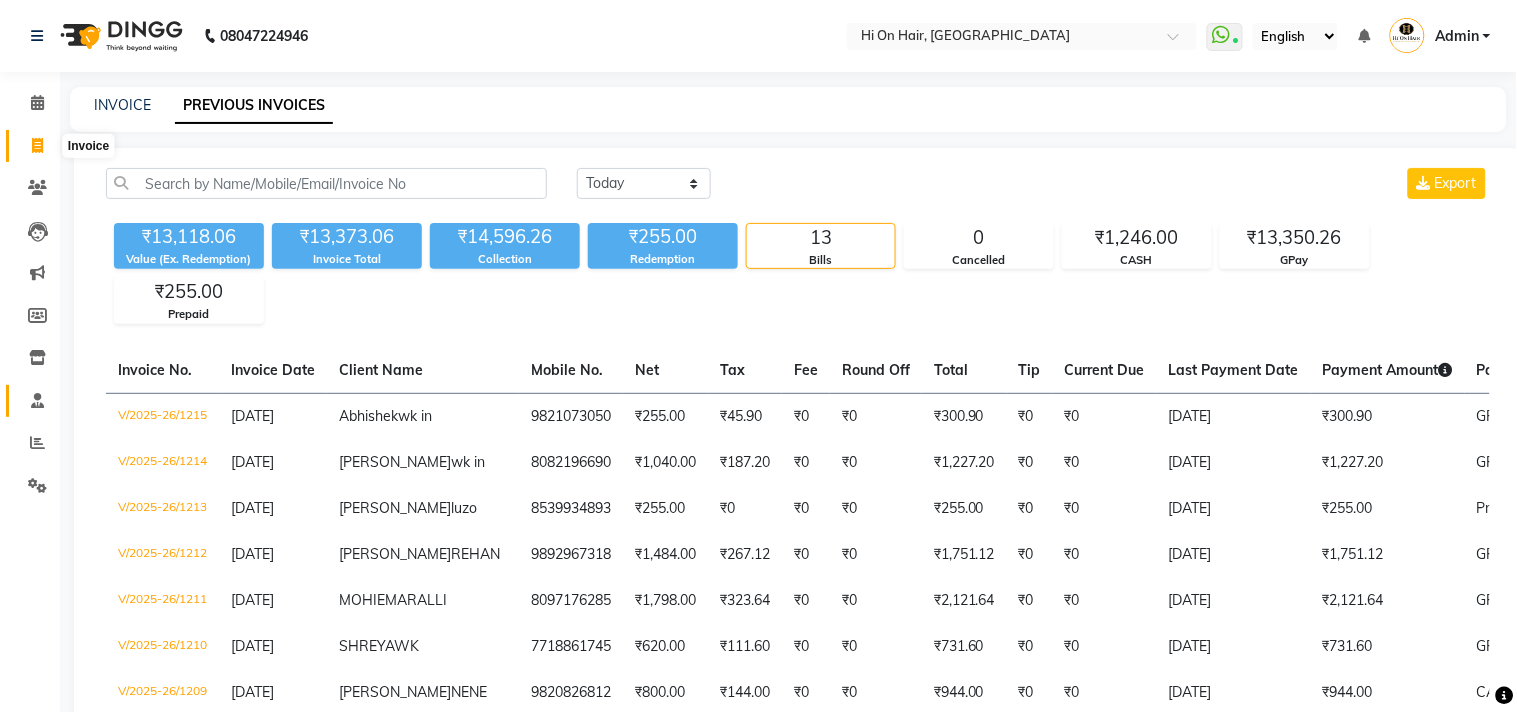 select on "535" 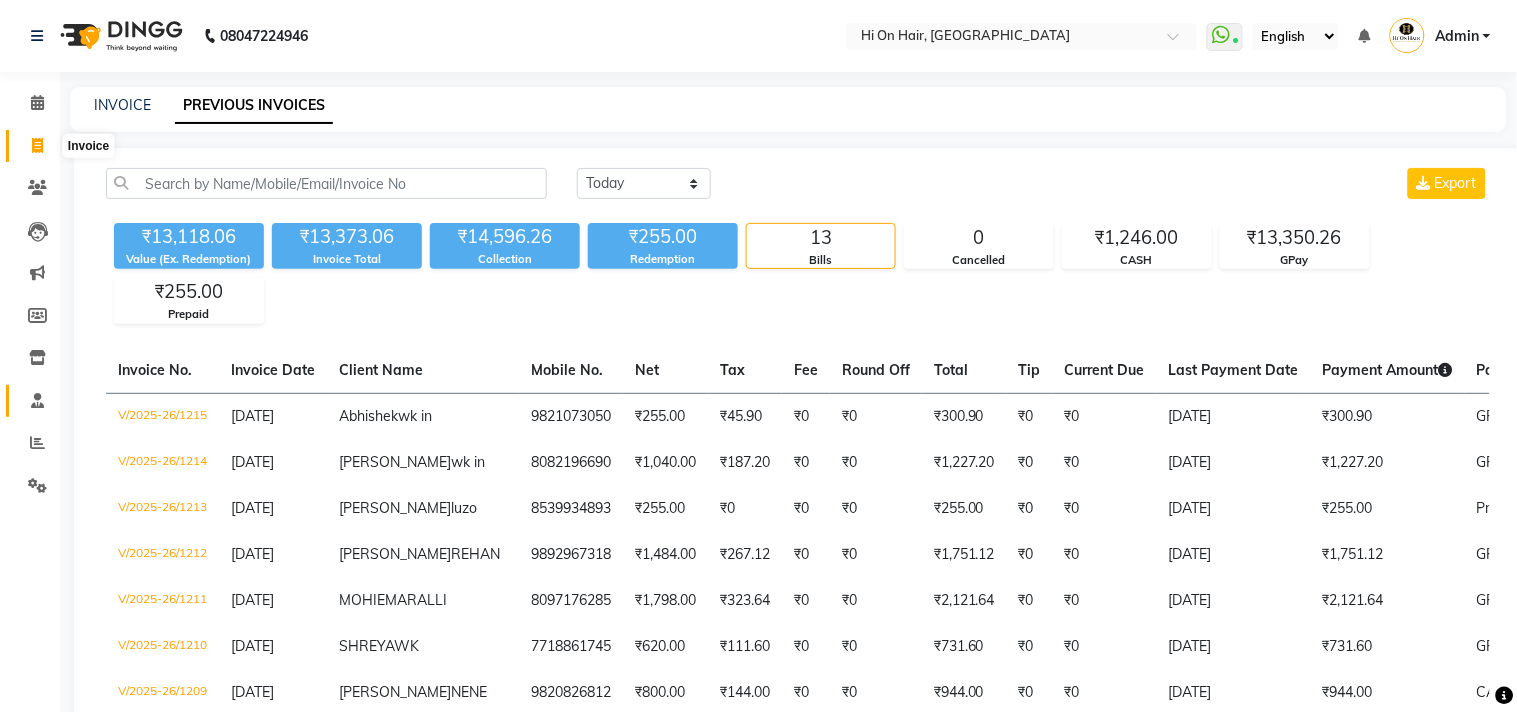 select on "service" 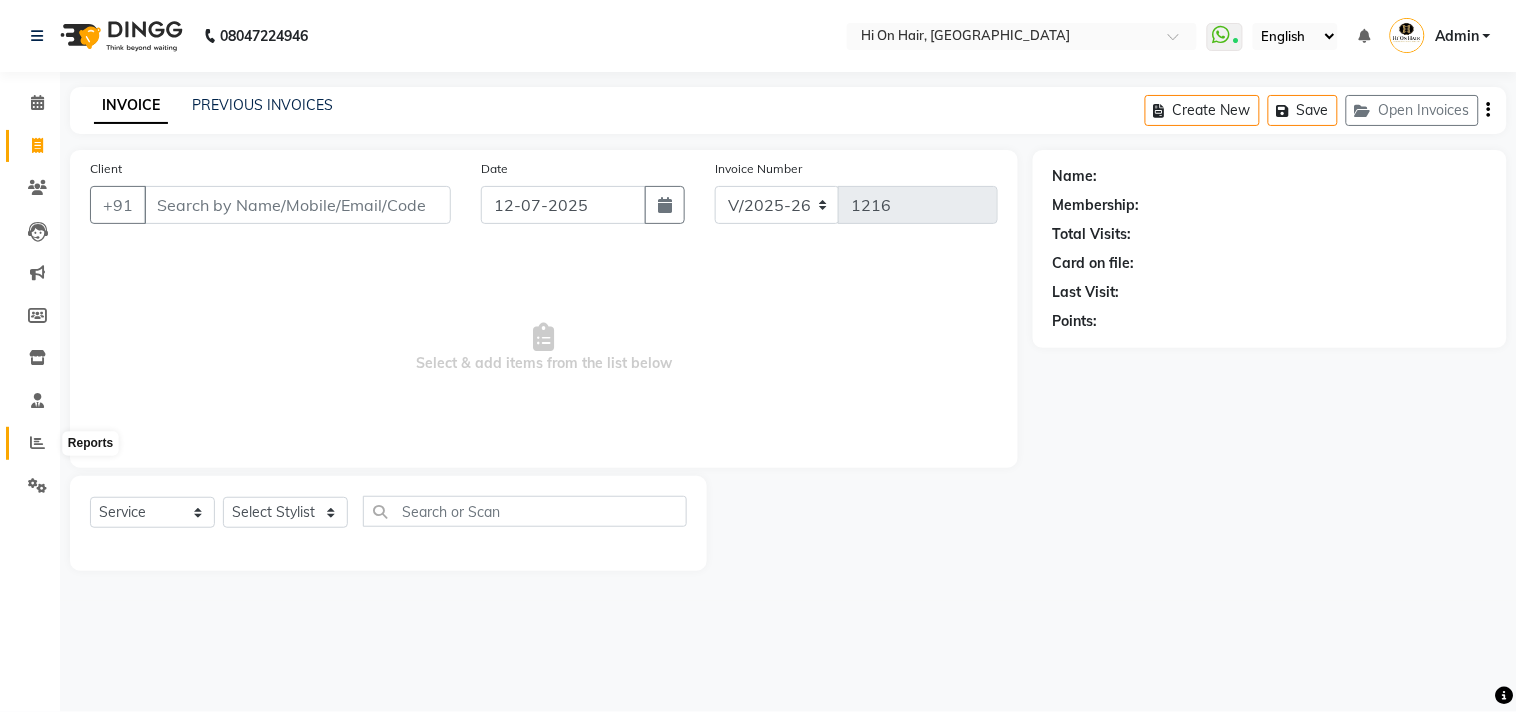 click 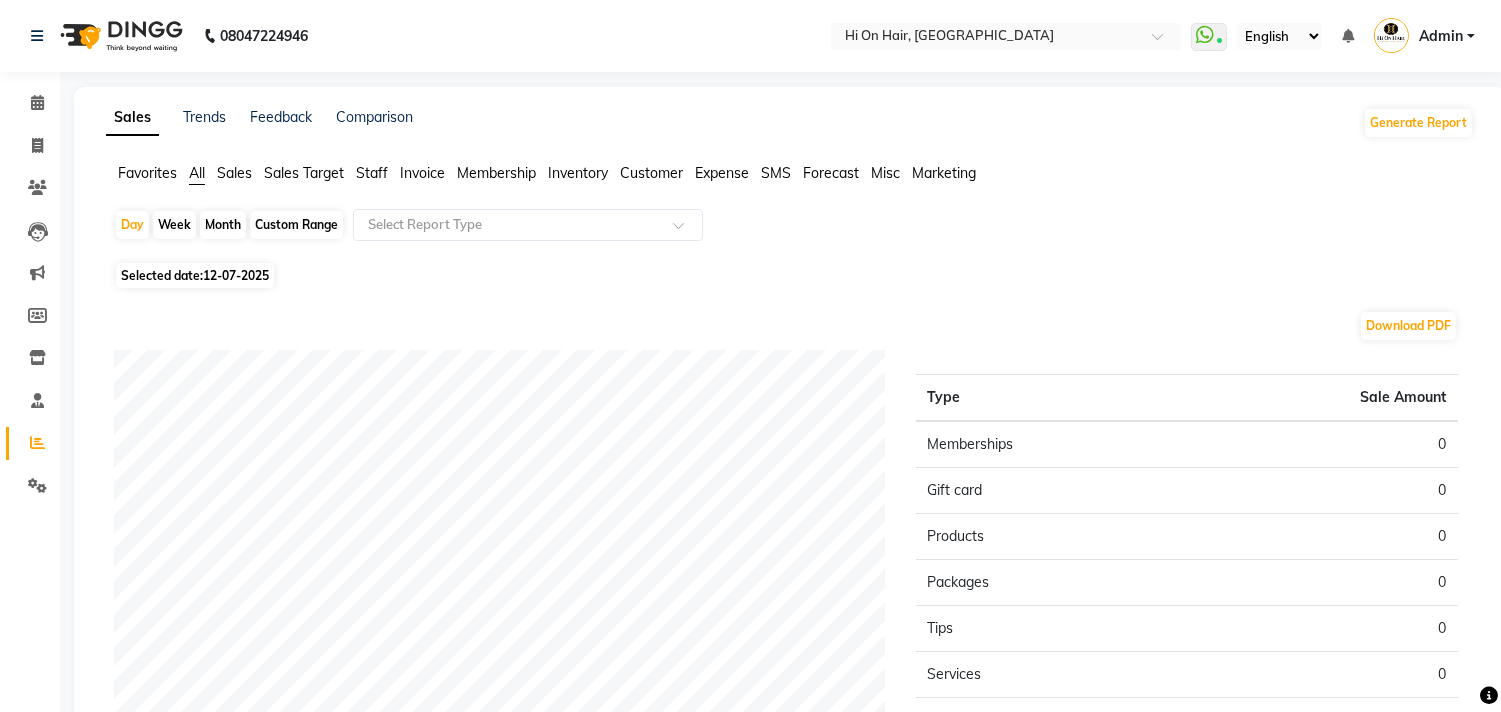 click on "Month" 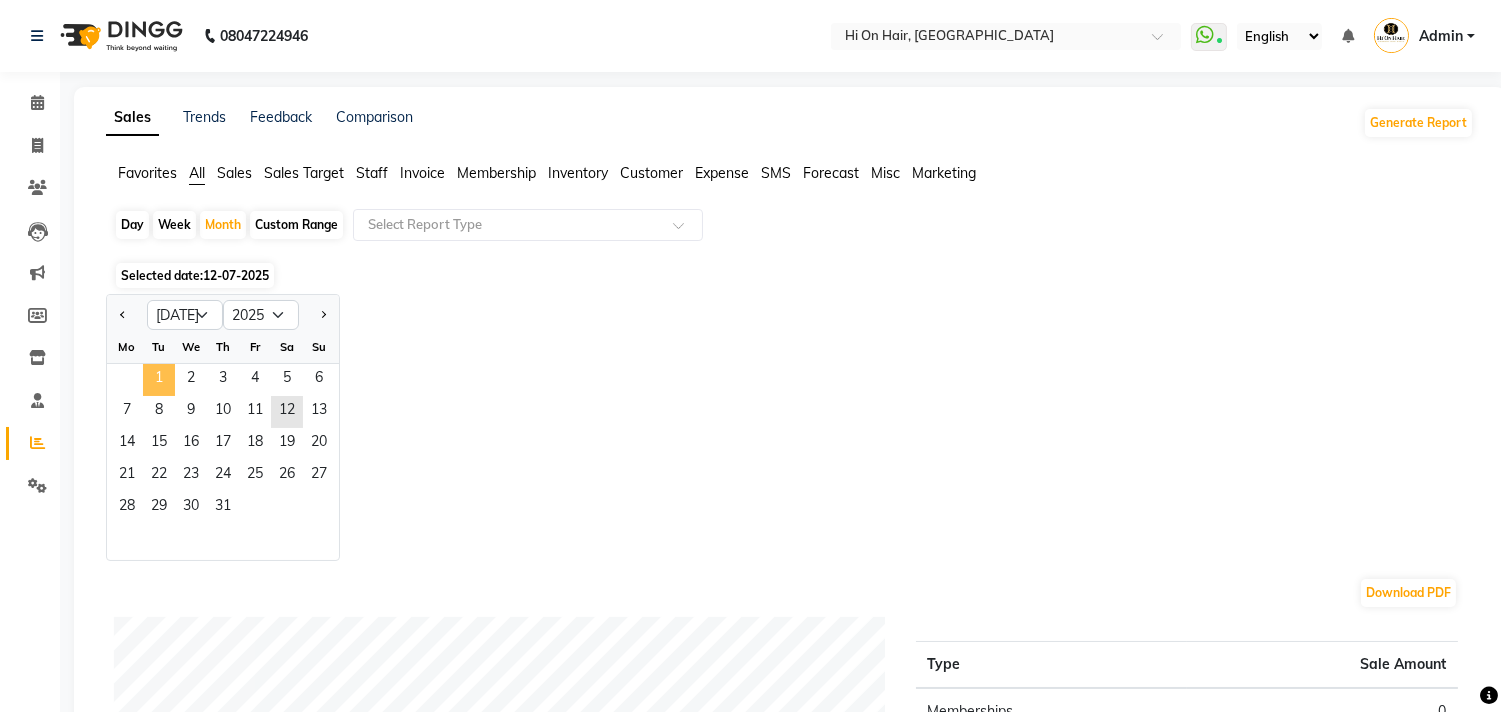 click on "1" 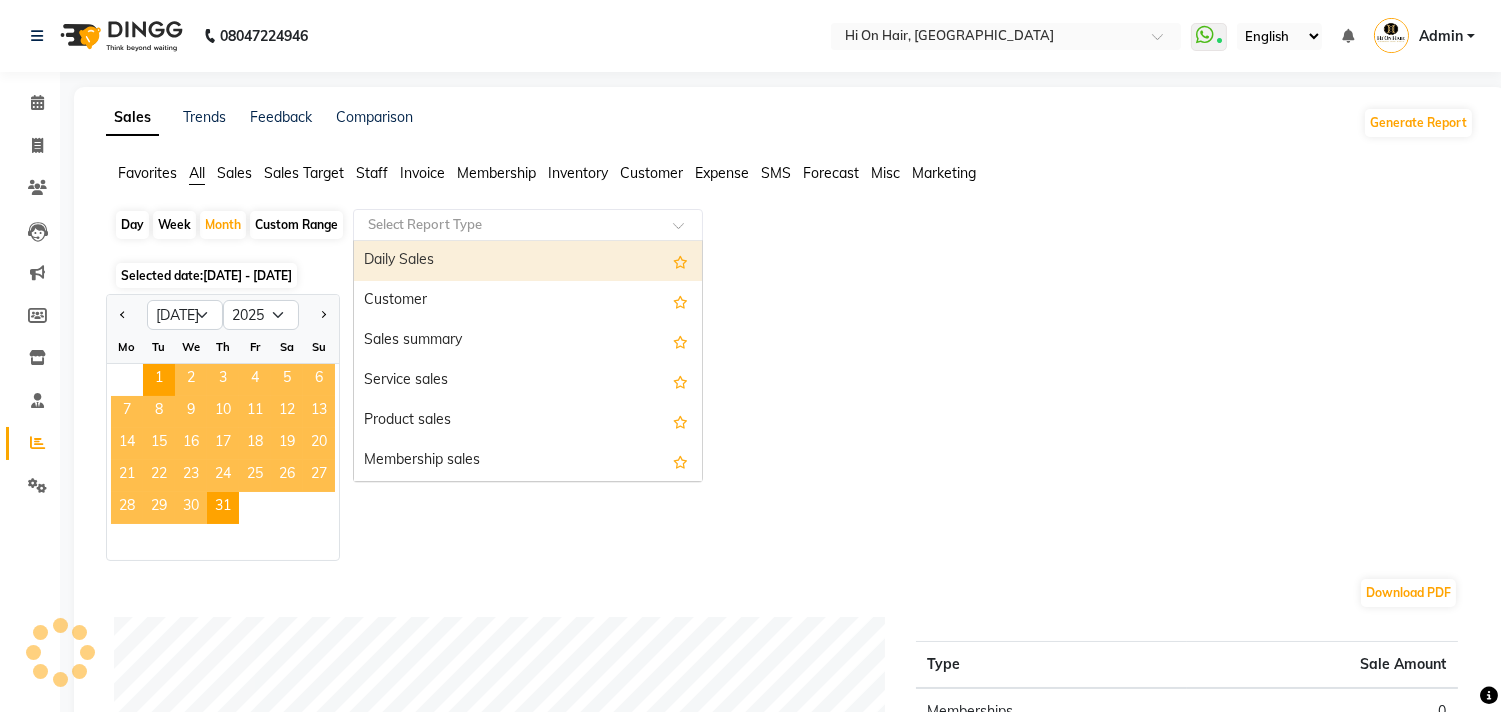 click 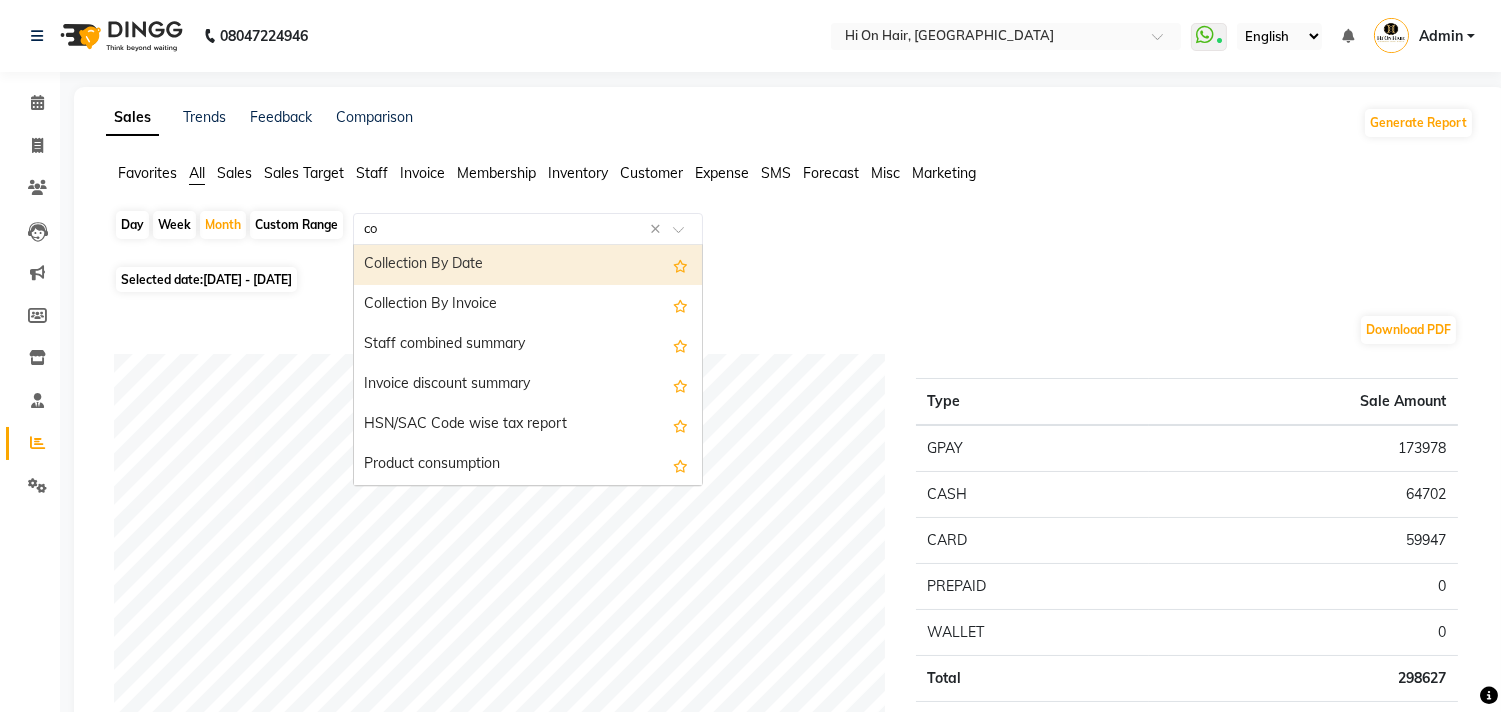 type on "com" 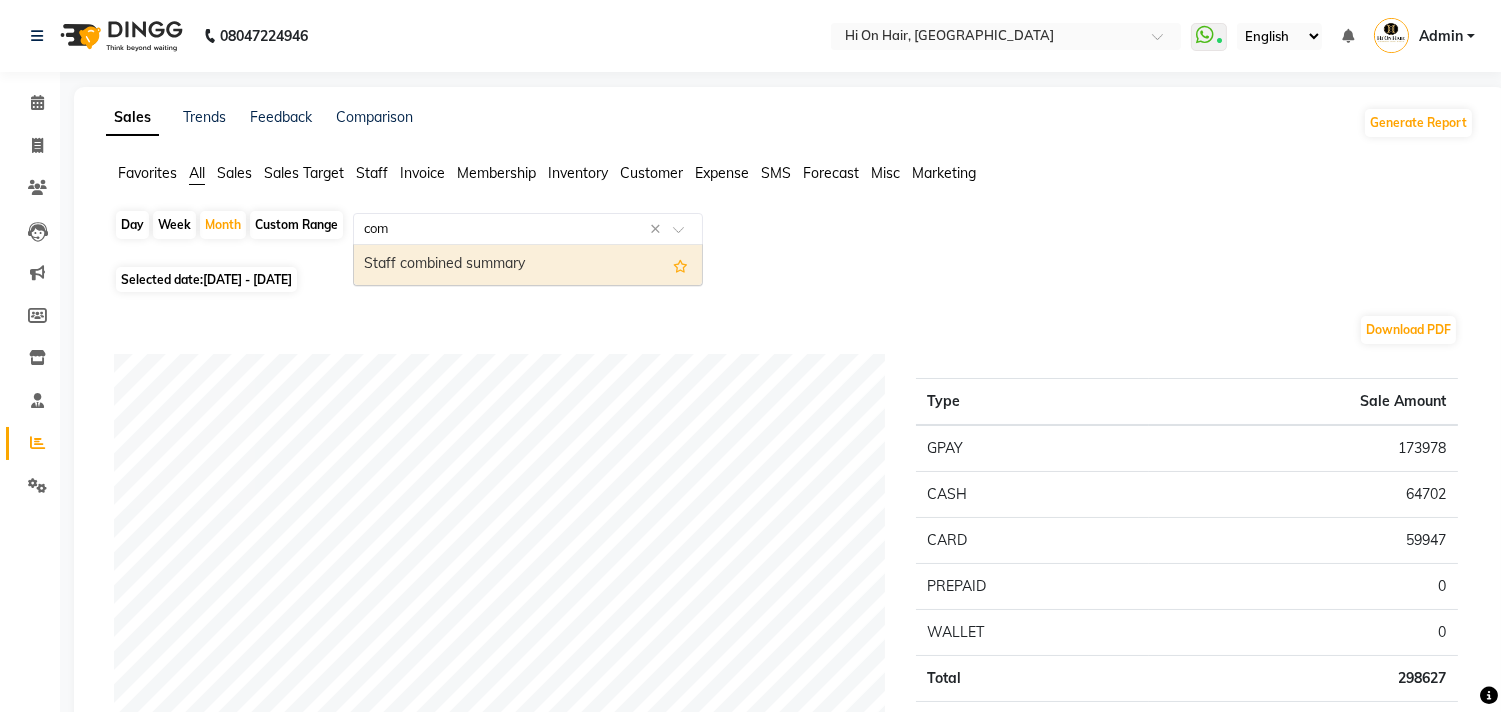 click on "Staff combined summary" at bounding box center (528, 265) 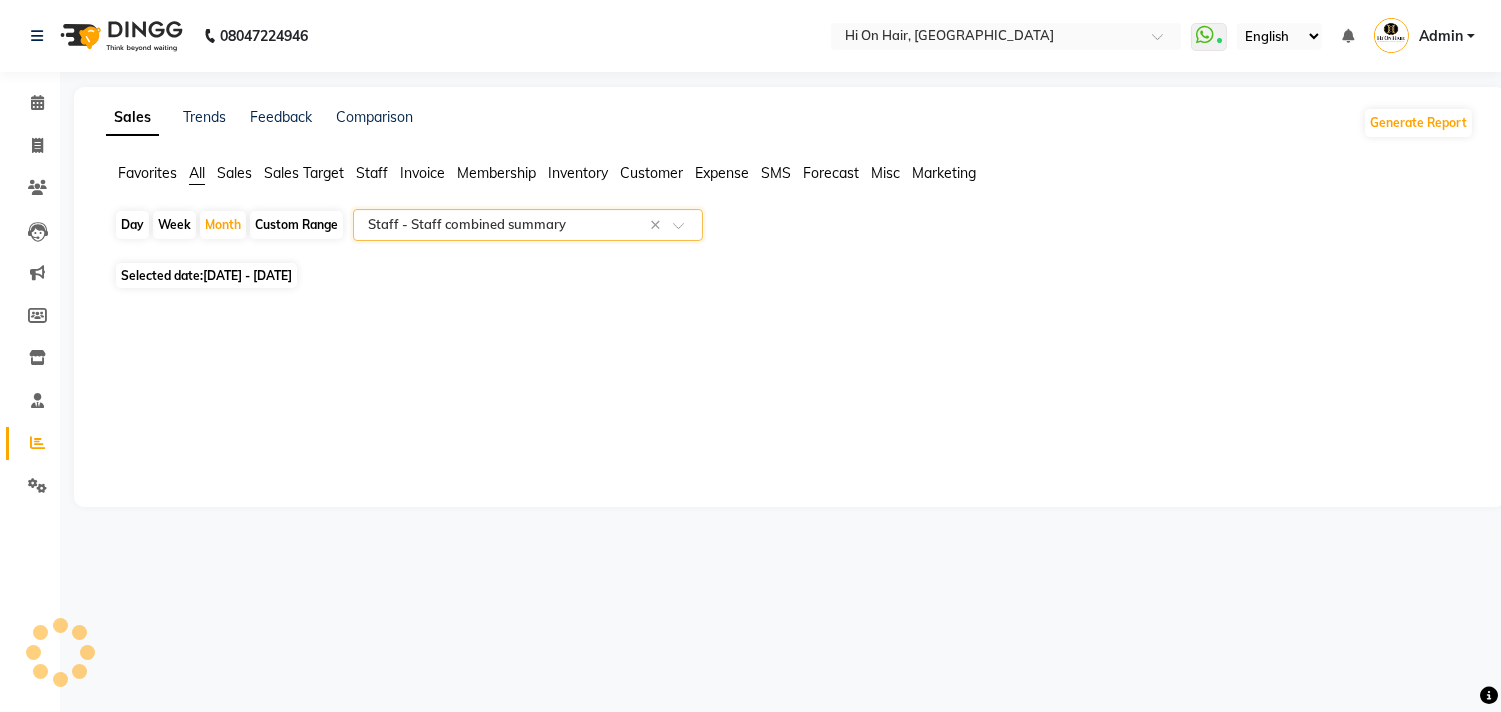 select on "full_report" 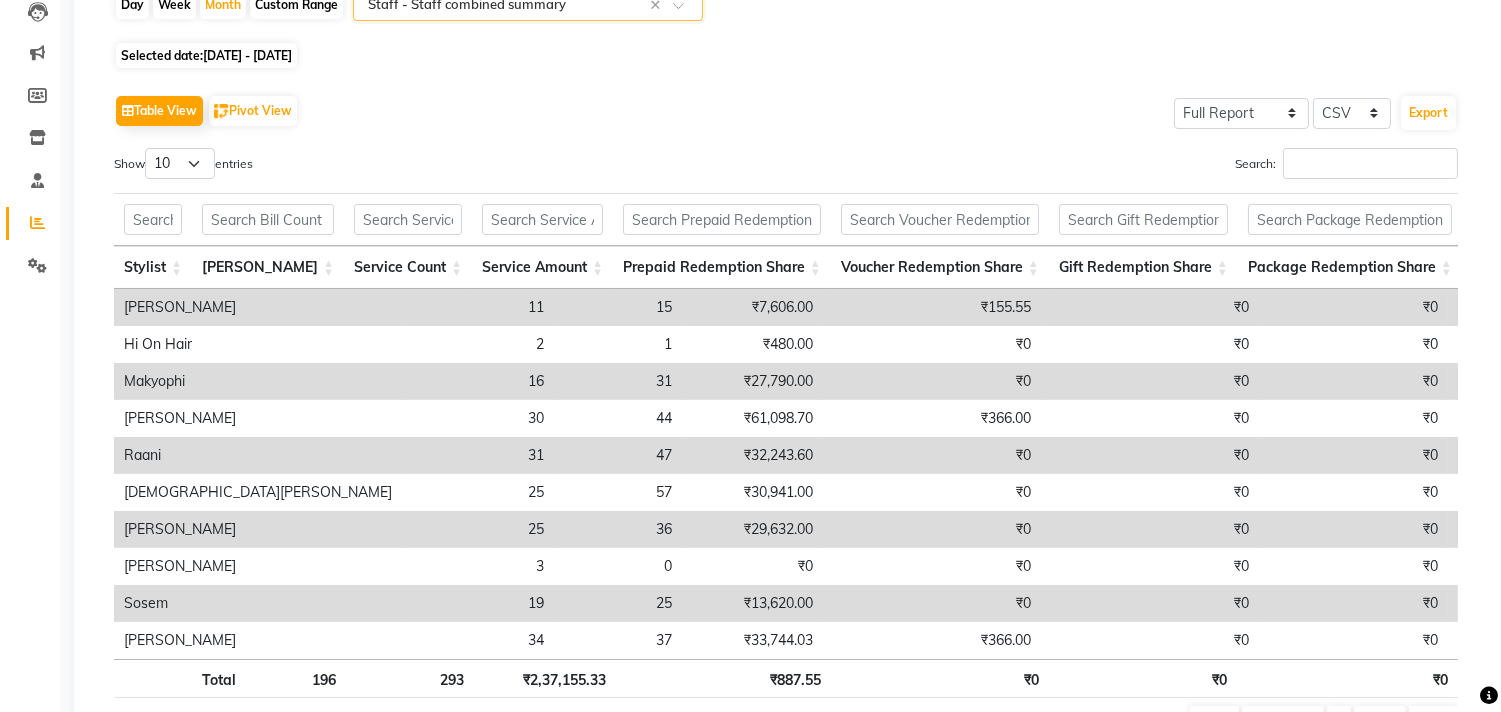 scroll, scrollTop: 222, scrollLeft: 0, axis: vertical 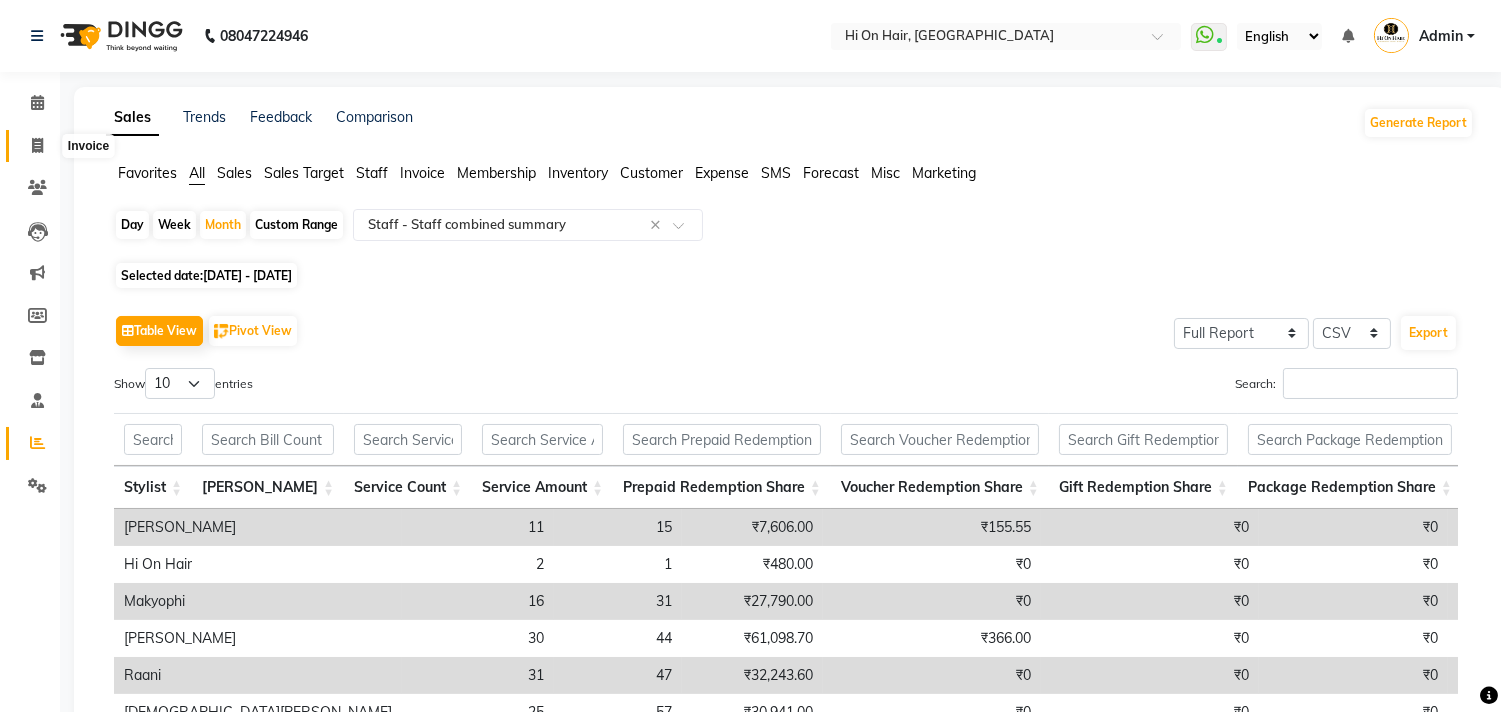 click 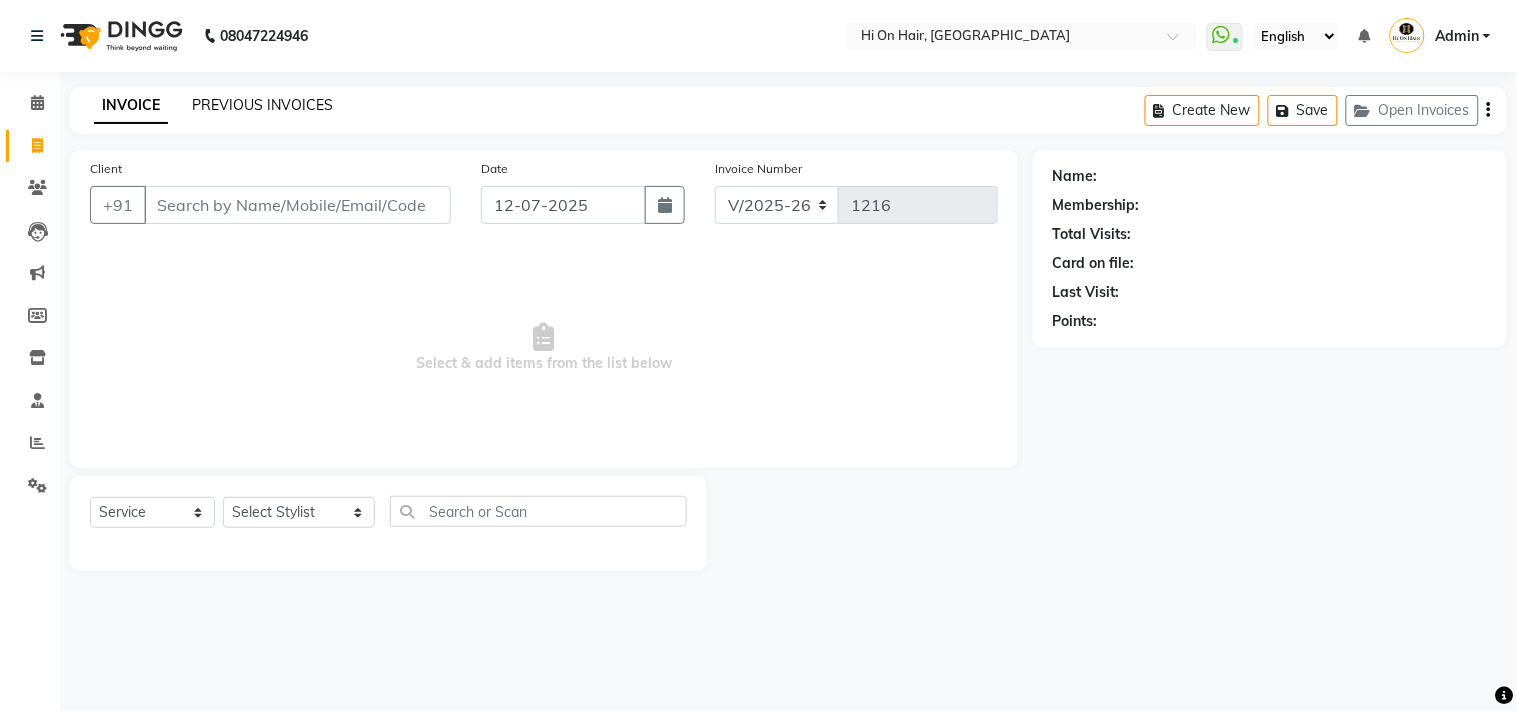 click on "PREVIOUS INVOICES" 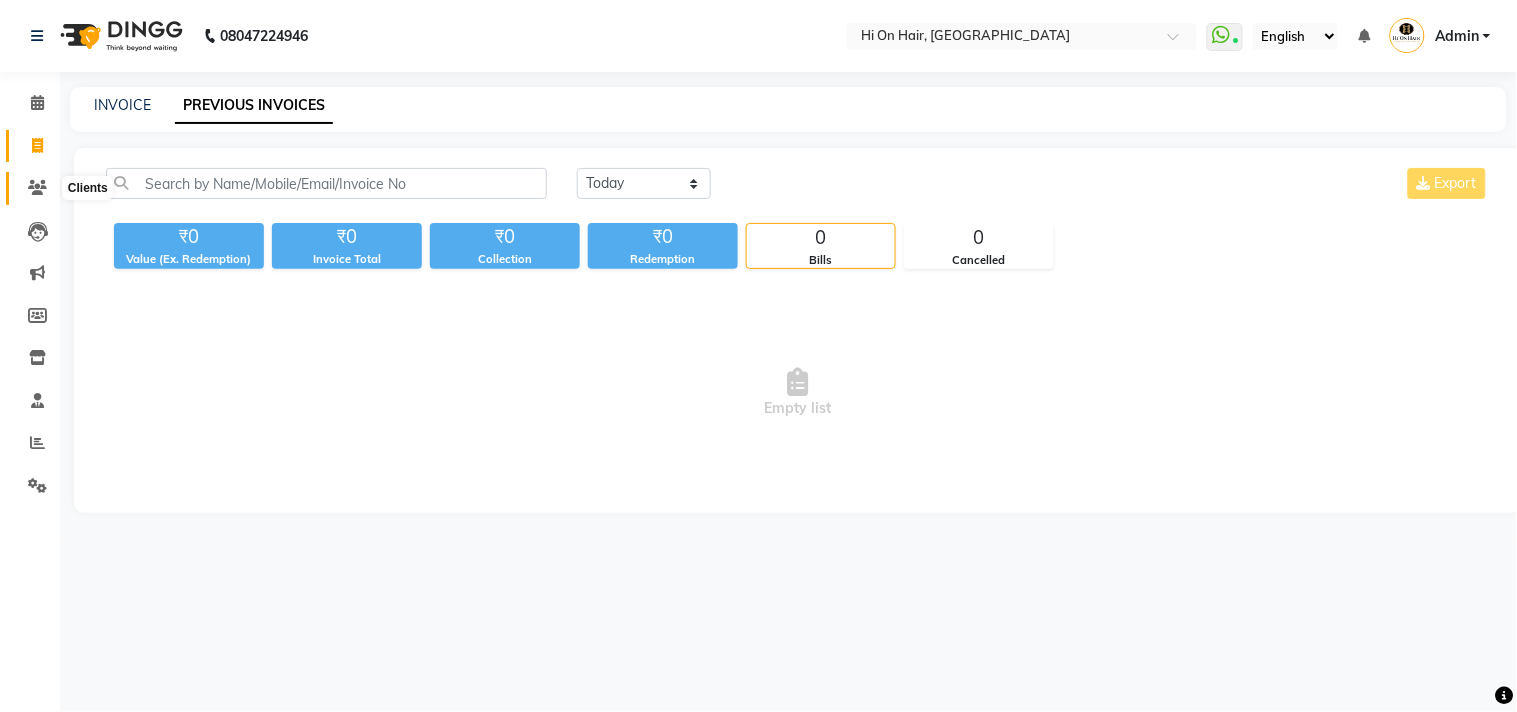 click 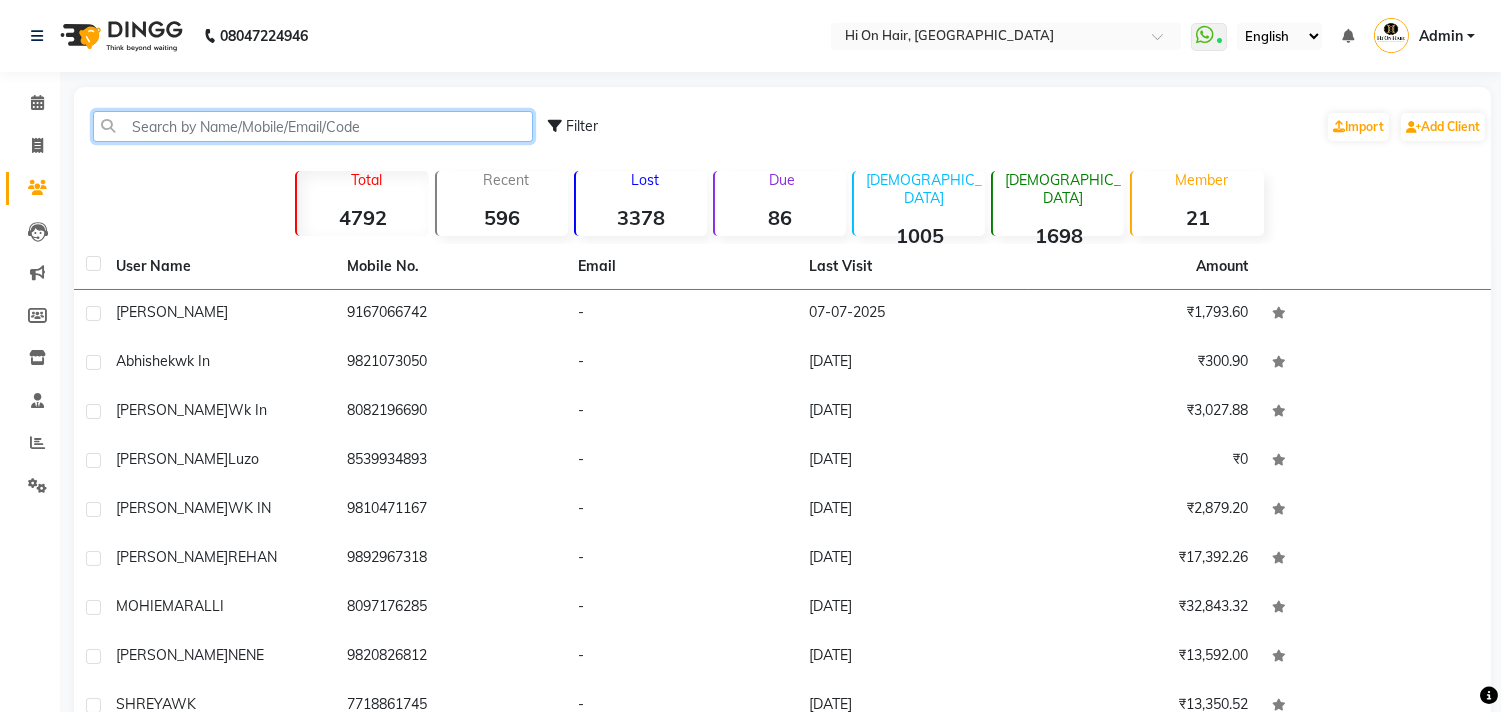 click 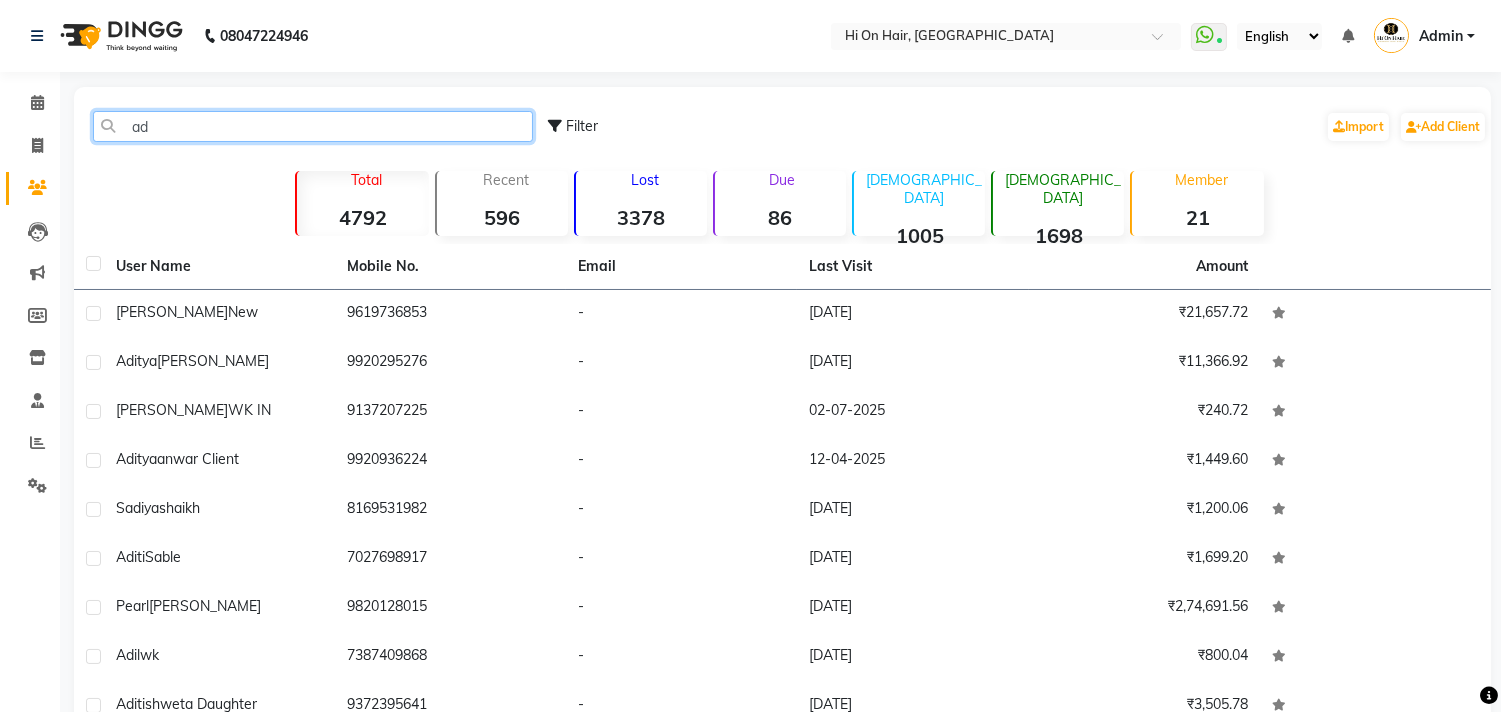 type on "a" 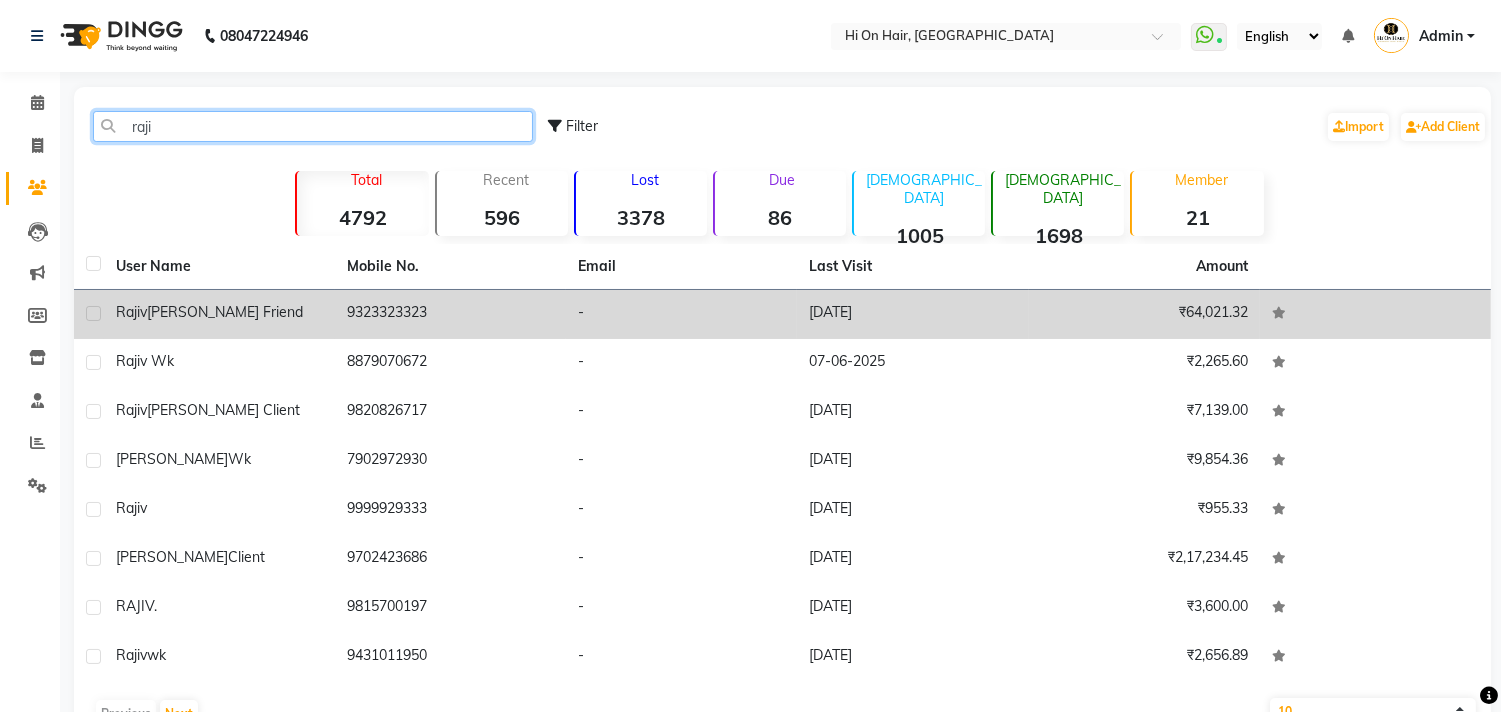 type on "raji" 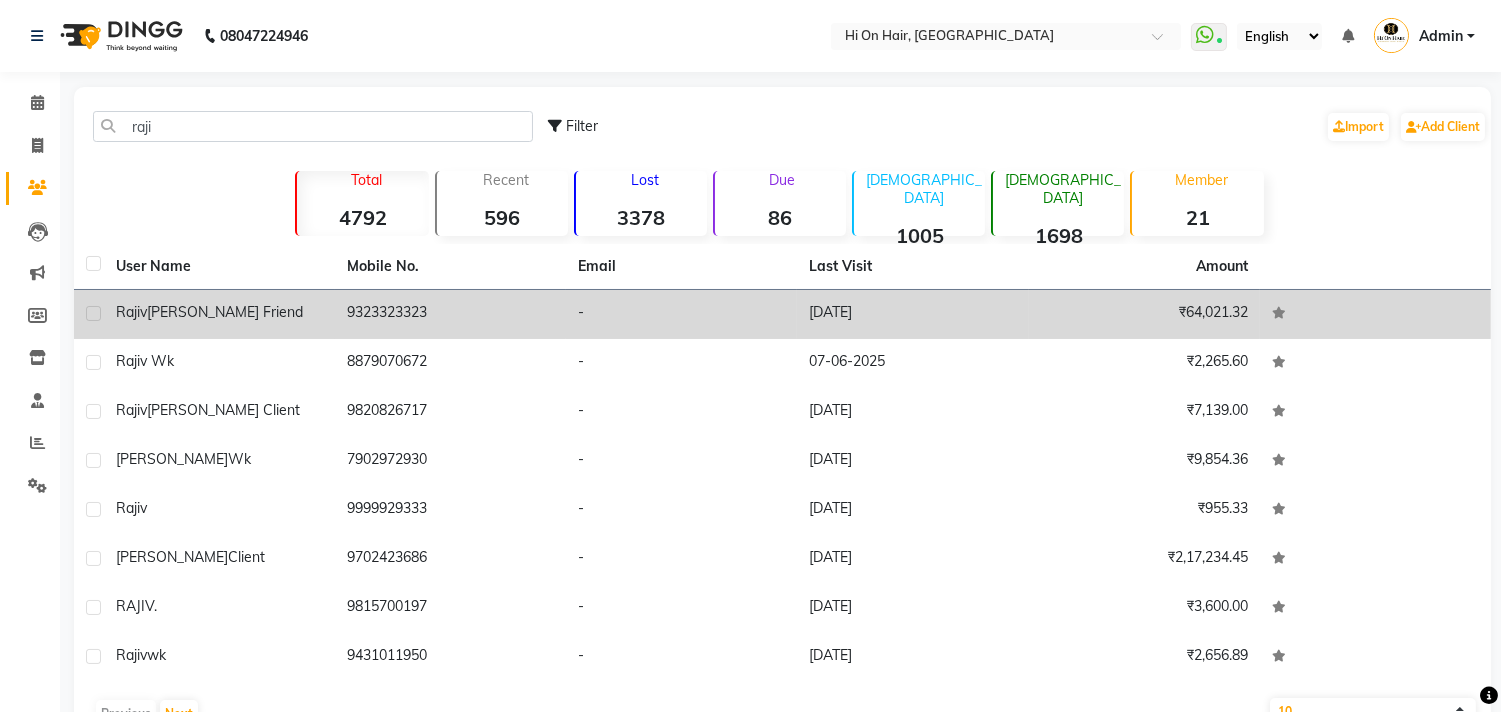 click on "9323323323" 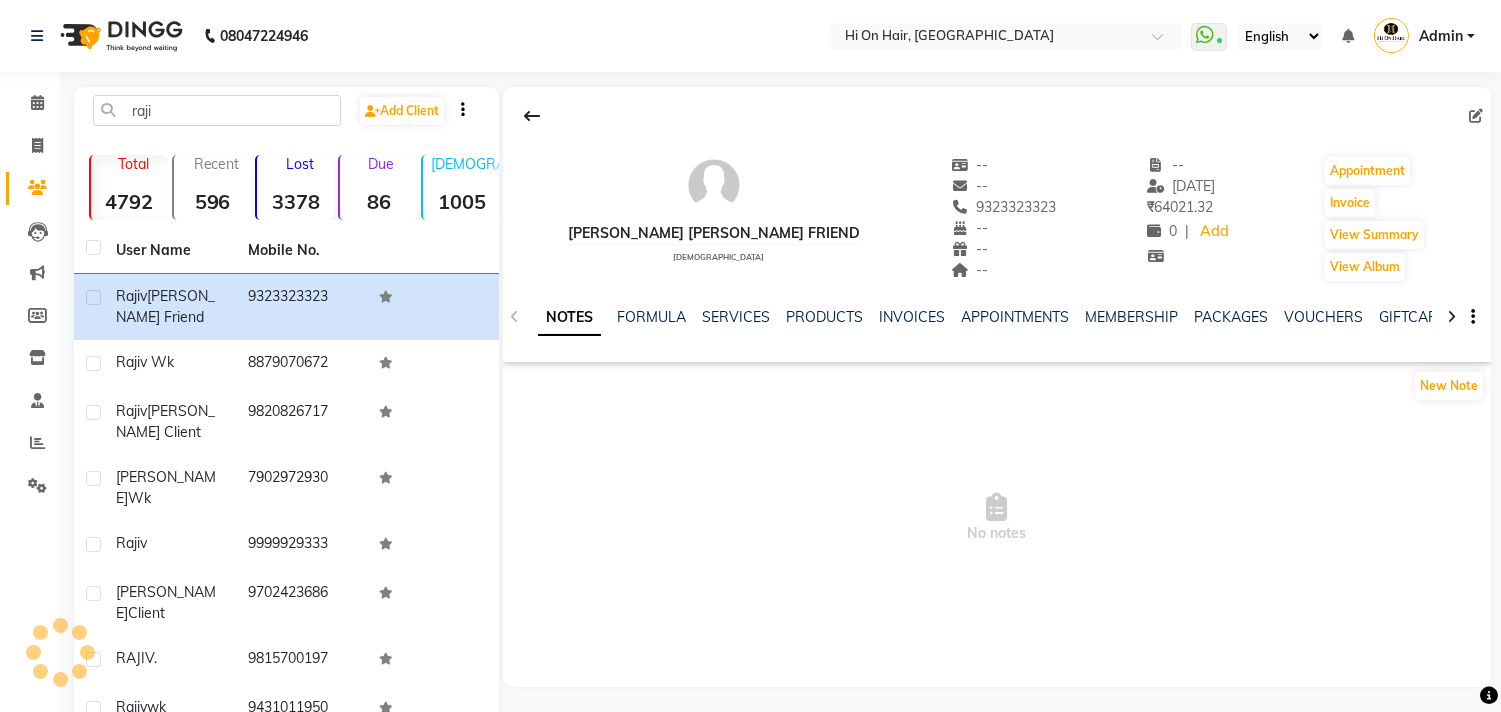 click on "Due  86" 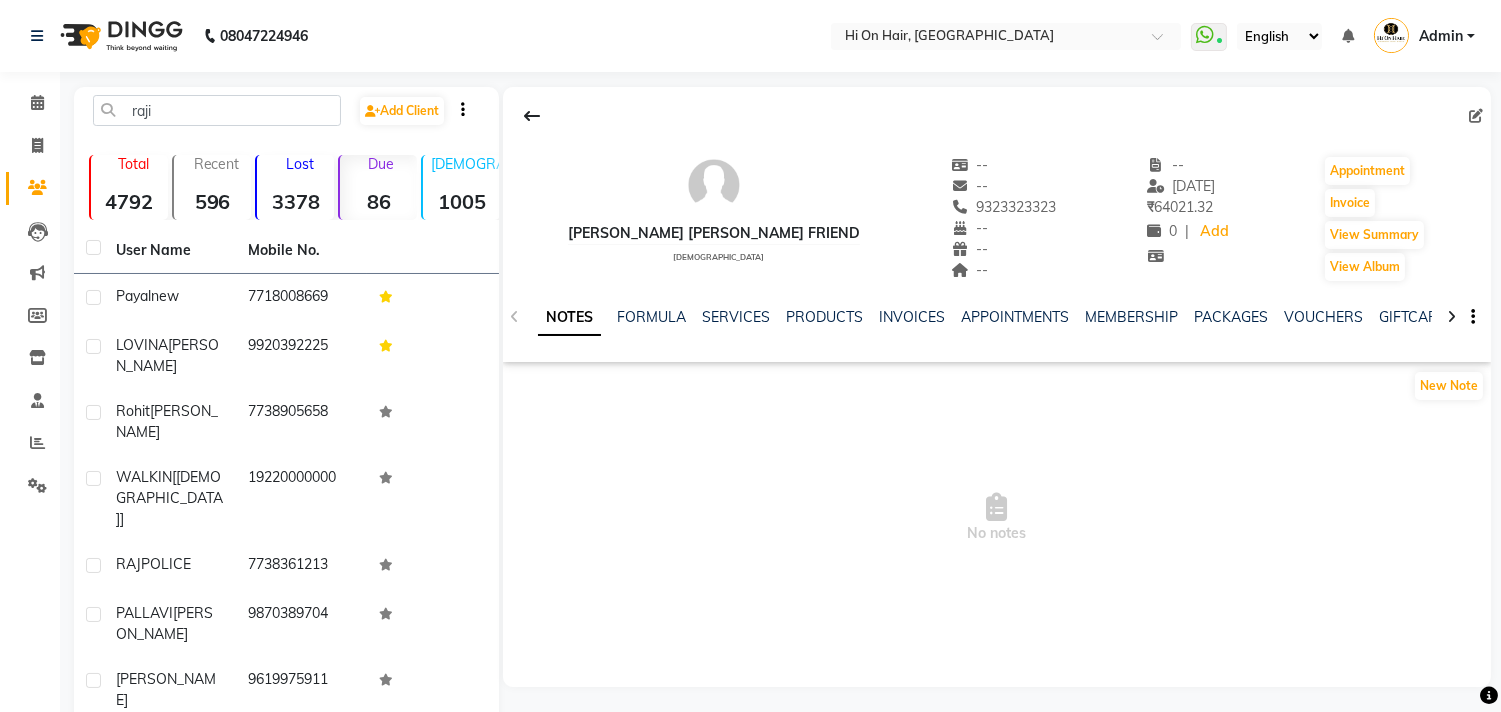 click on "3378" 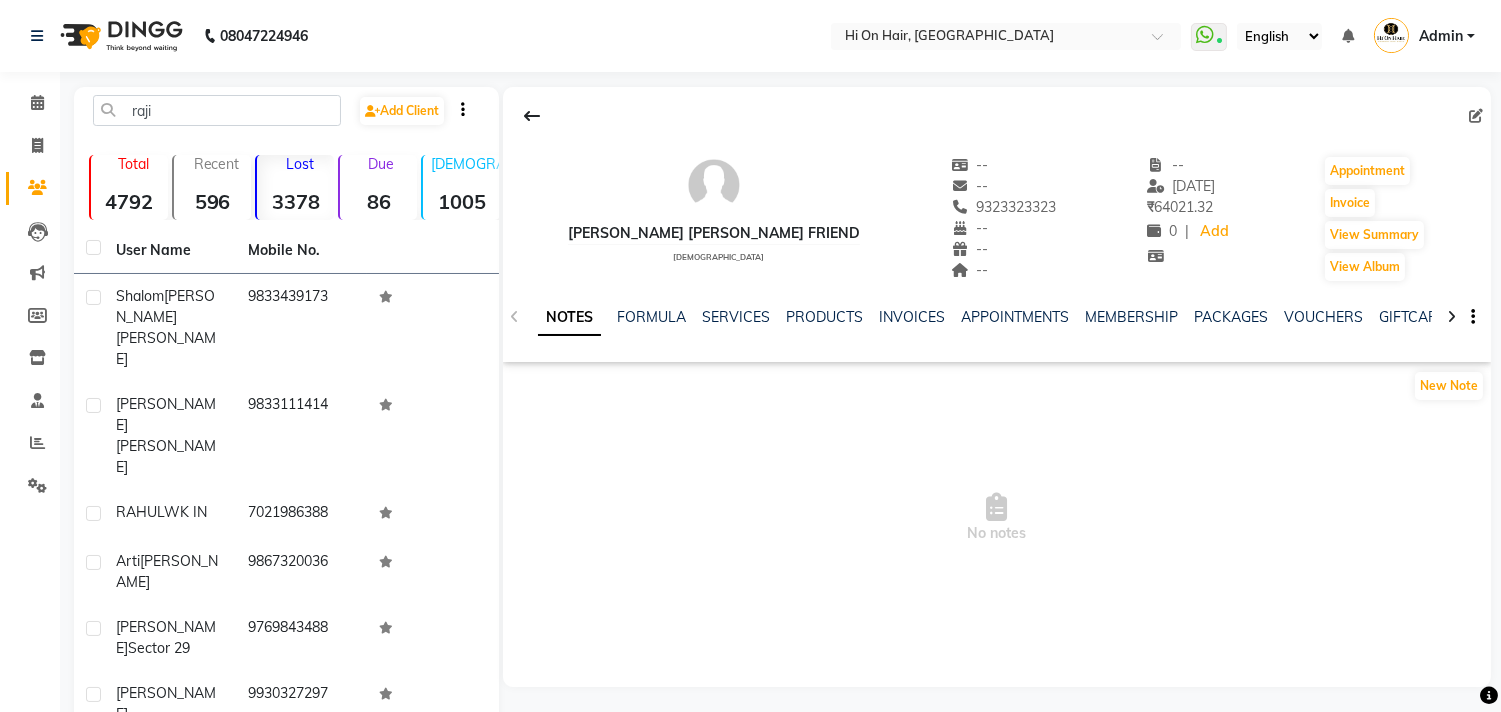 click on "Lost  3378" 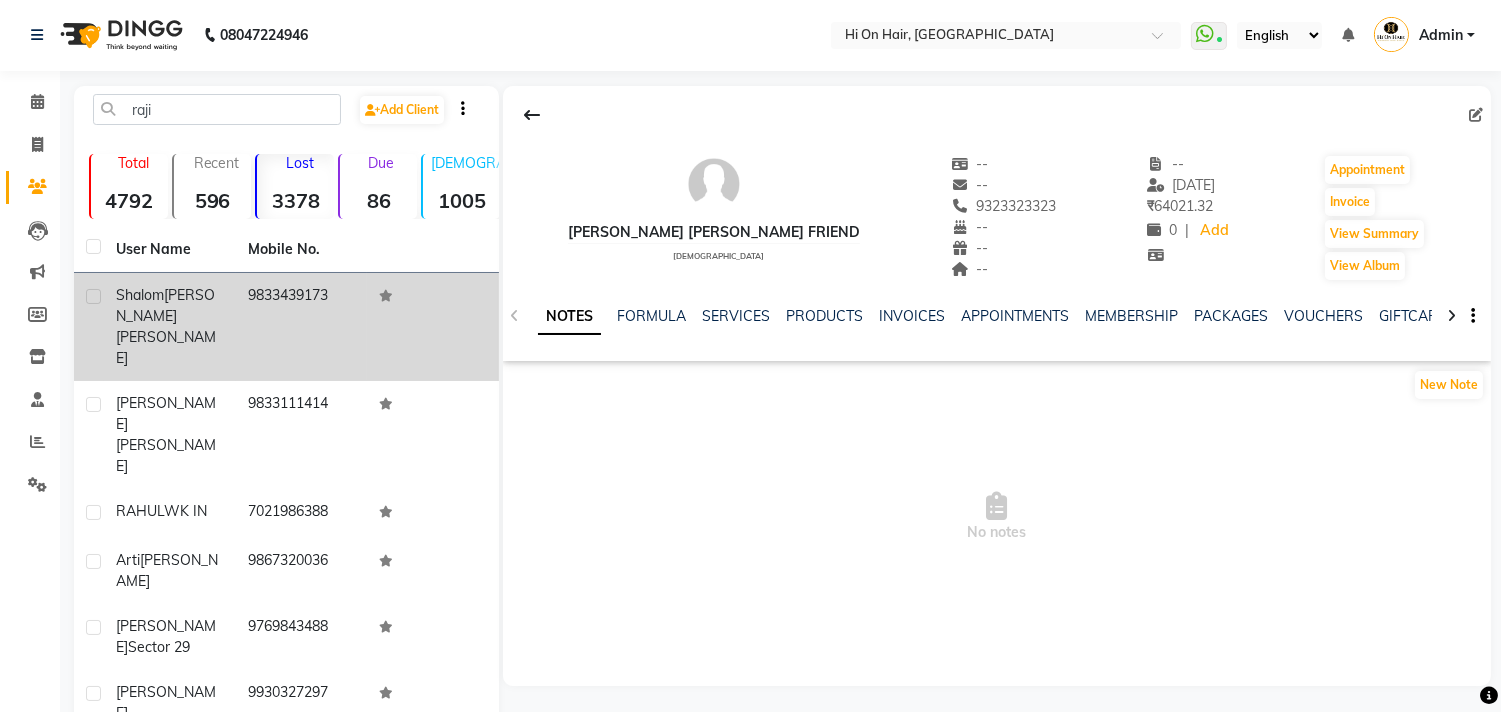 scroll, scrollTop: 0, scrollLeft: 0, axis: both 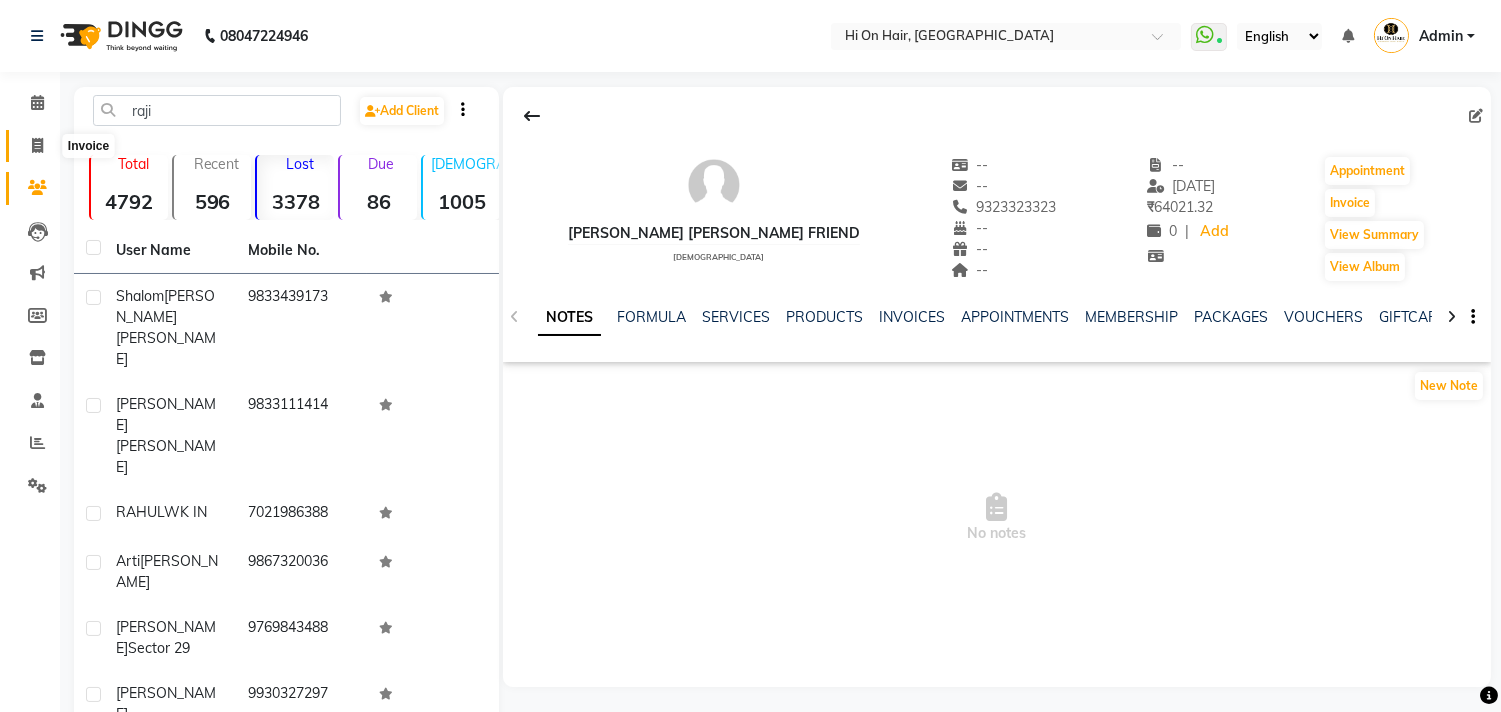 click 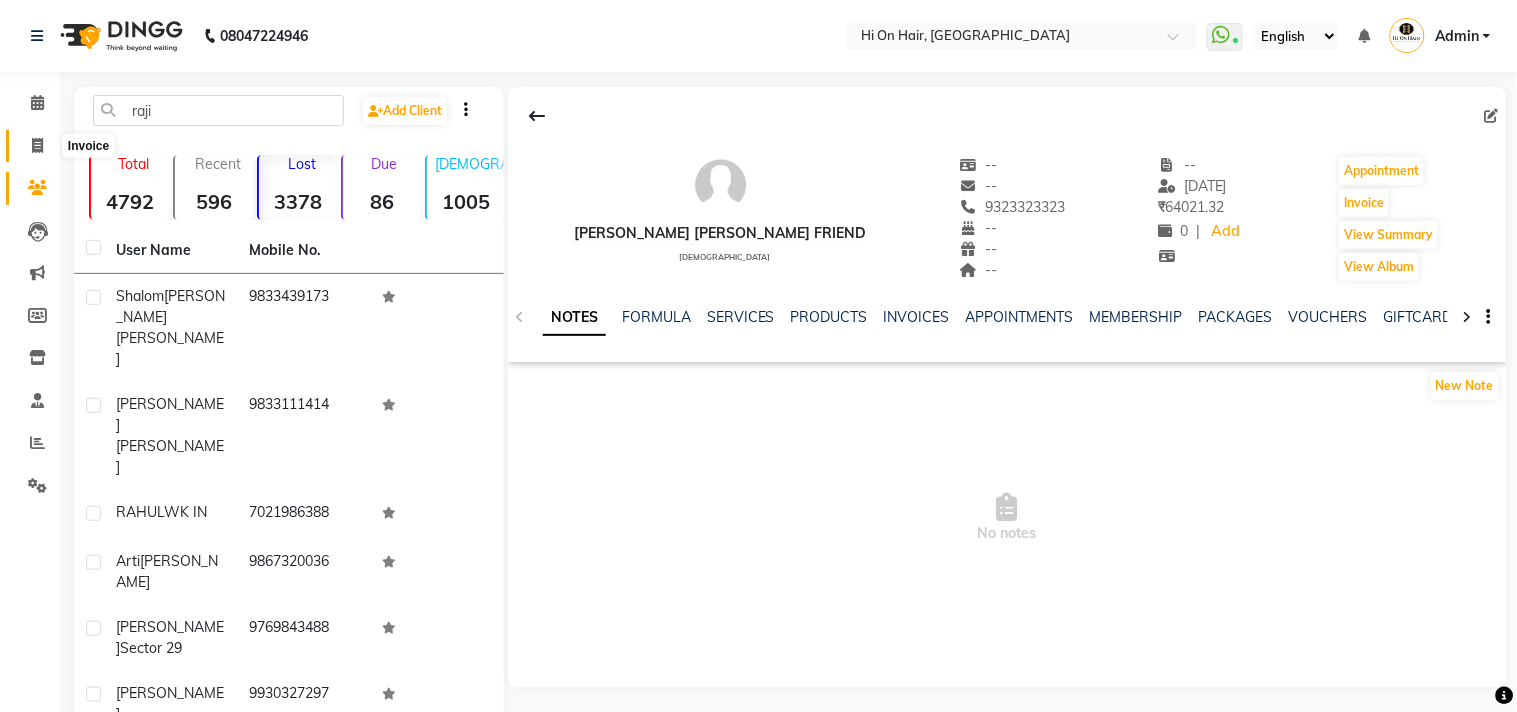 select on "535" 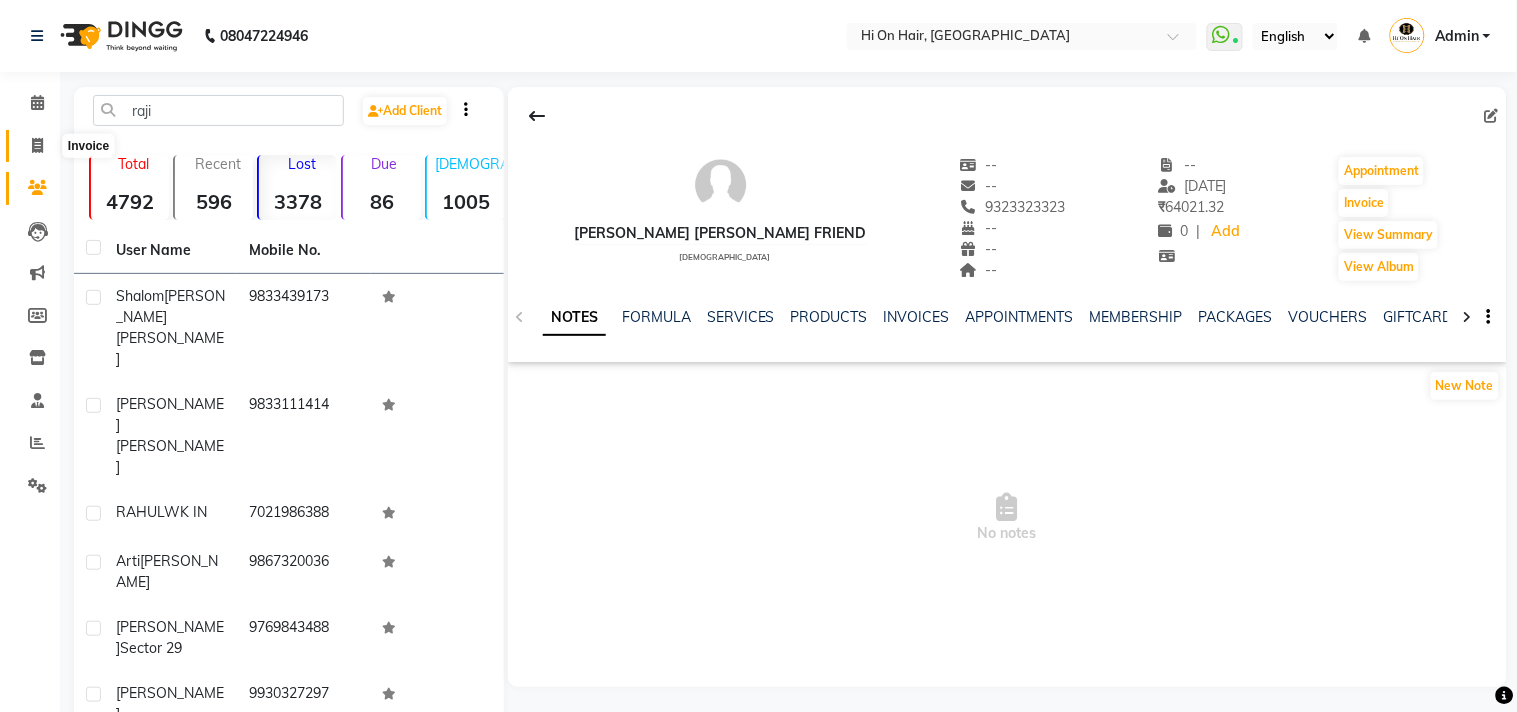select on "service" 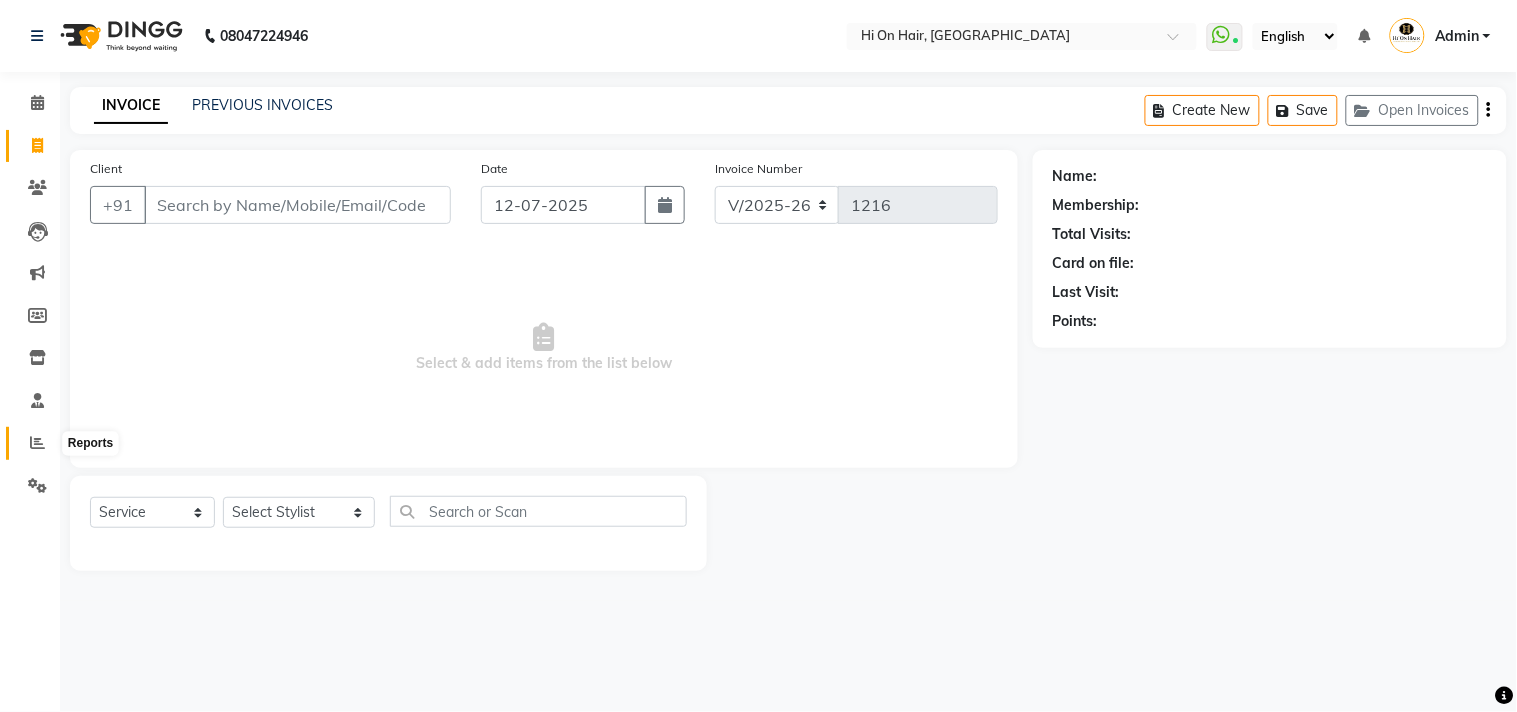 click 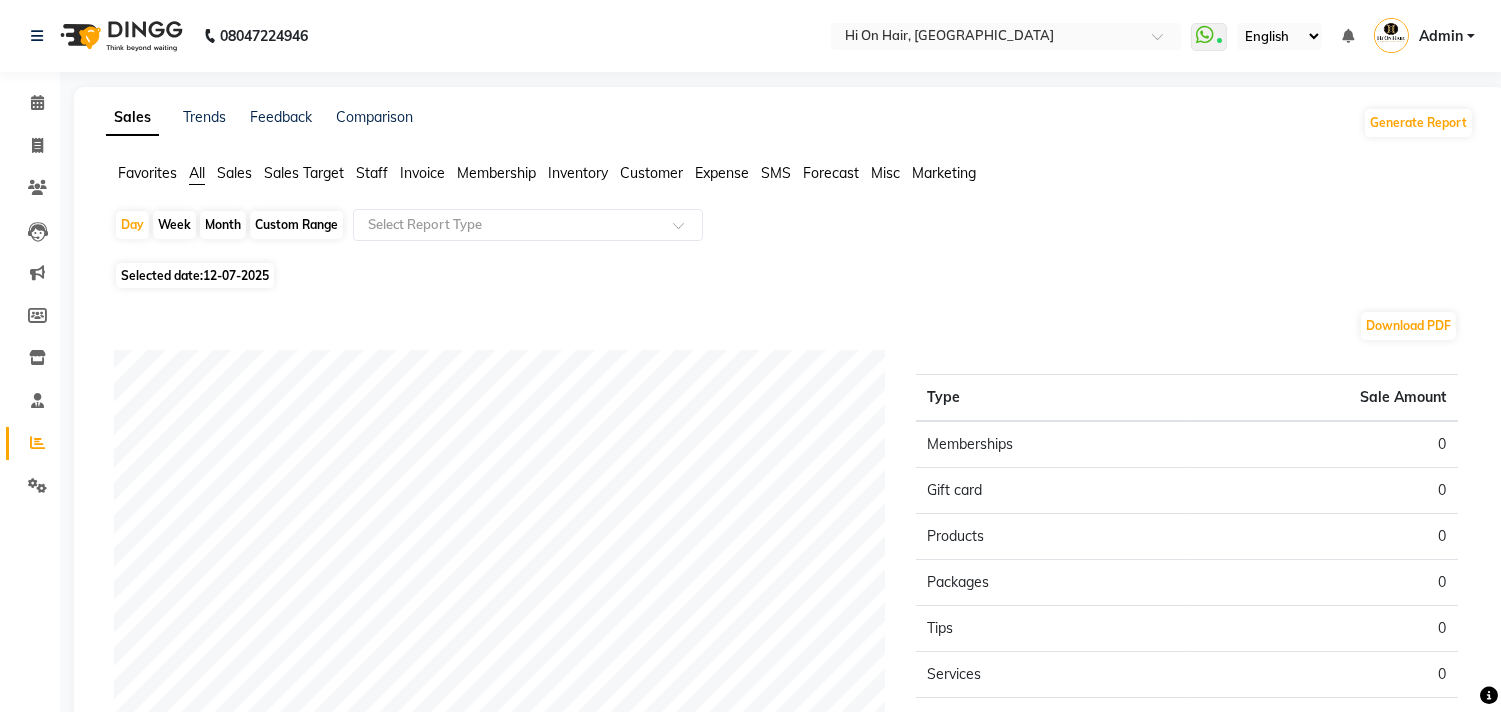 click on "Month" 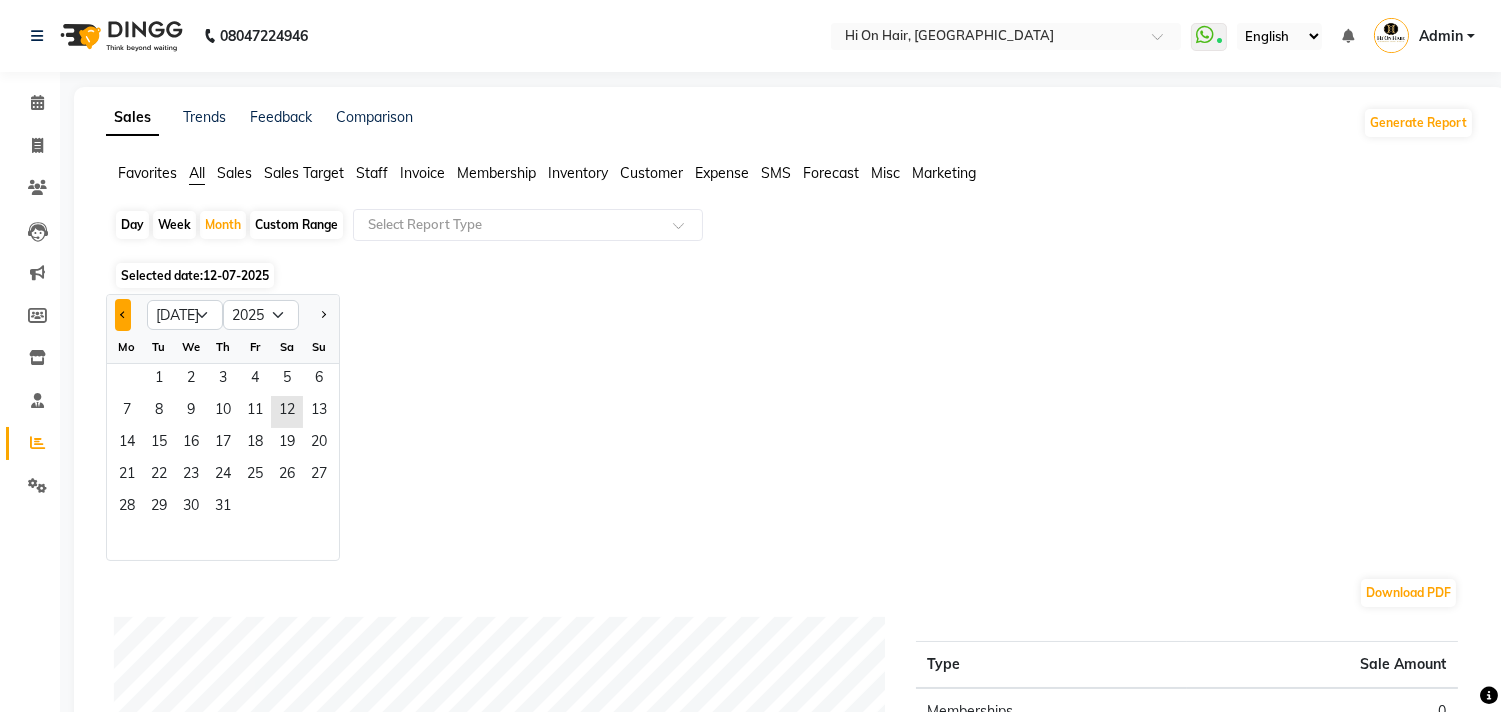 click 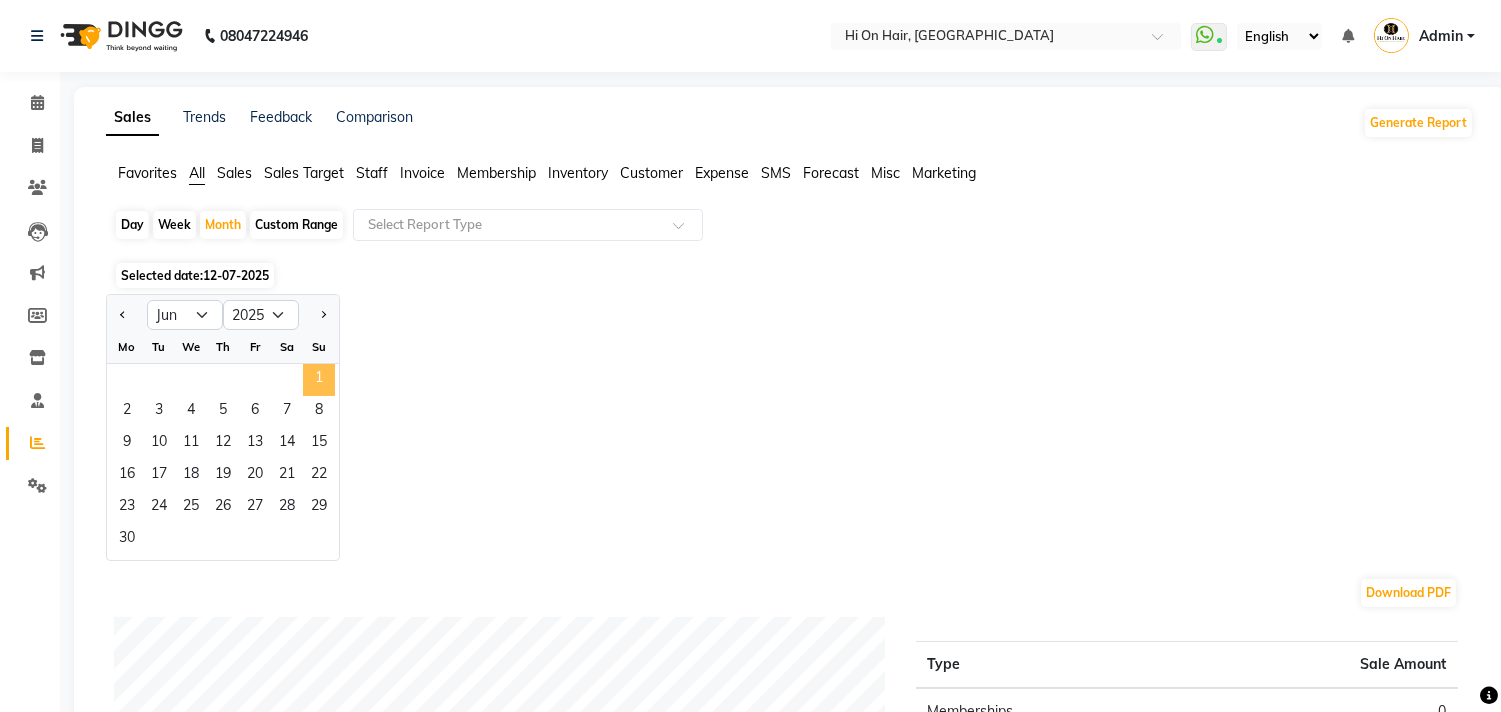 click on "1" 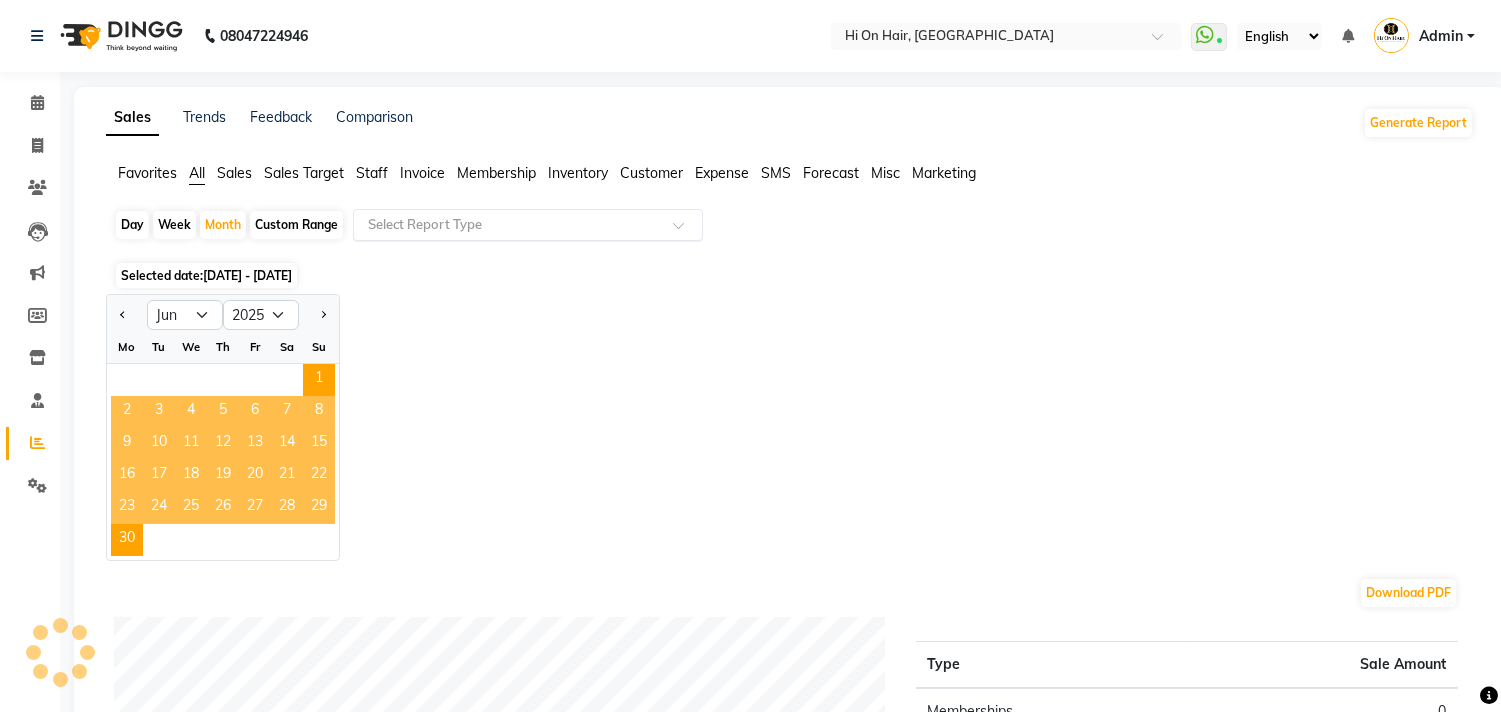 click 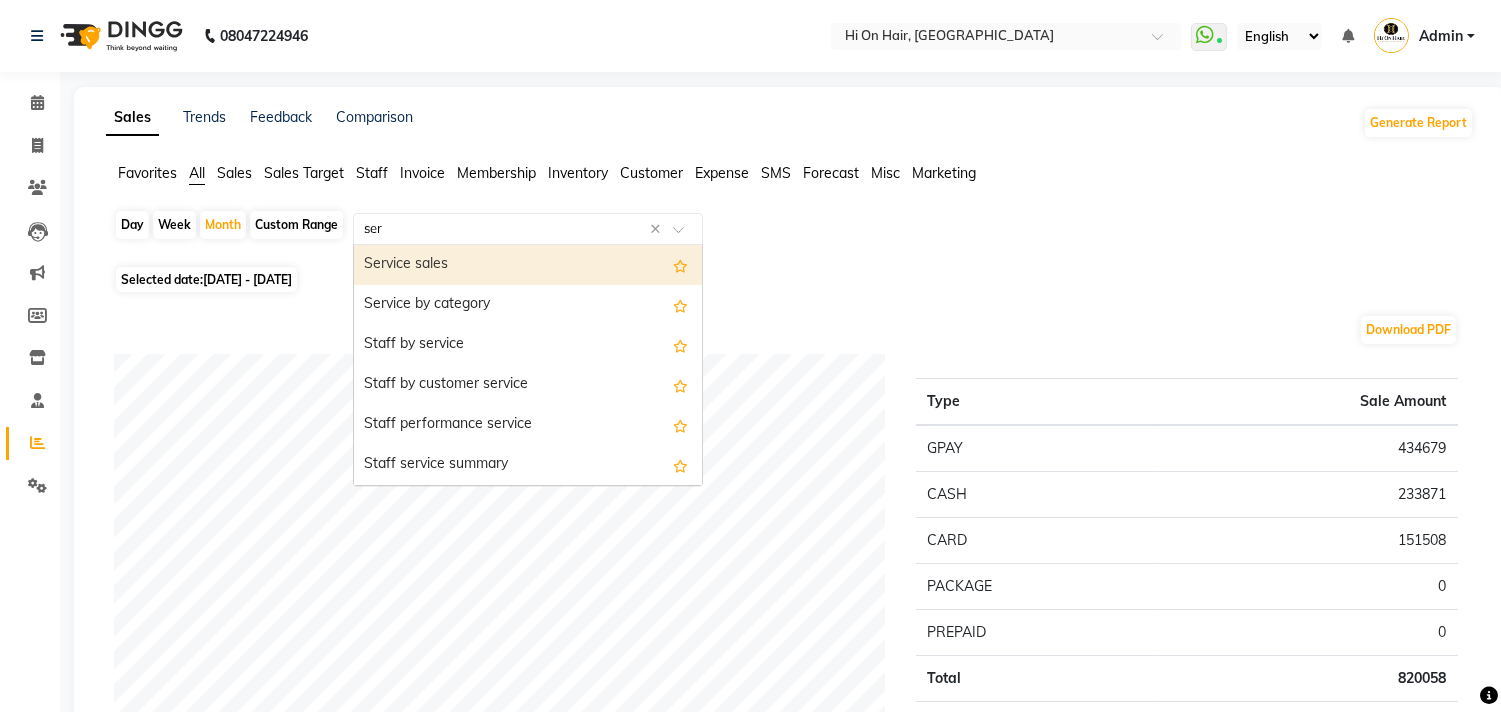 type on "ser" 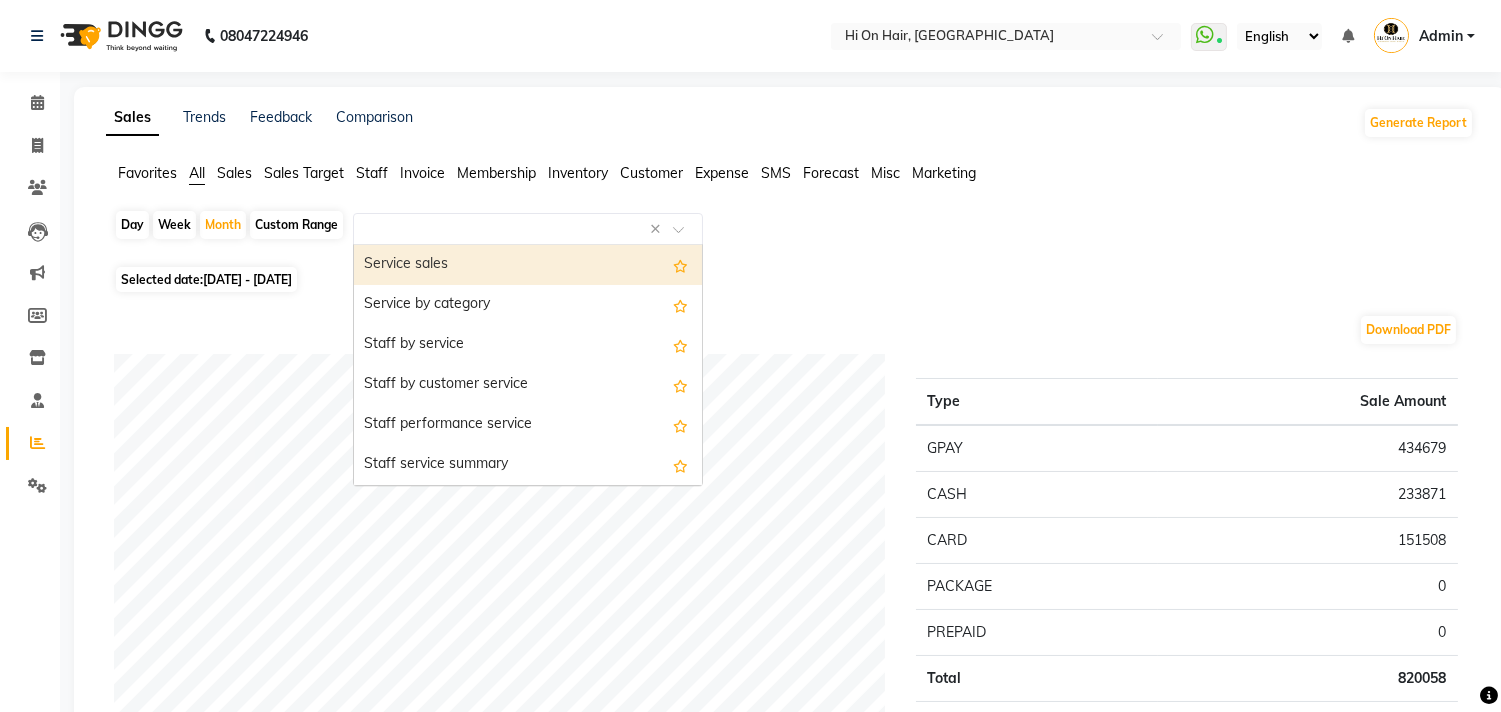 click on "Day   Week   Month   Custom Range  Select Report Type ×  Service sales   Service by category   Staff by service   Staff by customer service   Staff performance service   Staff service summary   Customer service margin   Hourly by services" 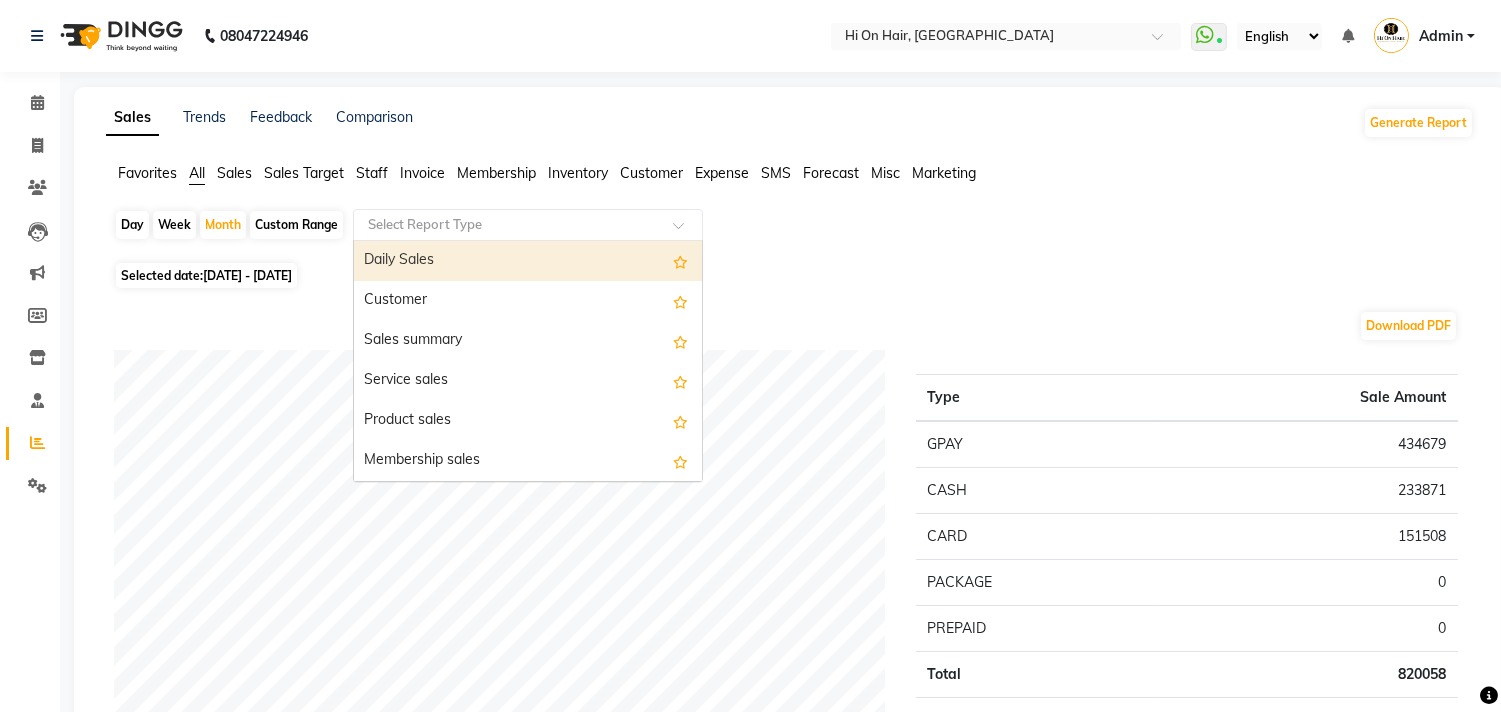 click 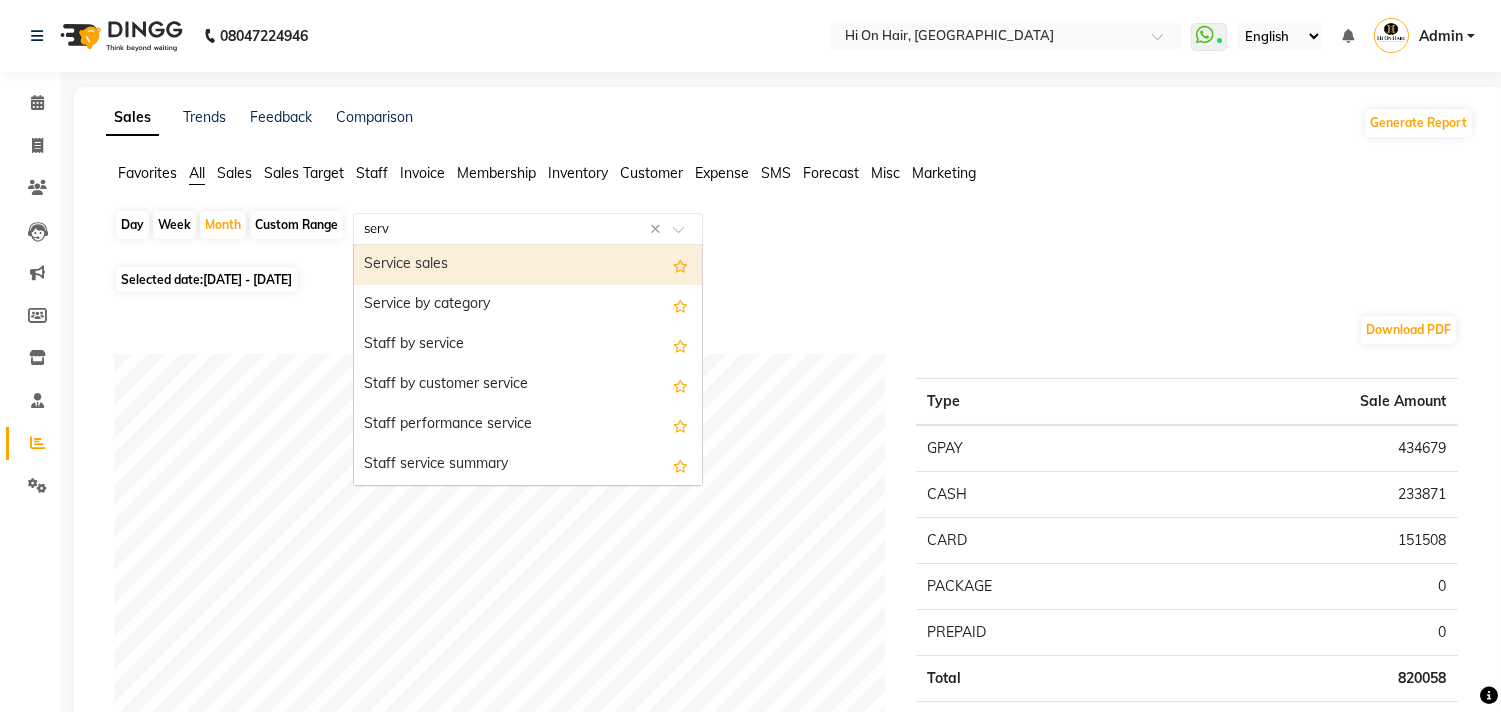 type on "servi" 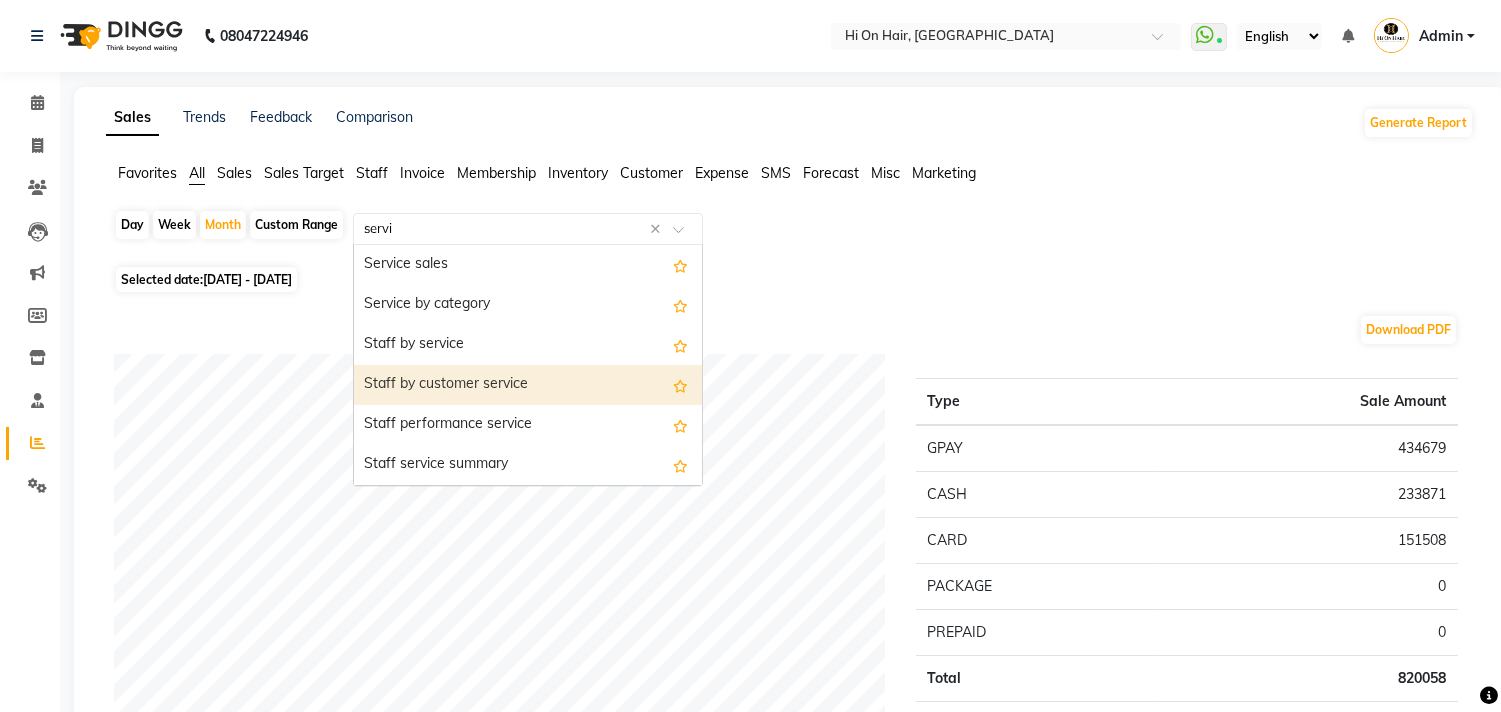 click on "Staff by customer service" at bounding box center [528, 385] 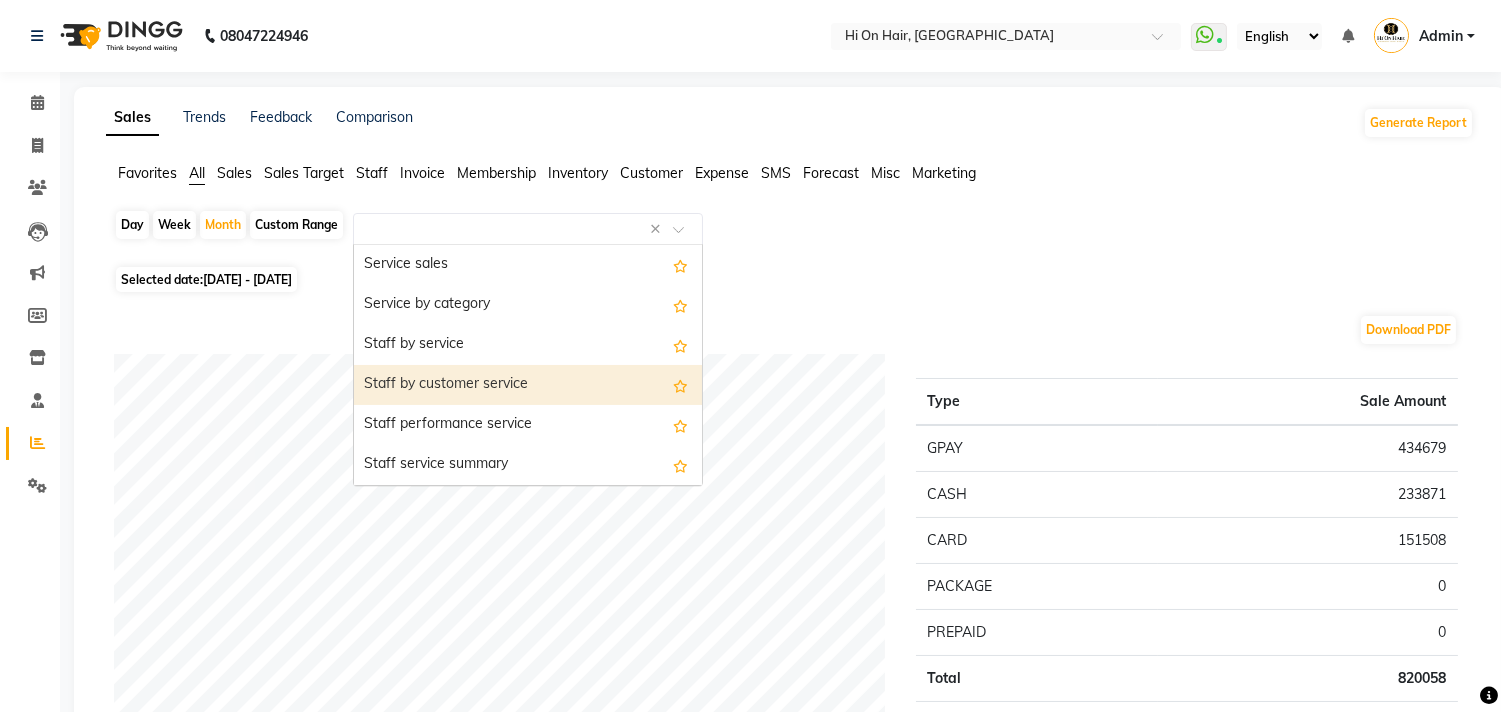 select on "full_report" 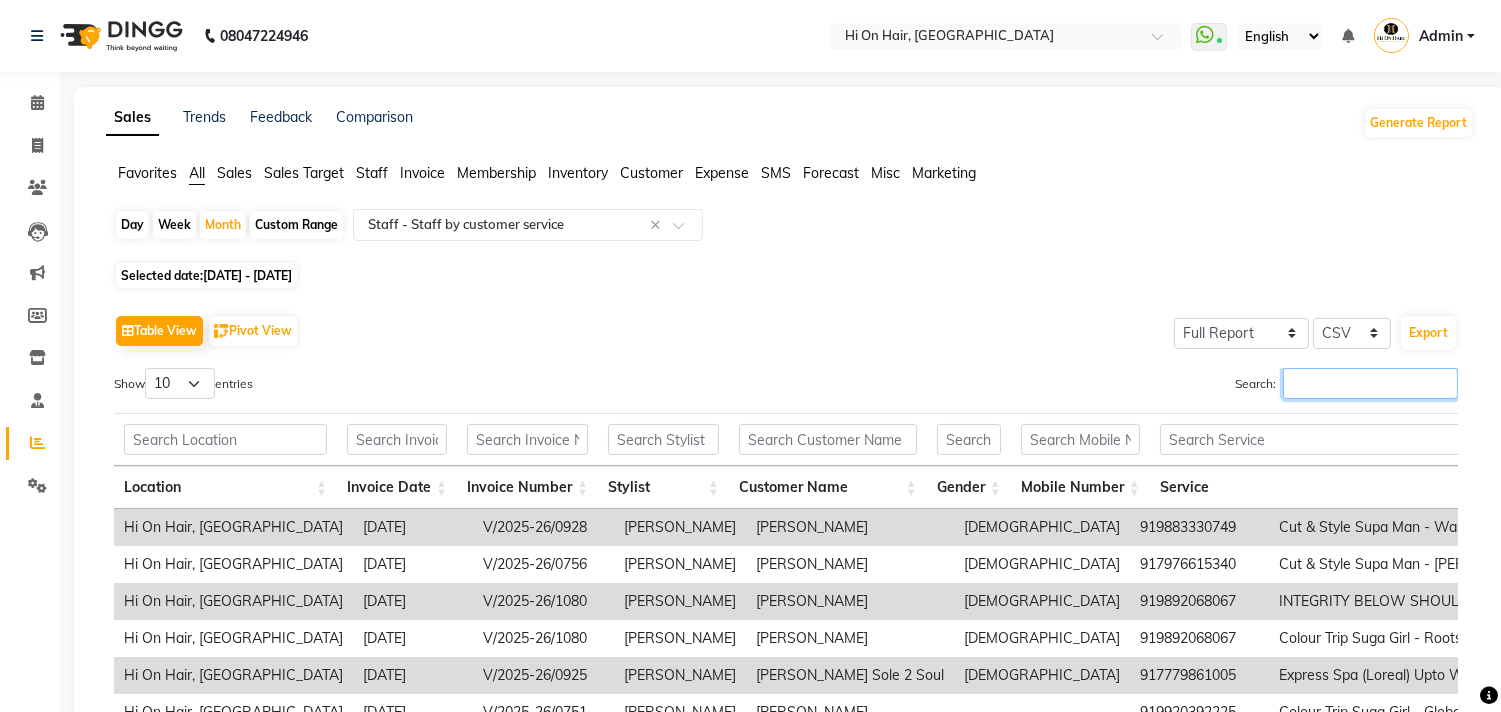 click on "Search:" at bounding box center [1370, 383] 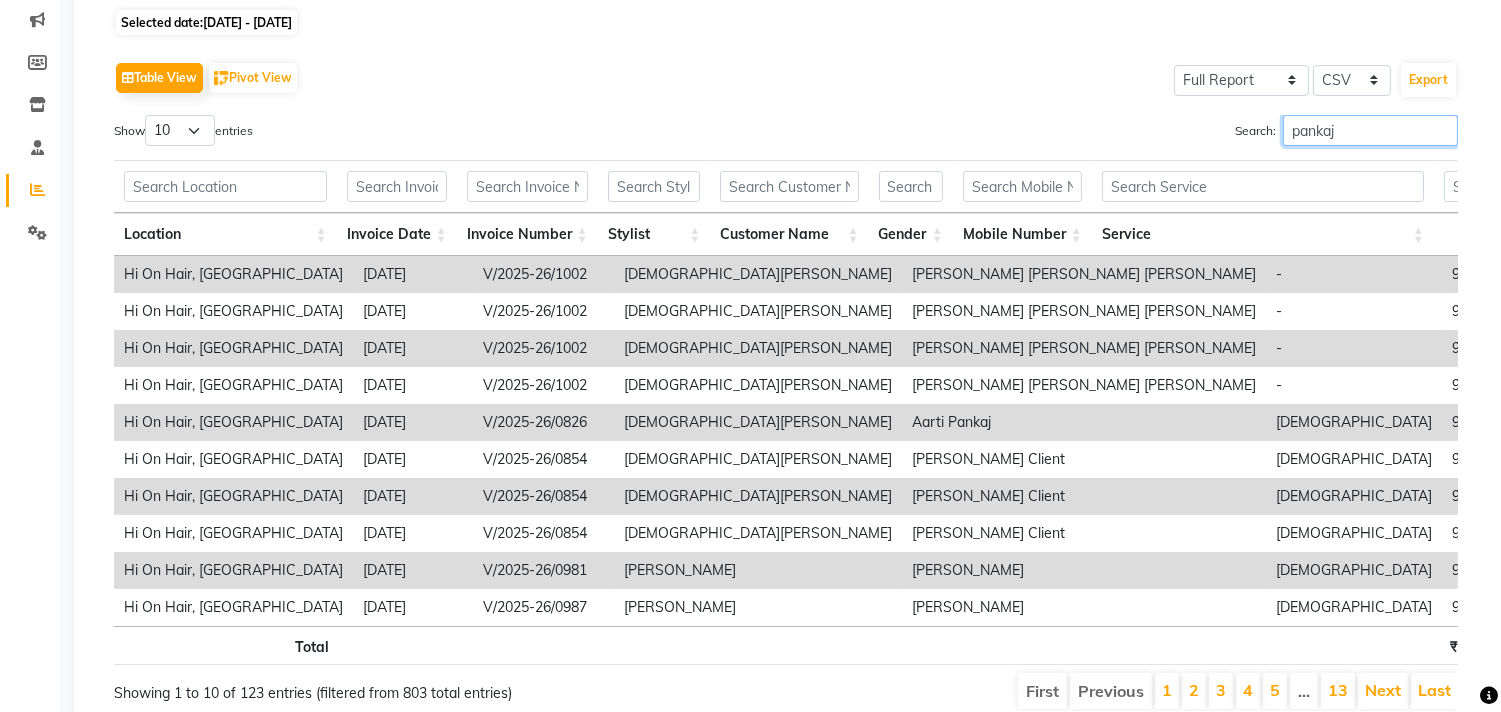 scroll, scrollTop: 255, scrollLeft: 0, axis: vertical 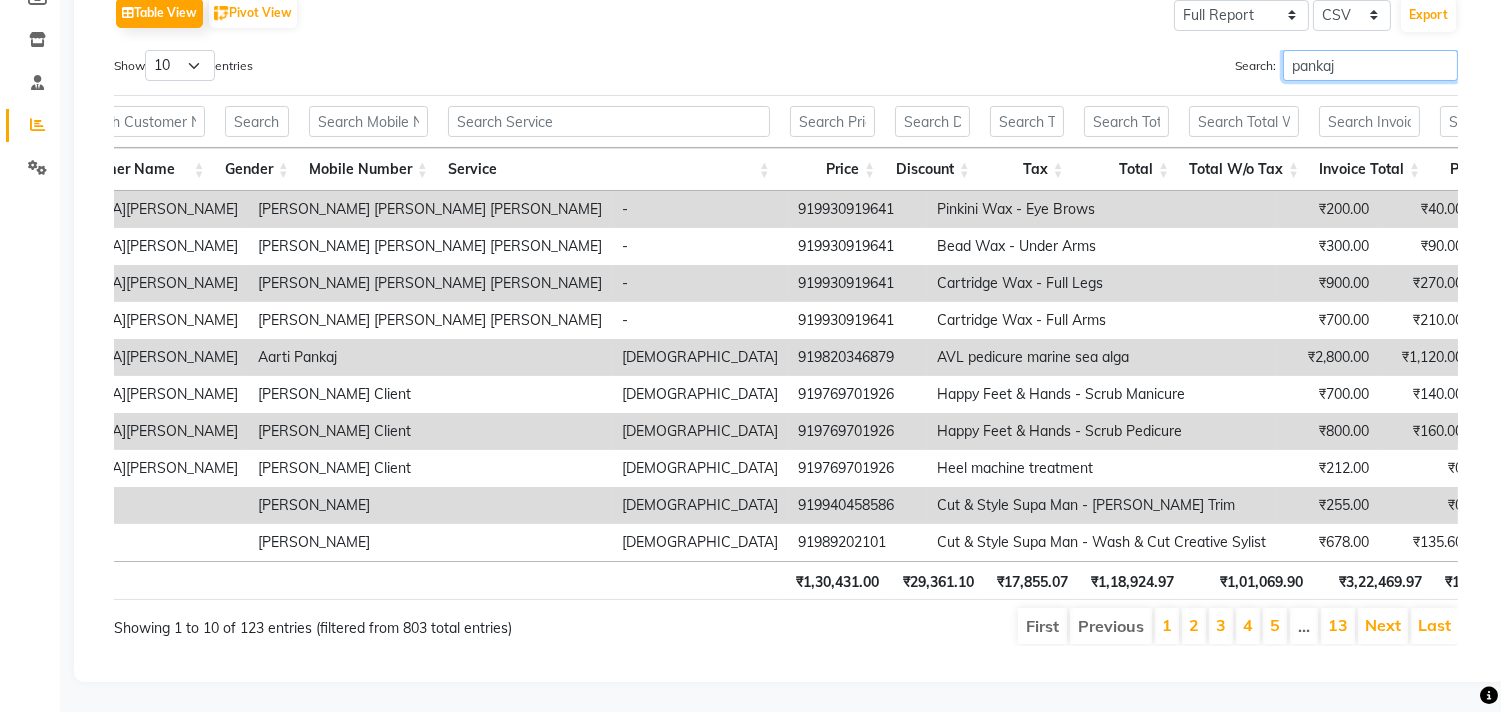 type on "pankaj" 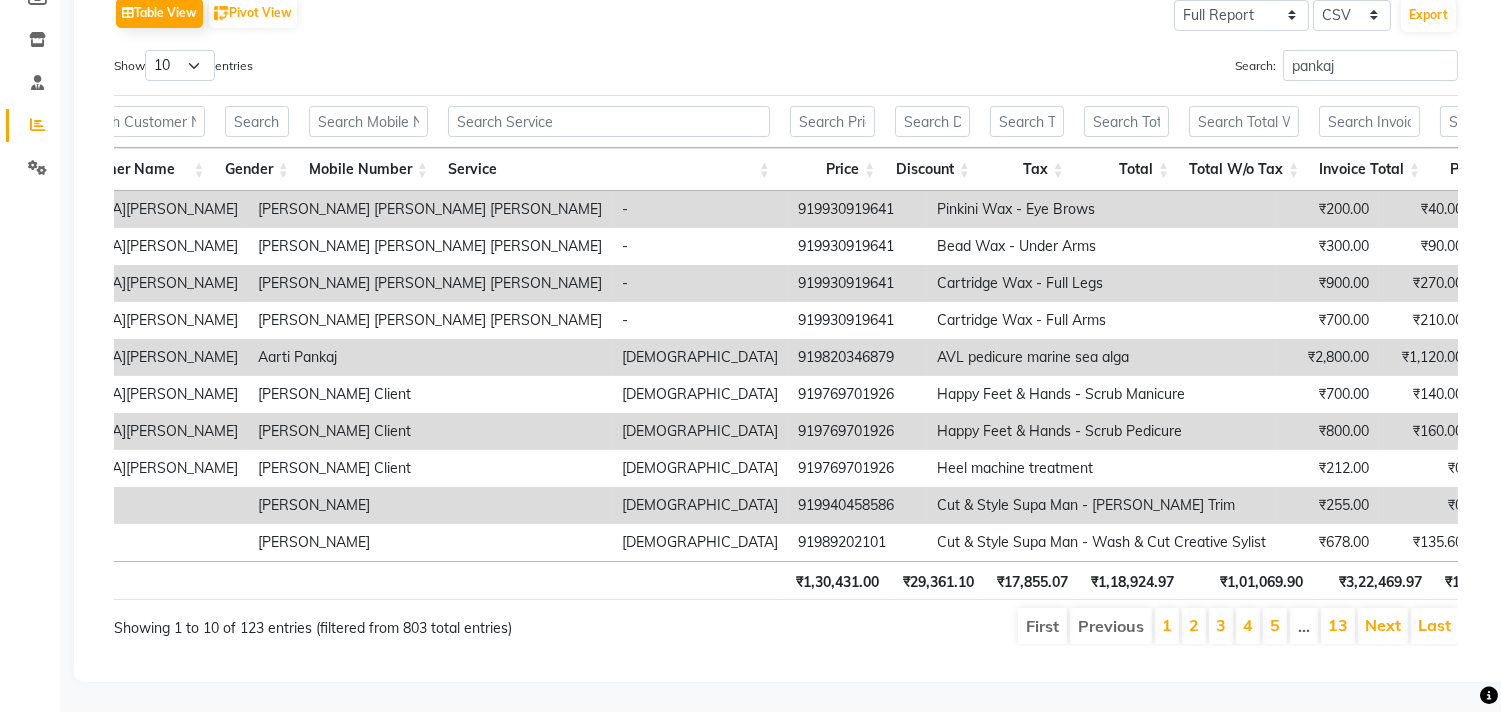 drag, startPoint x: 780, startPoint y: 547, endPoint x: 586, endPoint y: 551, distance: 194.04123 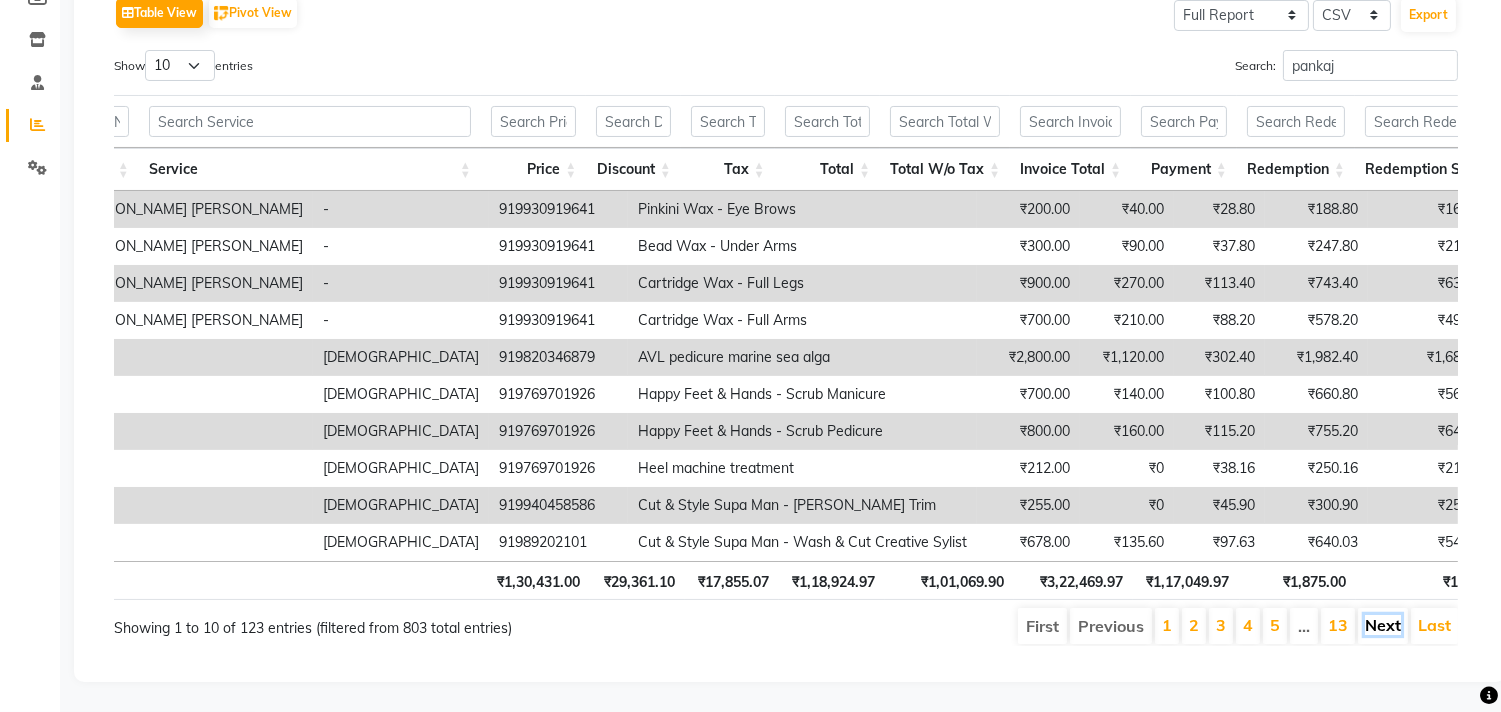 click on "Next" at bounding box center (1383, 625) 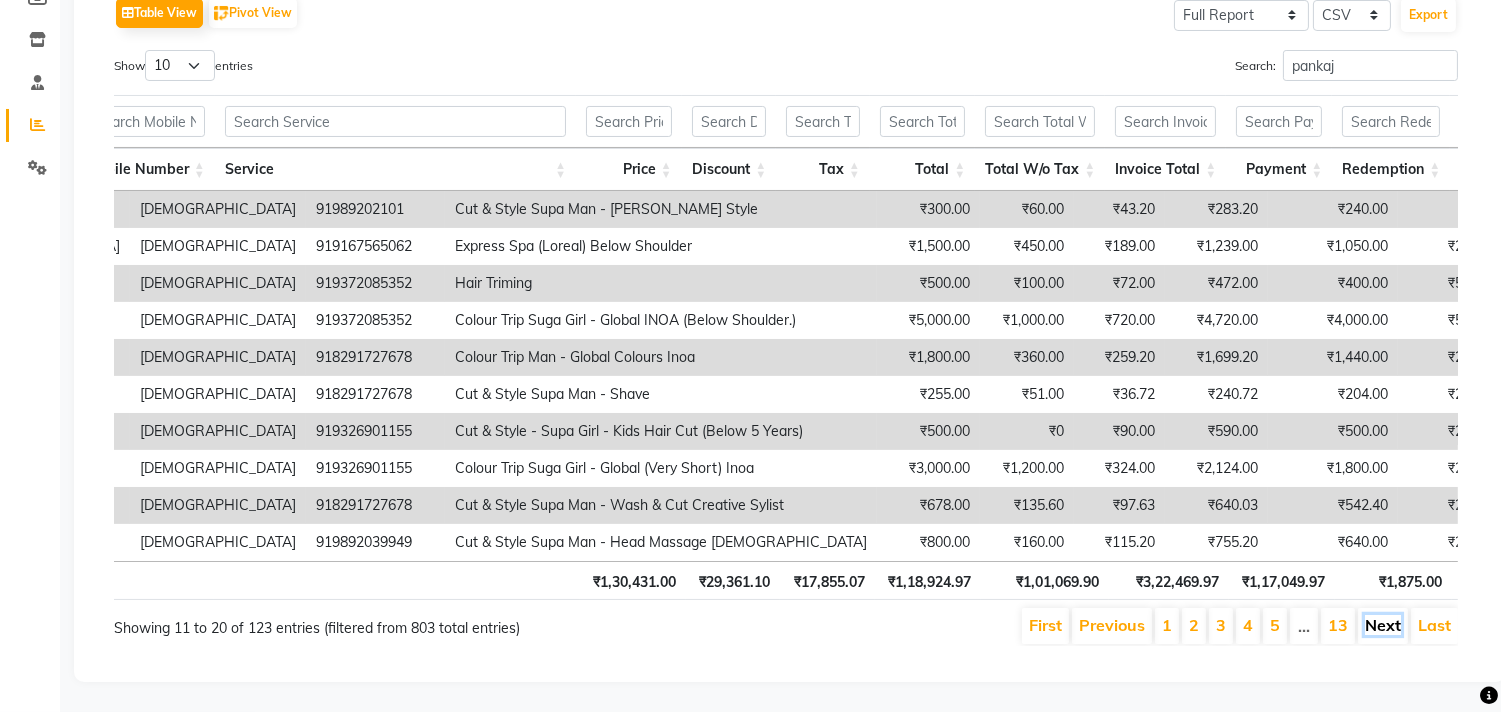 click on "Next" at bounding box center [1383, 625] 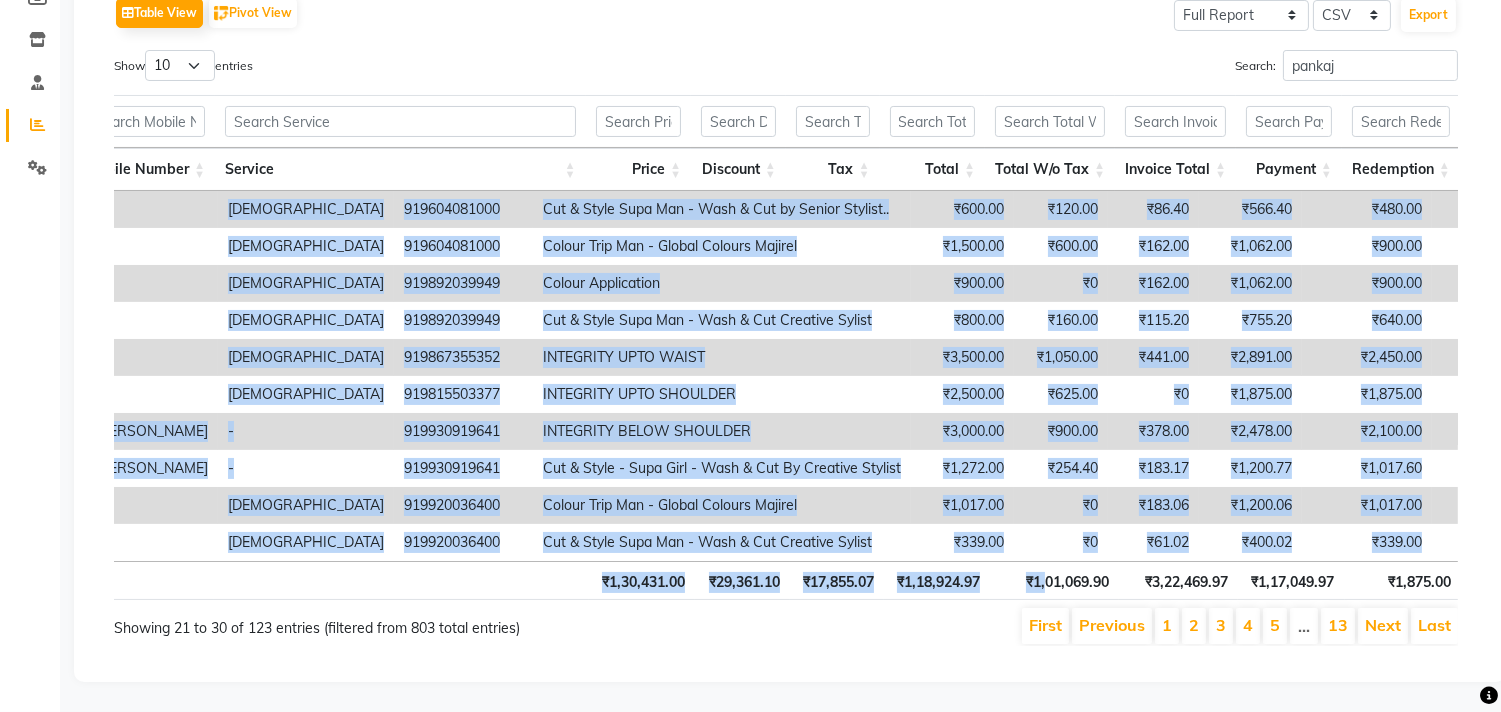 drag, startPoint x: 1043, startPoint y: 547, endPoint x: 1011, endPoint y: 543, distance: 32.24903 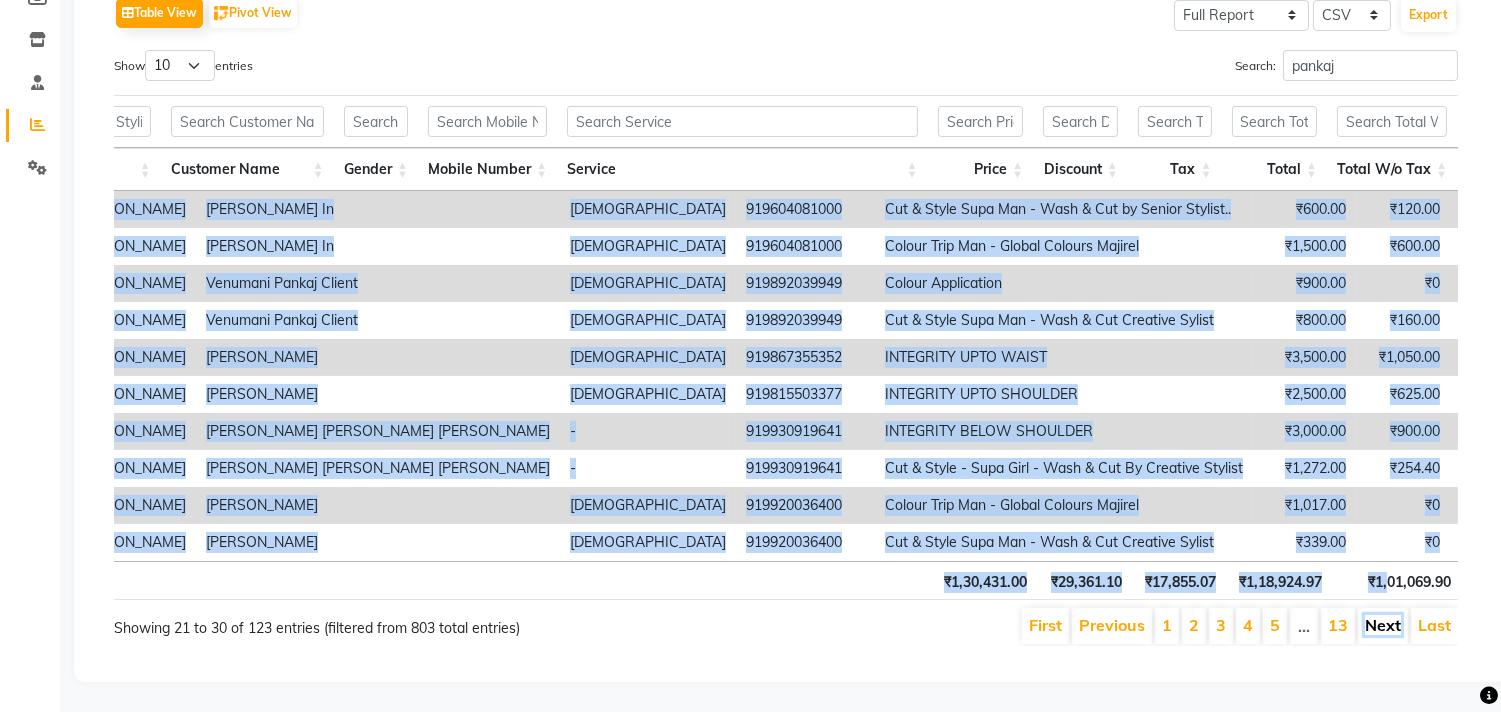 click on "Next" at bounding box center [1383, 625] 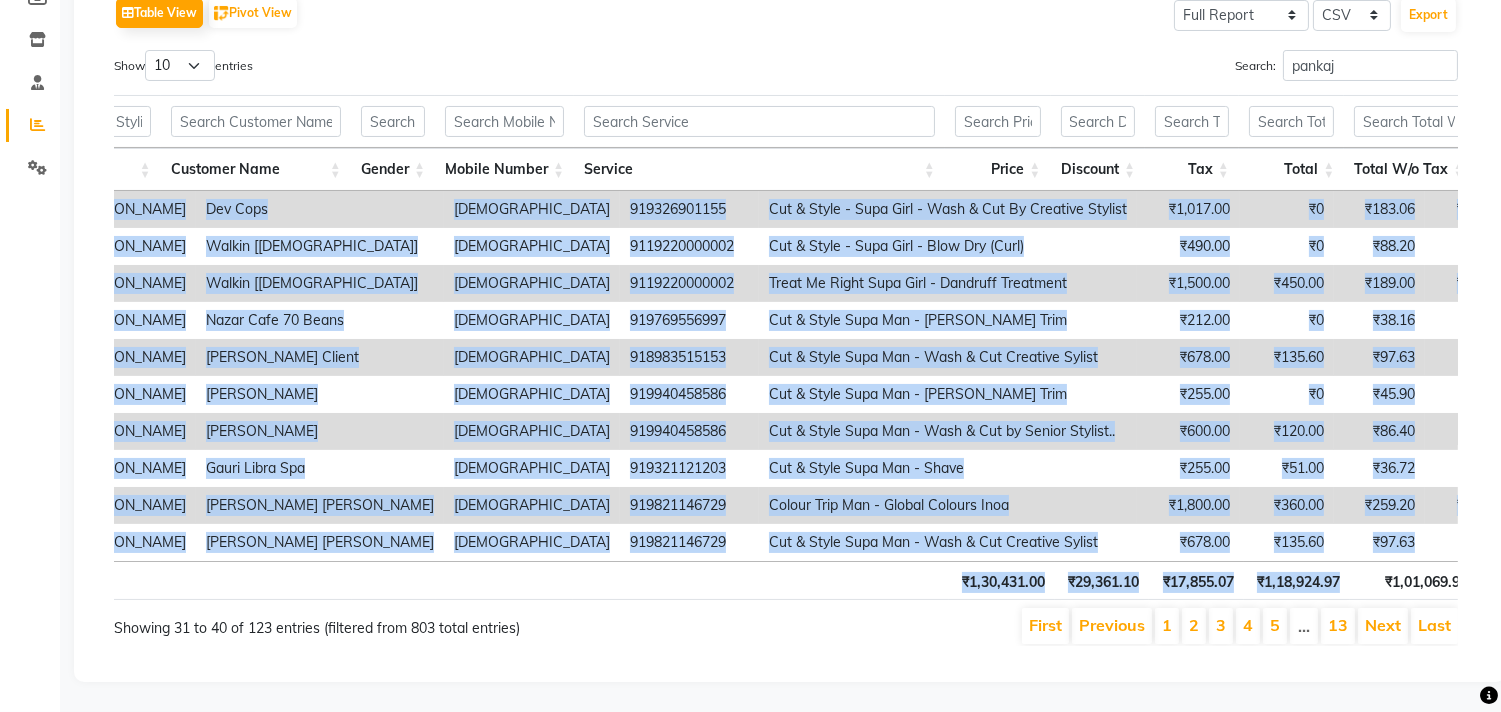 click on "Total ₹1,30,431.00 ₹29,361.10 ₹17,855.07 ₹1,18,924.97 ₹1,01,069.90 ₹3,22,469.97 ₹1,17,049.97 ₹1,875.00 ₹1,406.25" at bounding box center [786, 583] 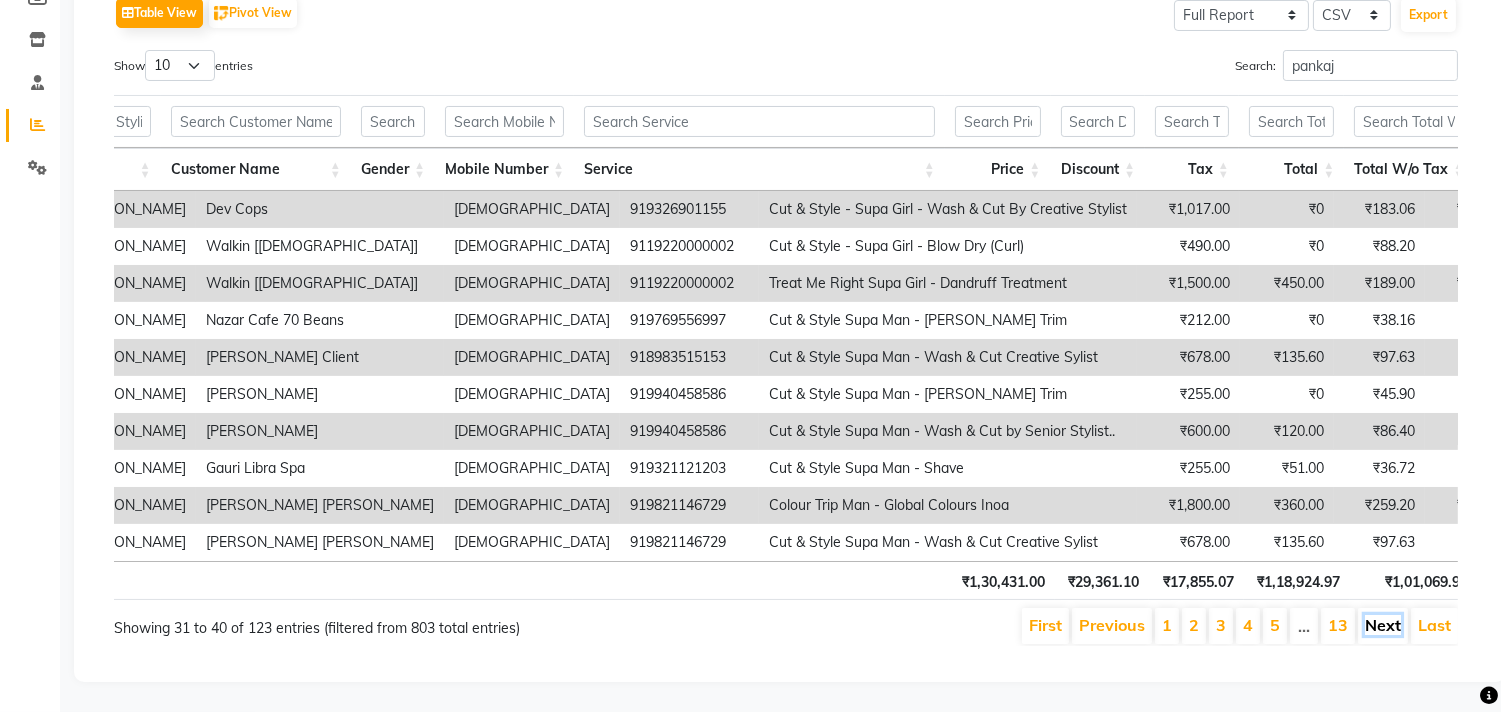 click on "Next" at bounding box center (1383, 625) 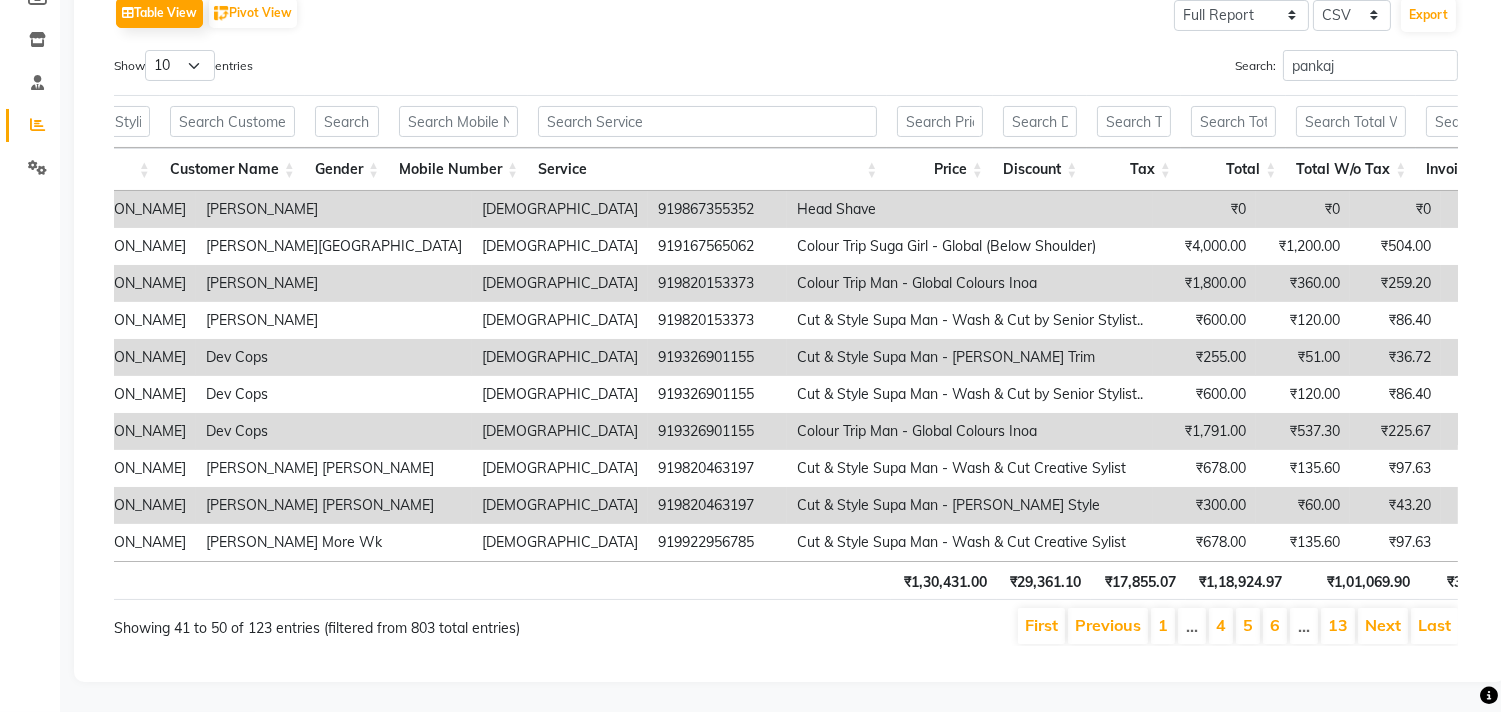 click on "Next" at bounding box center (1383, 625) 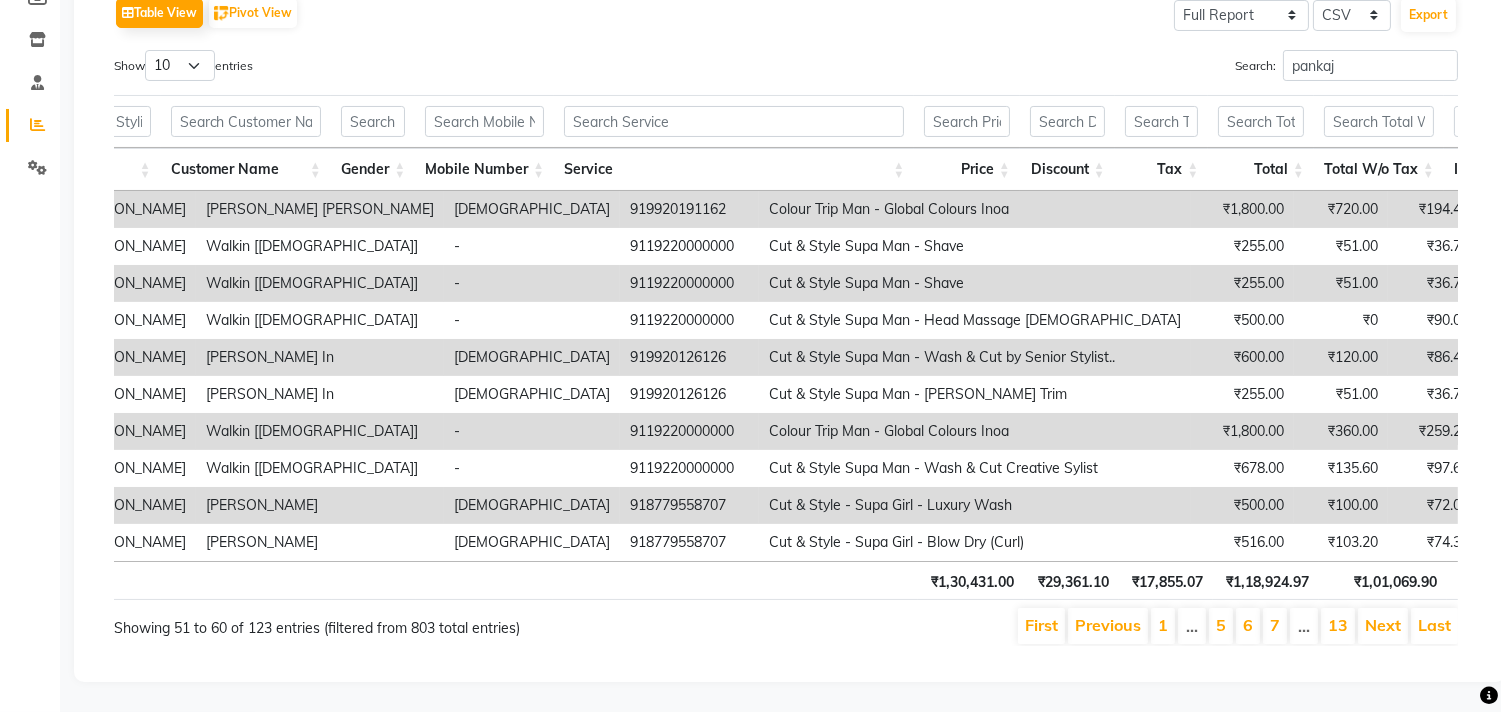 click on "Next" at bounding box center (1383, 625) 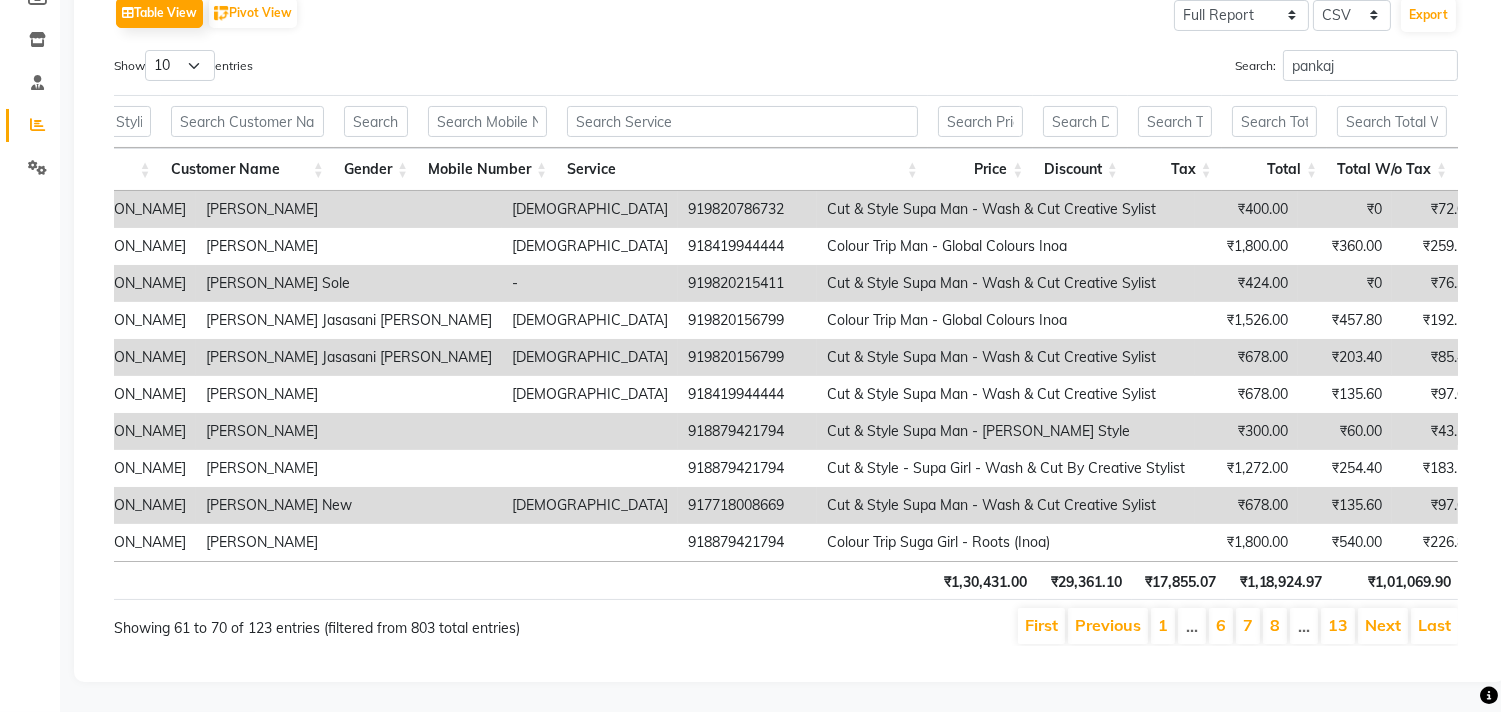 click on "Next" at bounding box center (1383, 625) 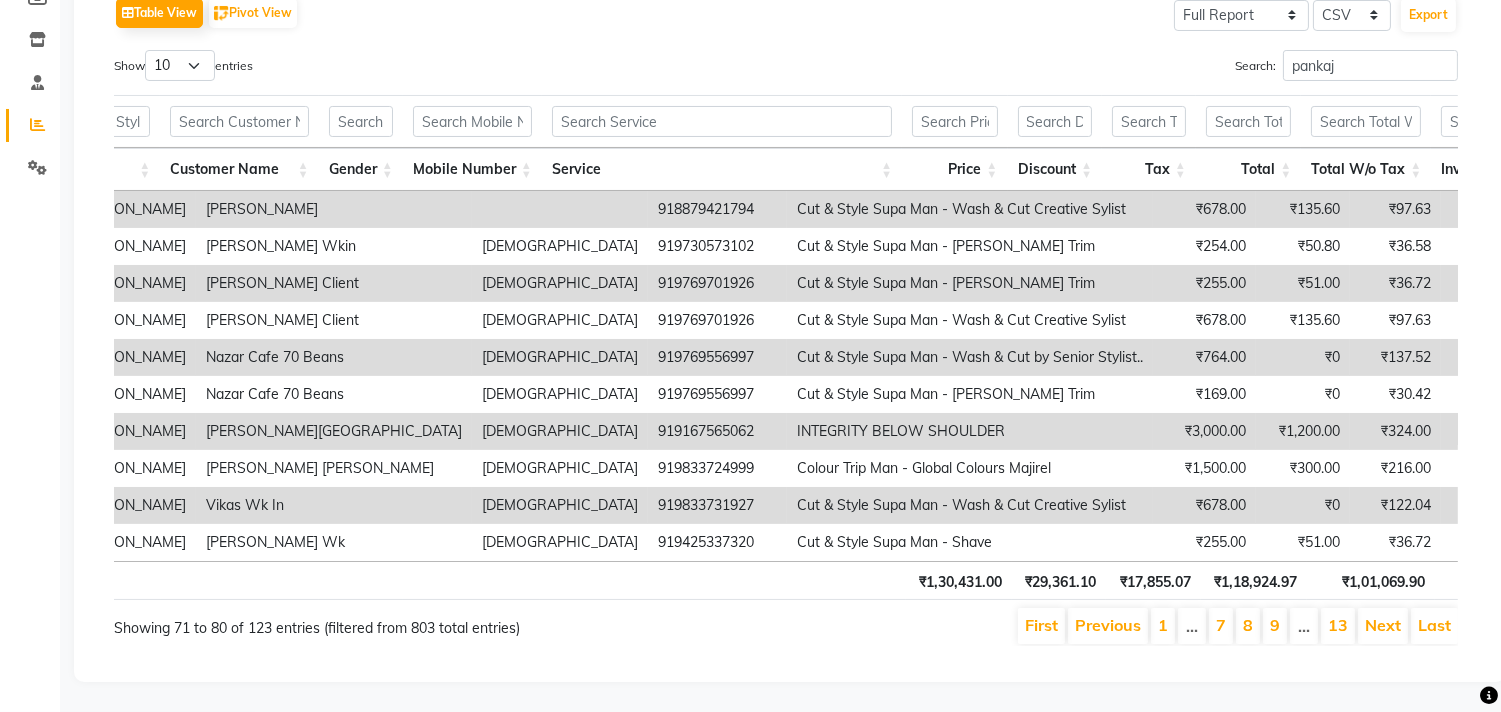 click on "Next" at bounding box center [1383, 625] 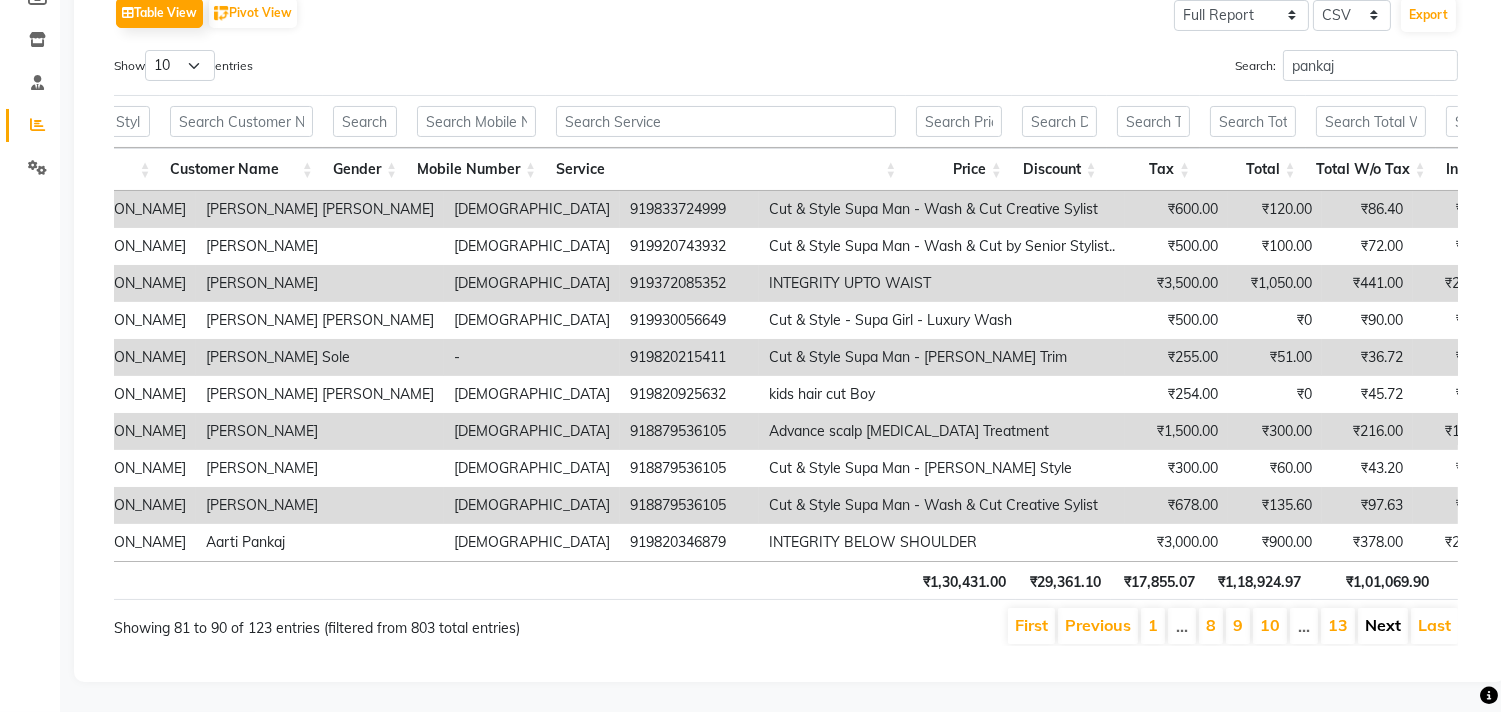 click on "Next" at bounding box center [1383, 625] 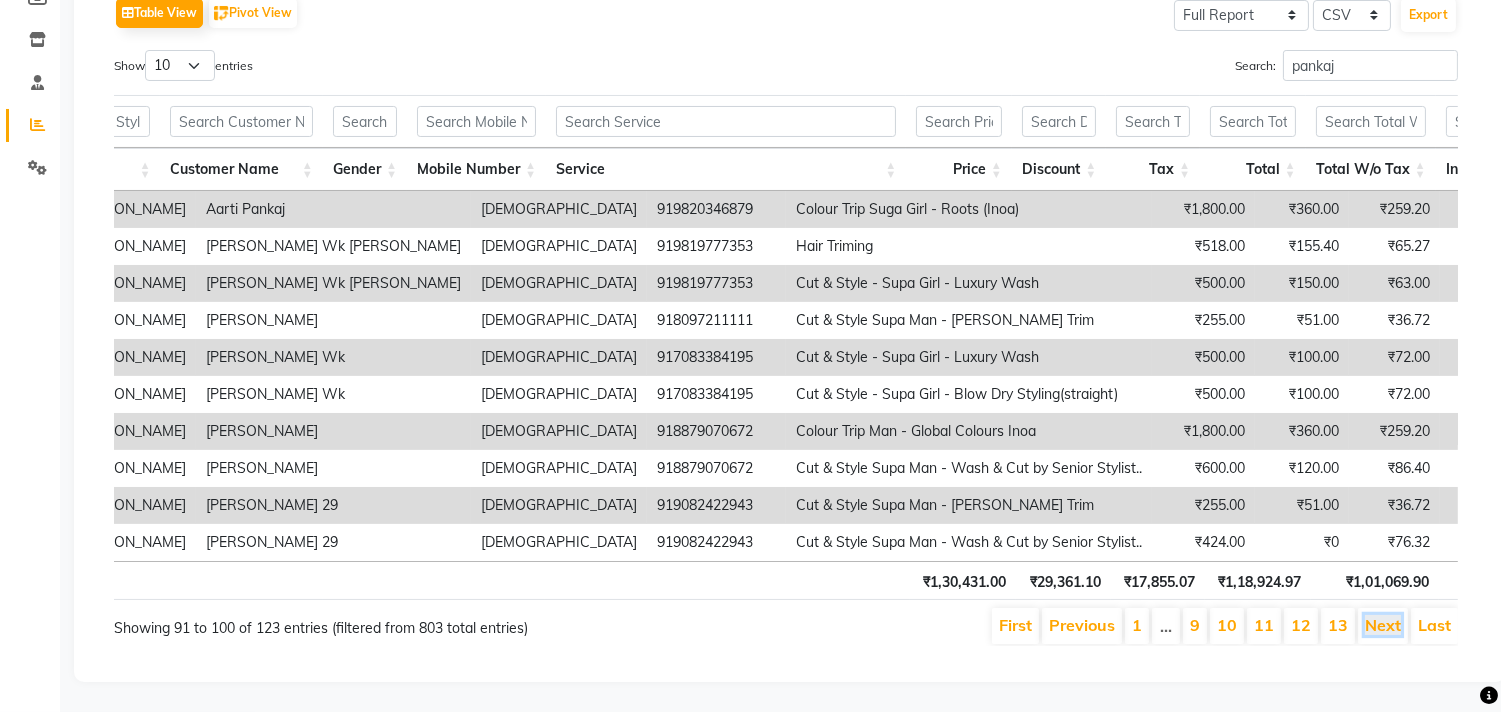 scroll, scrollTop: 0, scrollLeft: 618, axis: horizontal 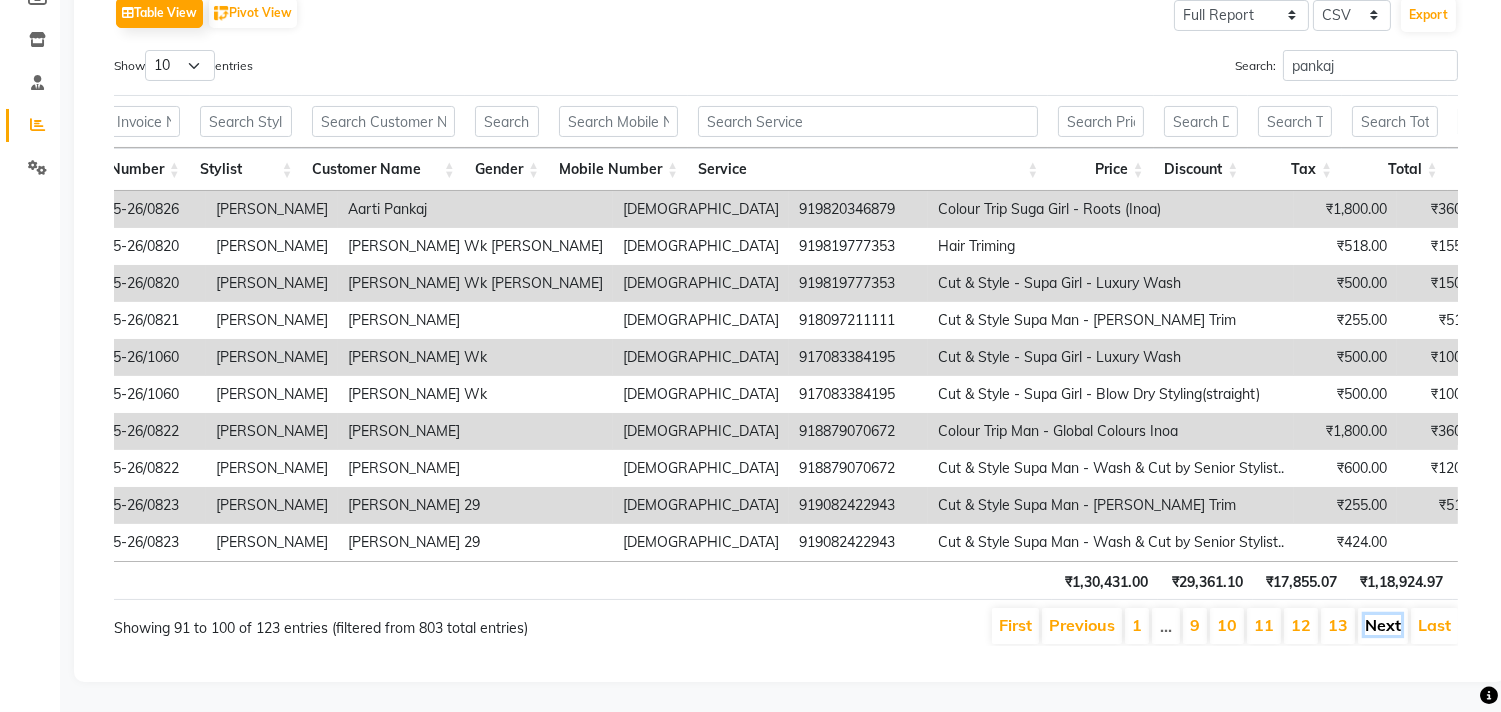 click on "Next" at bounding box center (1383, 625) 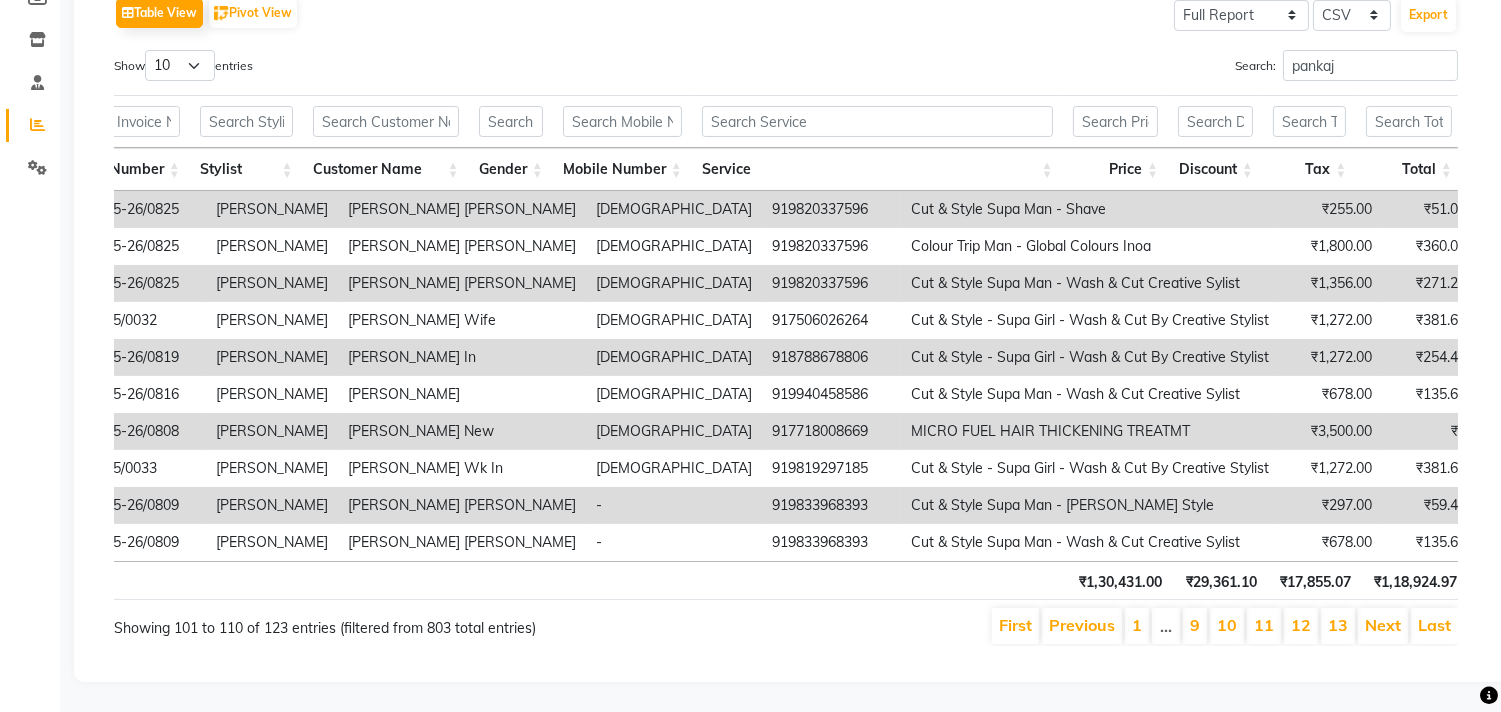 click on "Next" at bounding box center [1383, 625] 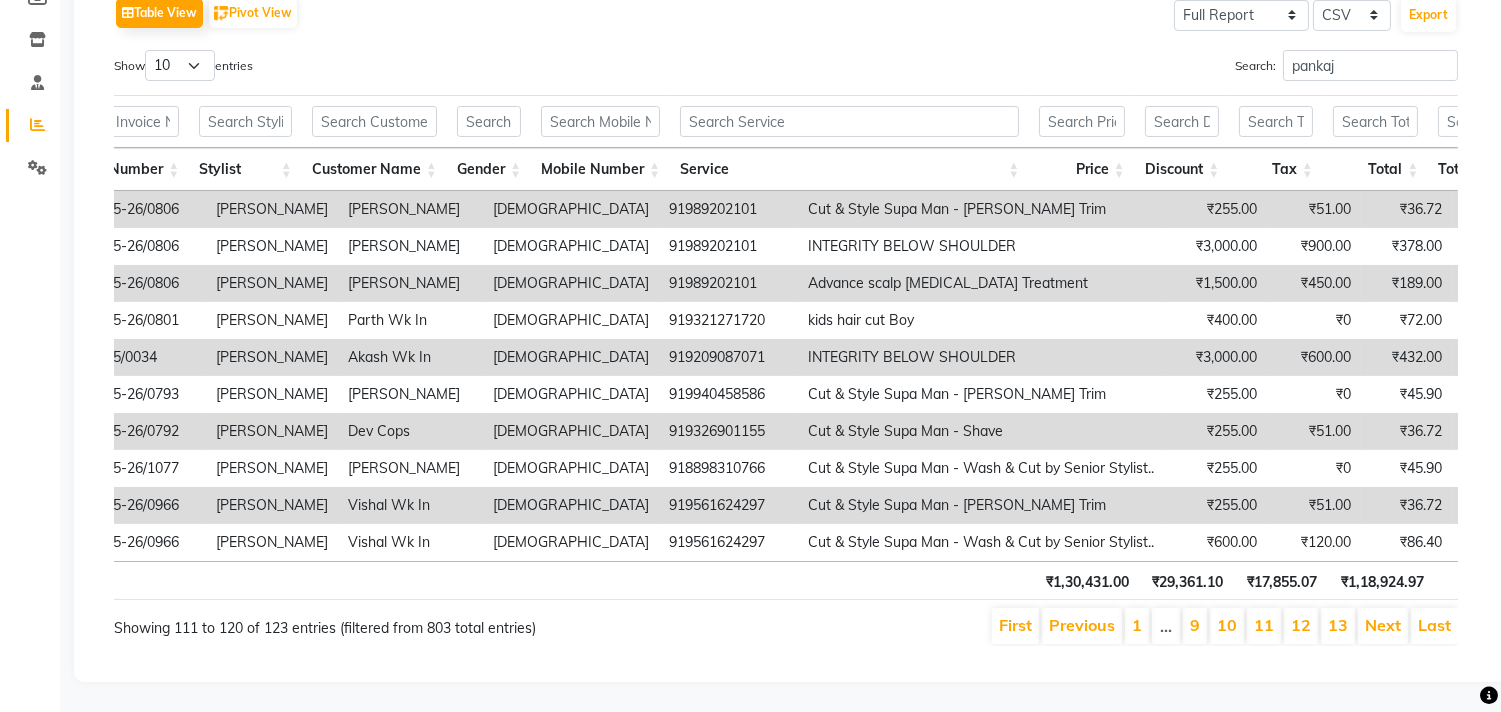 click on "Next" at bounding box center (1383, 625) 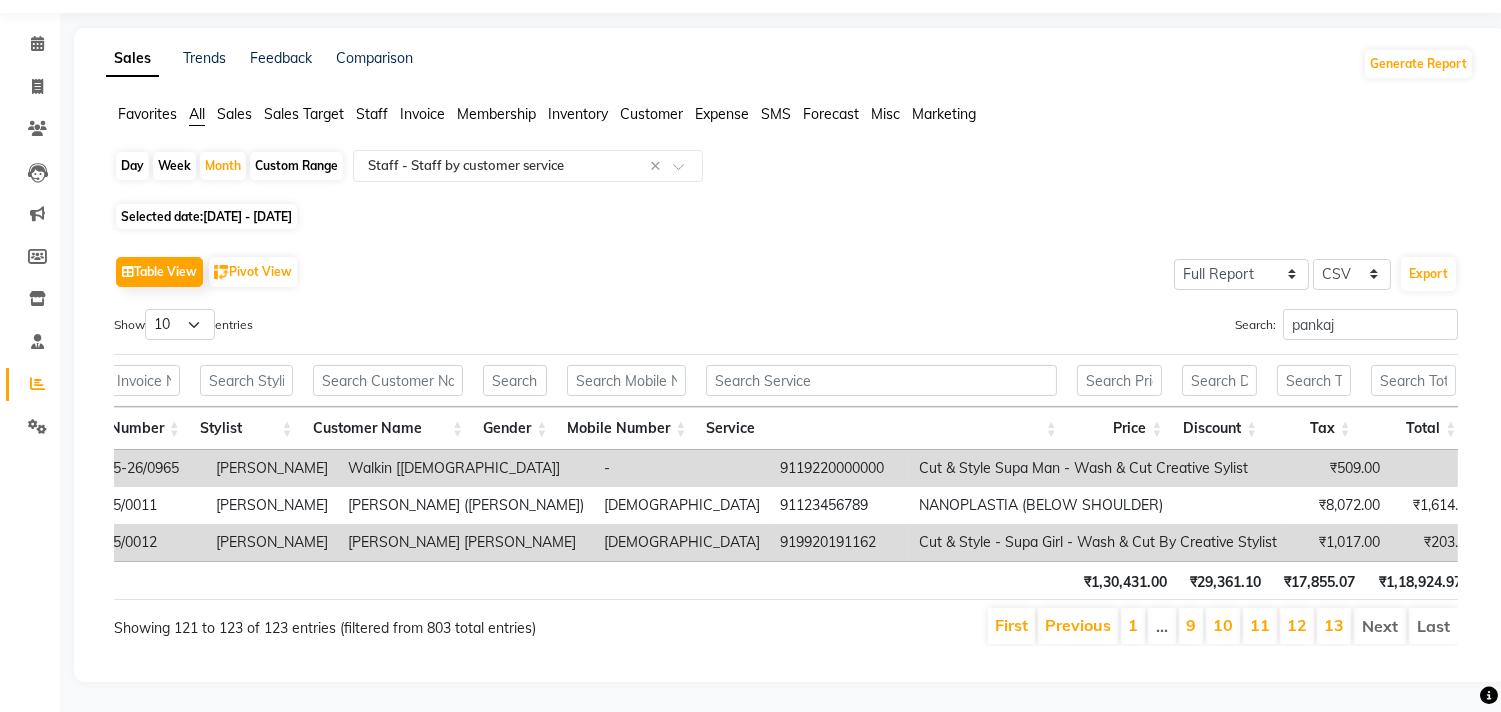 scroll, scrollTop: 93, scrollLeft: 0, axis: vertical 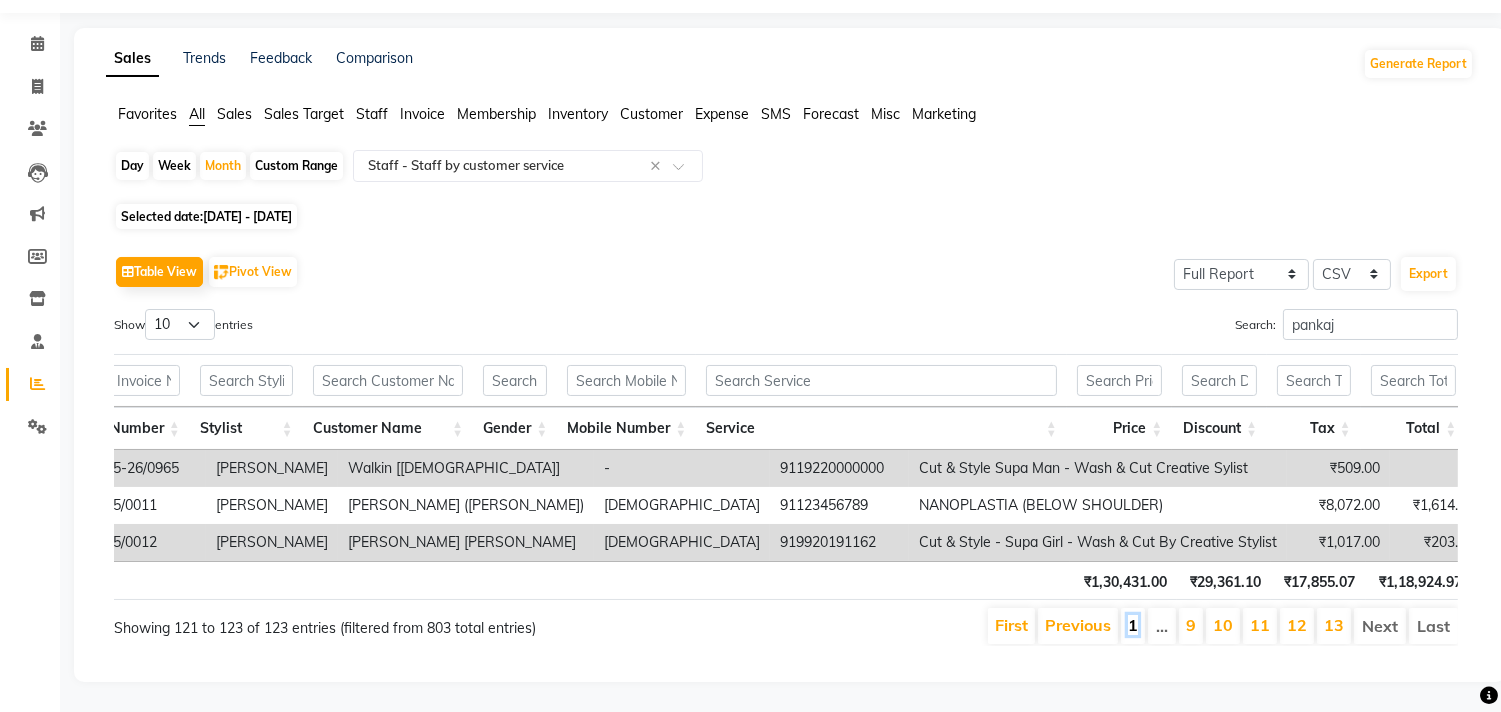 click on "1" at bounding box center [1133, 625] 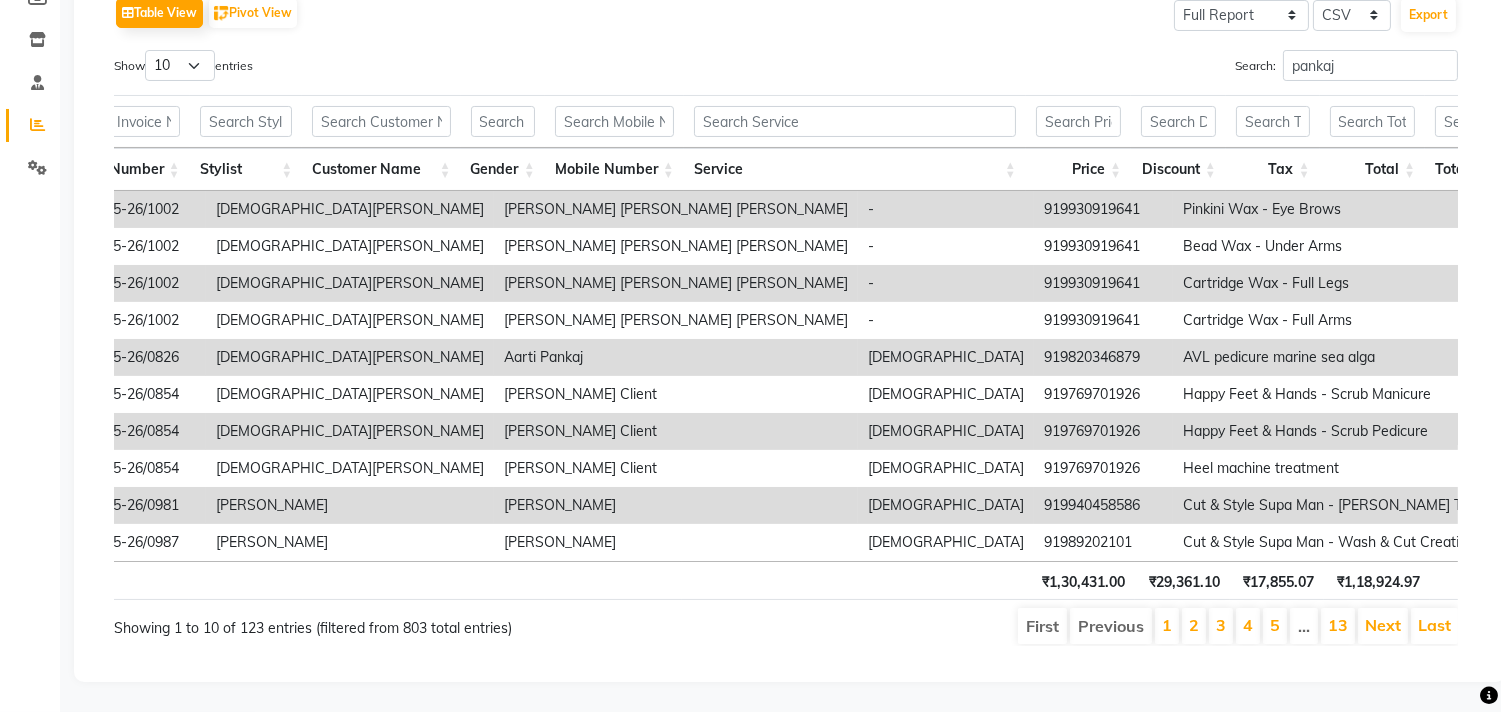 scroll, scrollTop: 352, scrollLeft: 0, axis: vertical 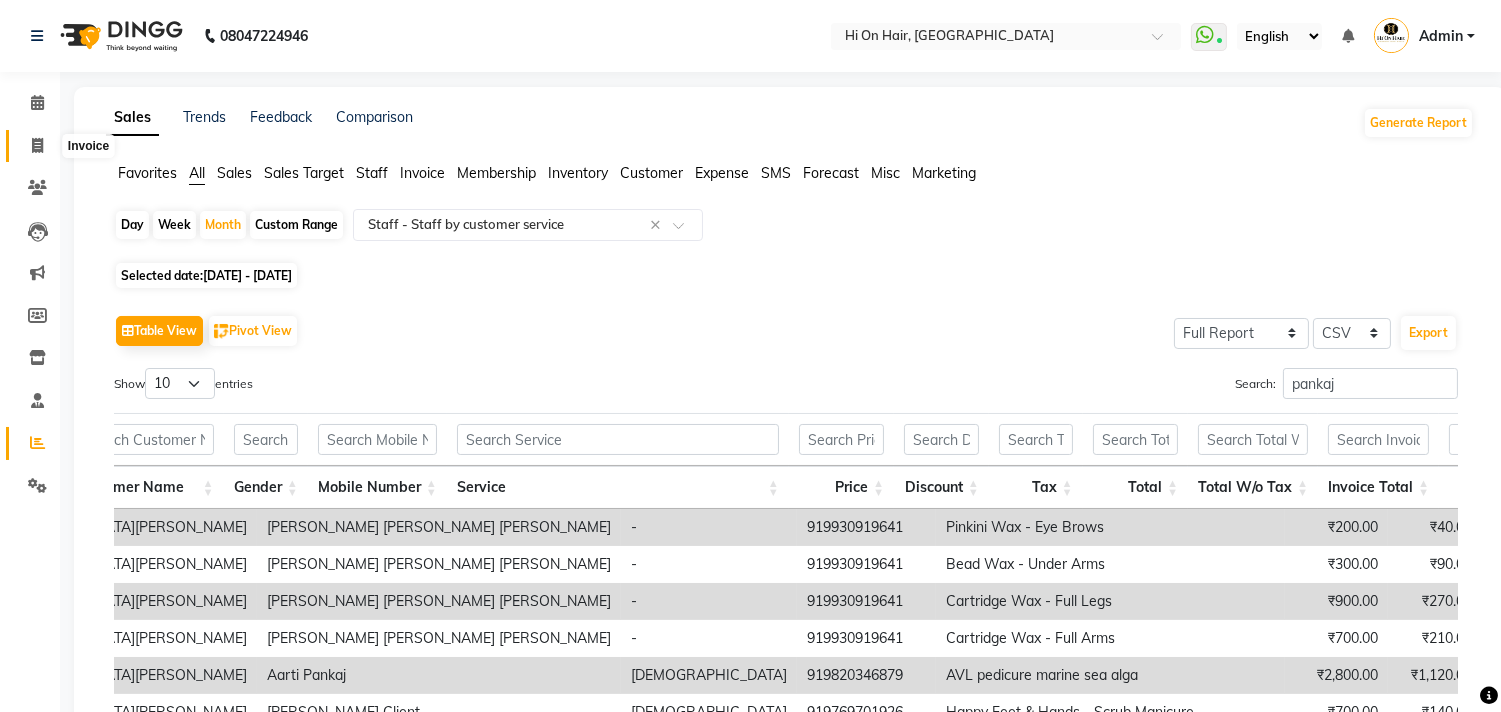 click 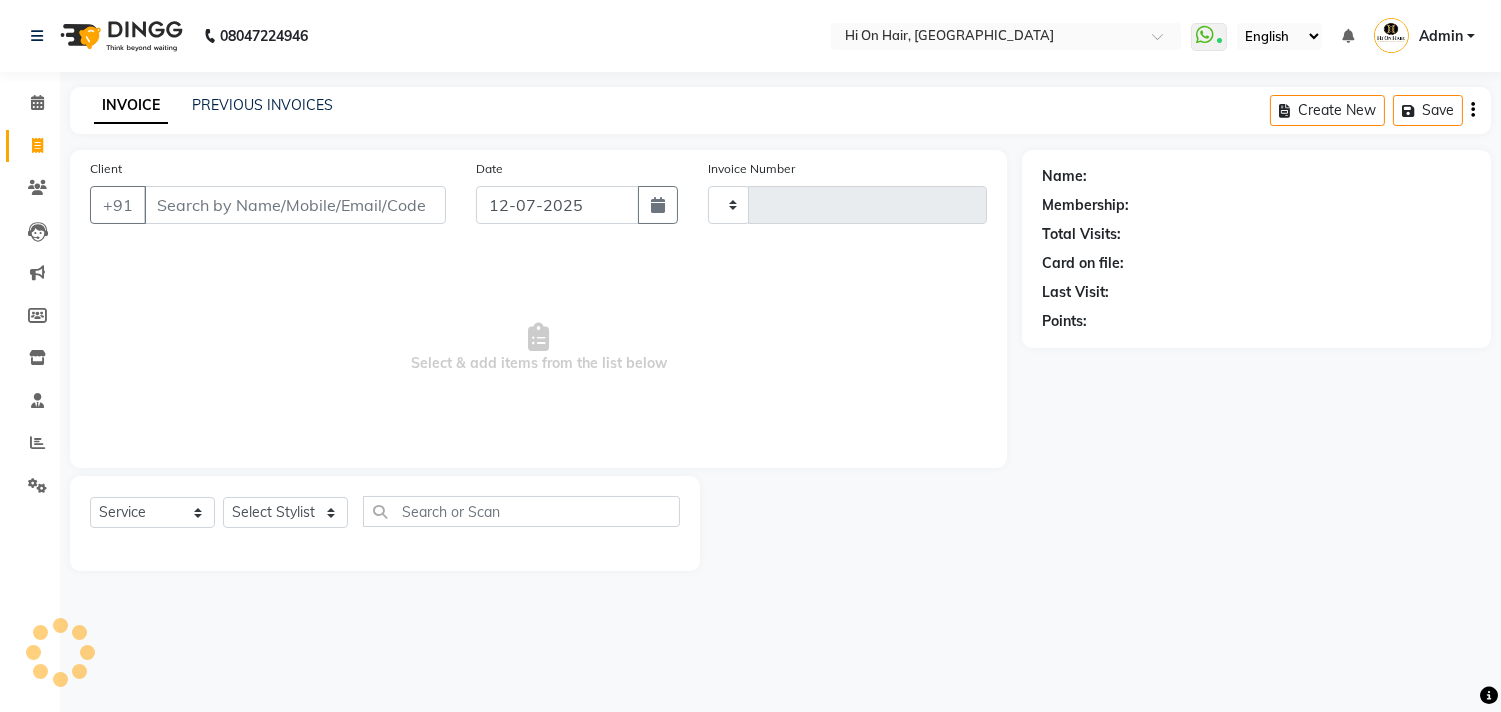 type on "1216" 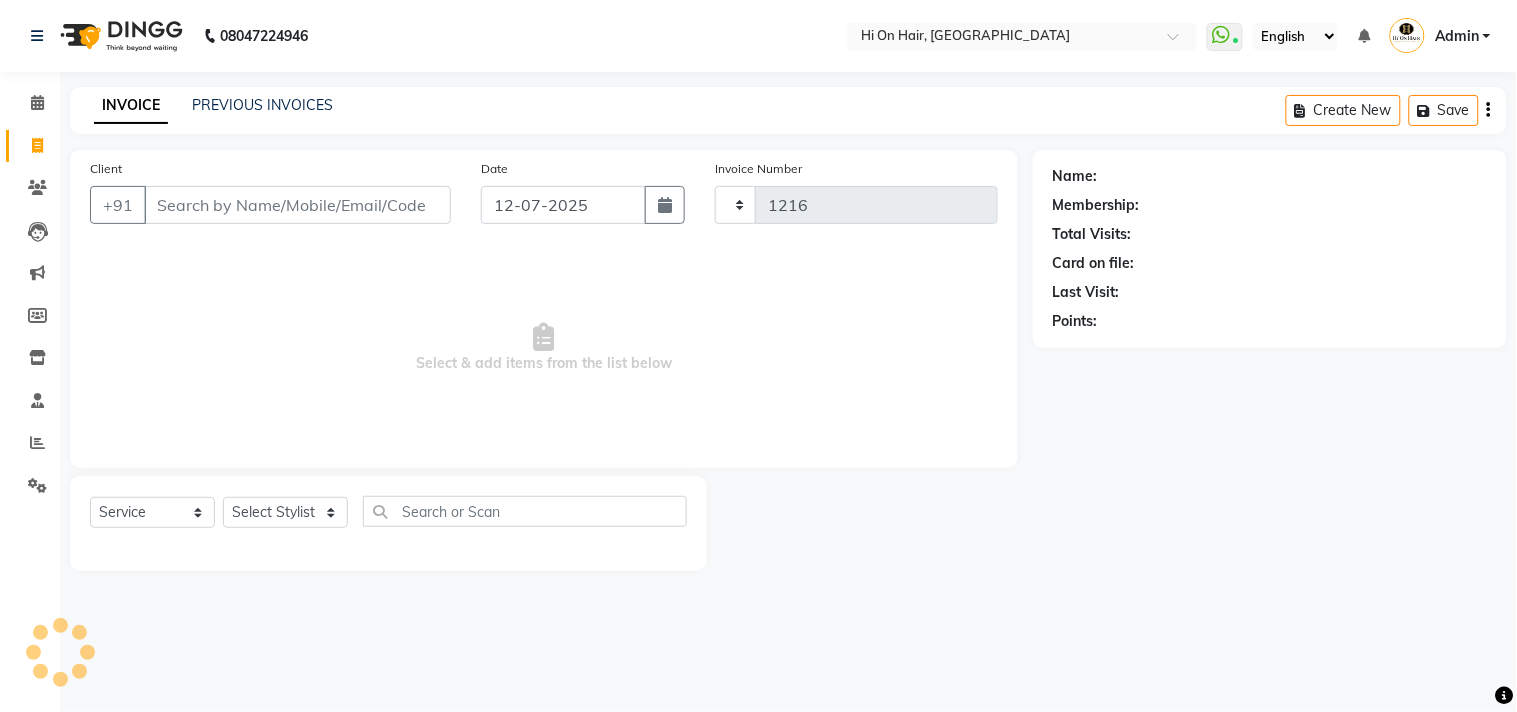 select on "535" 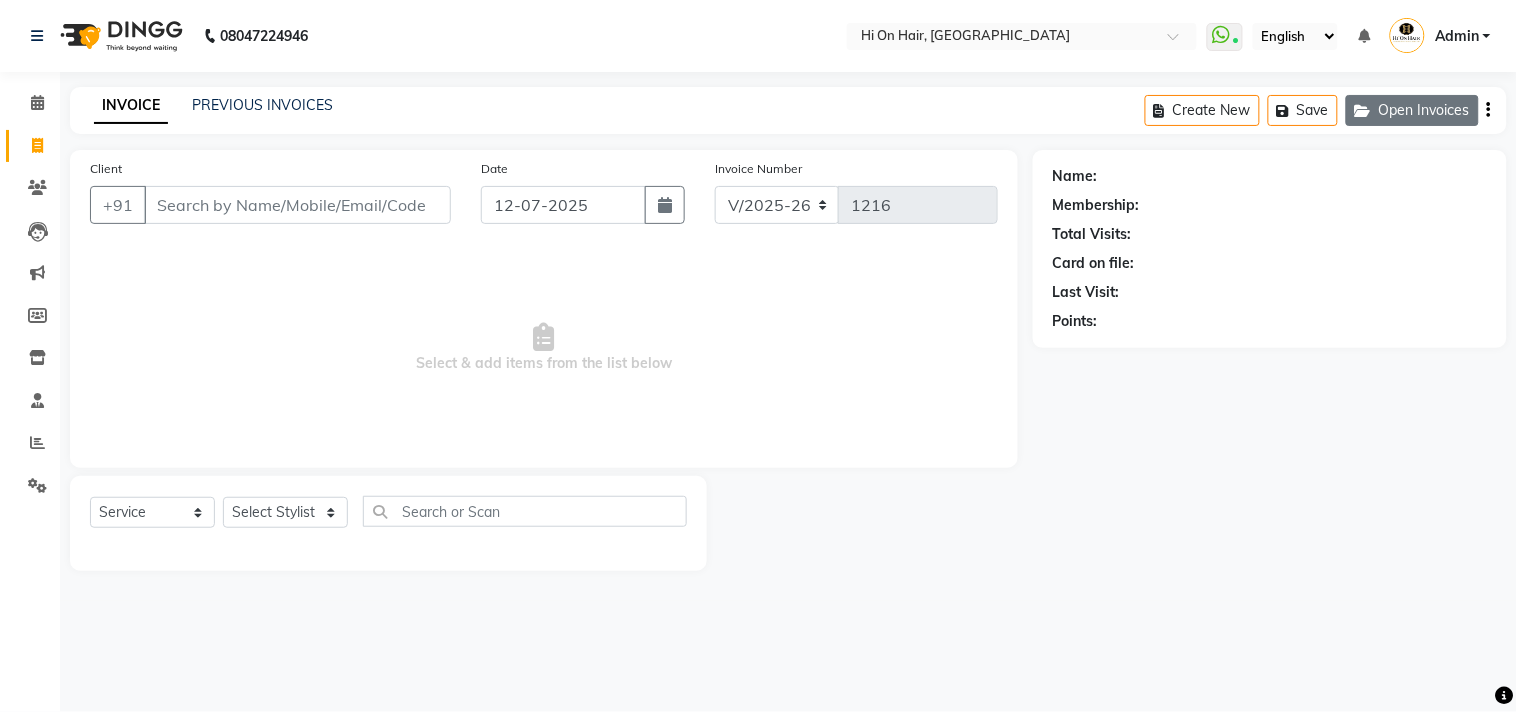 click on "Open Invoices" 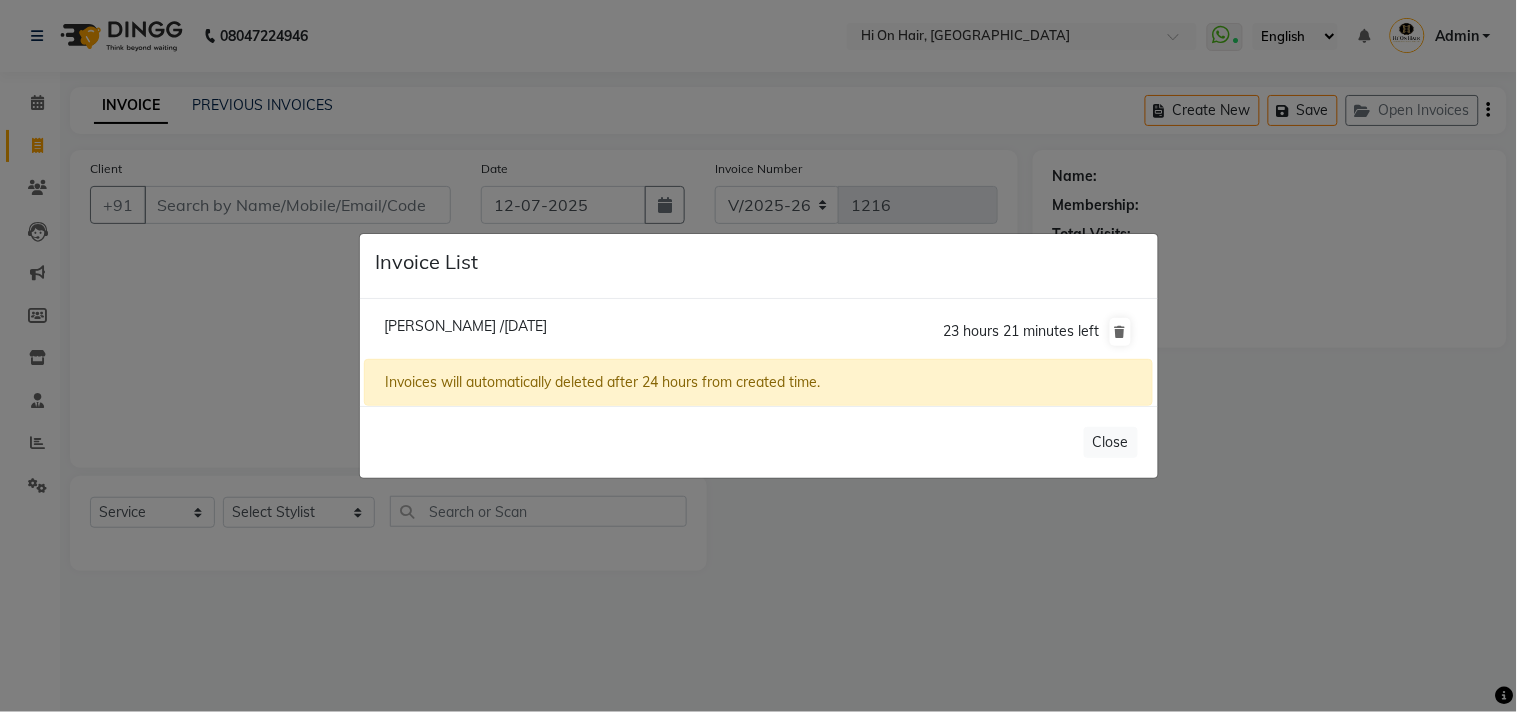 click on "Kaveri Luzo /12 July 2025  23 hours 21 minutes left" 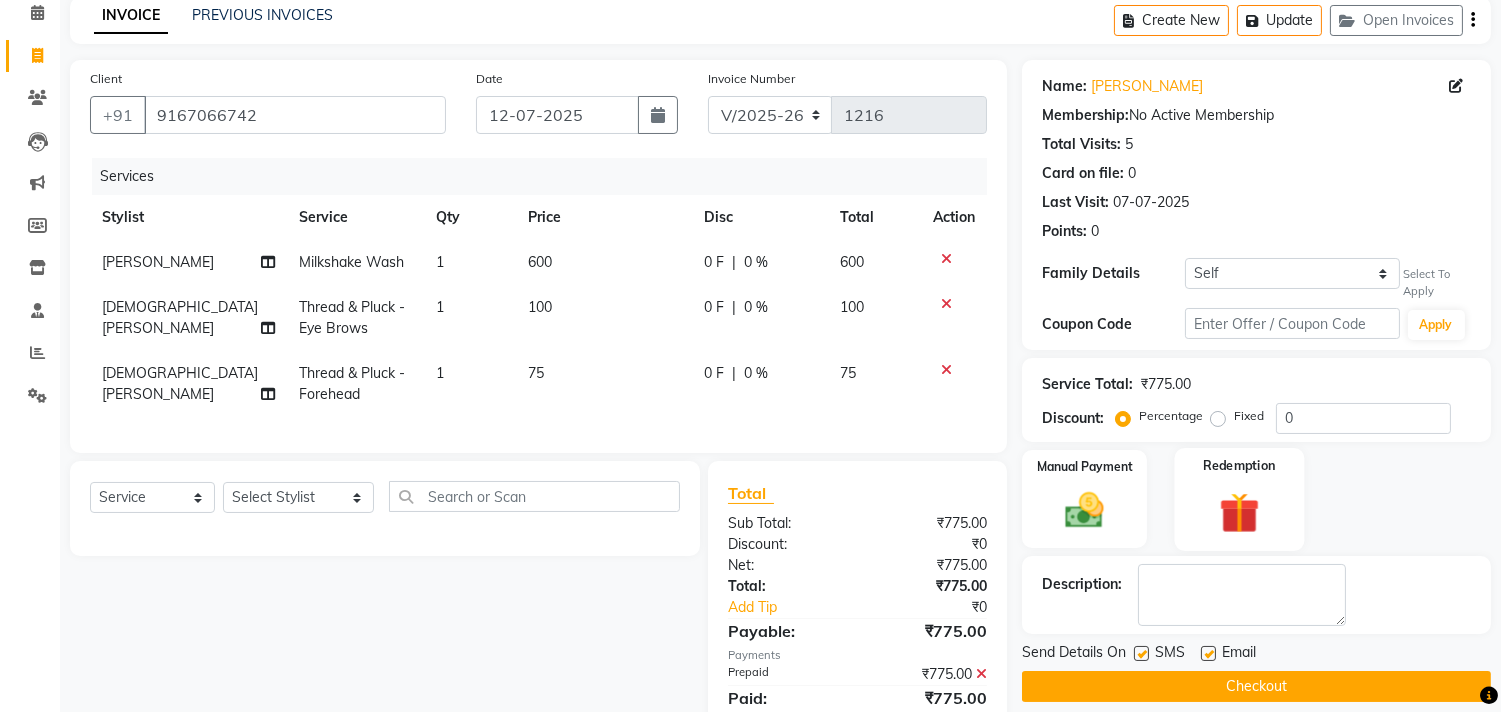 scroll, scrollTop: 180, scrollLeft: 0, axis: vertical 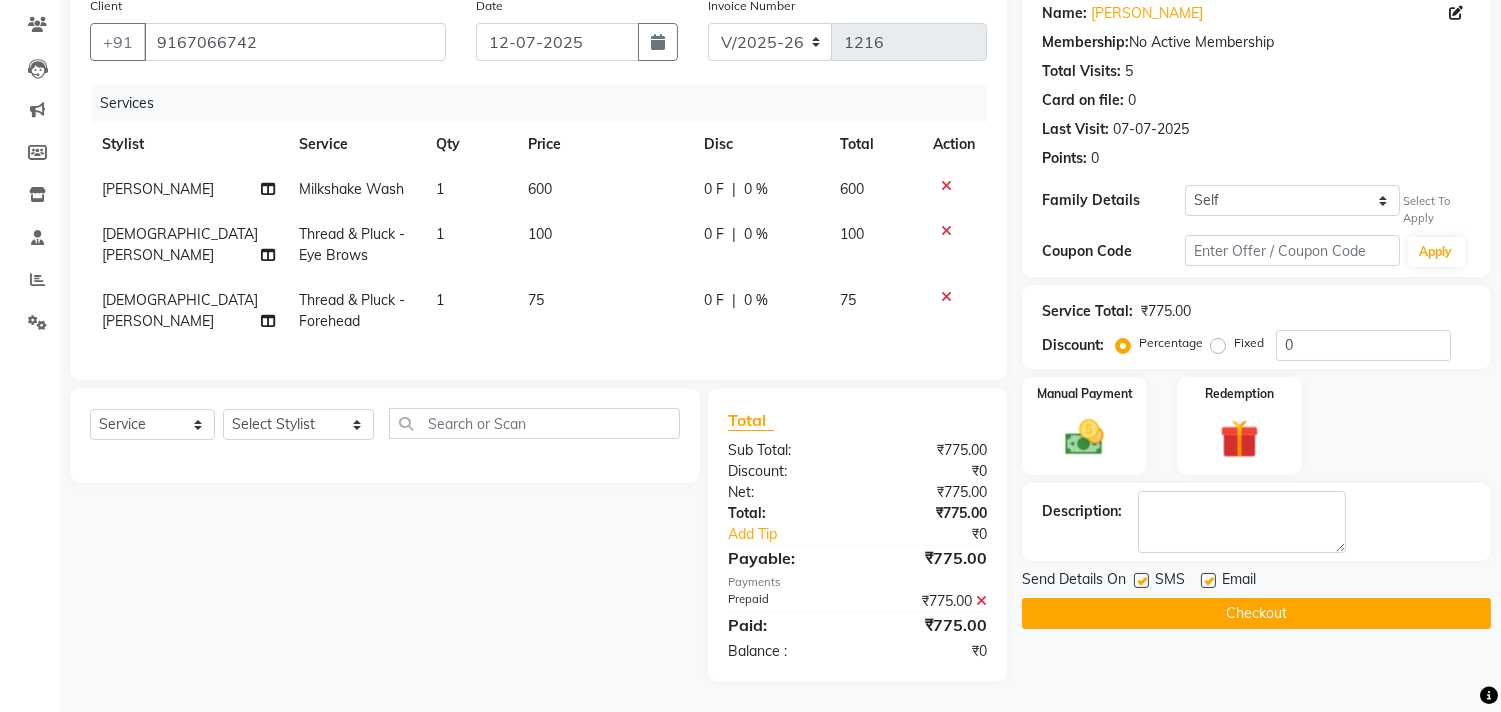 click 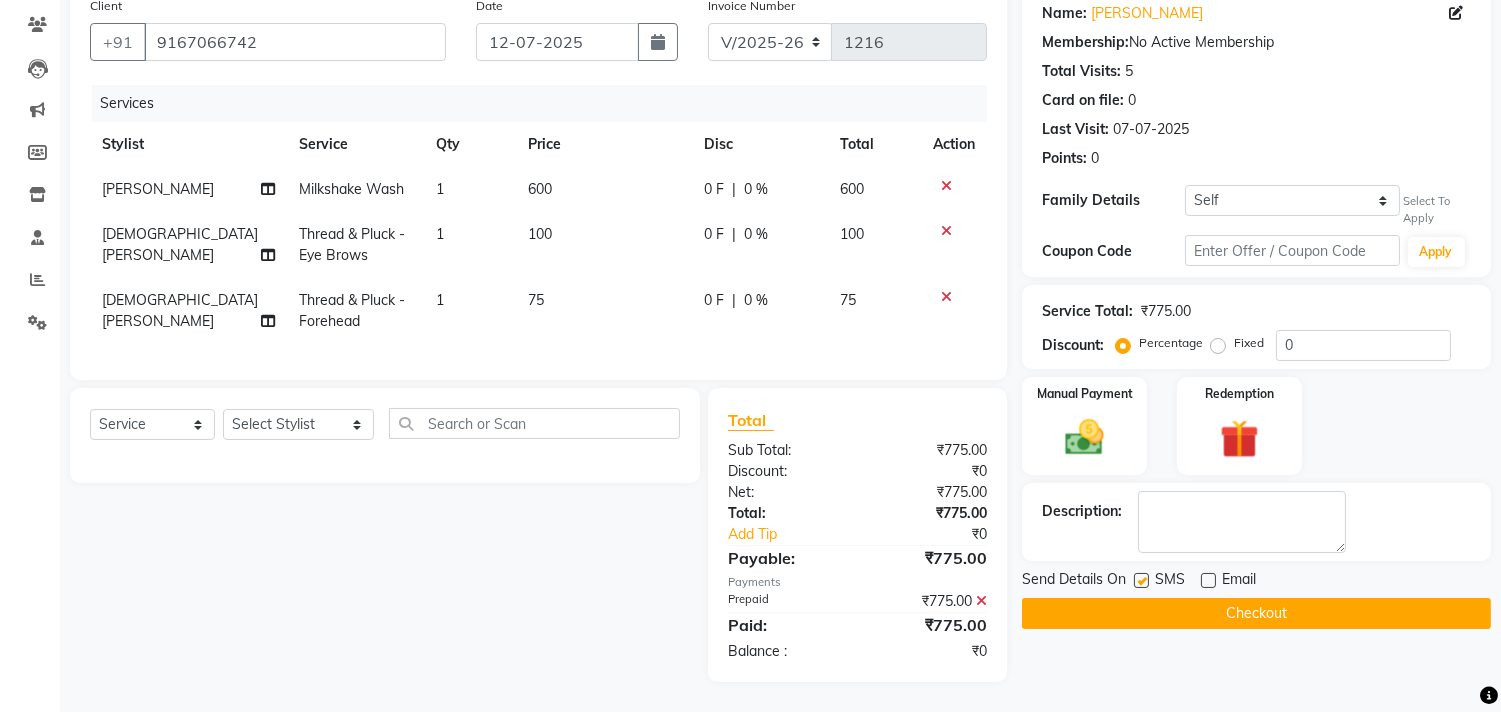click 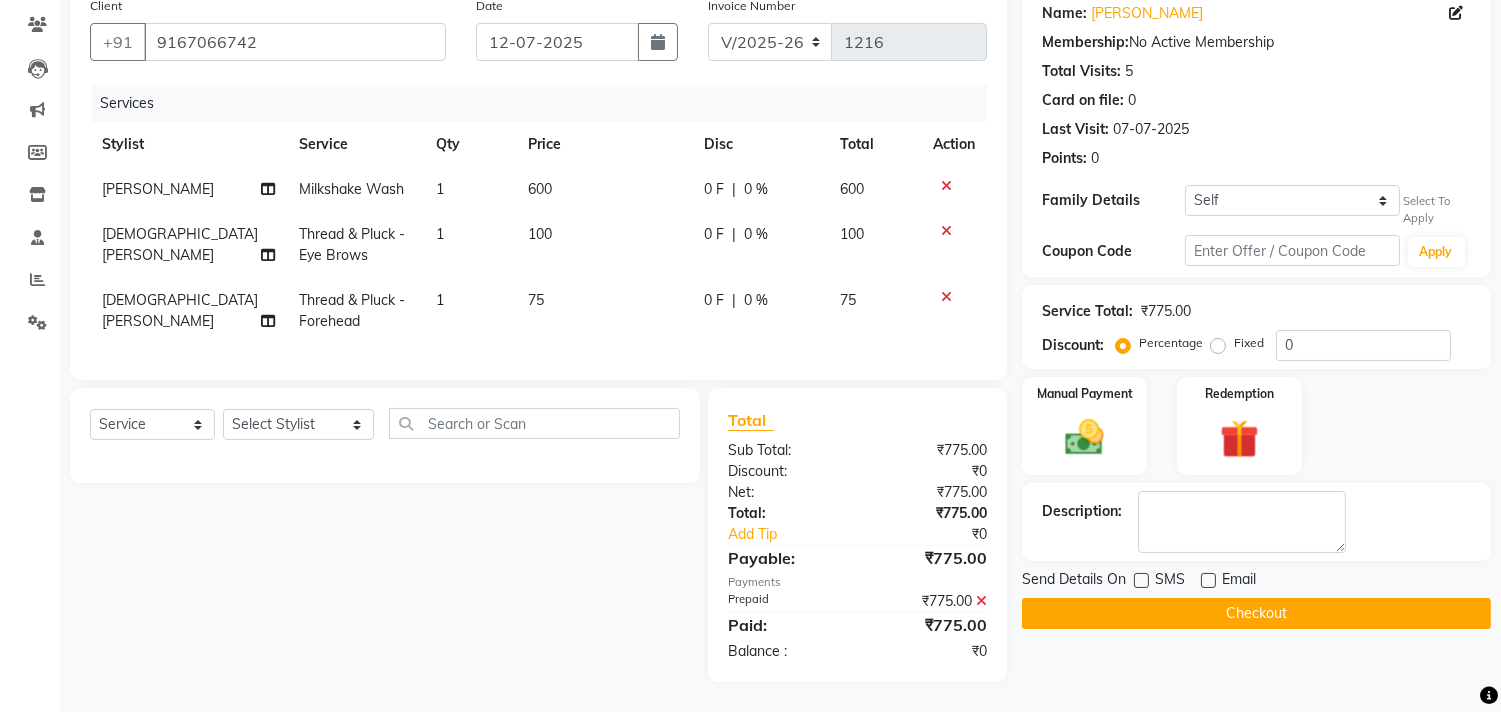 click 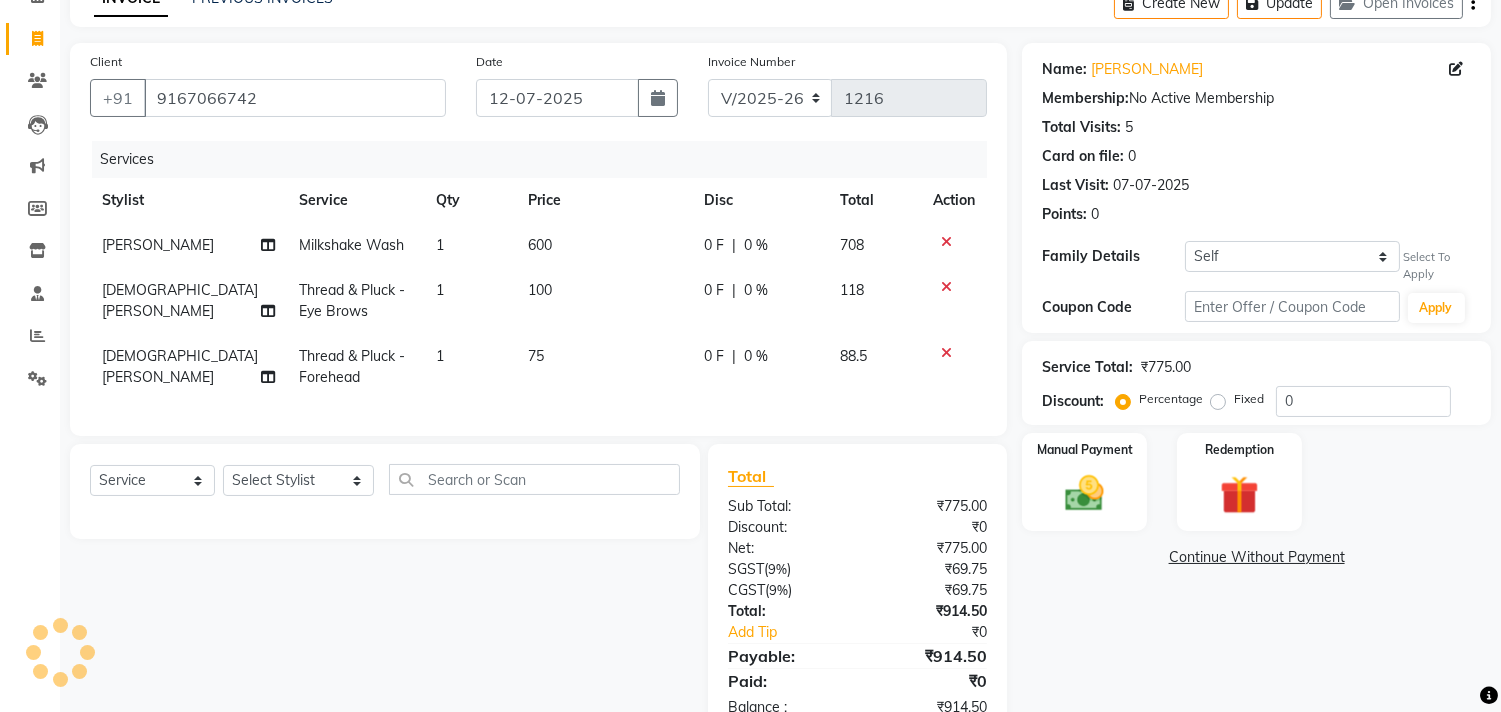 scroll, scrollTop: 68, scrollLeft: 0, axis: vertical 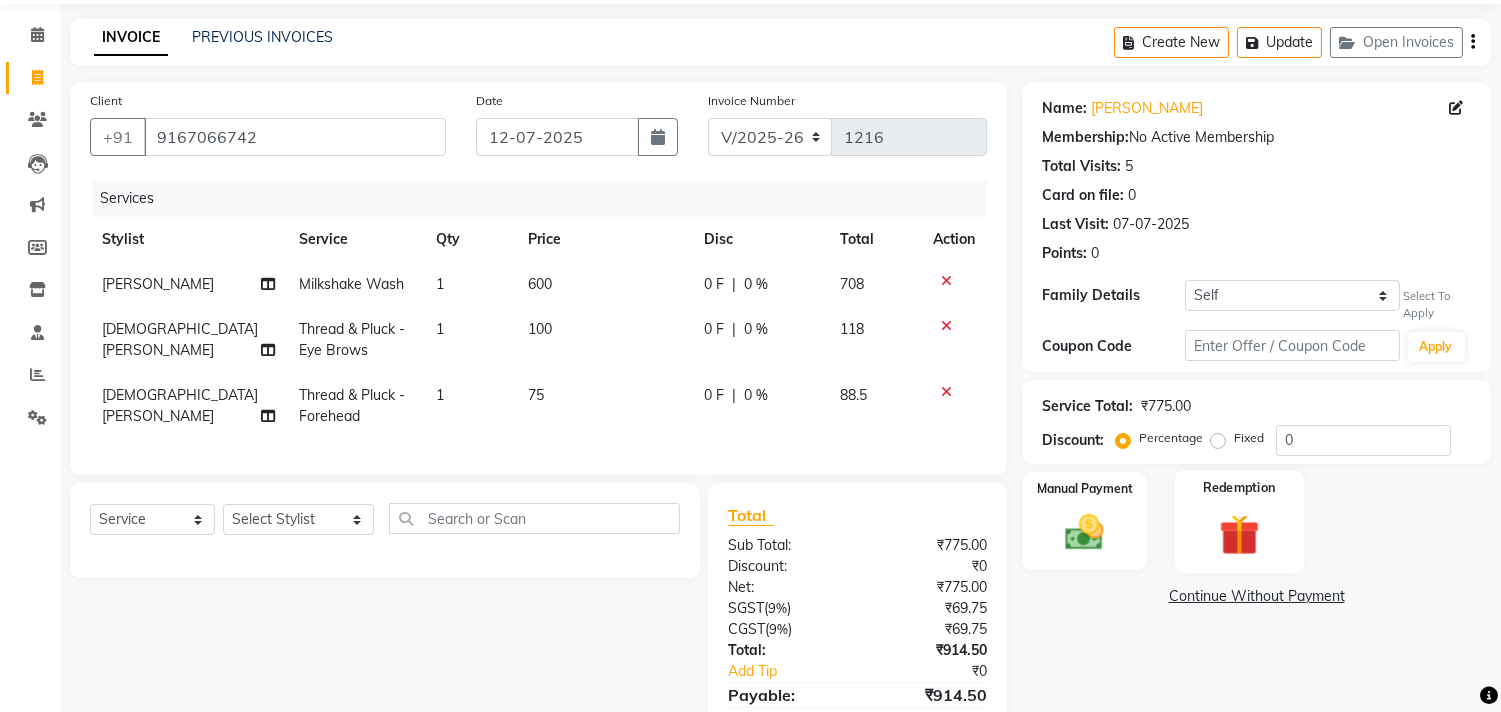 click 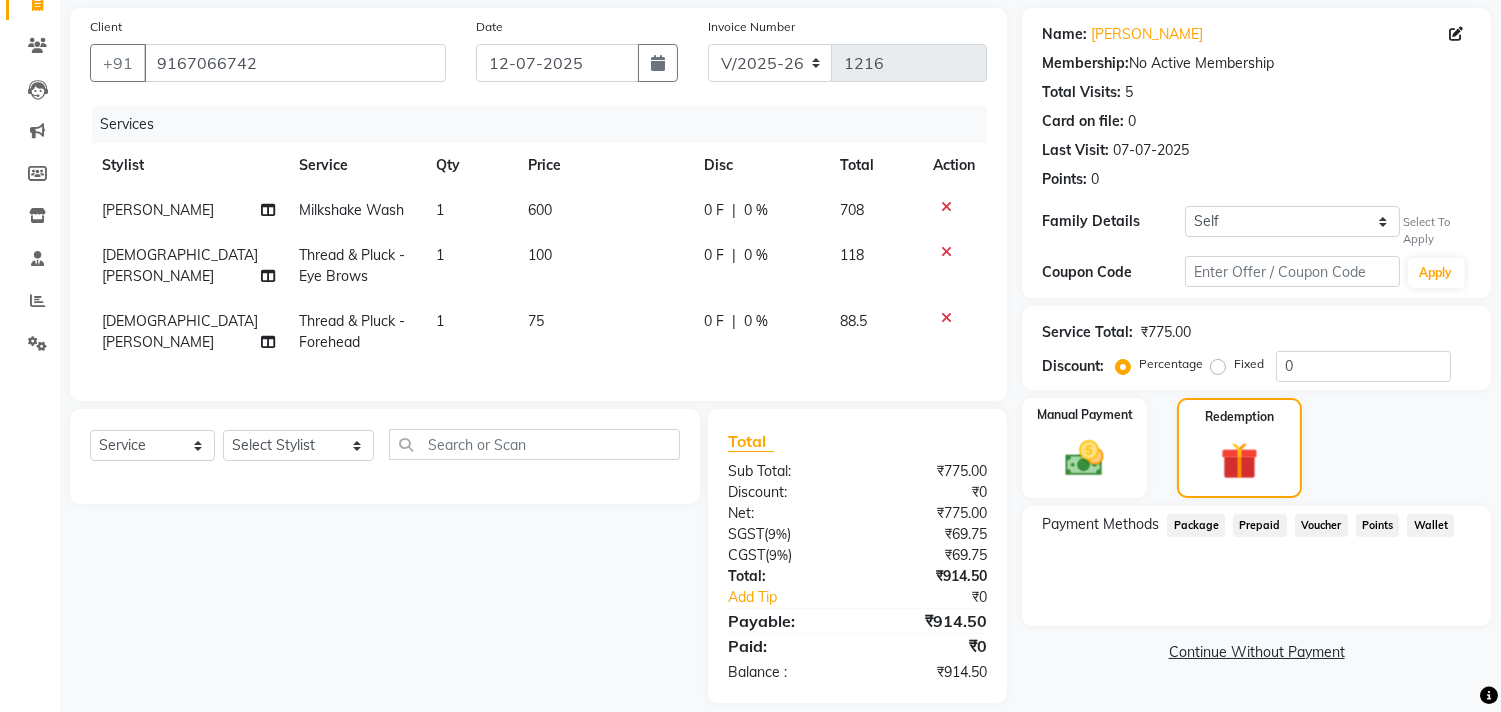 scroll, scrollTop: 180, scrollLeft: 0, axis: vertical 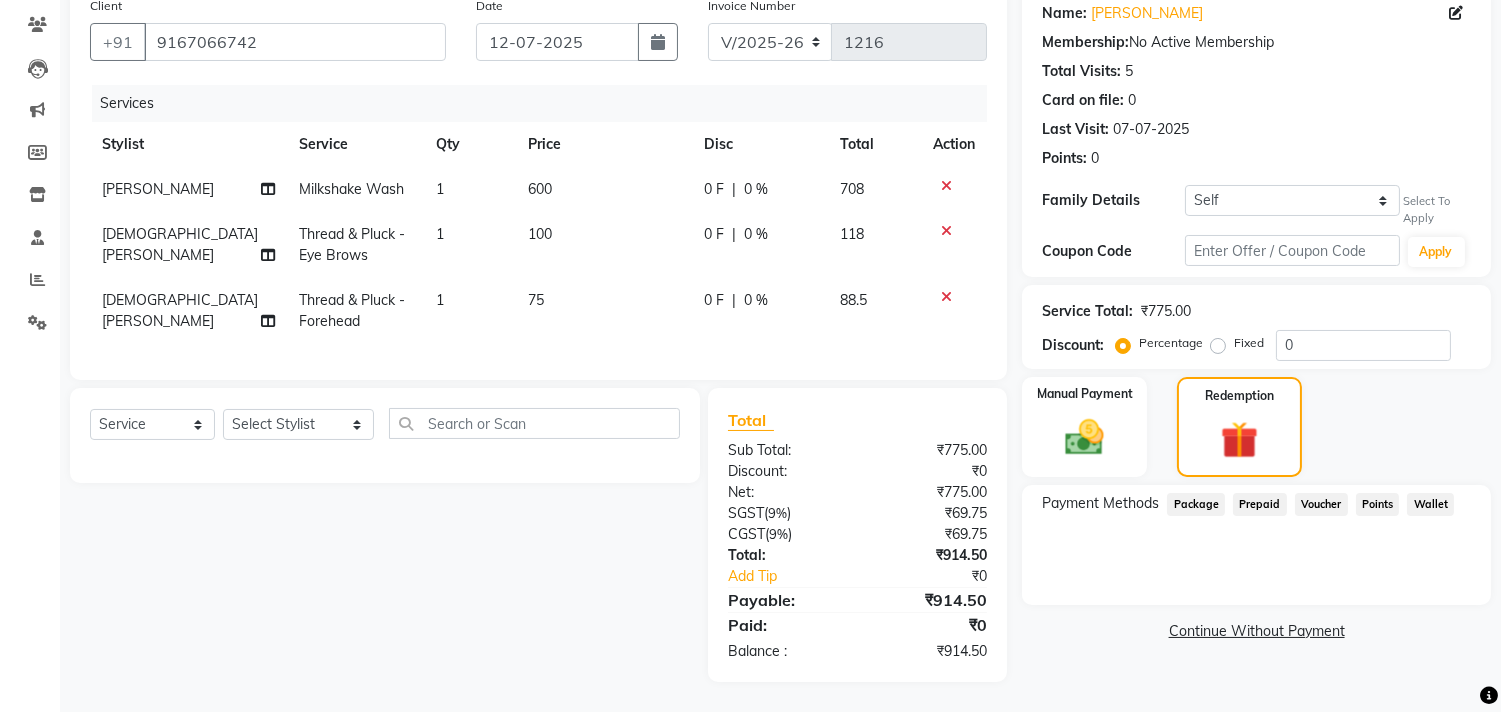 click on "Prepaid" 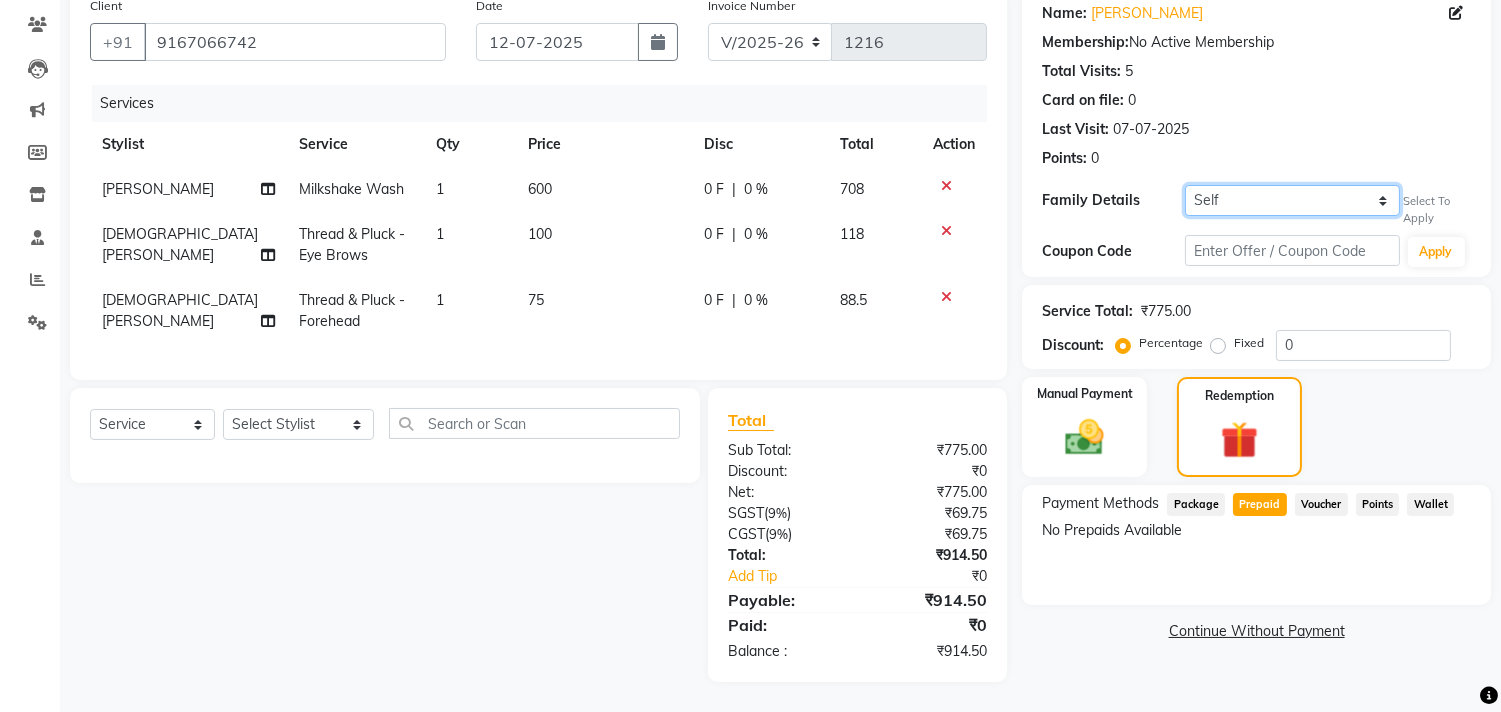 click on "Self Salonsurf ventures LTD" 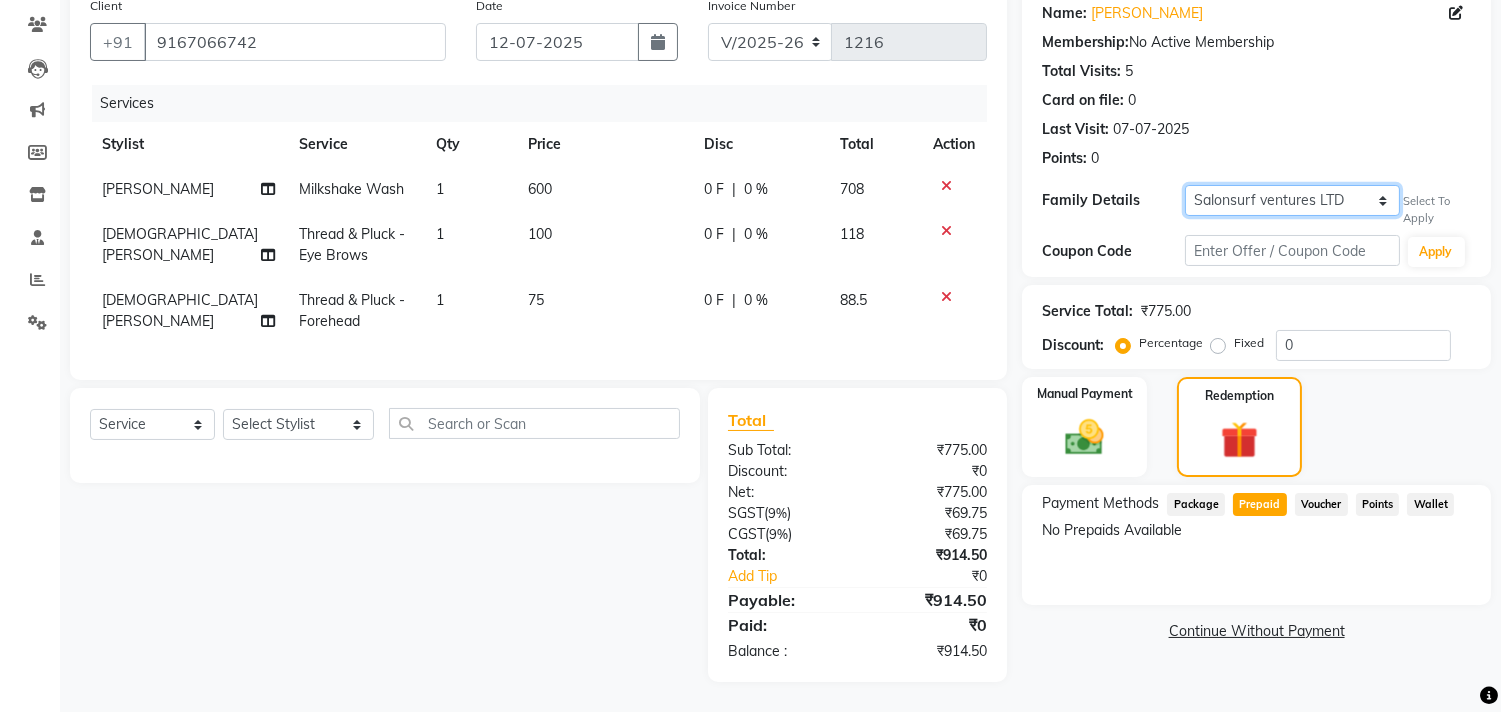 click on "Self Salonsurf ventures LTD" 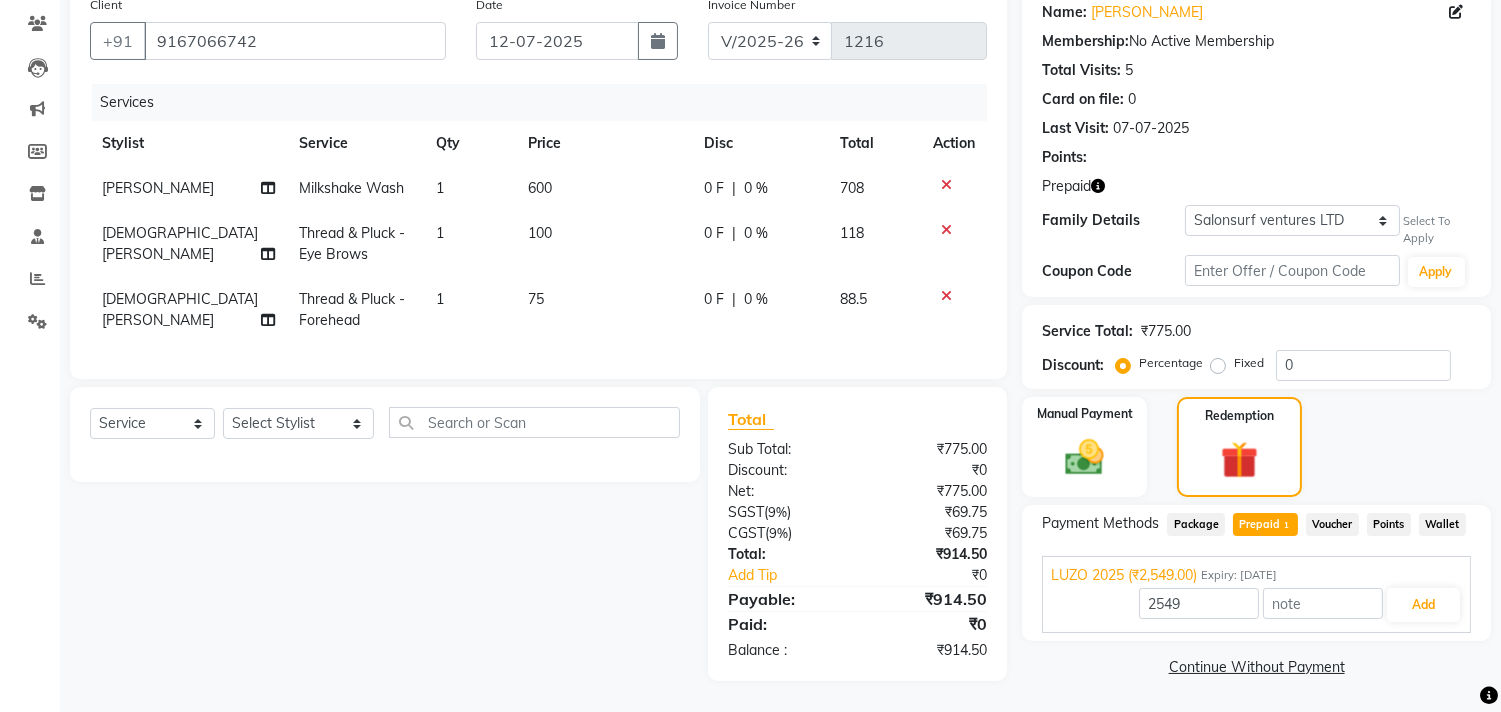 click on "Prepaid  1" 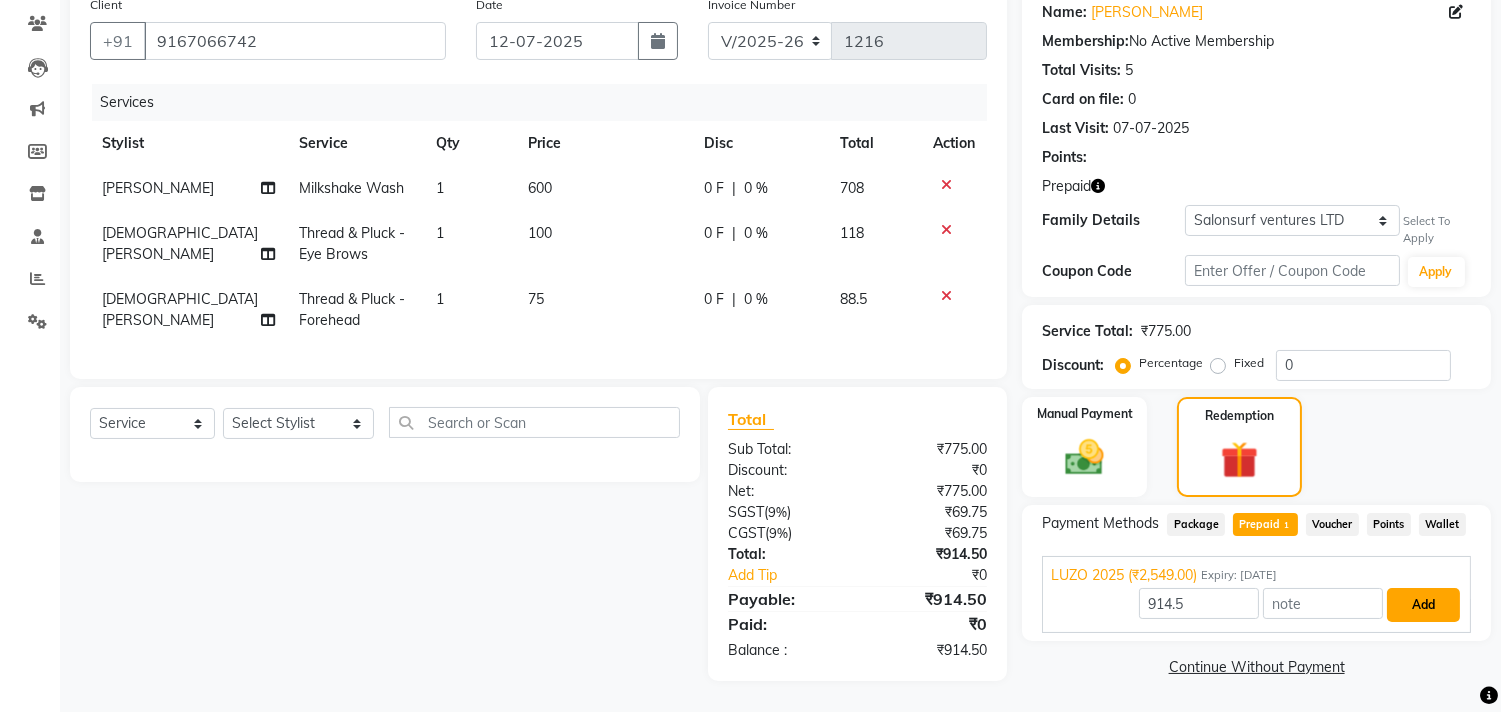 click on "Add" at bounding box center [1423, 605] 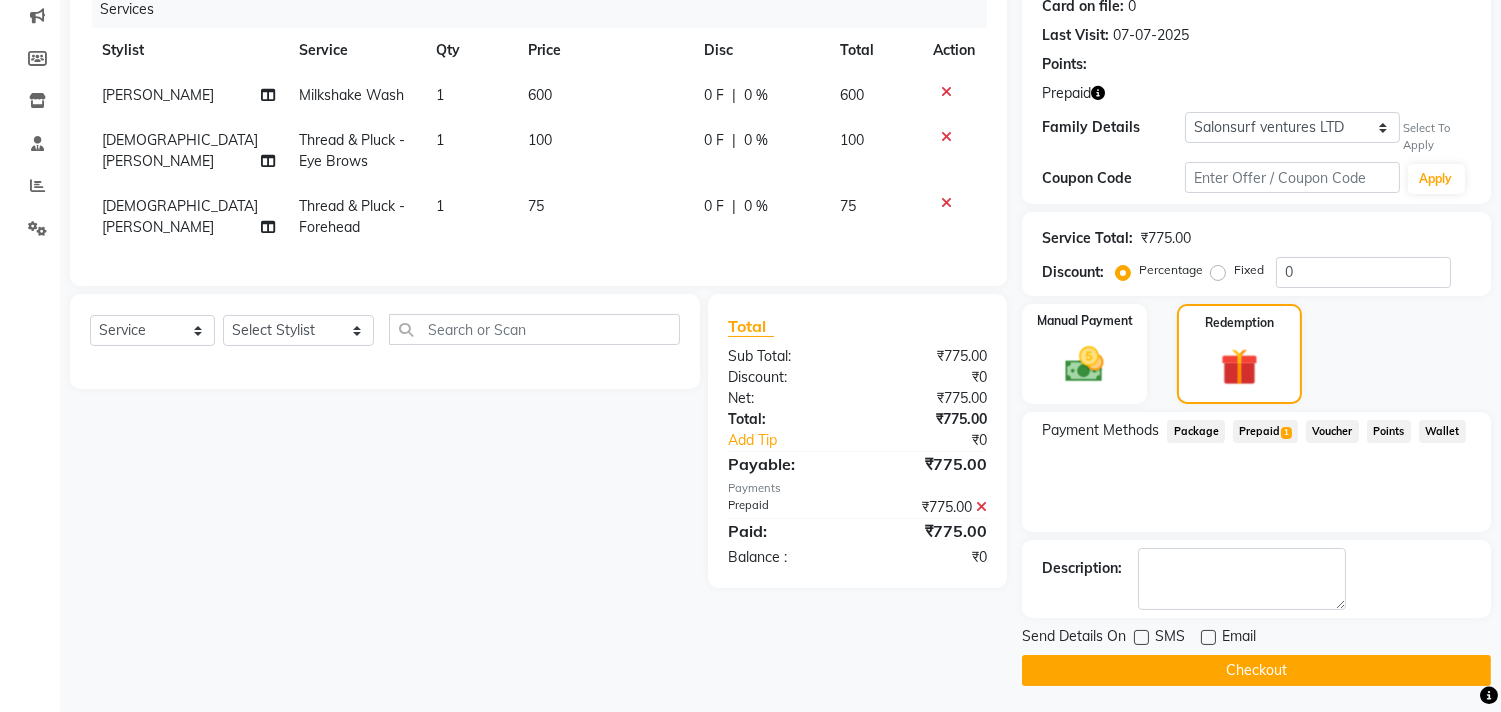 scroll, scrollTop: 260, scrollLeft: 0, axis: vertical 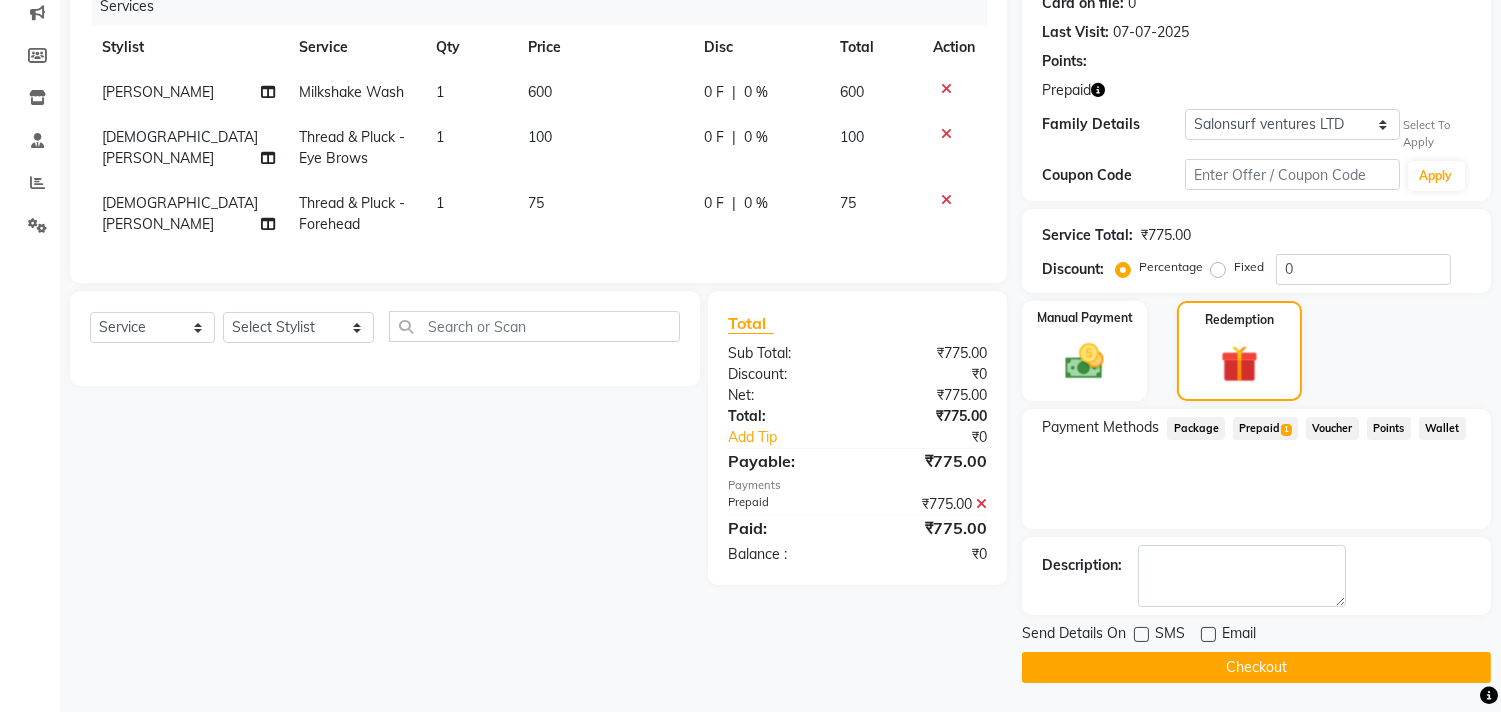 click on "Checkout" 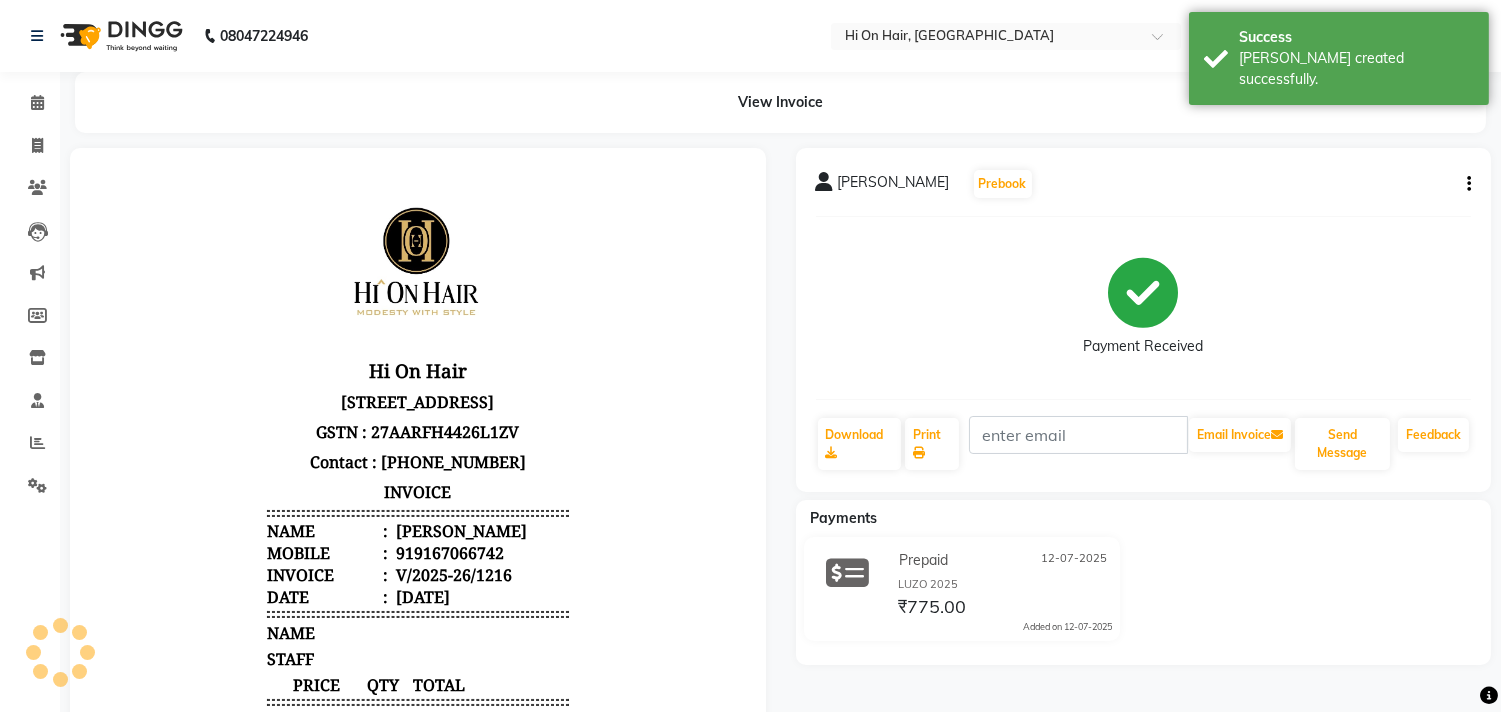 scroll, scrollTop: 0, scrollLeft: 0, axis: both 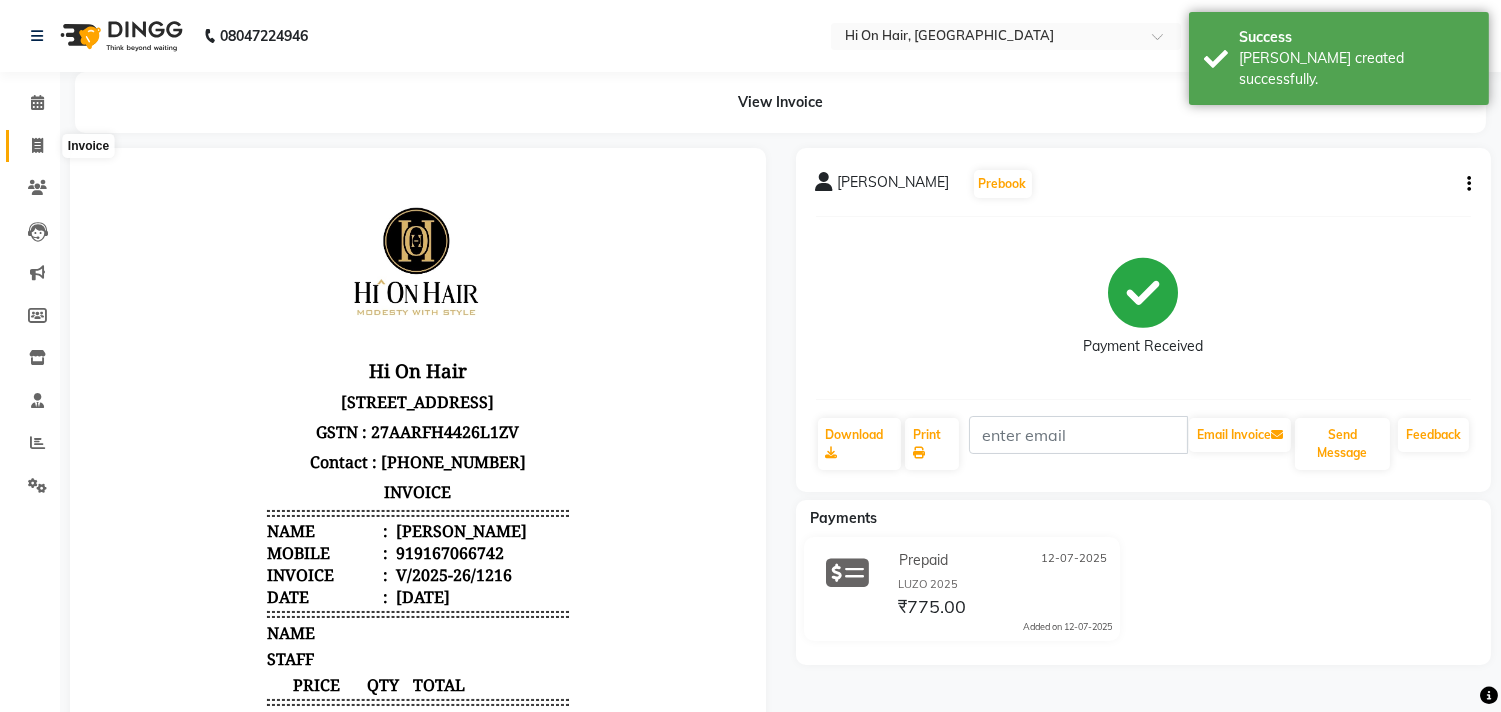 click 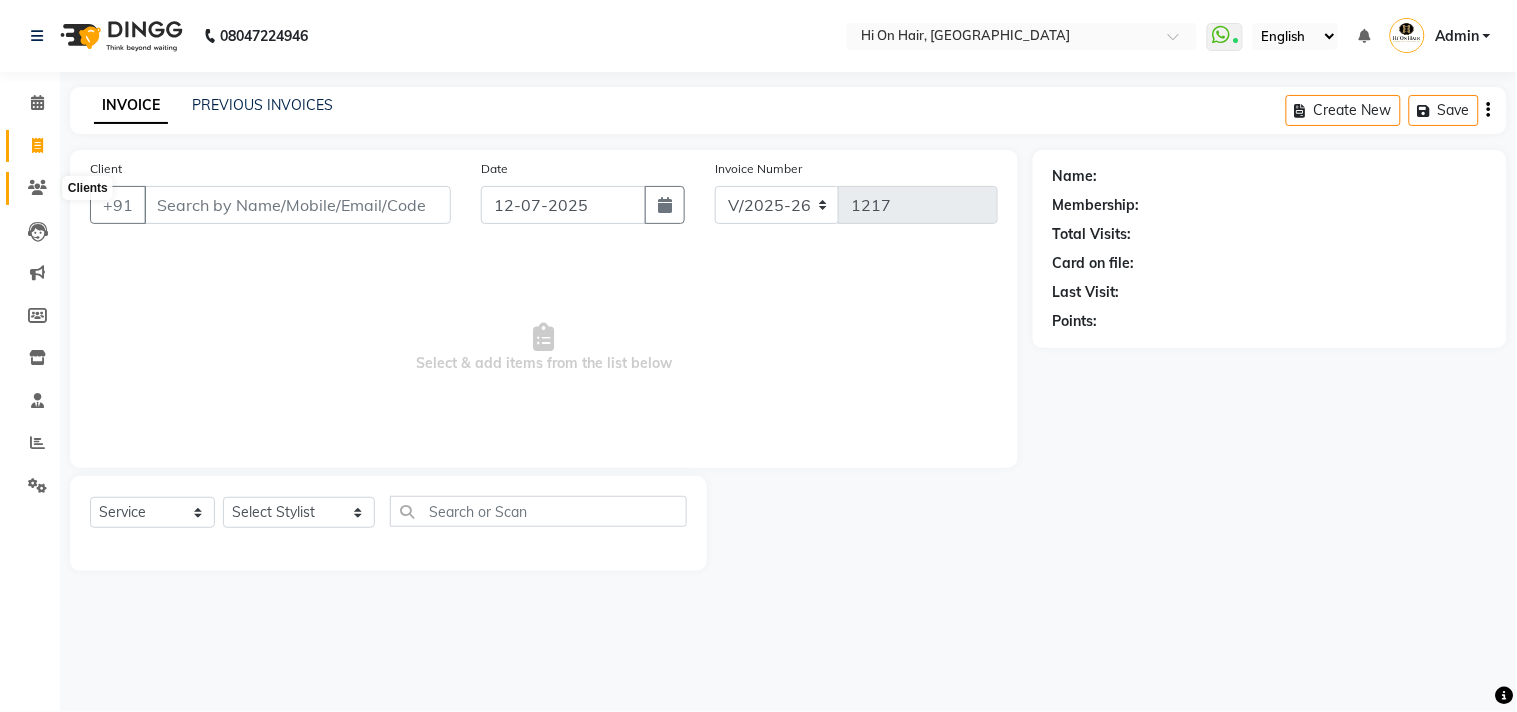 click 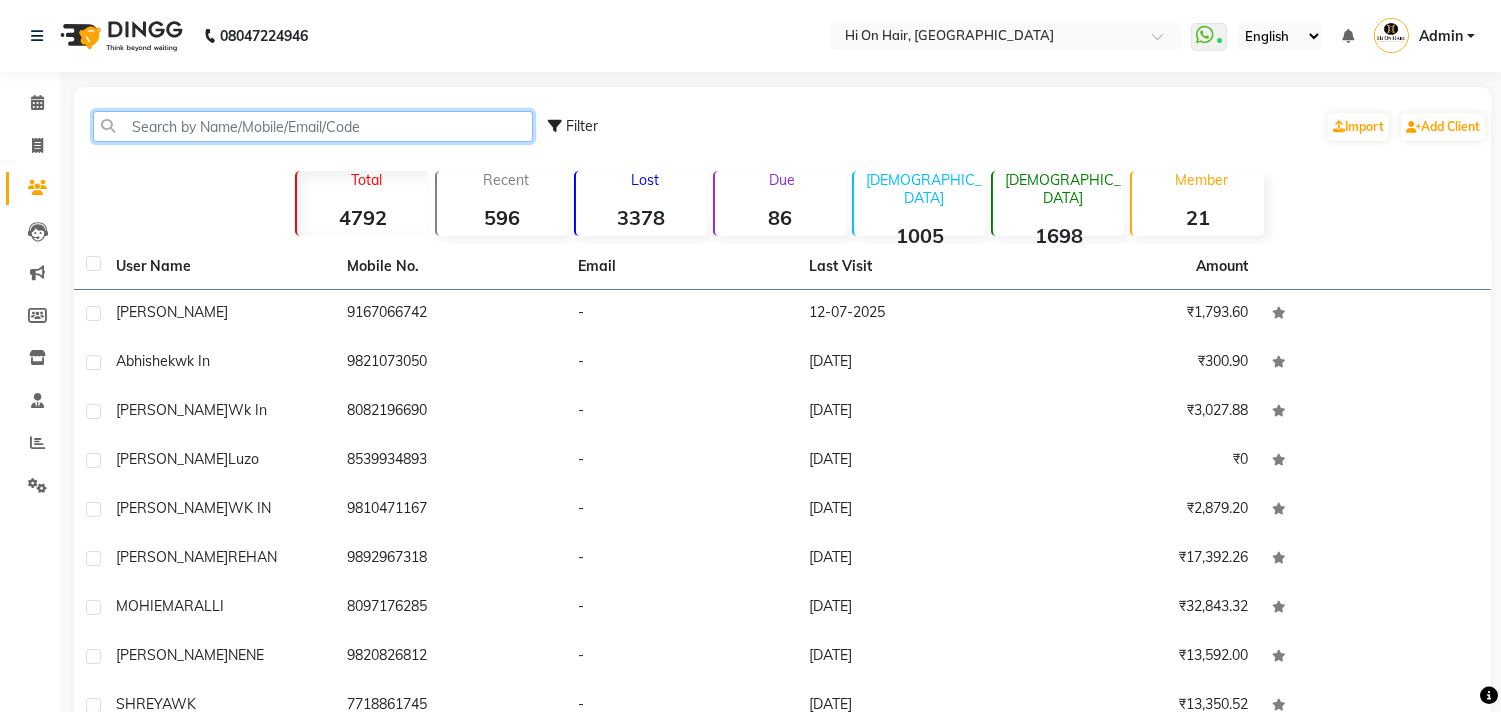 click 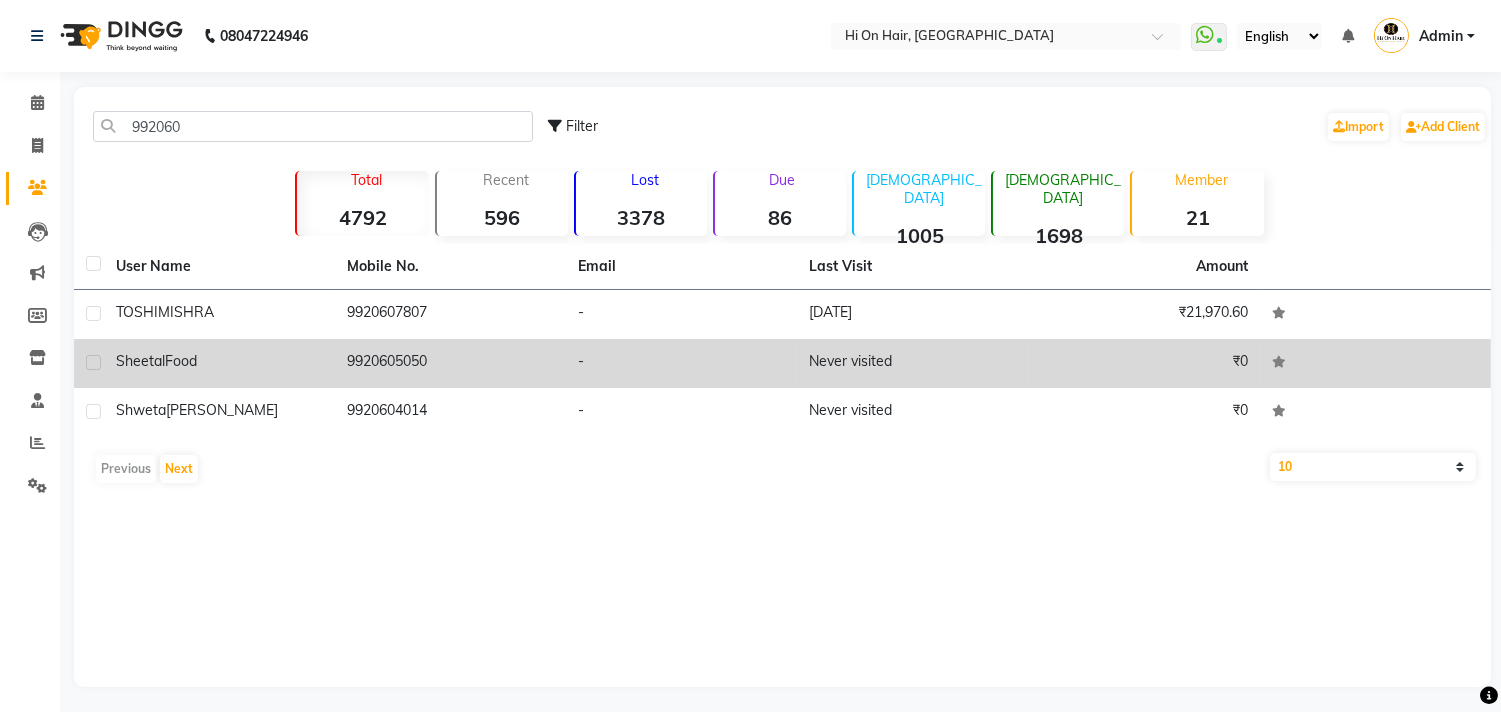 click on "9920607807" 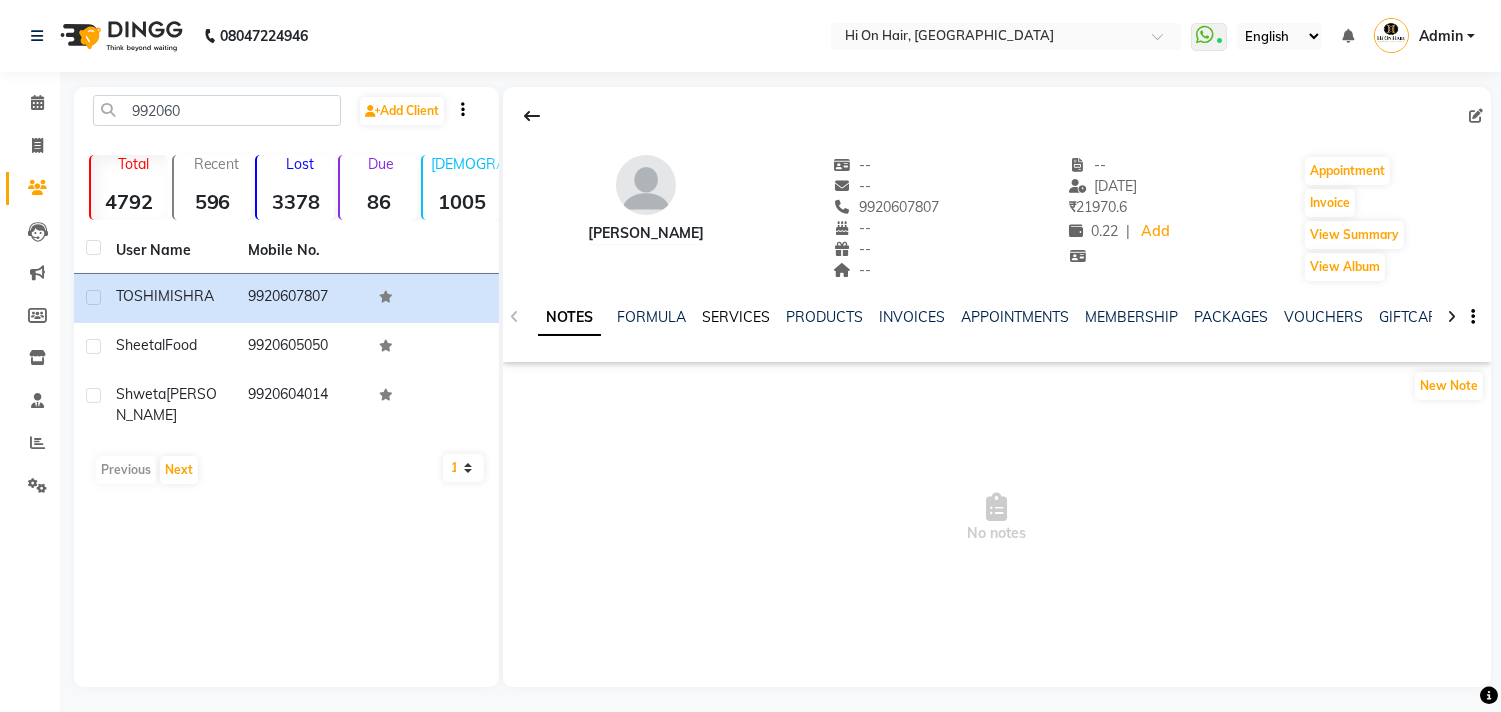 click on "SERVICES" 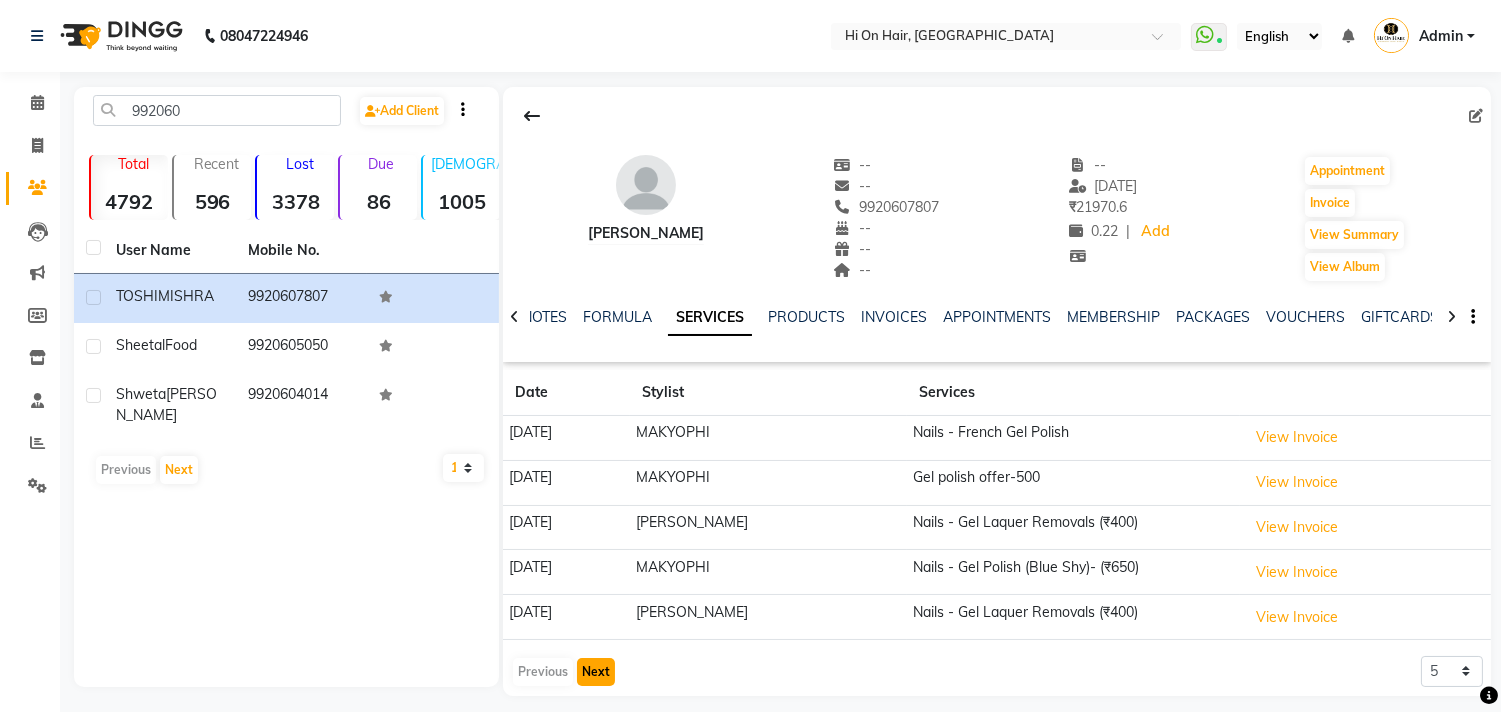 click on "Next" 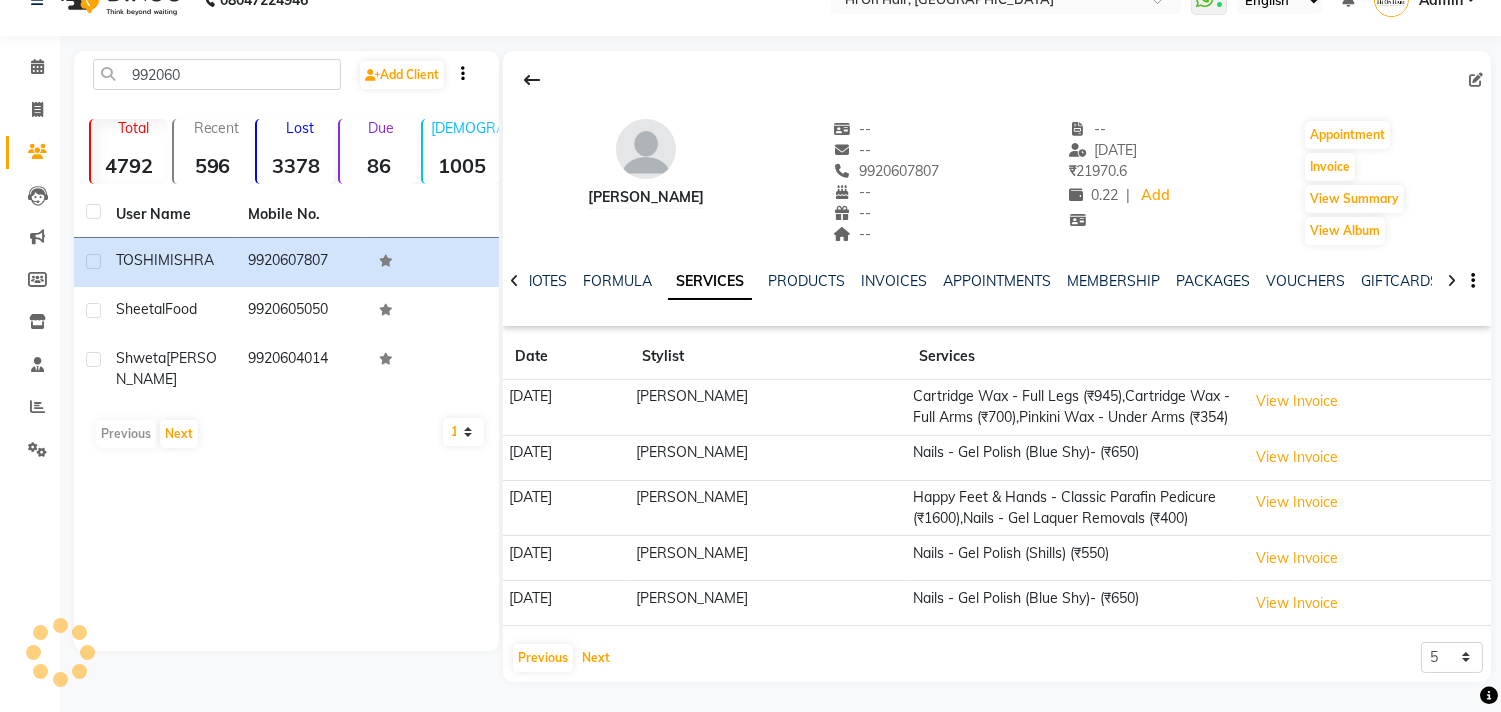 scroll, scrollTop: 78, scrollLeft: 0, axis: vertical 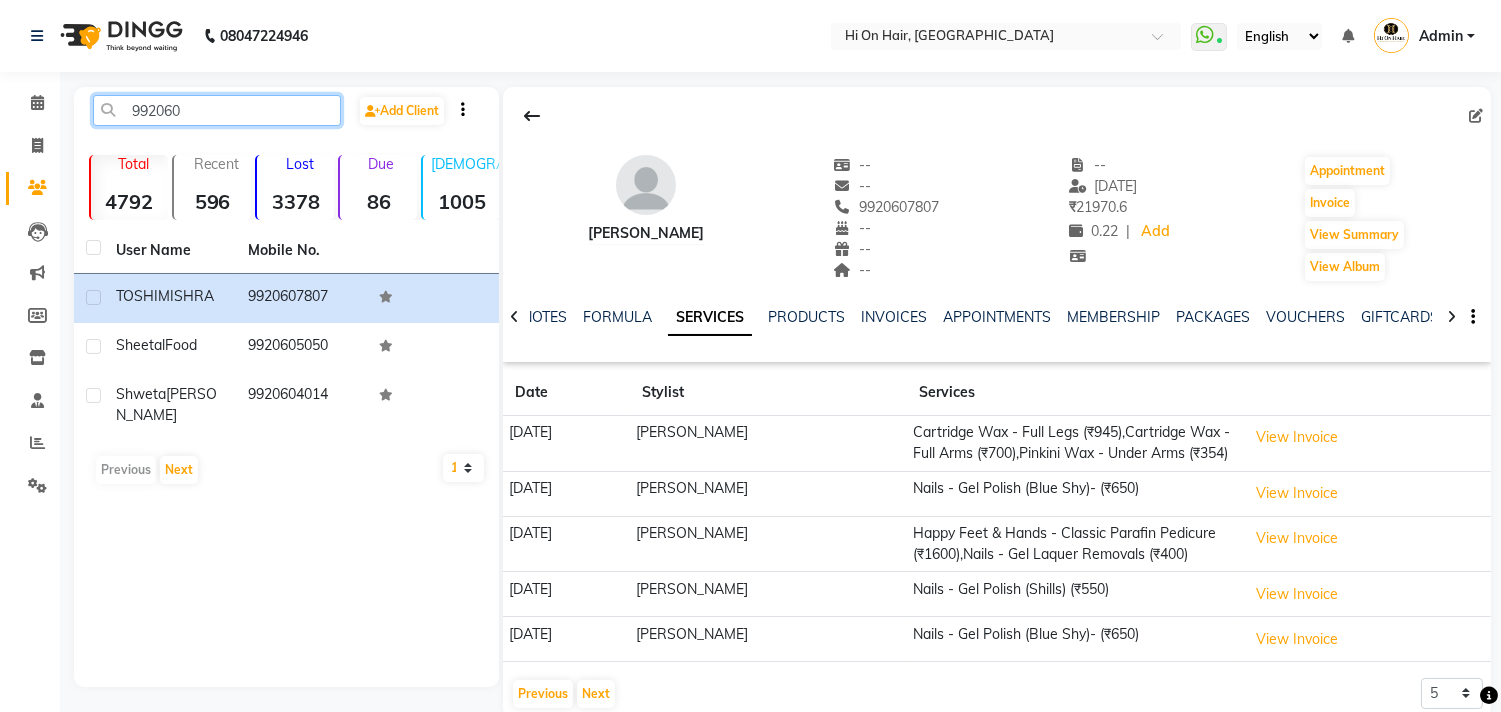 drag, startPoint x: 245, startPoint y: 26, endPoint x: 0, endPoint y: -46, distance: 255.36053 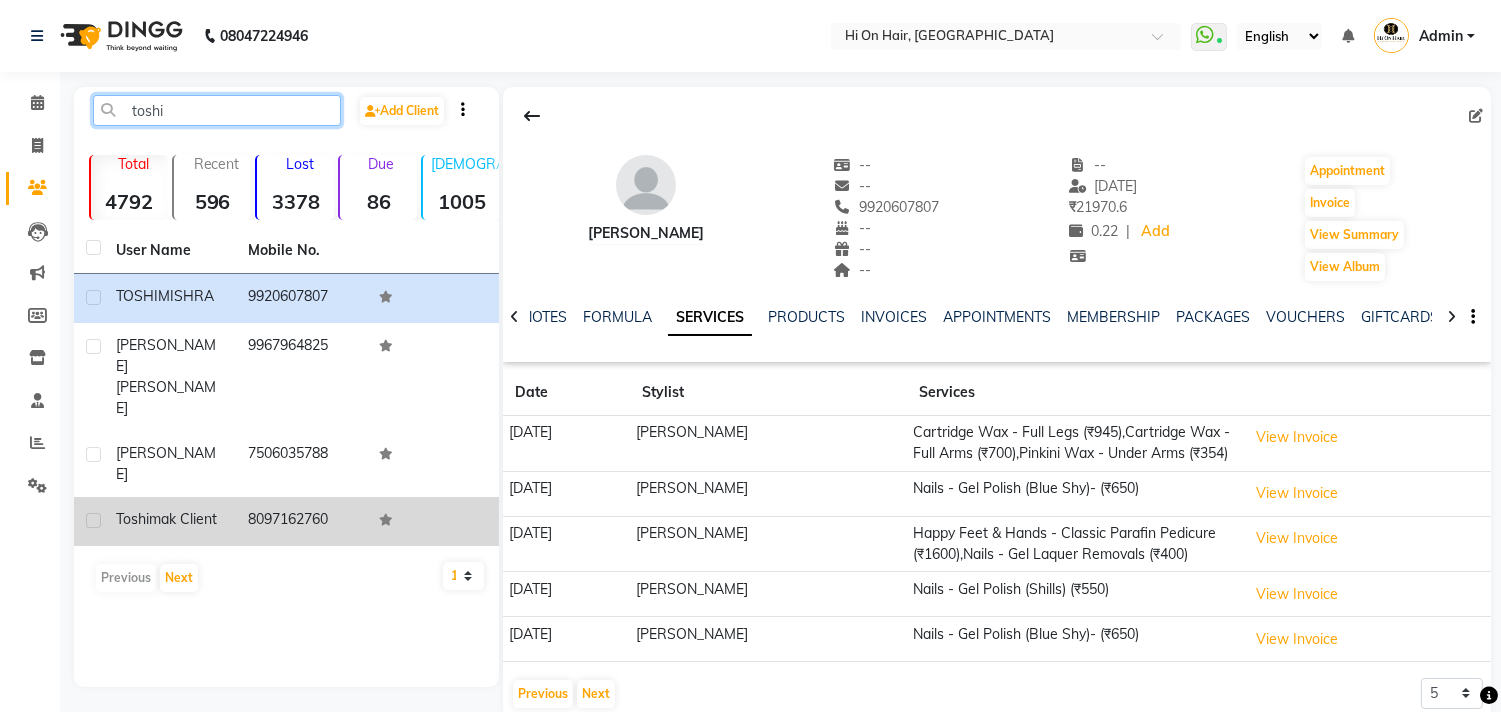 type on "toshi" 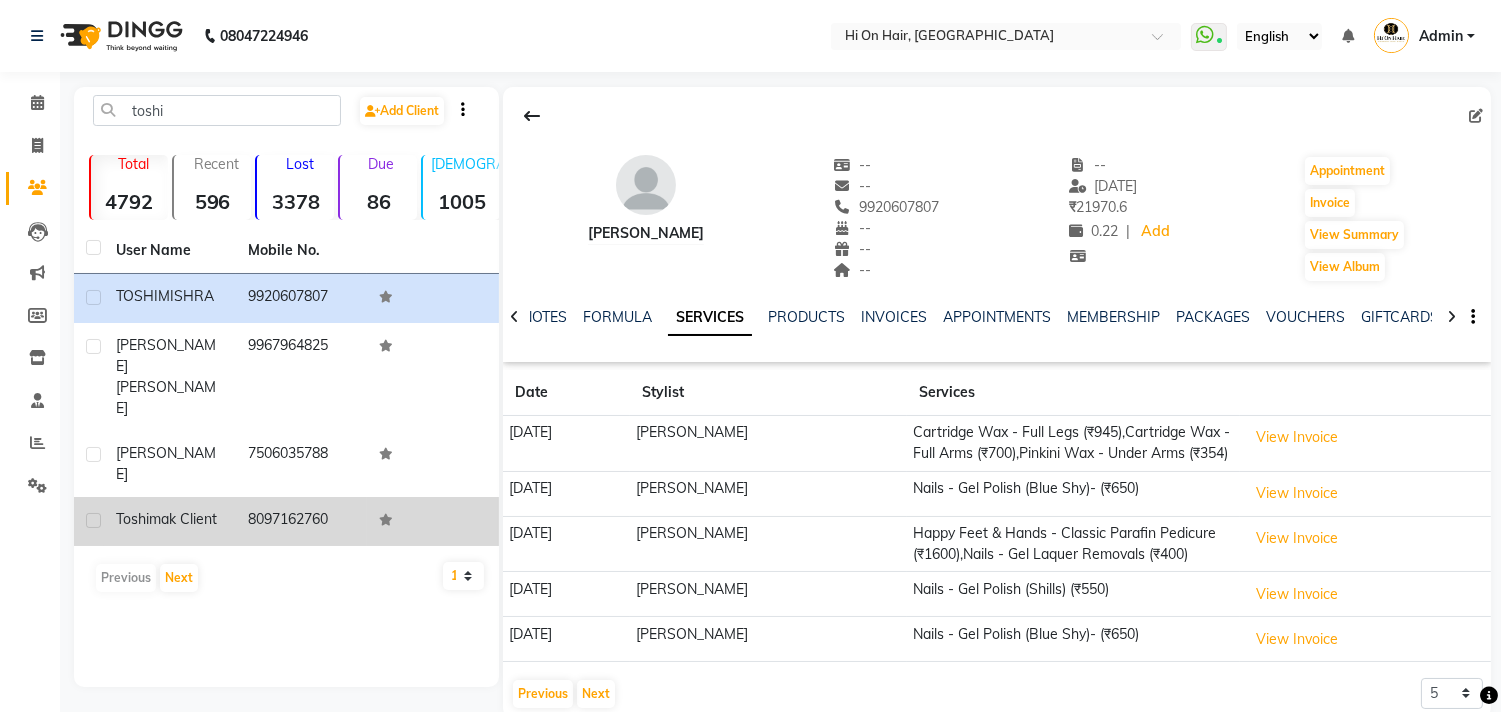 click on "mak client" 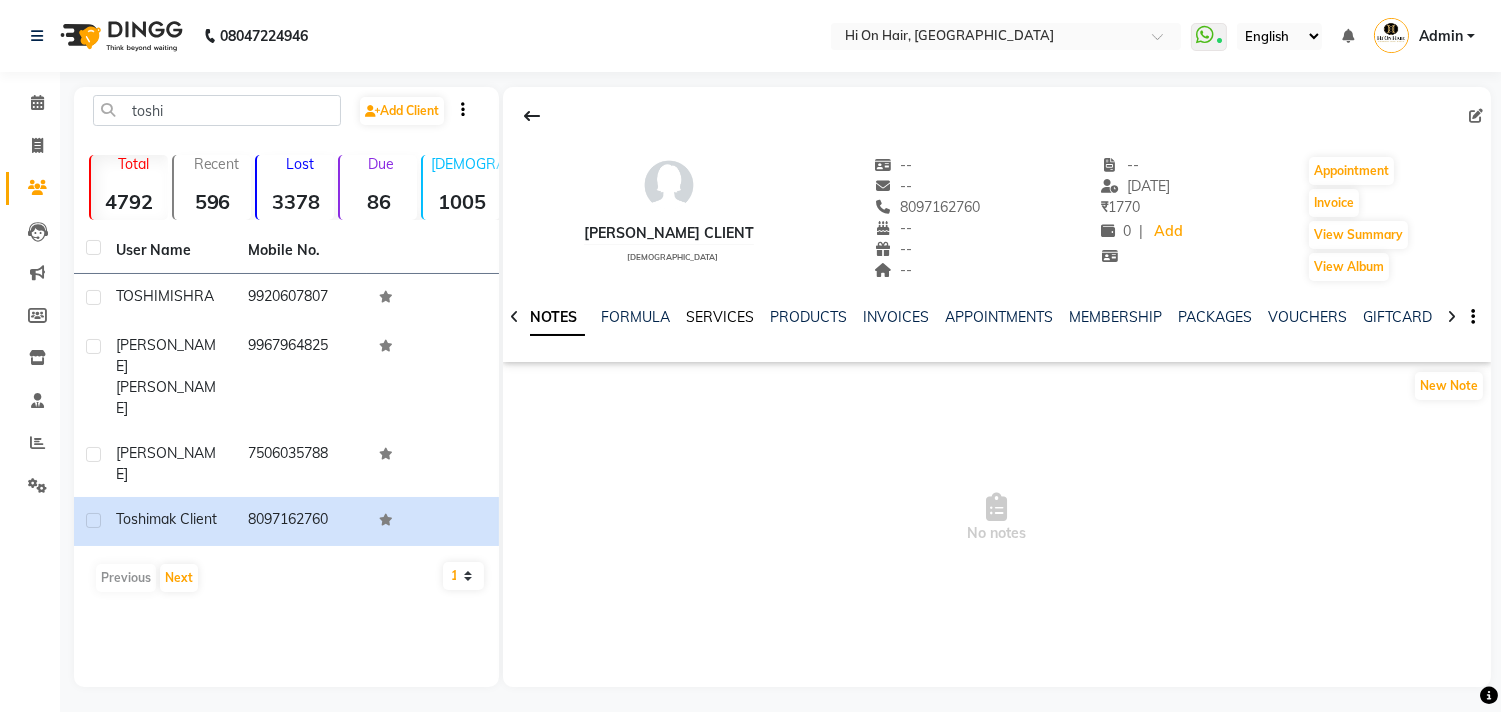 click on "SERVICES" 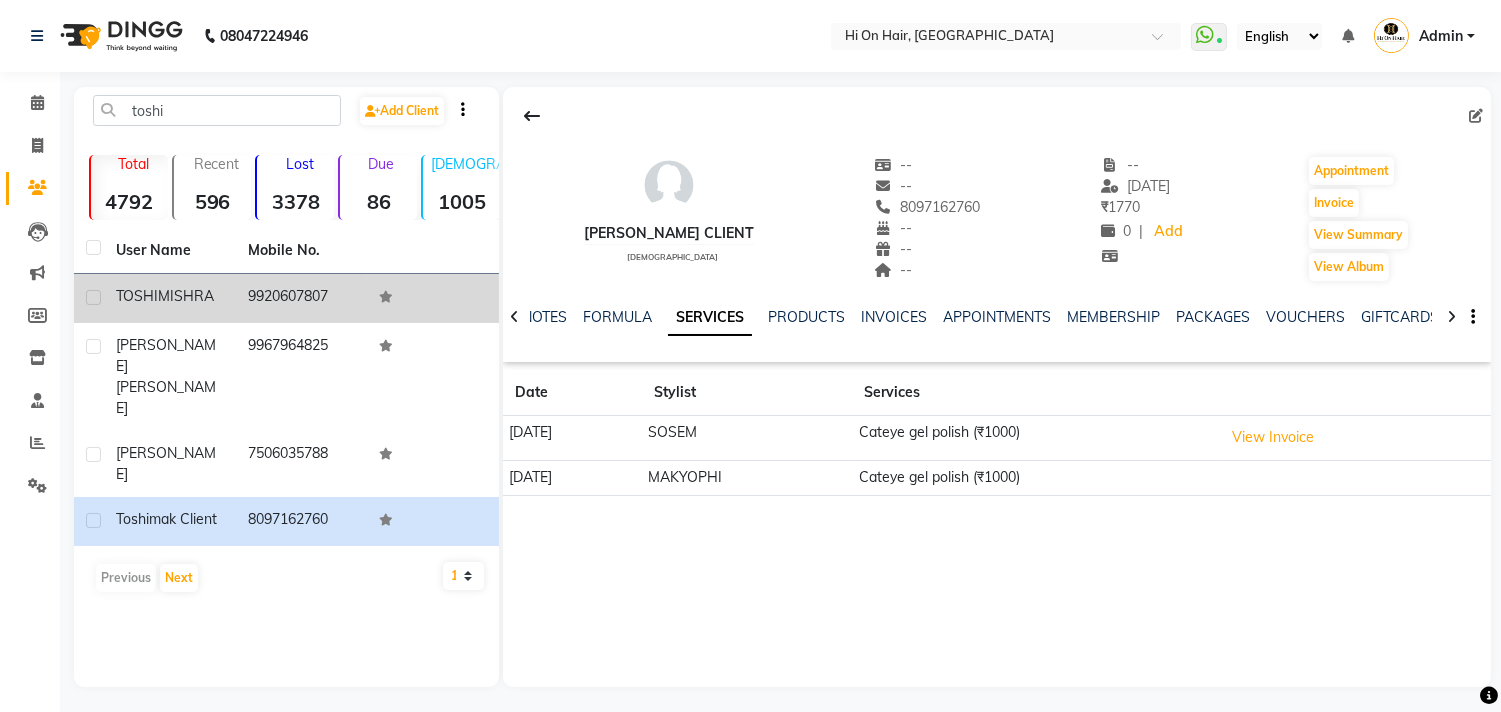 click on "9920607807" 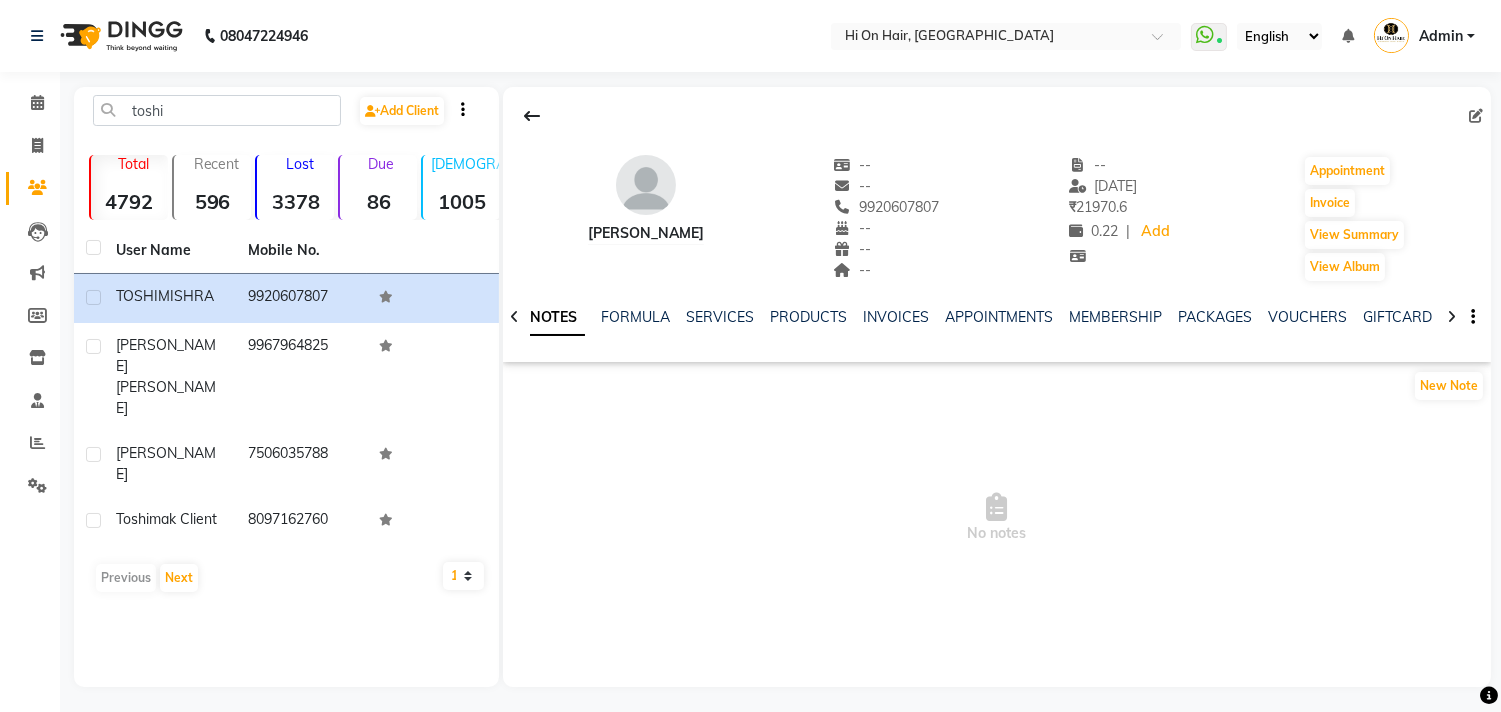 click on "SERVICES" 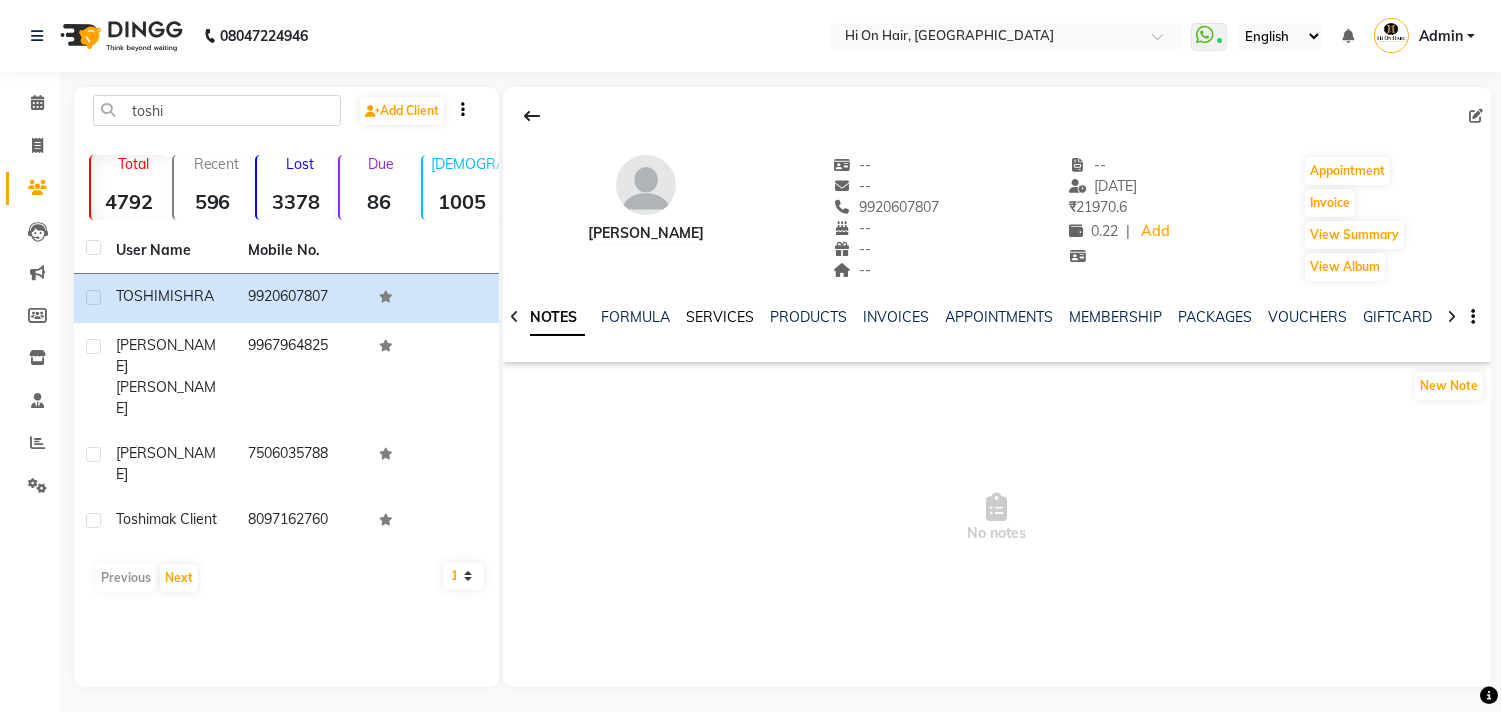 click on "SERVICES" 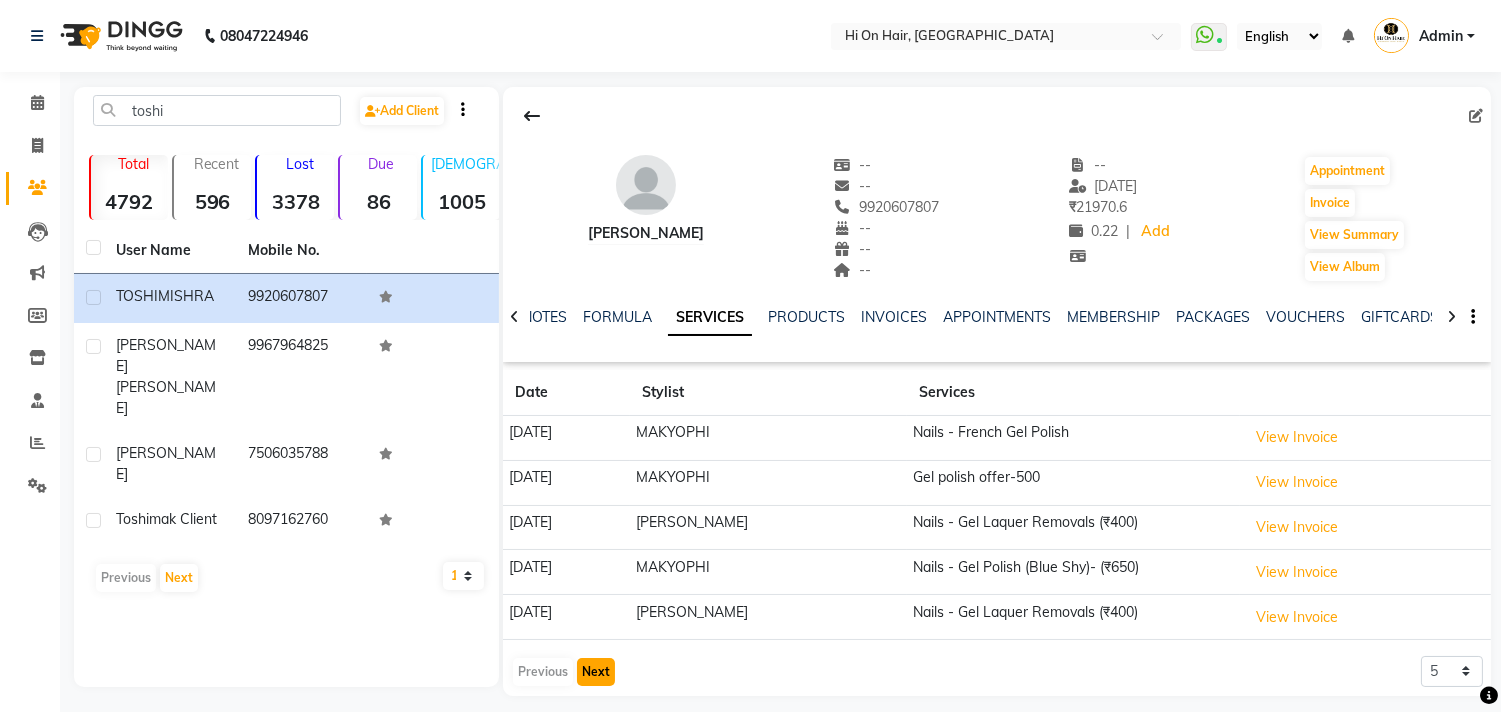 click on "Next" 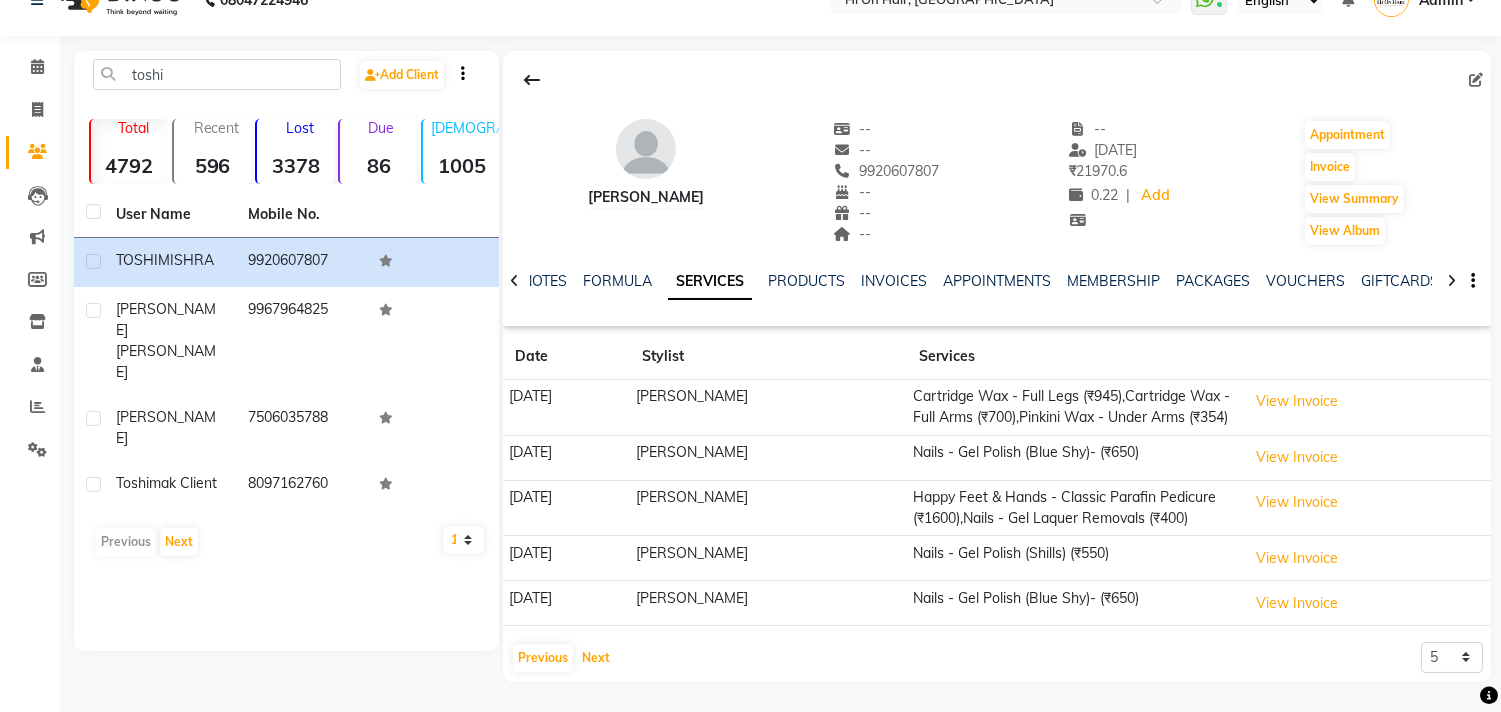 scroll, scrollTop: 78, scrollLeft: 0, axis: vertical 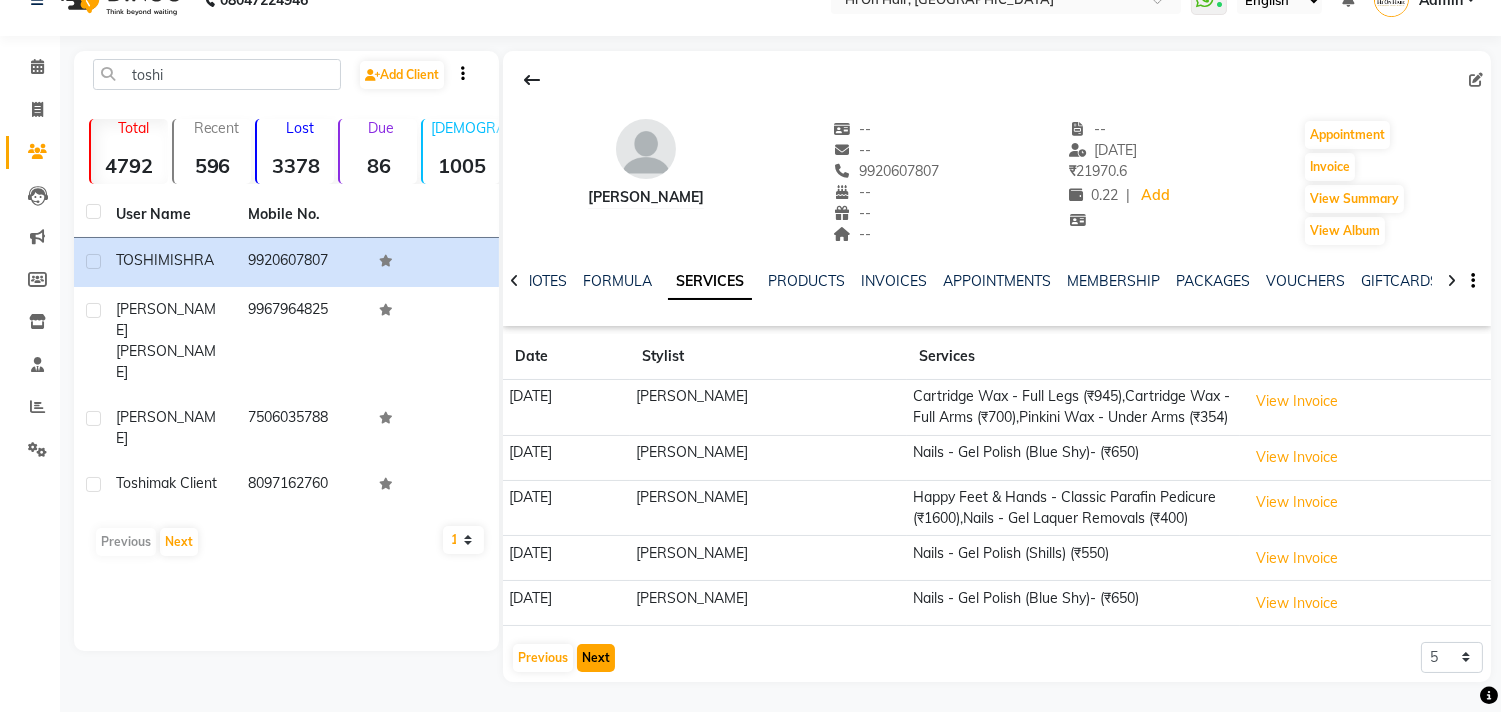 click on "Next" 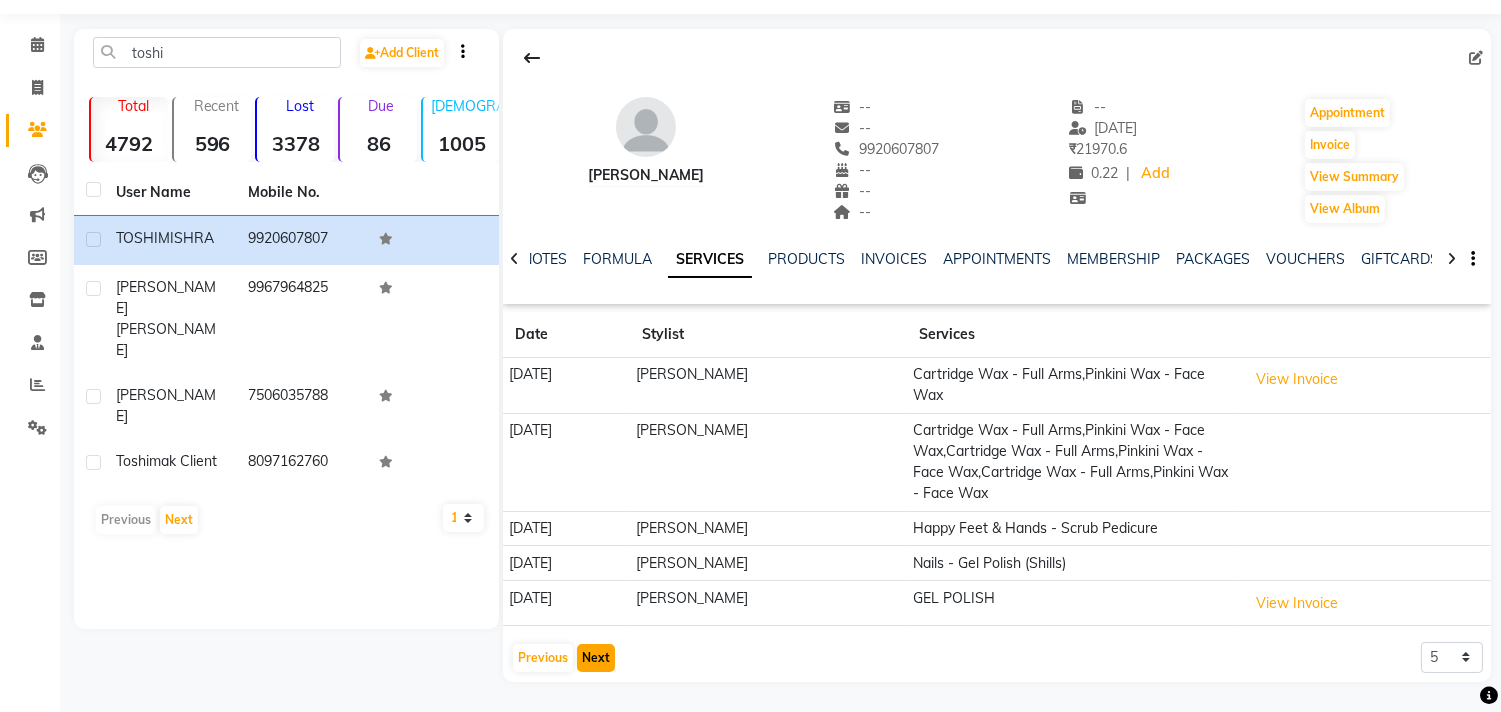 click on "Next" 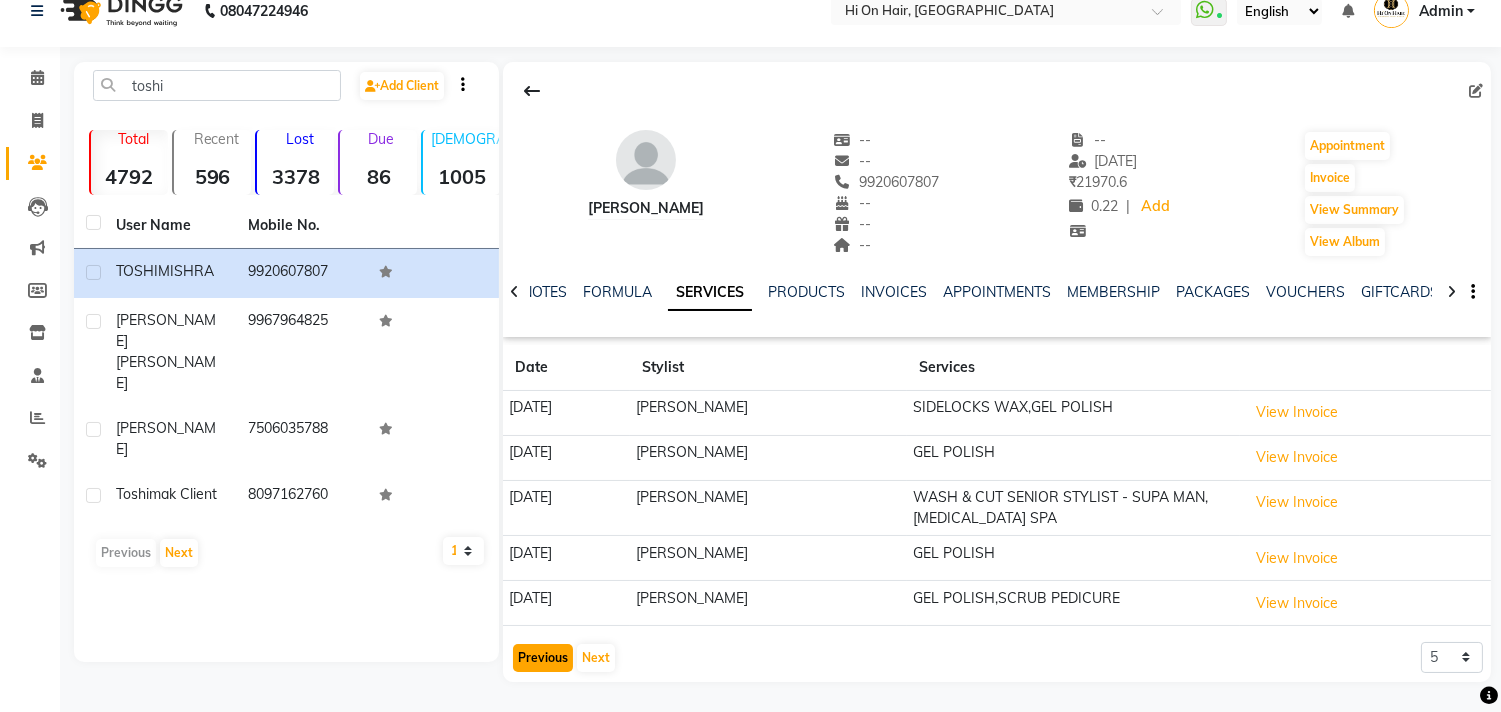 click on "Previous" 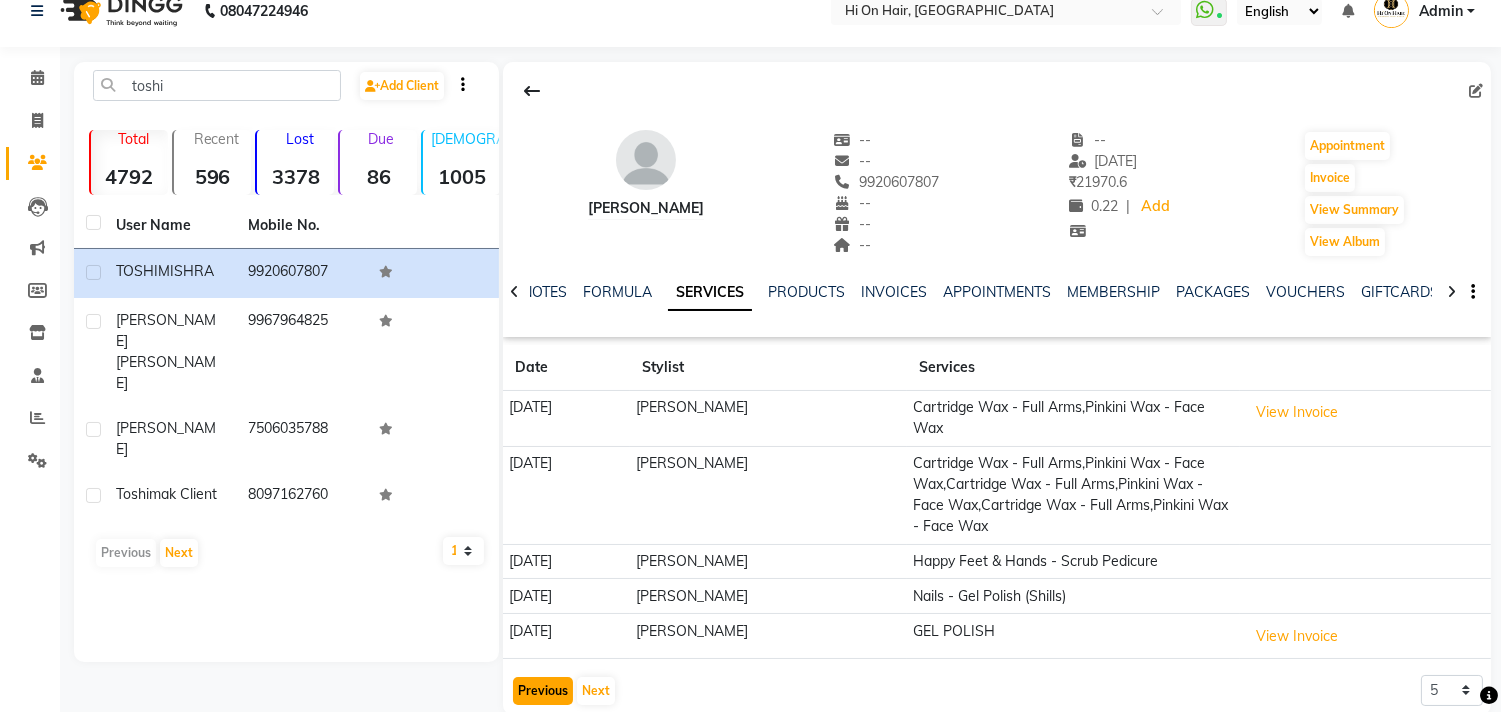click on "Previous" 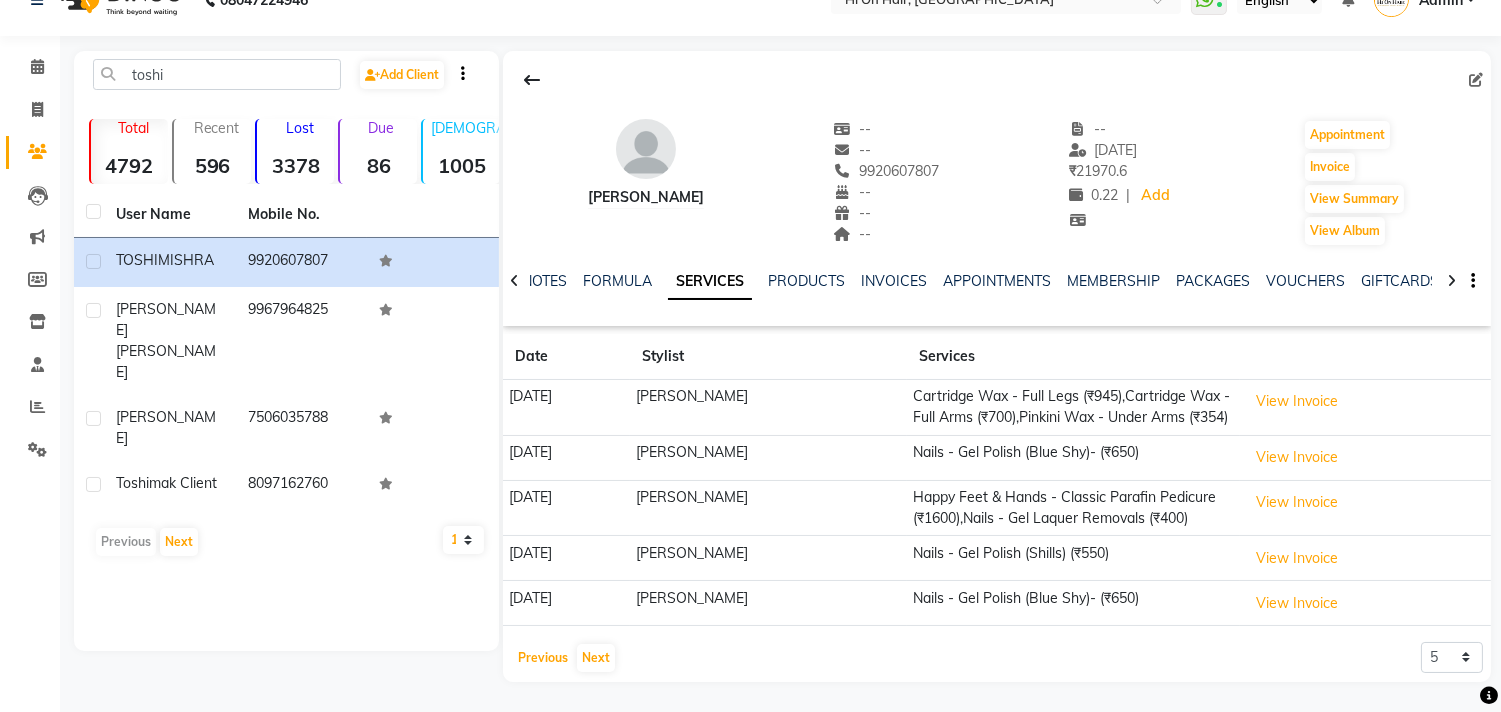 scroll, scrollTop: 78, scrollLeft: 0, axis: vertical 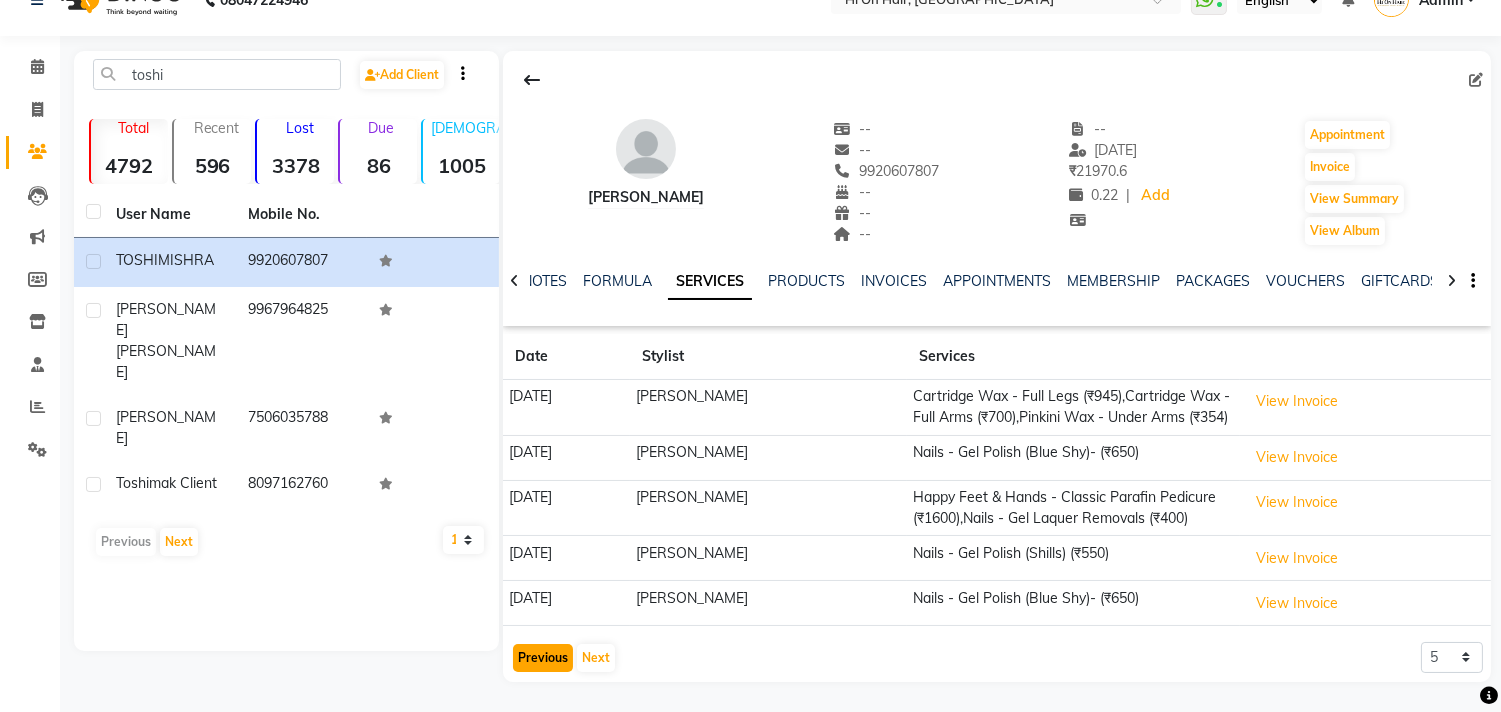 click on "Previous" 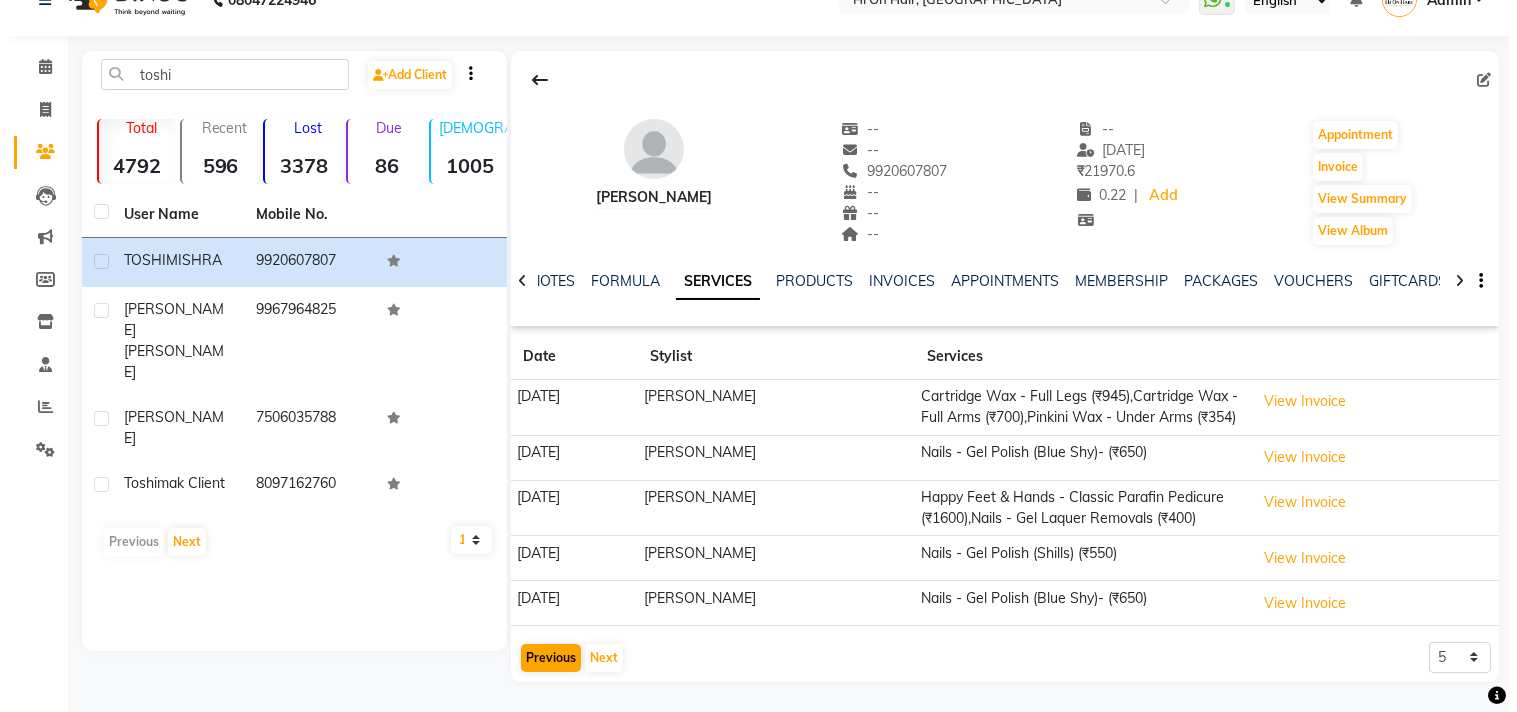 scroll, scrollTop: 15, scrollLeft: 0, axis: vertical 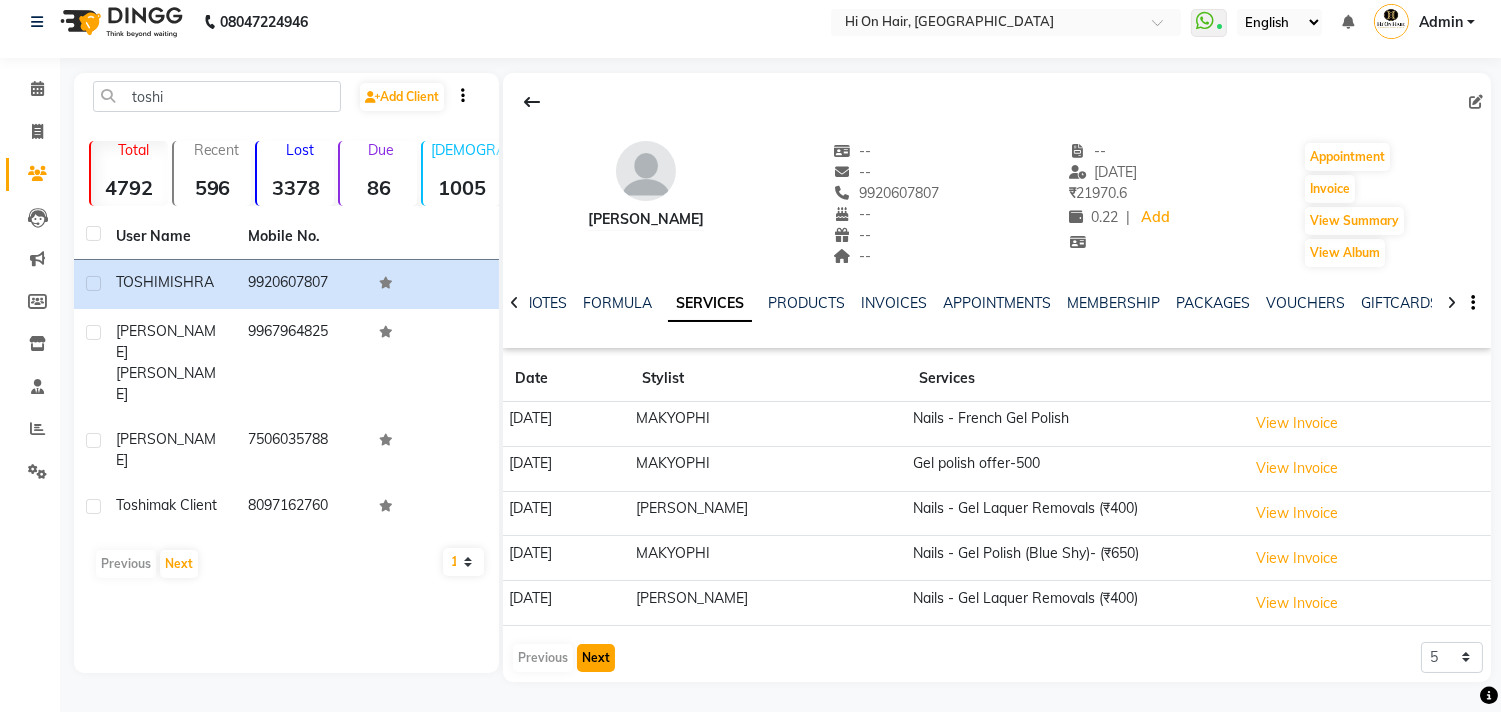 click on "Next" 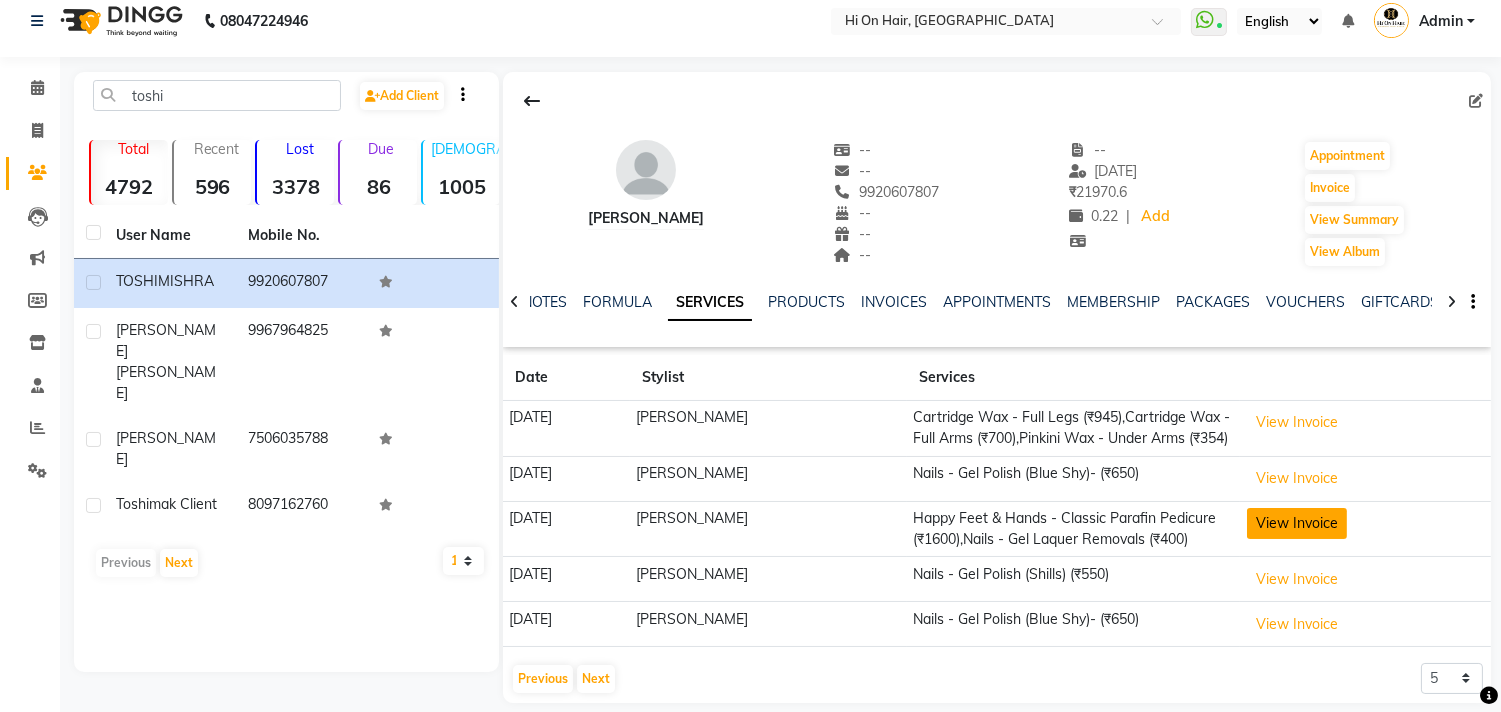 click on "View Invoice" 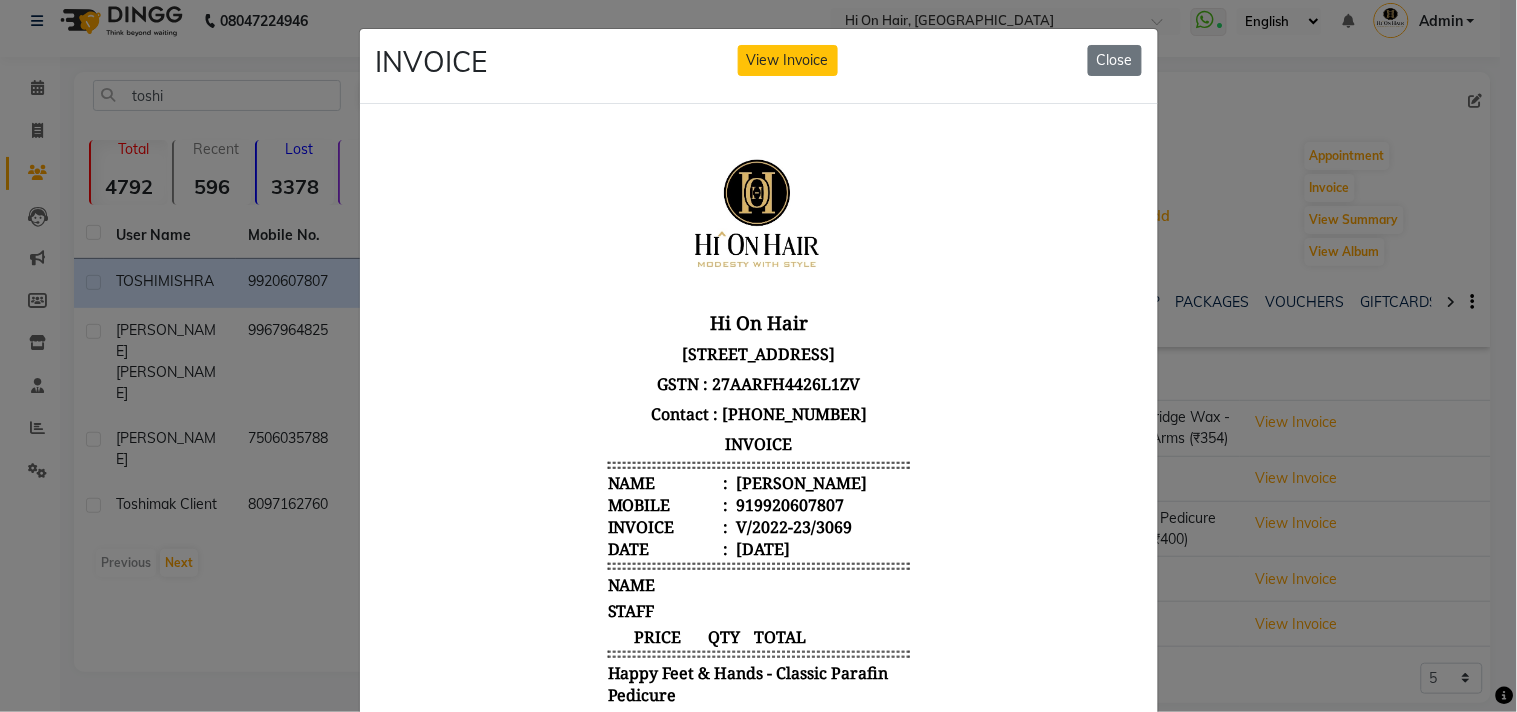 scroll, scrollTop: 15, scrollLeft: 0, axis: vertical 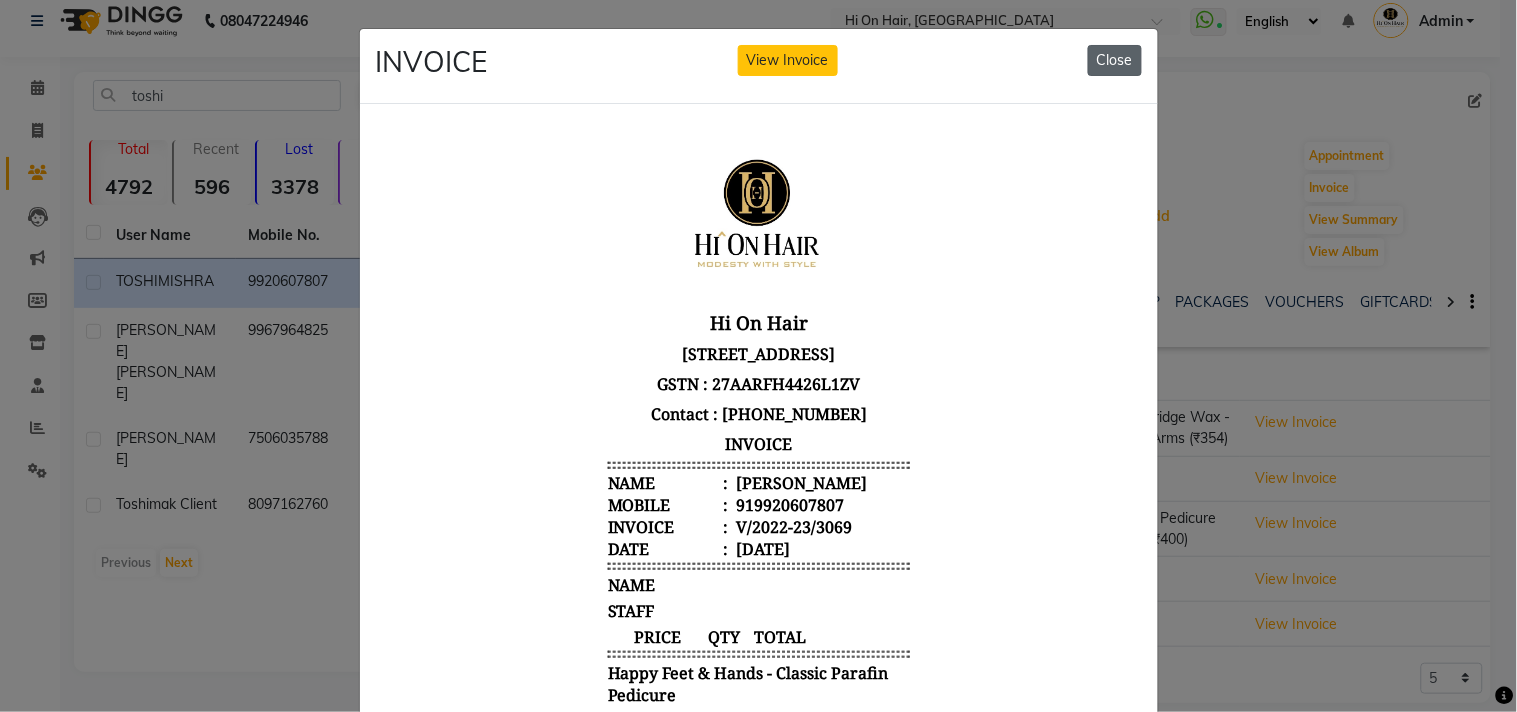 click on "Close" 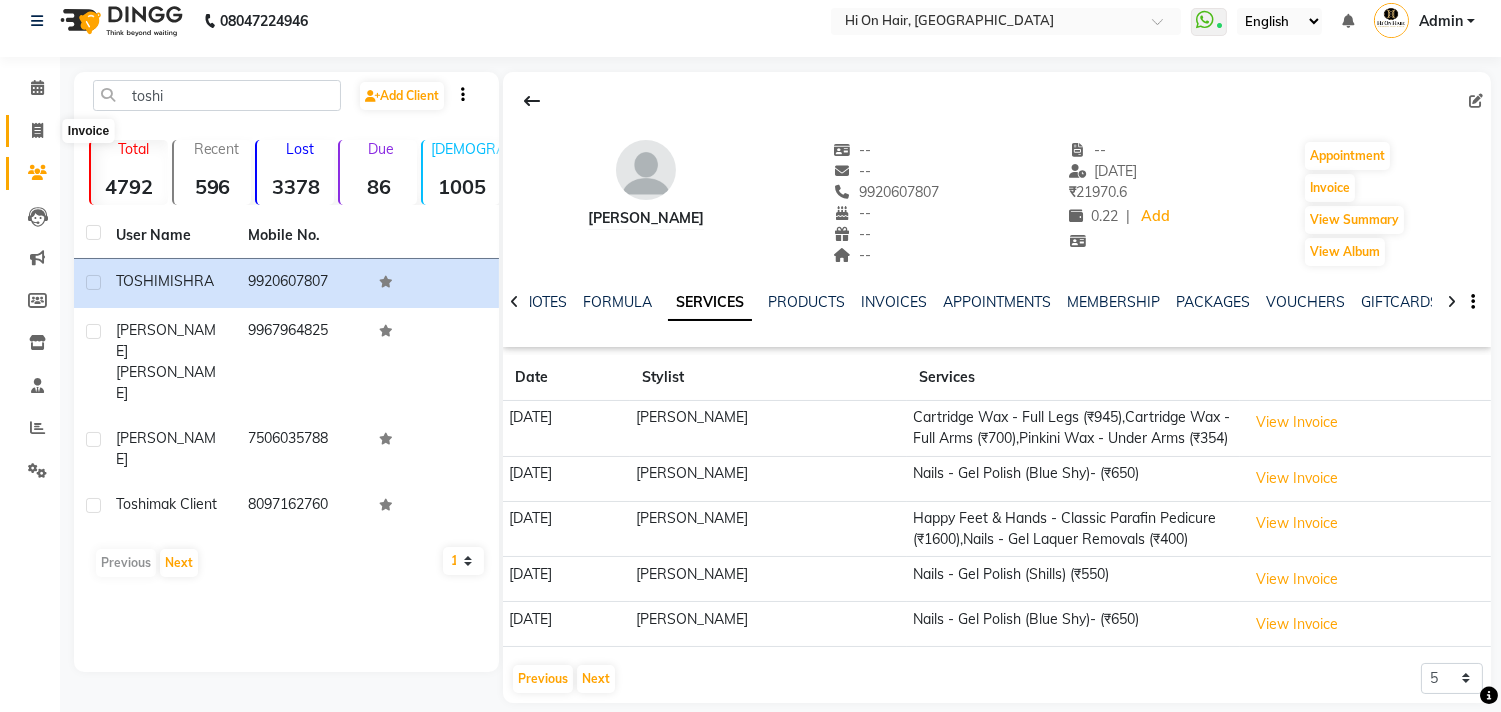 click 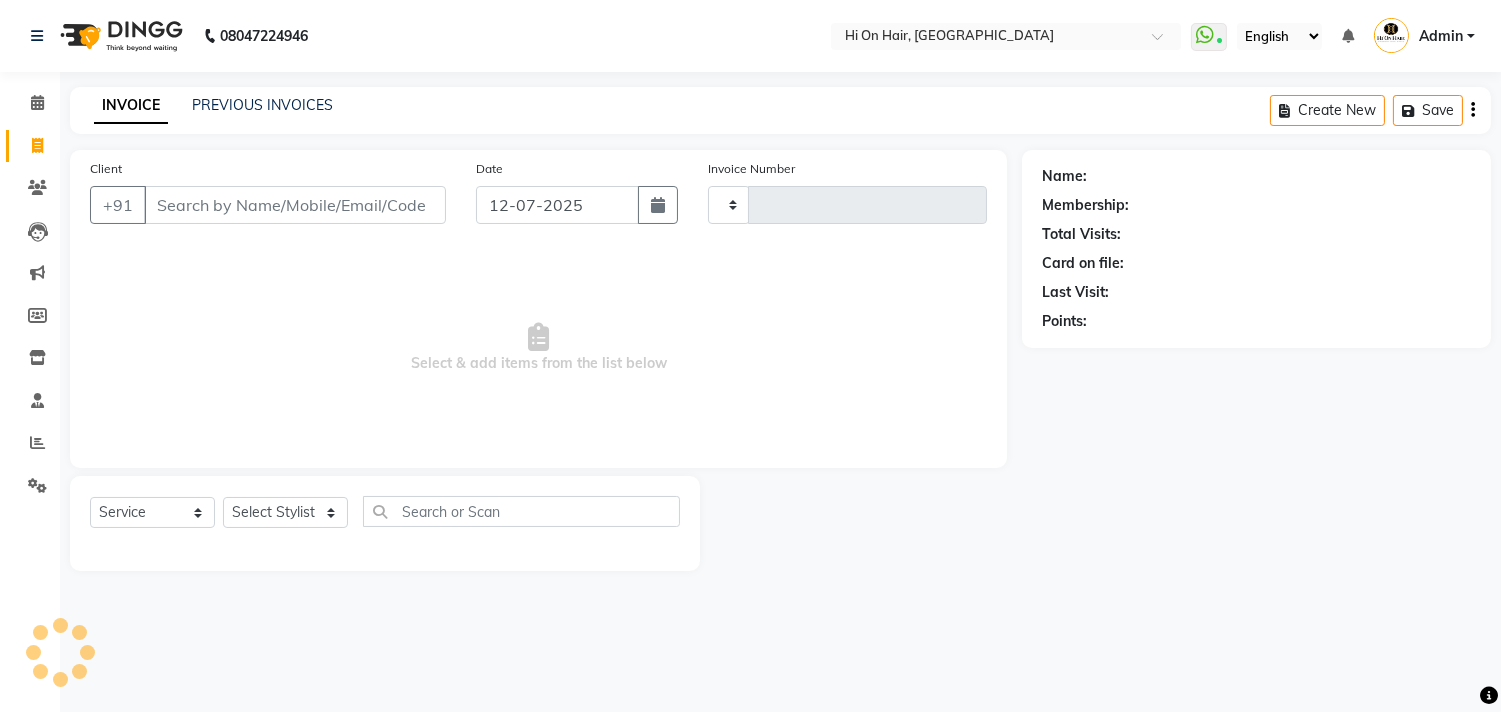 type on "1217" 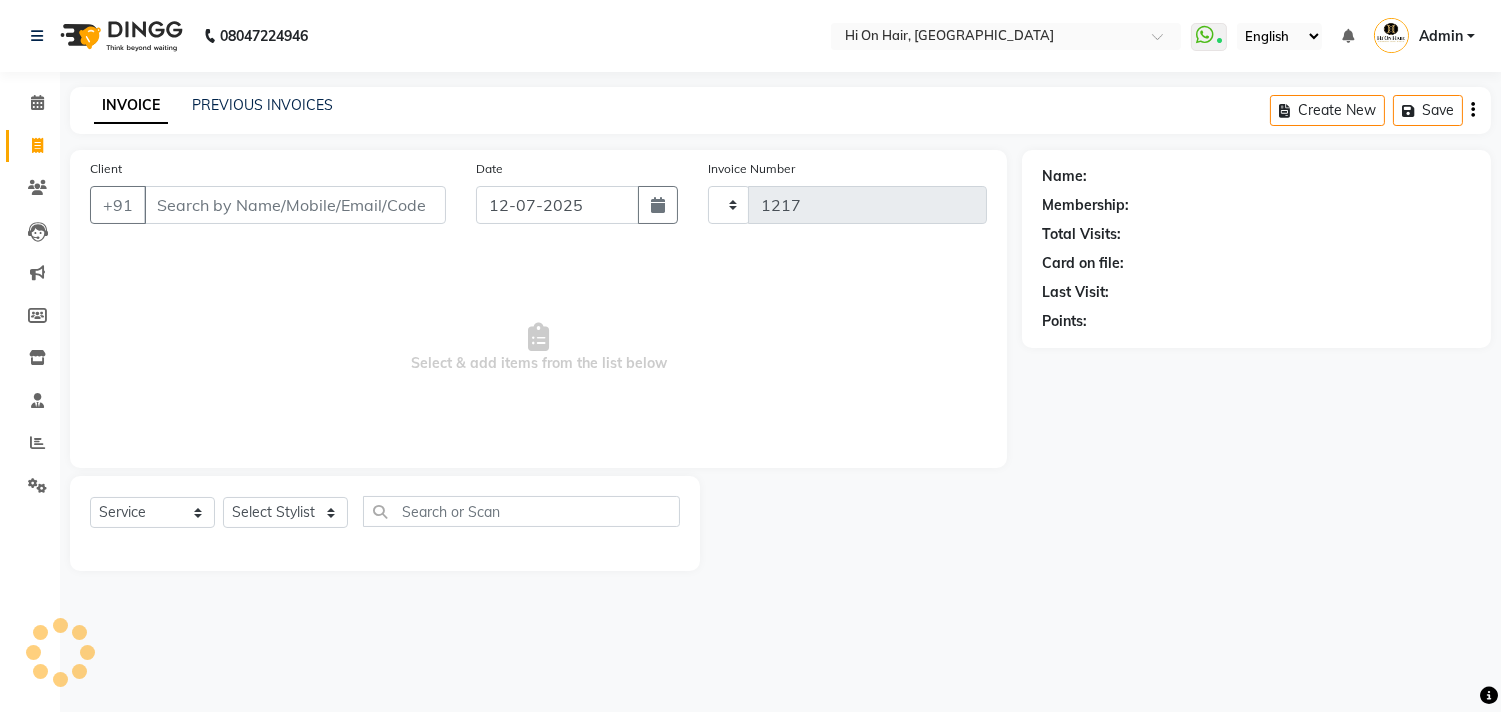 scroll, scrollTop: 0, scrollLeft: 0, axis: both 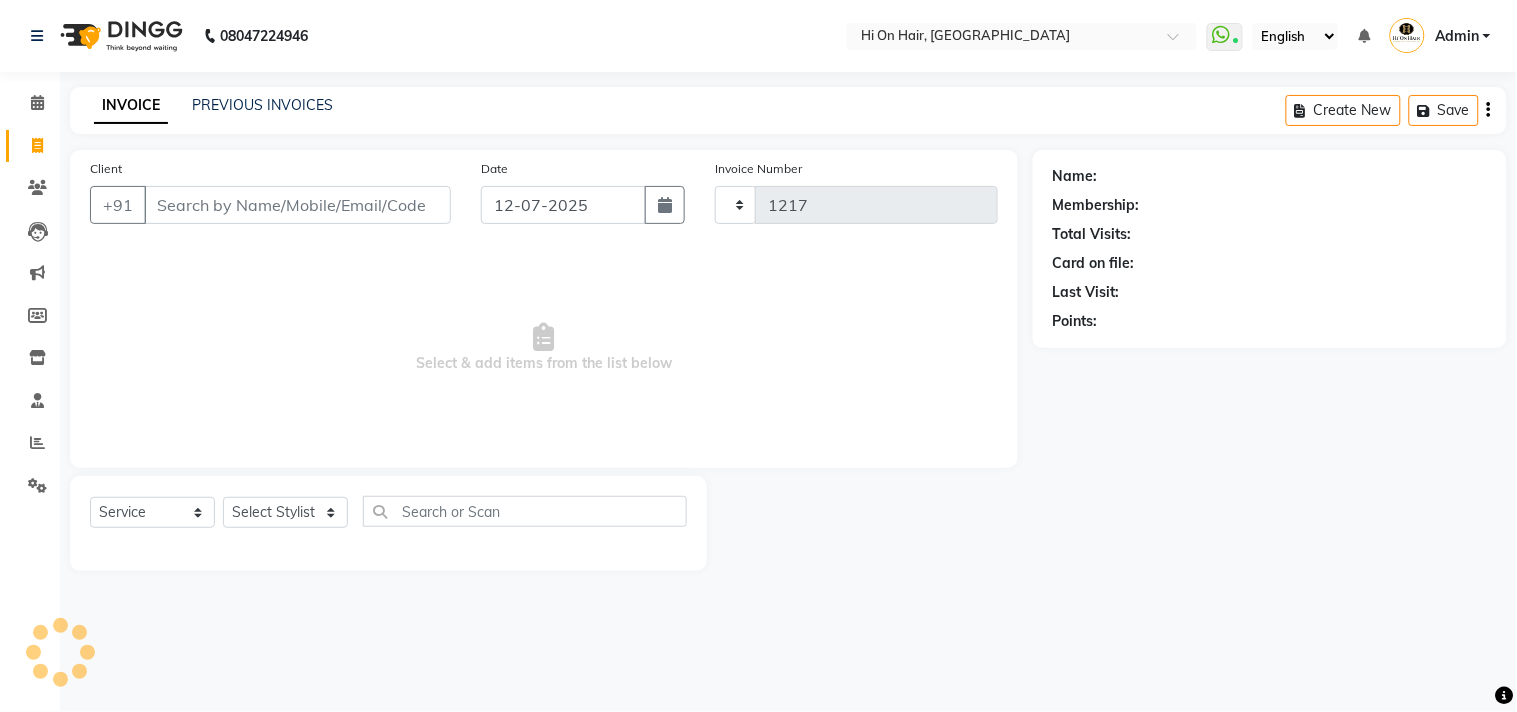 select on "535" 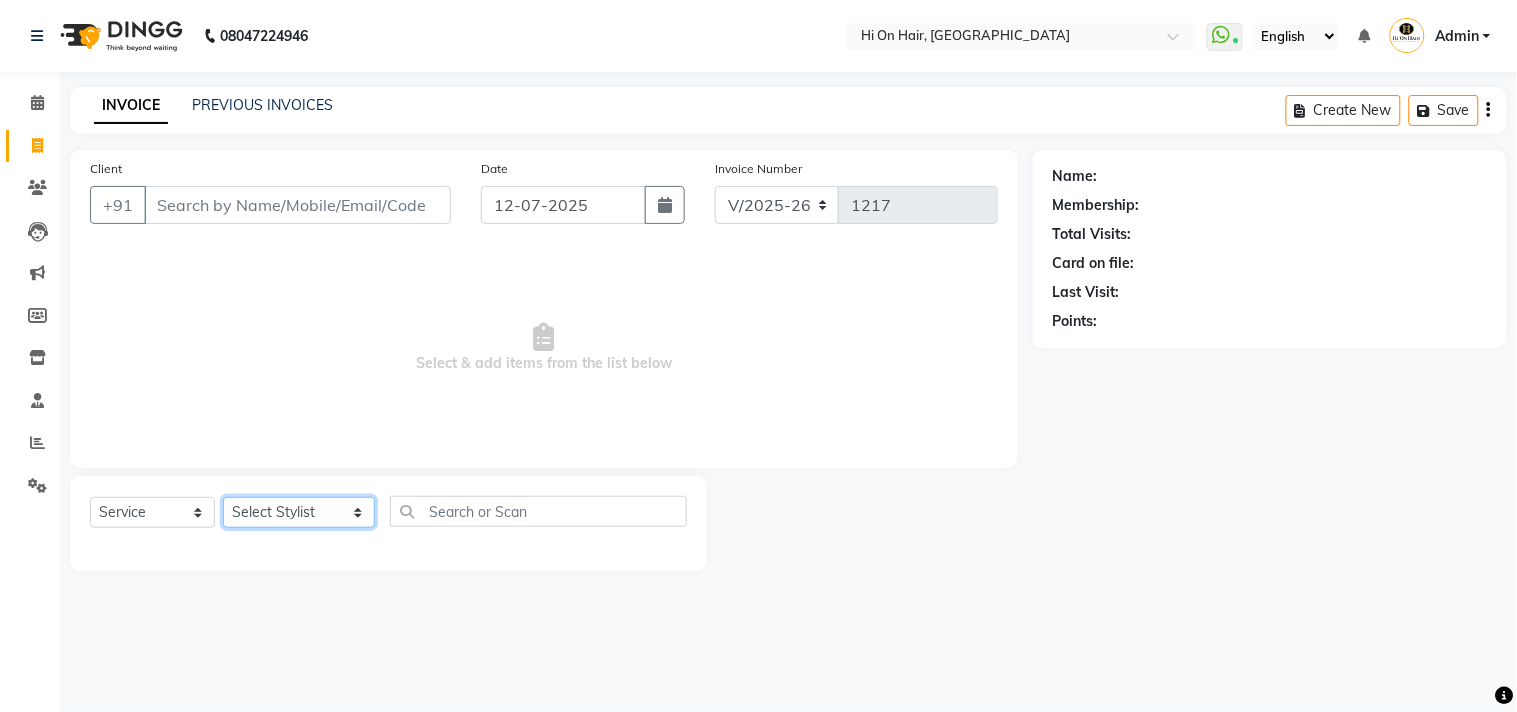 click on "Select Stylist [PERSON_NAME] [PERSON_NAME] Hi On Hair MAKYOPHI [PERSON_NAME] [PERSON_NAME] Raani [PERSON_NAME] [PERSON_NAME] [PERSON_NAME] [PERSON_NAME] SOSEM [PERSON_NAME]" 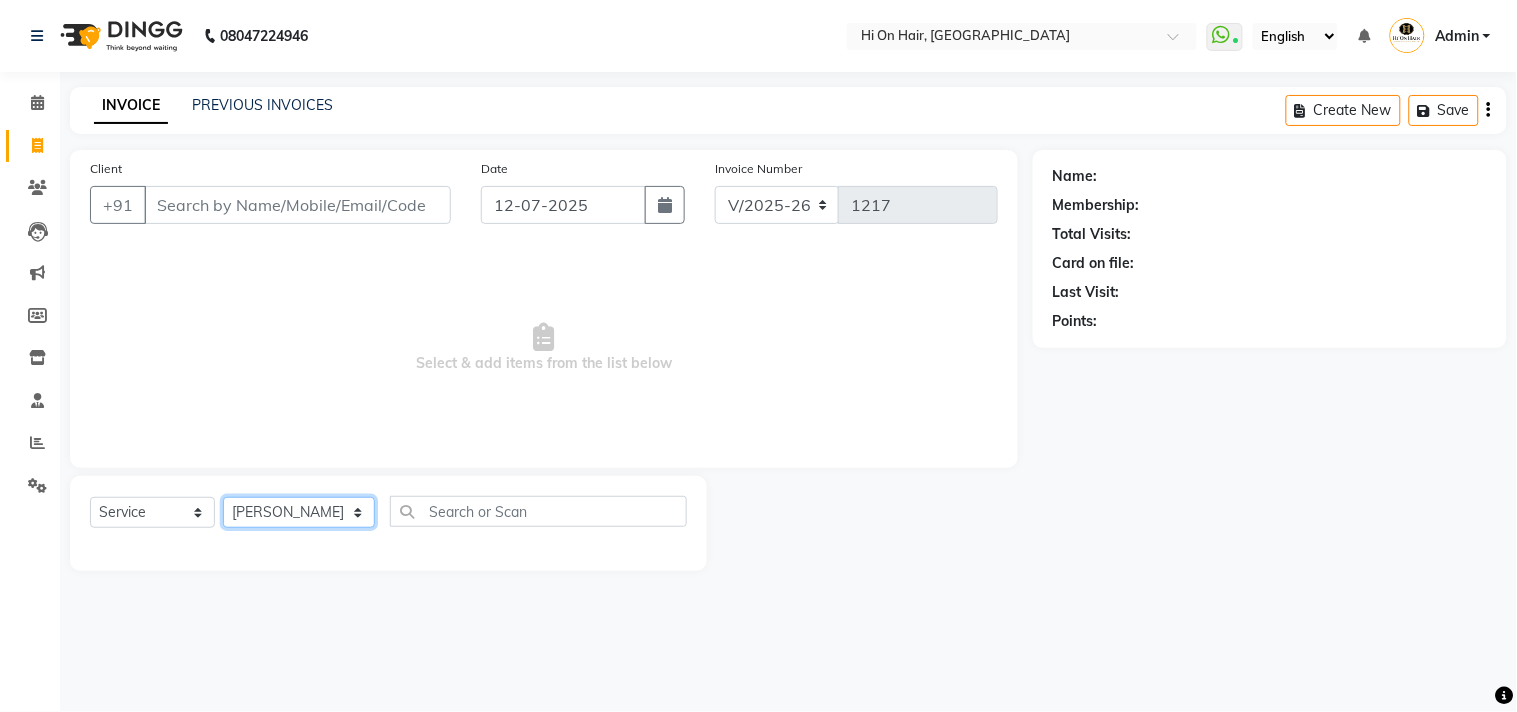 click on "Select Stylist [PERSON_NAME] [PERSON_NAME] Hi On Hair MAKYOPHI [PERSON_NAME] [PERSON_NAME] Raani [PERSON_NAME] [PERSON_NAME] [PERSON_NAME] [PERSON_NAME] SOSEM [PERSON_NAME]" 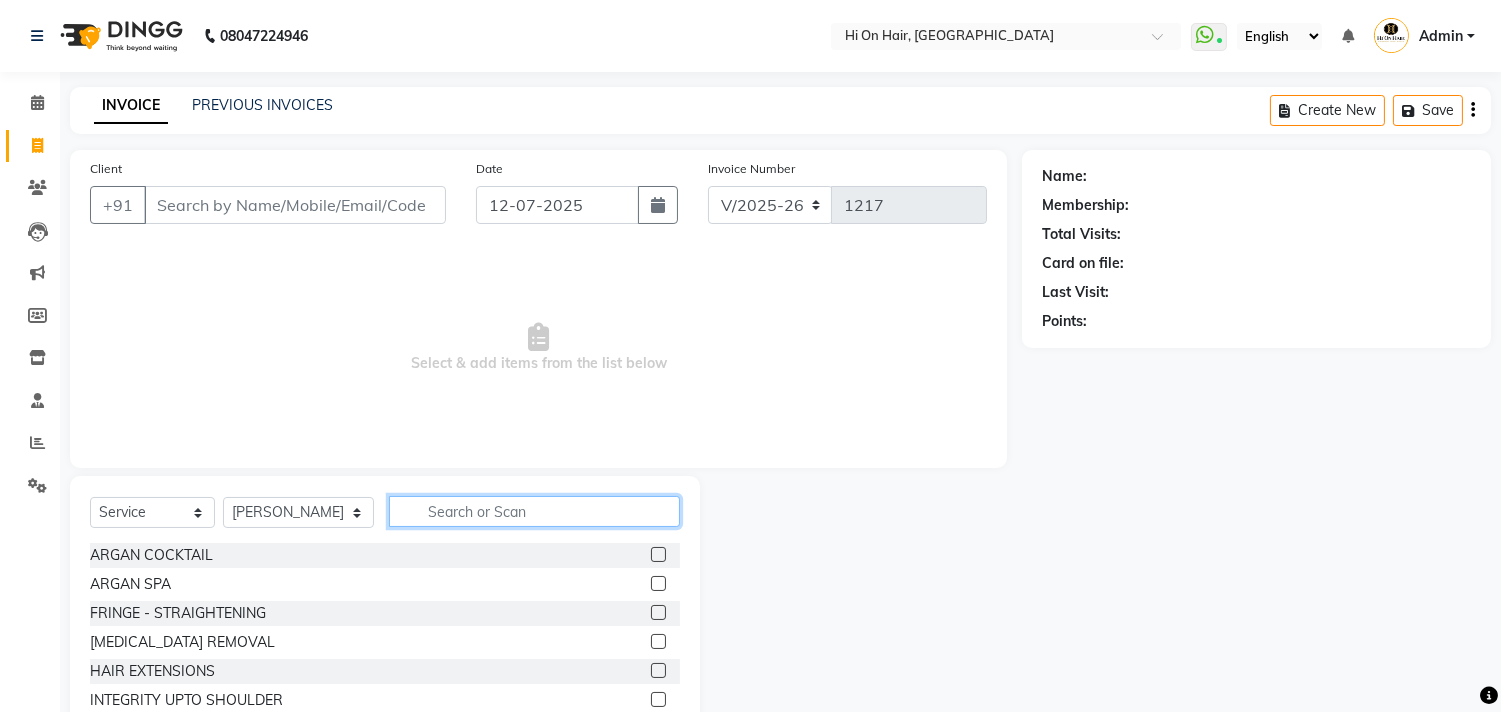 click 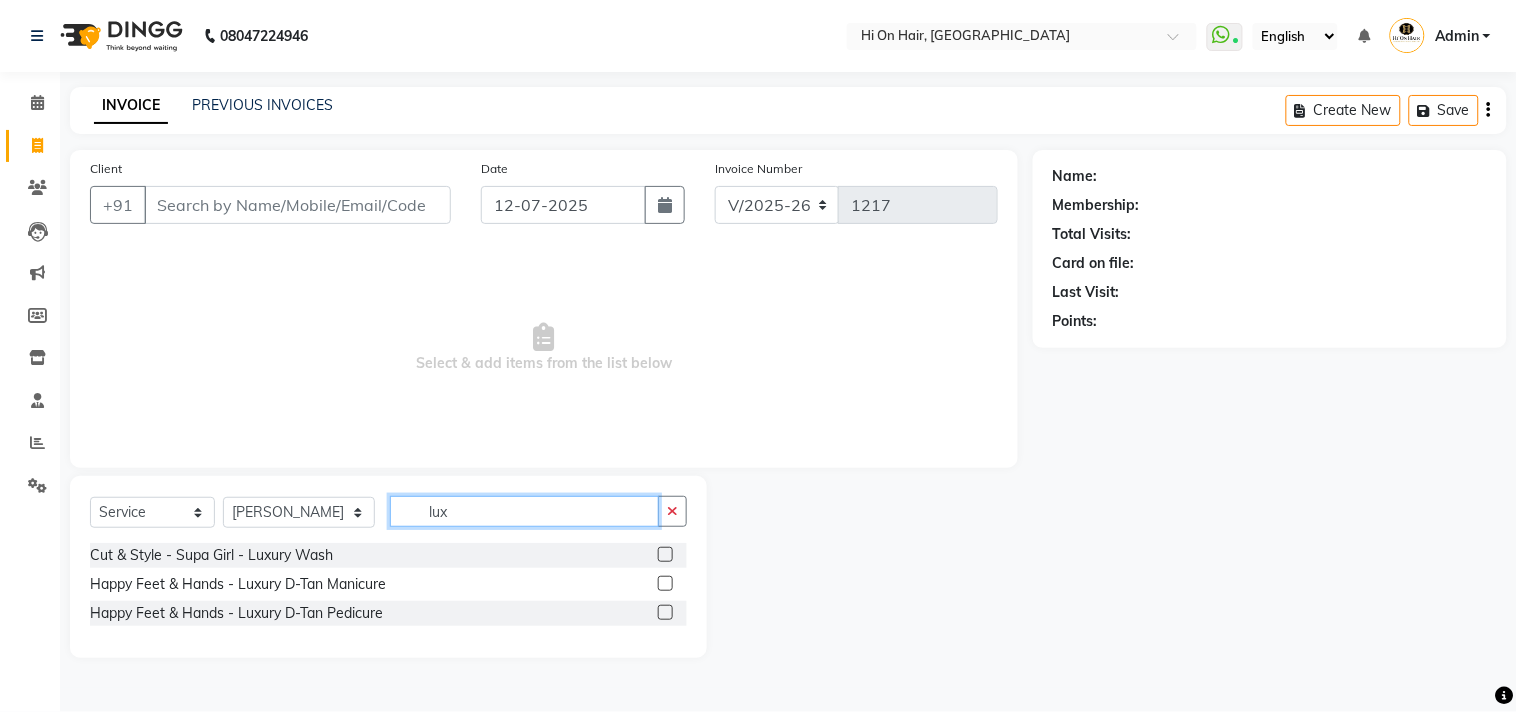 click on "lux" 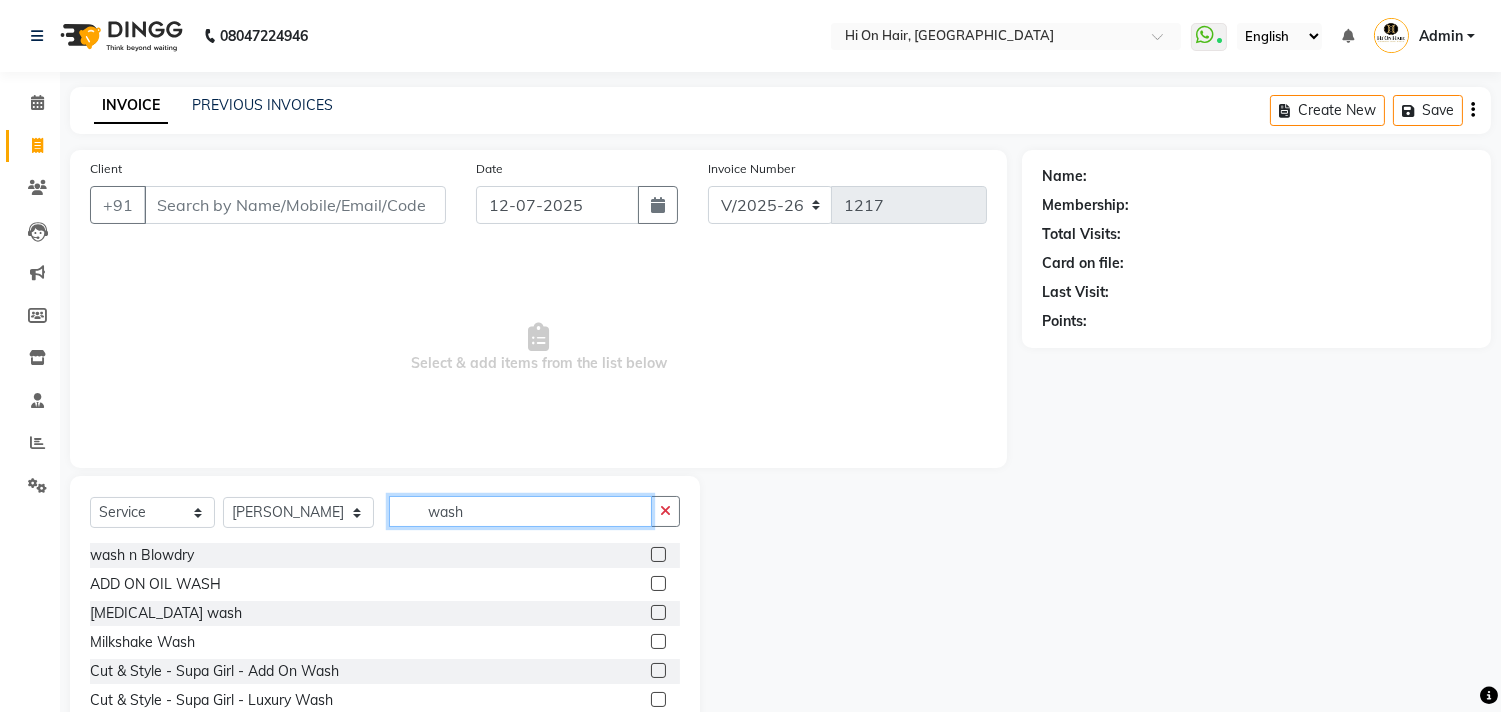 type on "wash" 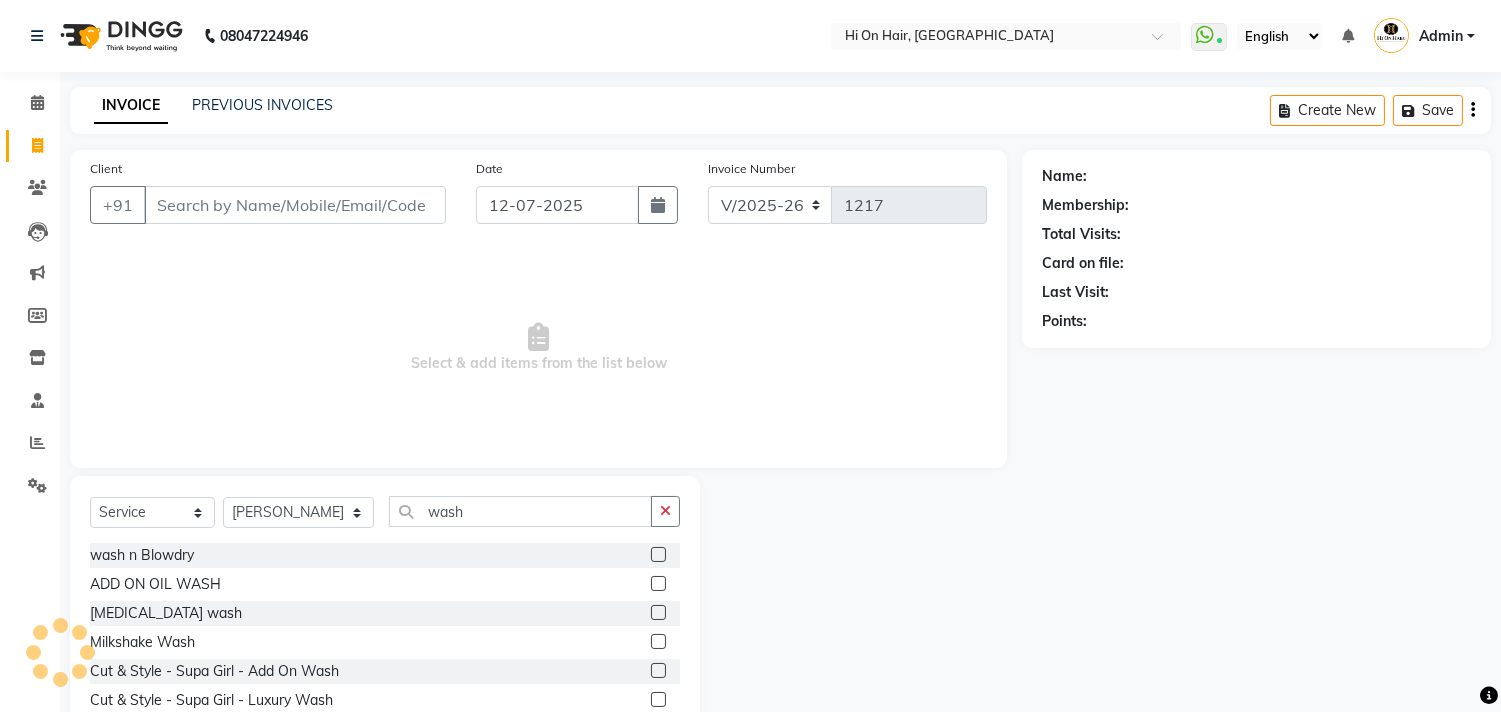click 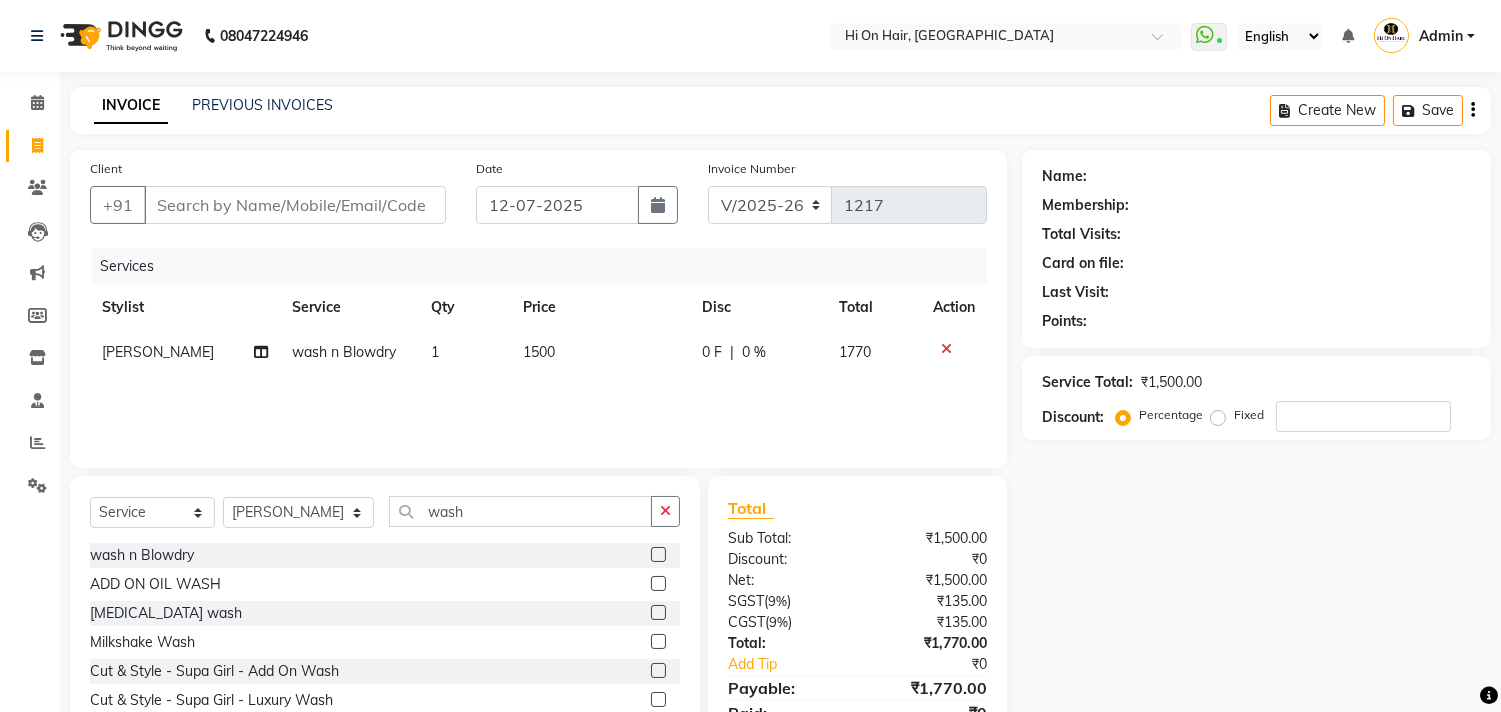 click 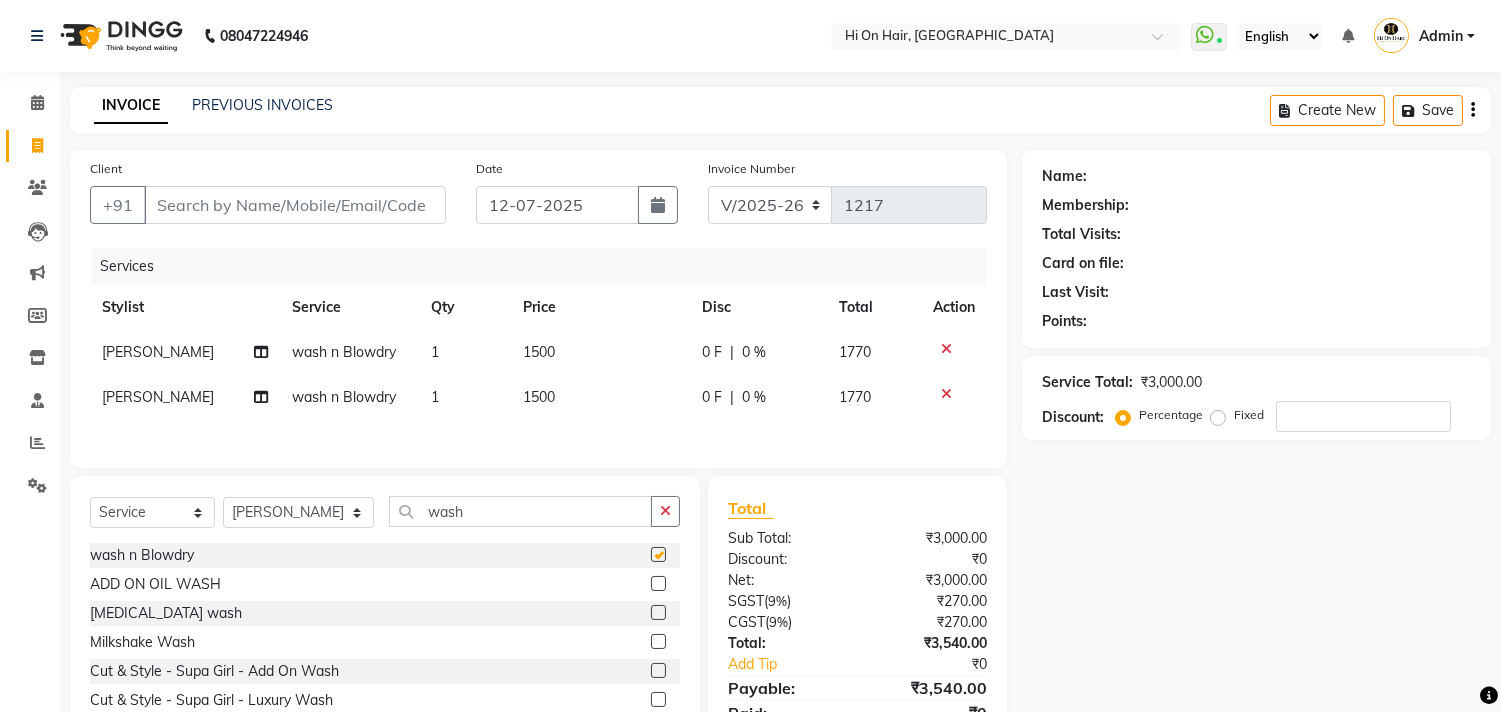 click 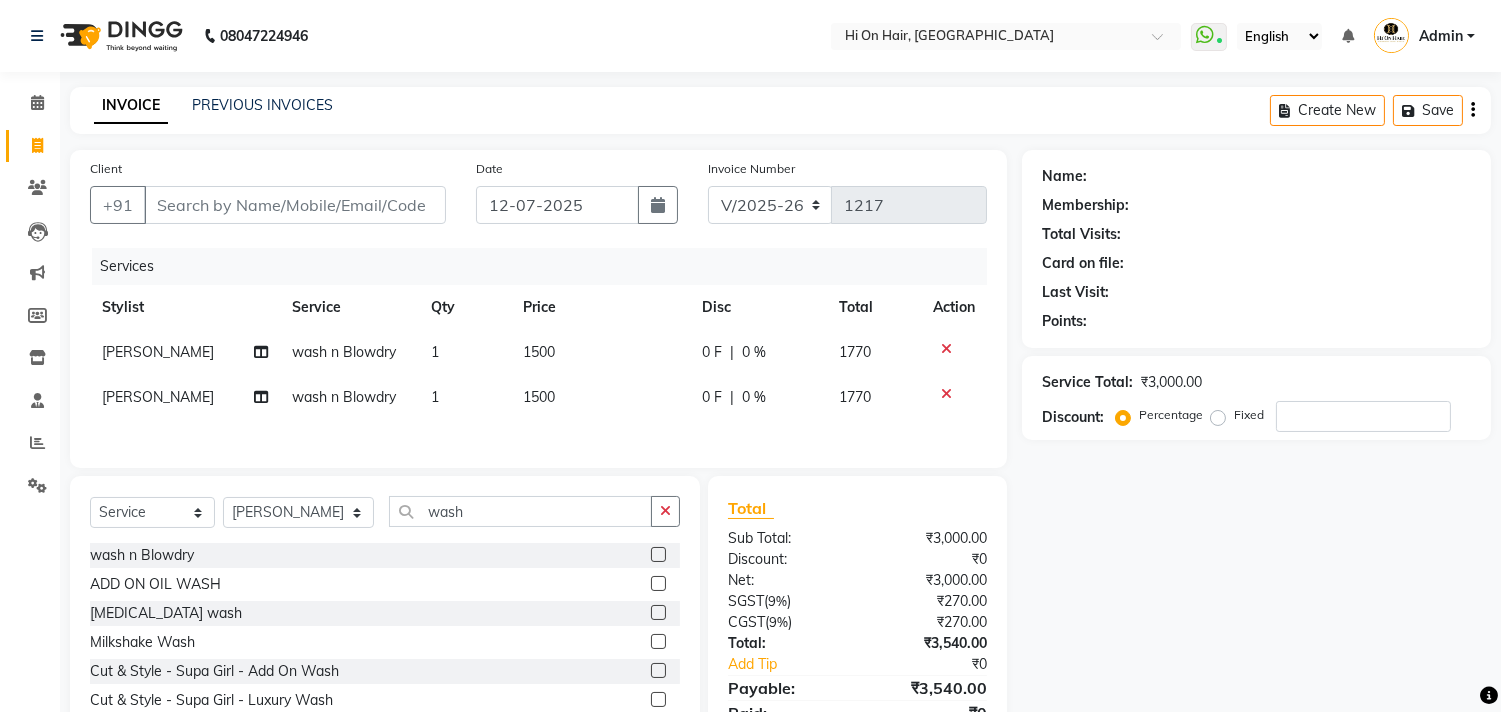 click 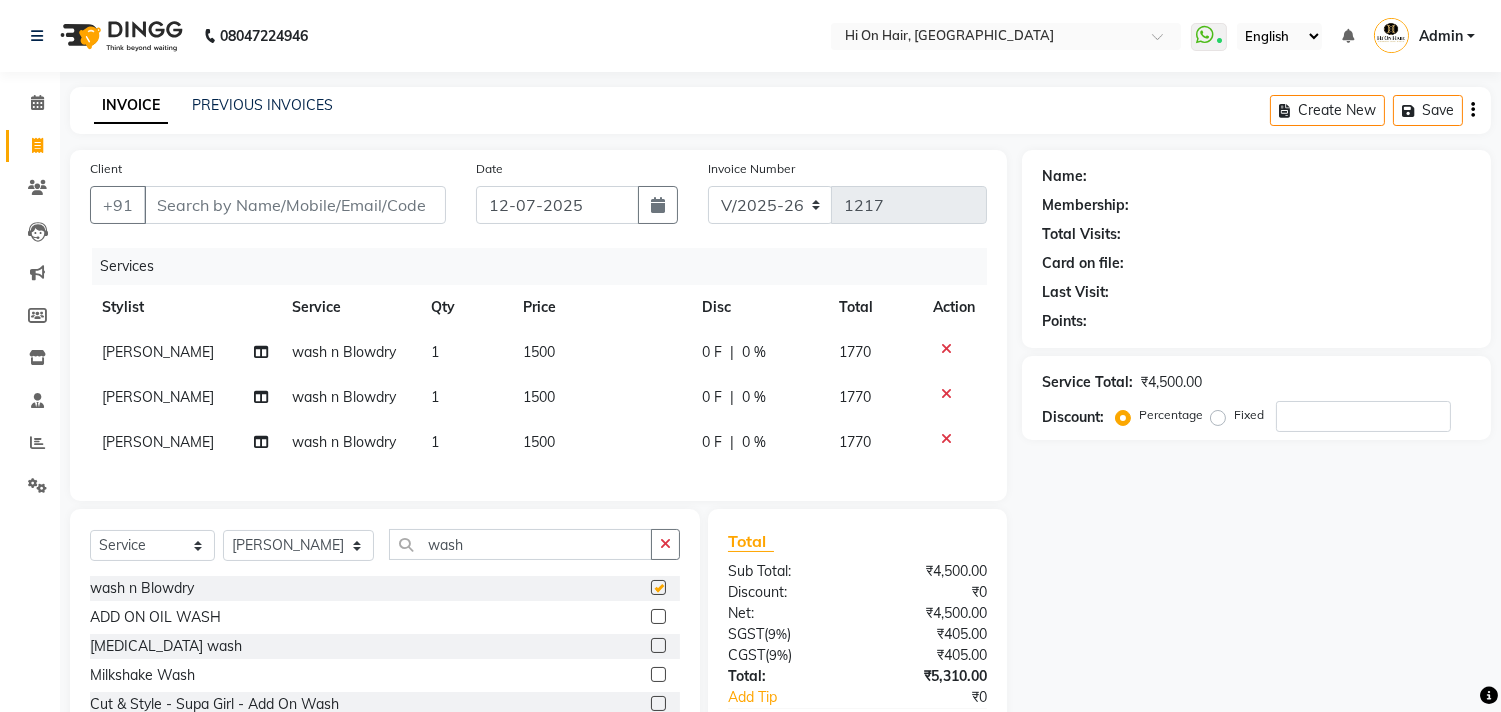 checkbox on "false" 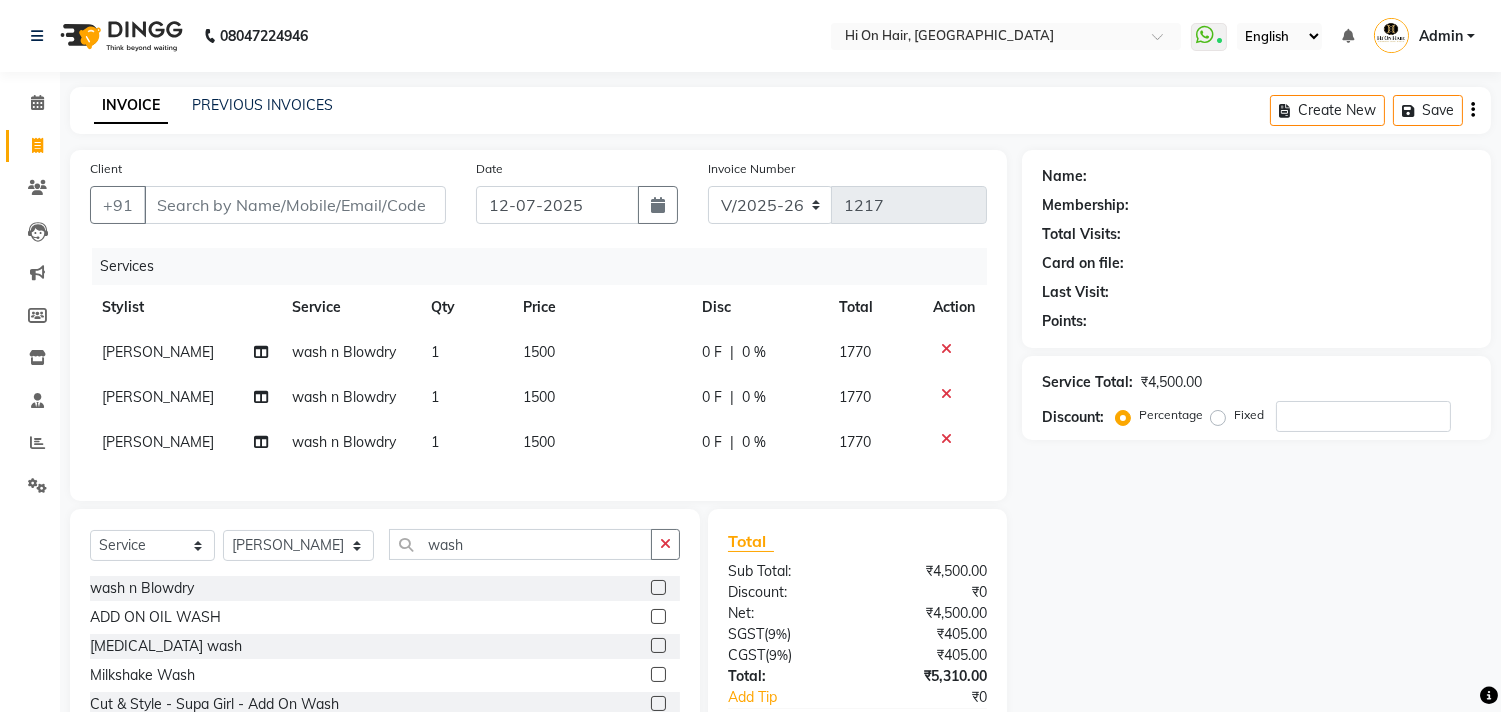 click on "1500" 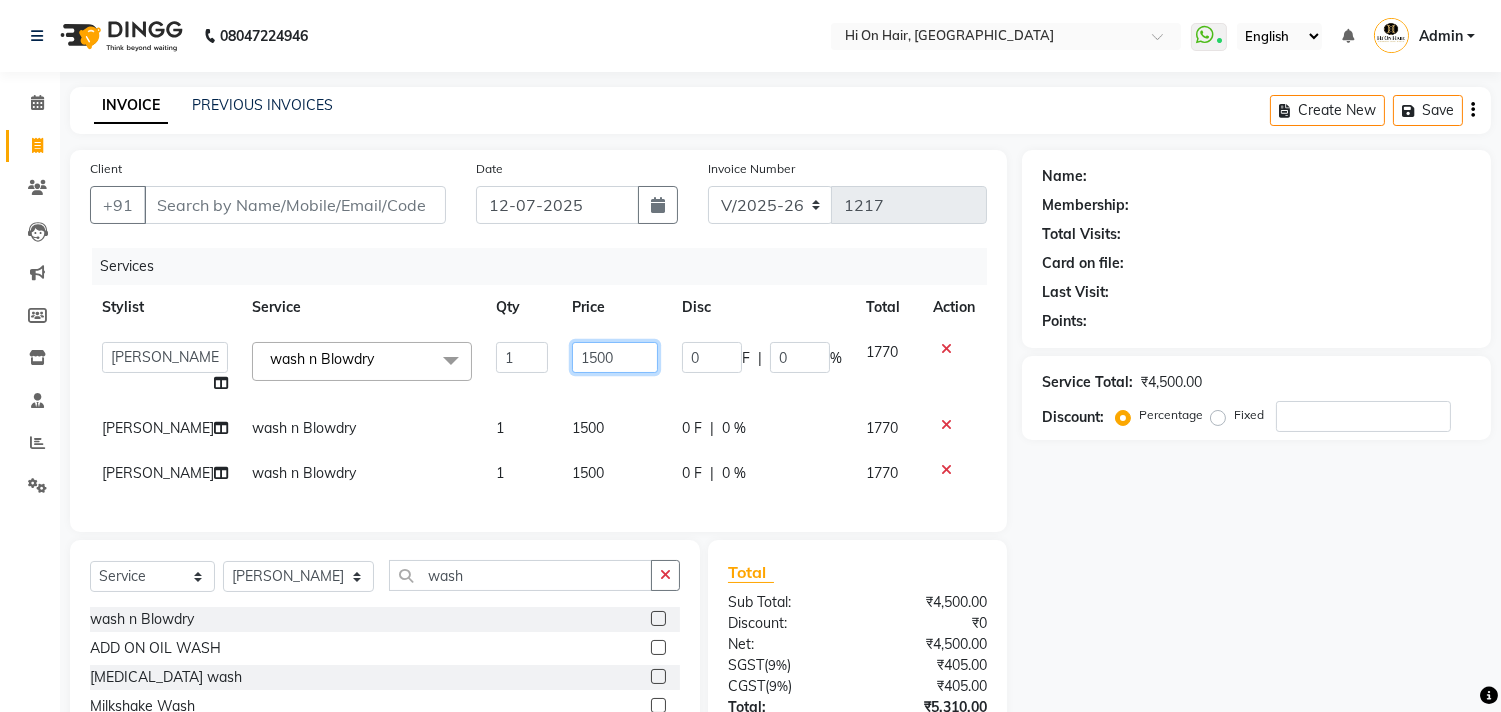 click on "1500" 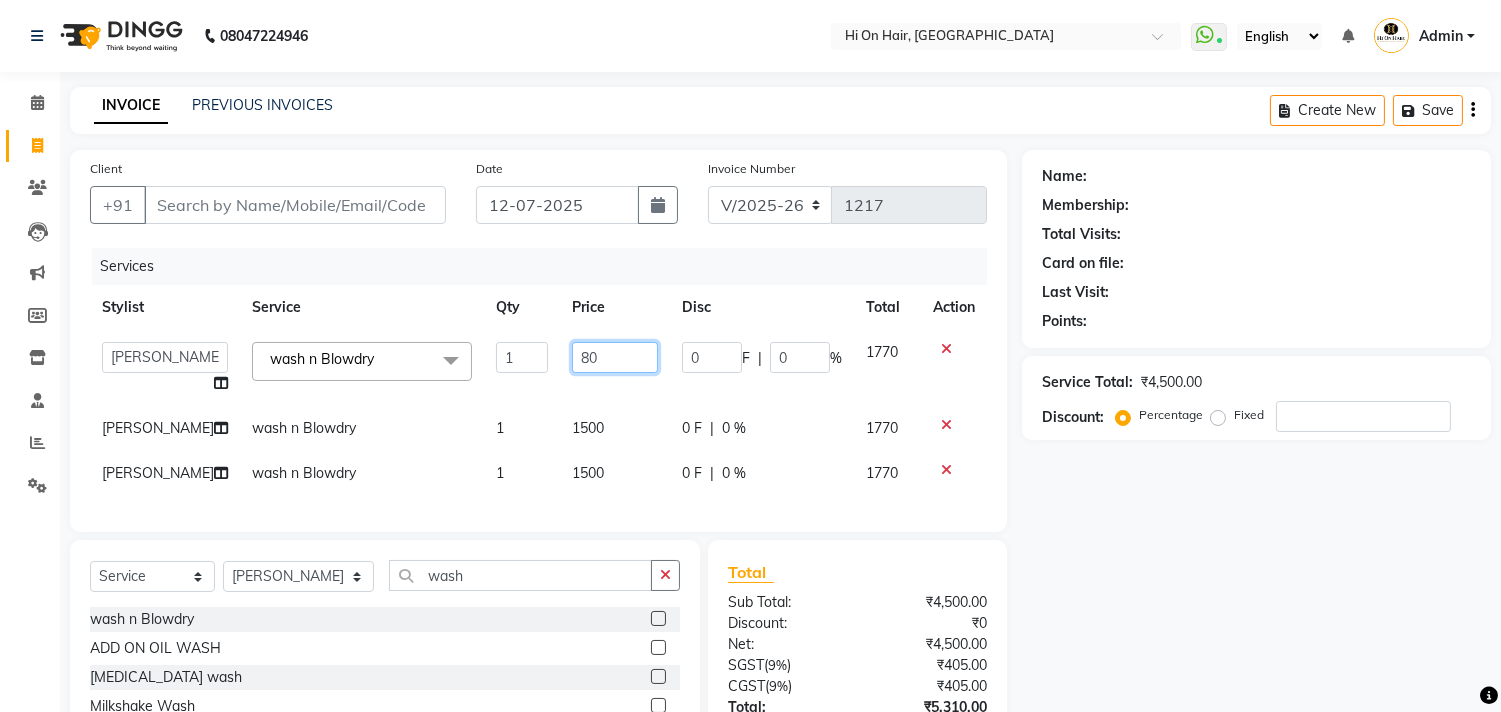type on "800" 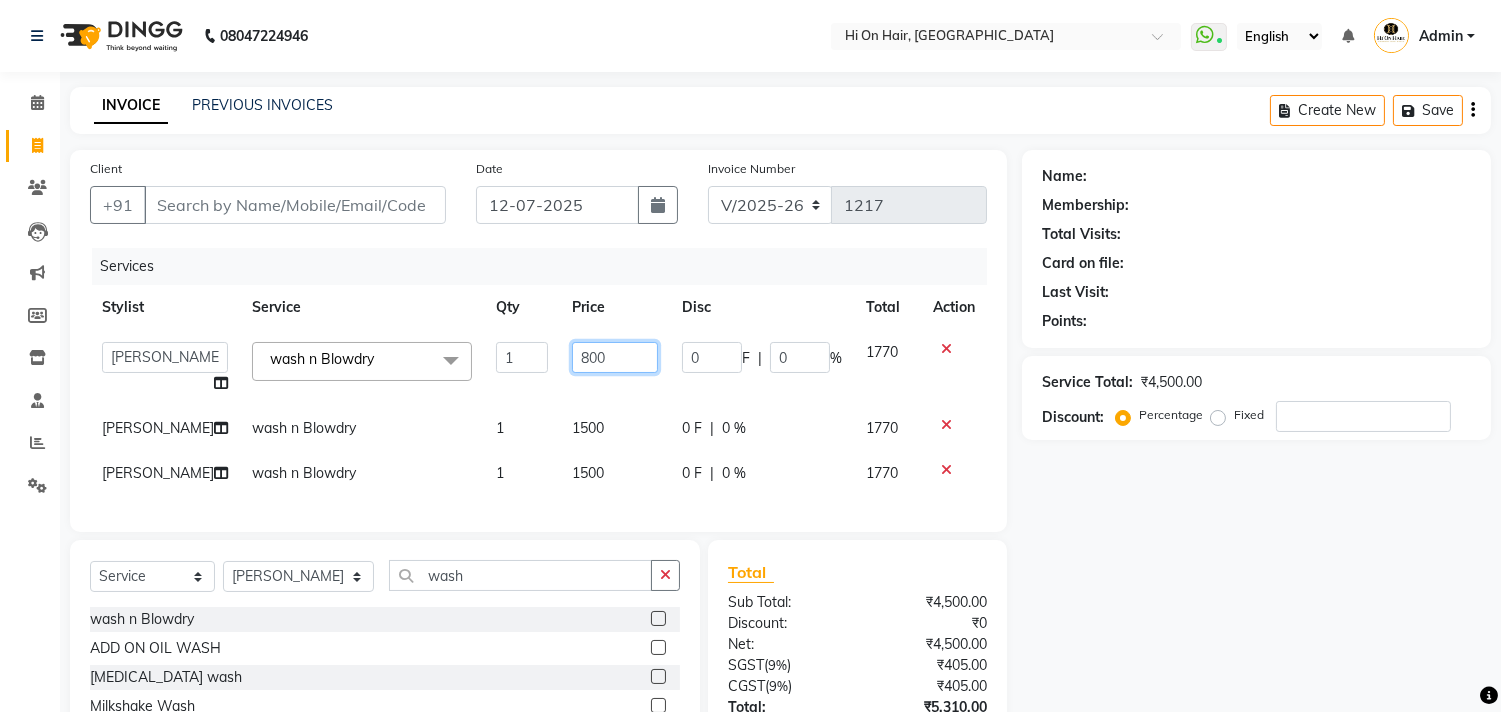 click on "800" 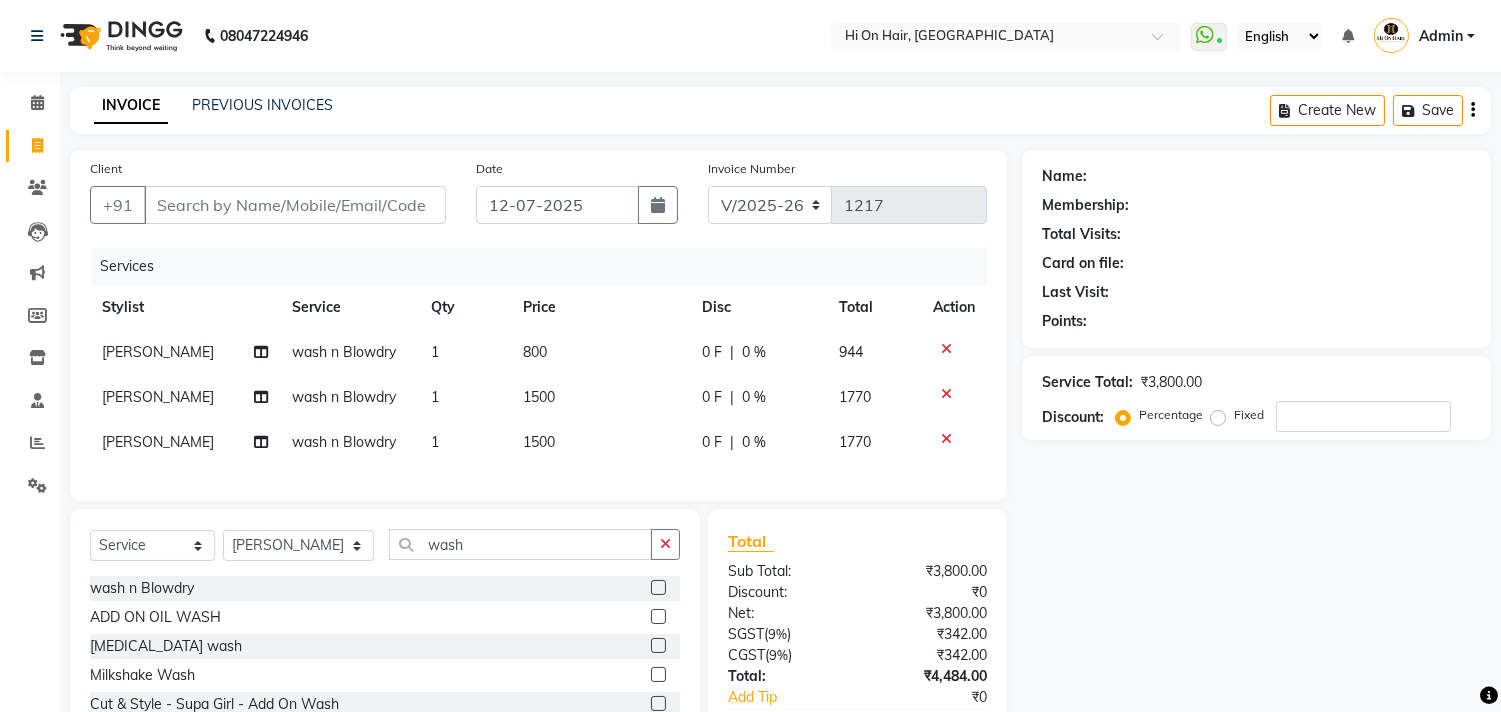 click on "Zeeshan Salmani wash n Blowdry 1 800 0 F | 0 % 944 Zeeshan Salmani wash n Blowdry 1 1500 0 F | 0 % 1770 Zeeshan Salmani wash n Blowdry 1 1500 0 F | 0 % 1770" 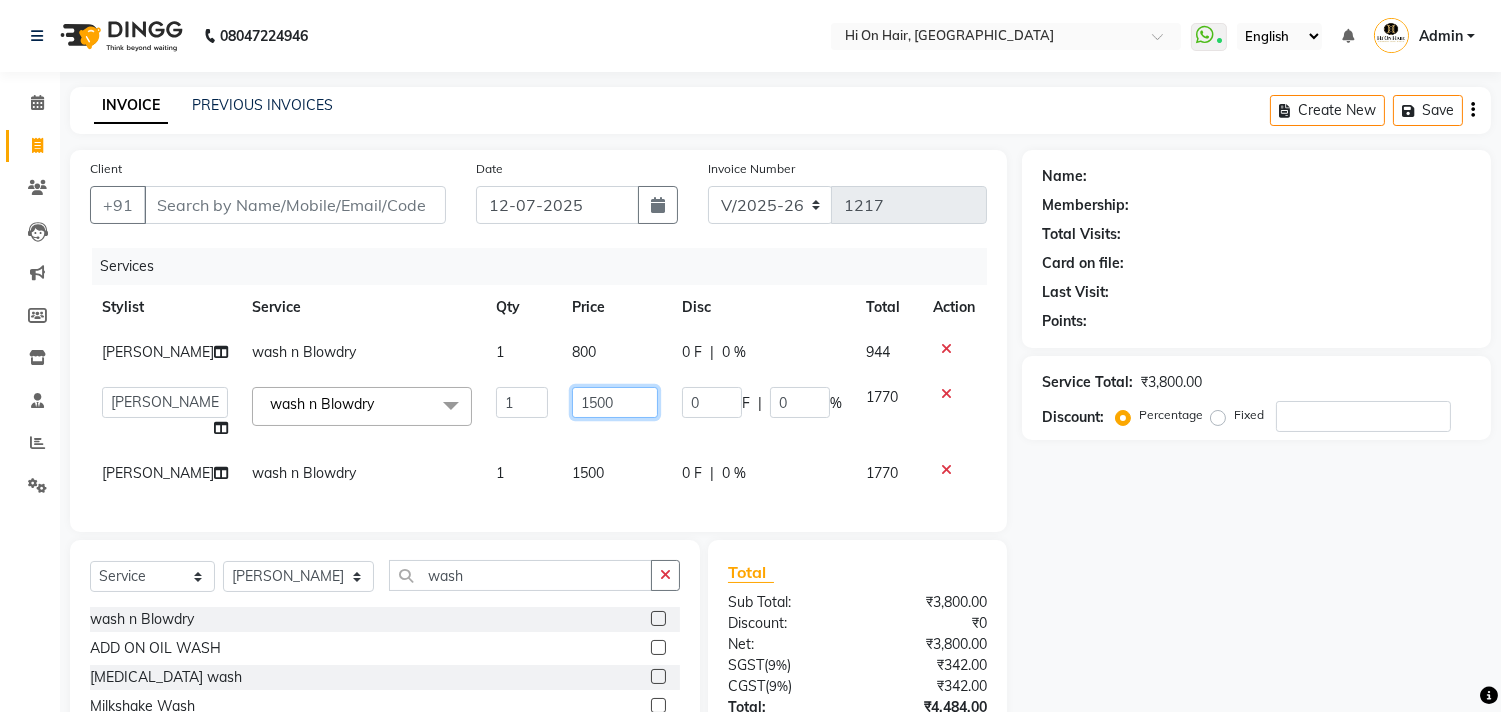 click on "1500" 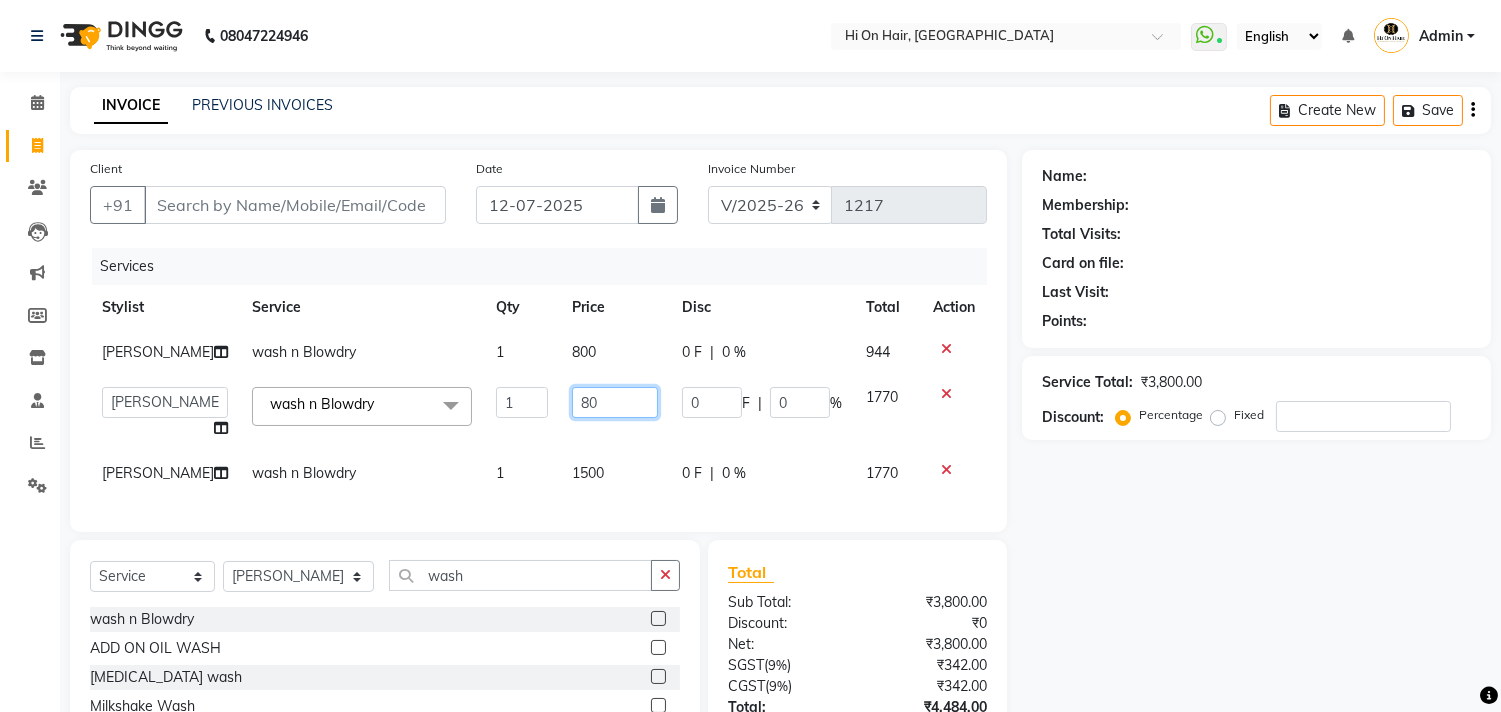 type on "800" 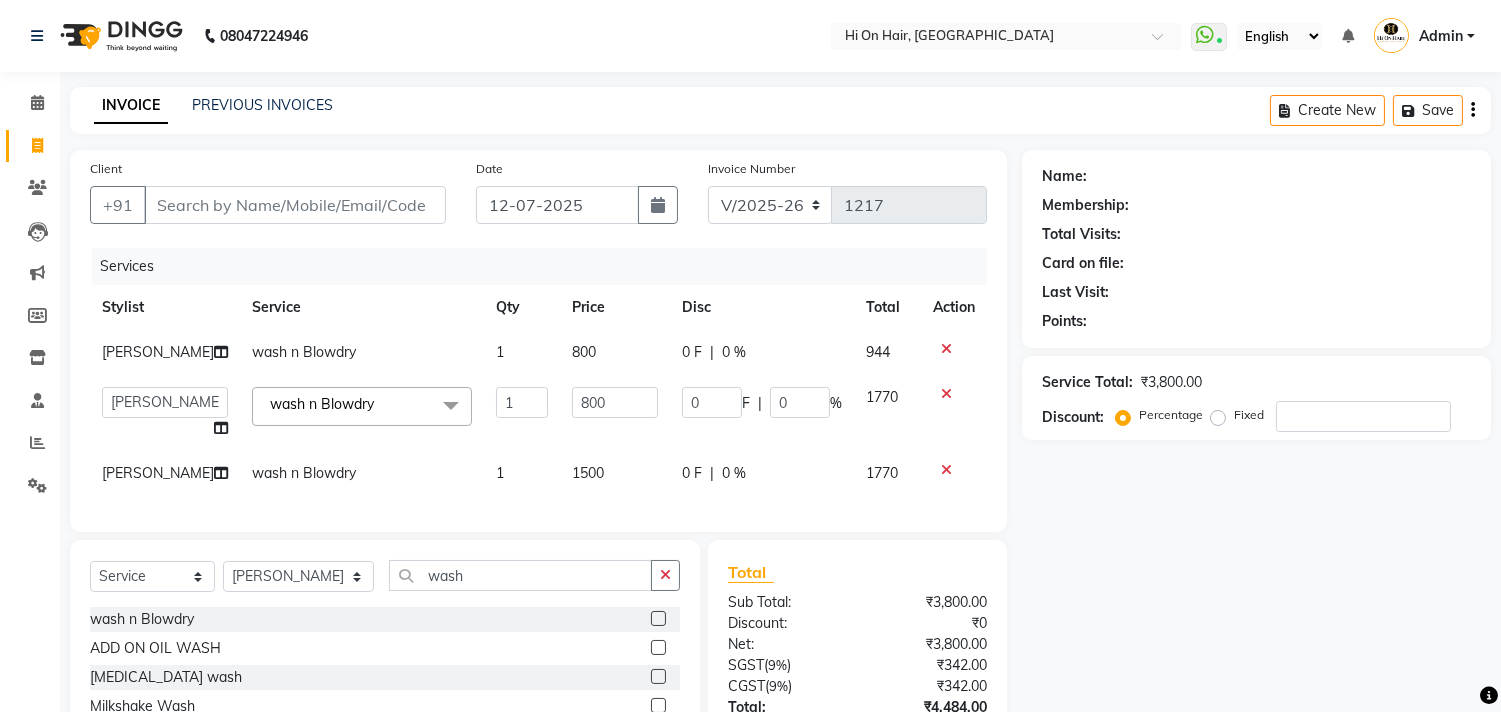 click on "Services Stylist Service Qty Price Disc Total Action Zeeshan Salmani wash n Blowdry 1 800 0 F | 0 % 944  Alim Kaldane   Anwar Laskar   Hi On Hair   MAKYOPHI   Pankaj Thakur   Poonam Nalawade   Raani   Rasika  Shelar   Rehan Salmani   Saba Shaikh   Sana Shaikh   SOSEM   Zeeshan Salmani  wash n Blowdry  x ARGAN COCKTAIL ARGAN SPA FRINGE - STRAIGHTENING HAIR EXTENSION REMOVAL HAIR EXTENSIONS INTEGRITY UPTO SHOULDER MOISTURE PLUS SPA (Upto Shoulder) NANO PLASTIA (Very Short) OLA PLEX STAND ALONE OLA PLEX TREATMENT SLIVER SHINE COCKTAIL STENSILS STRAIGHTNING (ABOVE SHOULDER) STRAIGHTNING (BELOW SHOULDER) STRAIGHTNING (UPTO WAIST) STRAIGHTNING (VERY SHORT) Colour Care milkshake Spa foot massage Nose wax file/cut file/cut/polish outcurls Blow dry Aroma Manicure eyebrows/upperlips wash n Blowdry UPPERLIPS PINKINI WAX face Dtan Cateye gel polish Aroma Pedicure AVL pedicure marine sea alga face bleach Bomb pedicure Bomb Manicure AVL Manicure marine sea alga Feet Wax ADD ON OIL WASH FEET DTAN Polish change Ola Plex Spa" 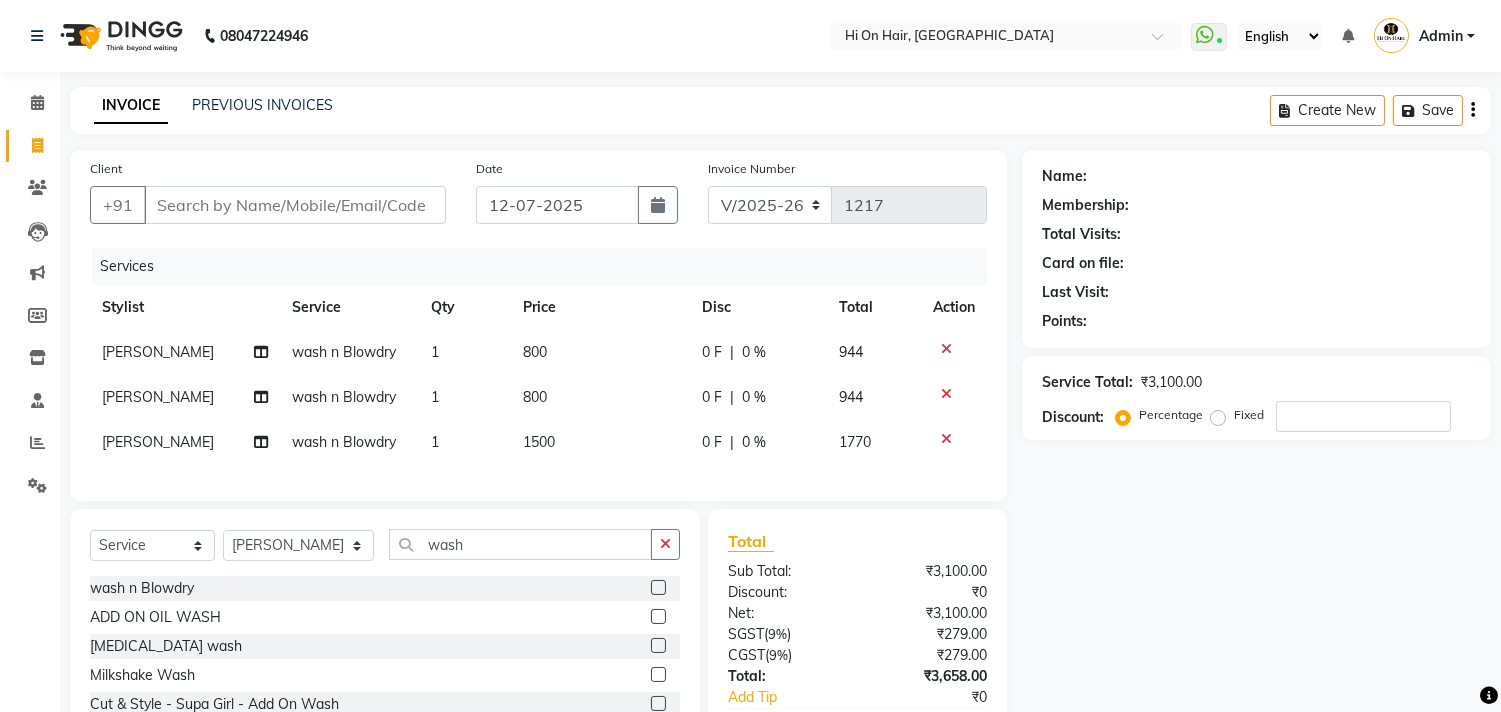 click on "1500" 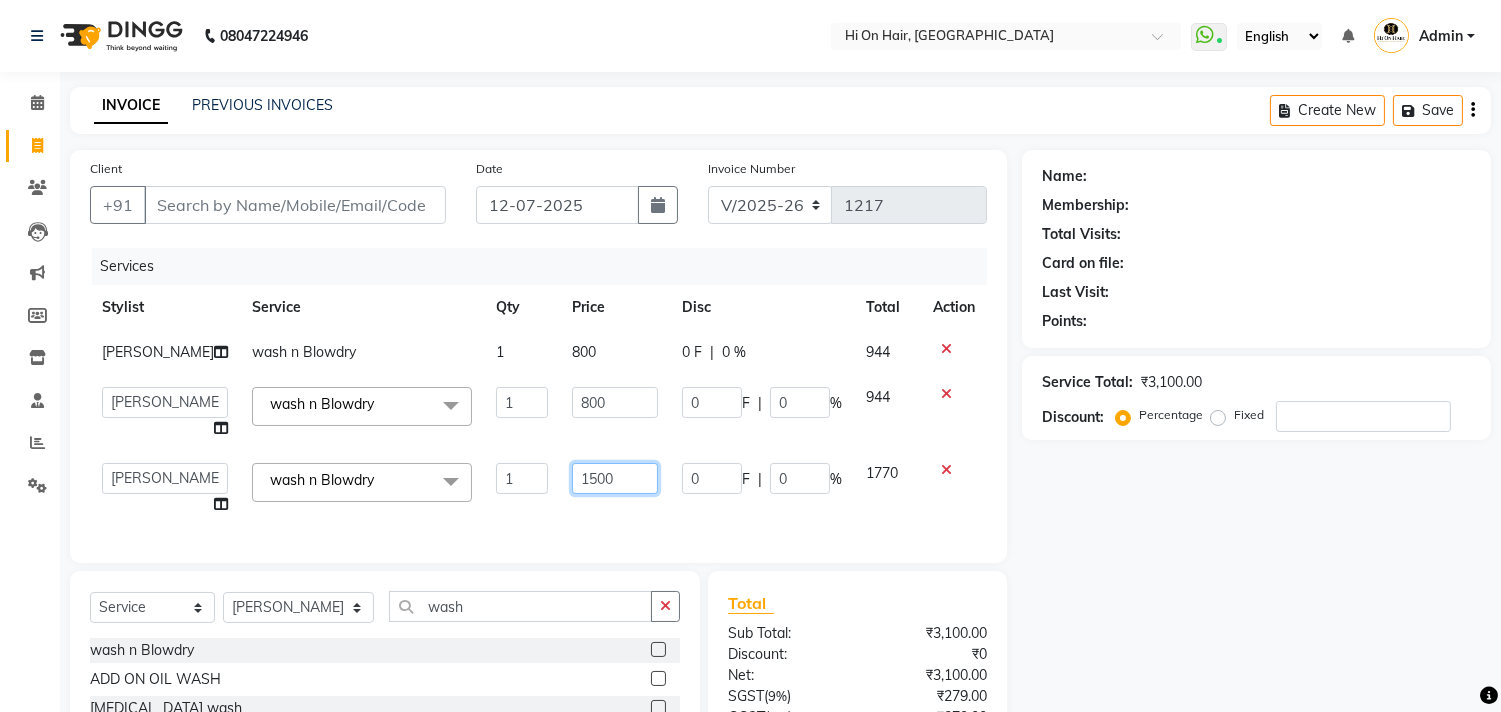 click on "1500" 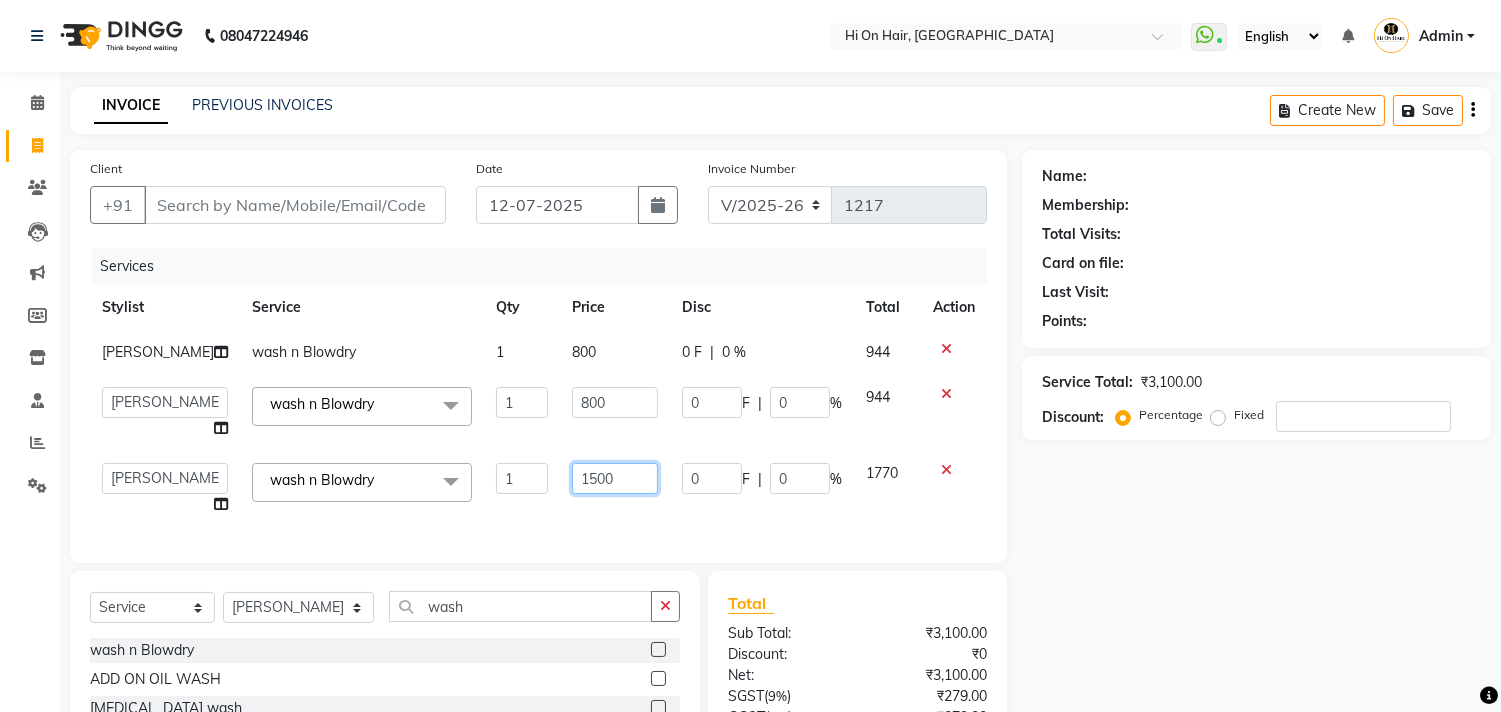 click on "1500" 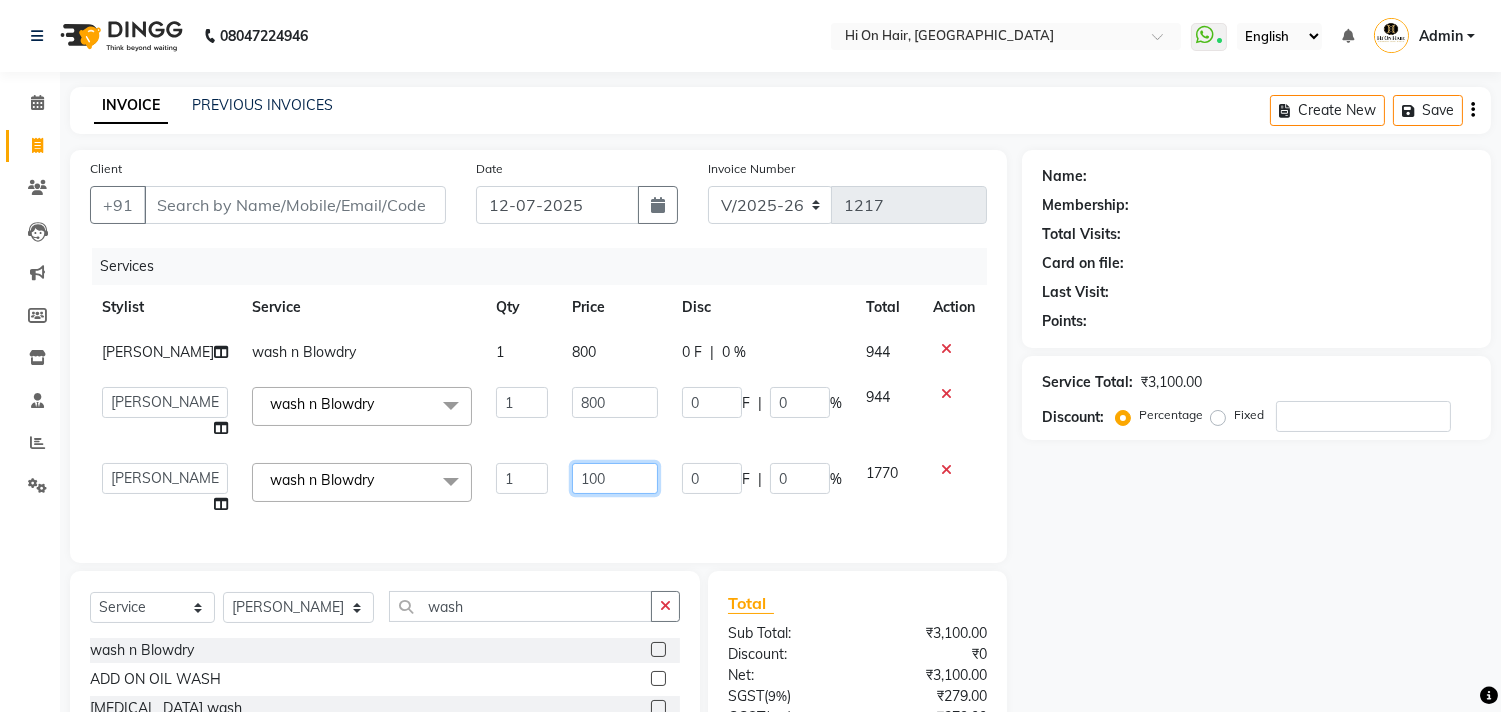 type on "1000" 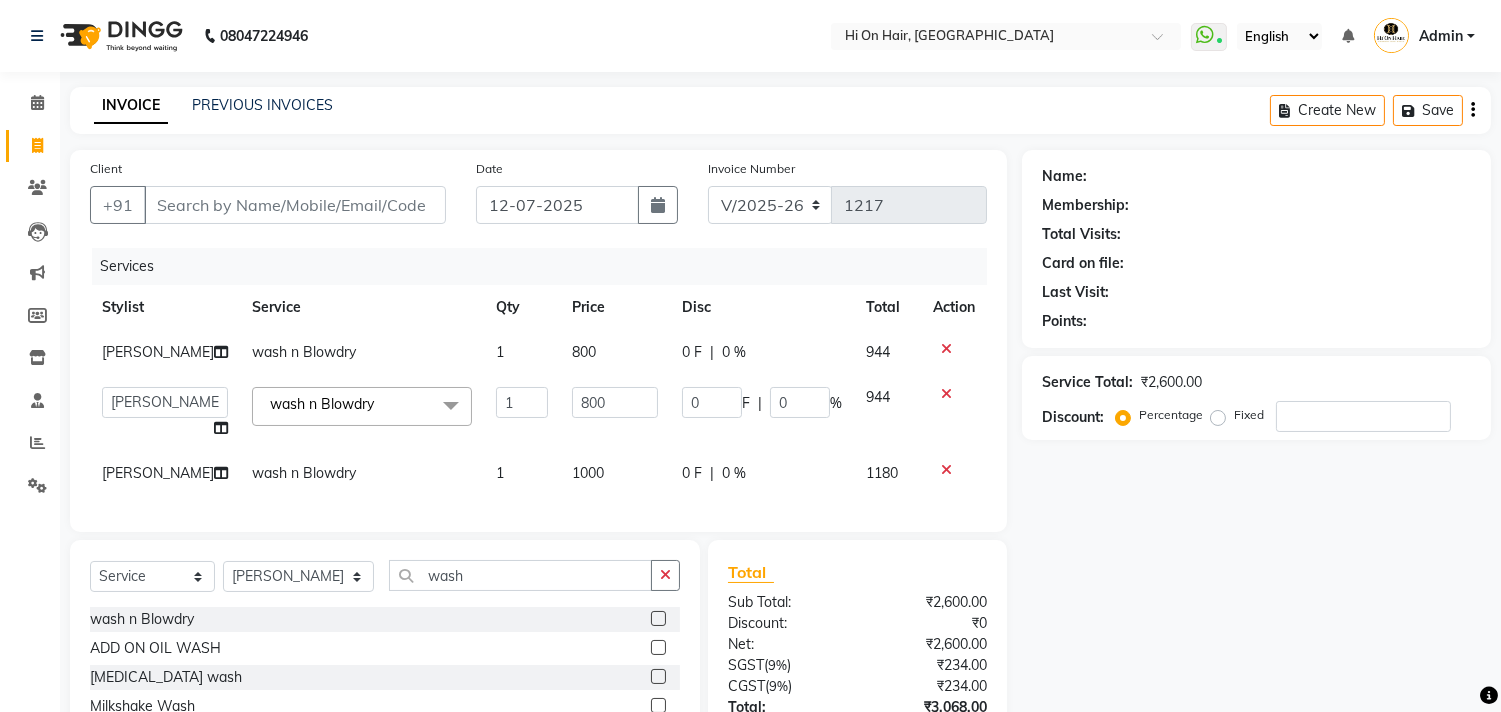 click on "1000" 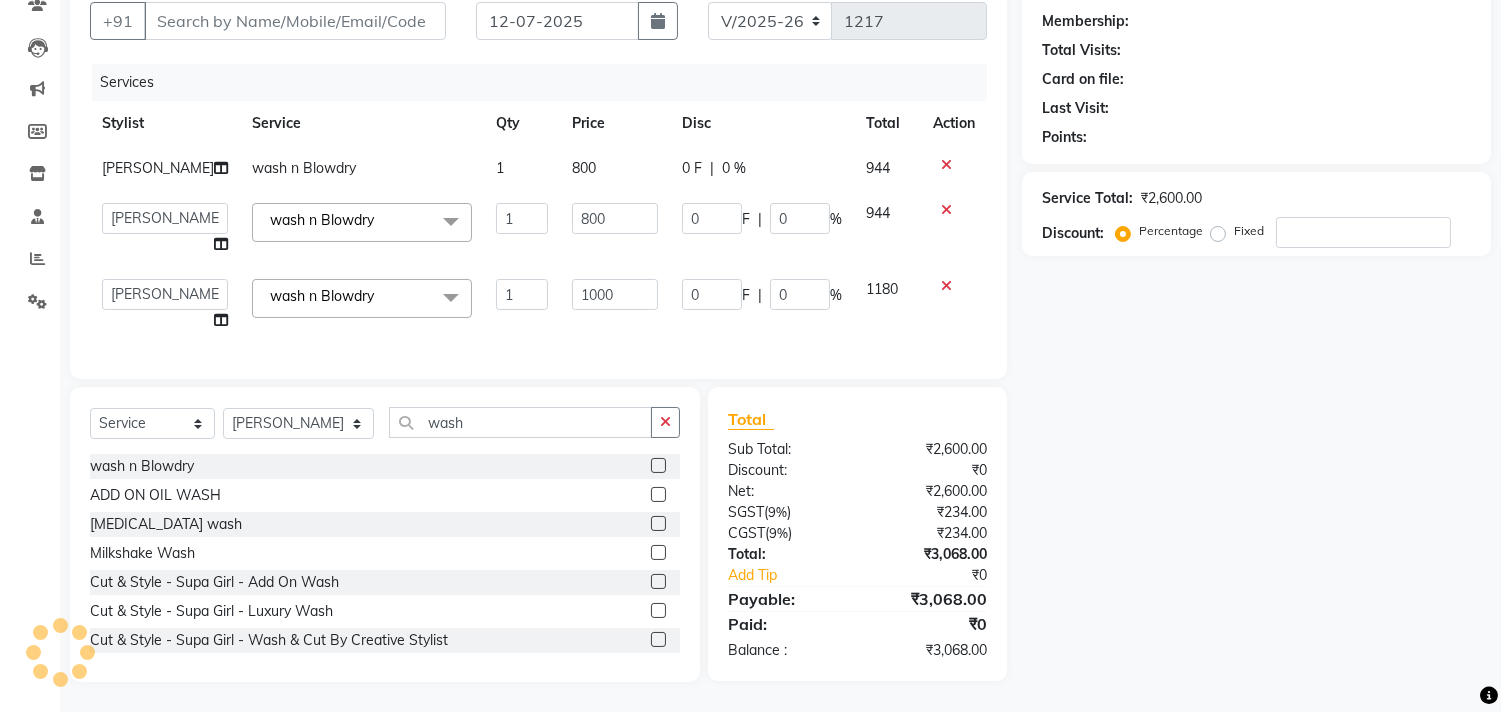 scroll, scrollTop: 222, scrollLeft: 0, axis: vertical 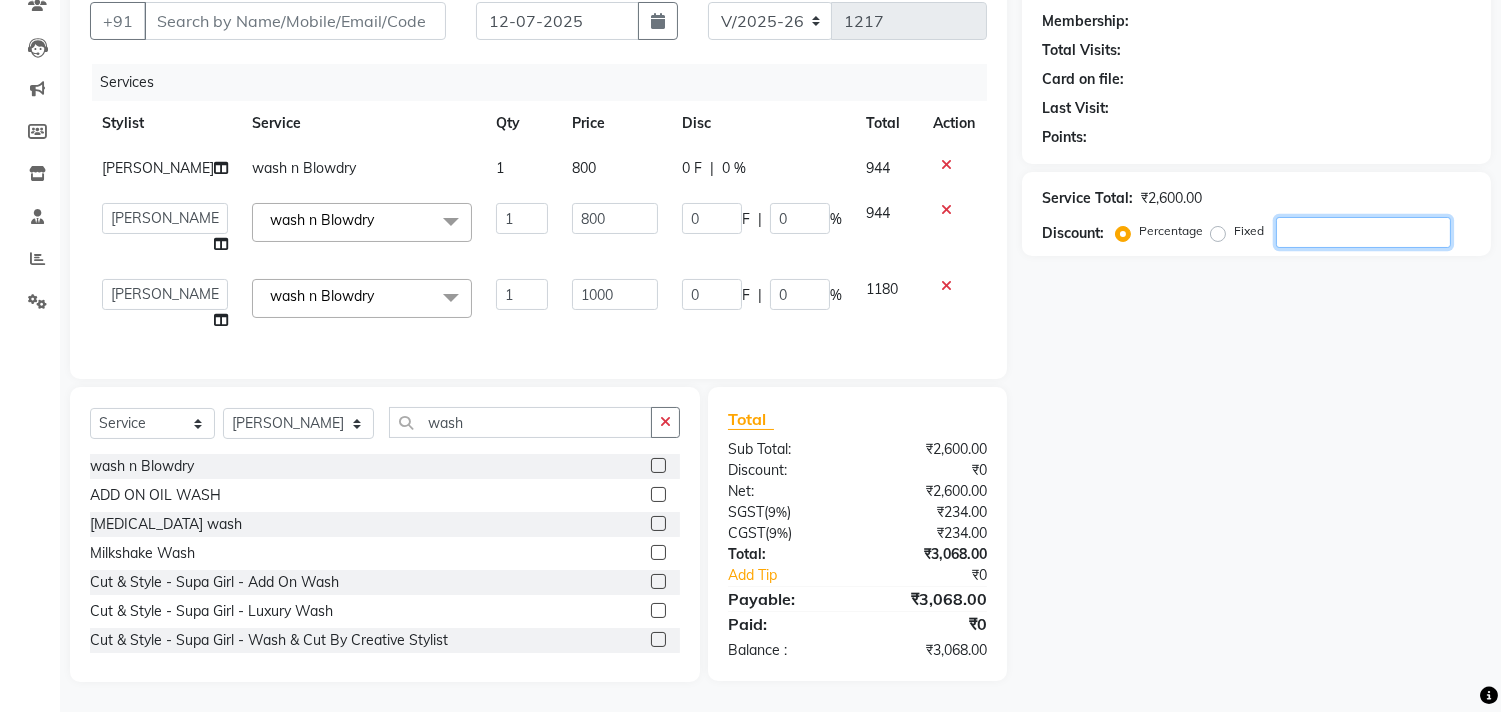 click 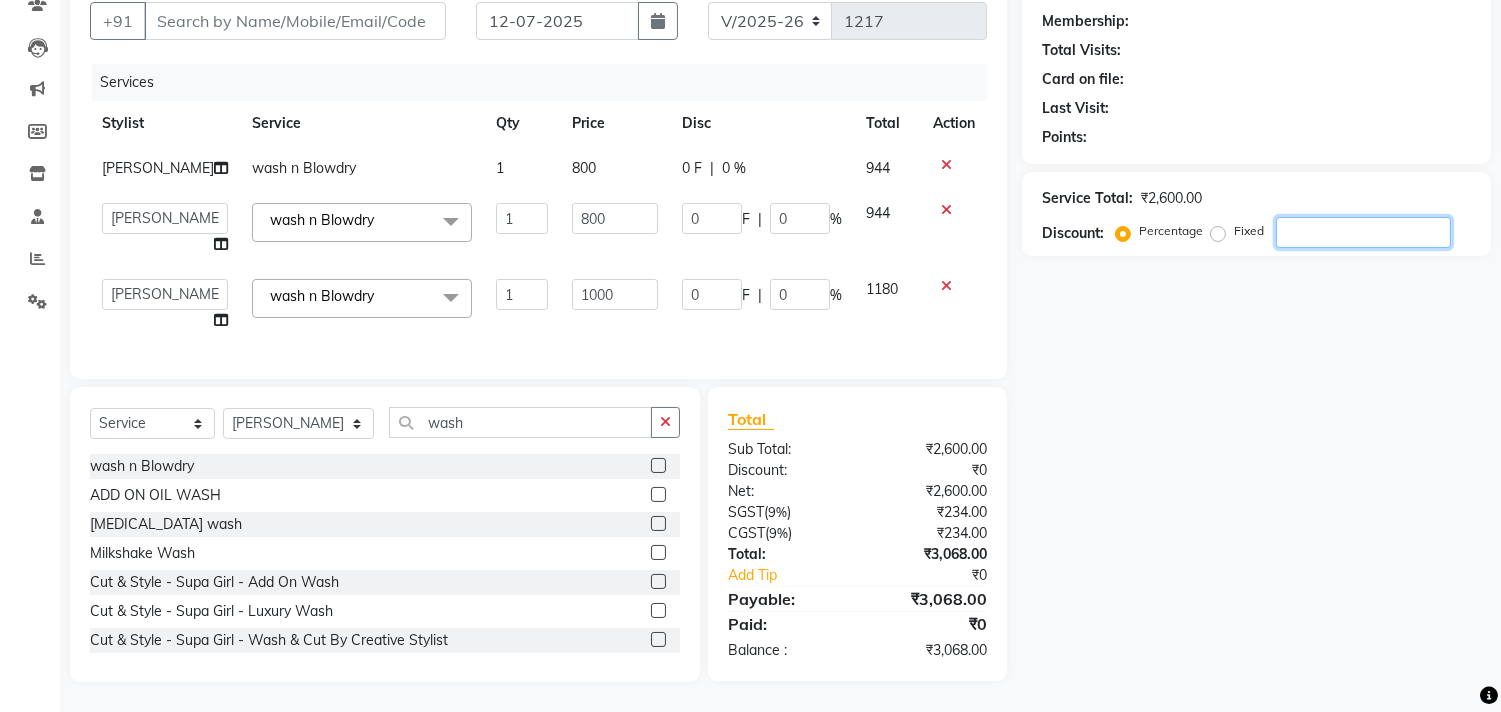 type on "2" 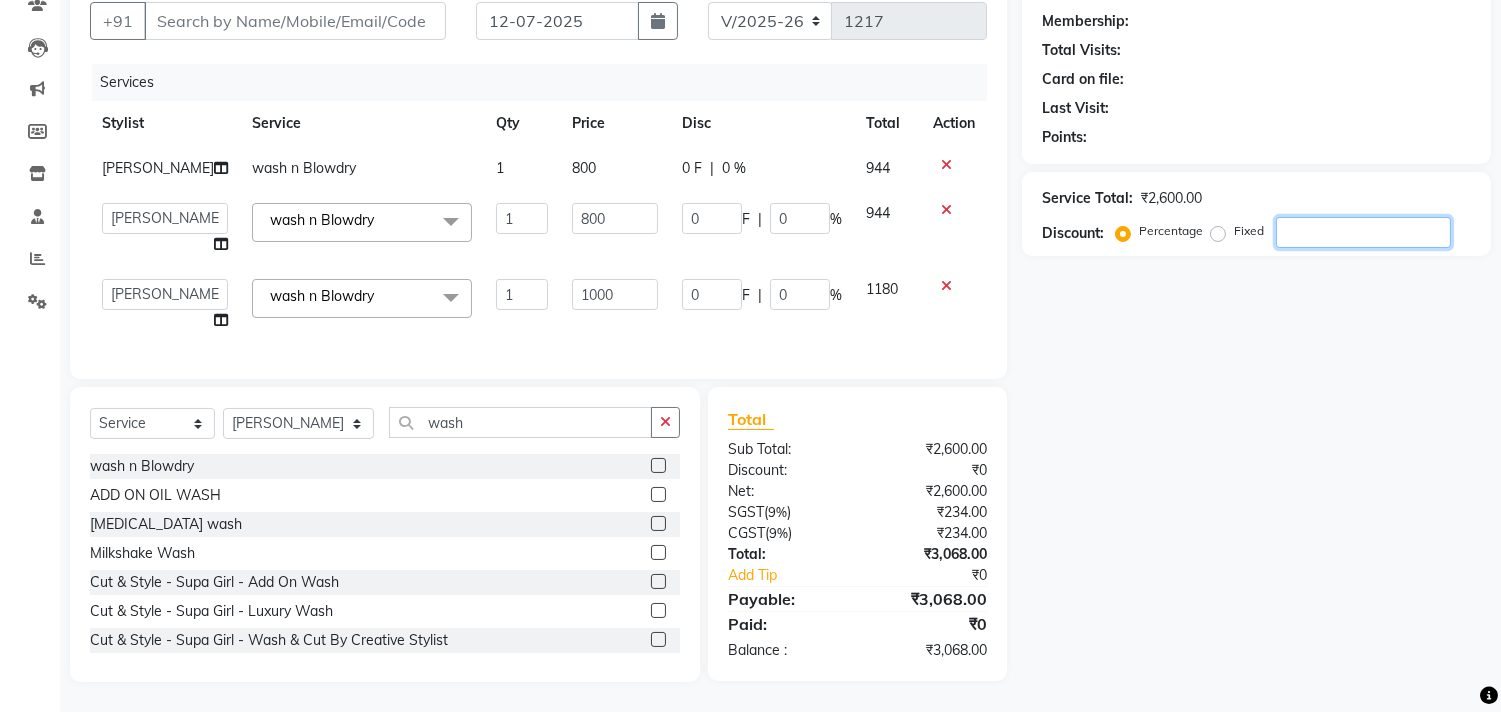 type on "16" 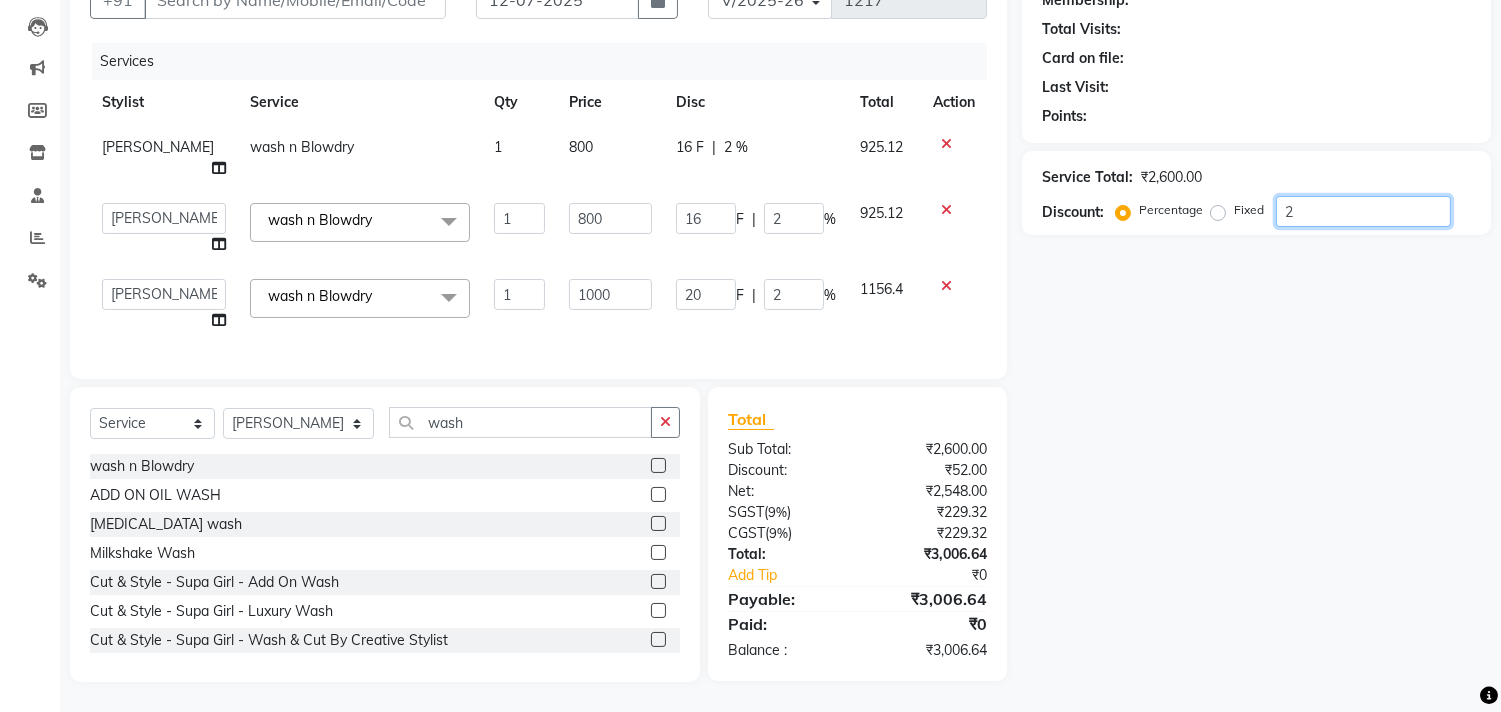 type on "20" 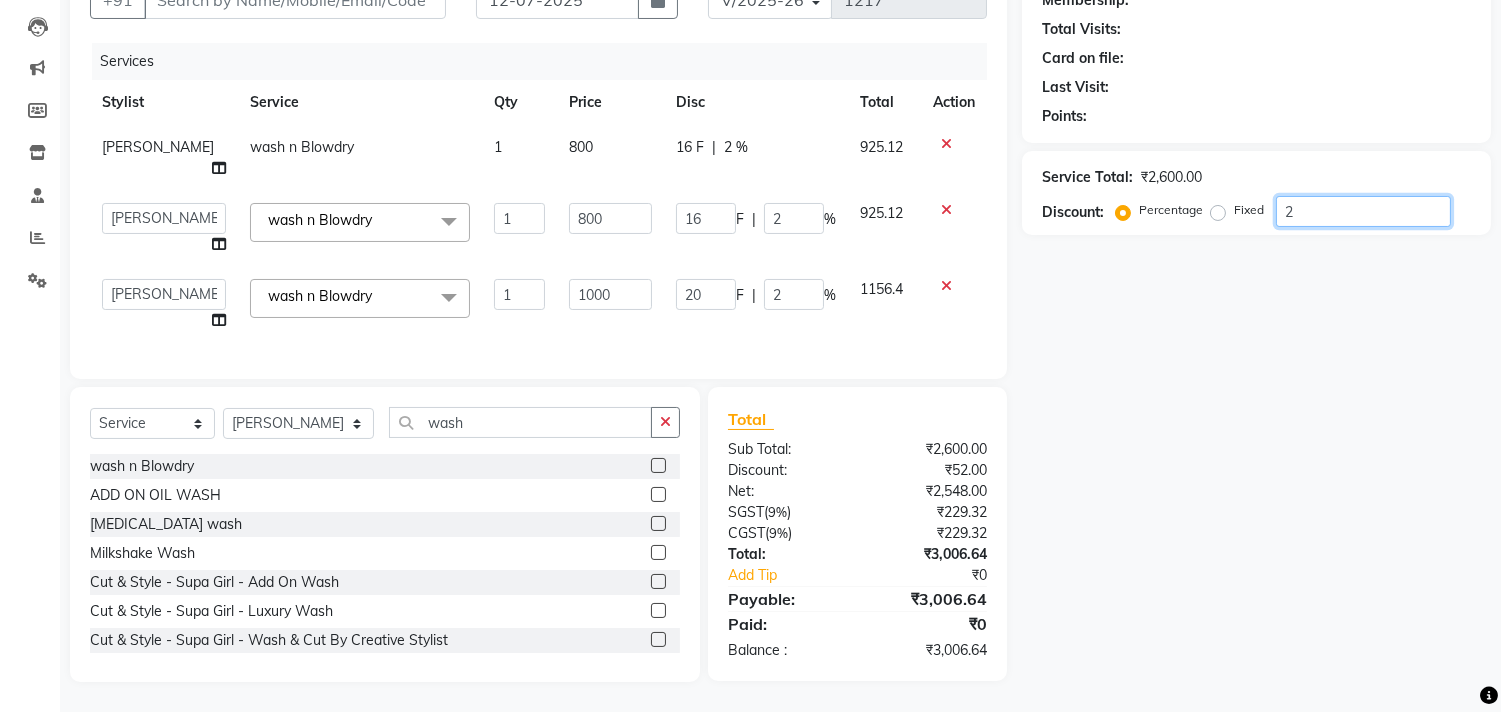 type on "160" 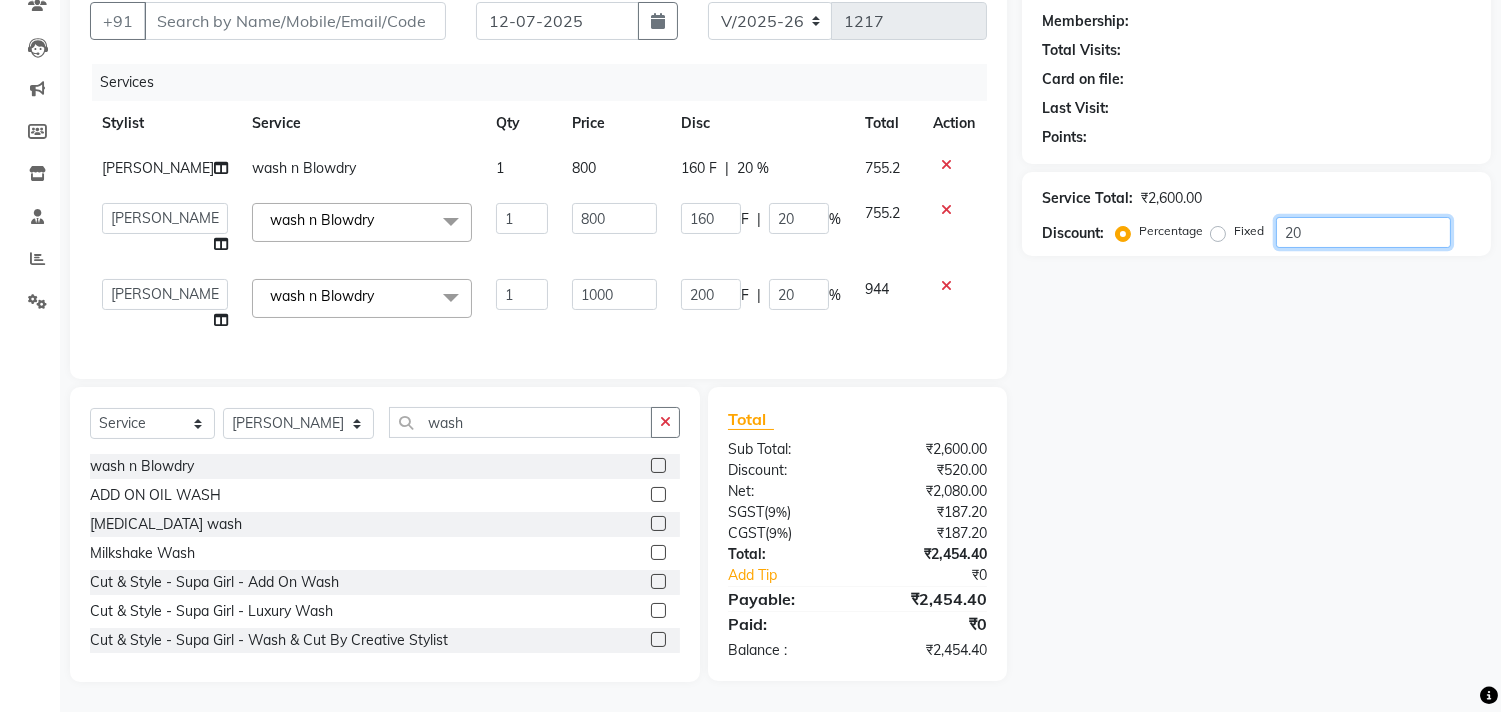 type on "20" 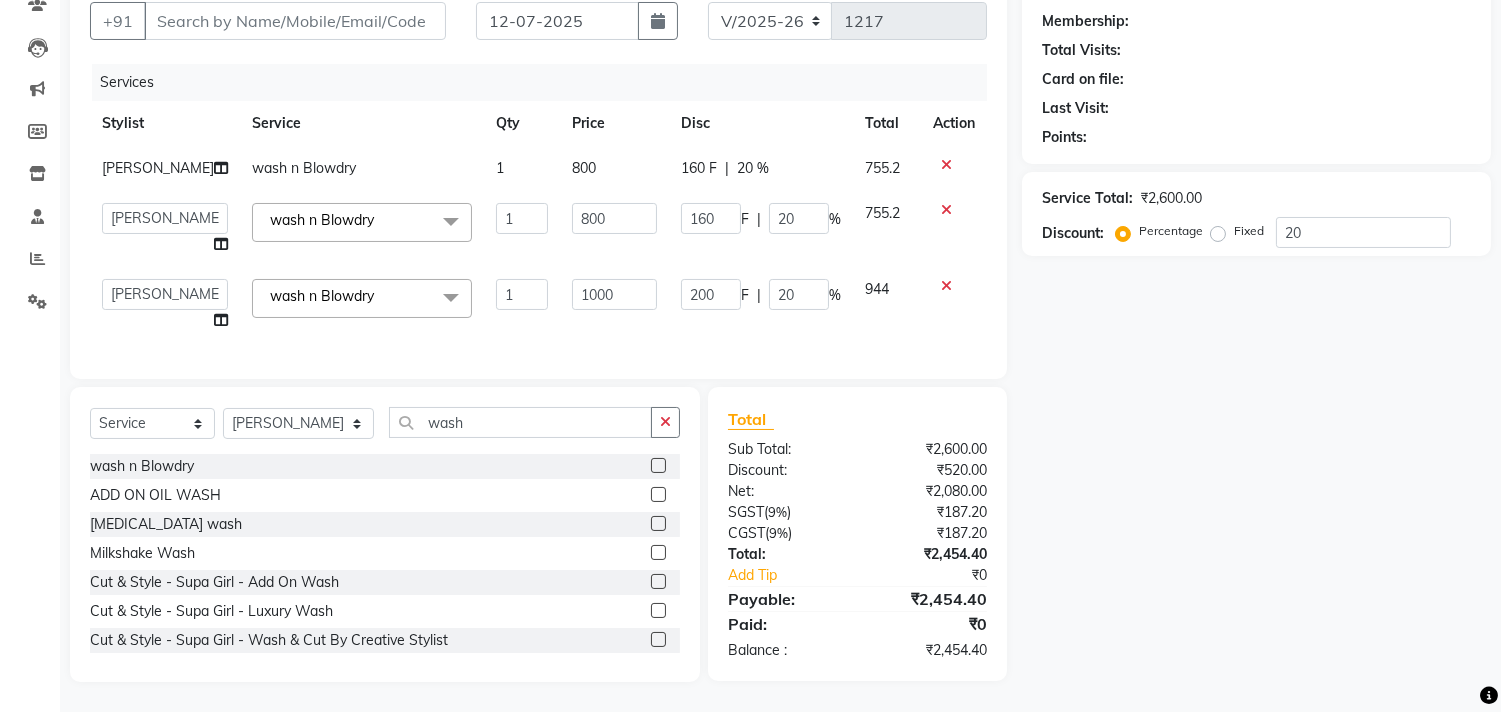 click on "200 F | 20 %" 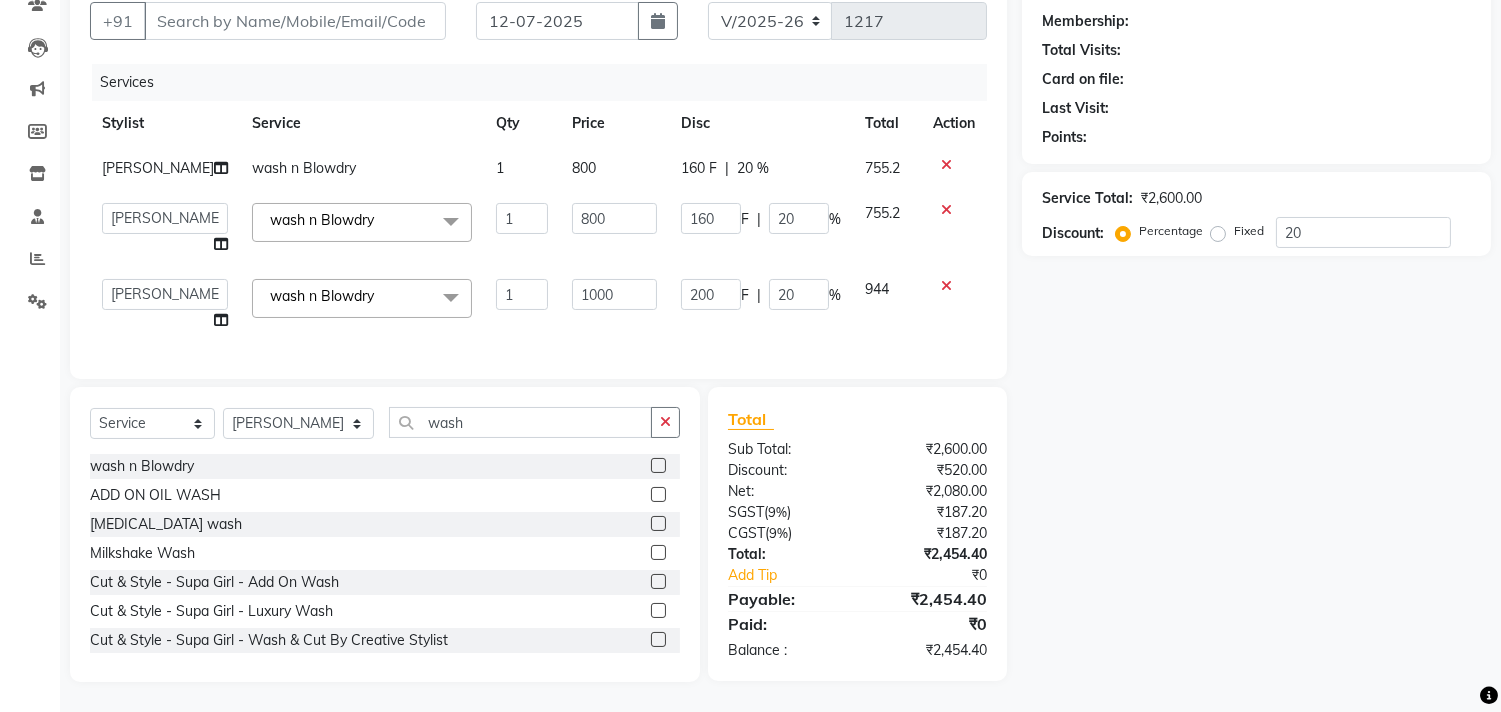 click on "800" 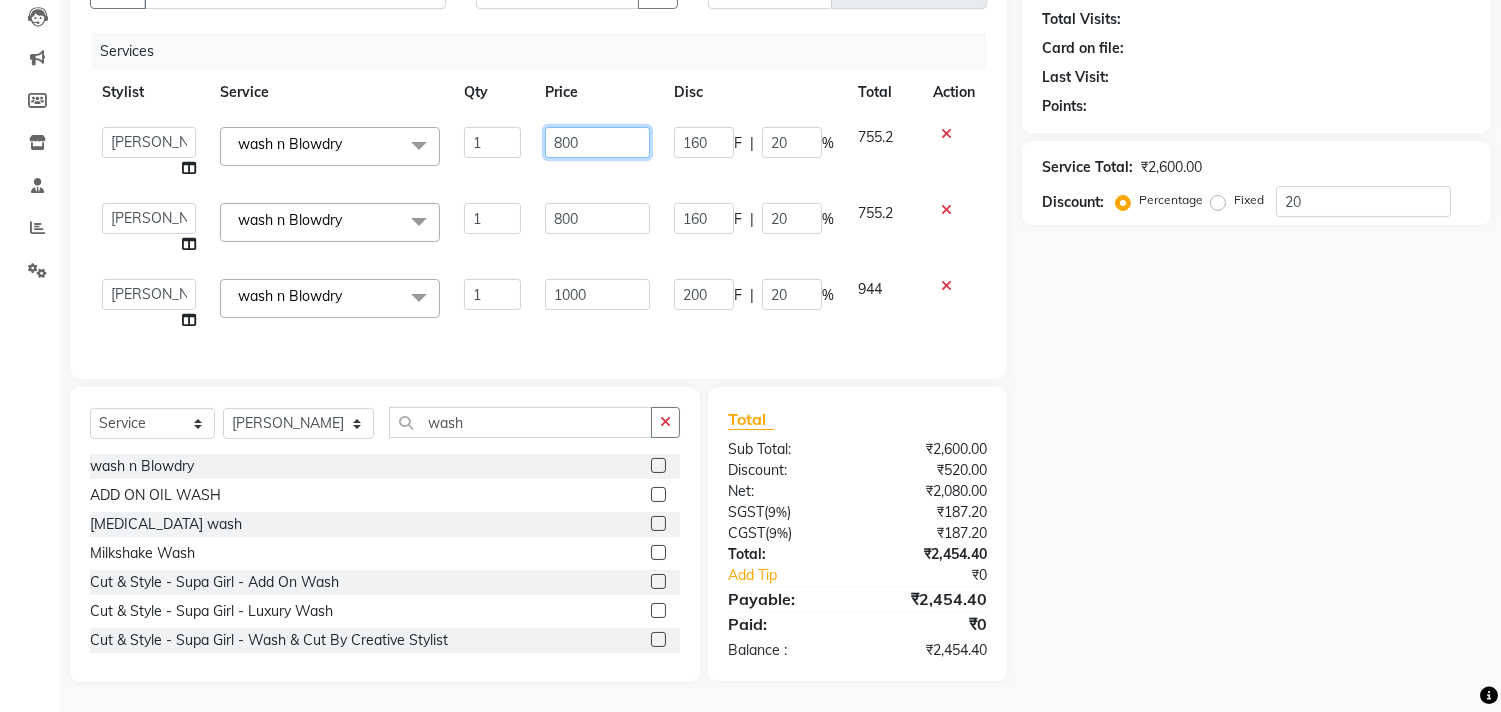 click on "800" 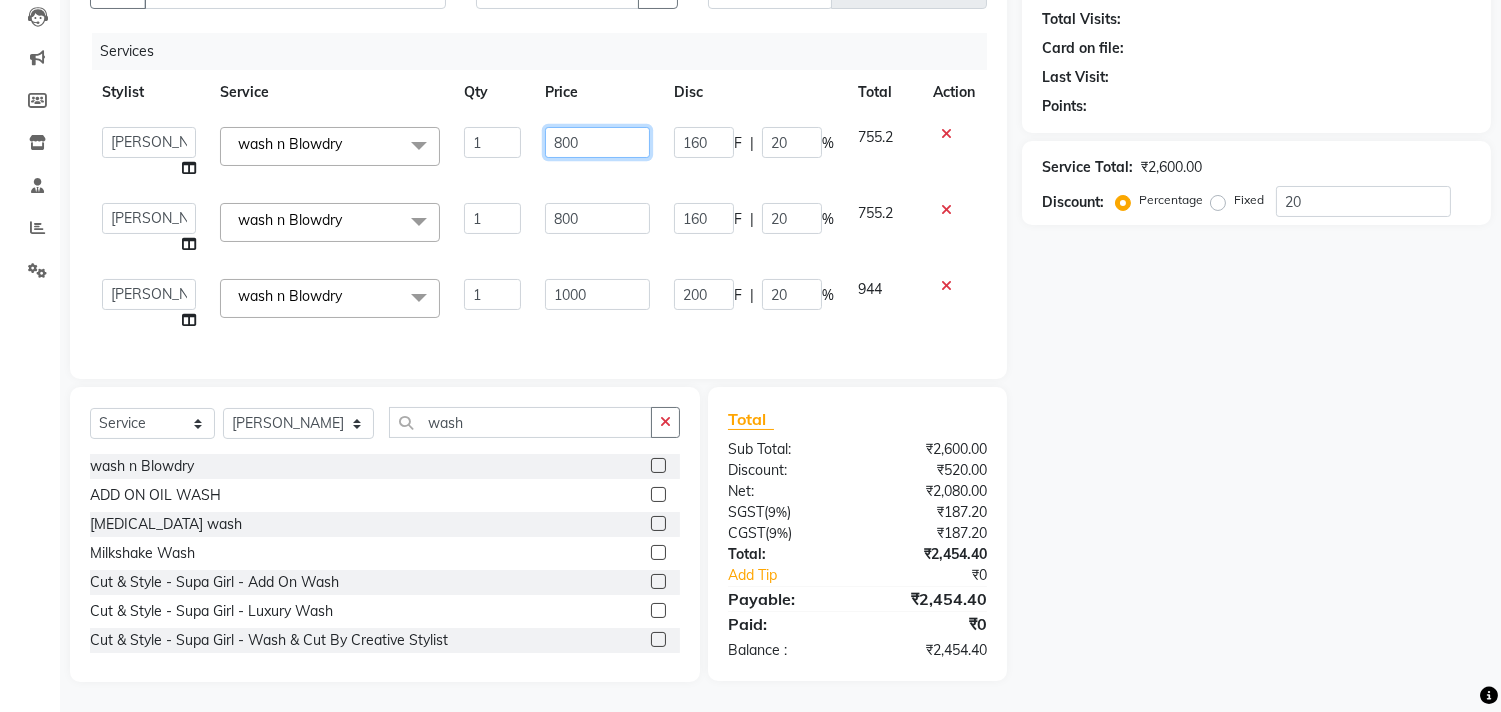 click on "800" 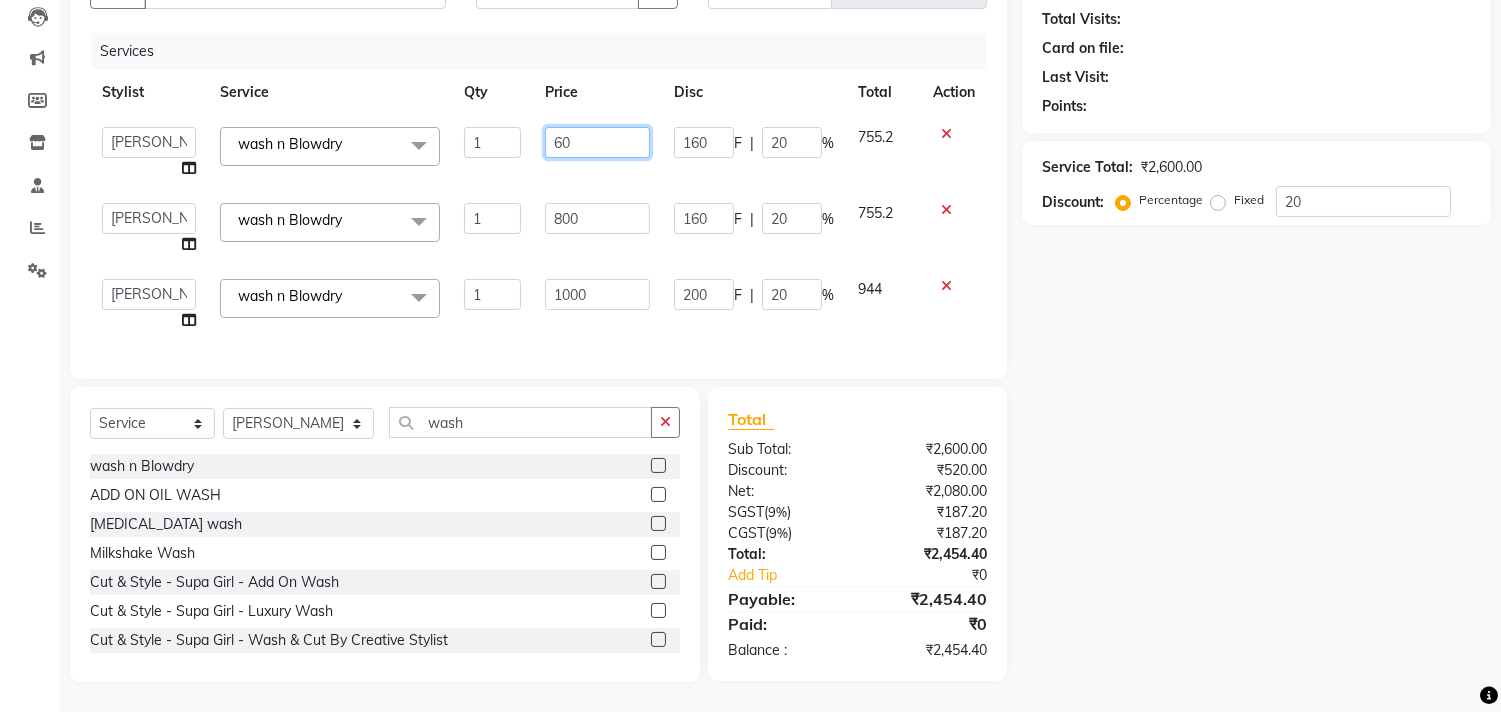 type on "600" 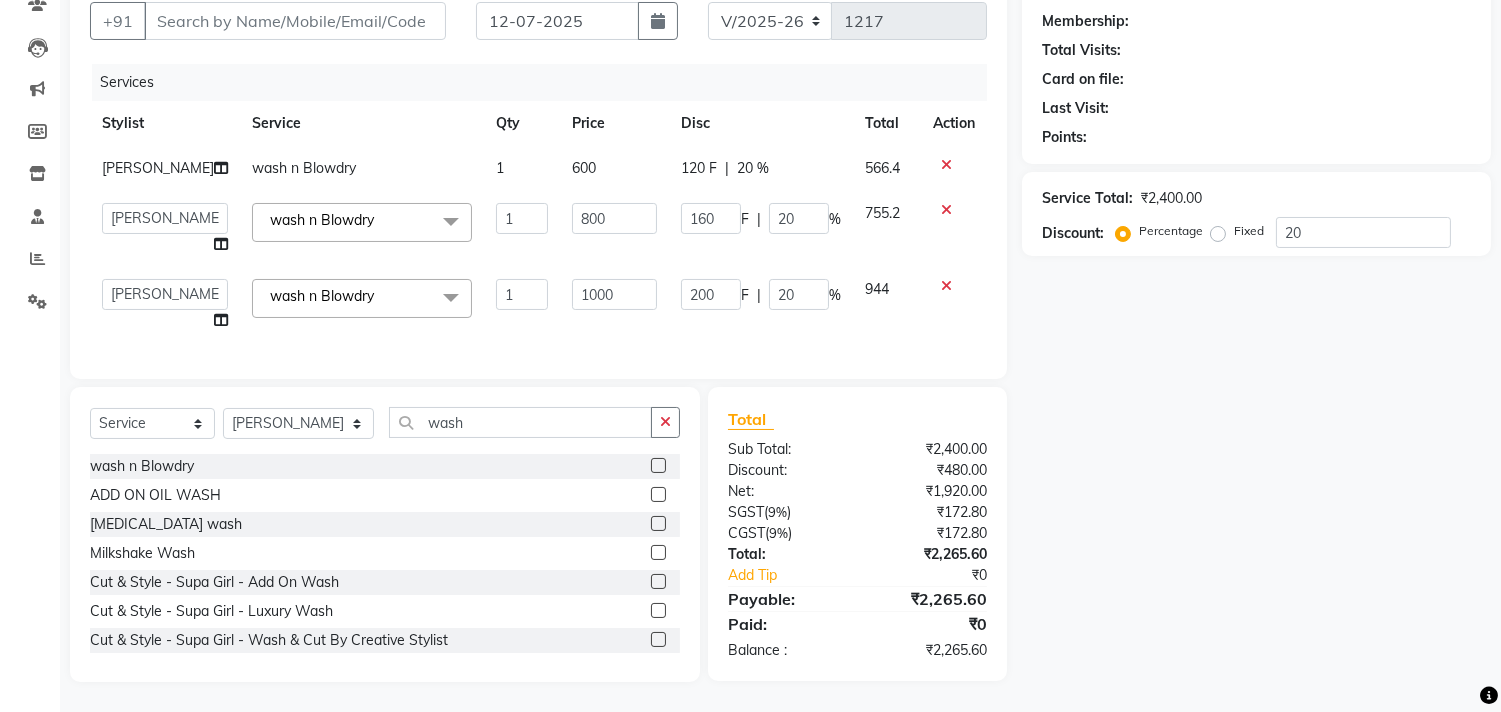 click on "600" 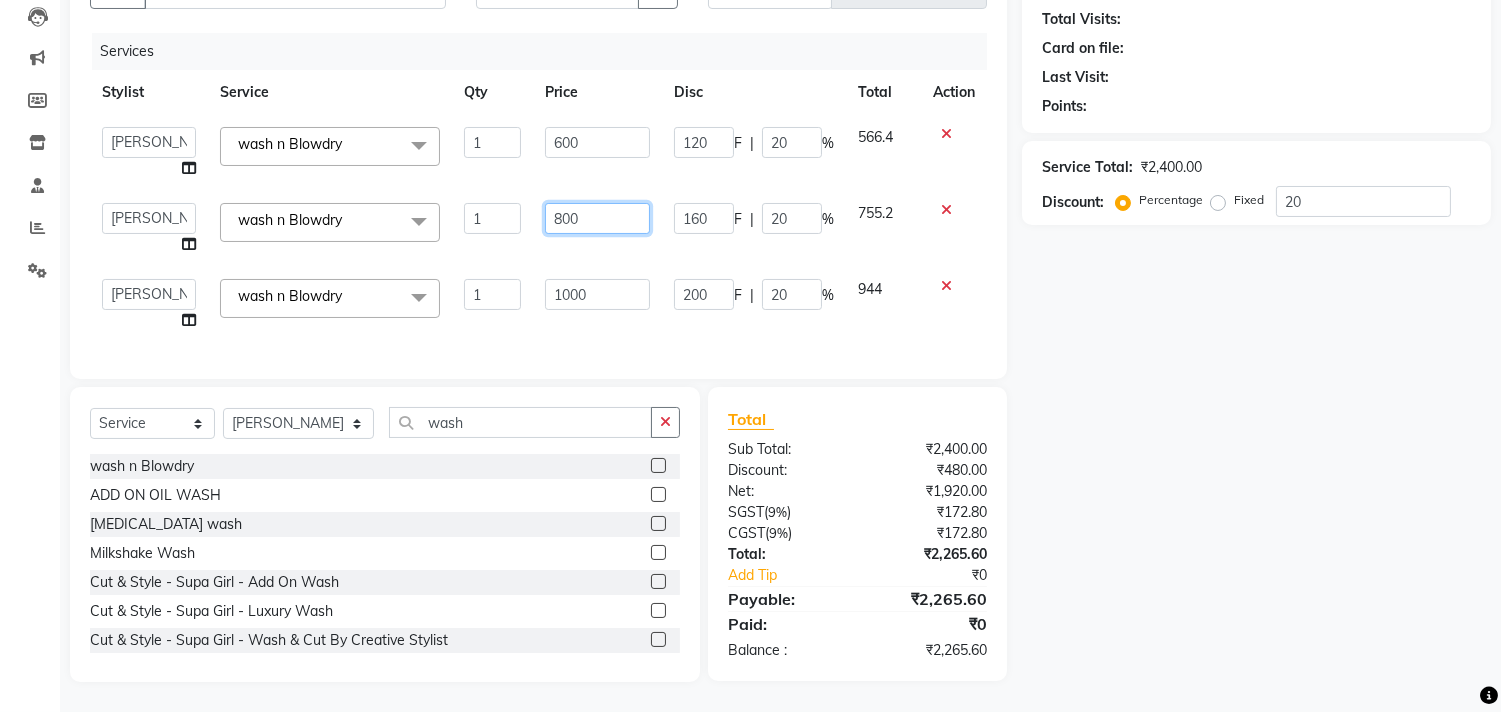 click on "800" 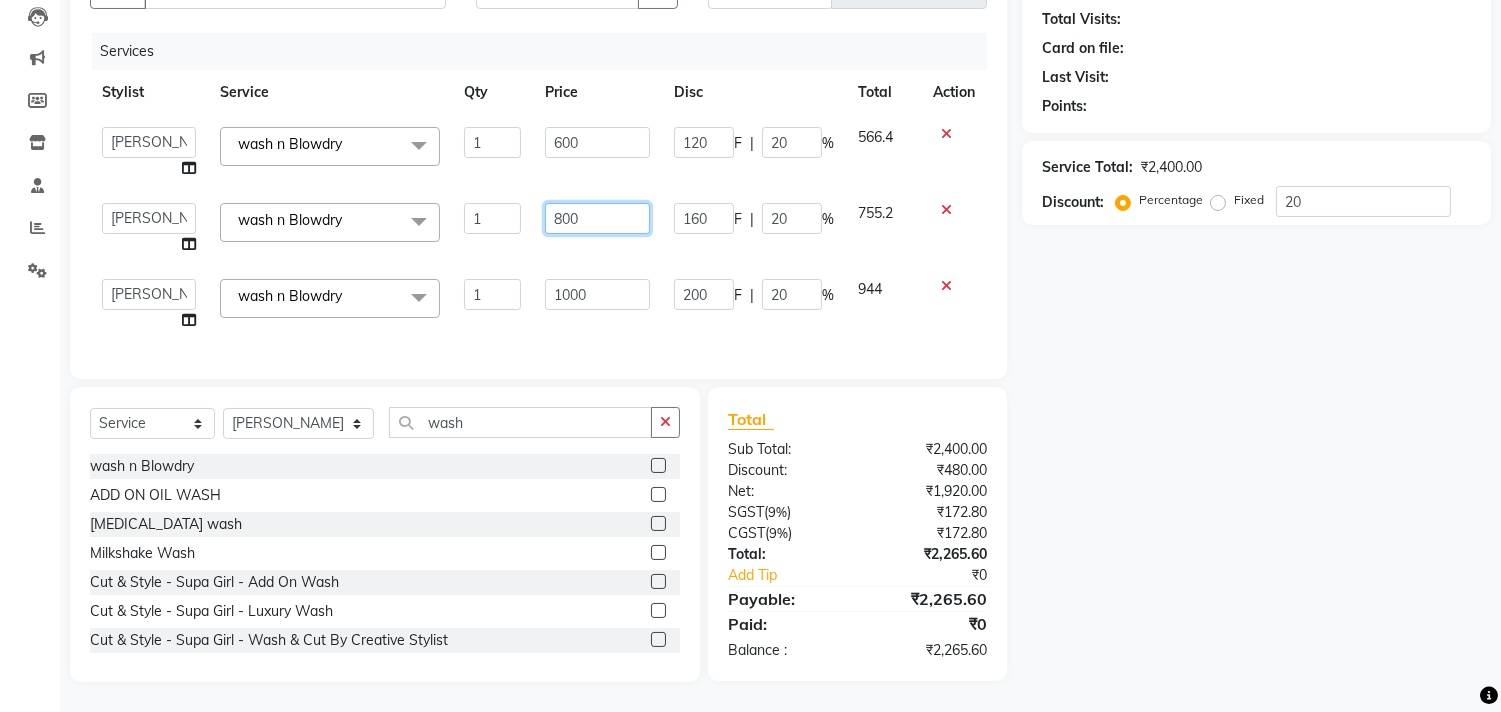 click on "800" 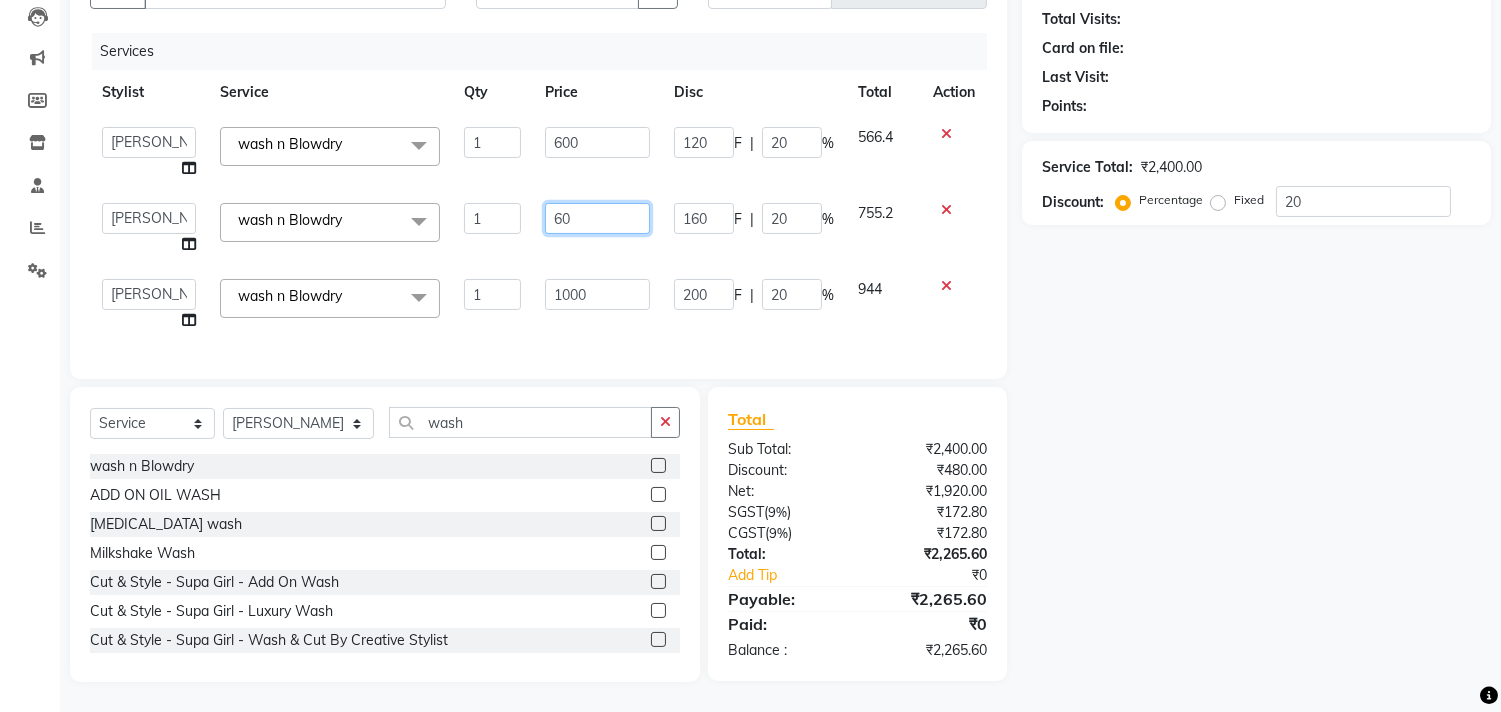 type on "600" 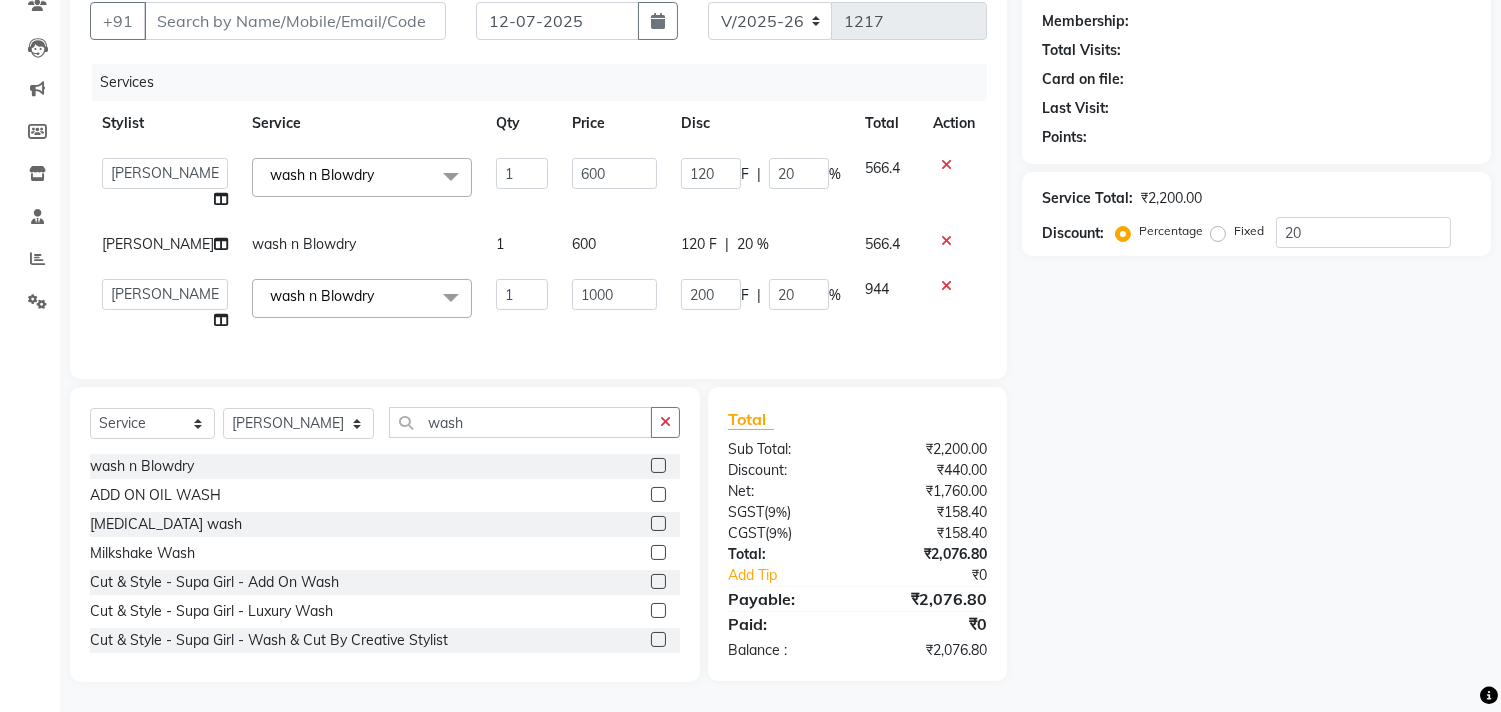 click on "600" 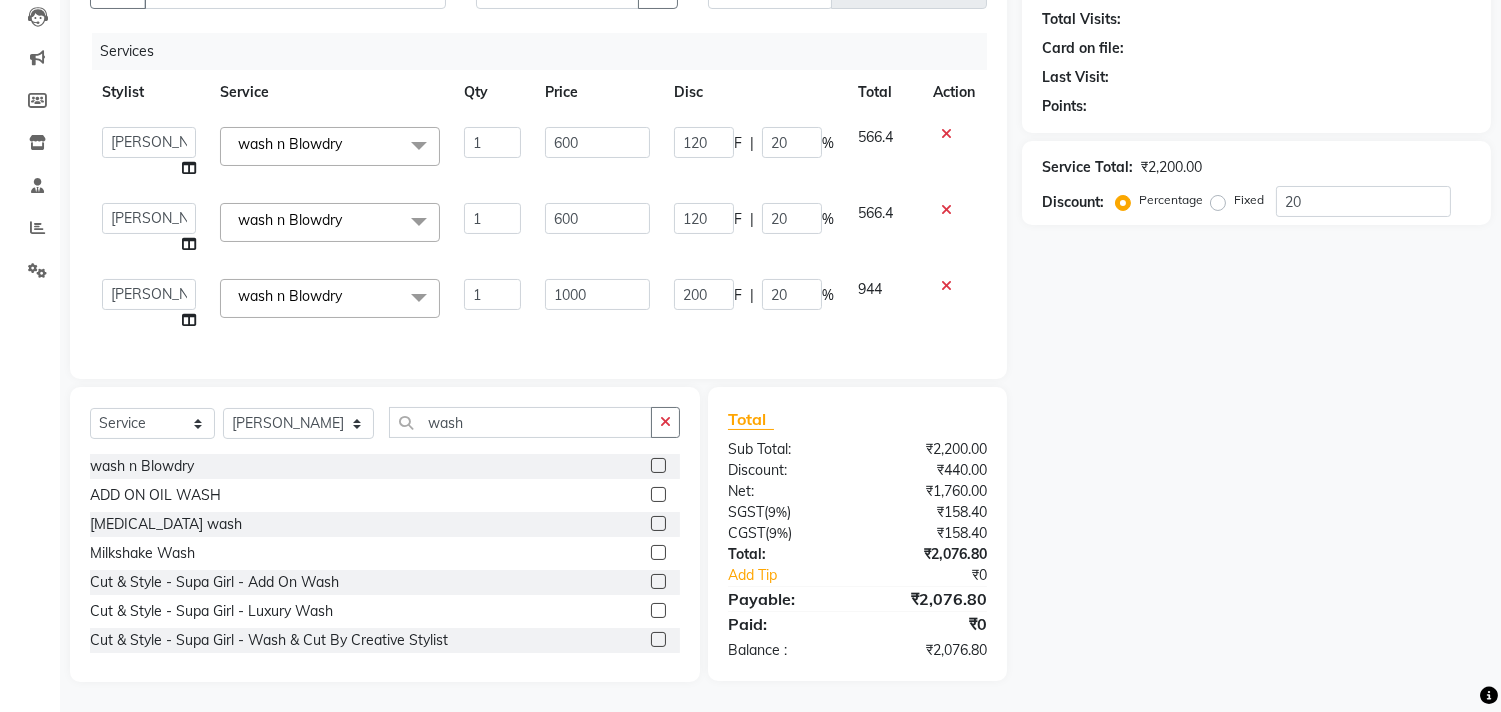 click on "120 F | 20 %" 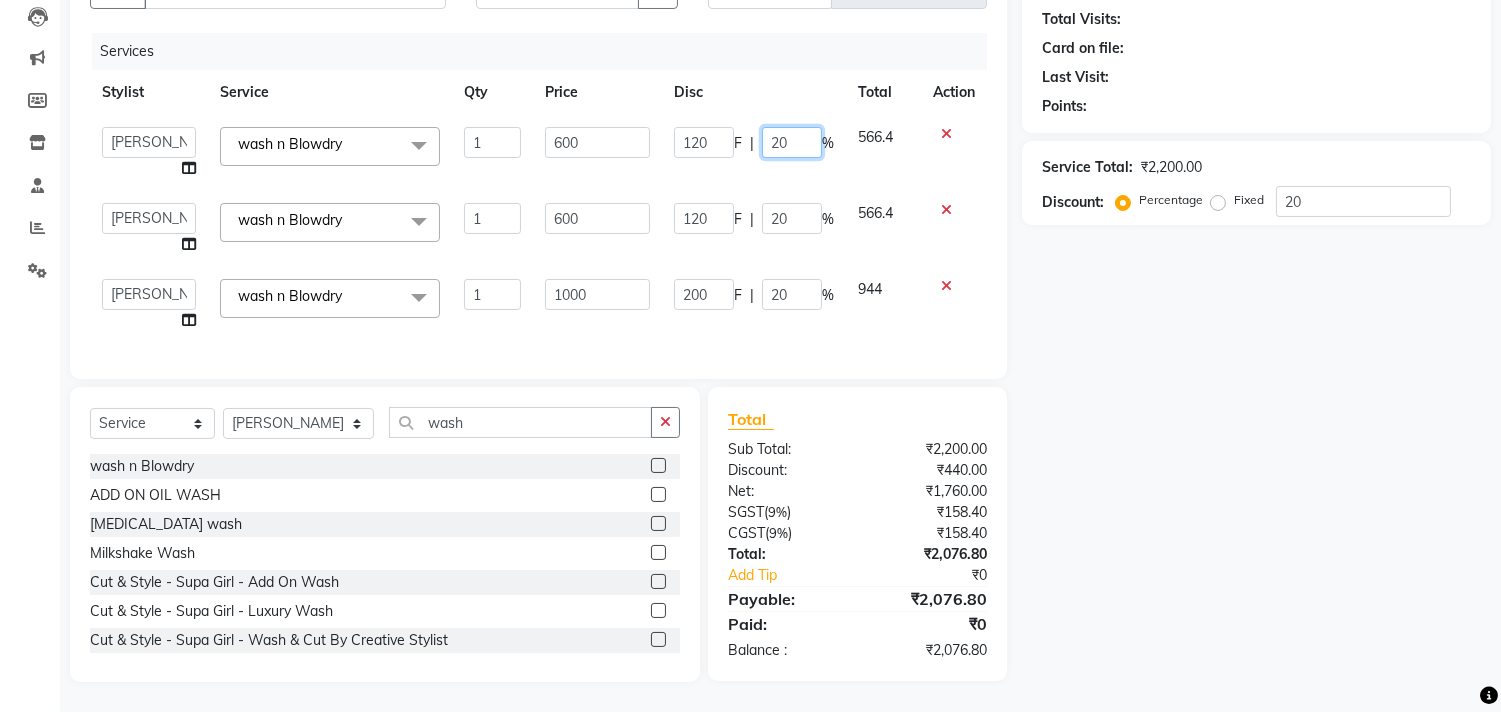 drag, startPoint x: 808, startPoint y: 138, endPoint x: 726, endPoint y: 140, distance: 82.02438 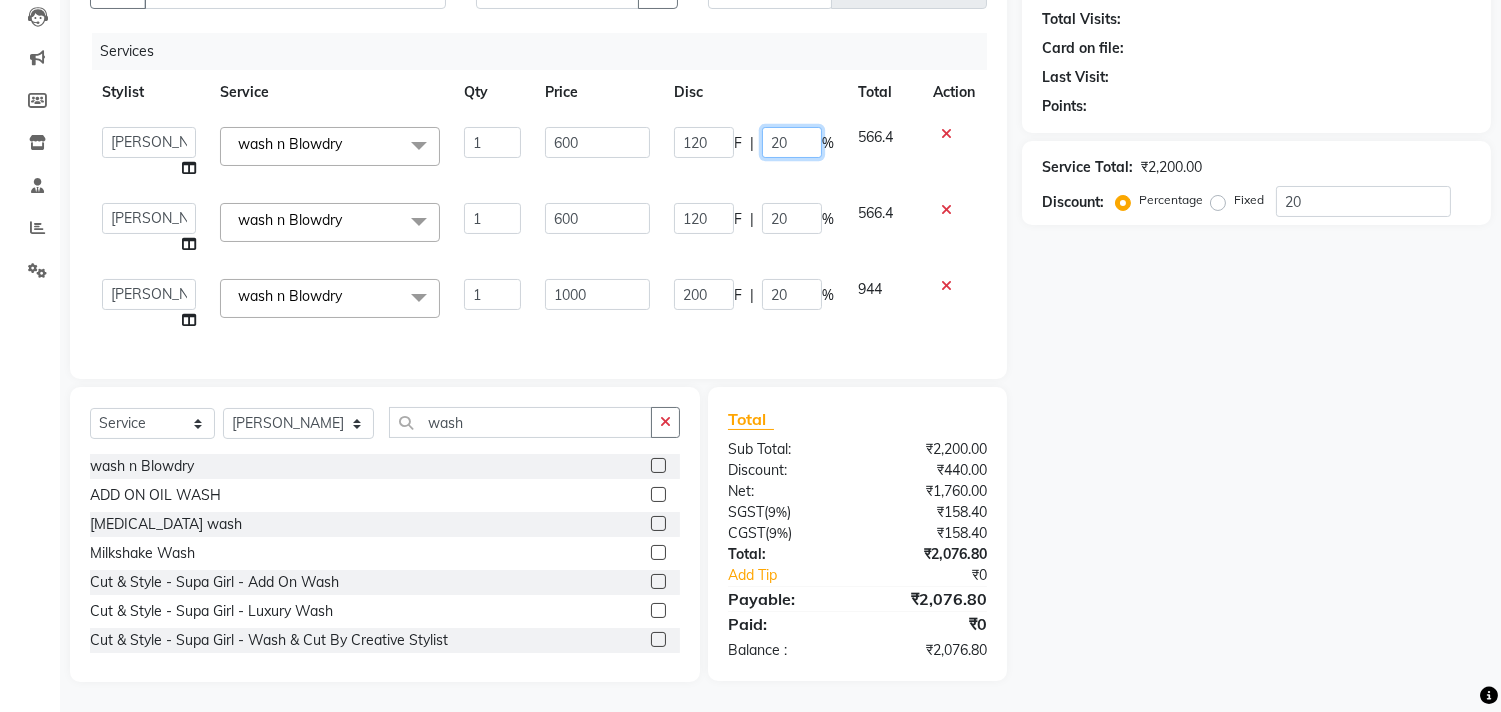 click on "120 F | 20 %" 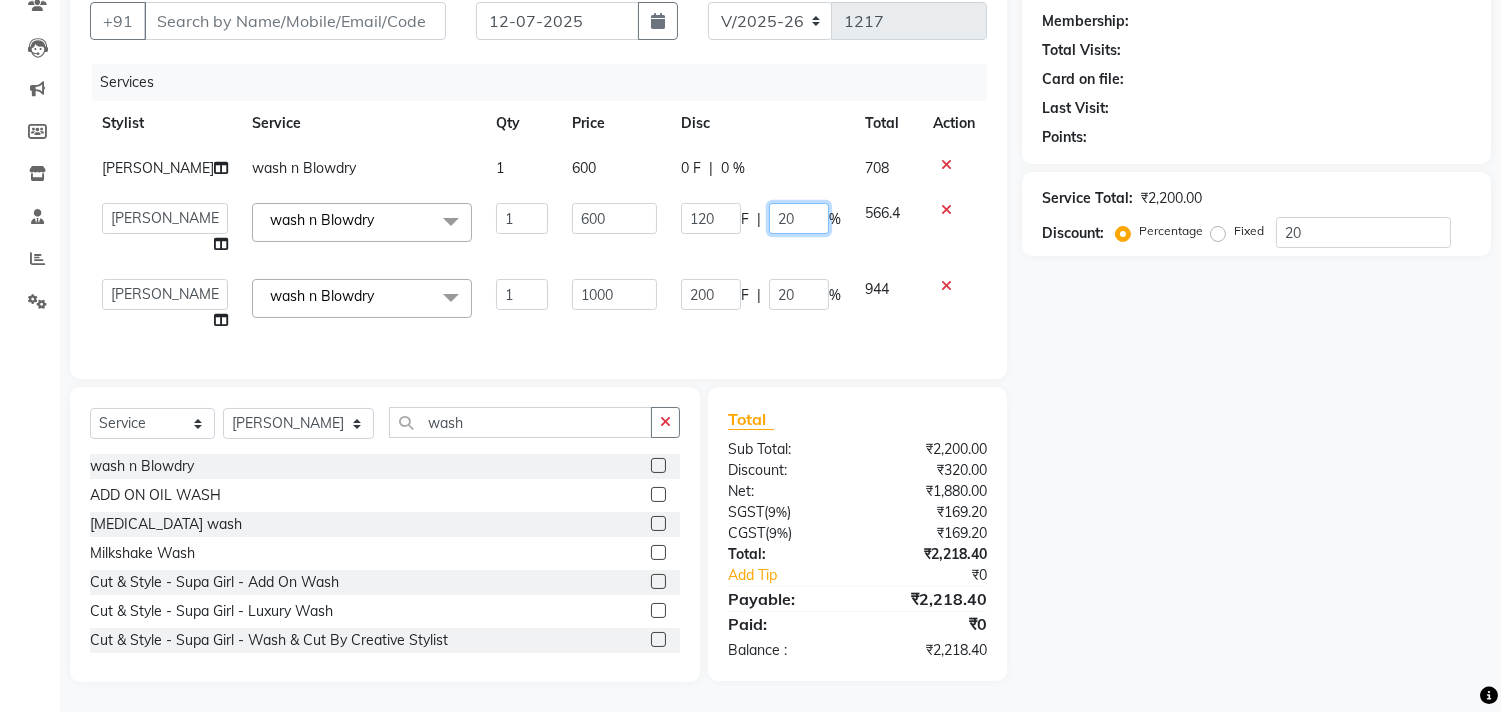 click on "20" 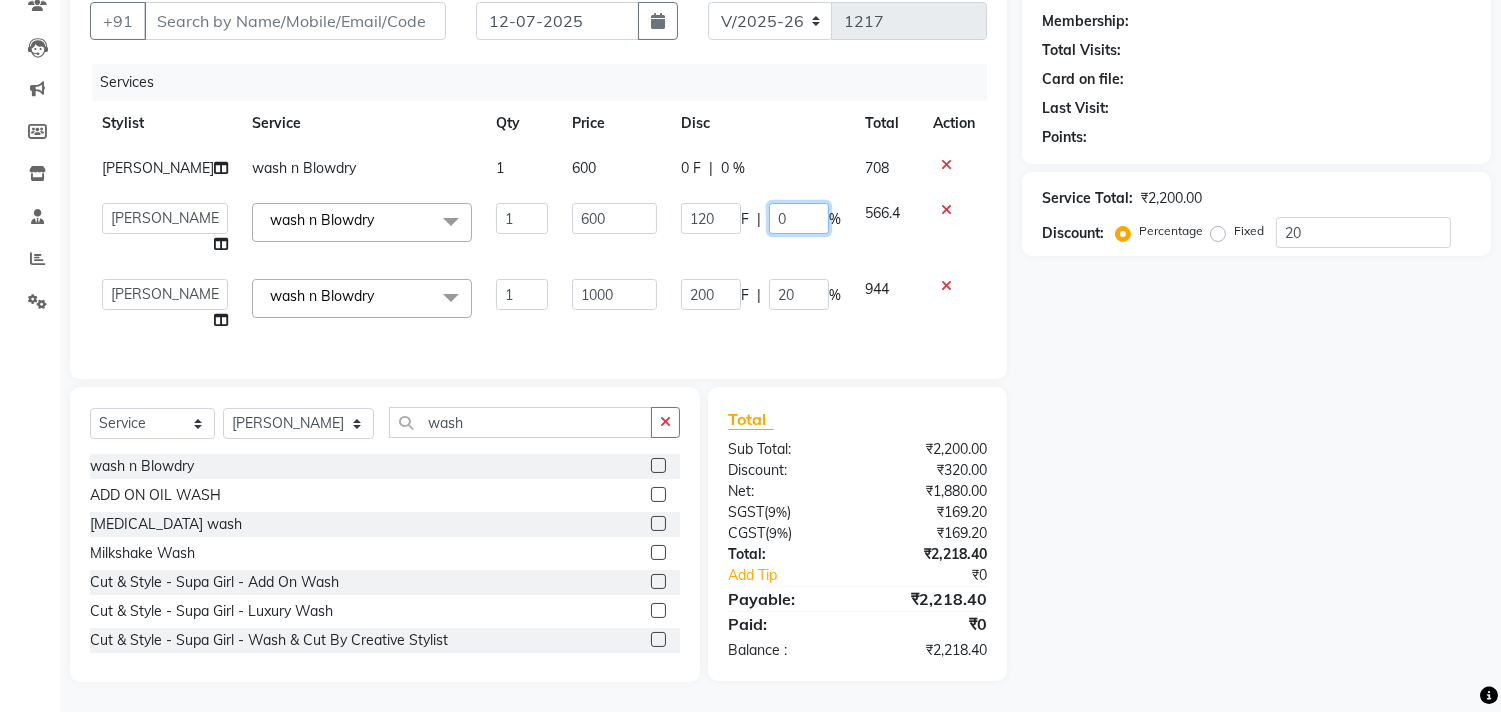 click on "0" 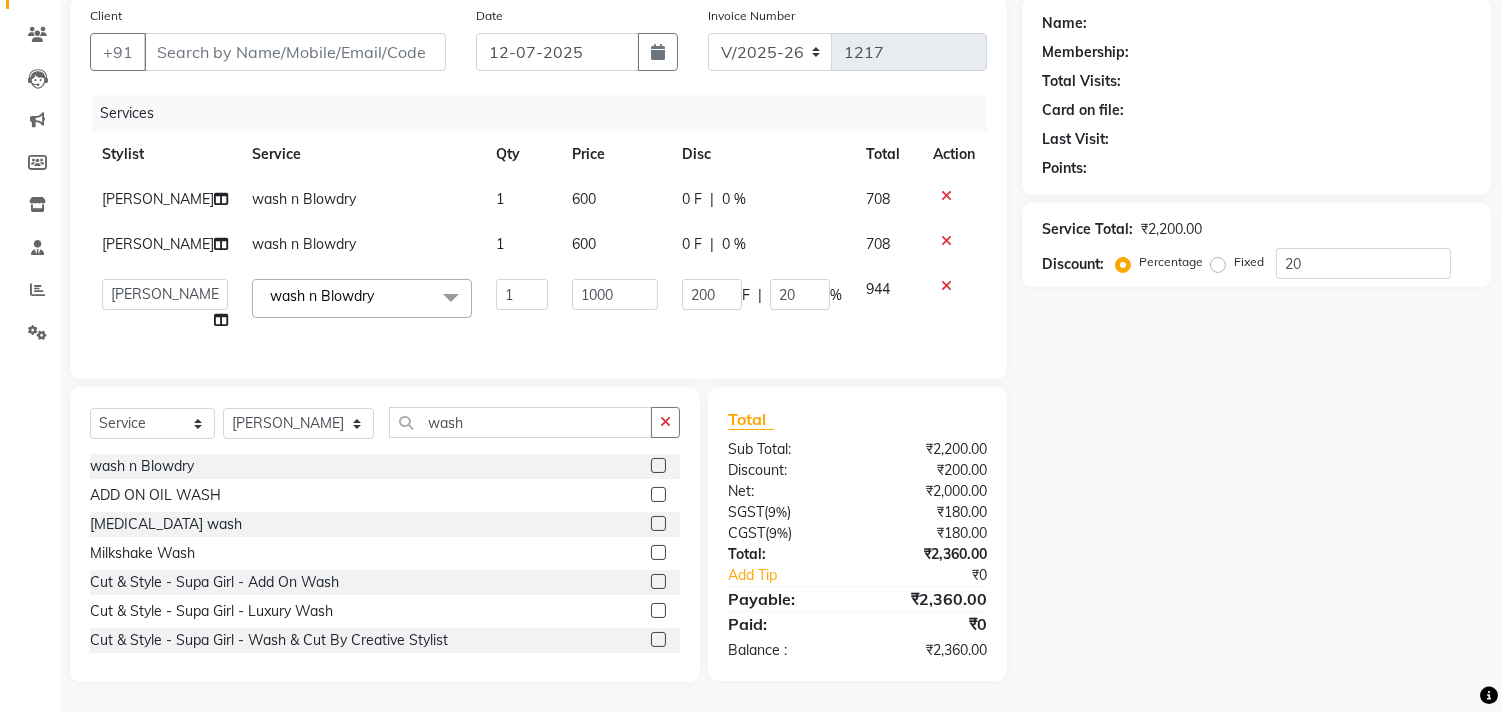 click on "0 F | 0 %" 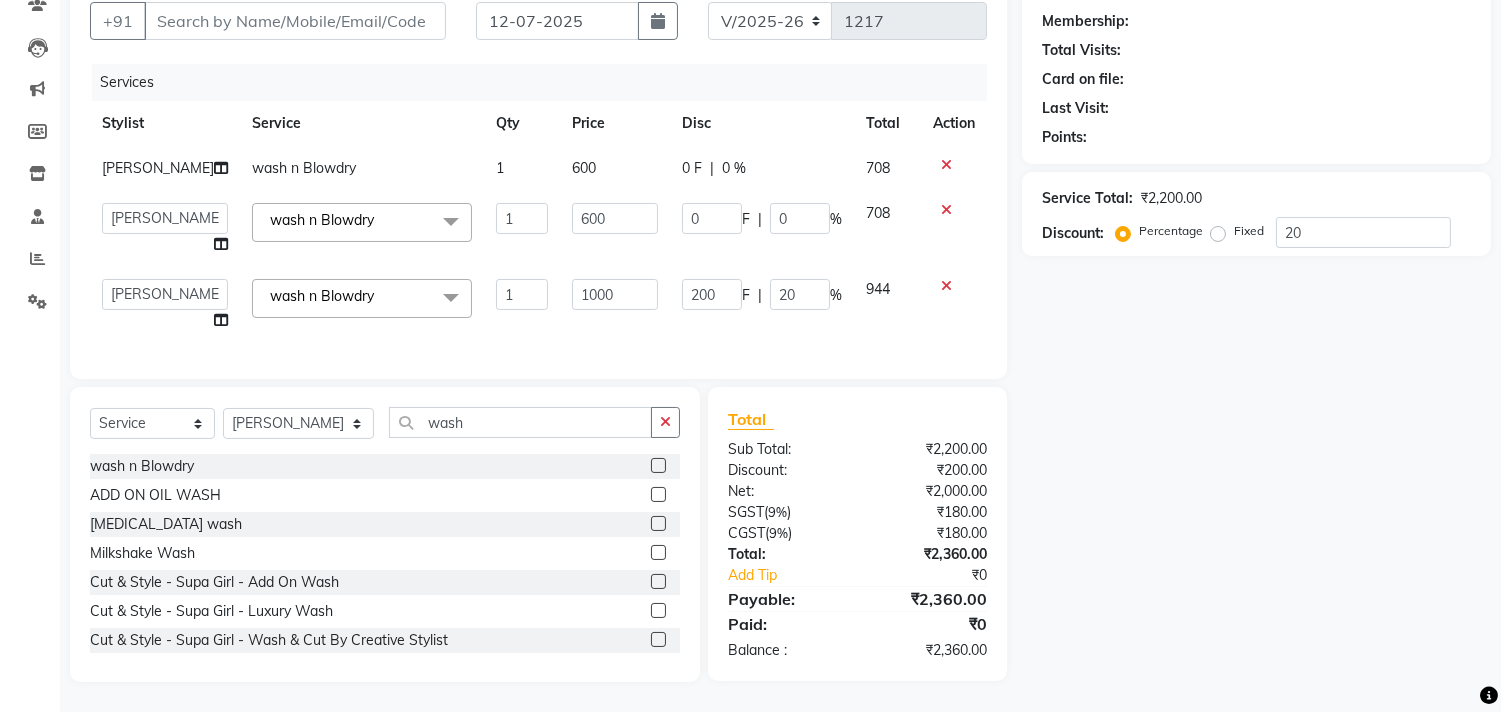 click on "1000" 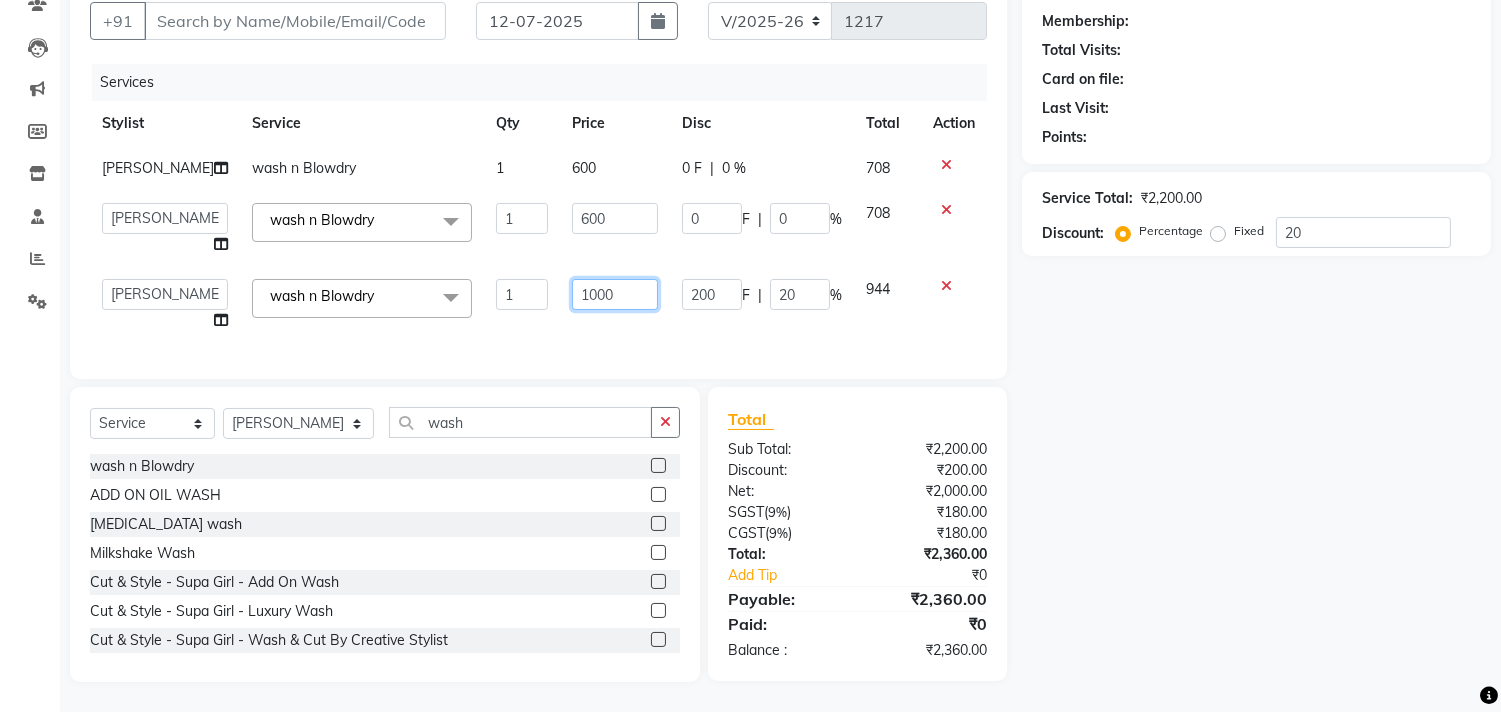 drag, startPoint x: 603, startPoint y: 266, endPoint x: 515, endPoint y: 270, distance: 88.09086 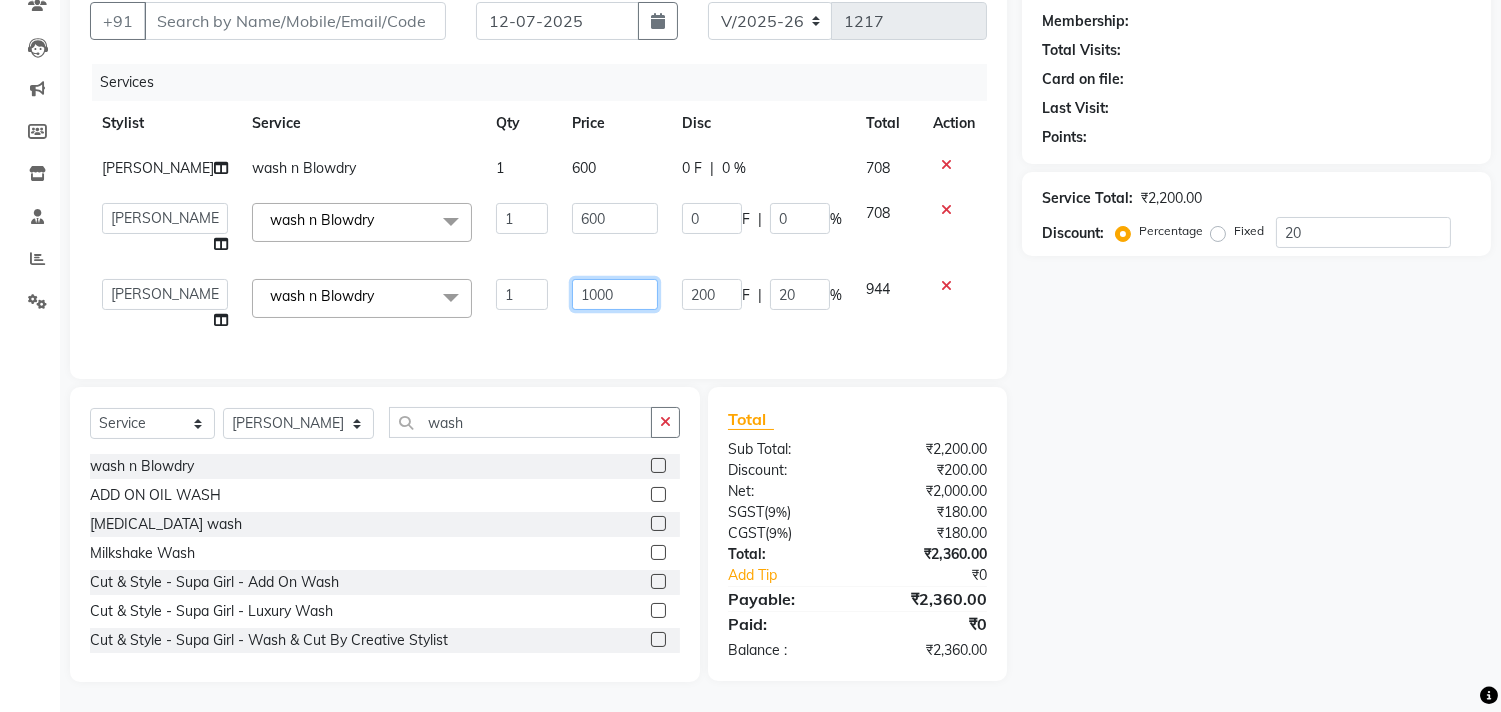 click on "Alim Kaldane   Anwar Laskar   Hi On Hair   MAKYOPHI   Pankaj Thakur   Poonam Nalawade   Raani   Rasika  Shelar   Rehan Salmani   Saba Shaikh   Sana Shaikh   SOSEM   Zeeshan Salmani  wash n Blowdry  x ARGAN COCKTAIL ARGAN SPA FRINGE - STRAIGHTENING HAIR EXTENSION REMOVAL HAIR EXTENSIONS INTEGRITY UPTO SHOULDER MOISTURE PLUS SPA (Upto Shoulder) NANO PLASTIA (Very Short) OLA PLEX STAND ALONE OLA PLEX TREATMENT SLIVER SHINE COCKTAIL STENSILS STRAIGHTNING (ABOVE SHOULDER) STRAIGHTNING (BELOW SHOULDER) STRAIGHTNING (UPTO WAIST) STRAIGHTNING (VERY SHORT) Colour Care milkshake Spa foot massage Nose wax file/cut file/cut/polish outcurls Blow dry Aroma Manicure eyebrows/upperlips wash n Blowdry UPPERLIPS PINKINI WAX face Dtan Cateye gel polish Aroma Pedicure AVL pedicure marine sea alga face bleach Bomb pedicure Bomb Manicure AVL Manicure marine sea alga Feet Wax ADD ON OIL WASH FEET DTAN Polish change Add on Feet Pack Add on hands pack Brighting peel off mask Head neck N Shoulder Messsage Ola Plex Spa ful Arms Dtan" 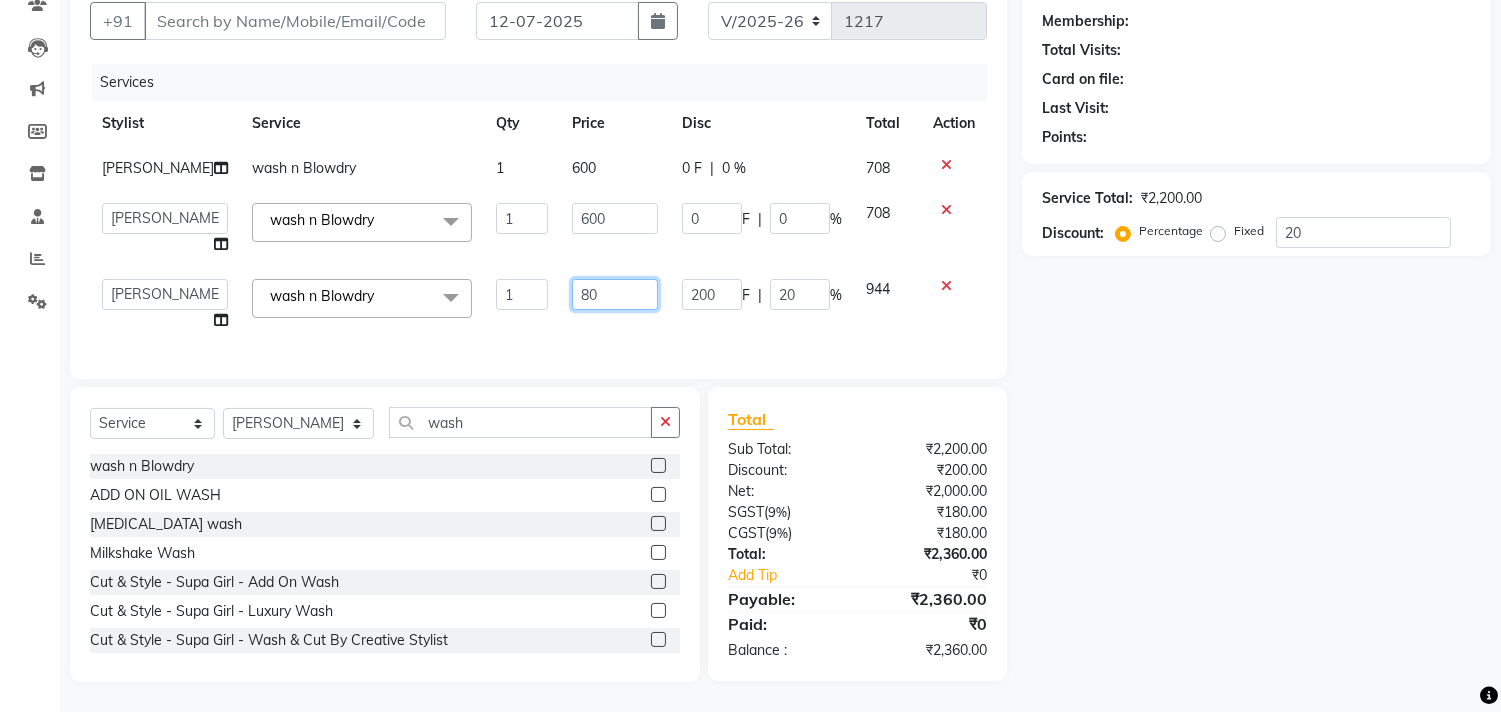type on "800" 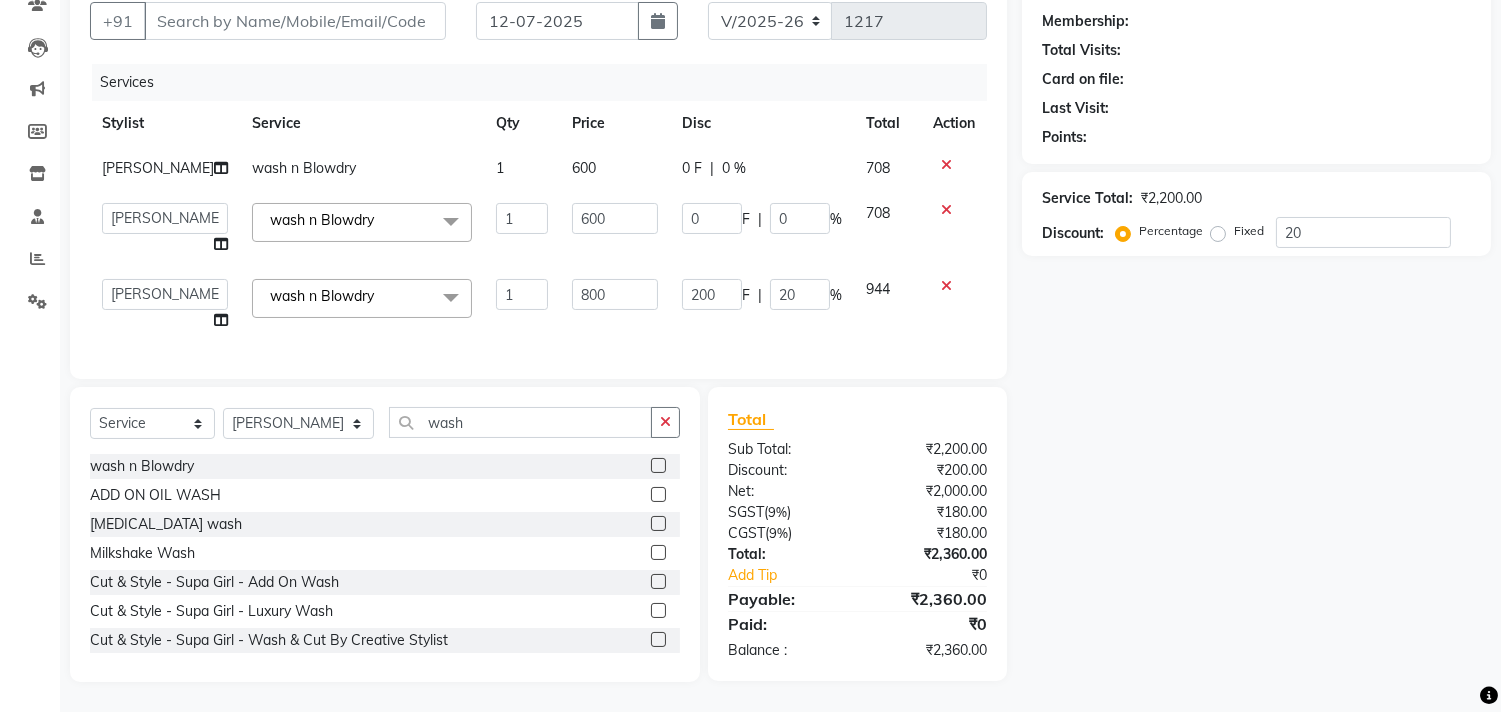 click on "800" 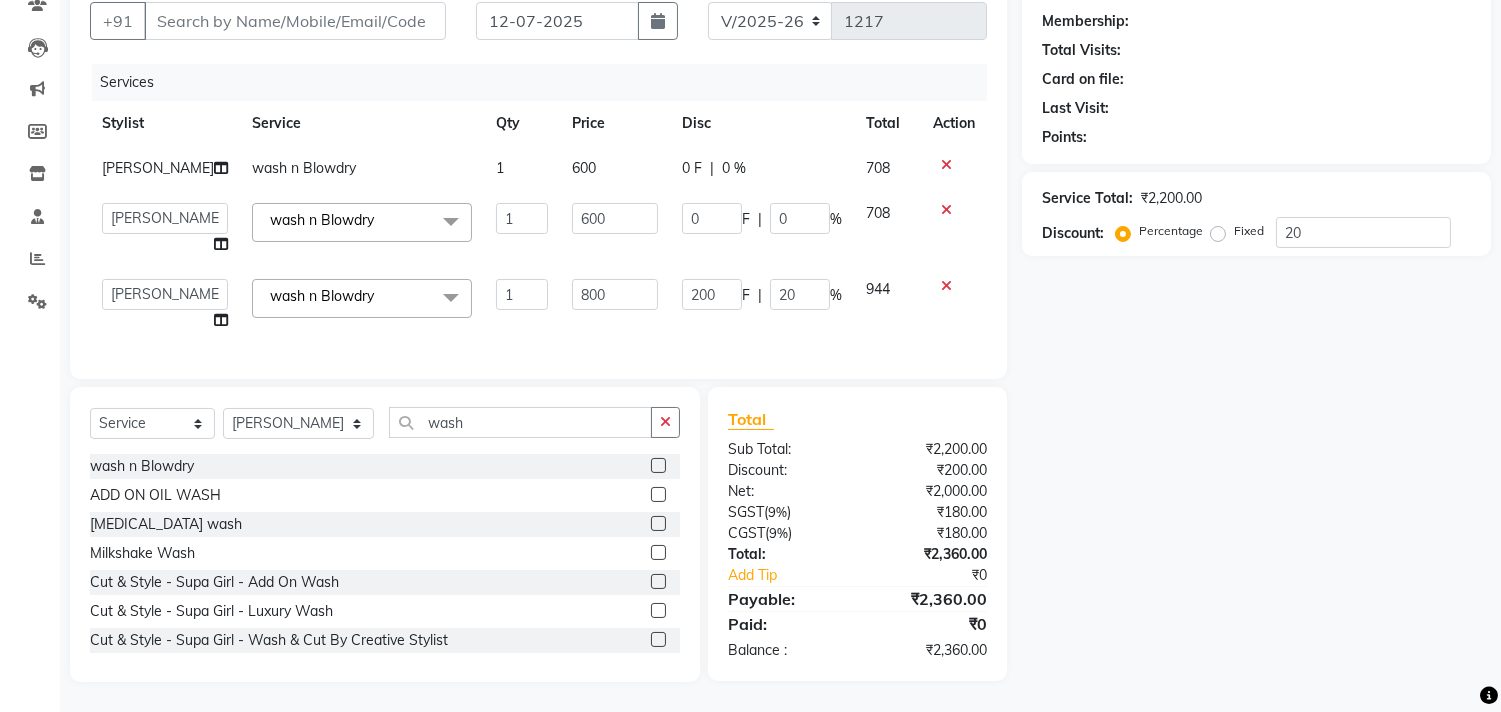 select on "6883" 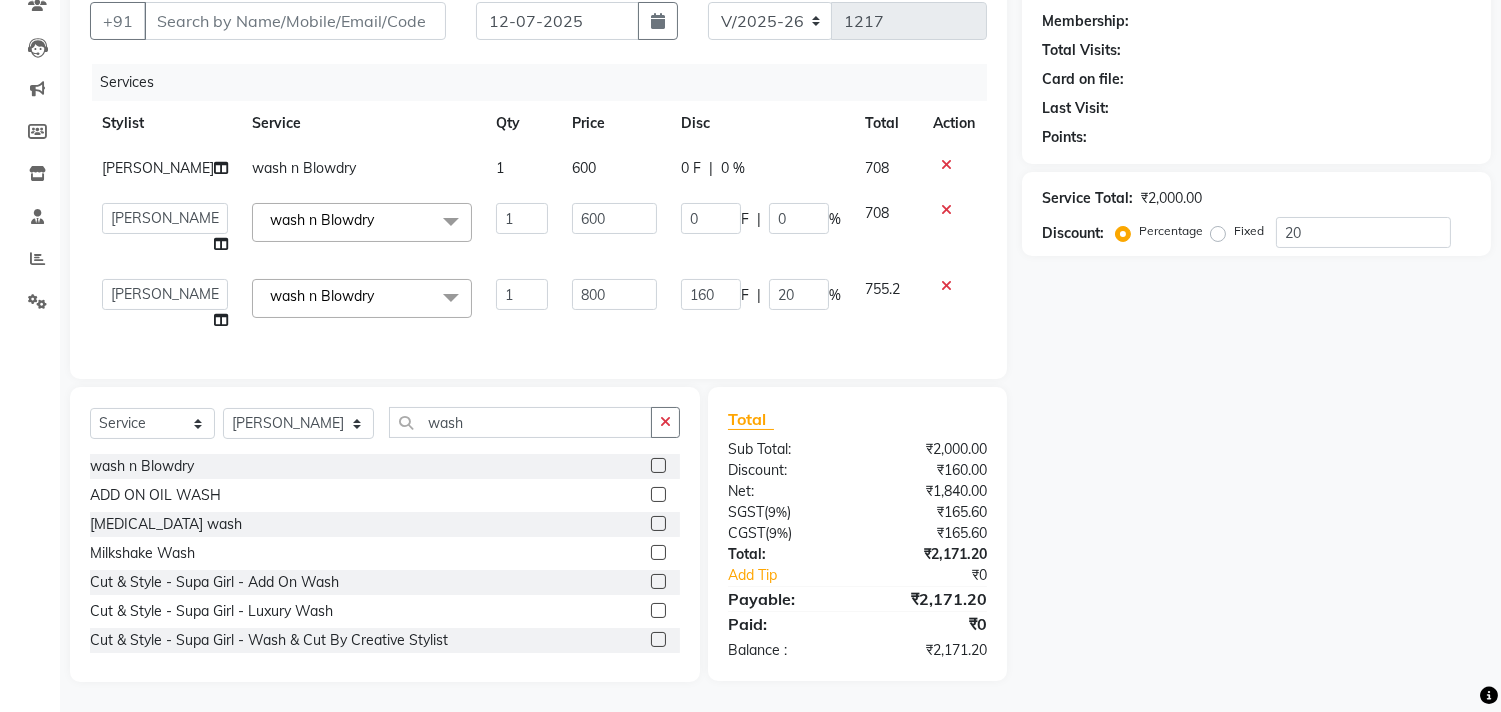 click on "160 F | 20 %" 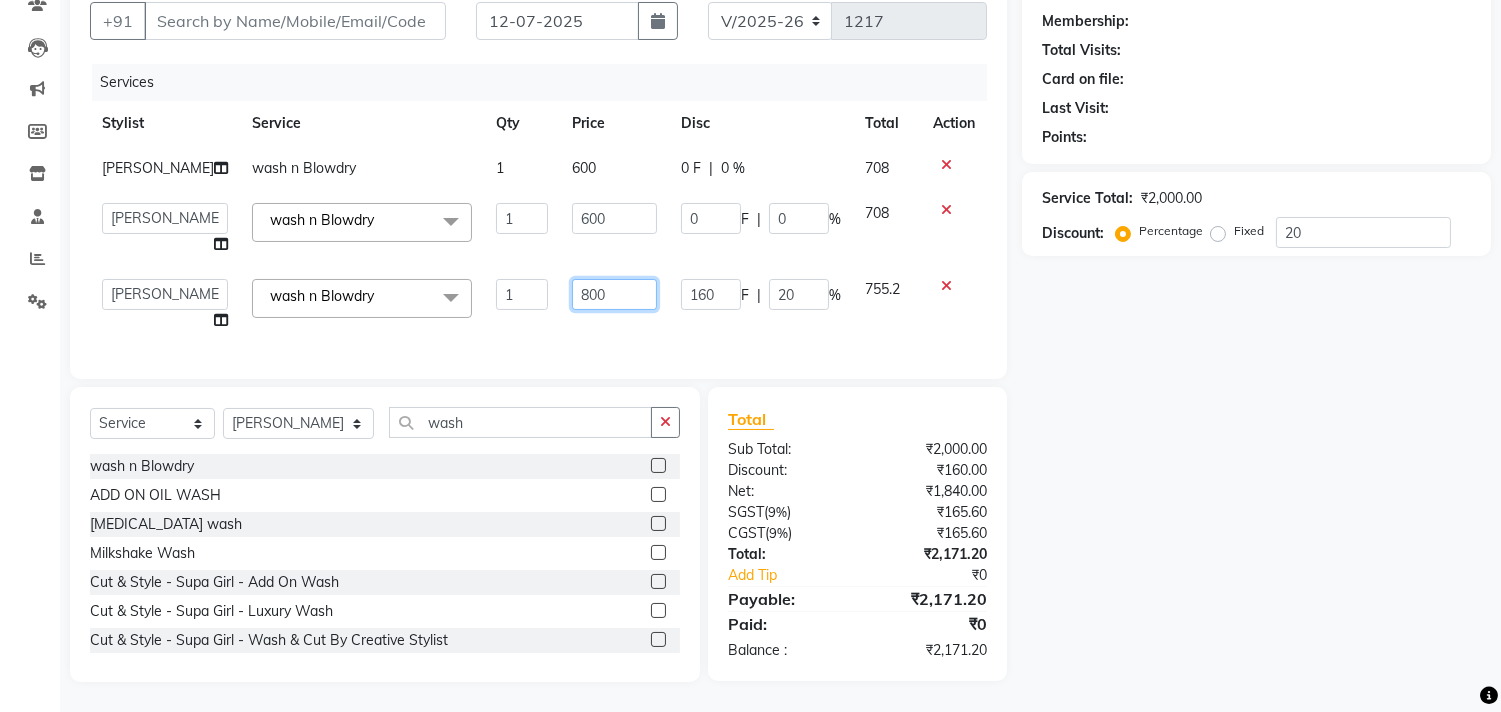 drag, startPoint x: 606, startPoint y: 275, endPoint x: 520, endPoint y: 296, distance: 88.52683 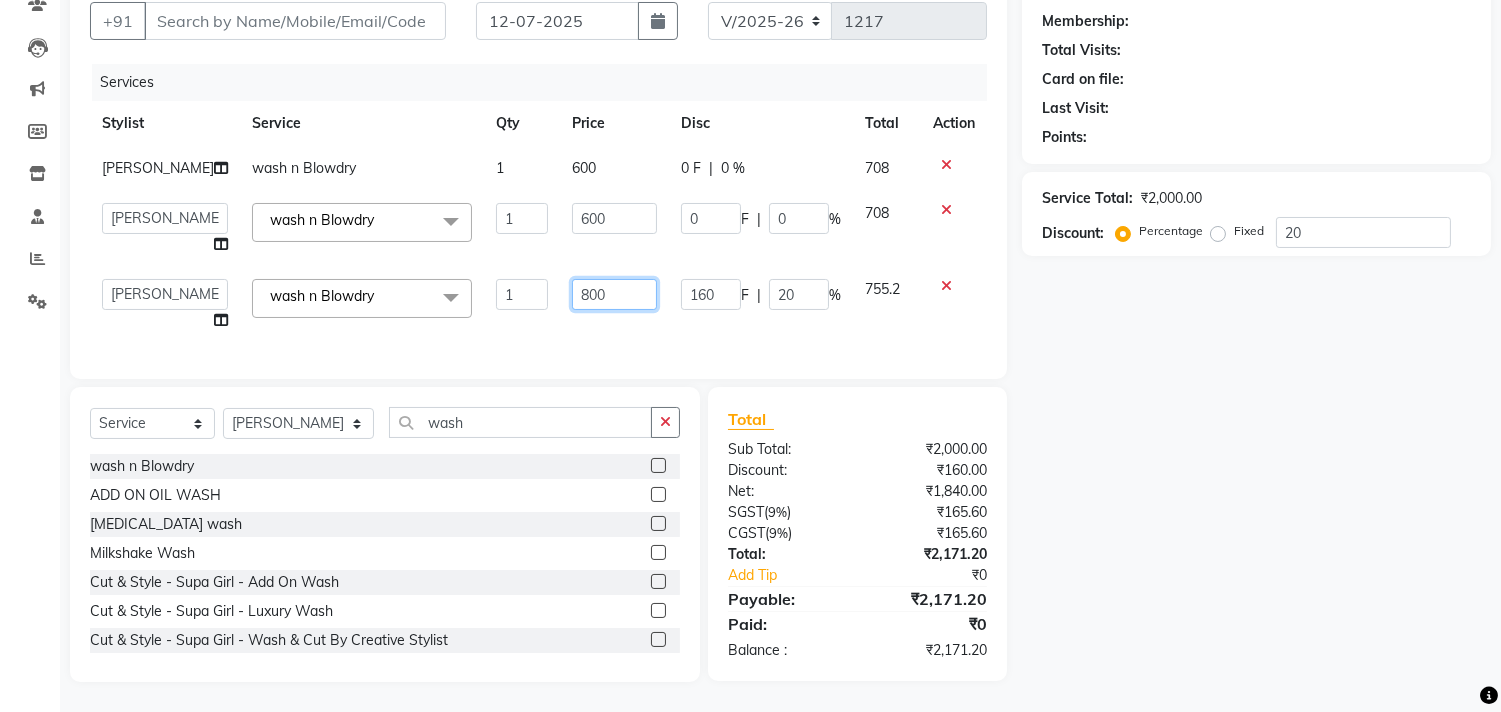 click on "Alim Kaldane   Anwar Laskar   Hi On Hair   MAKYOPHI   Pankaj Thakur   Poonam Nalawade   Raani   Rasika  Shelar   Rehan Salmani   Saba Shaikh   Sana Shaikh   SOSEM   Zeeshan Salmani  wash n Blowdry  x ARGAN COCKTAIL ARGAN SPA FRINGE - STRAIGHTENING HAIR EXTENSION REMOVAL HAIR EXTENSIONS INTEGRITY UPTO SHOULDER MOISTURE PLUS SPA (Upto Shoulder) NANO PLASTIA (Very Short) OLA PLEX STAND ALONE OLA PLEX TREATMENT SLIVER SHINE COCKTAIL STENSILS STRAIGHTNING (ABOVE SHOULDER) STRAIGHTNING (BELOW SHOULDER) STRAIGHTNING (UPTO WAIST) STRAIGHTNING (VERY SHORT) Colour Care milkshake Spa foot massage Nose wax file/cut file/cut/polish outcurls Blow dry Aroma Manicure eyebrows/upperlips wash n Blowdry UPPERLIPS PINKINI WAX face Dtan Cateye gel polish Aroma Pedicure AVL pedicure marine sea alga face bleach Bomb pedicure Bomb Manicure AVL Manicure marine sea alga Feet Wax ADD ON OIL WASH FEET DTAN Polish change Add on Feet Pack Add on hands pack Brighting peel off mask Head neck N Shoulder Messsage Ola Plex Spa ful Arms Dtan" 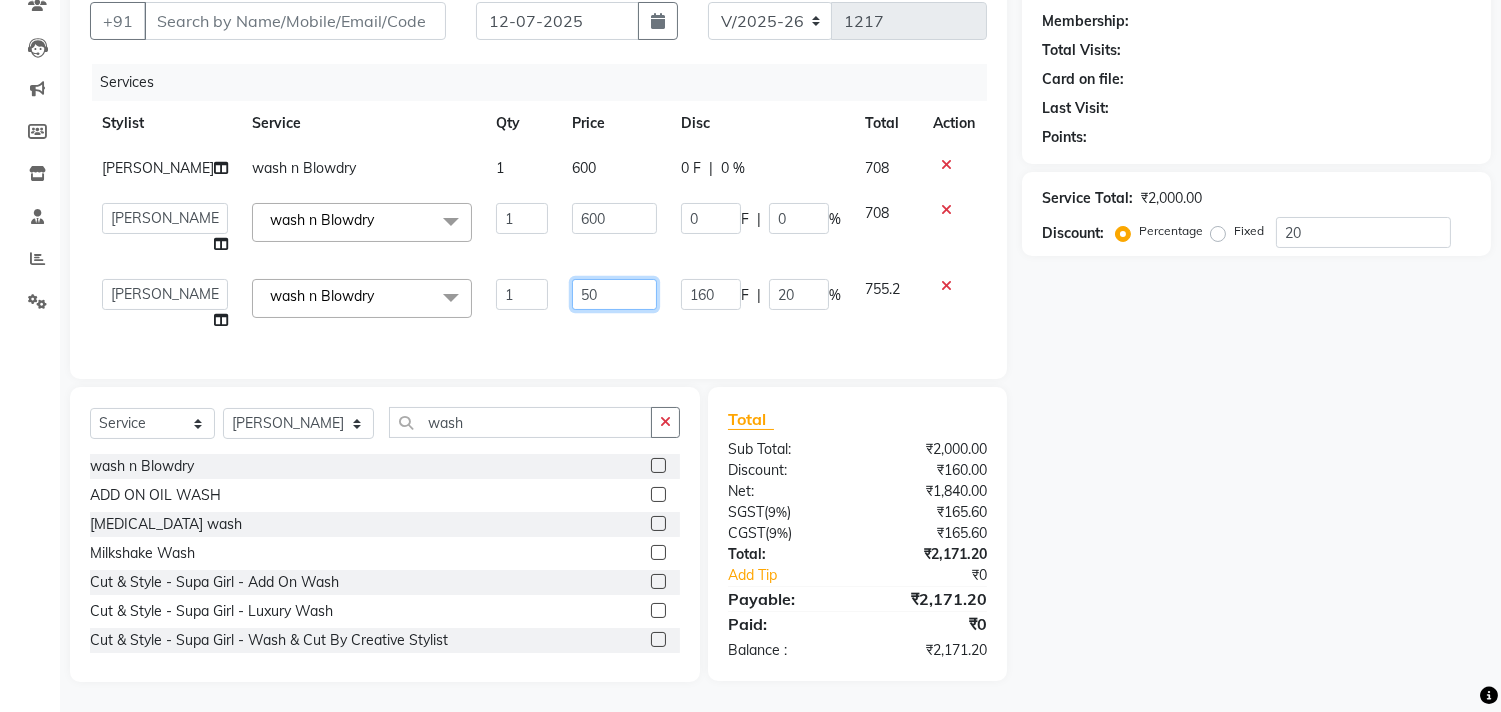type on "500" 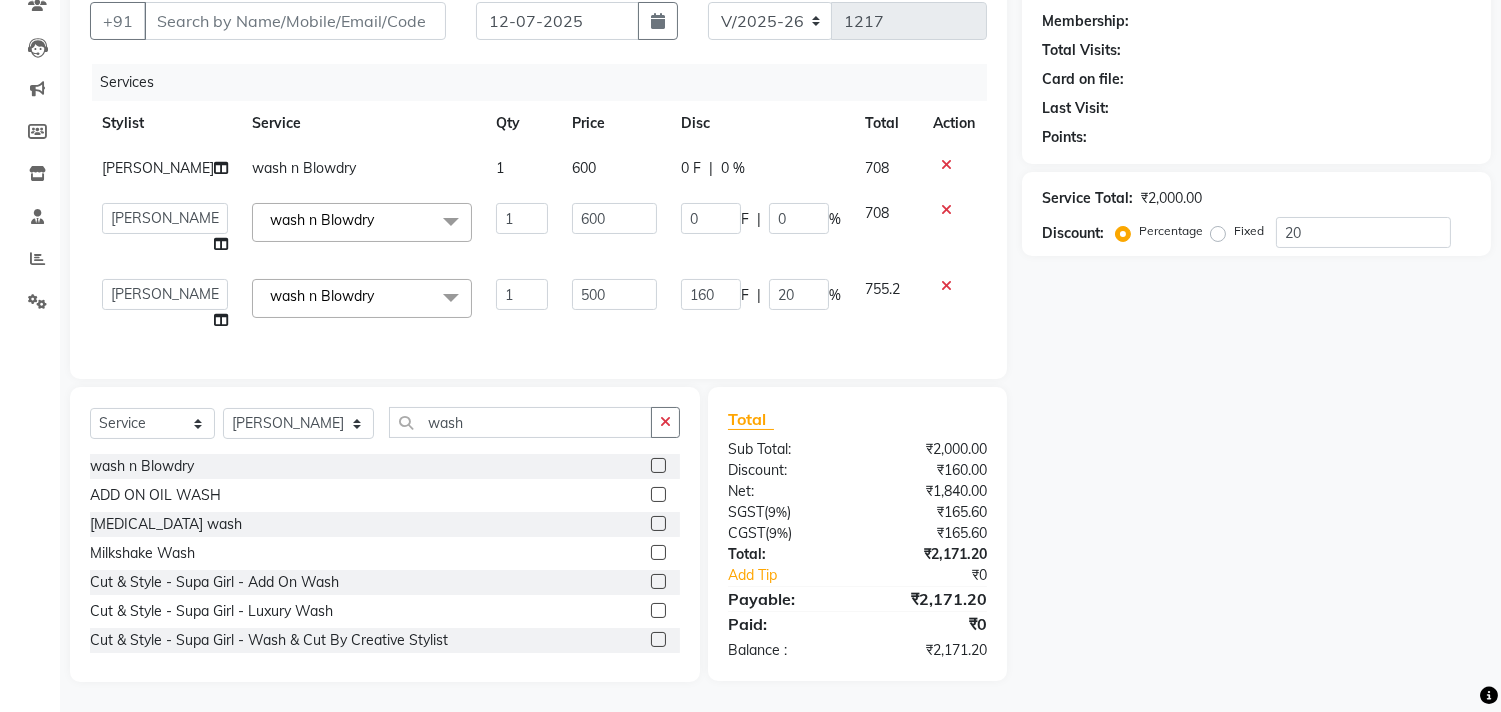 click on "500" 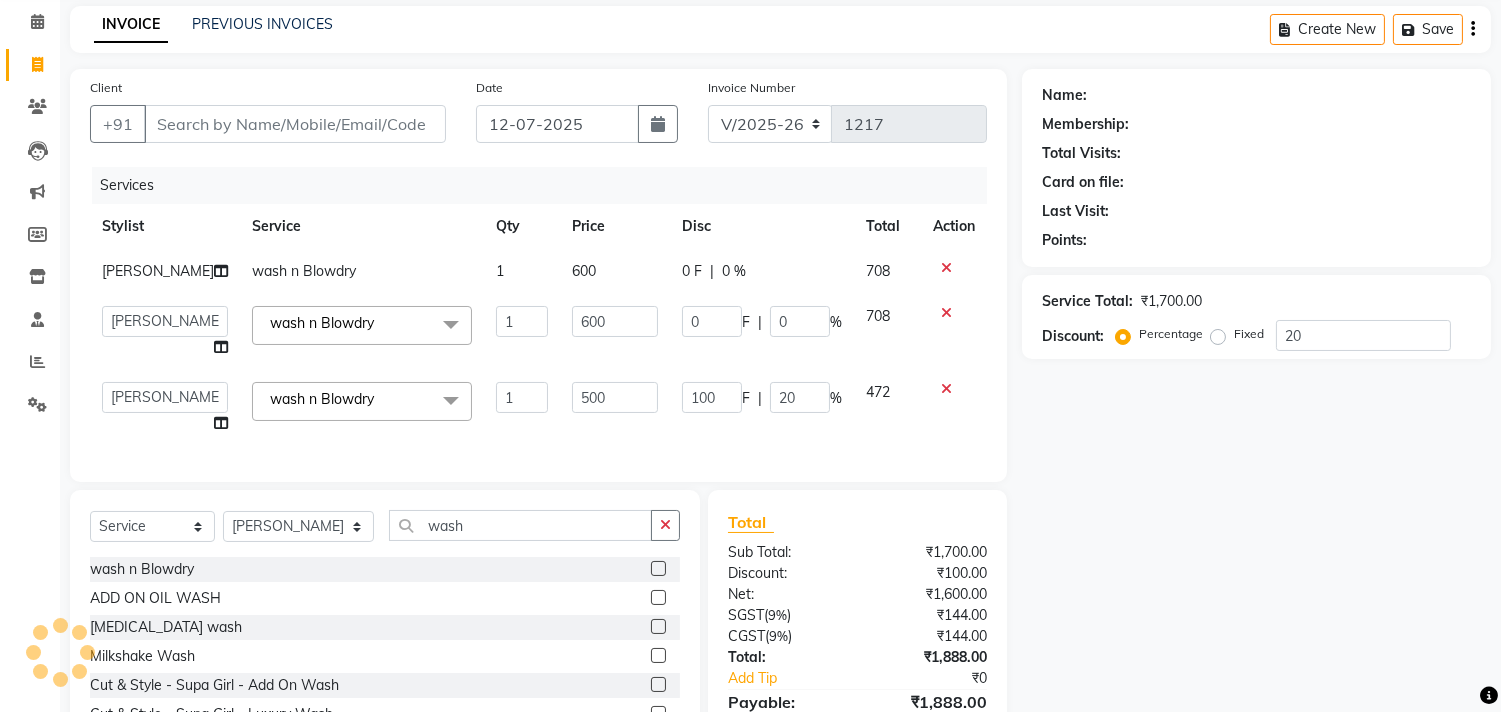 scroll, scrollTop: 0, scrollLeft: 0, axis: both 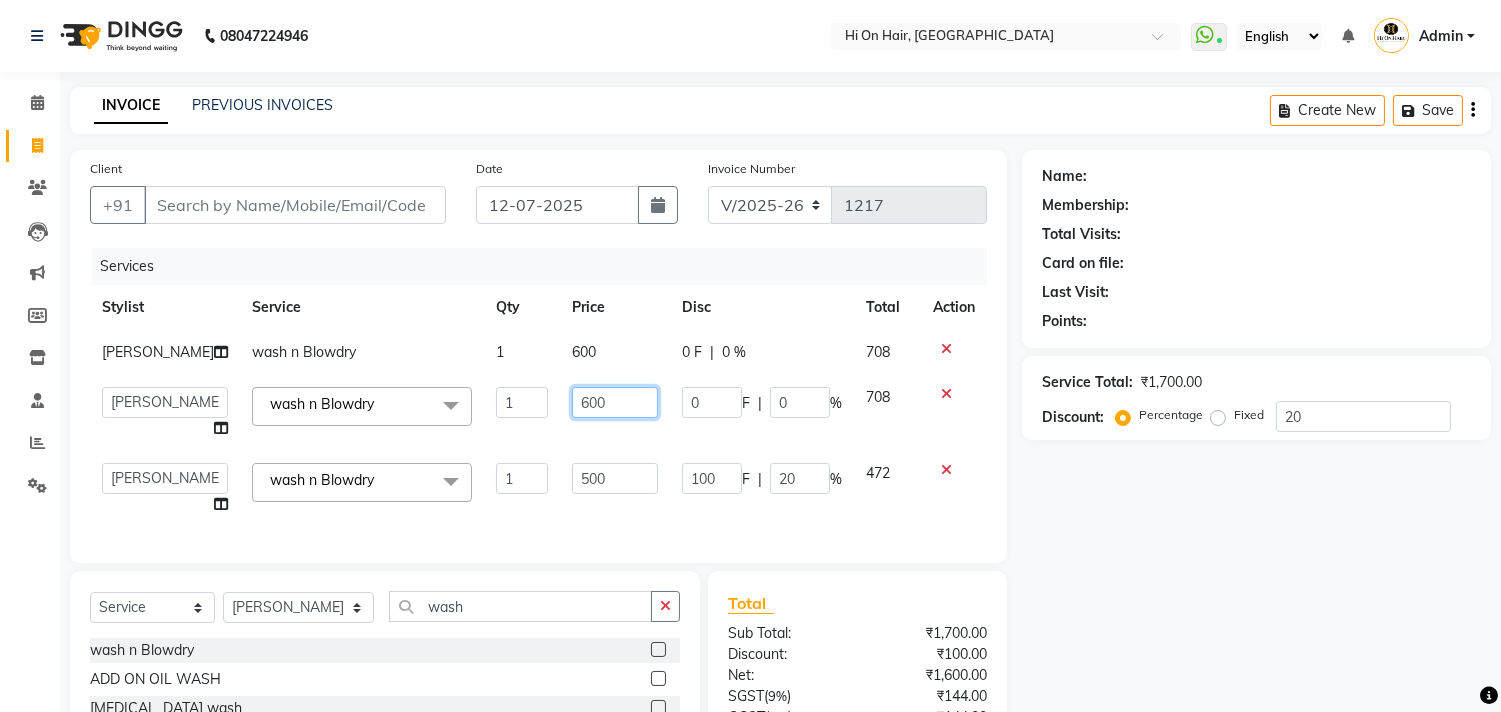 drag, startPoint x: 602, startPoint y: 420, endPoint x: 482, endPoint y: 436, distance: 121.061966 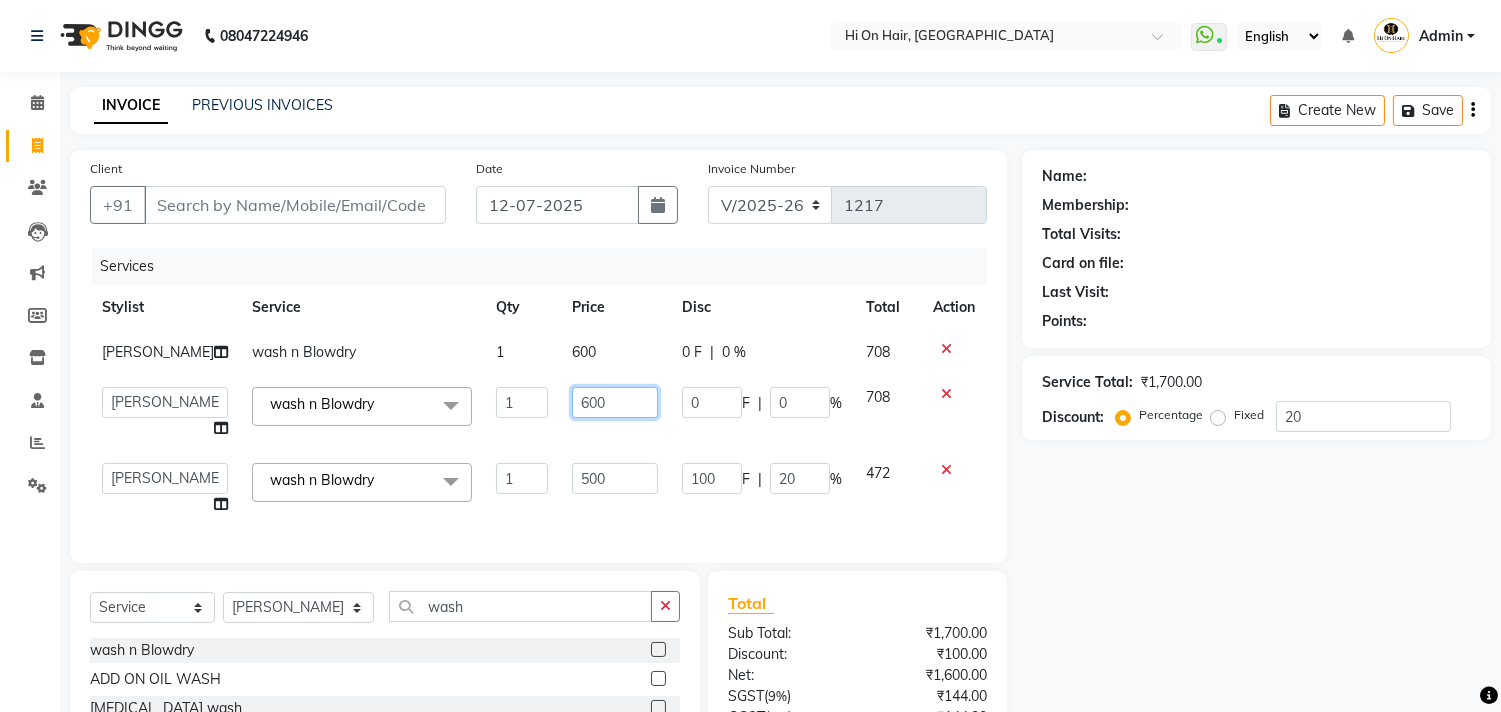 click on "Alim Kaldane   Anwar Laskar   Hi On Hair   MAKYOPHI   Pankaj Thakur   Poonam Nalawade   Raani   Rasika  Shelar   Rehan Salmani   Saba Shaikh   Sana Shaikh   SOSEM   Zeeshan Salmani  wash n Blowdry  x ARGAN COCKTAIL ARGAN SPA FRINGE - STRAIGHTENING HAIR EXTENSION REMOVAL HAIR EXTENSIONS INTEGRITY UPTO SHOULDER MOISTURE PLUS SPA (Upto Shoulder) NANO PLASTIA (Very Short) OLA PLEX STAND ALONE OLA PLEX TREATMENT SLIVER SHINE COCKTAIL STENSILS STRAIGHTNING (ABOVE SHOULDER) STRAIGHTNING (BELOW SHOULDER) STRAIGHTNING (UPTO WAIST) STRAIGHTNING (VERY SHORT) Colour Care milkshake Spa foot massage Nose wax file/cut file/cut/polish outcurls Blow dry Aroma Manicure eyebrows/upperlips wash n Blowdry UPPERLIPS PINKINI WAX face Dtan Cateye gel polish Aroma Pedicure AVL pedicure marine sea alga face bleach Bomb pedicure Bomb Manicure AVL Manicure marine sea alga Feet Wax ADD ON OIL WASH FEET DTAN Polish change Add on Feet Pack Add on hands pack Brighting peel off mask Head neck N Shoulder Messsage Ola Plex Spa ful Arms Dtan" 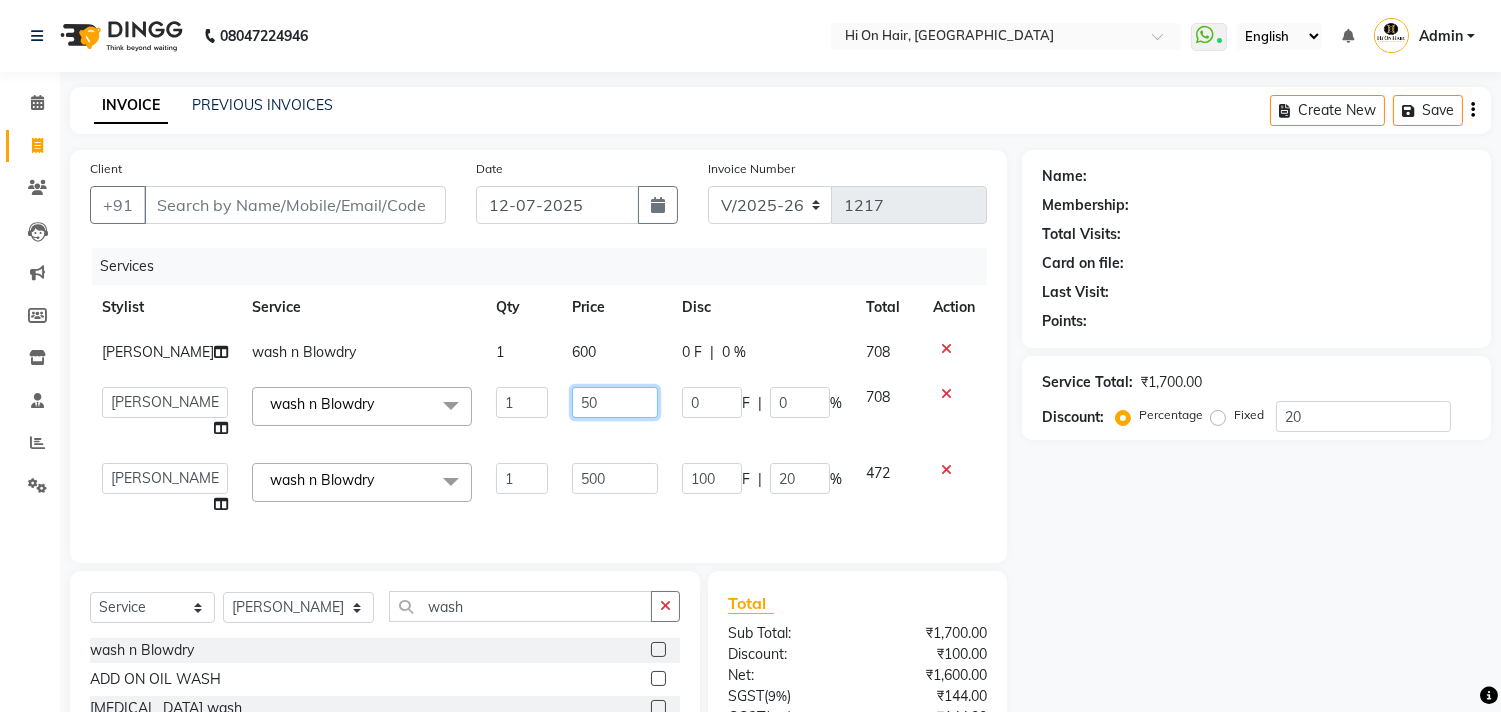 type on "500" 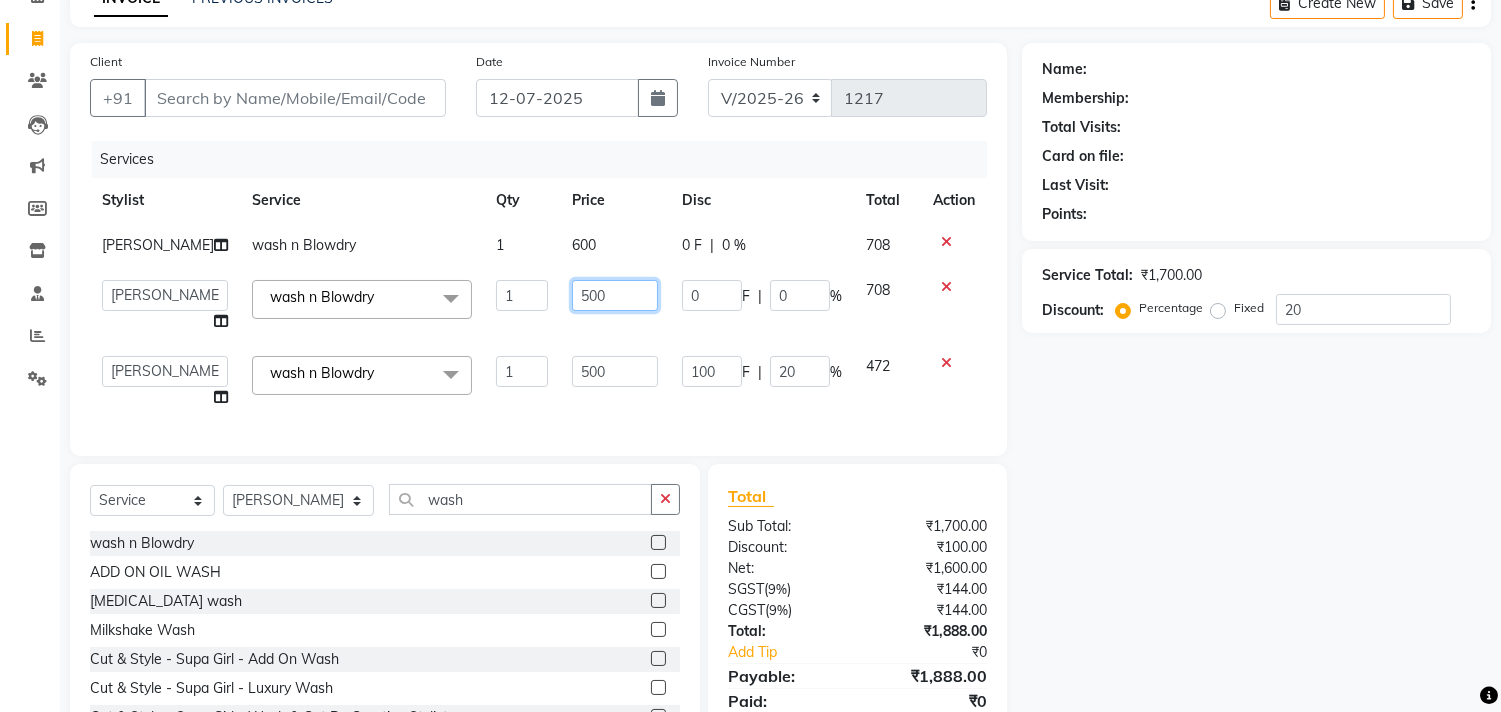 scroll, scrollTop: 222, scrollLeft: 0, axis: vertical 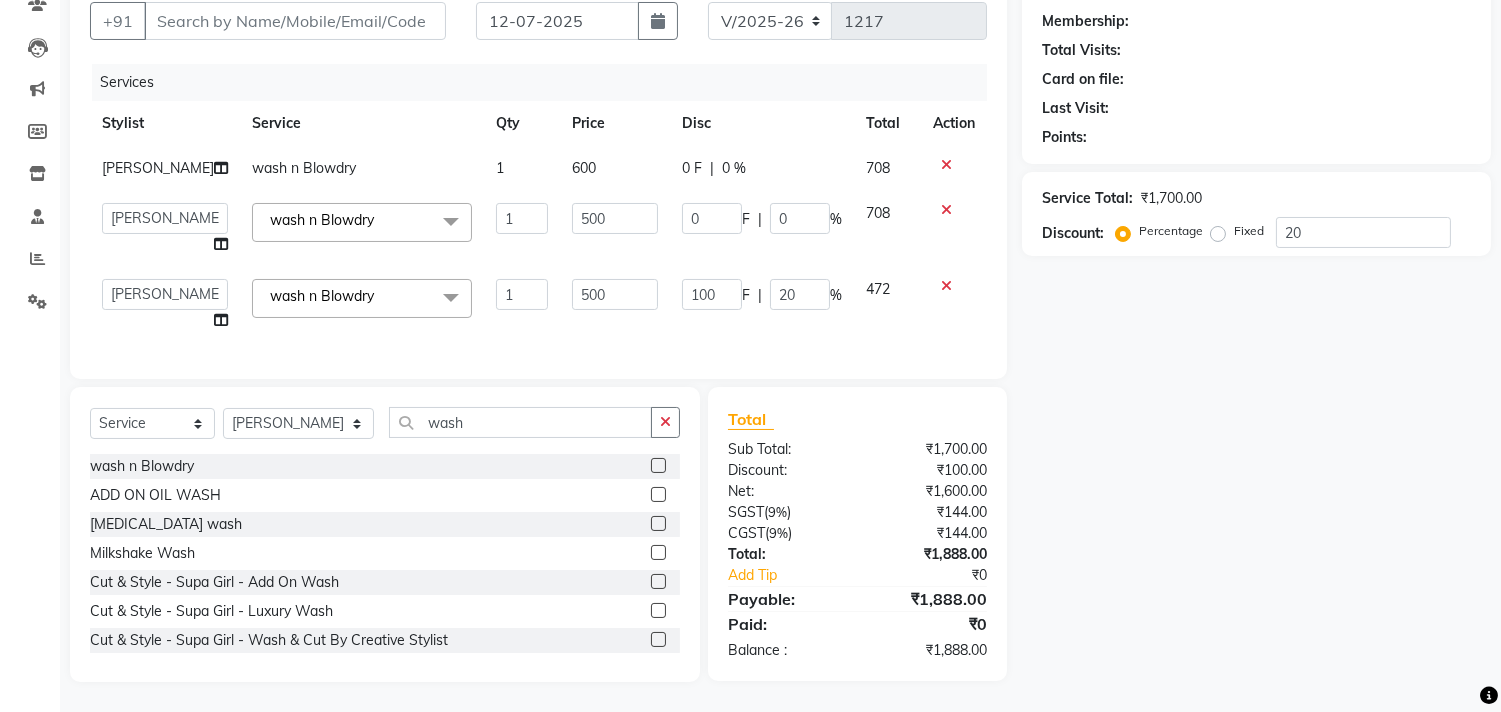 click on "600" 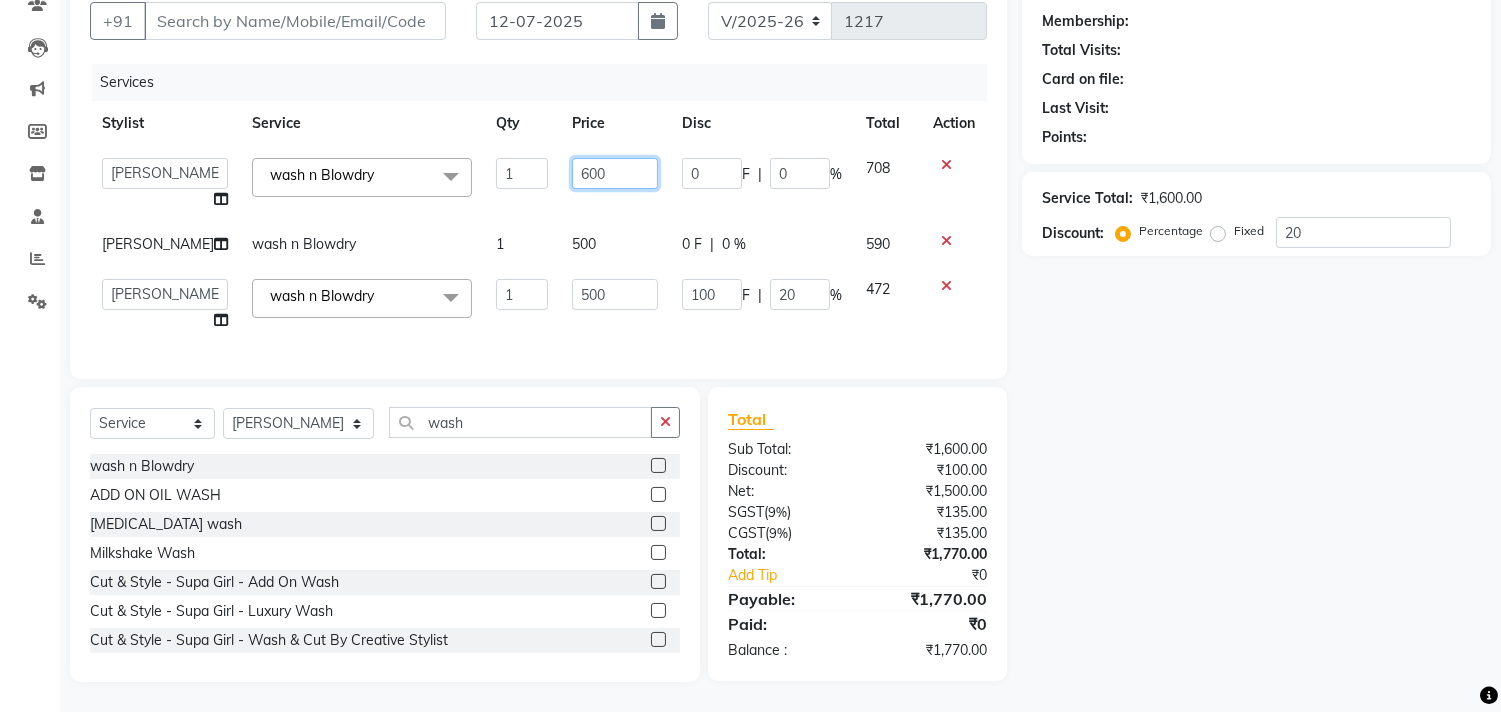 drag, startPoint x: 606, startPoint y: 143, endPoint x: 513, endPoint y: 148, distance: 93.13431 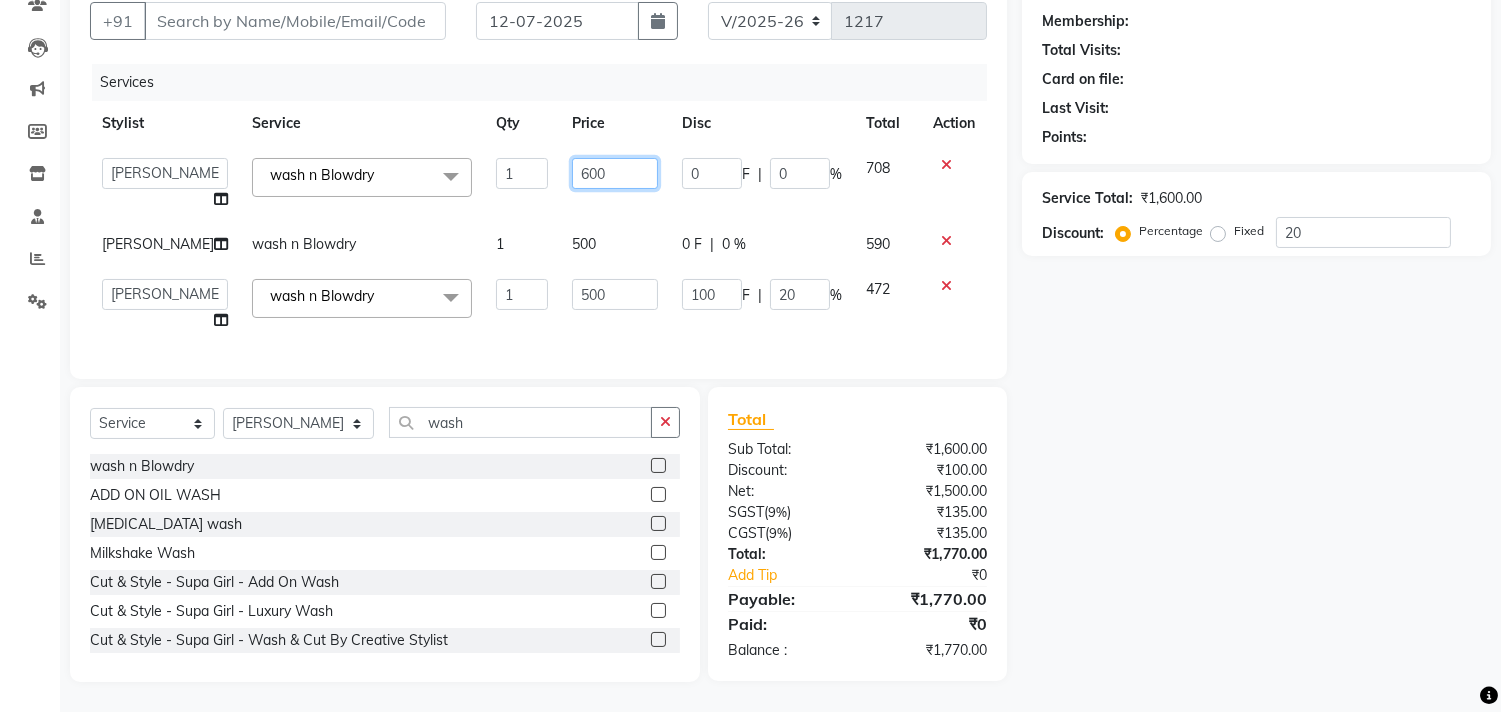 click on "Alim Kaldane   Anwar Laskar   Hi On Hair   MAKYOPHI   Pankaj Thakur   Poonam Nalawade   Raani   Rasika  Shelar   Rehan Salmani   Saba Shaikh   Sana Shaikh   SOSEM   Zeeshan Salmani  wash n Blowdry  x ARGAN COCKTAIL ARGAN SPA FRINGE - STRAIGHTENING HAIR EXTENSION REMOVAL HAIR EXTENSIONS INTEGRITY UPTO SHOULDER MOISTURE PLUS SPA (Upto Shoulder) NANO PLASTIA (Very Short) OLA PLEX STAND ALONE OLA PLEX TREATMENT SLIVER SHINE COCKTAIL STENSILS STRAIGHTNING (ABOVE SHOULDER) STRAIGHTNING (BELOW SHOULDER) STRAIGHTNING (UPTO WAIST) STRAIGHTNING (VERY SHORT) Colour Care milkshake Spa foot massage Nose wax file/cut file/cut/polish outcurls Blow dry Aroma Manicure eyebrows/upperlips wash n Blowdry UPPERLIPS PINKINI WAX face Dtan Cateye gel polish Aroma Pedicure AVL pedicure marine sea alga face bleach Bomb pedicure Bomb Manicure AVL Manicure marine sea alga Feet Wax ADD ON OIL WASH FEET DTAN Polish change Add on Feet Pack Add on hands pack Brighting peel off mask Head neck N Shoulder Messsage Ola Plex Spa ful Arms Dtan" 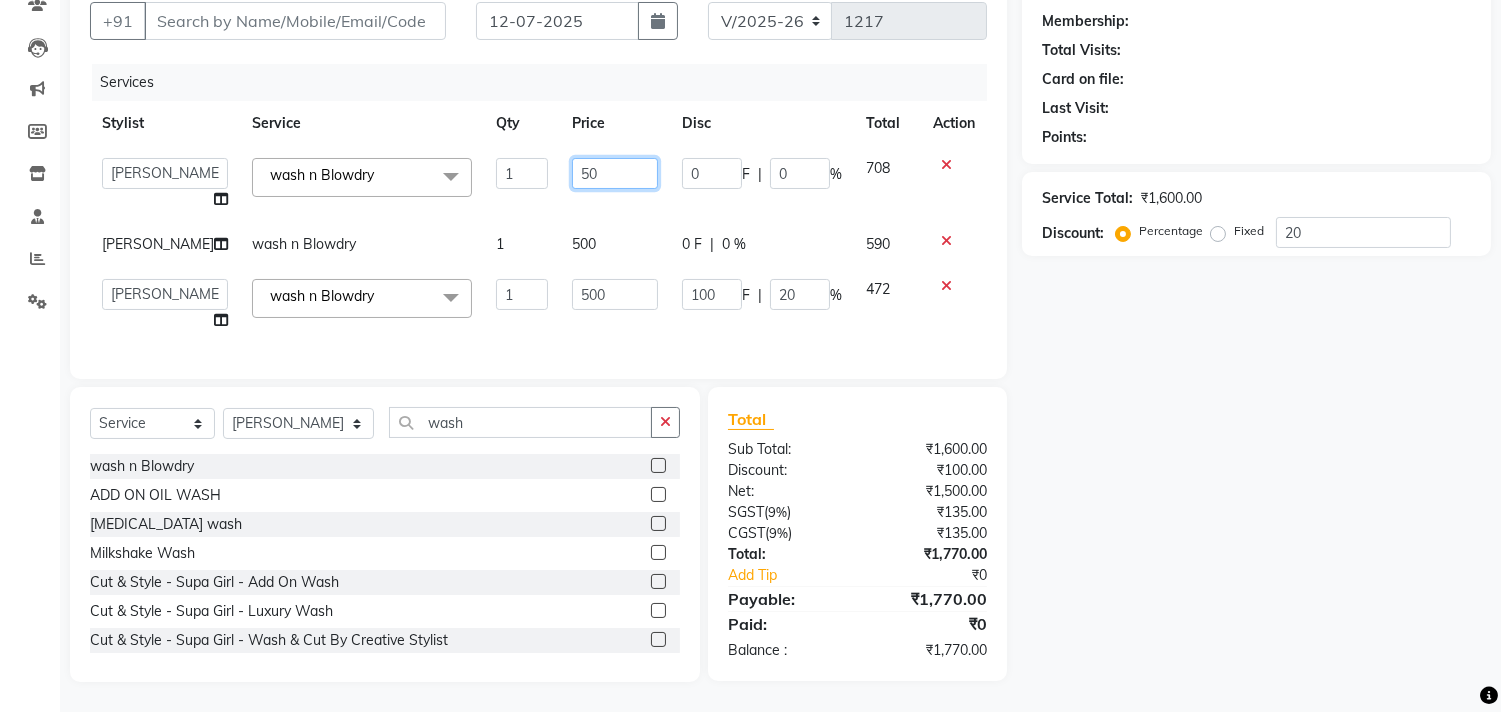 type on "500" 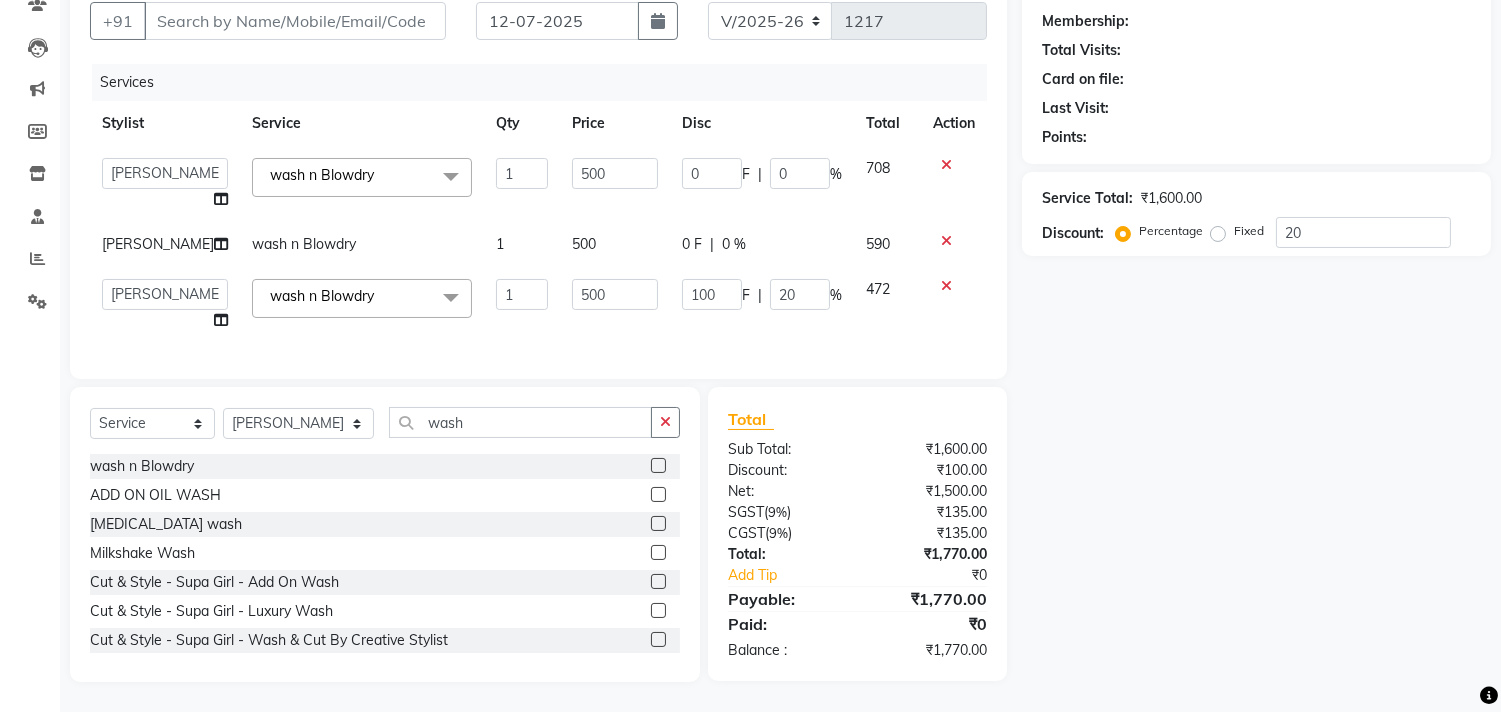 click on "1" 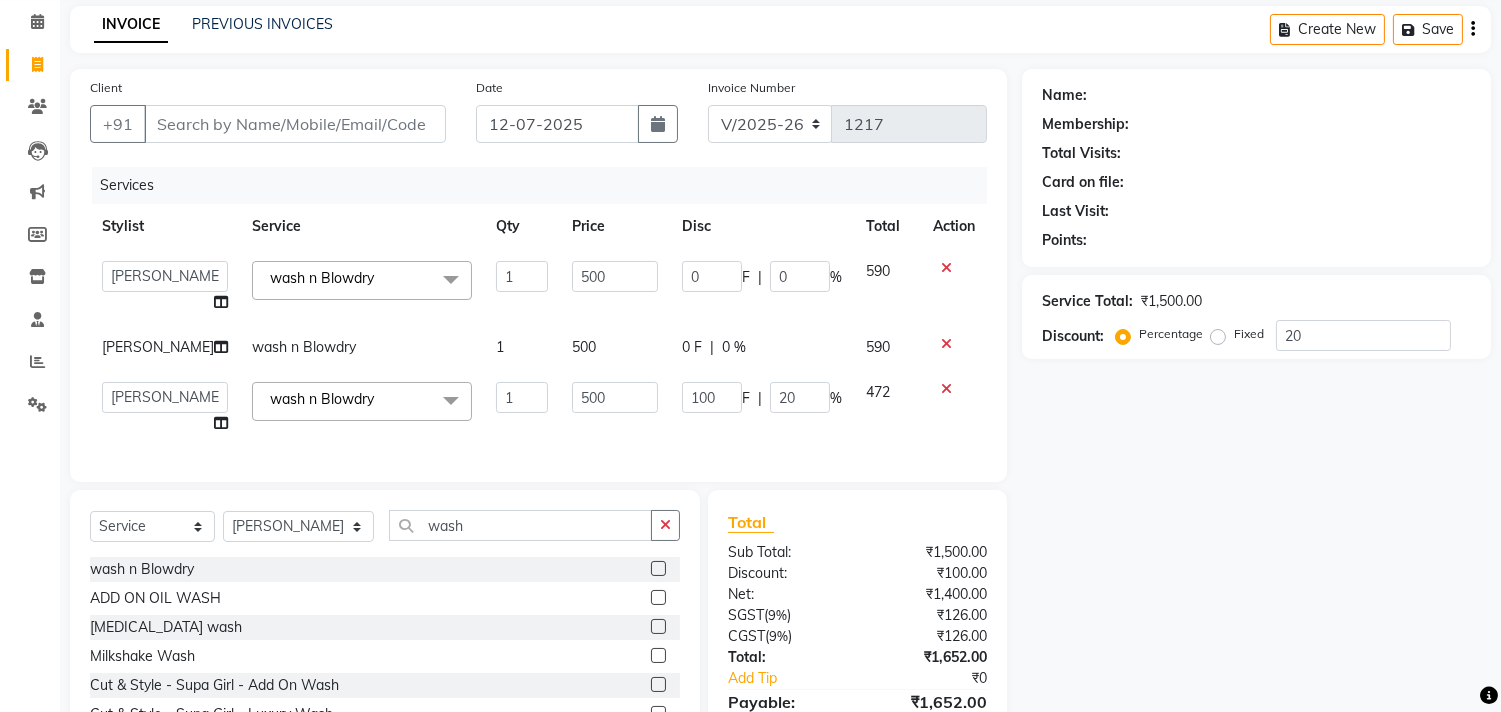 scroll, scrollTop: 0, scrollLeft: 0, axis: both 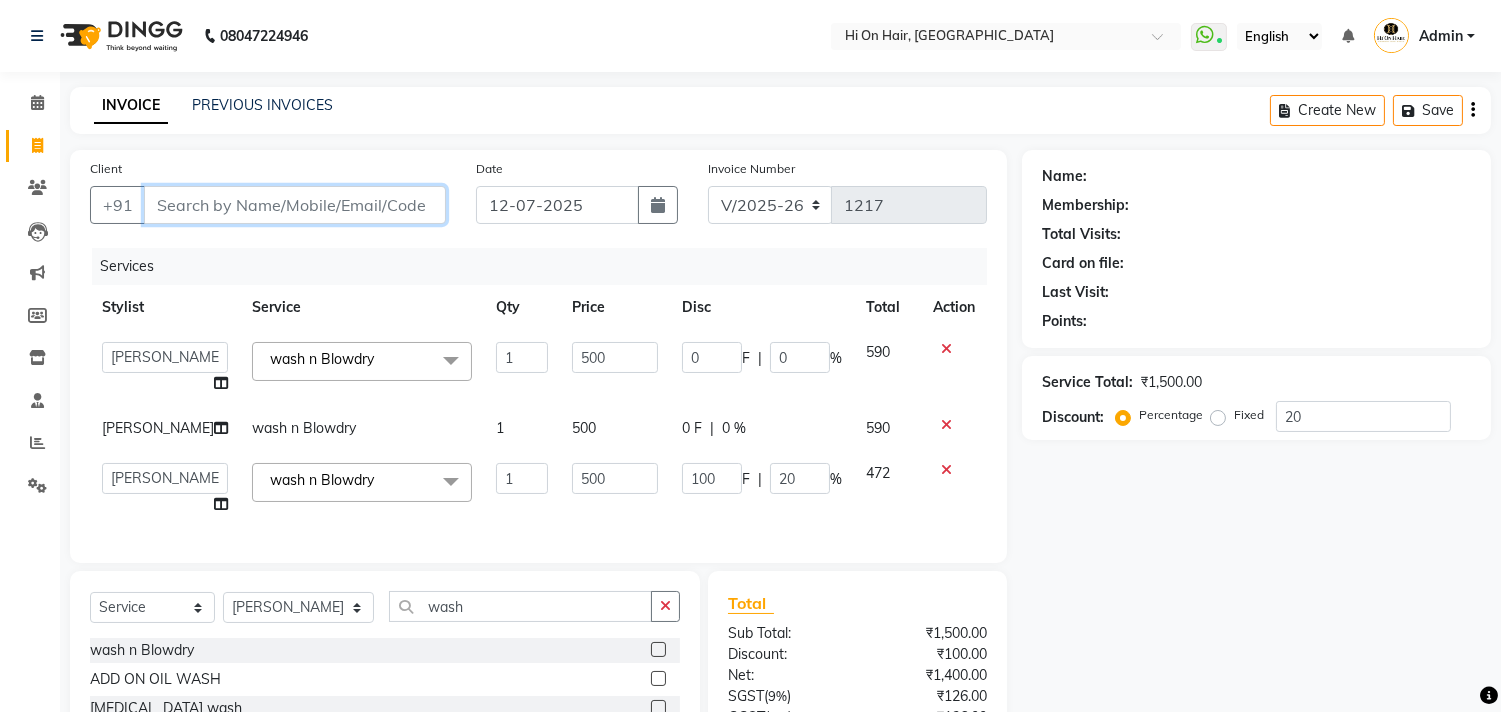 click on "Client" at bounding box center (295, 205) 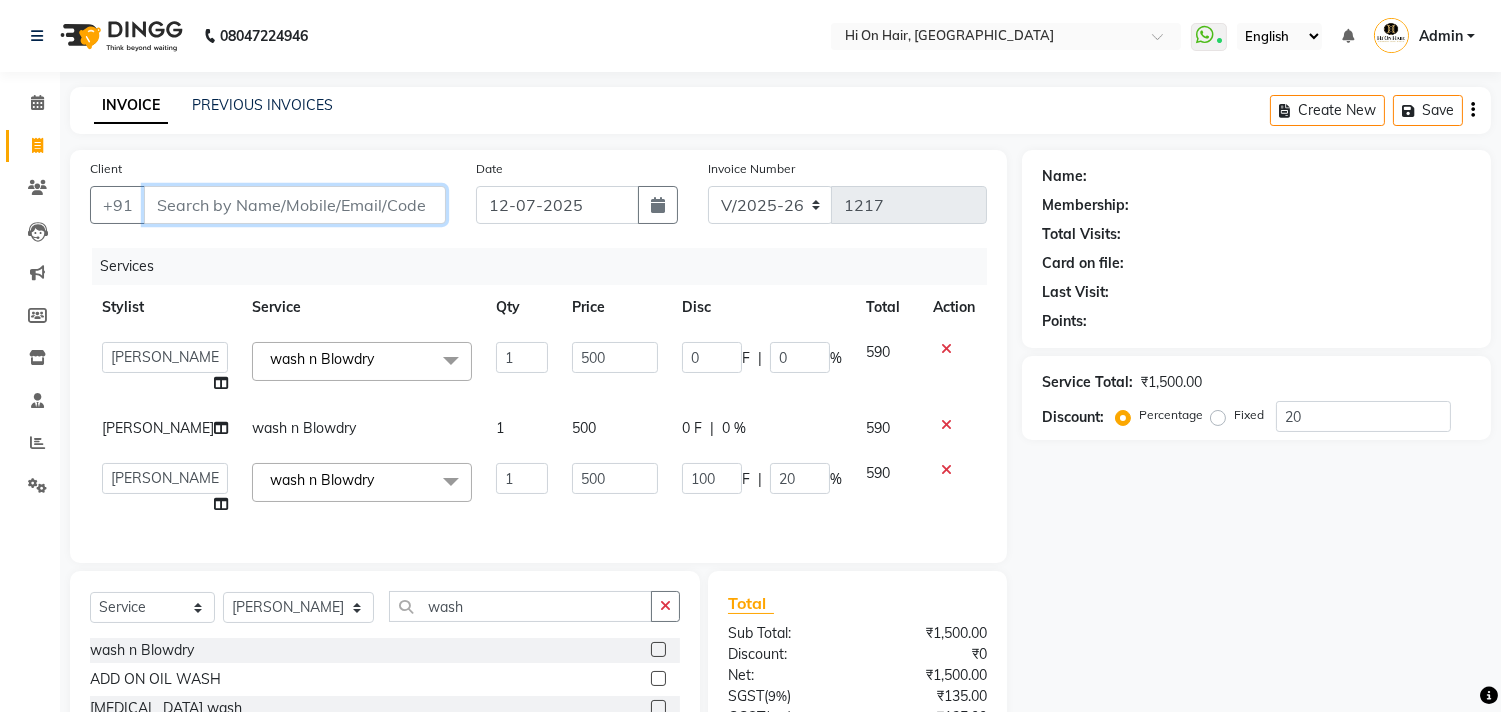 type on "9" 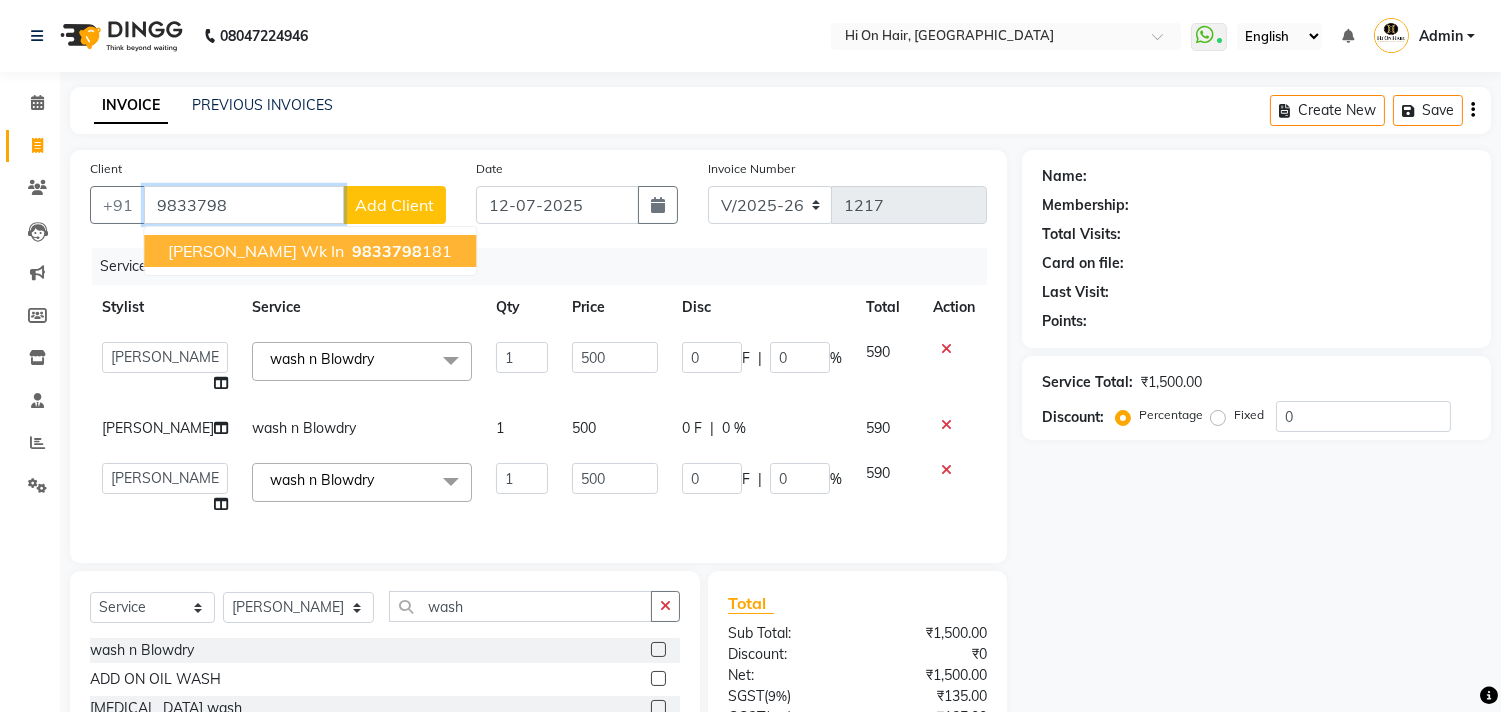click on "[PERSON_NAME] wk in" at bounding box center [256, 251] 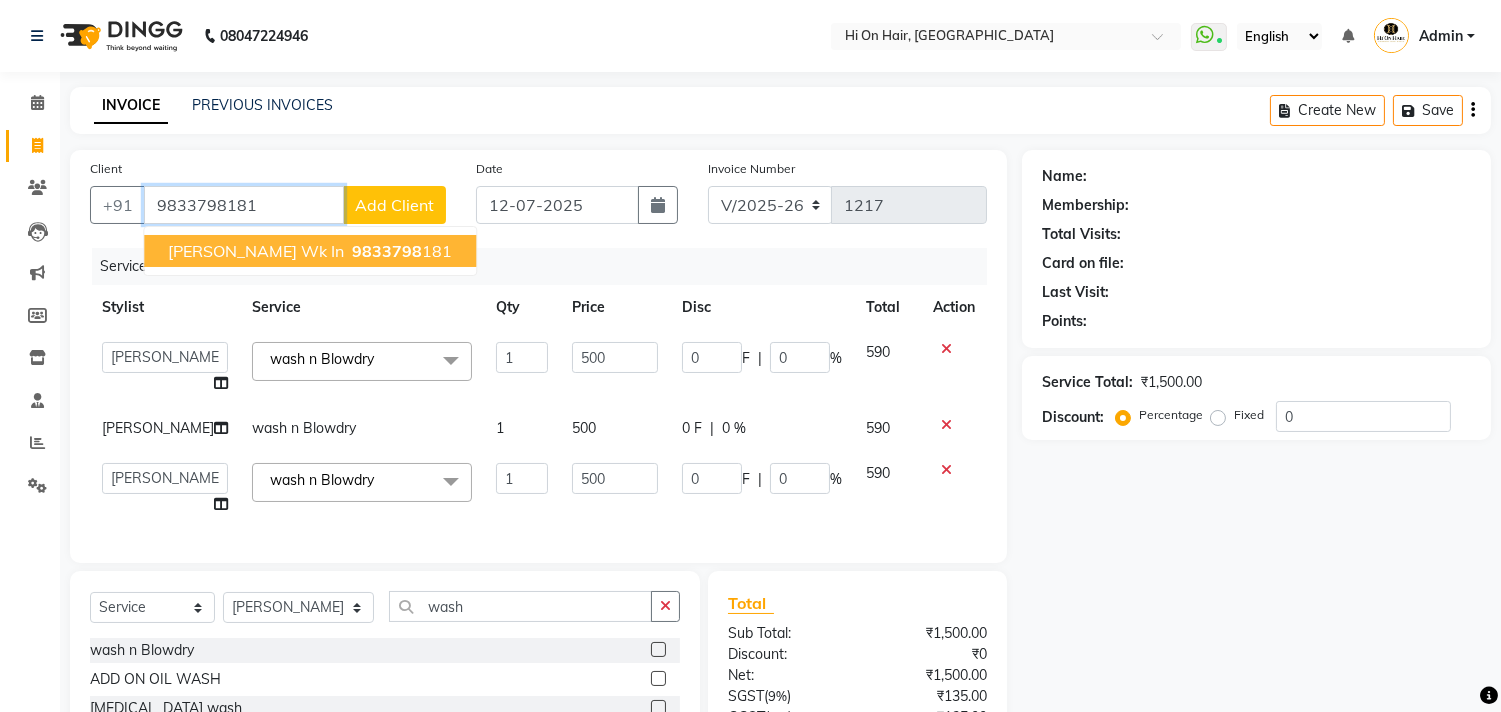 type on "9833798181" 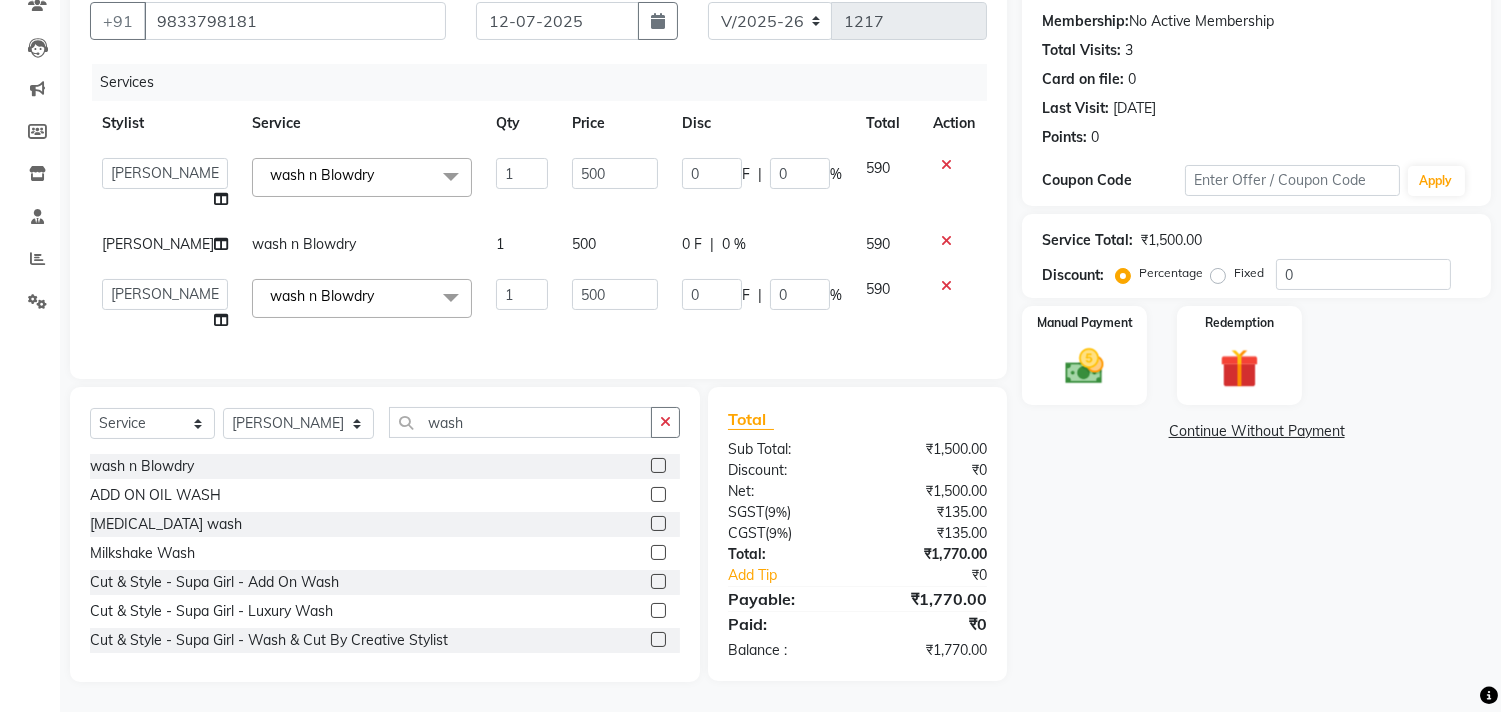 scroll, scrollTop: 222, scrollLeft: 0, axis: vertical 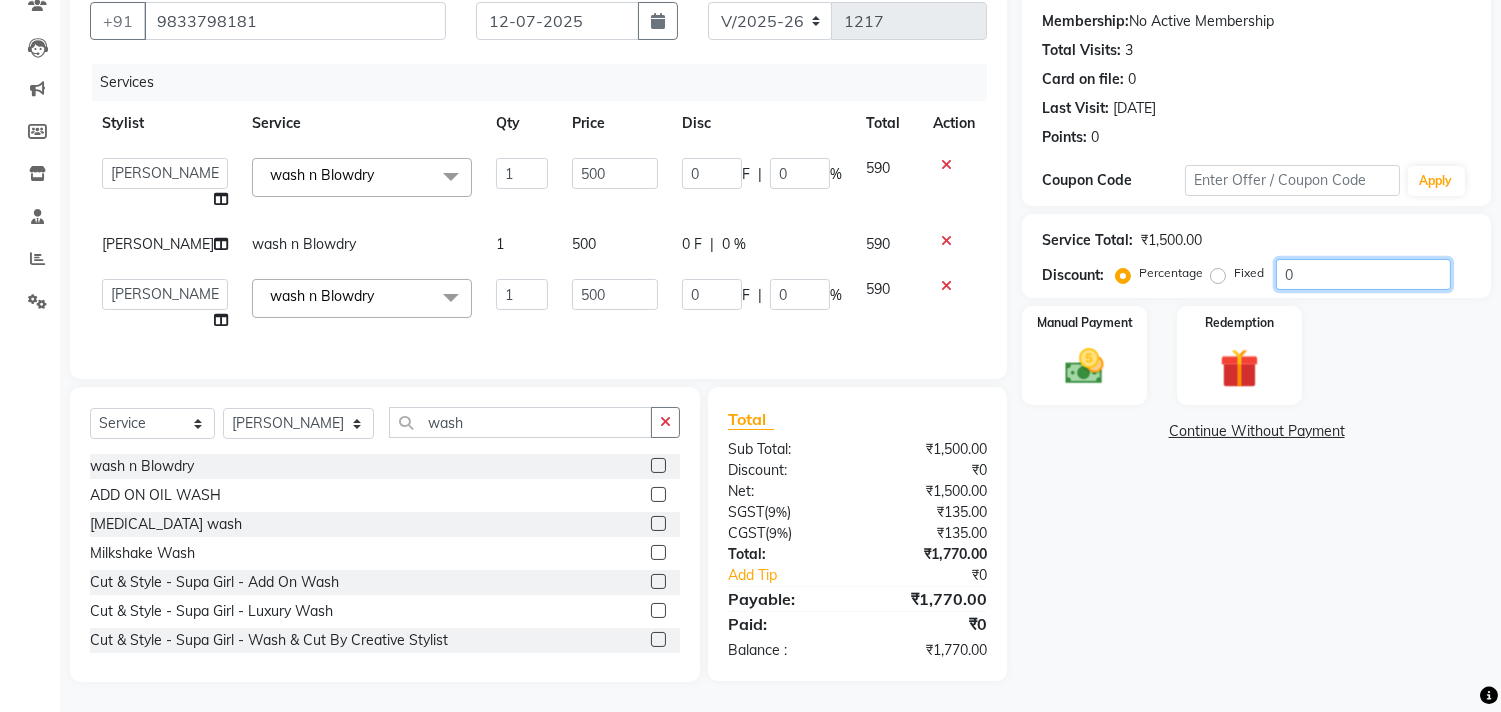 click on "0" 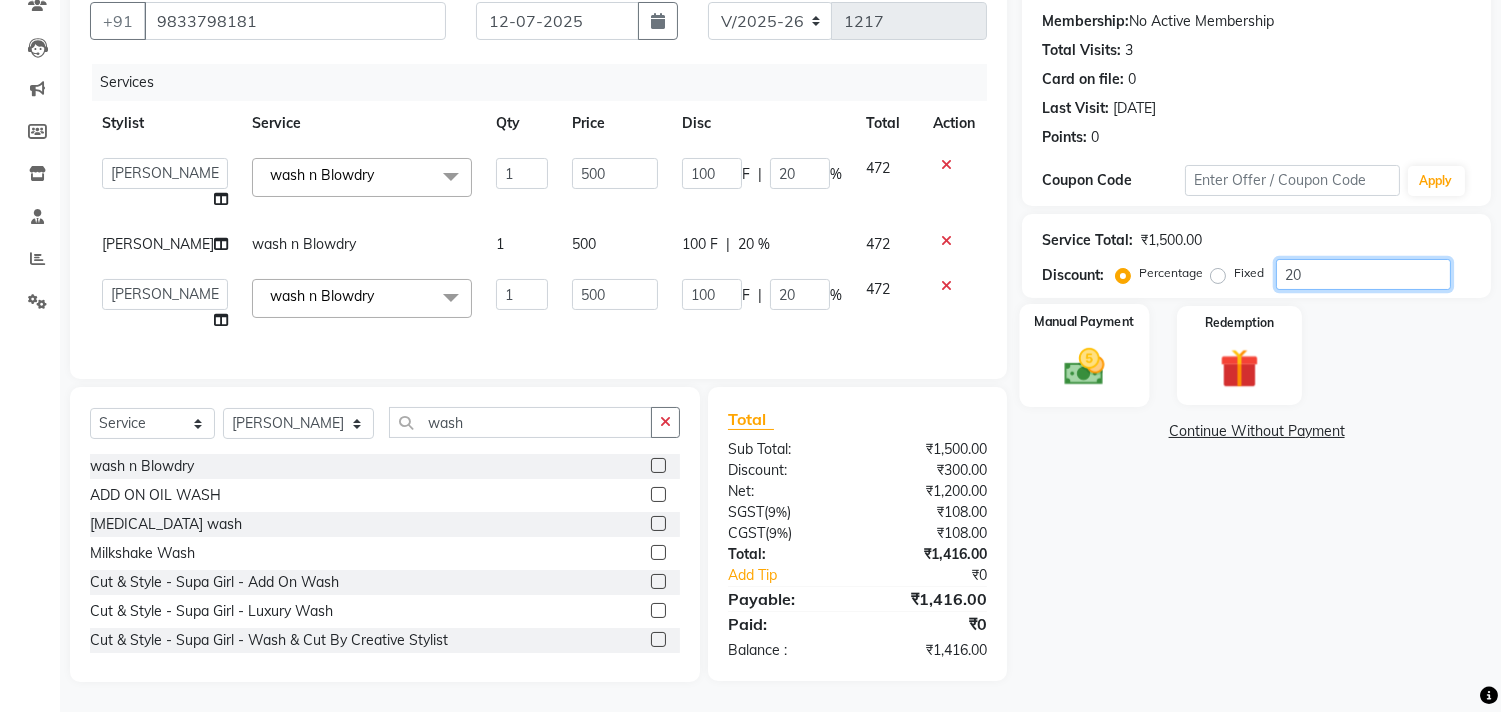 type on "20" 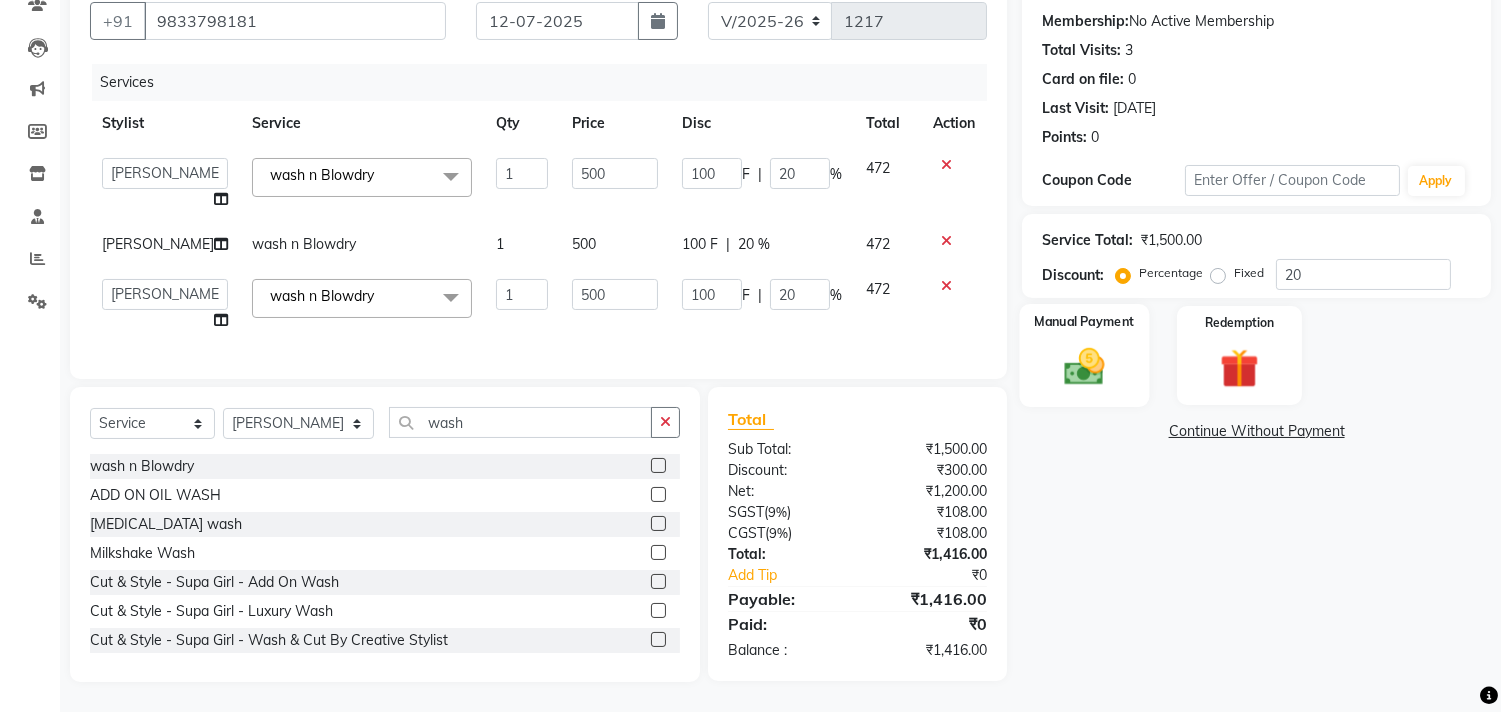 click 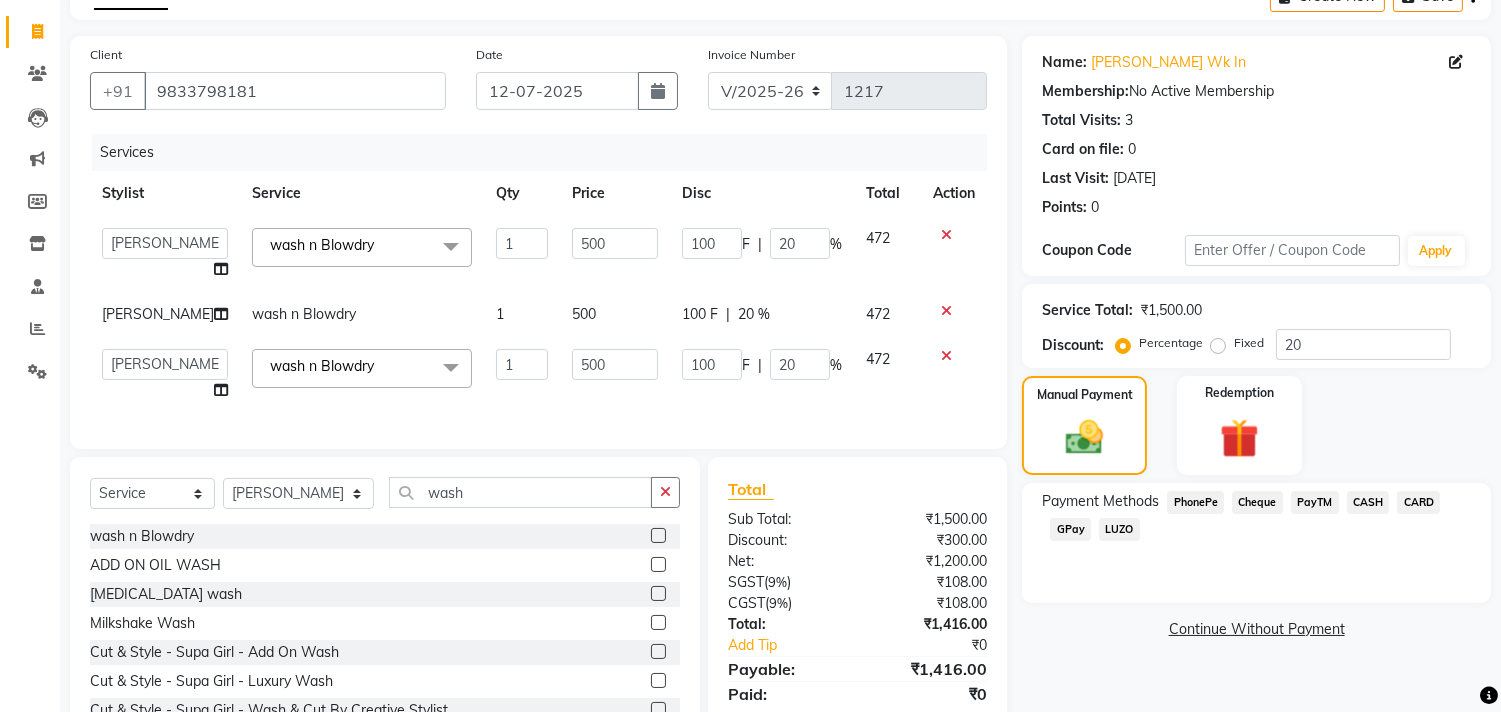 scroll, scrollTop: 222, scrollLeft: 0, axis: vertical 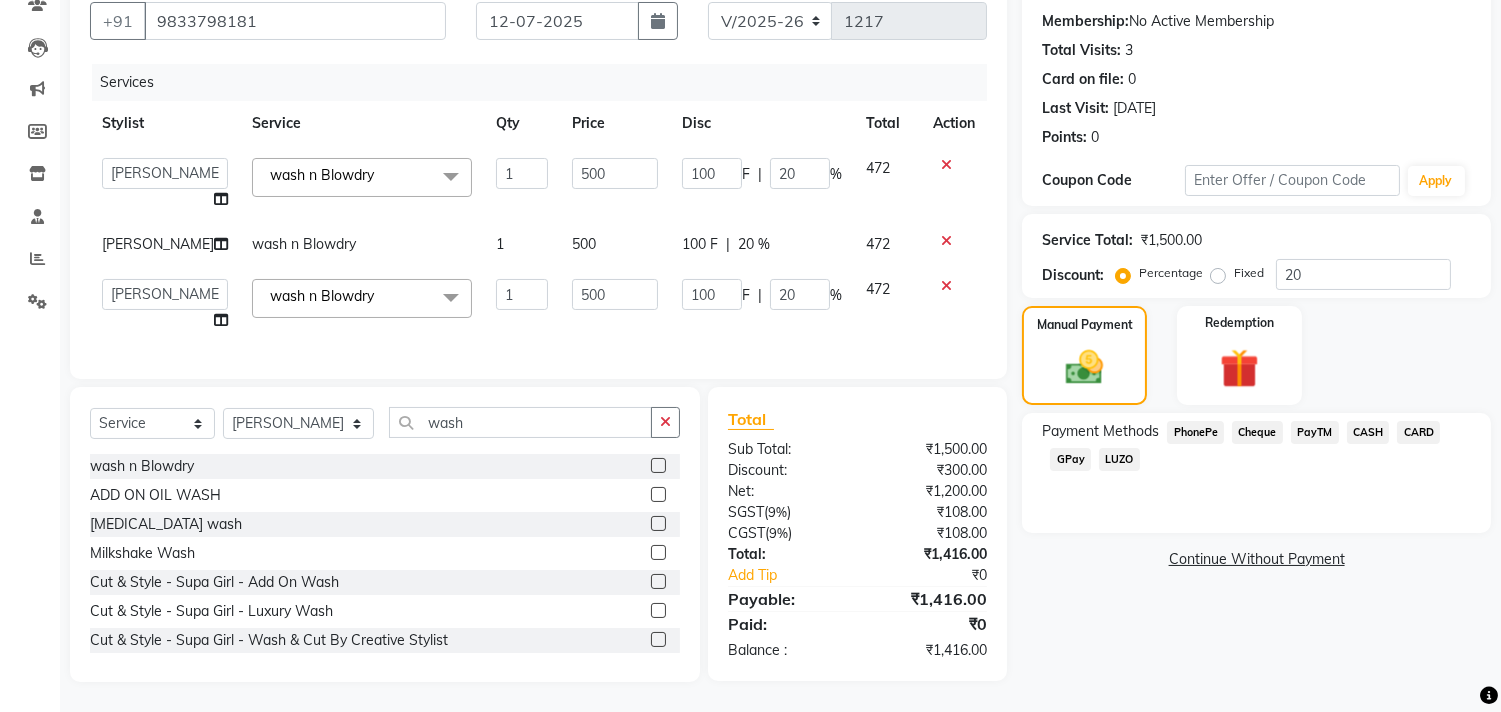 click on "CASH" 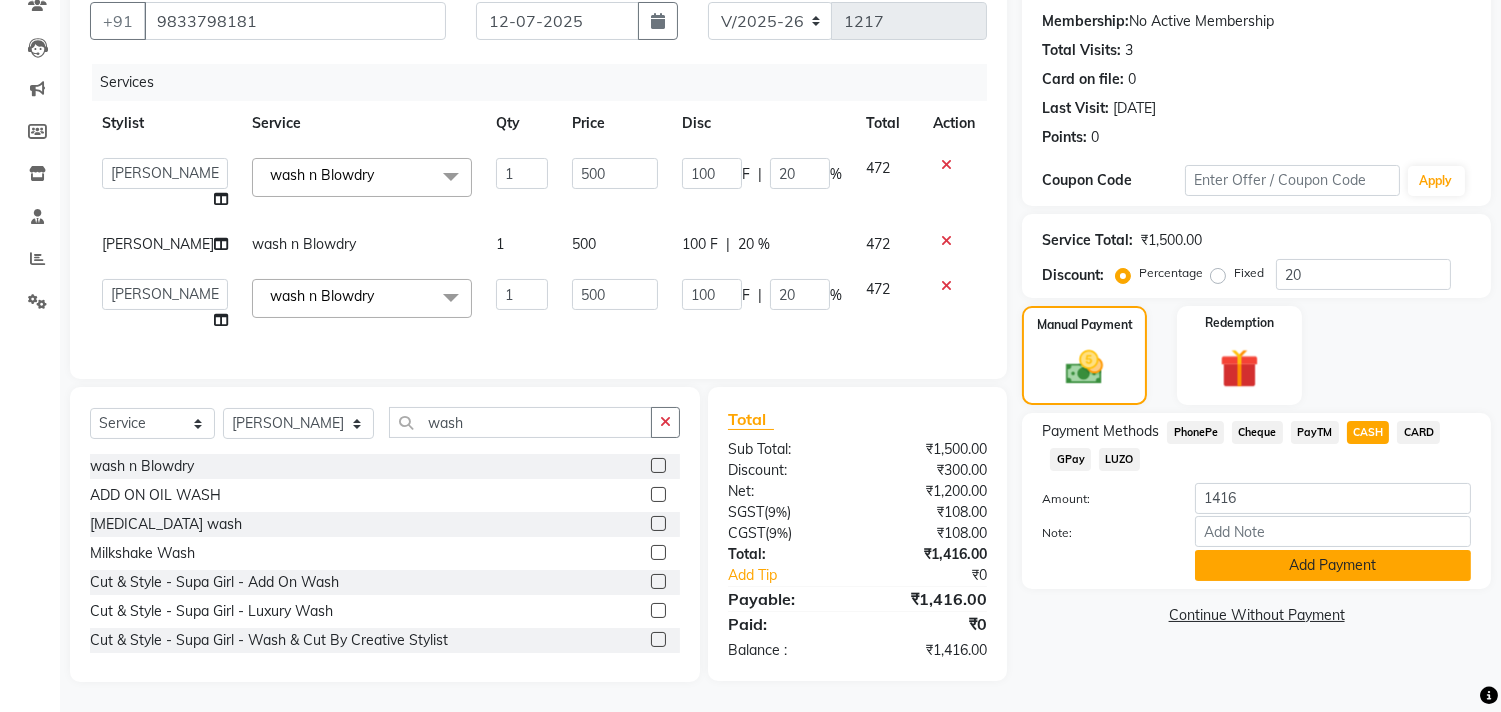 click on "Add Payment" 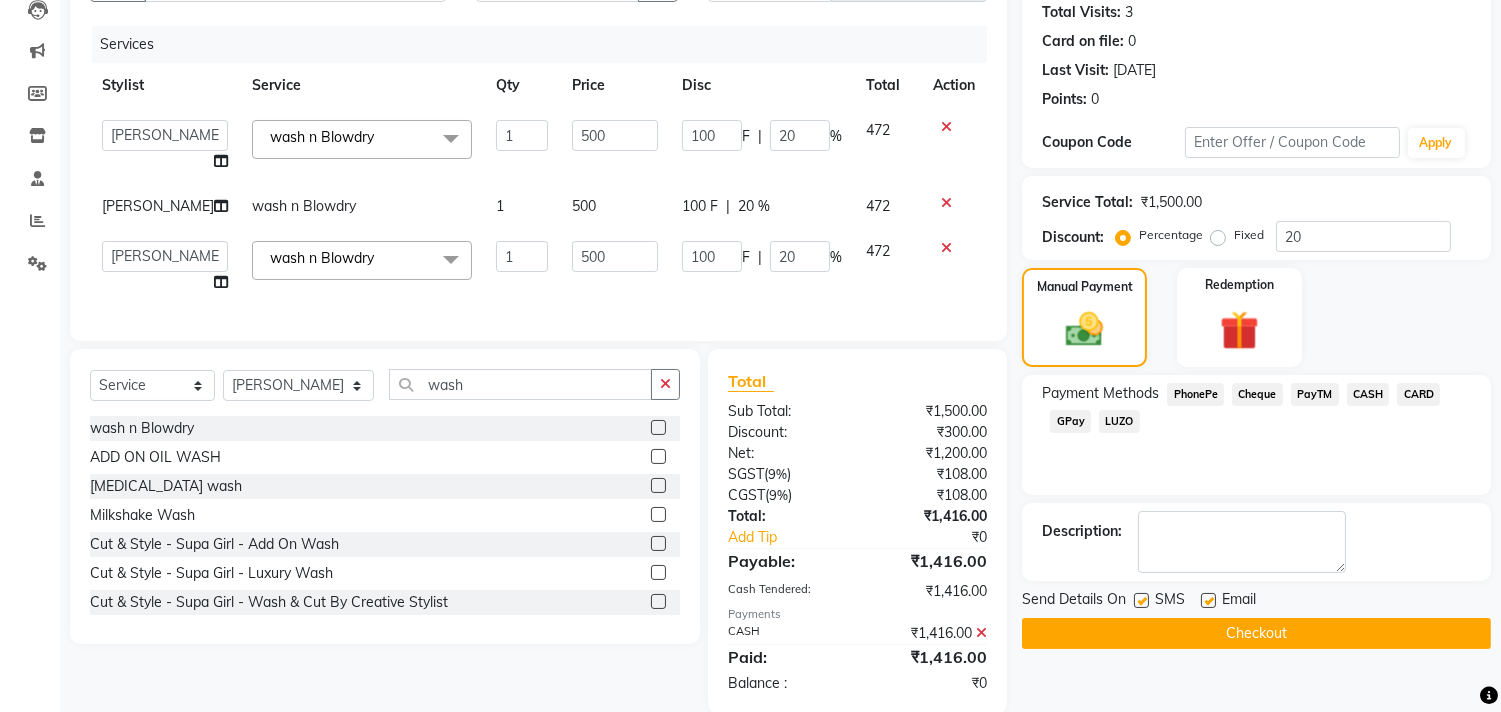 scroll, scrollTop: 291, scrollLeft: 0, axis: vertical 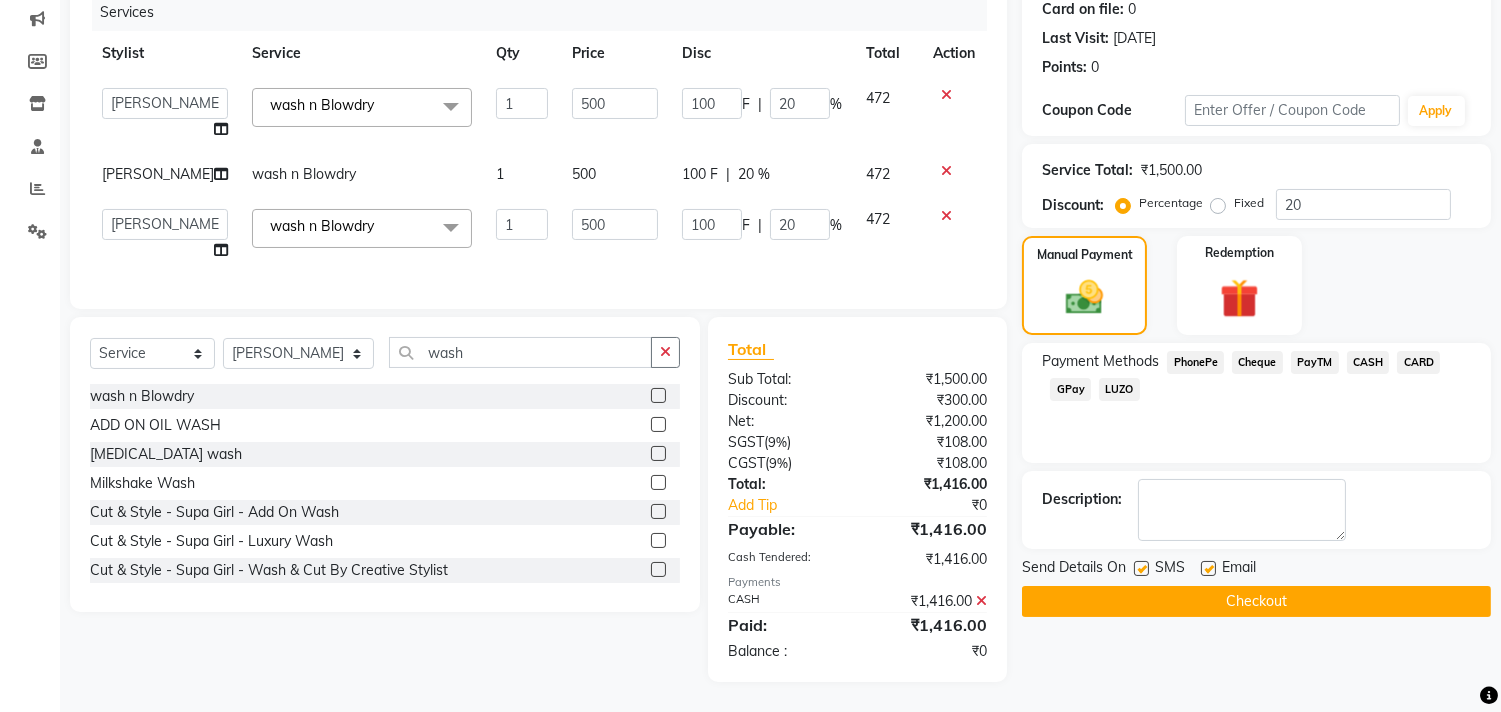 click 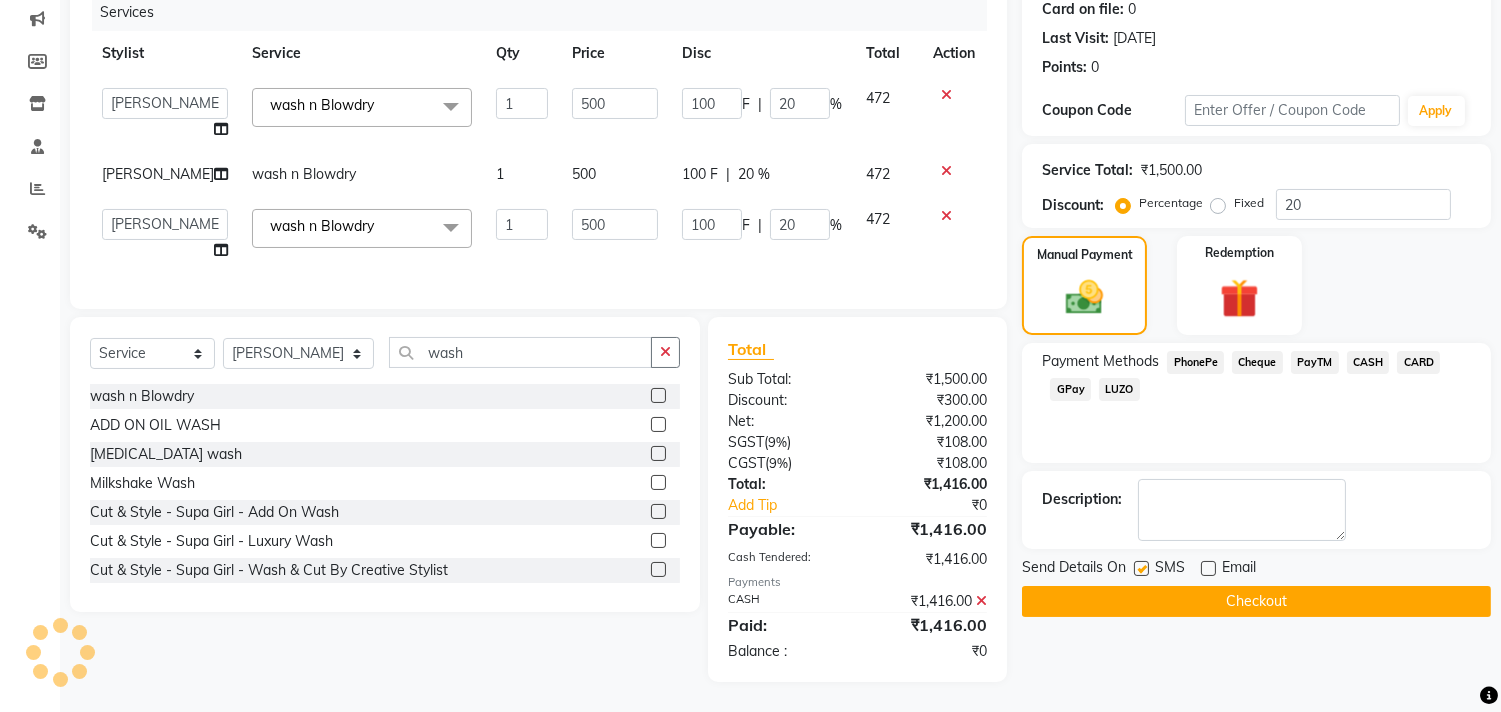 click on "wash n Blowdry  x" 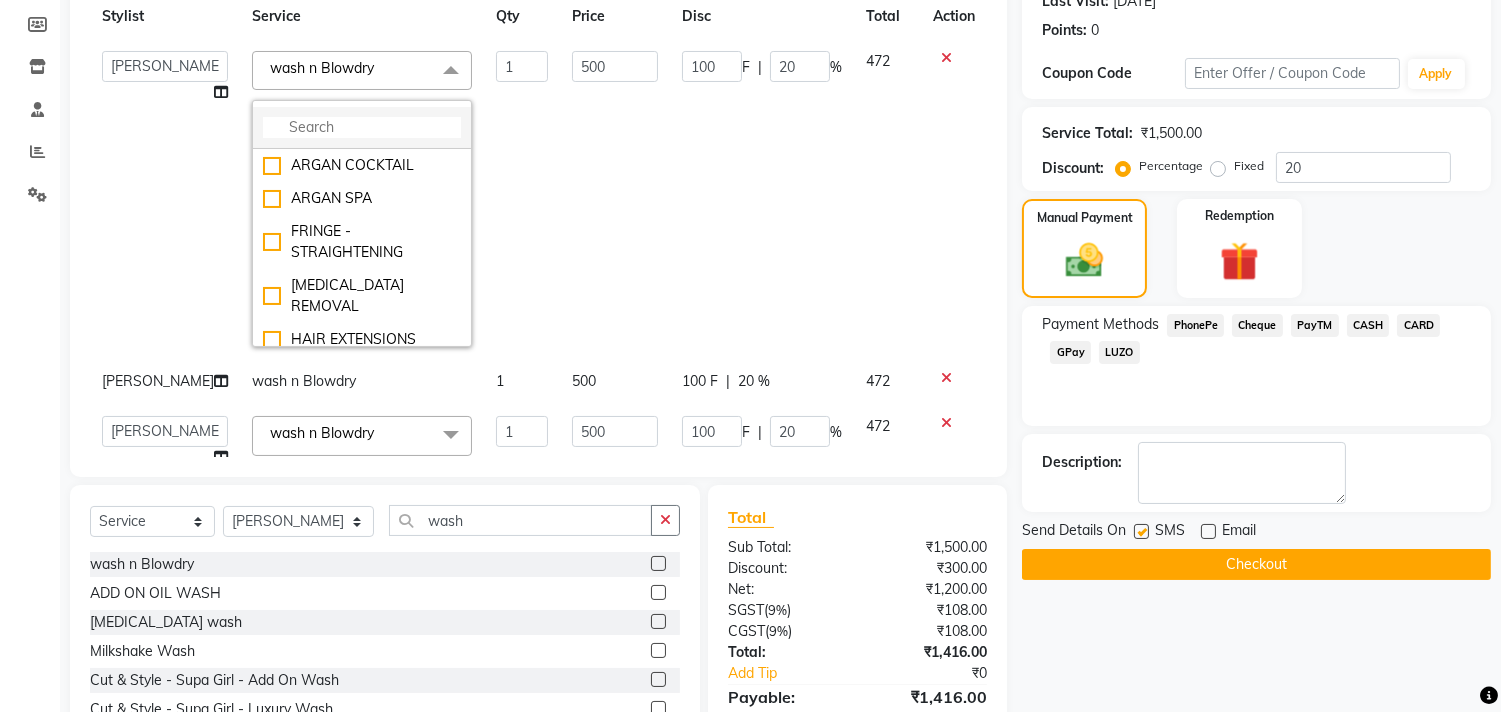 click 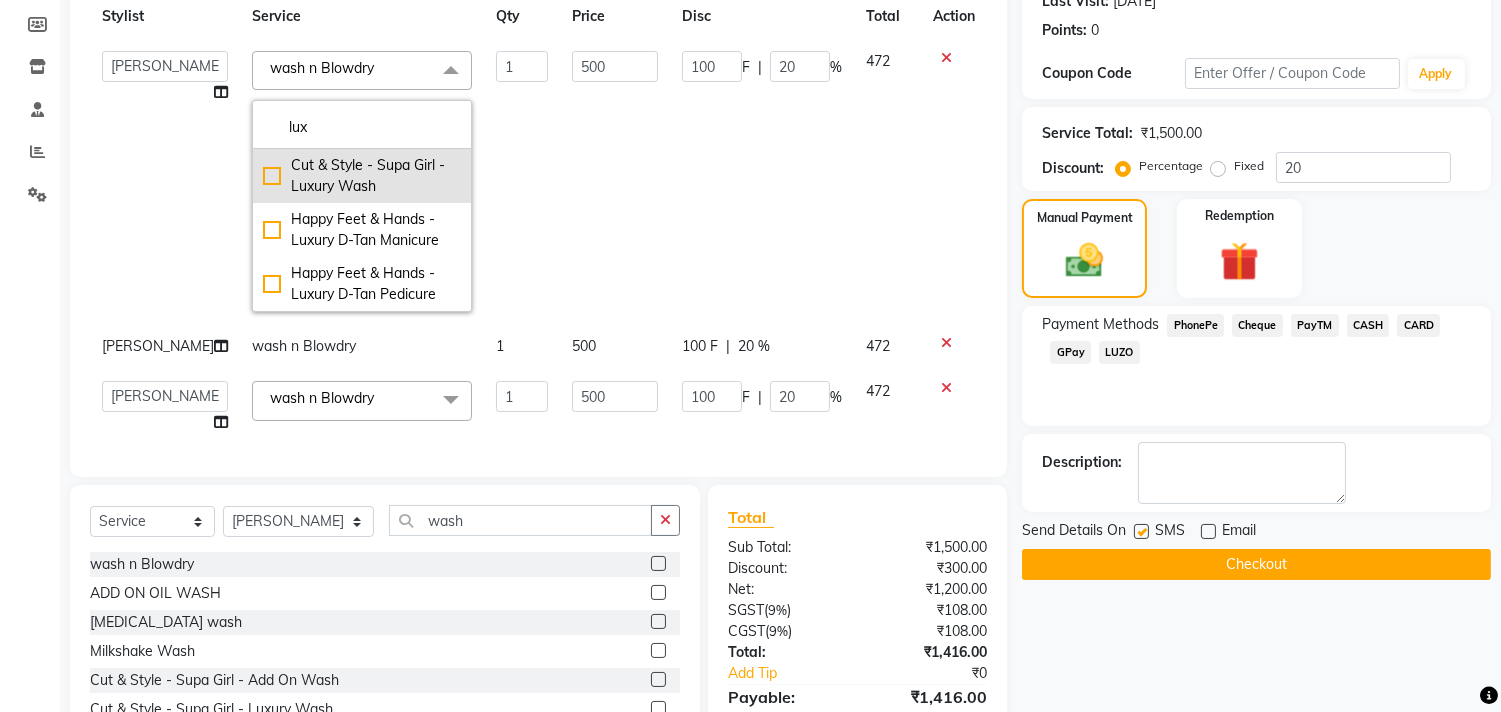 type on "lux" 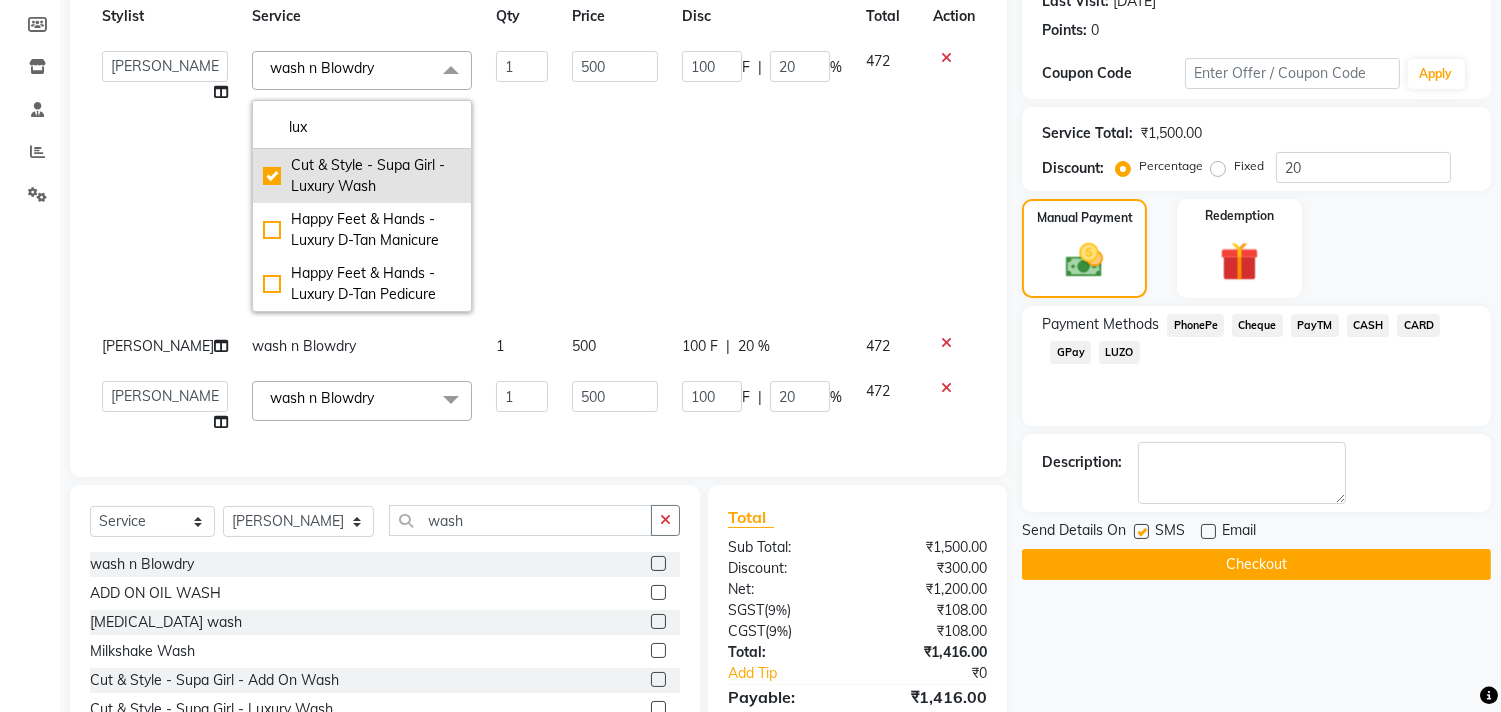checkbox on "true" 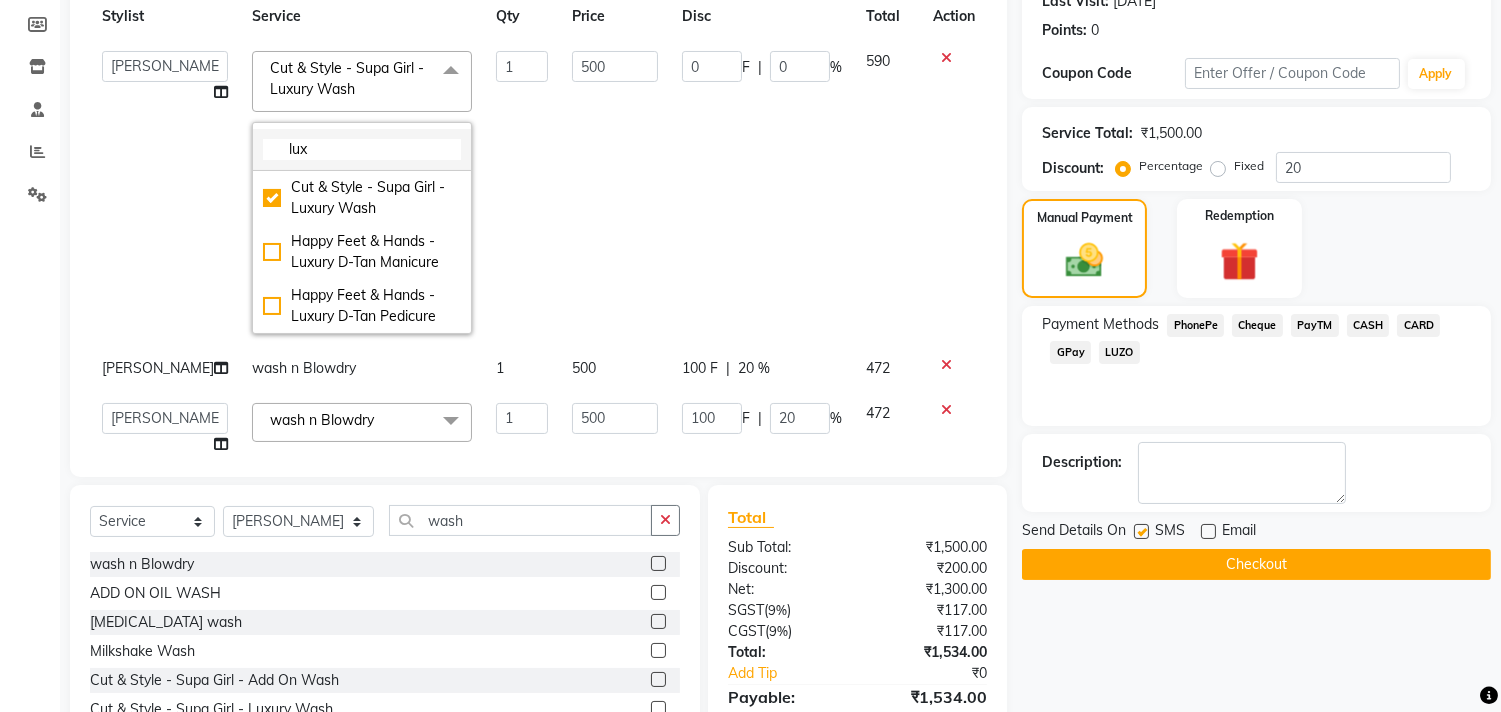 click on "lux" 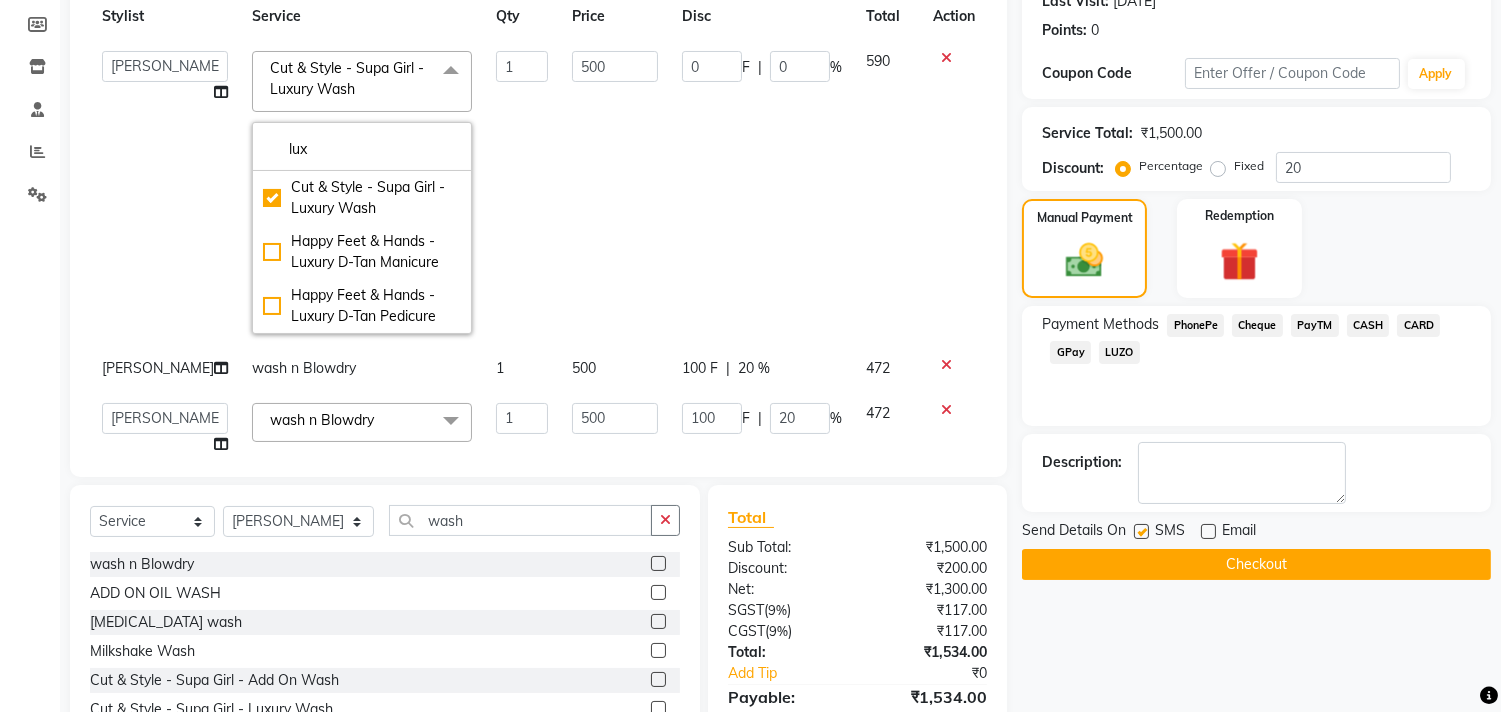 click on "1" 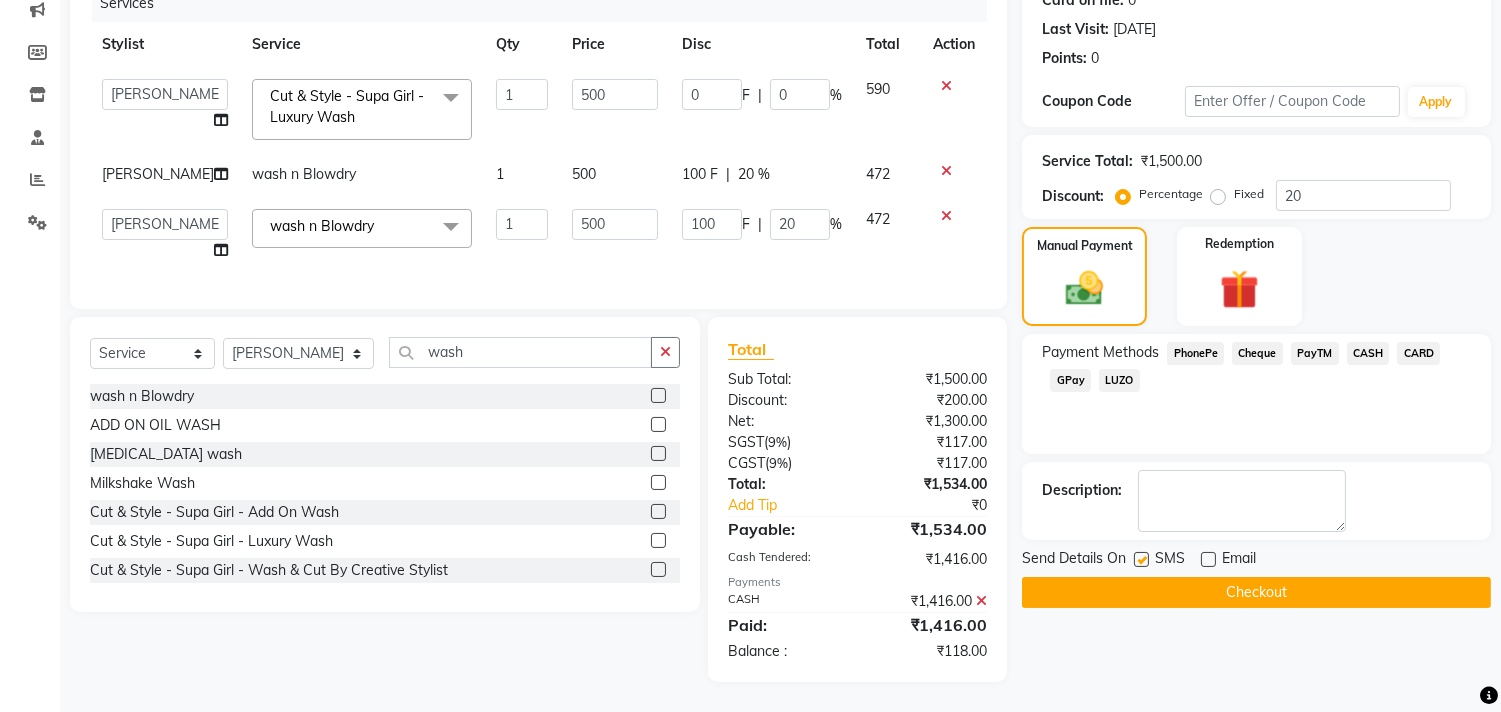 scroll, scrollTop: 291, scrollLeft: 0, axis: vertical 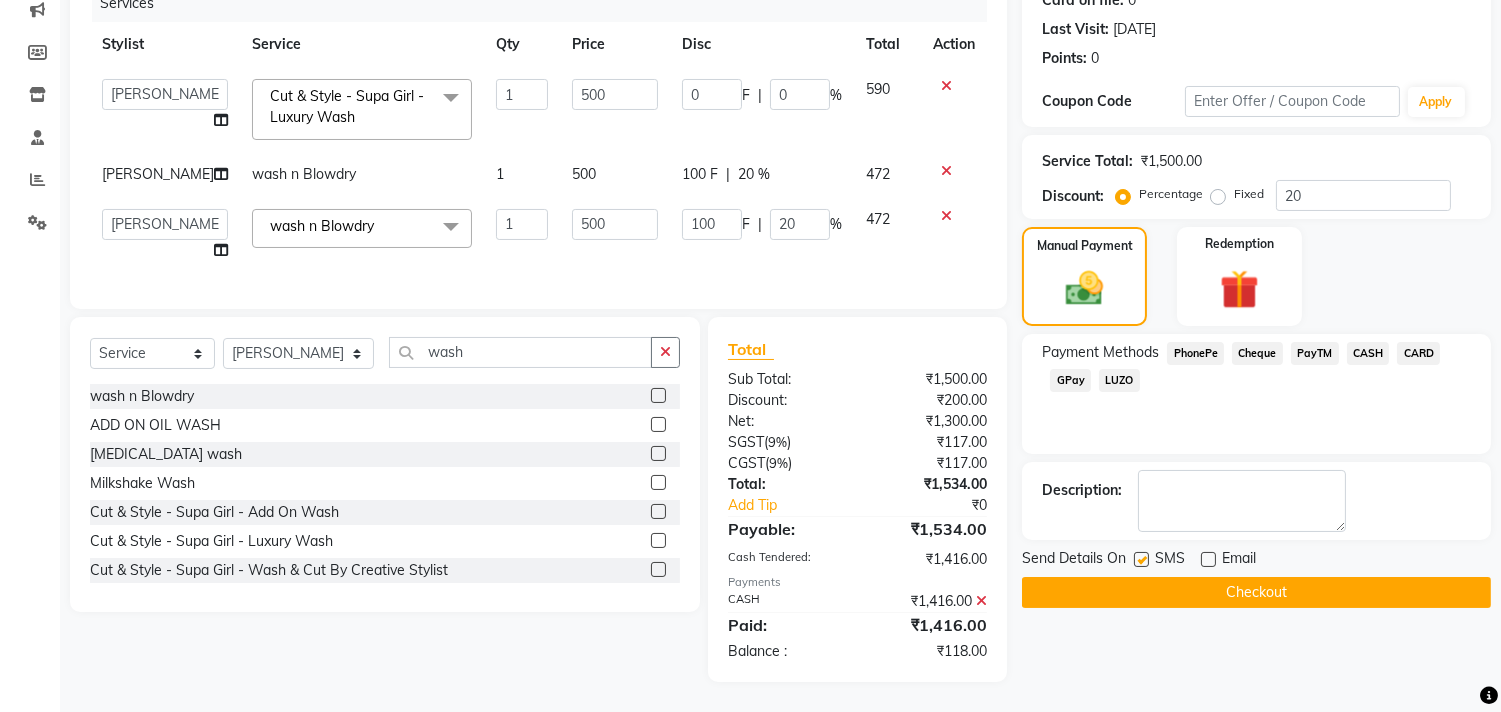 click on "wash n Blowdry" 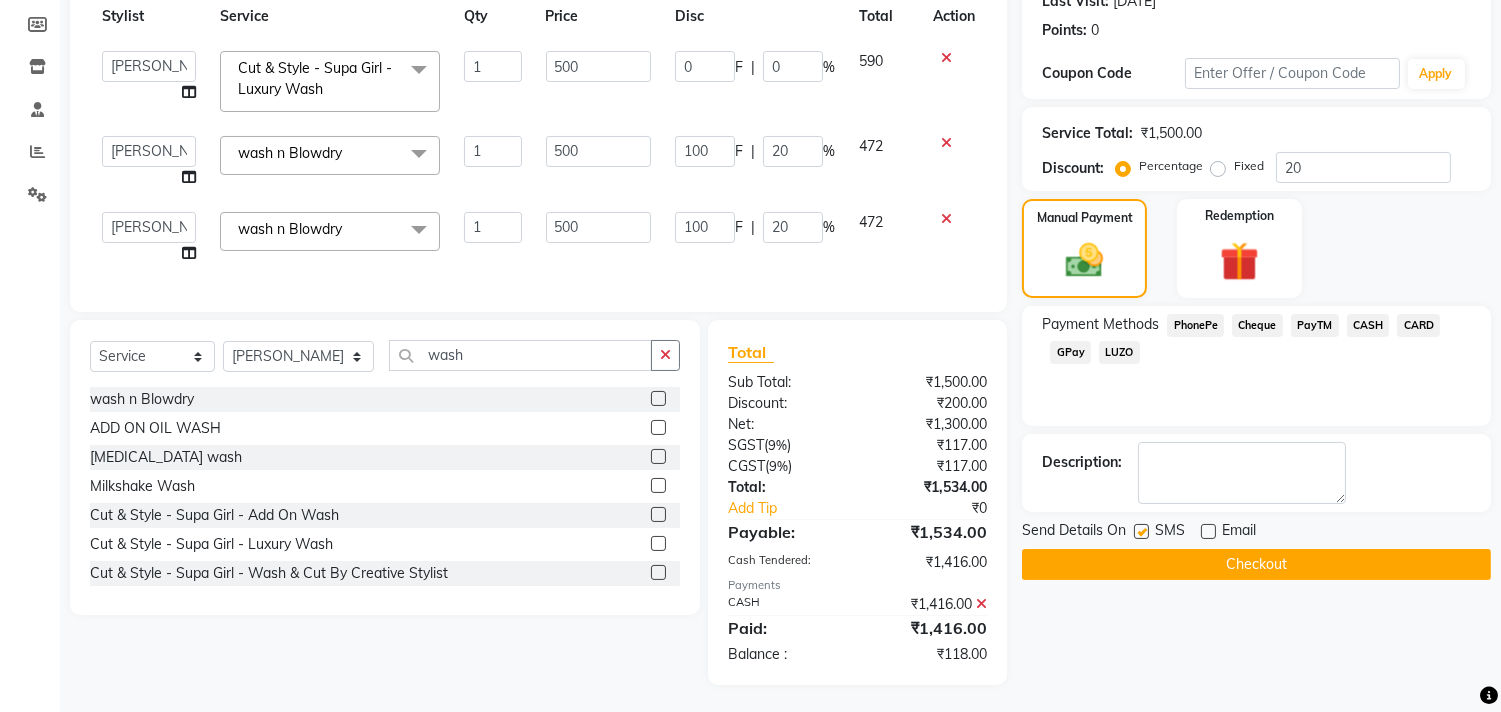 click on "wash n Blowdry" 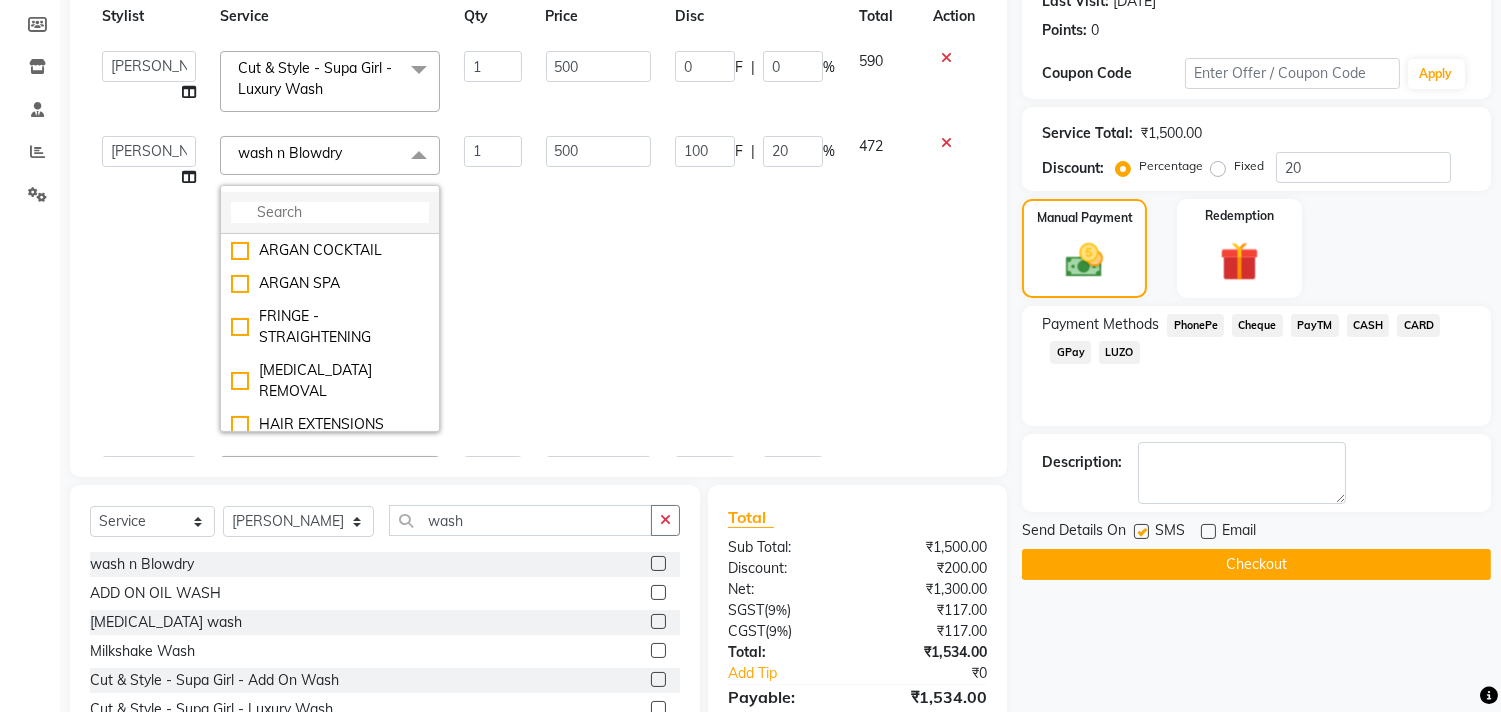click 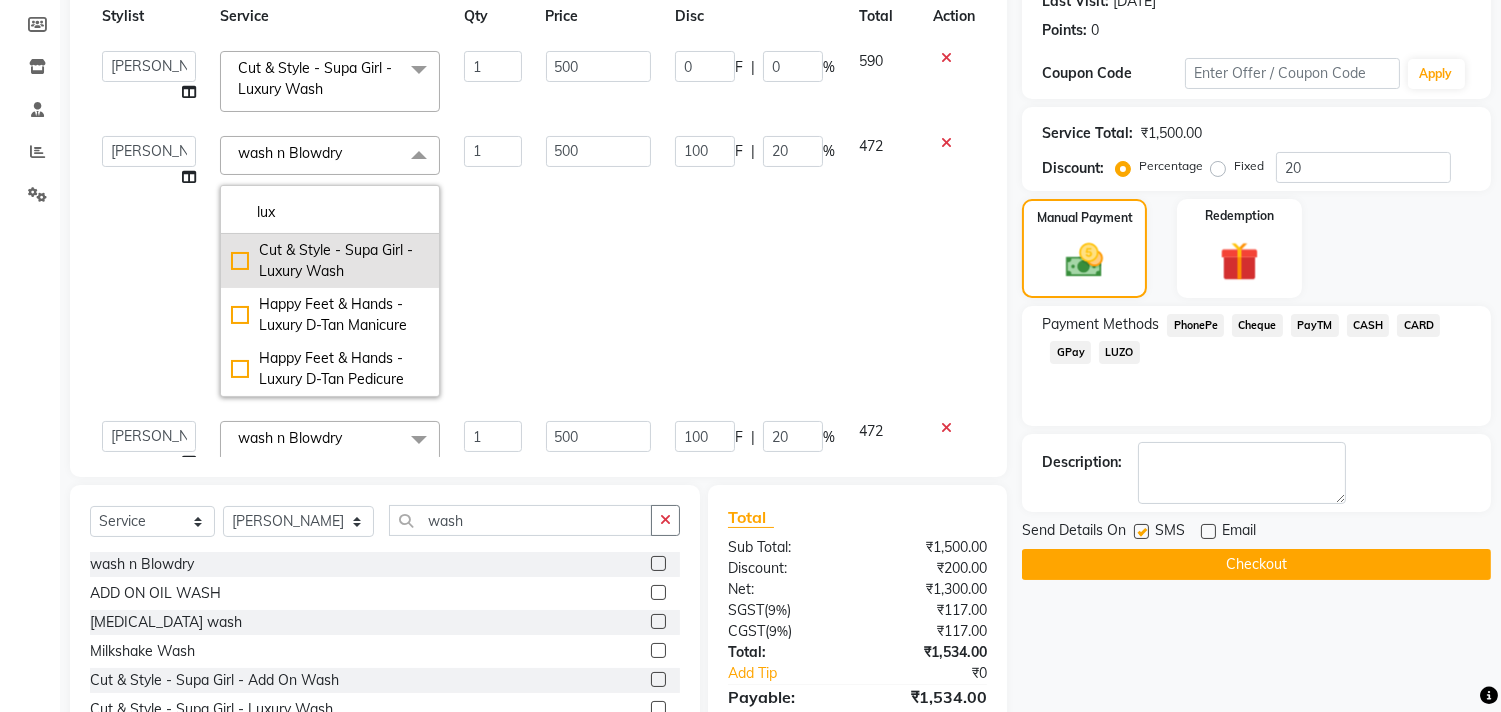 type on "lux" 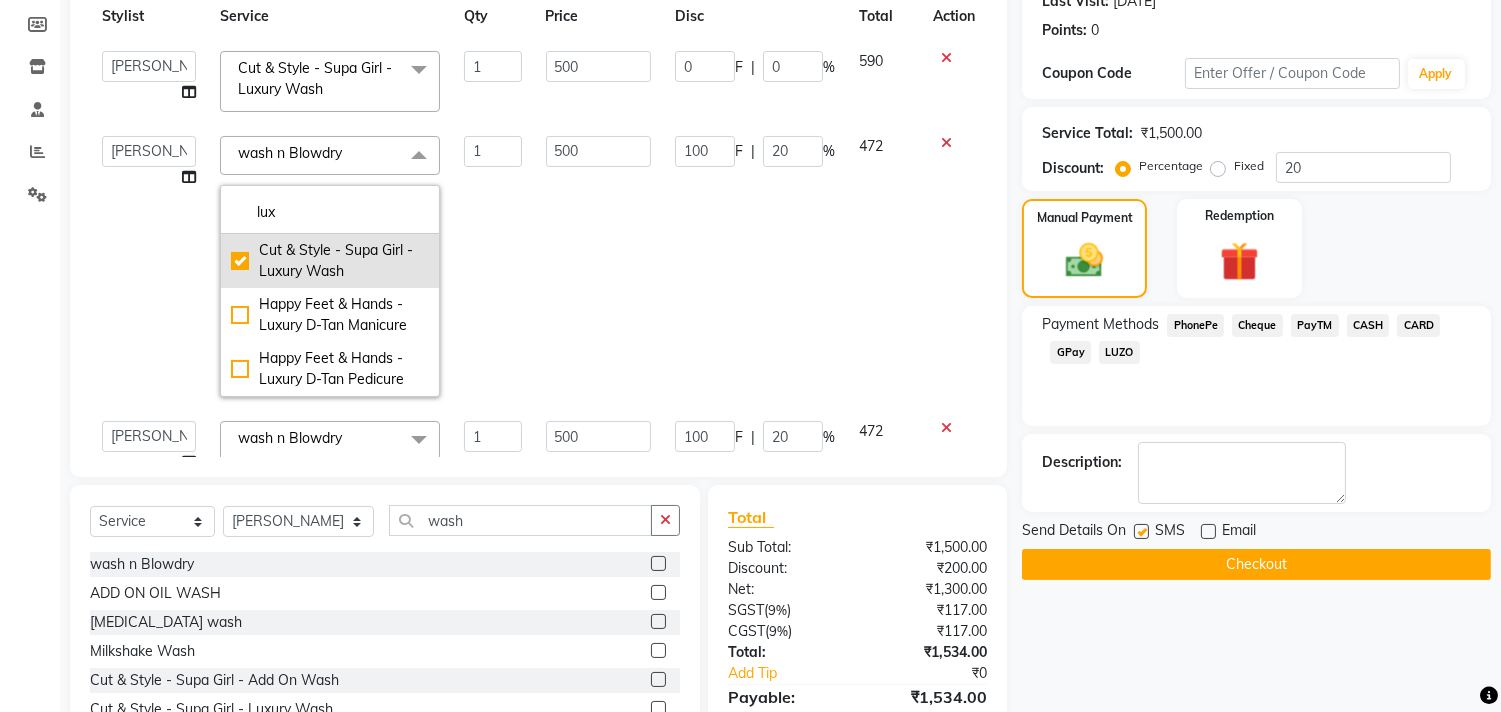 checkbox on "true" 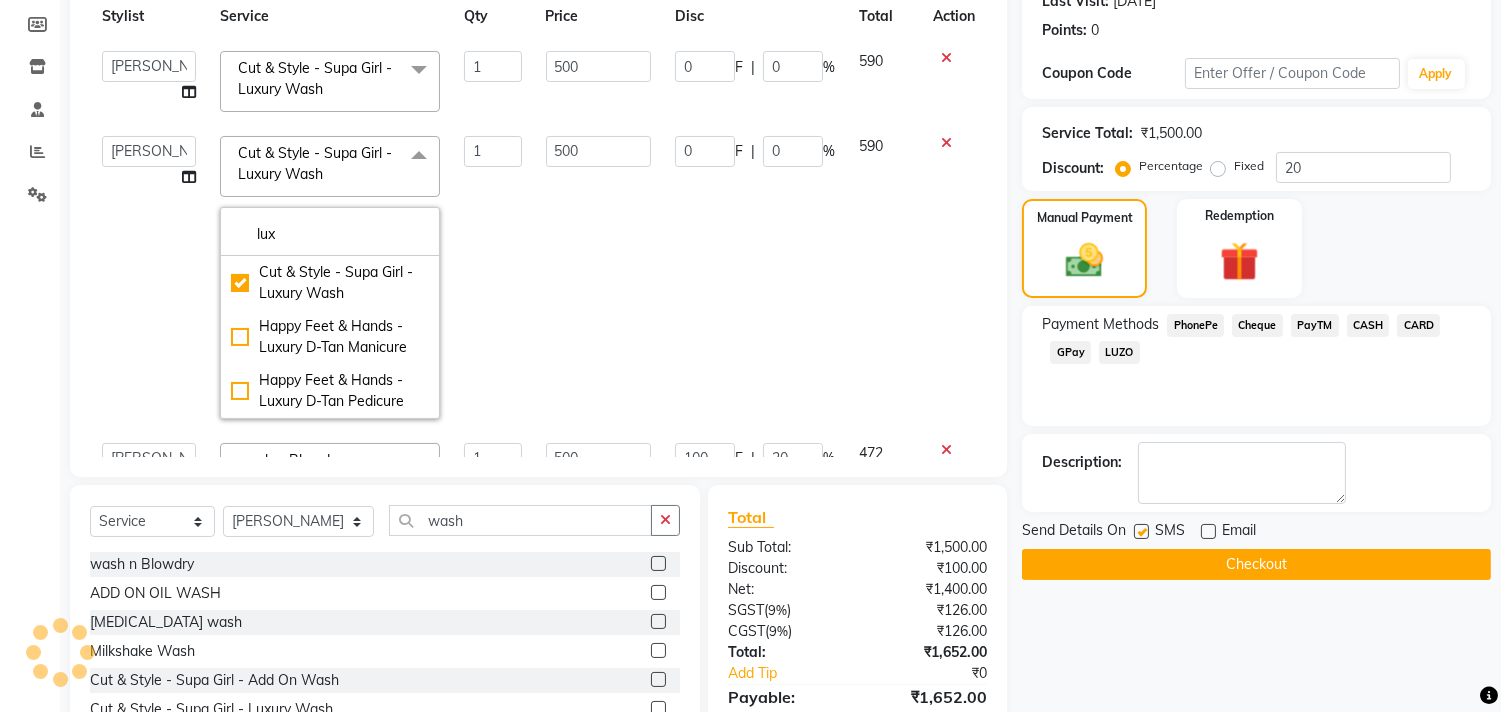 click on "1" 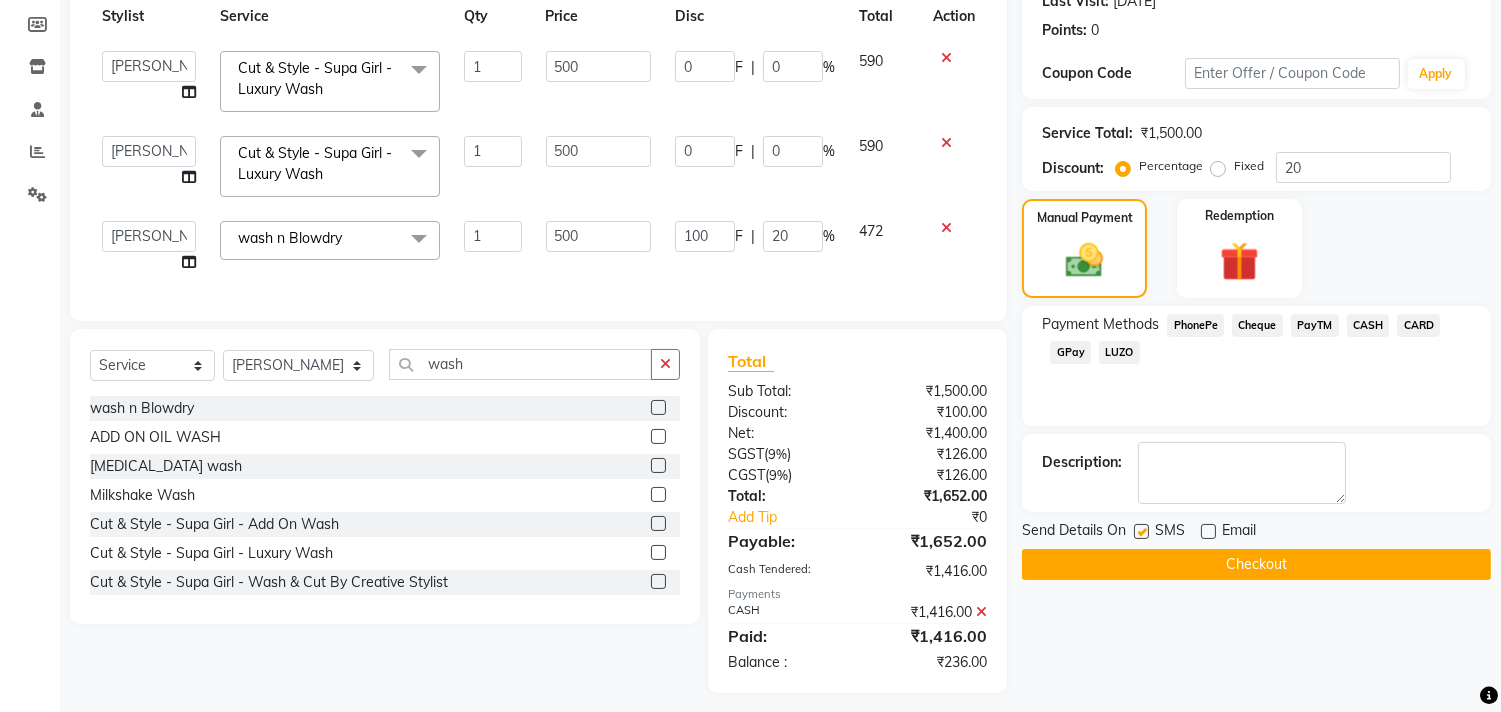 click on "wash n Blowdry" 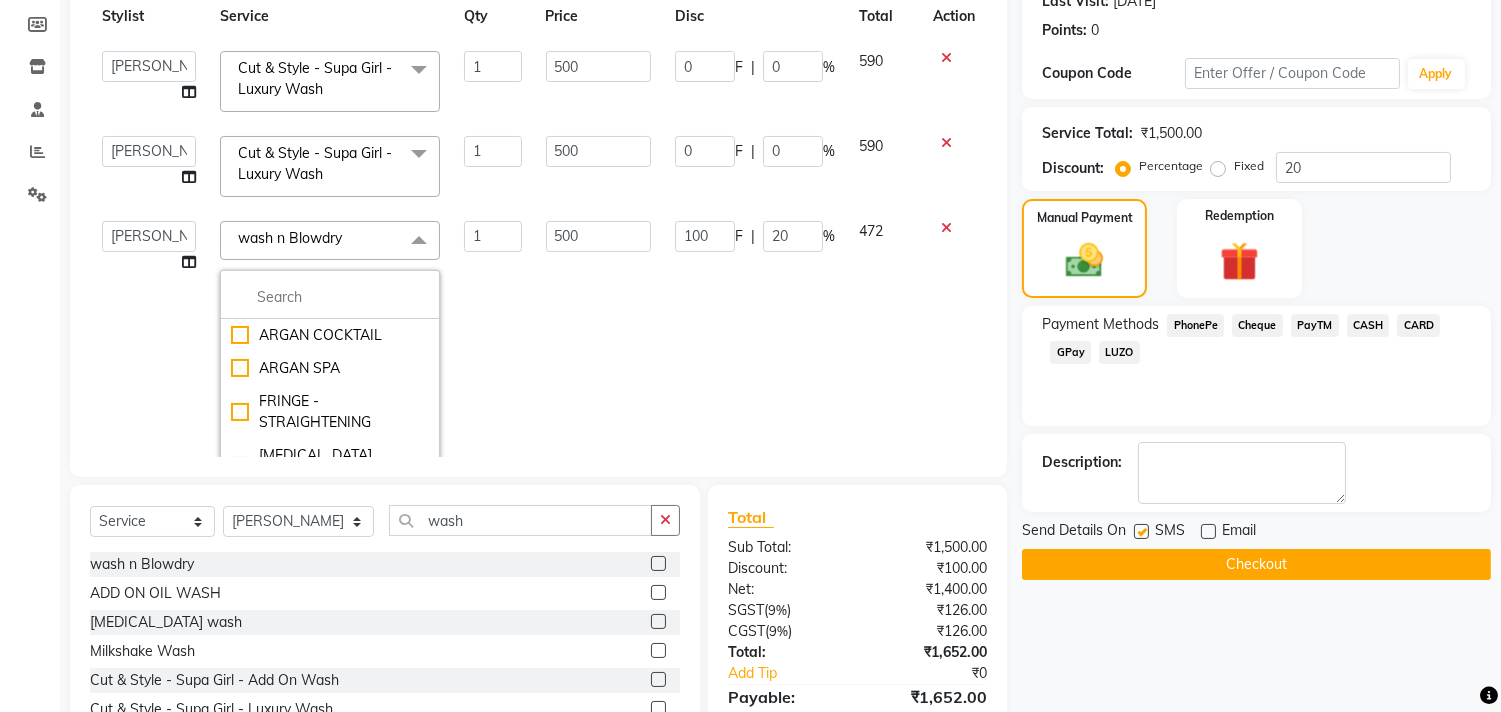 click on "wash n Blowdry" 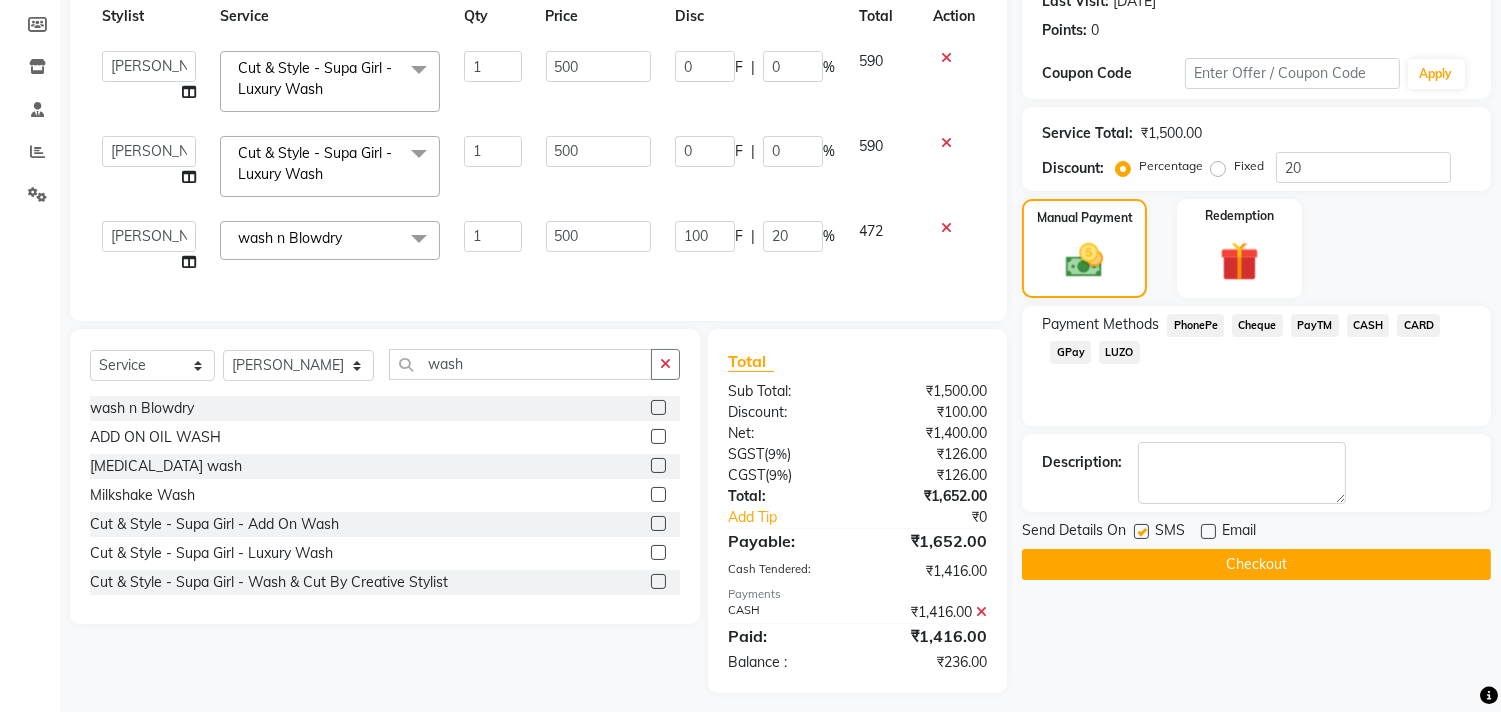 click on "wash n Blowdry  x" 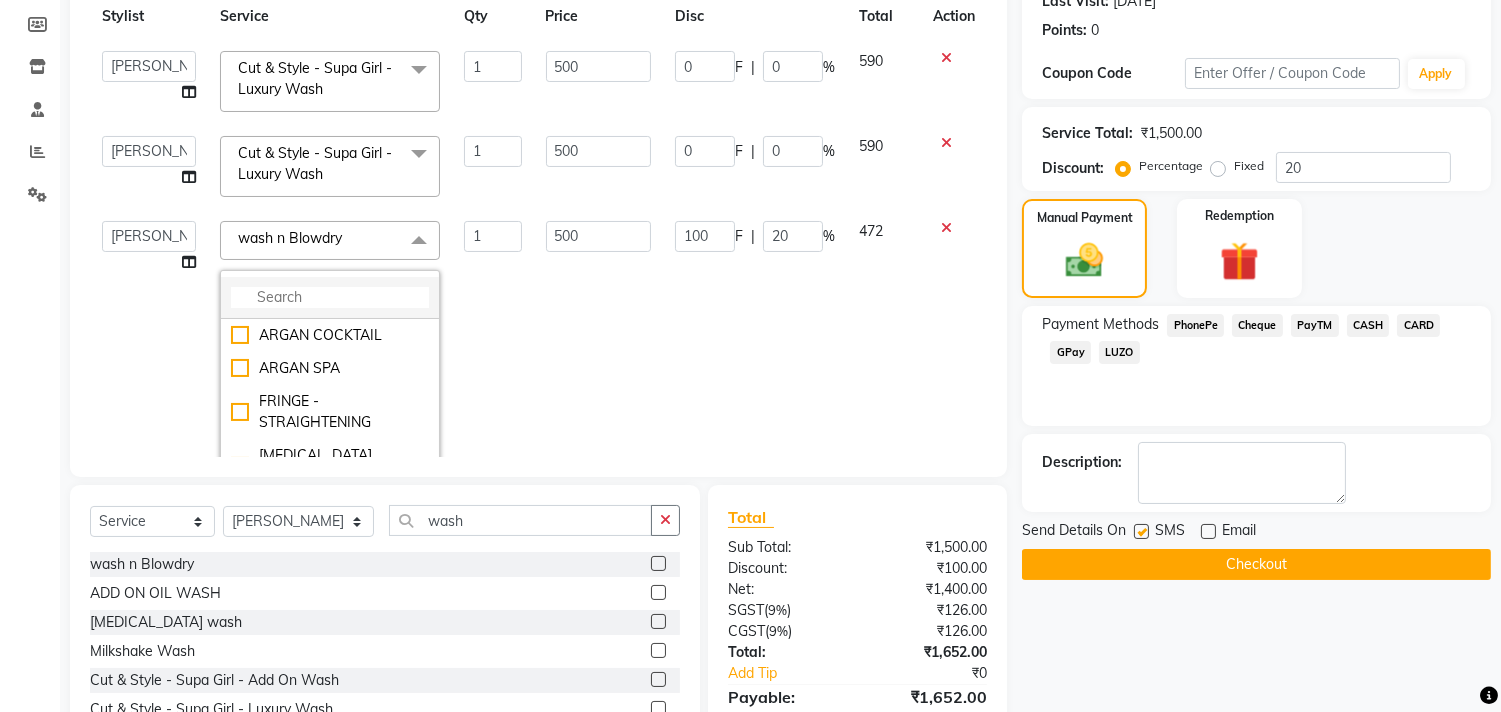 click 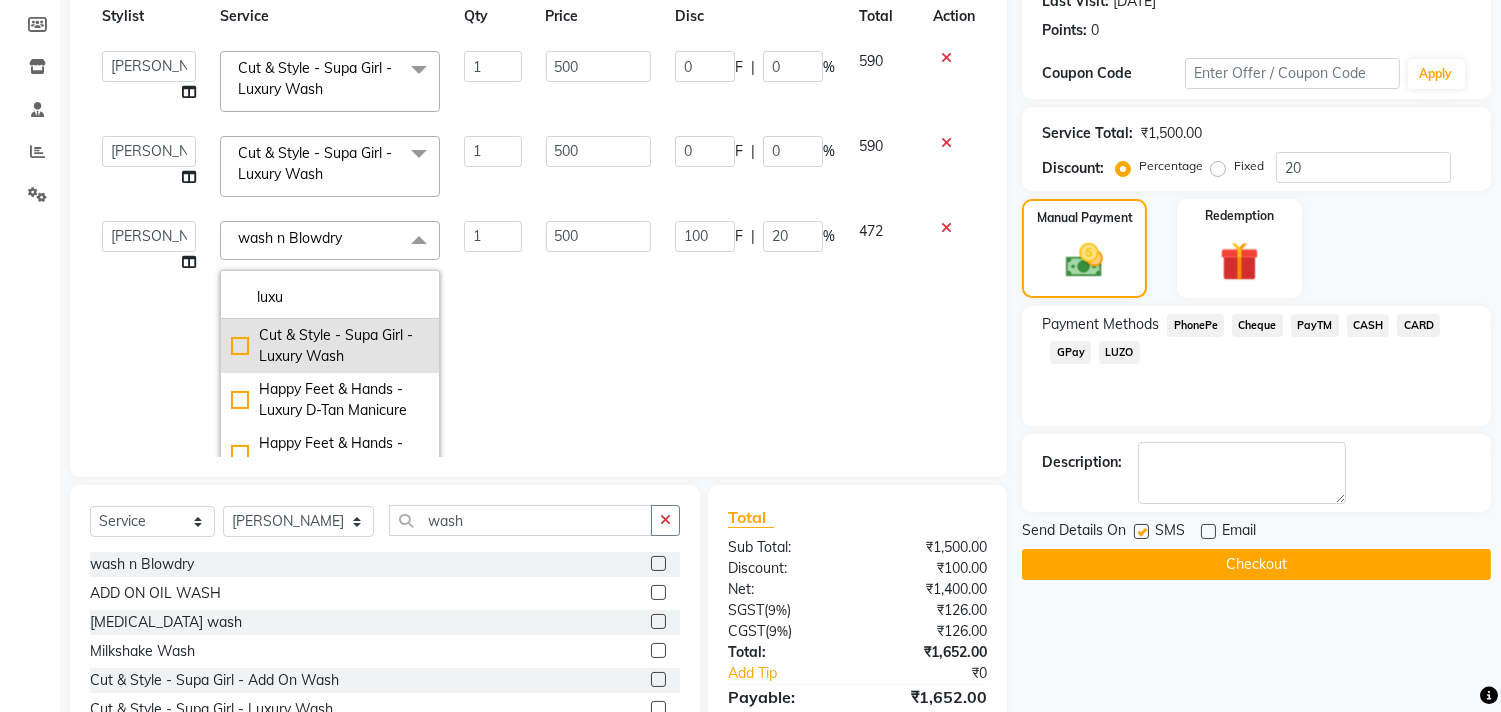 type on "luxu" 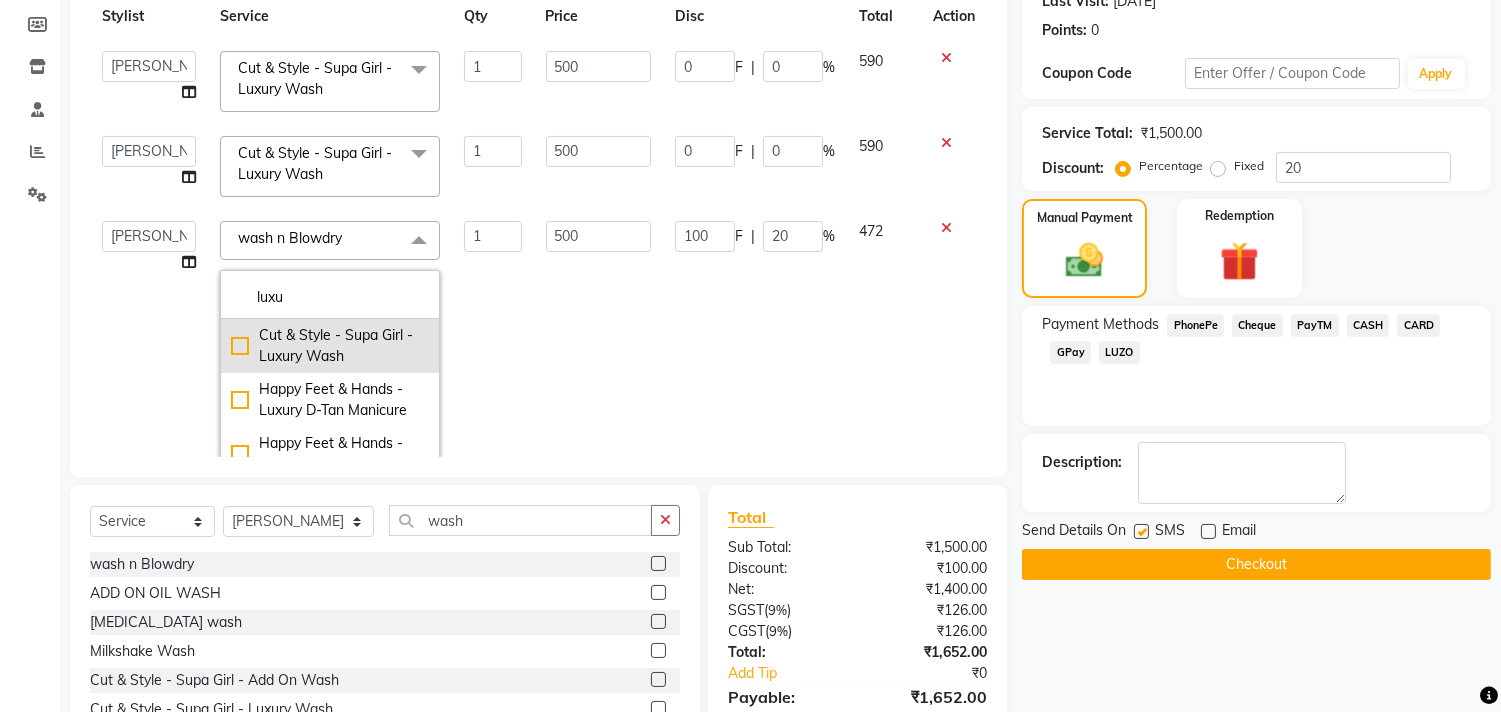 click on "Cut & Style - Supa Girl  - Luxury Wash" 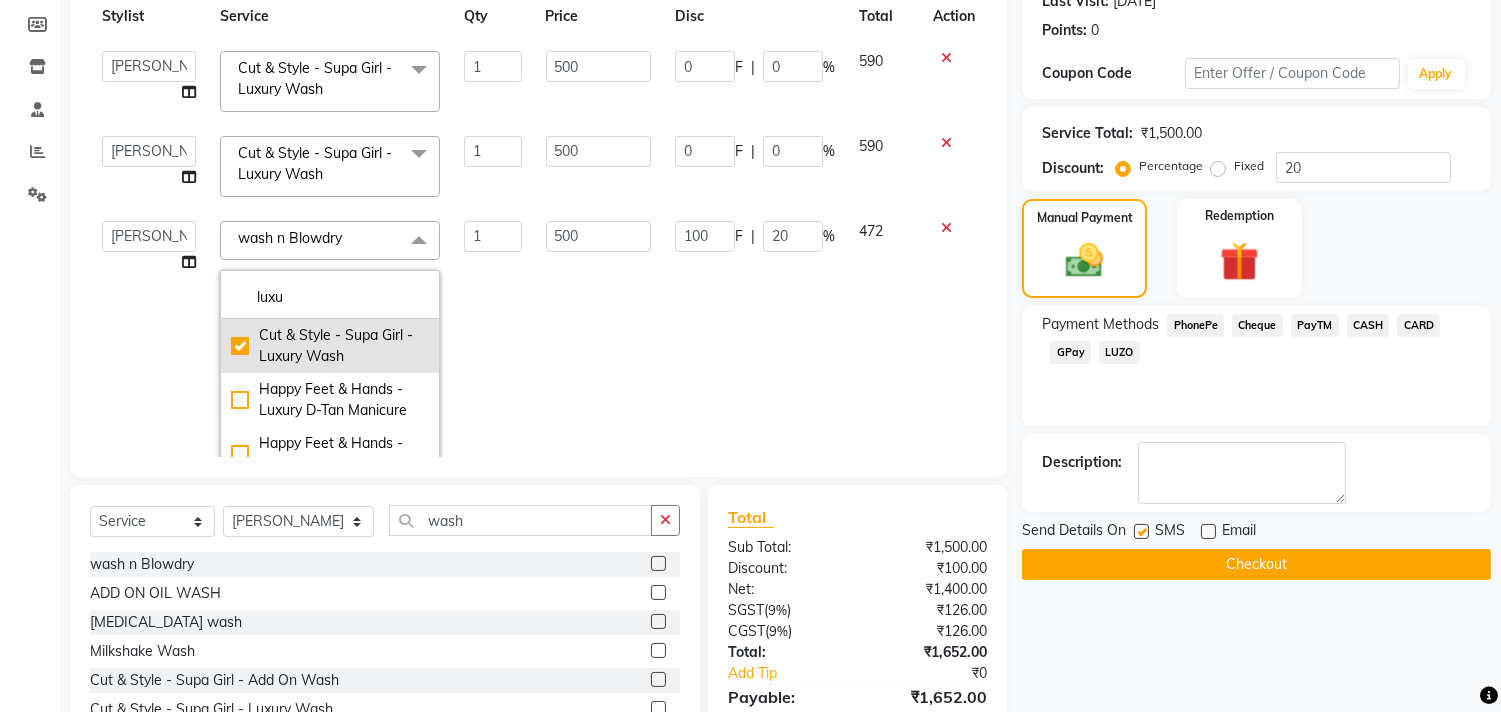 checkbox on "true" 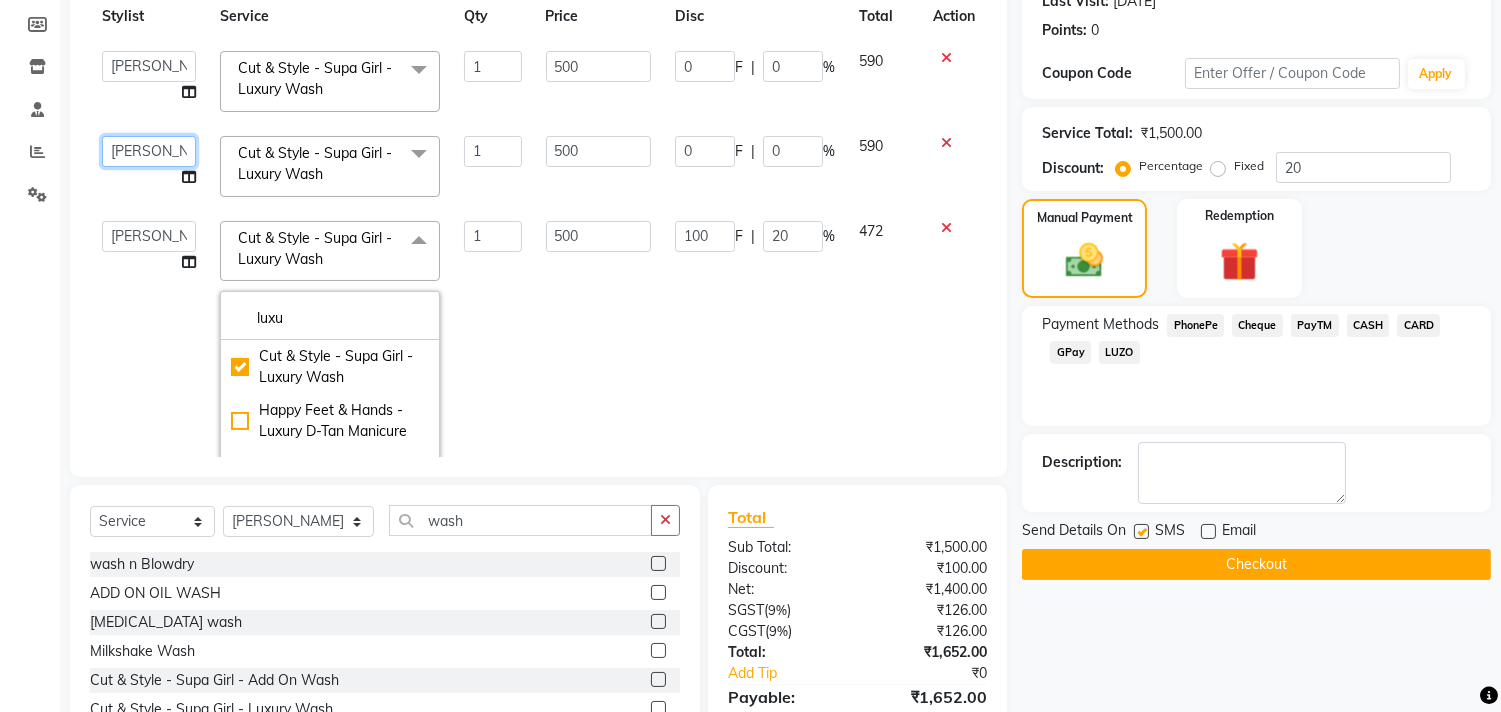click on "Alim Kaldane   Anwar Laskar   Hi On Hair   MAKYOPHI   Pankaj Thakur   Poonam Nalawade   Raani   Rasika  Shelar   Rehan Salmani   Saba Shaikh   Sana Shaikh   SOSEM   Zeeshan Salmani" 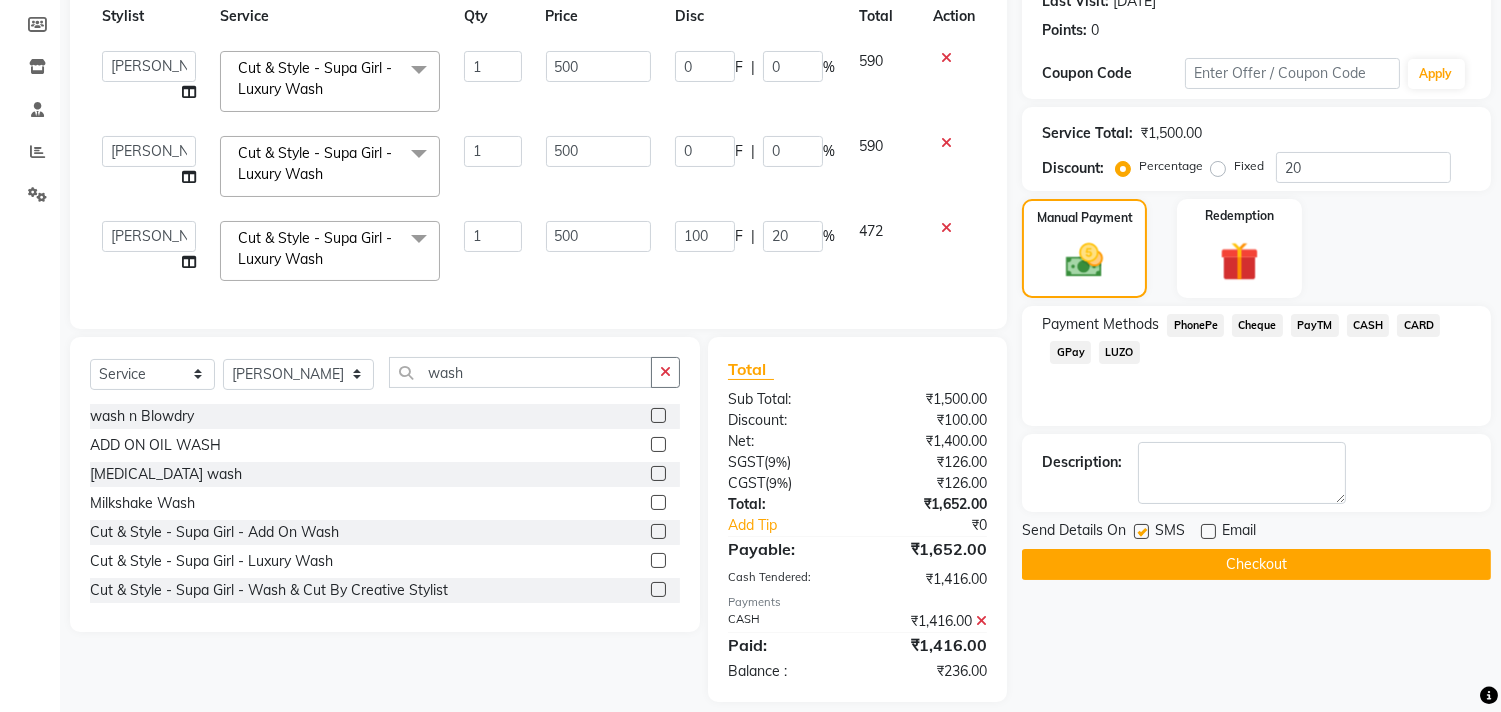 select on "29610" 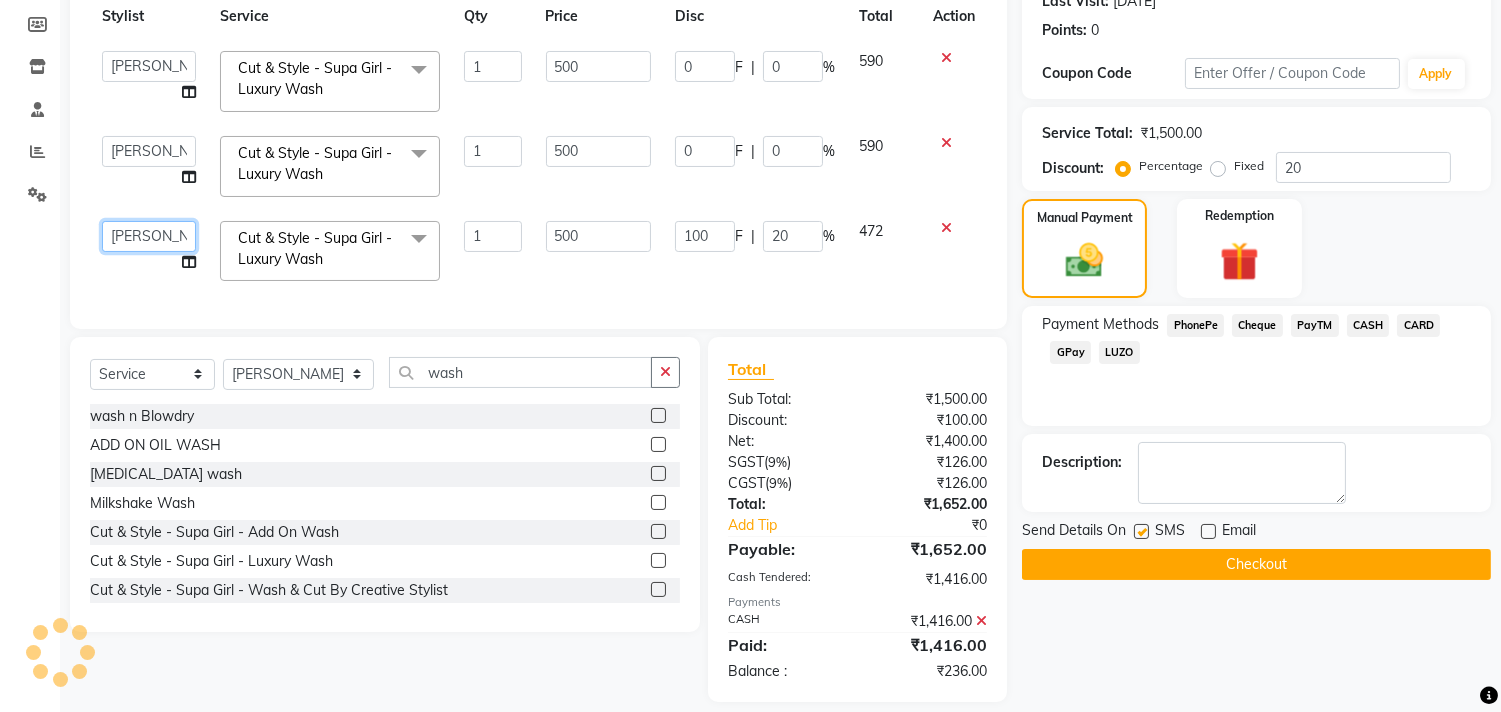 click on "Alim Kaldane   Anwar Laskar   Hi On Hair   MAKYOPHI   Pankaj Thakur   Poonam Nalawade   Raani   Rasika  Shelar   Rehan Salmani   Saba Shaikh   Sana Shaikh   SOSEM   Zeeshan Salmani" 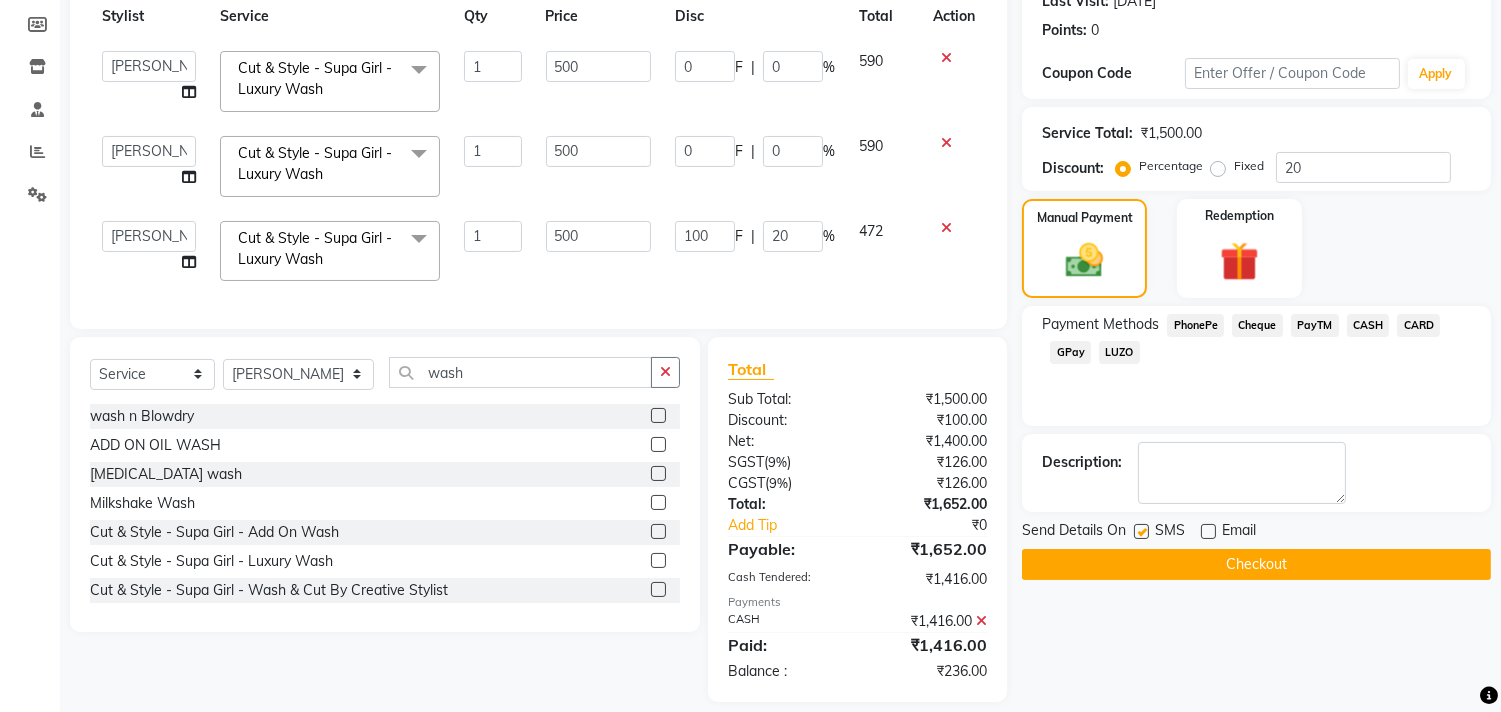 select on "48732" 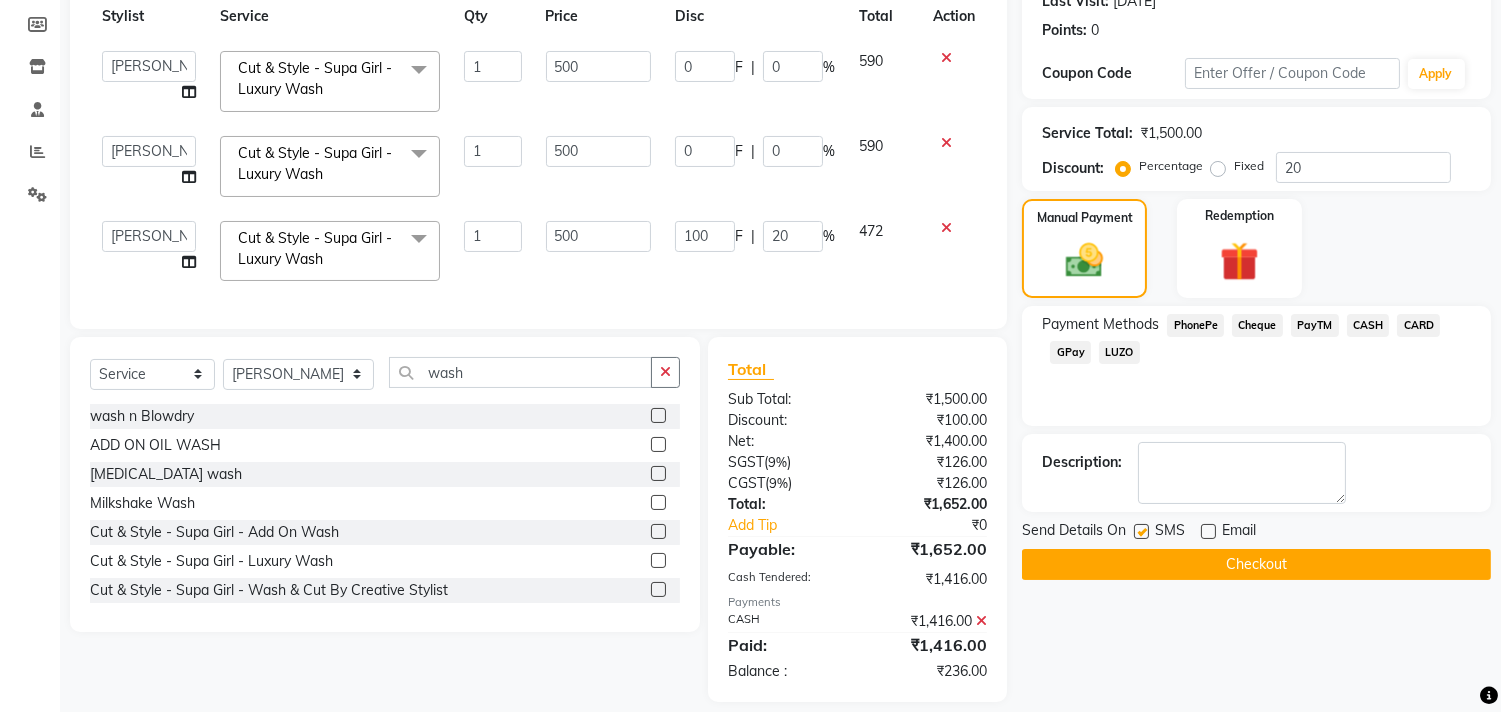 click on "500" 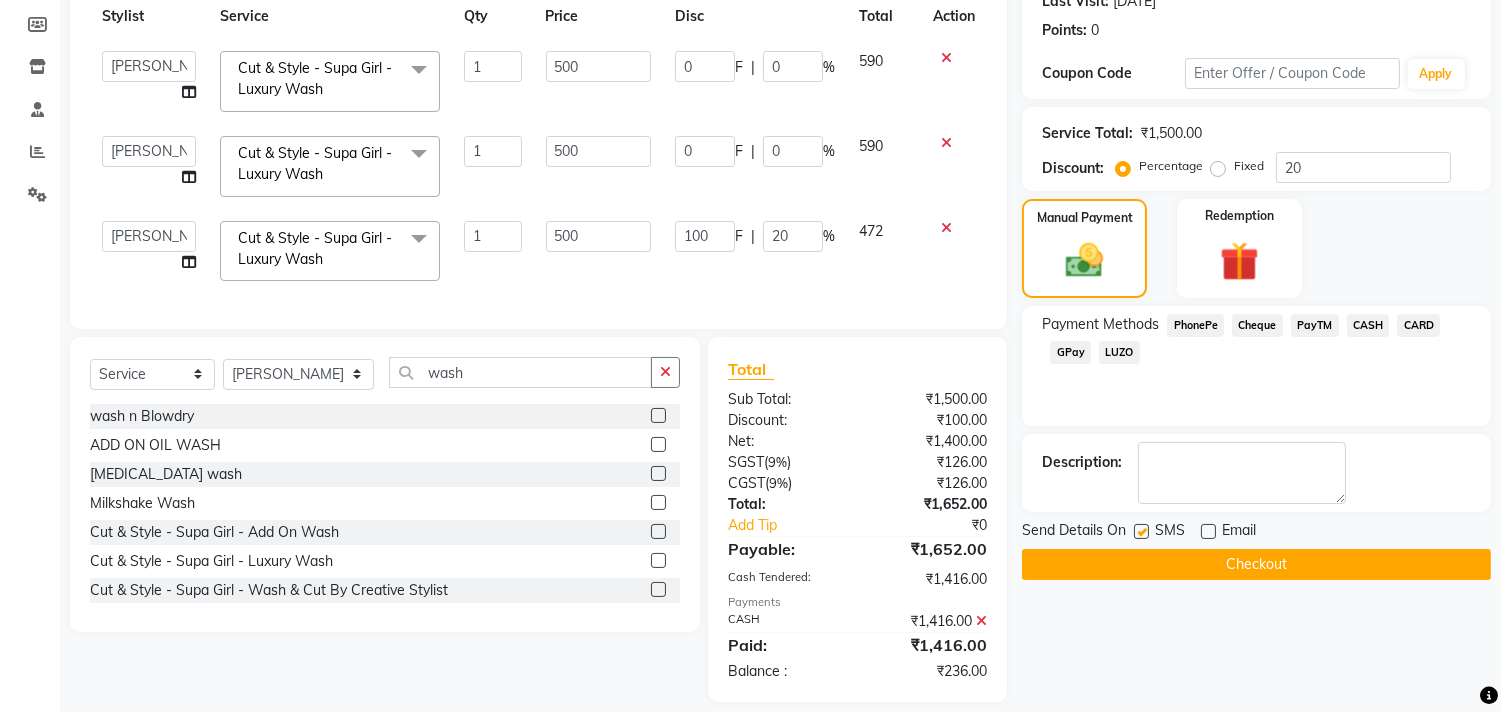 scroll, scrollTop: 328, scrollLeft: 0, axis: vertical 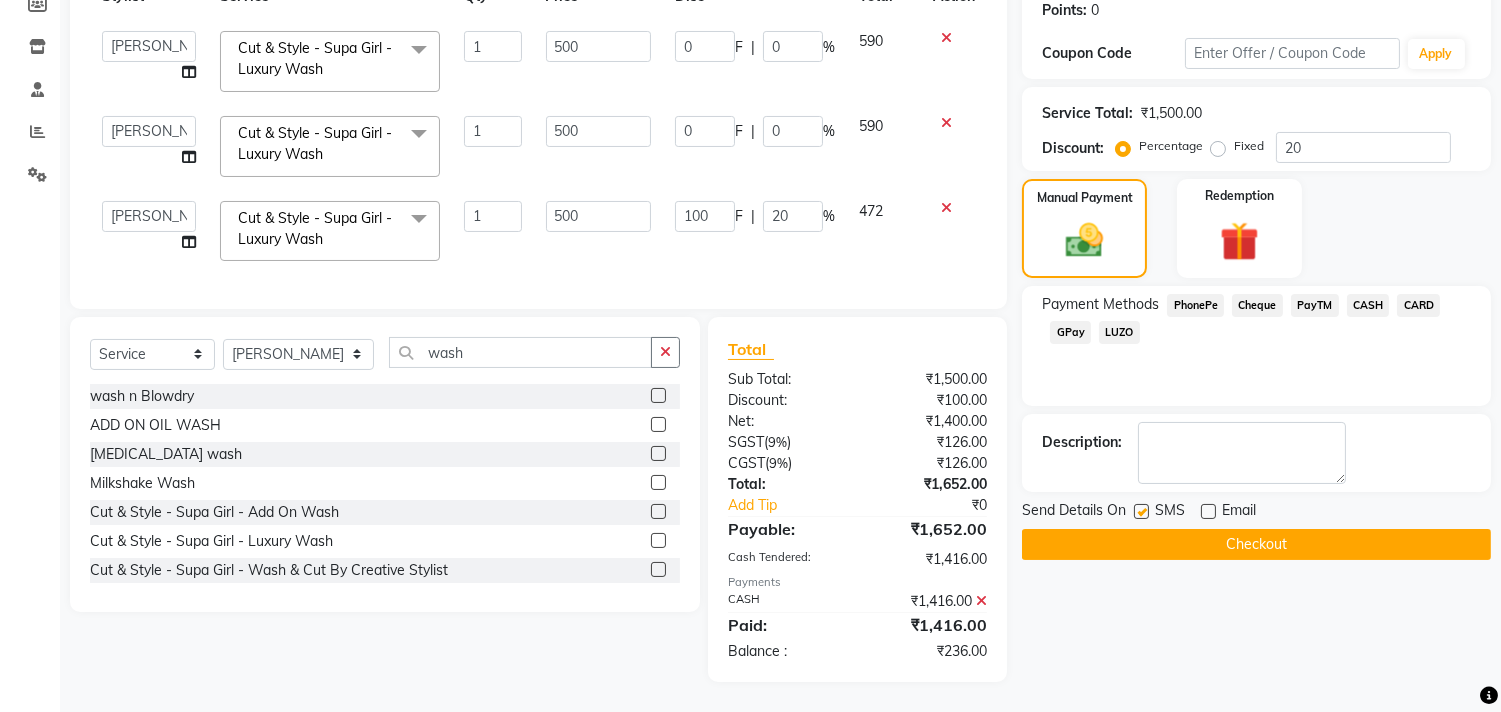 click 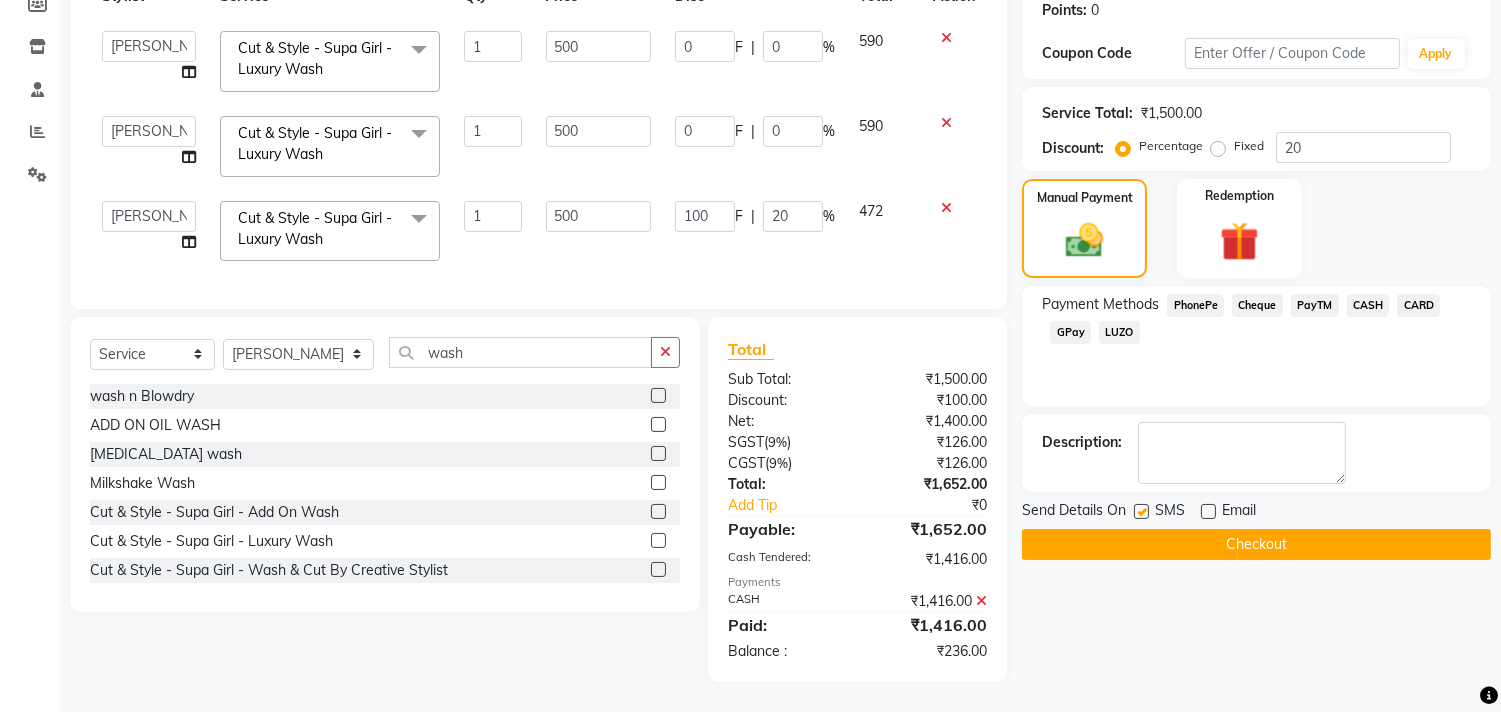 scroll, scrollTop: 258, scrollLeft: 0, axis: vertical 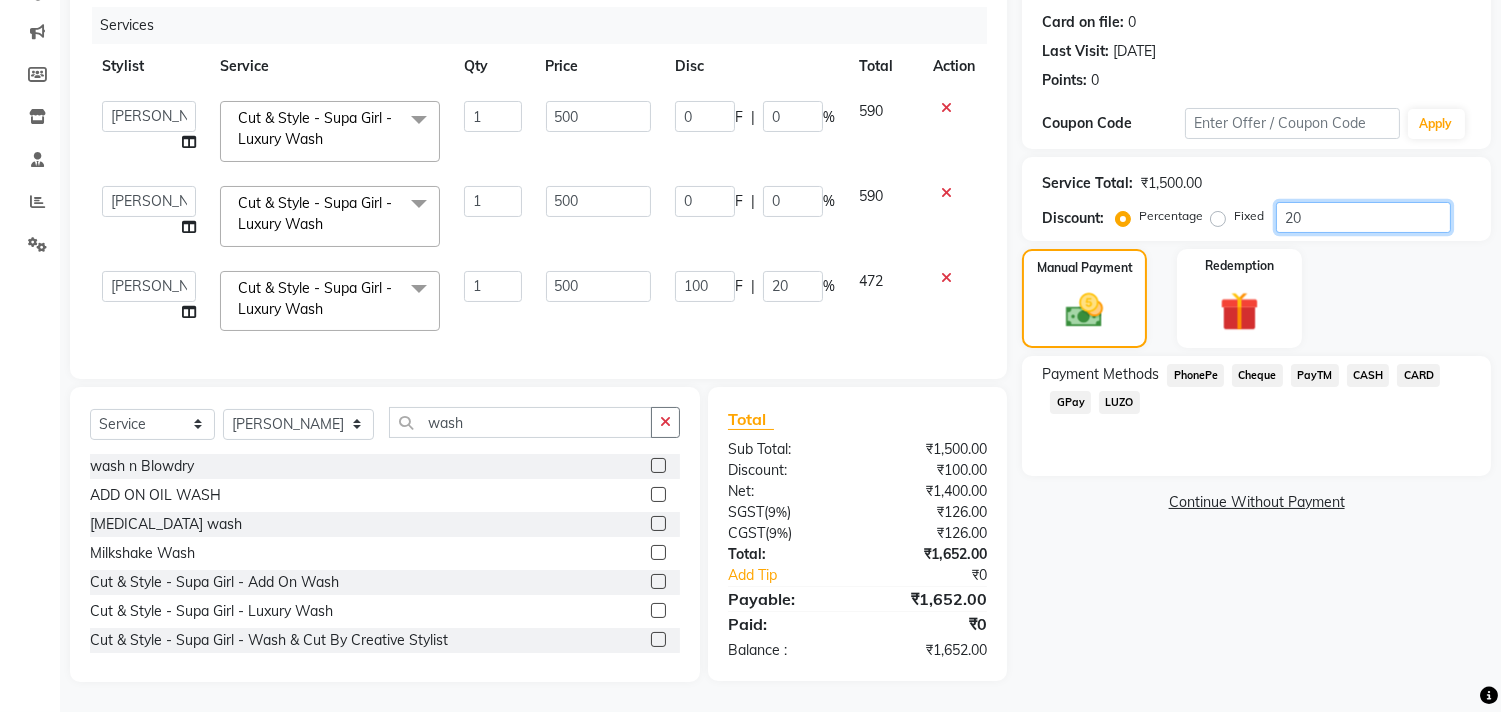 drag, startPoint x: 1315, startPoint y: 201, endPoint x: 1217, endPoint y: 201, distance: 98 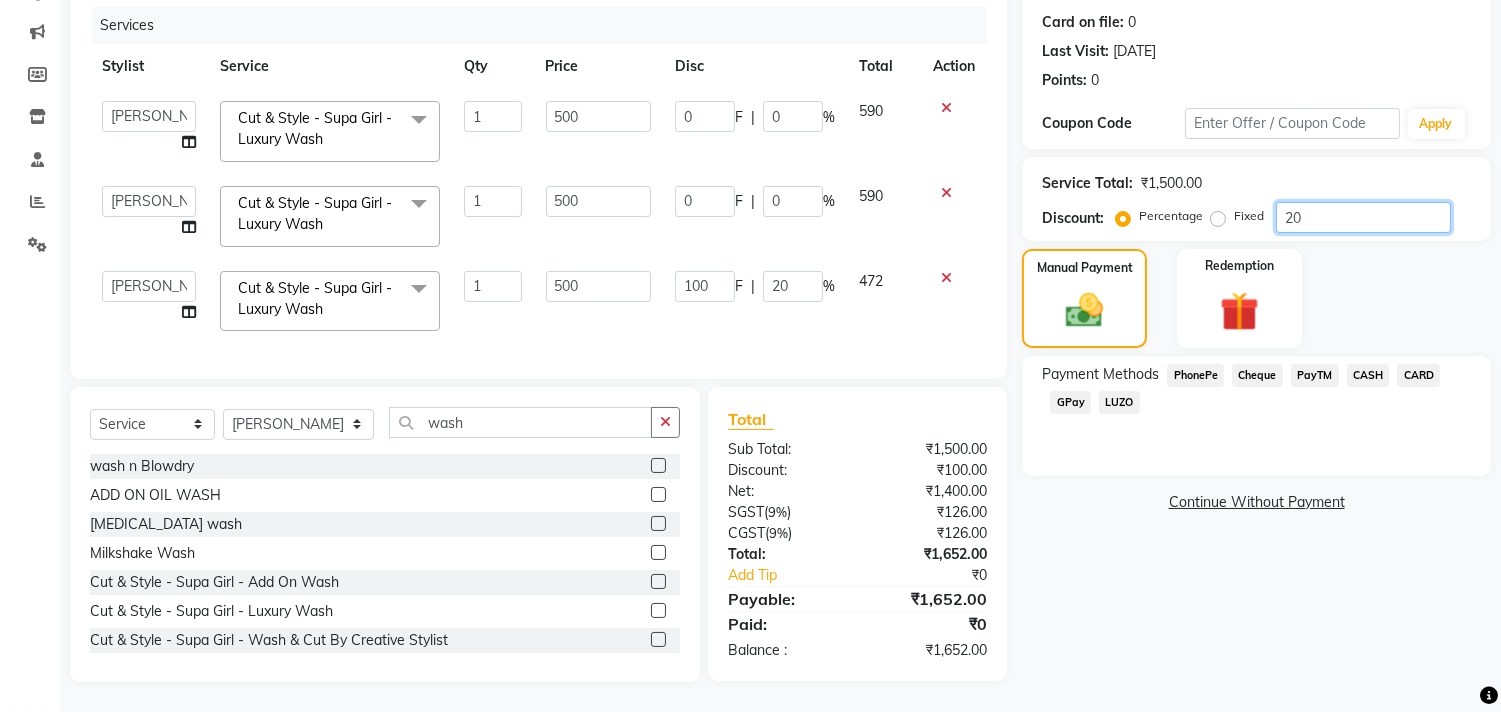 click on "Percentage   Fixed  20" 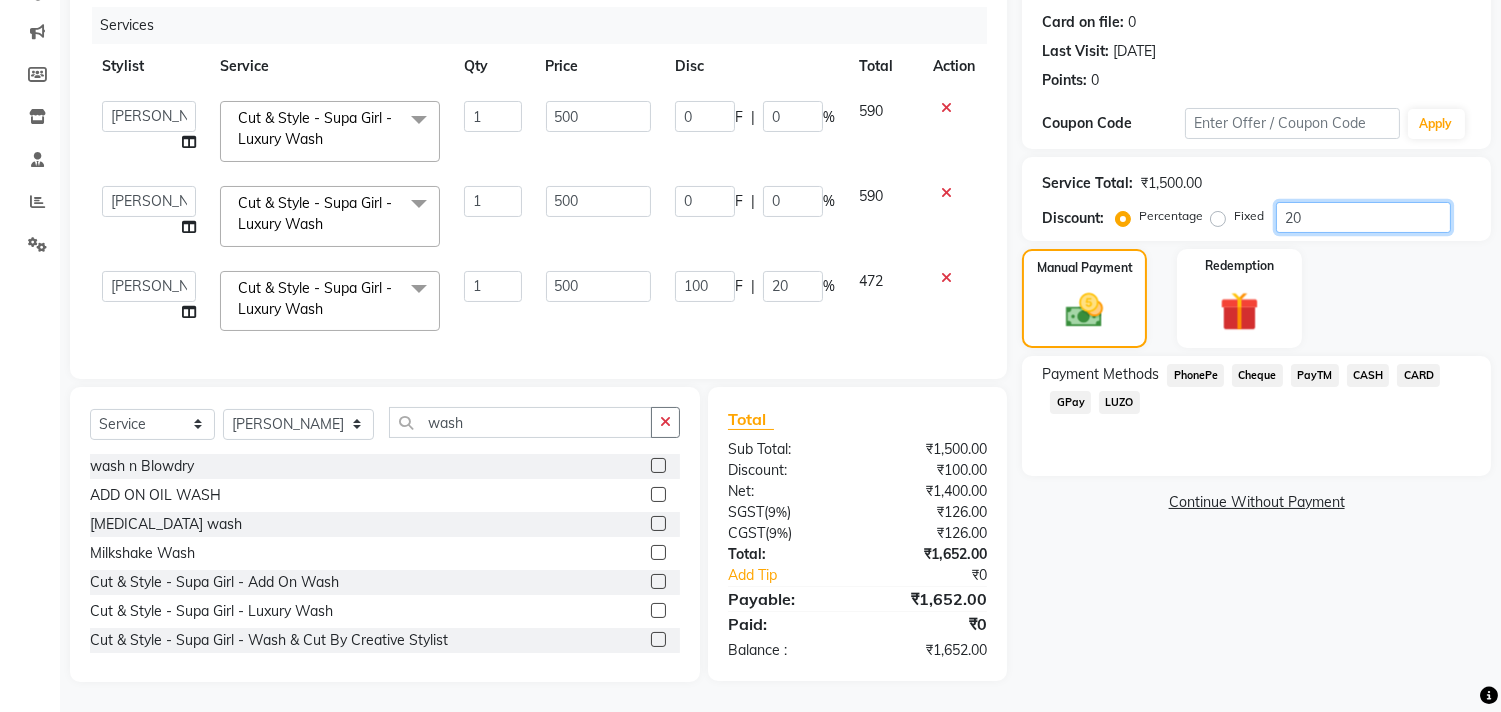 type on "2" 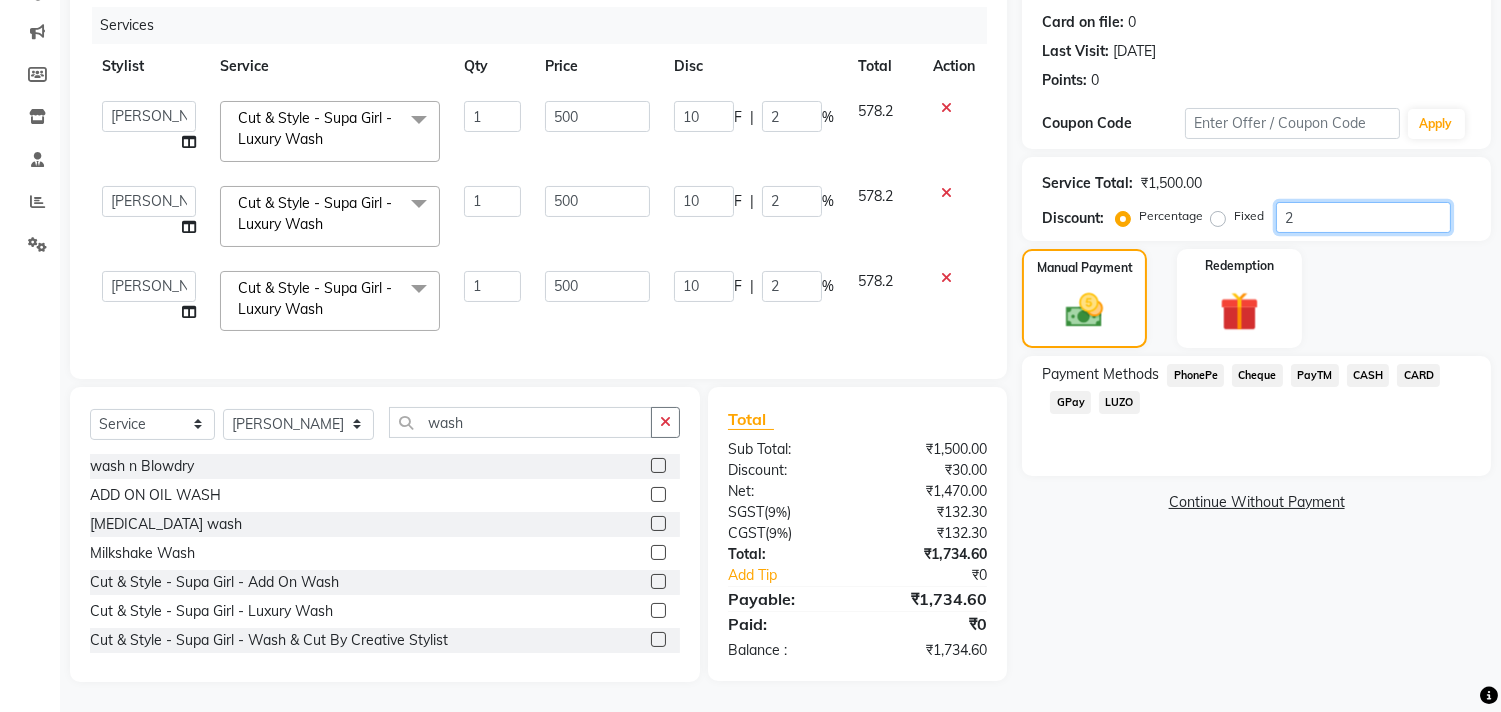 type on "20" 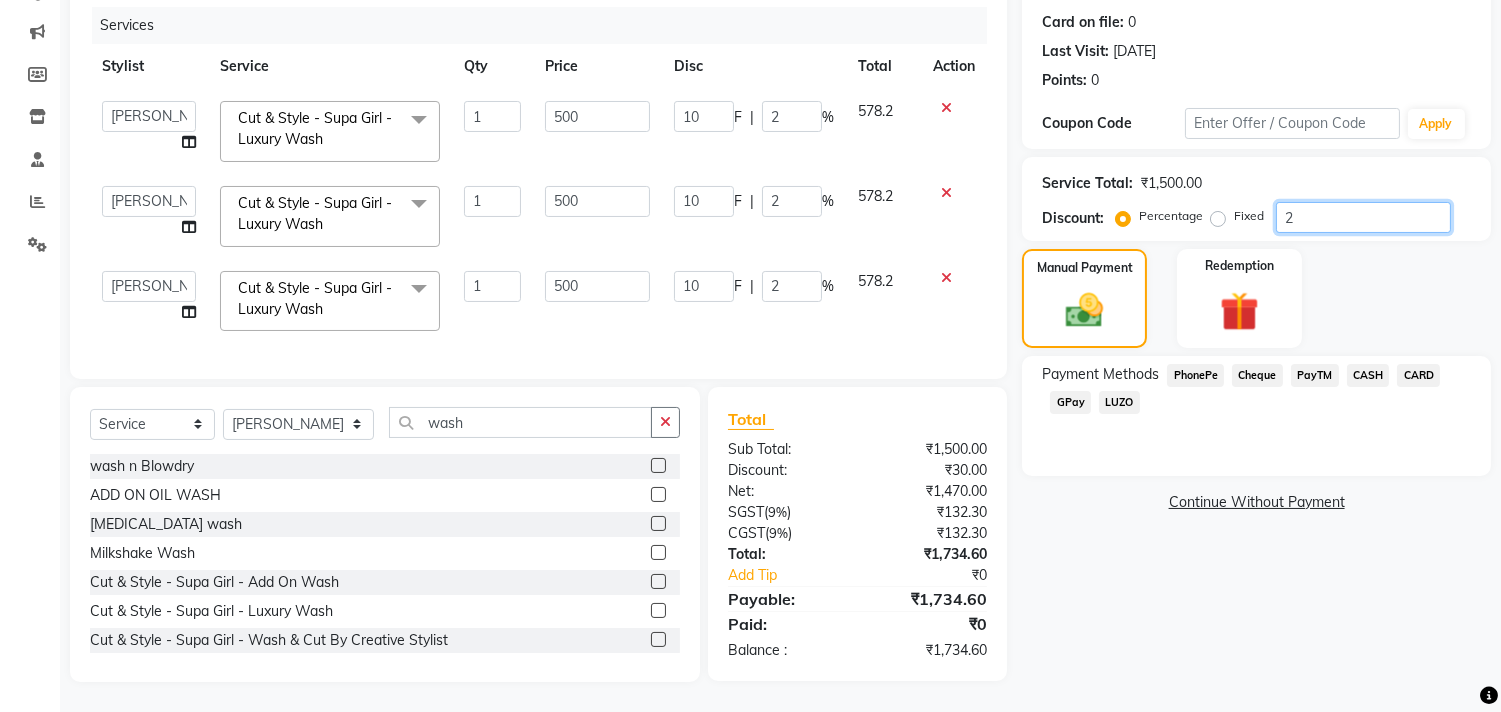 type on "100" 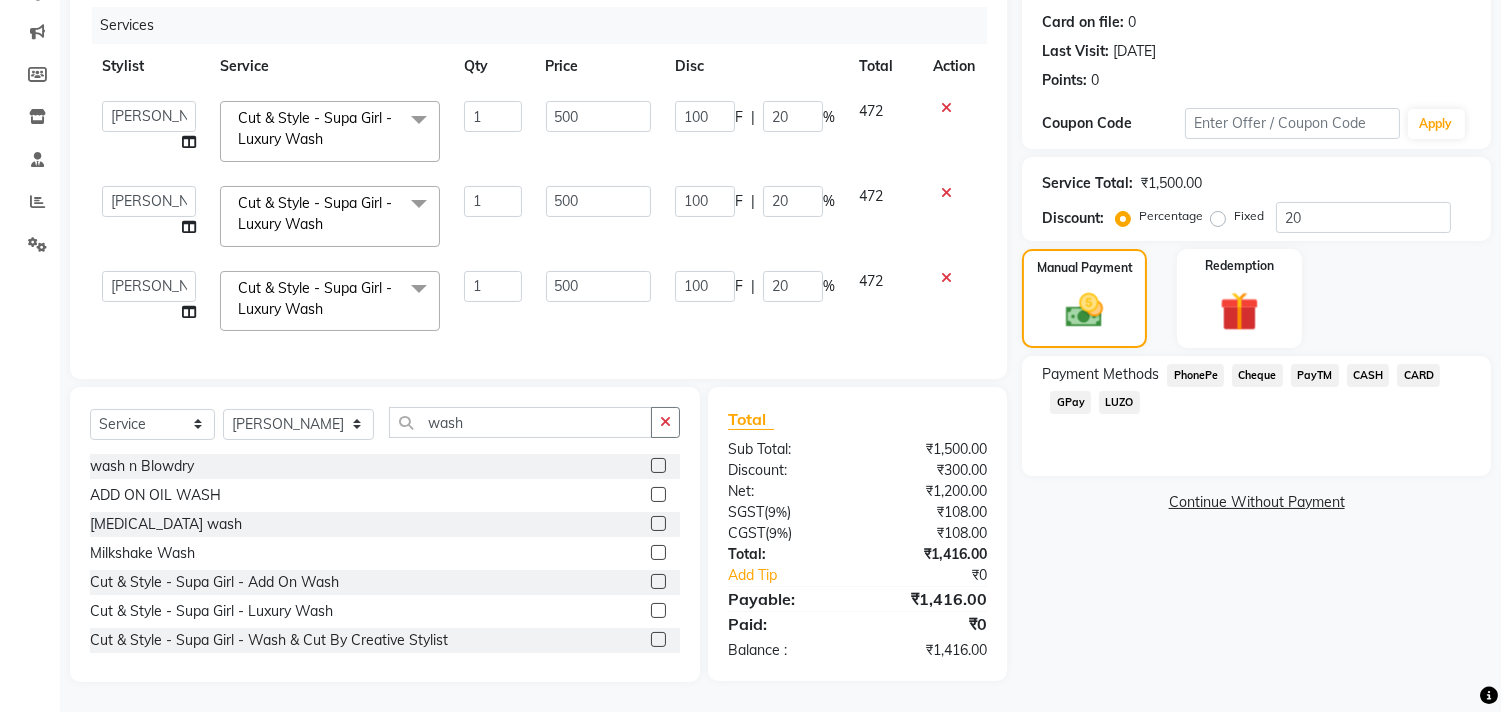 click on "CASH" 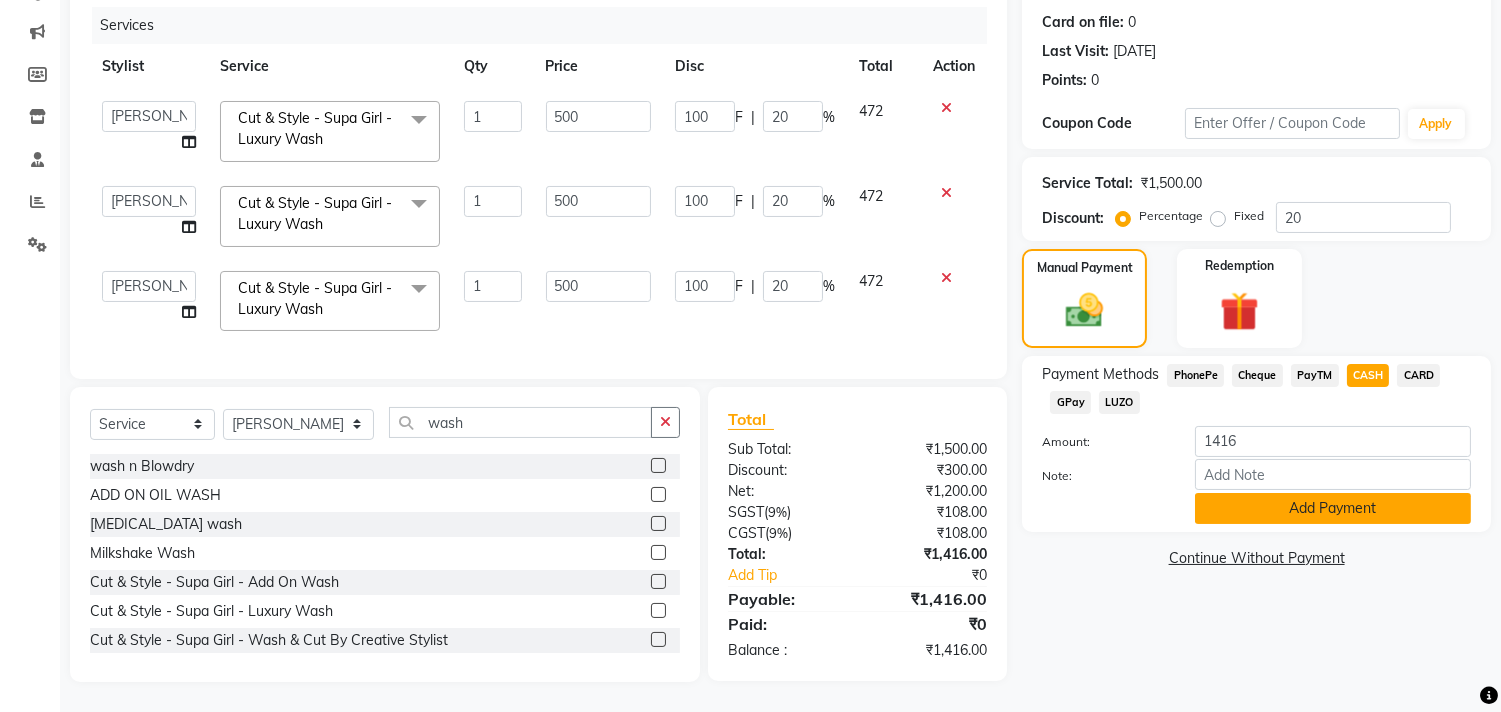click on "Add Payment" 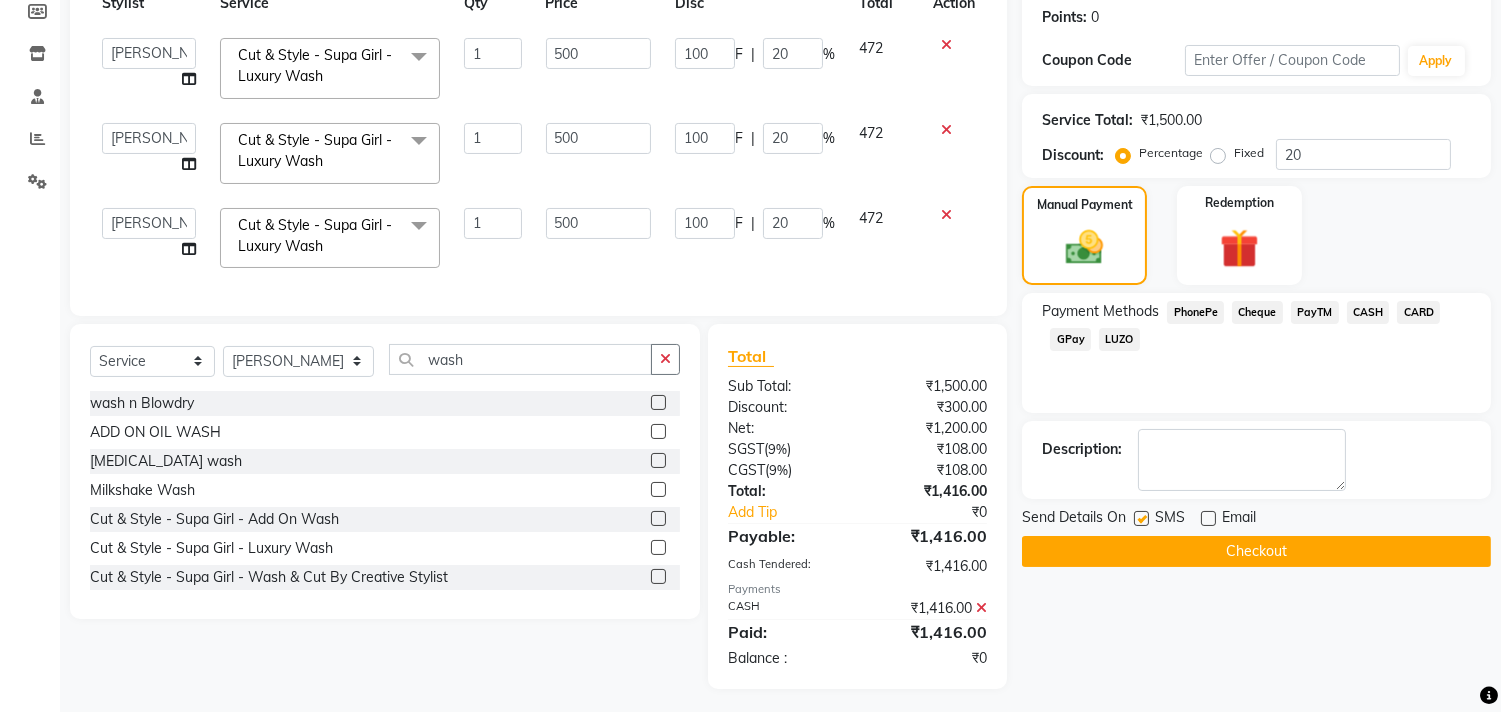 scroll, scrollTop: 328, scrollLeft: 0, axis: vertical 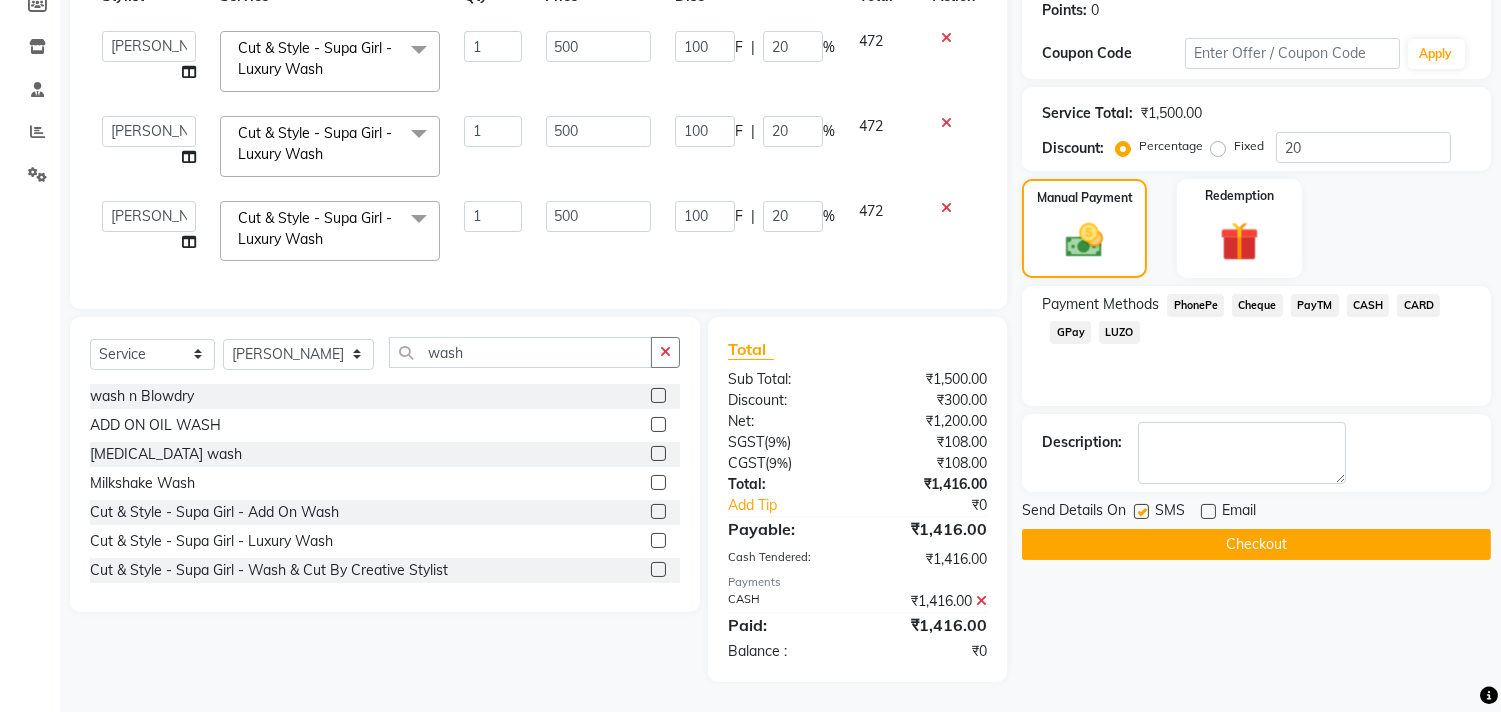 click on "Checkout" 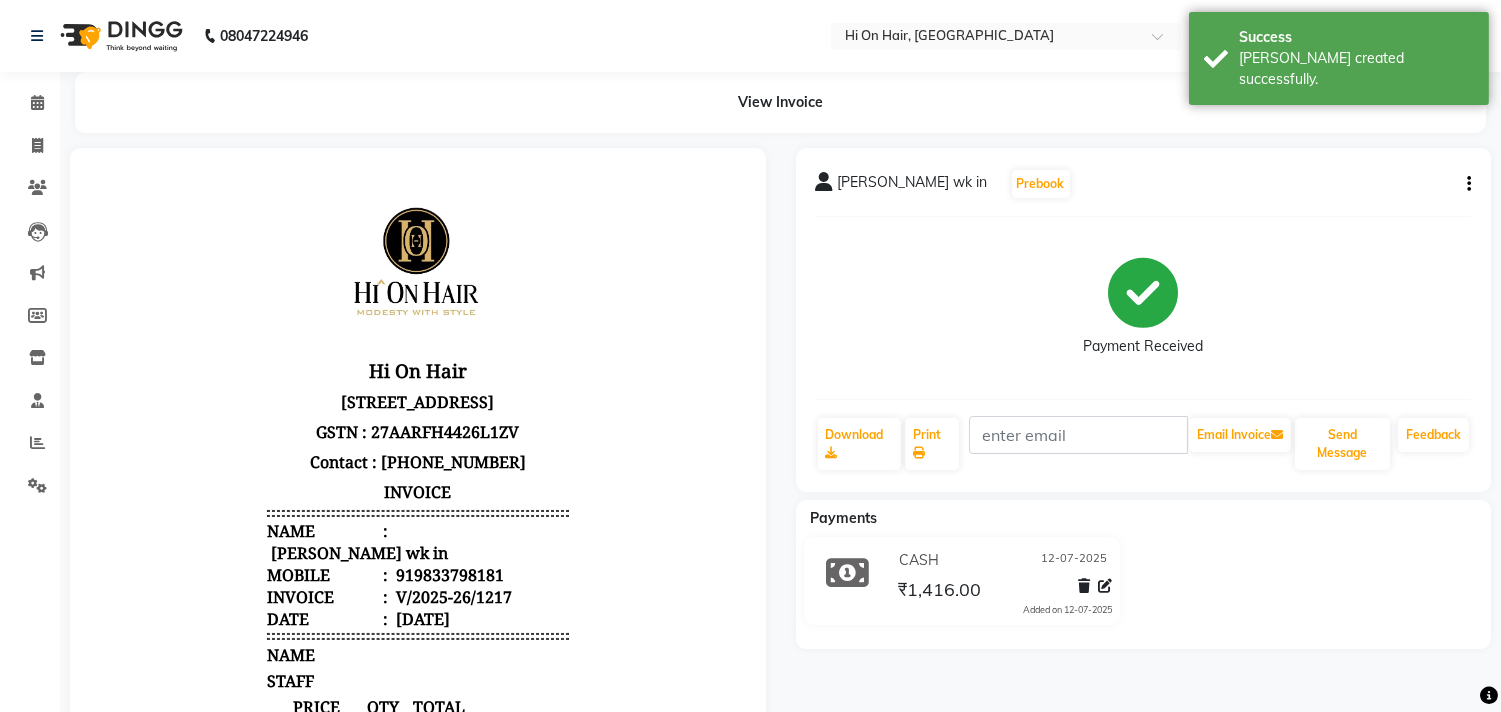 scroll, scrollTop: 0, scrollLeft: 0, axis: both 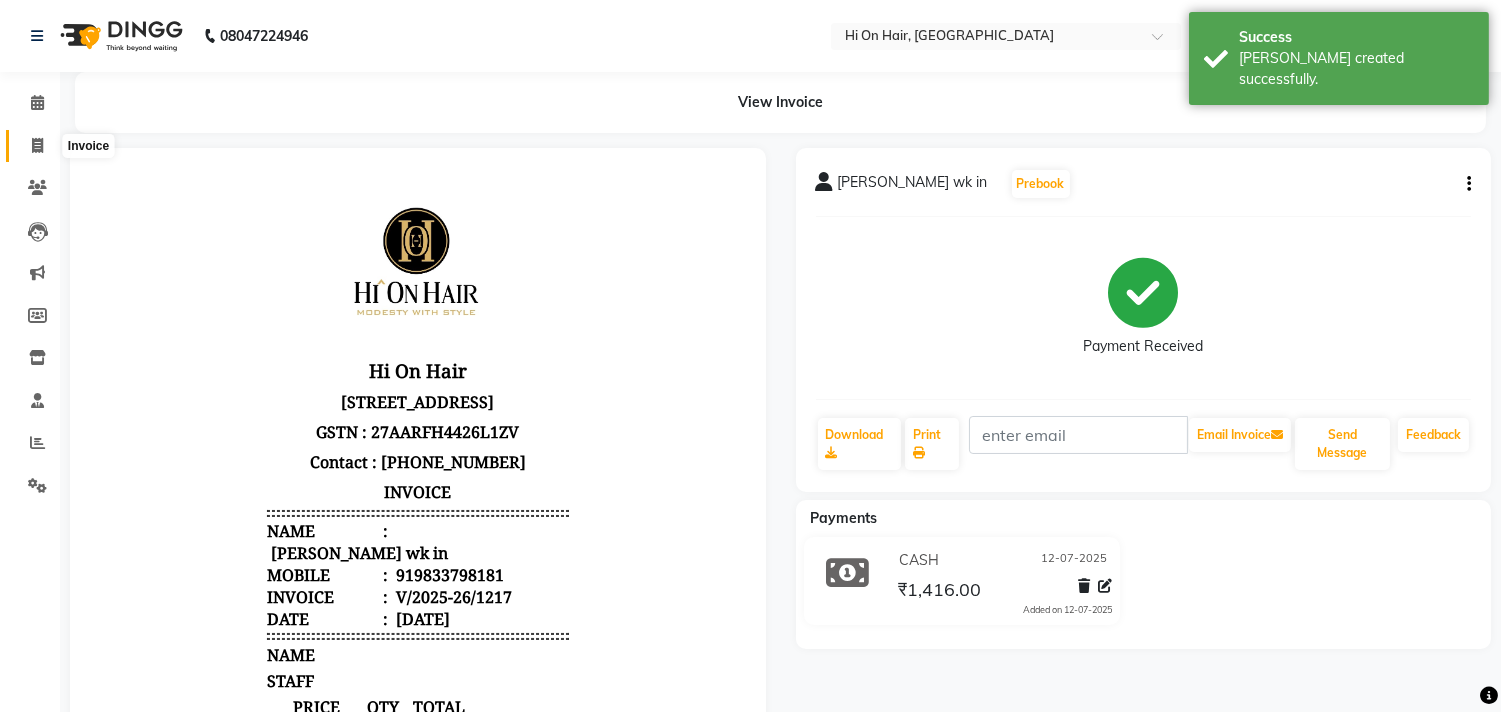 click 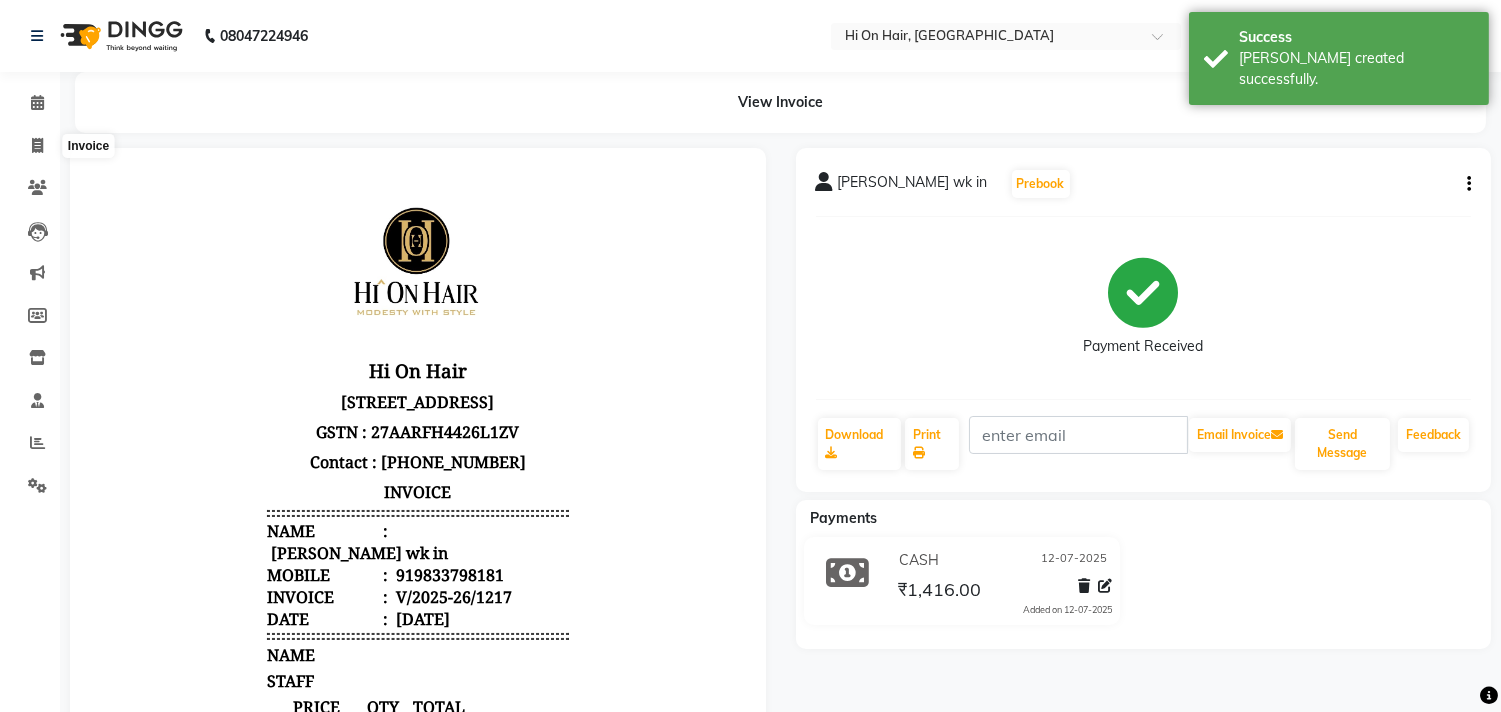 select on "535" 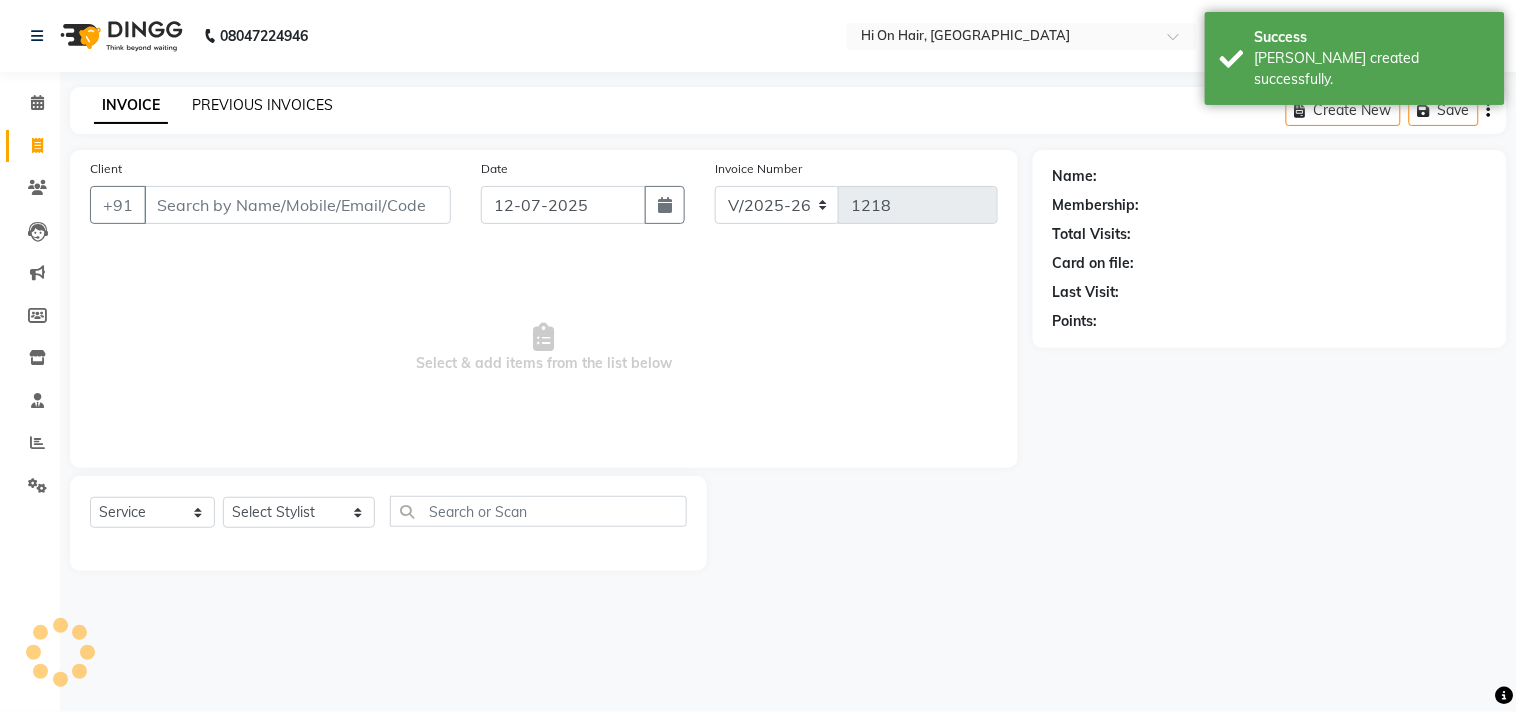 click on "PREVIOUS INVOICES" 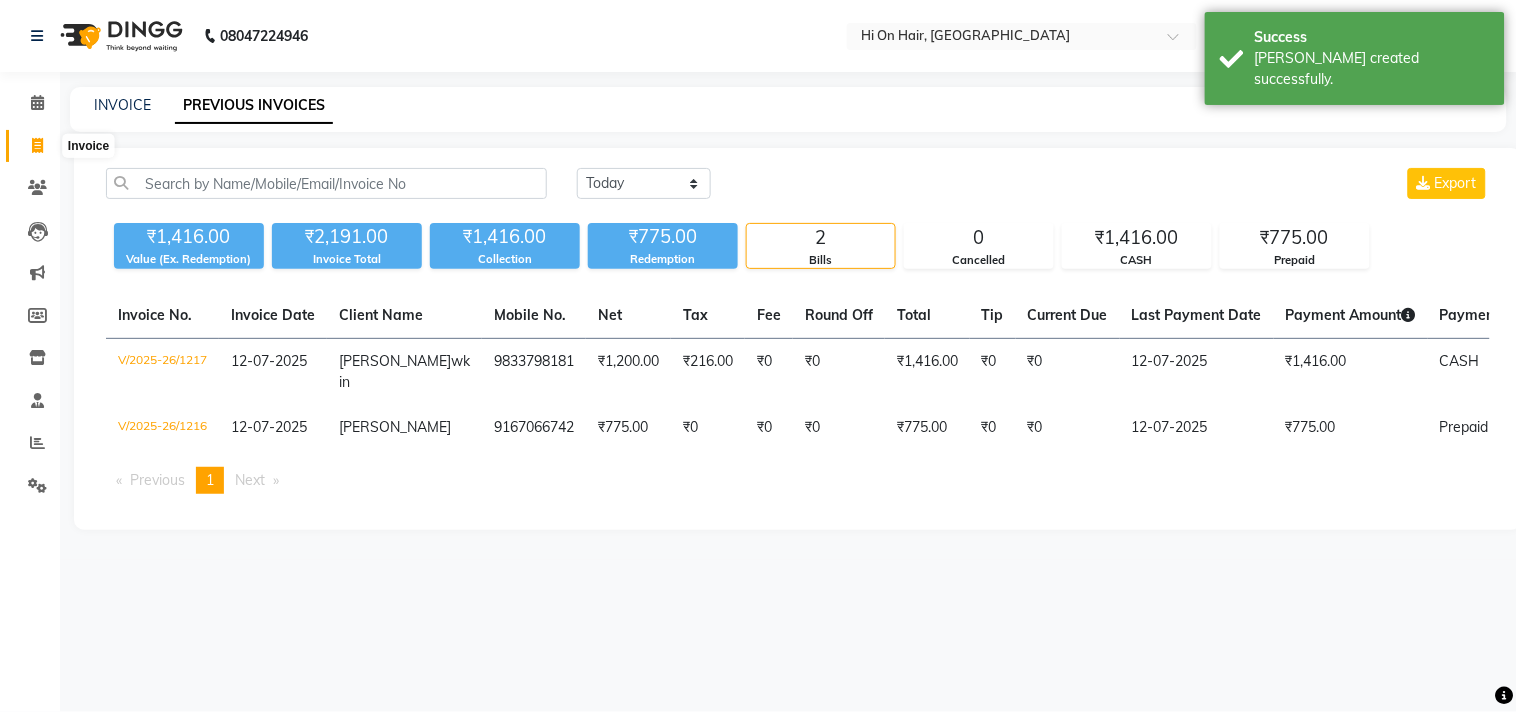 click 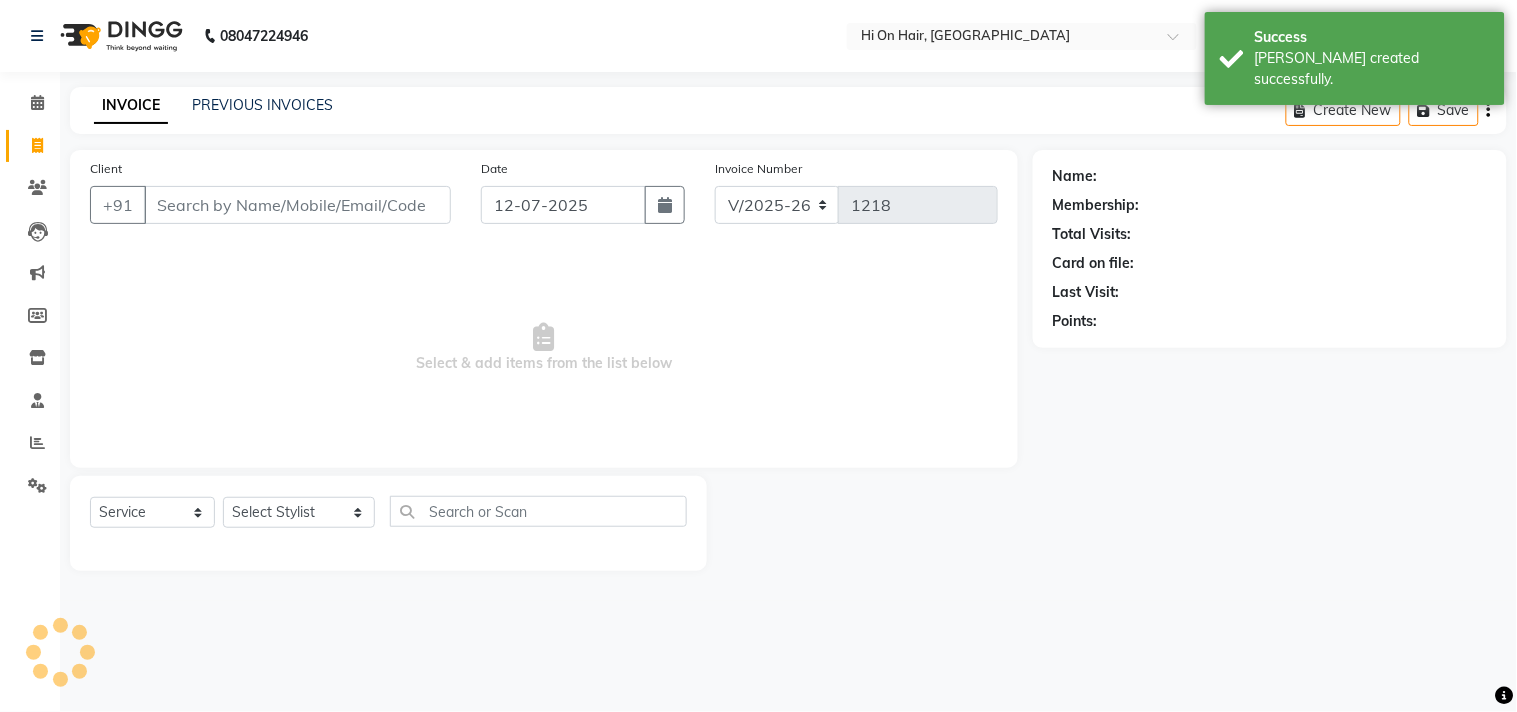 click on "Client" at bounding box center [297, 205] 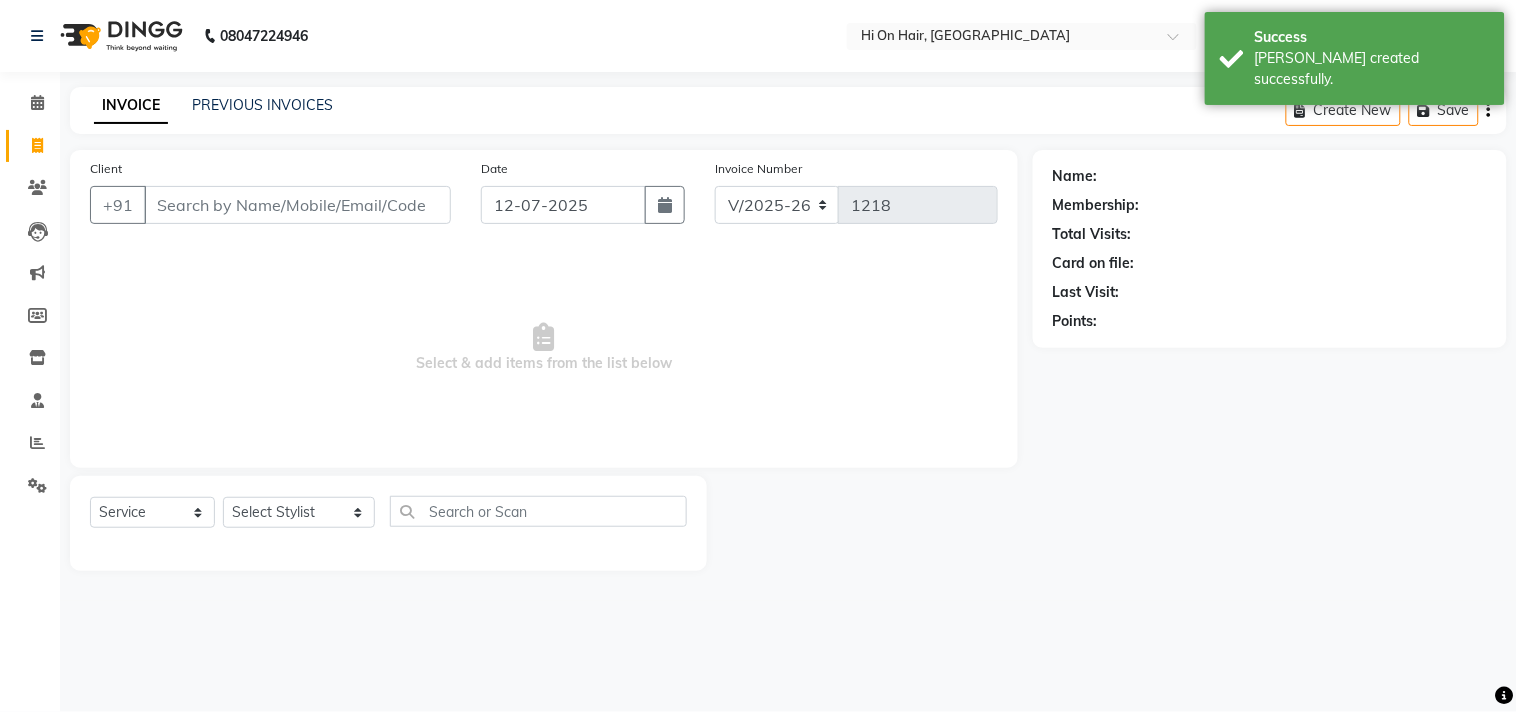 click on "Client" at bounding box center (297, 205) 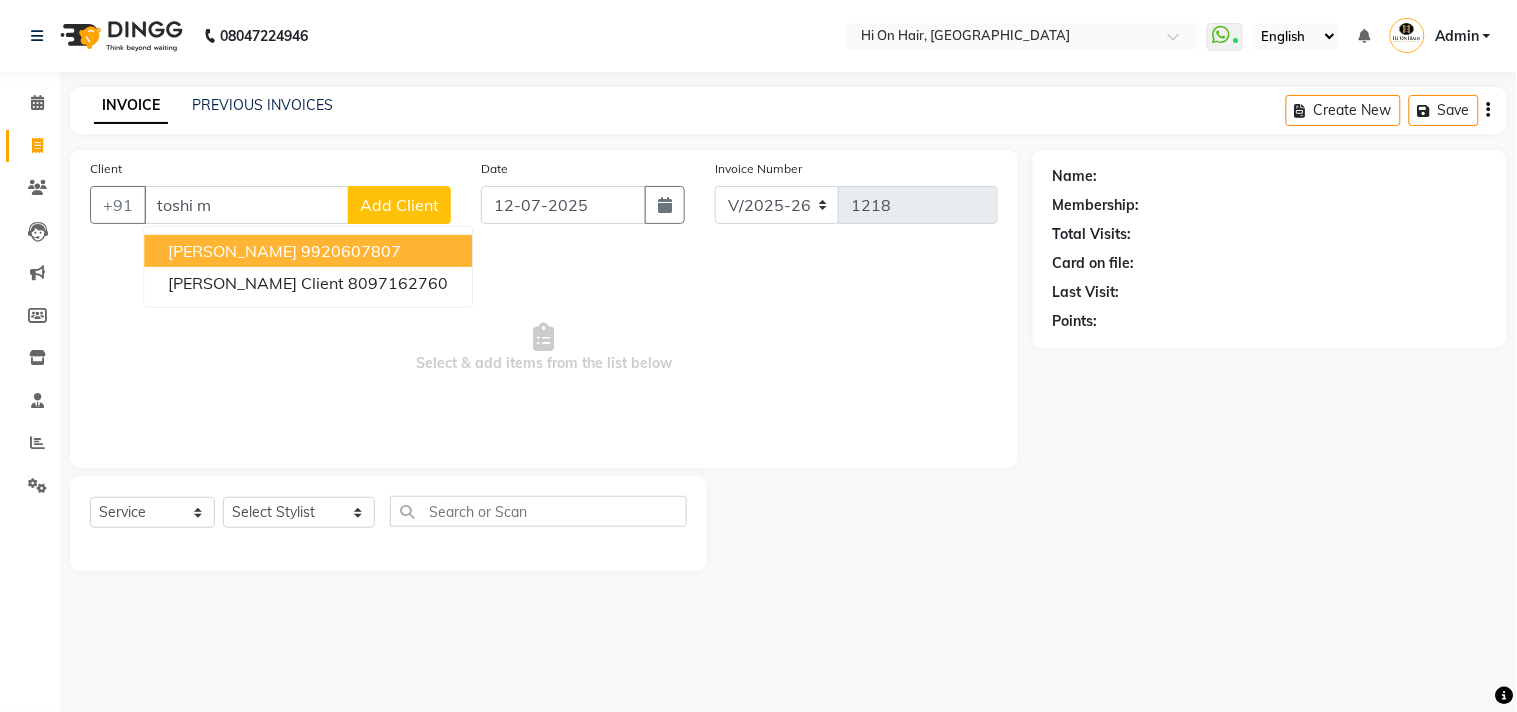 click on "TOSHI MISHRA" at bounding box center [232, 251] 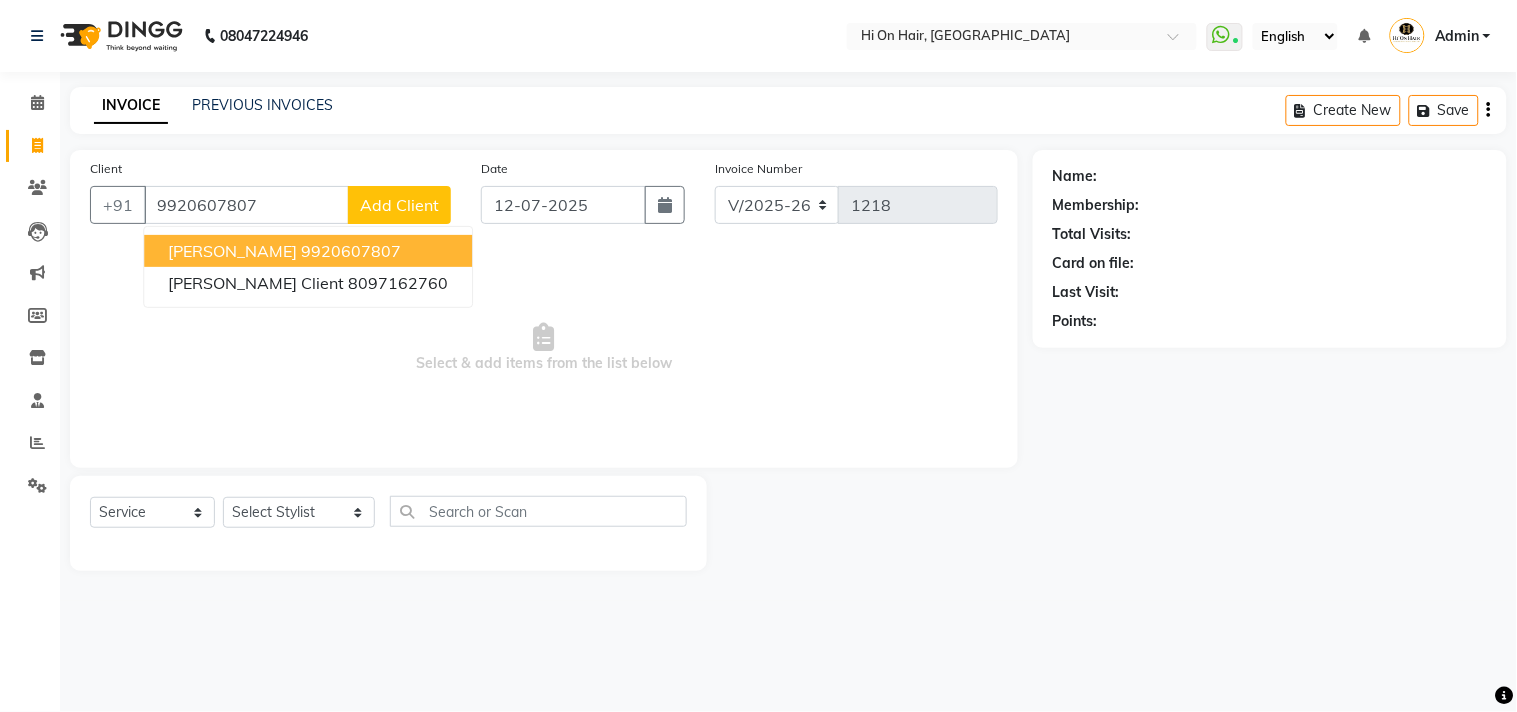 type on "9920607807" 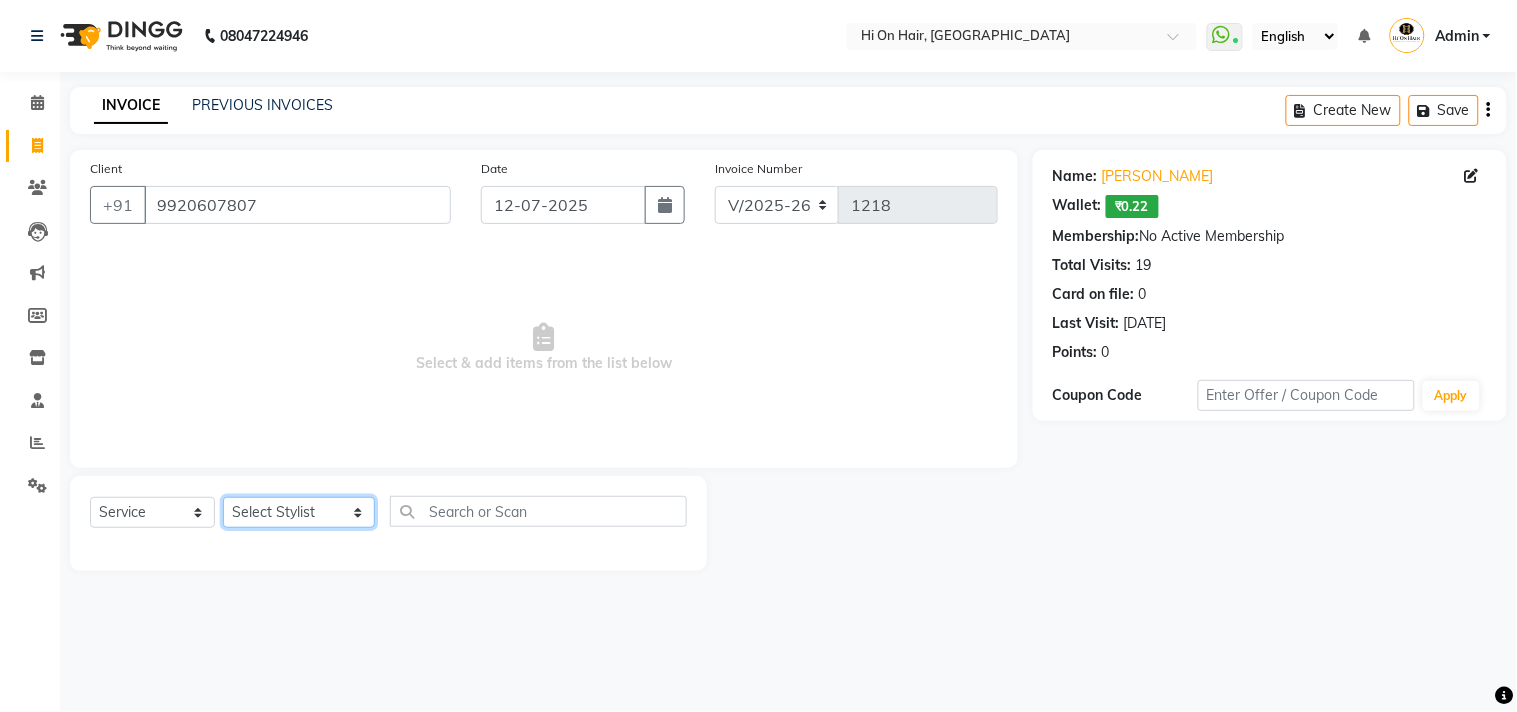 click on "Select Stylist [PERSON_NAME] [PERSON_NAME] Hi On Hair MAKYOPHI [PERSON_NAME] [PERSON_NAME] Raani [PERSON_NAME] [PERSON_NAME] [PERSON_NAME] [PERSON_NAME] SOSEM [PERSON_NAME]" 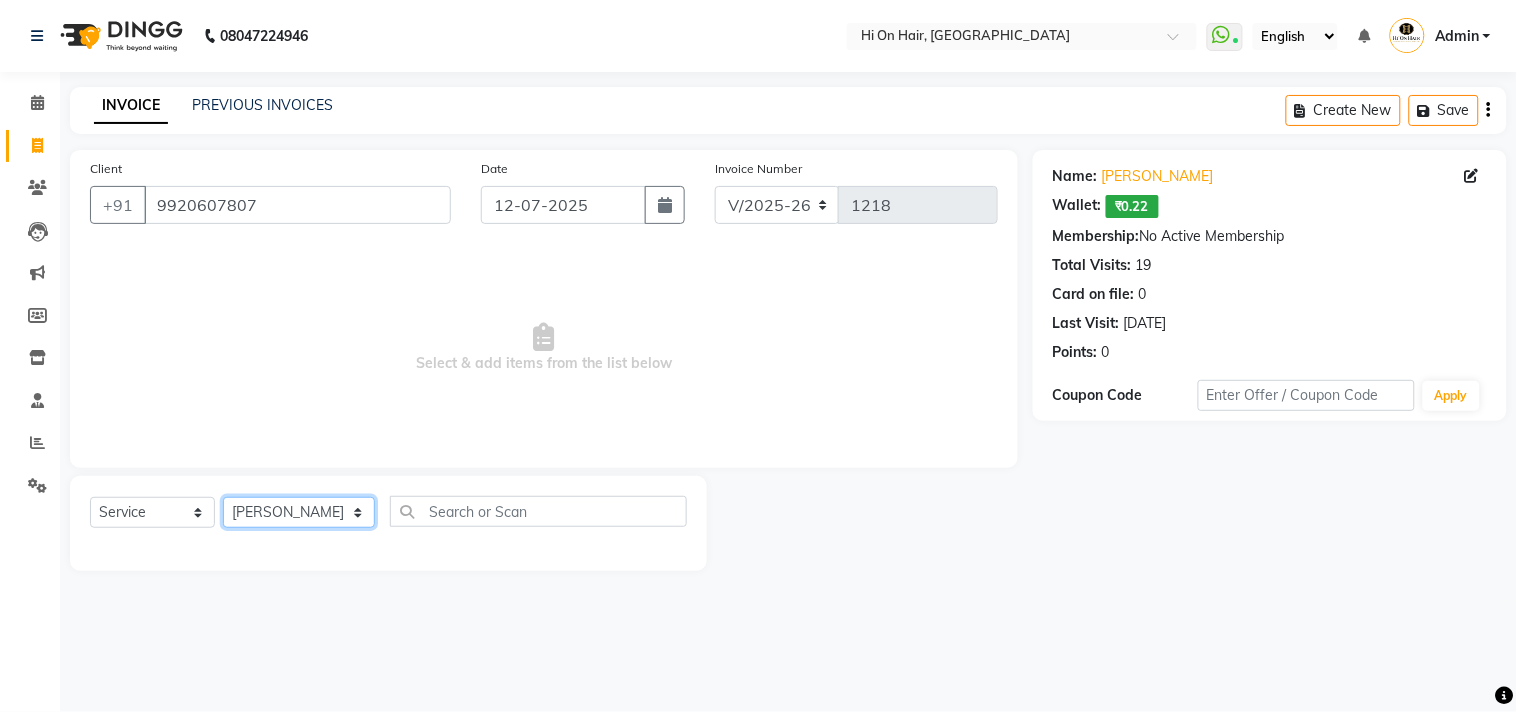 click on "Select Stylist [PERSON_NAME] [PERSON_NAME] Hi On Hair MAKYOPHI [PERSON_NAME] [PERSON_NAME] Raani [PERSON_NAME] [PERSON_NAME] [PERSON_NAME] [PERSON_NAME] SOSEM [PERSON_NAME]" 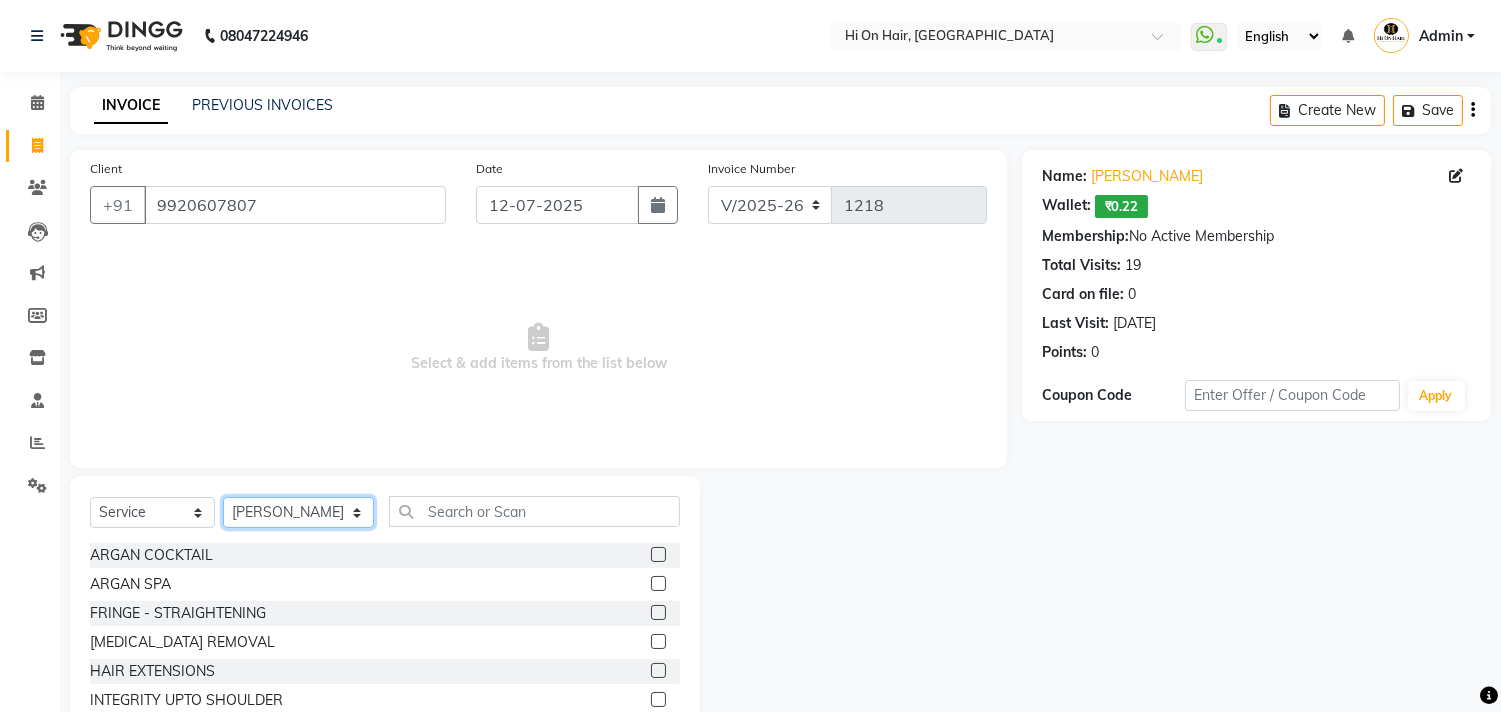 click on "Select Stylist [PERSON_NAME] [PERSON_NAME] Hi On Hair MAKYOPHI [PERSON_NAME] [PERSON_NAME] Raani [PERSON_NAME] [PERSON_NAME] [PERSON_NAME] [PERSON_NAME] SOSEM [PERSON_NAME]" 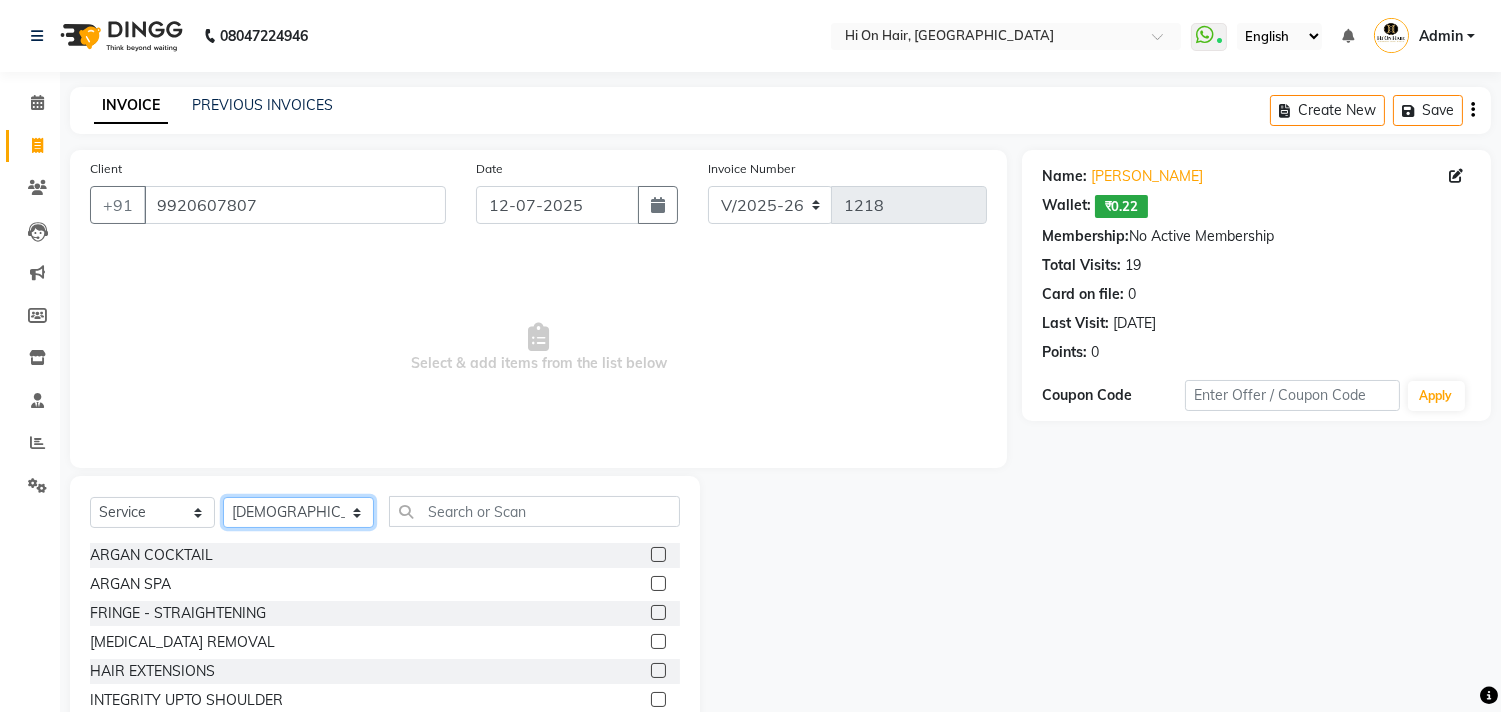 click on "Select Stylist [PERSON_NAME] [PERSON_NAME] Hi On Hair MAKYOPHI [PERSON_NAME] [PERSON_NAME] Raani [PERSON_NAME] [PERSON_NAME] [PERSON_NAME] [PERSON_NAME] SOSEM [PERSON_NAME]" 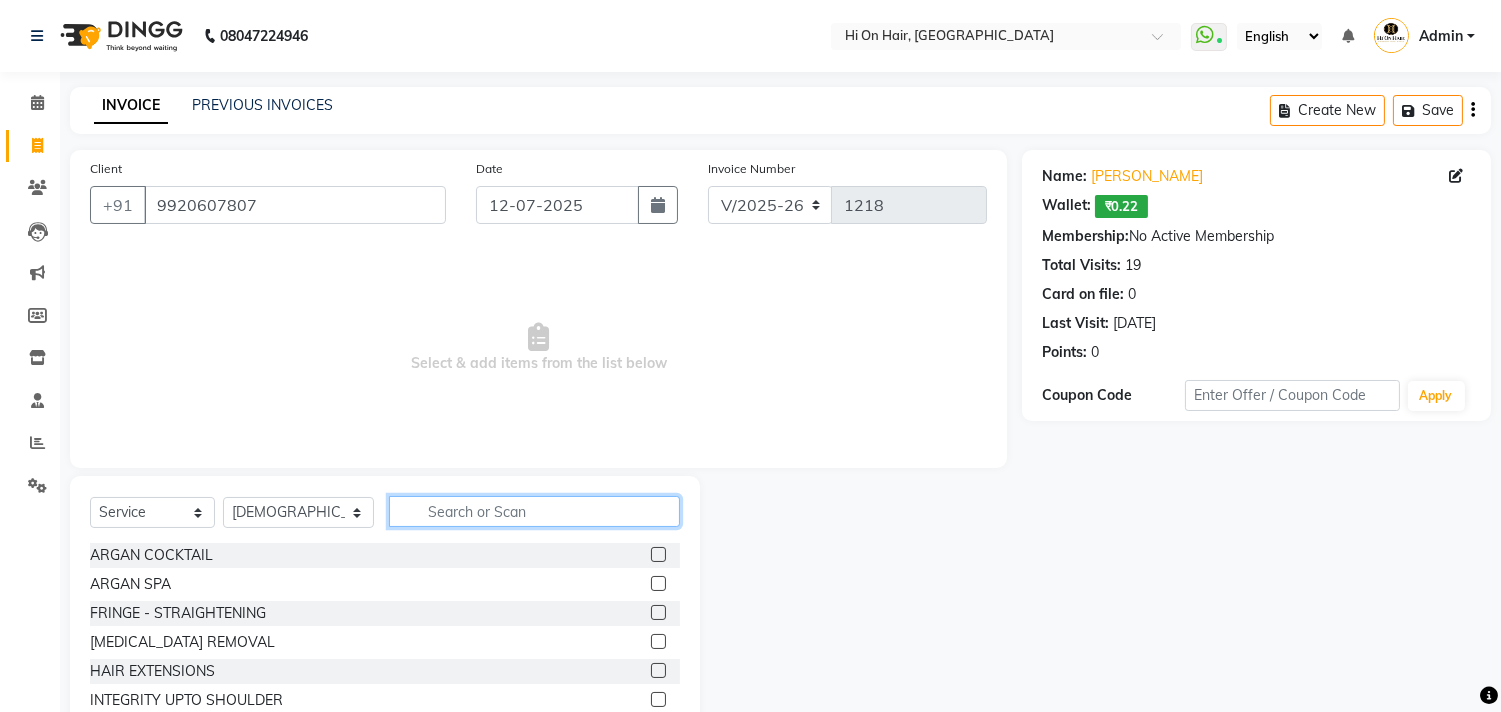 click 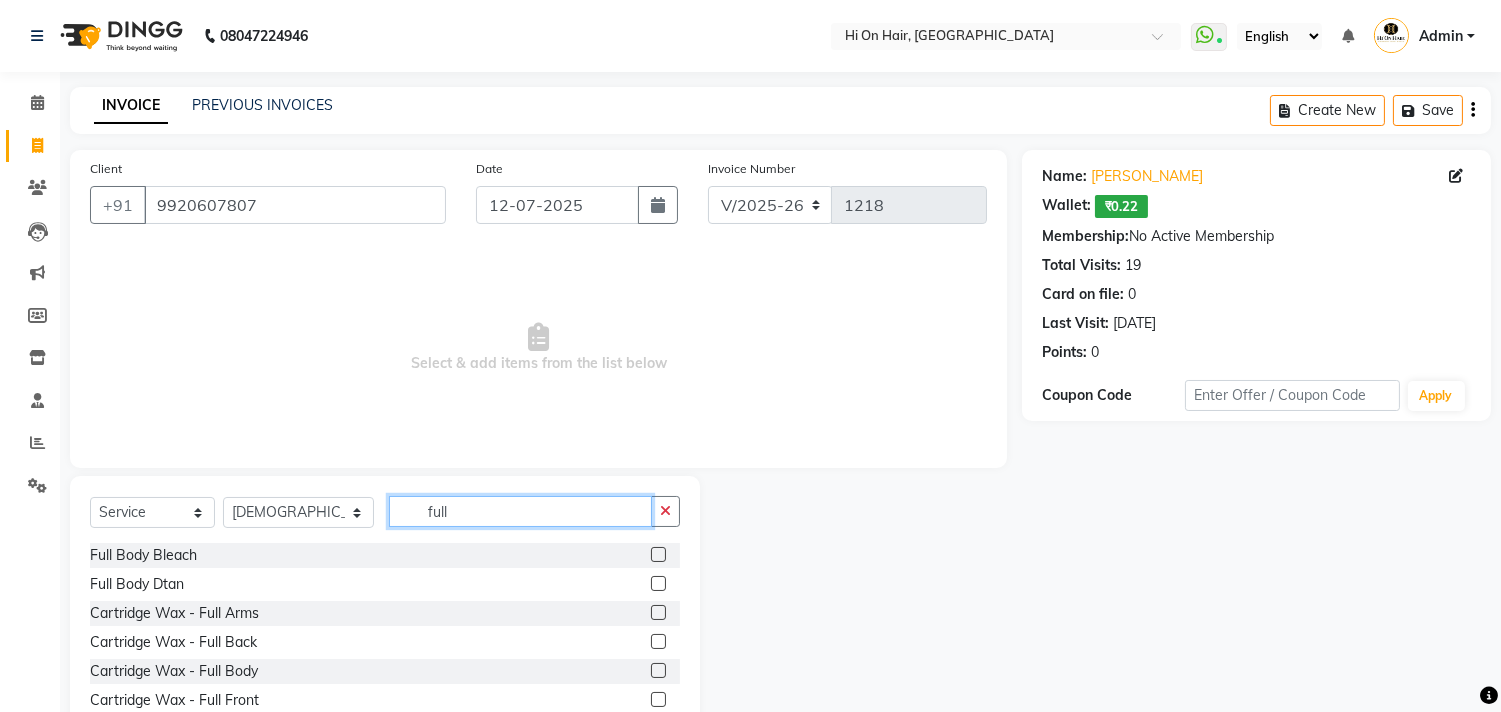 type on "full" 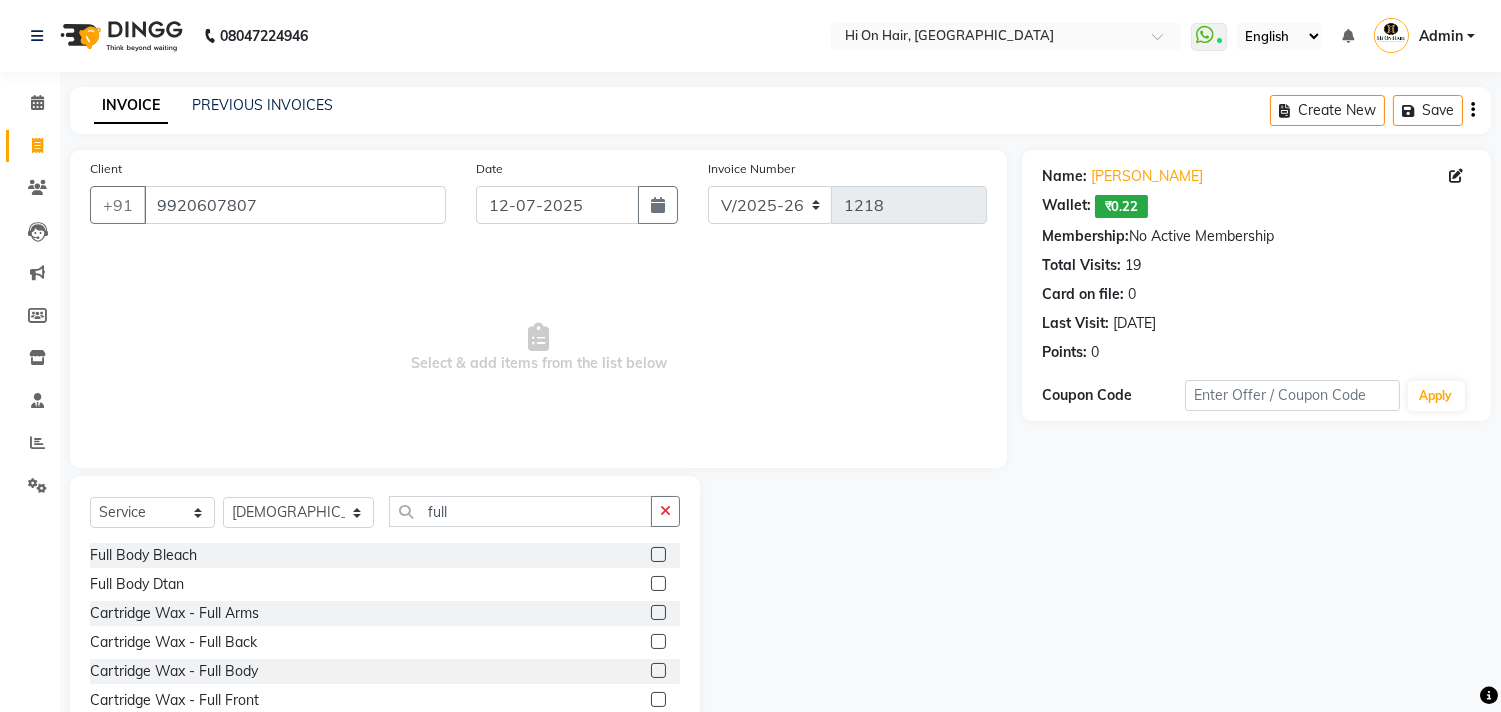 click 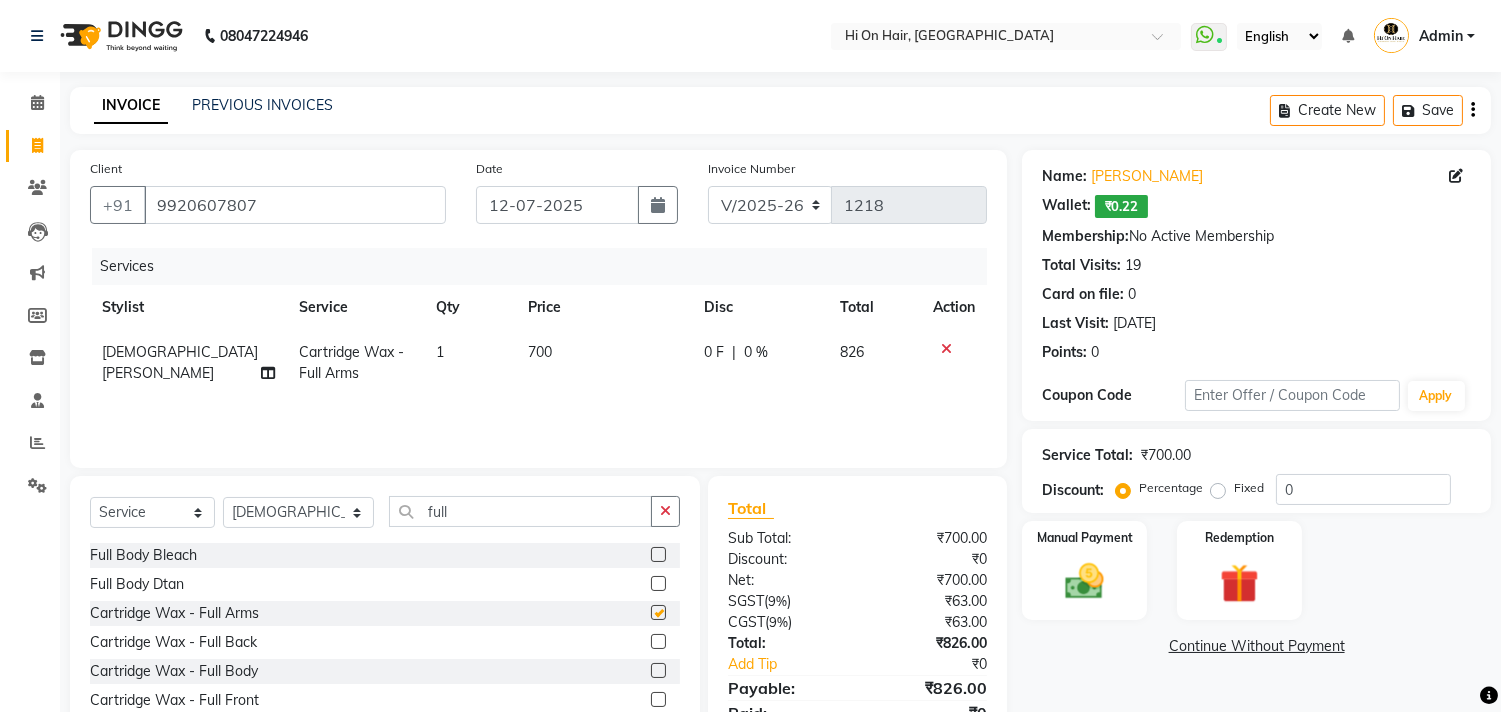 checkbox on "false" 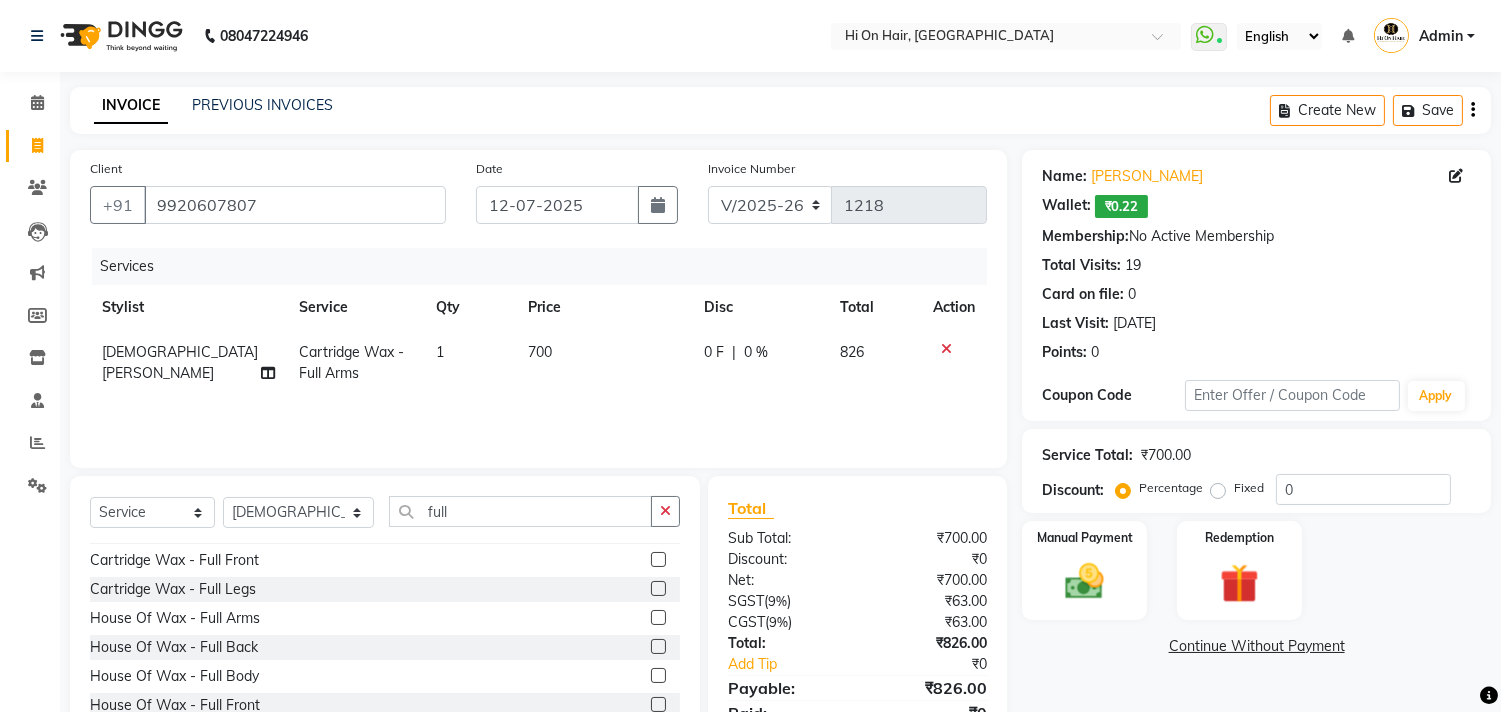 scroll, scrollTop: 147, scrollLeft: 0, axis: vertical 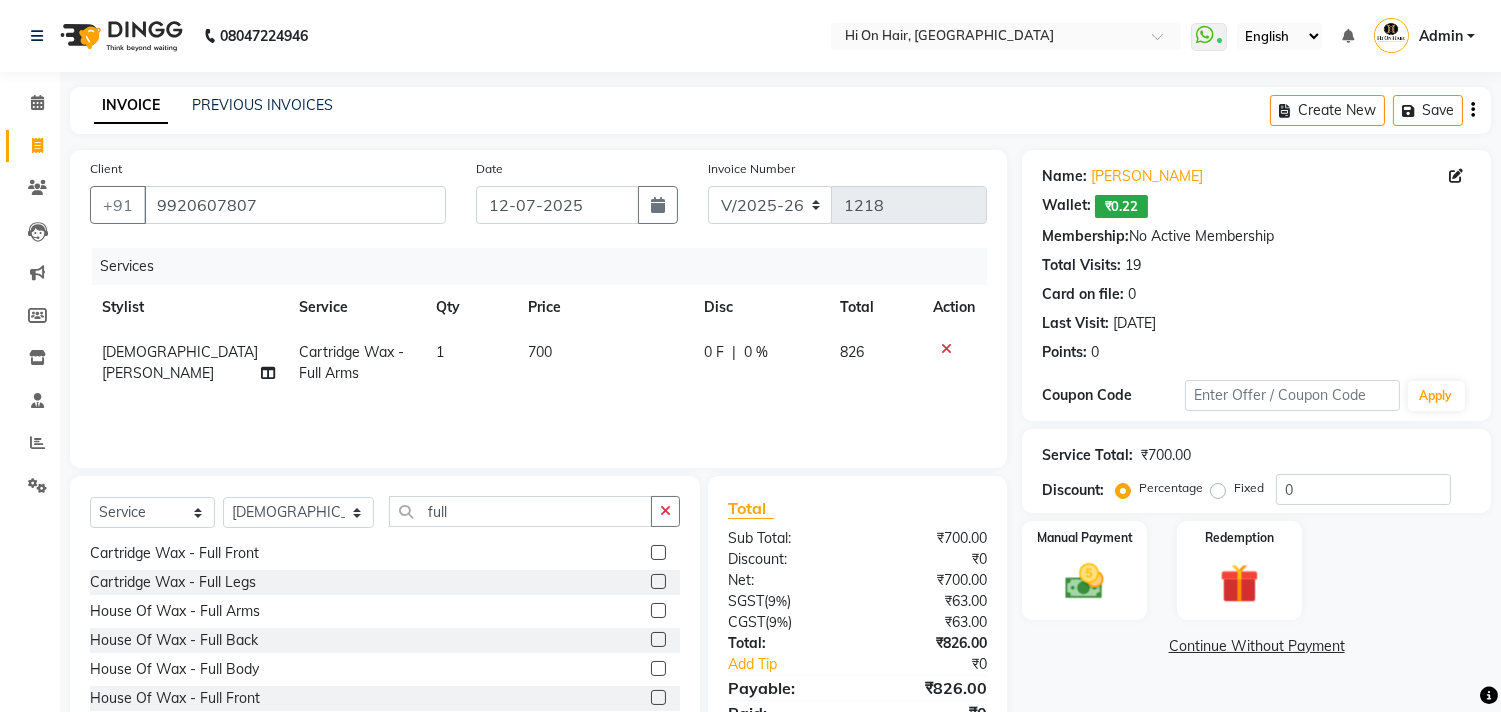 click 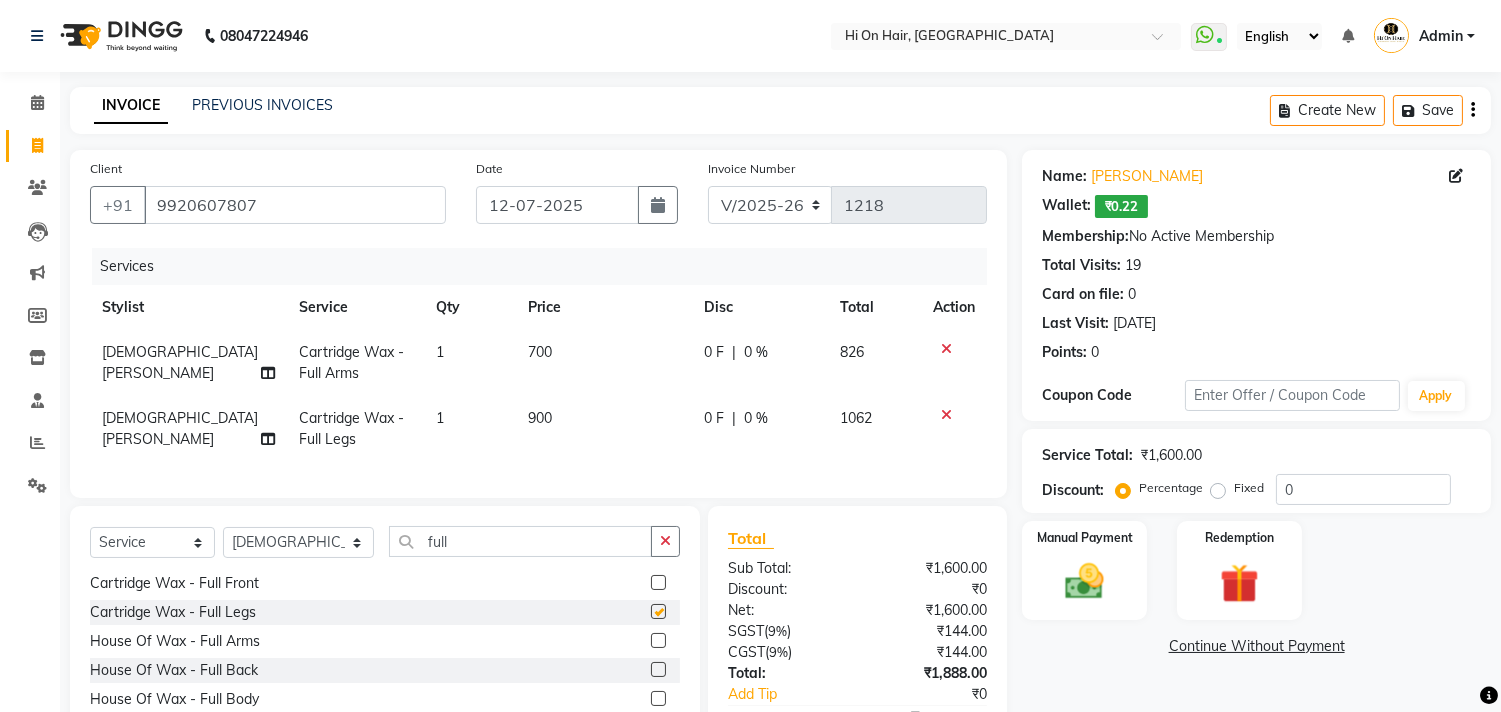 checkbox on "false" 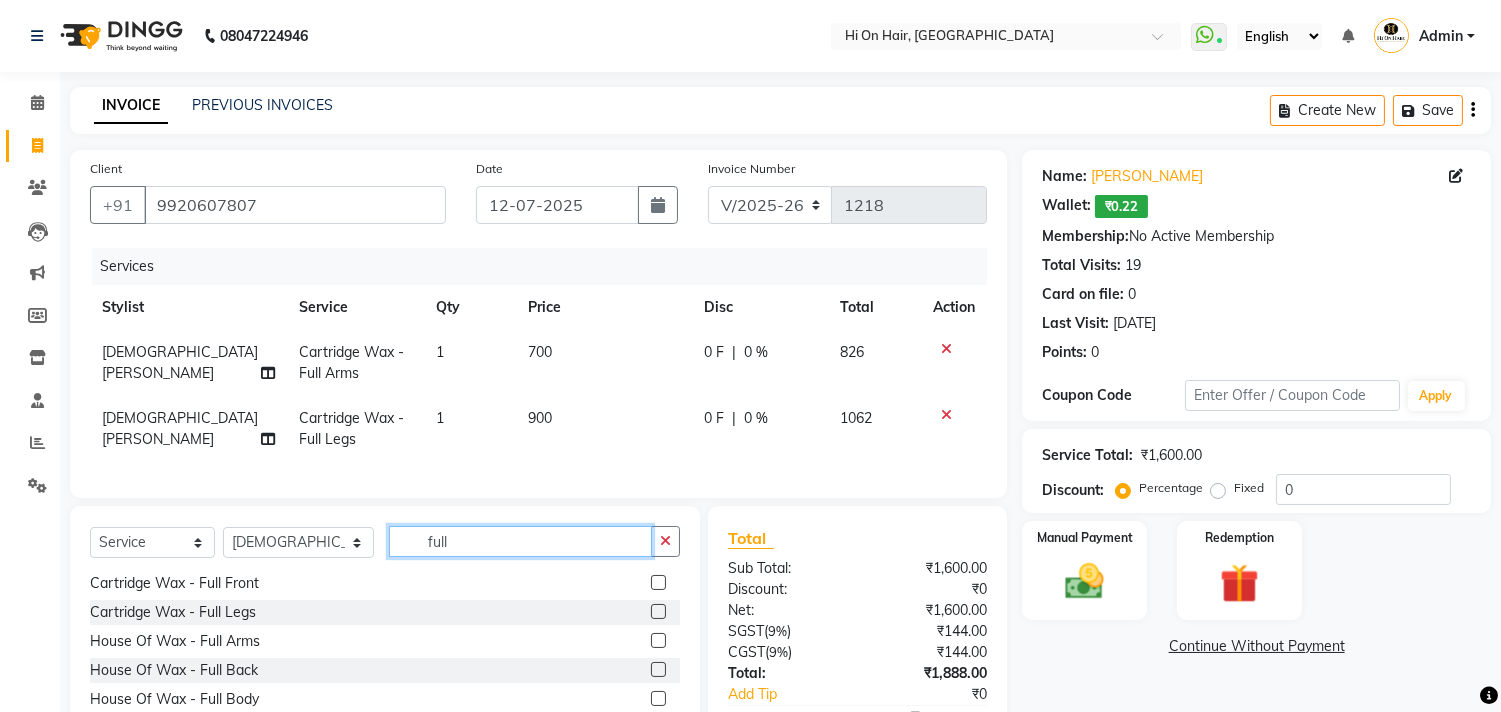 click on "full" 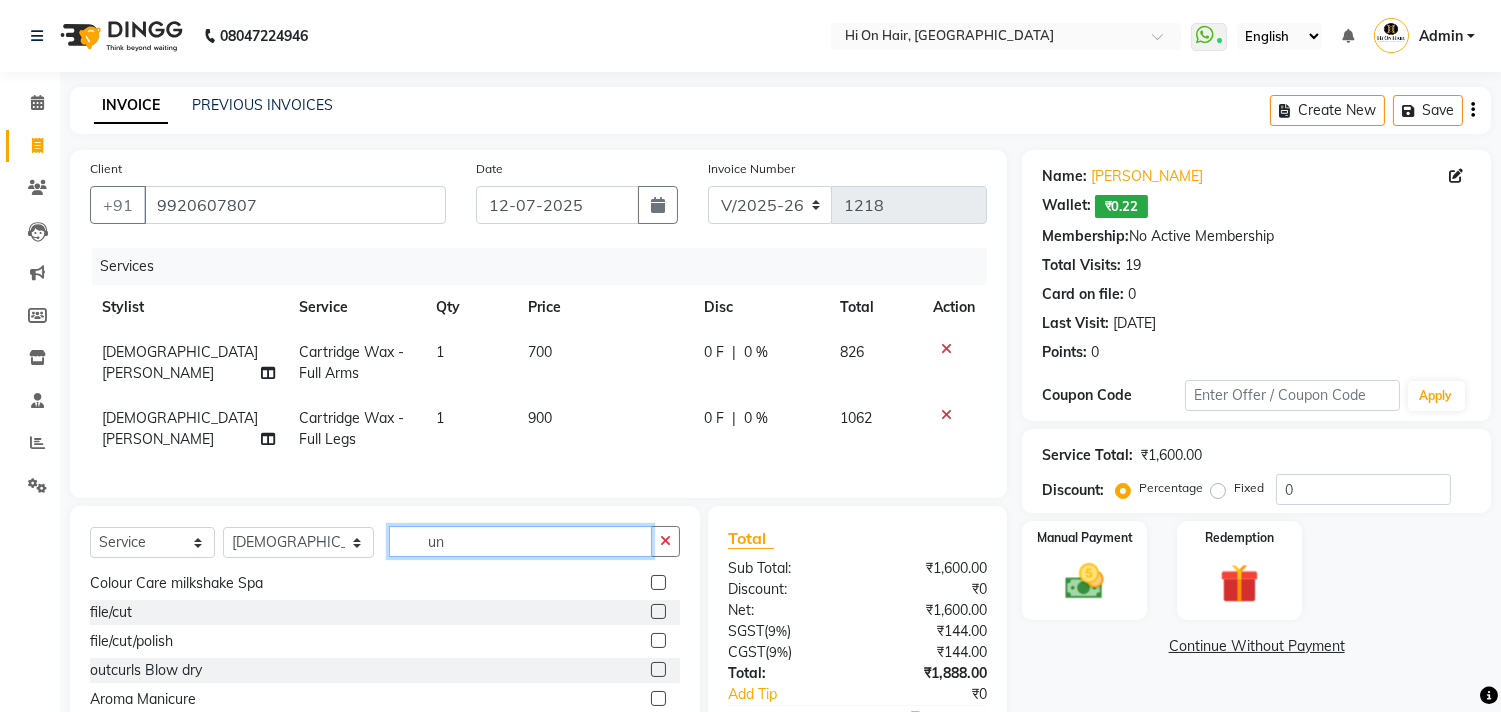 scroll, scrollTop: 0, scrollLeft: 0, axis: both 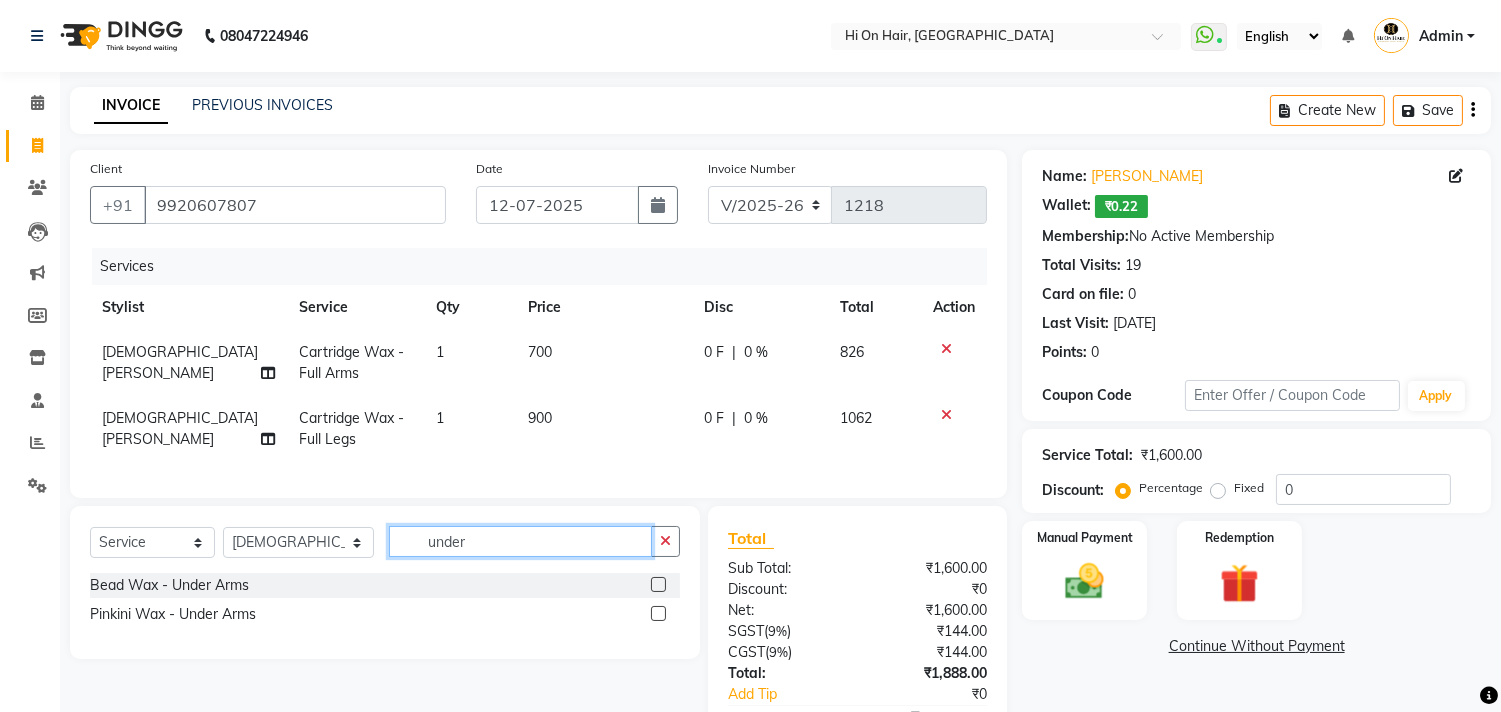 type on "under" 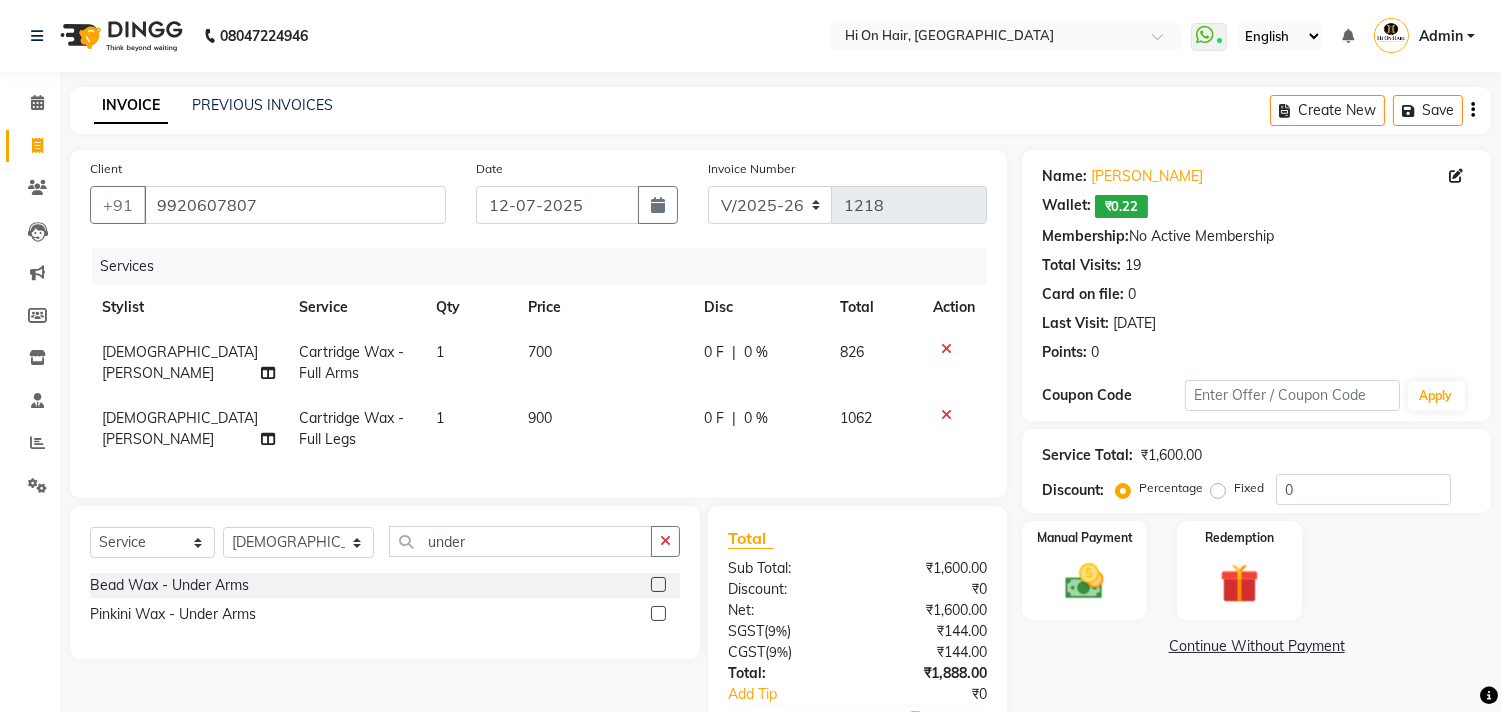 click 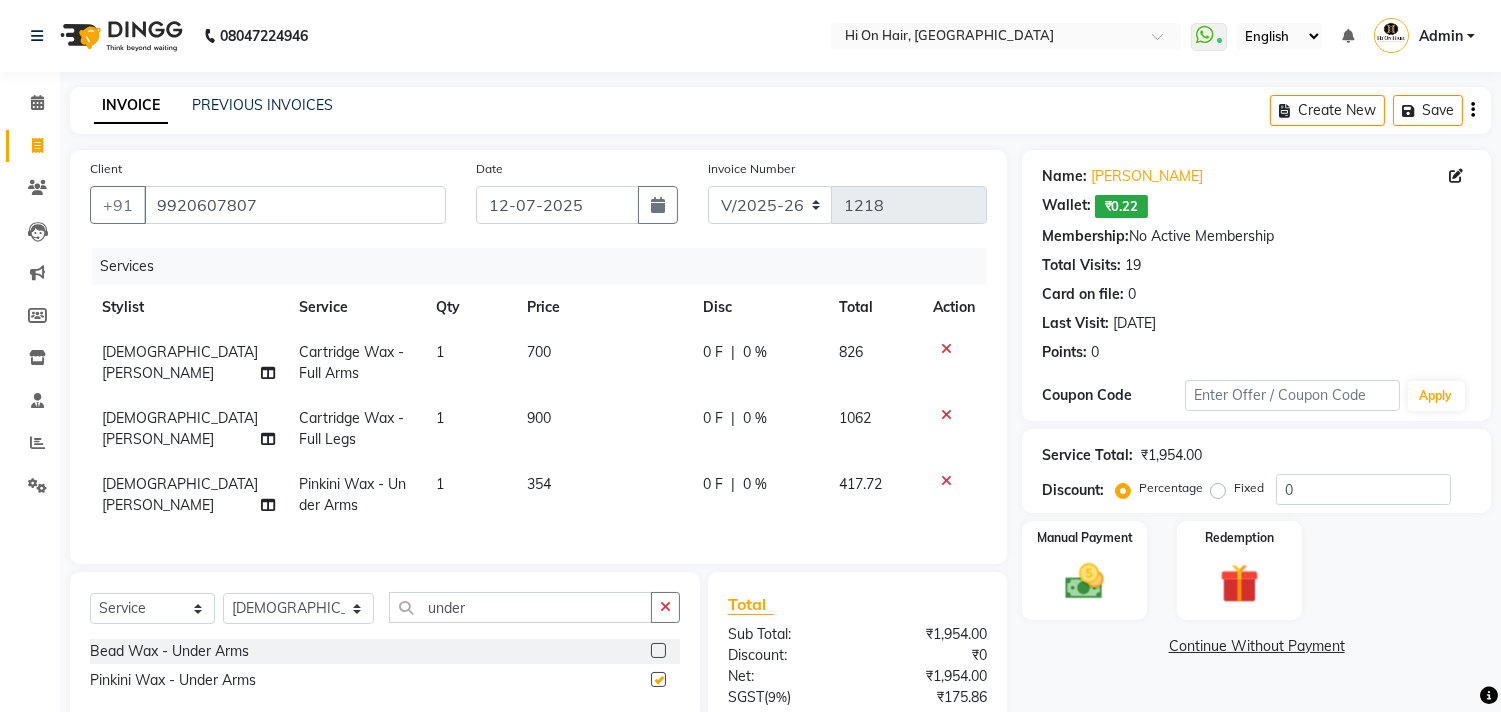 checkbox on "false" 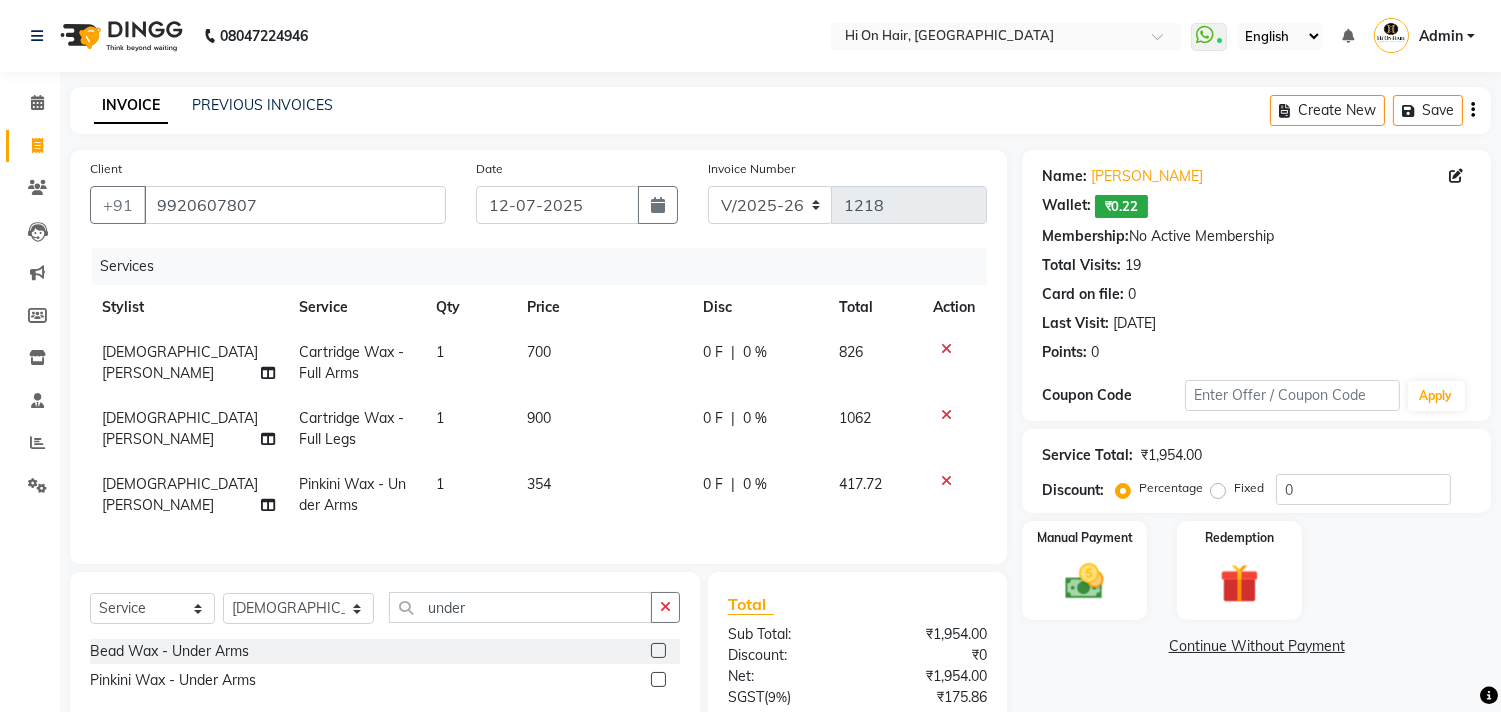 click on "Services Stylist Service Qty Price Disc Total Action Rasika  Shelar Cartridge Wax  - Full Arms 1 700 0 F | 0 % 826 Rasika  Shelar Cartridge Wax  - Full Legs 1 900 0 F | 0 % 1062 Rasika  Shelar Pinkini Wax  - Under Arms 1 354 0 F | 0 % 417.72" 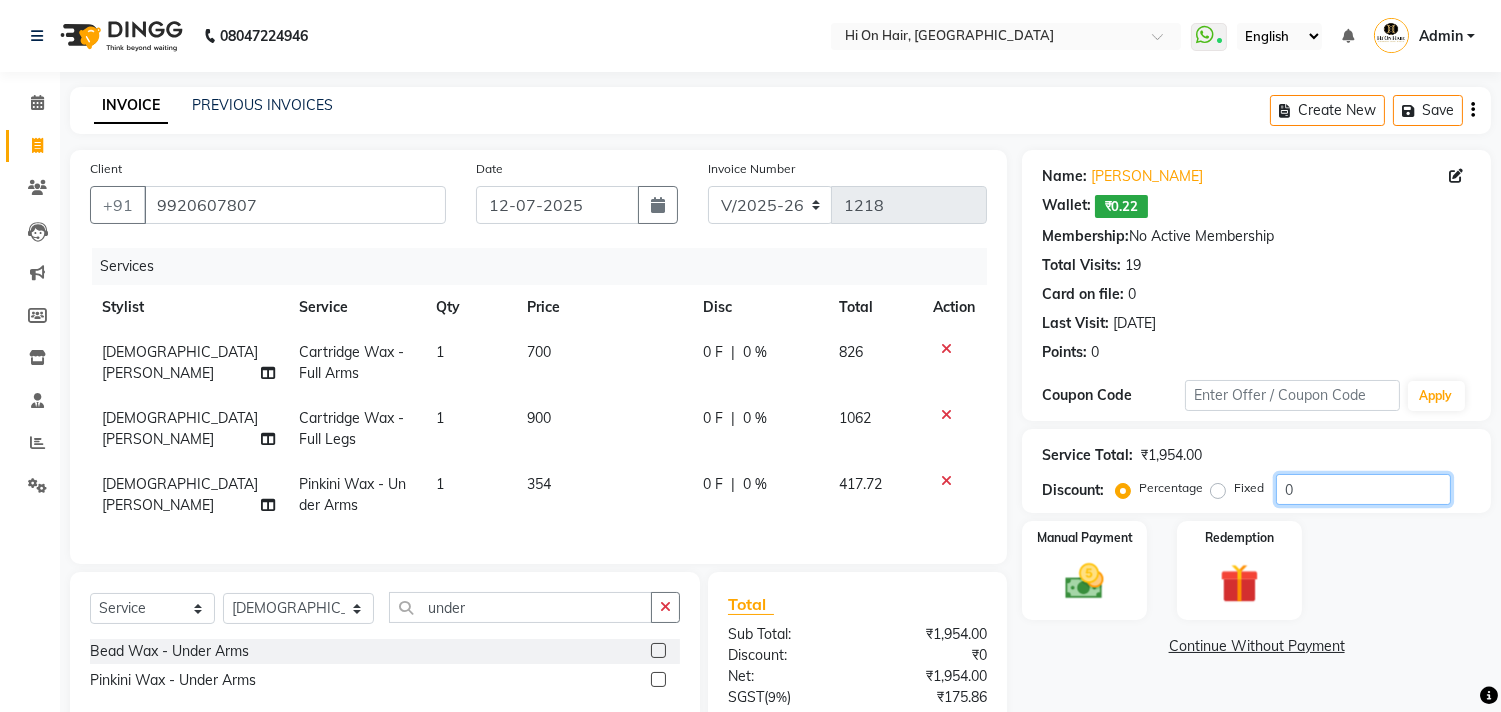 click on "0" 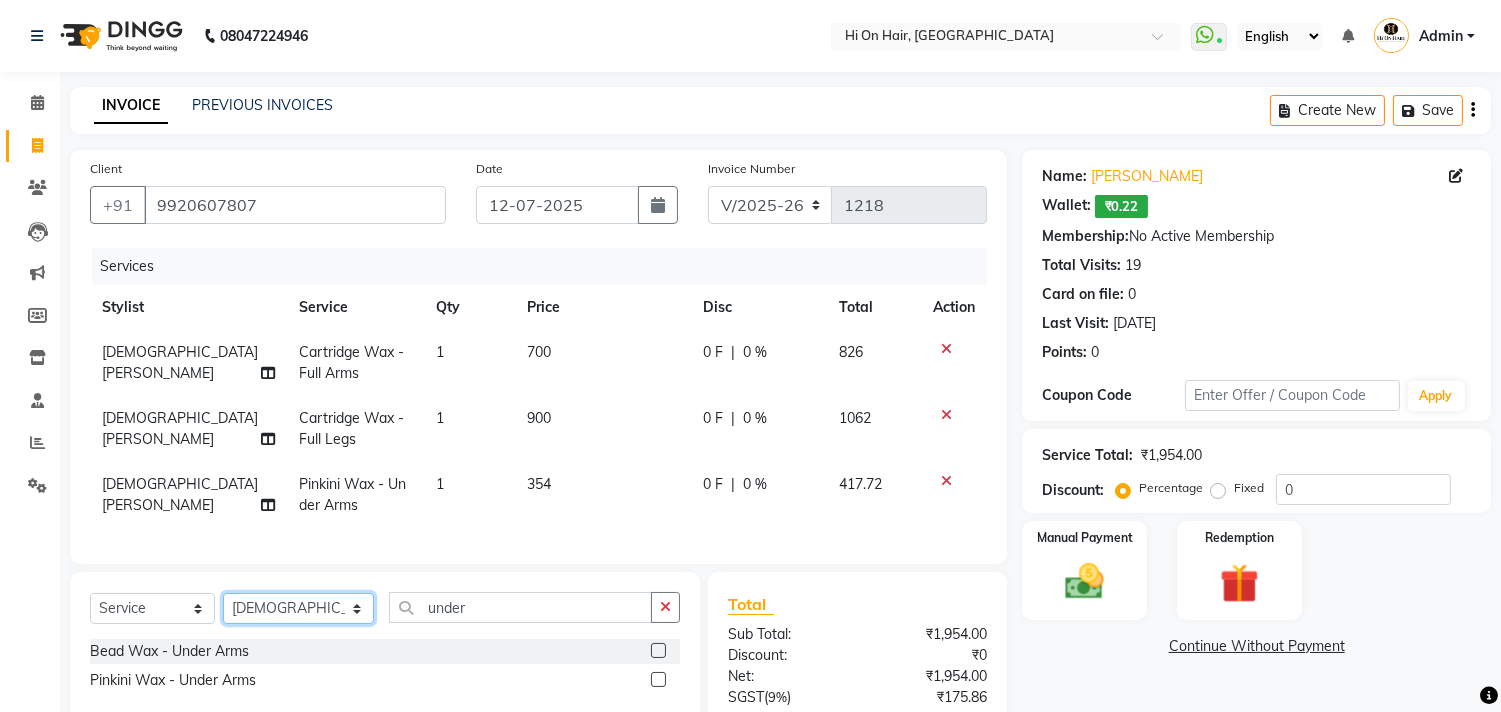 click on "Select Stylist [PERSON_NAME] [PERSON_NAME] Hi On Hair MAKYOPHI [PERSON_NAME] [PERSON_NAME] Raani [PERSON_NAME] [PERSON_NAME] [PERSON_NAME] [PERSON_NAME] SOSEM [PERSON_NAME]" 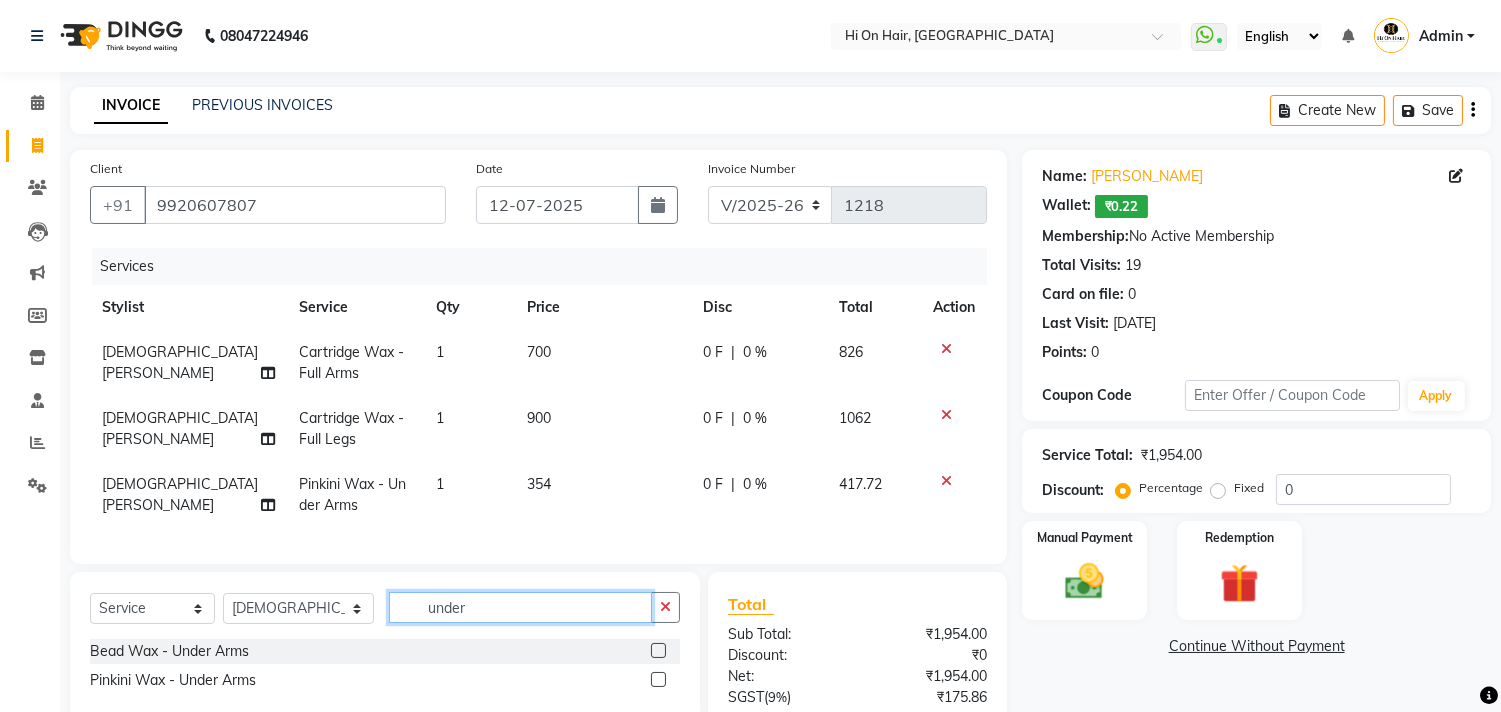click on "under" 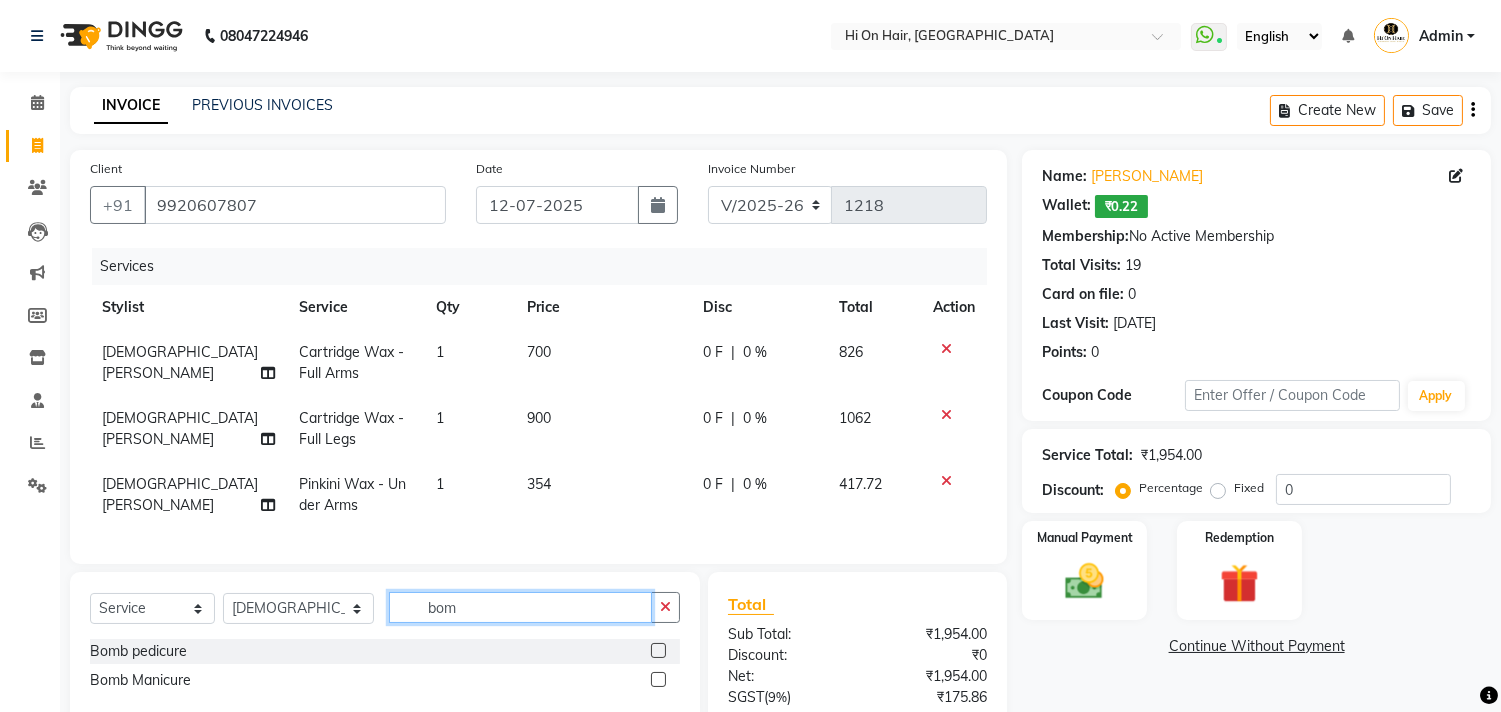 type on "bom" 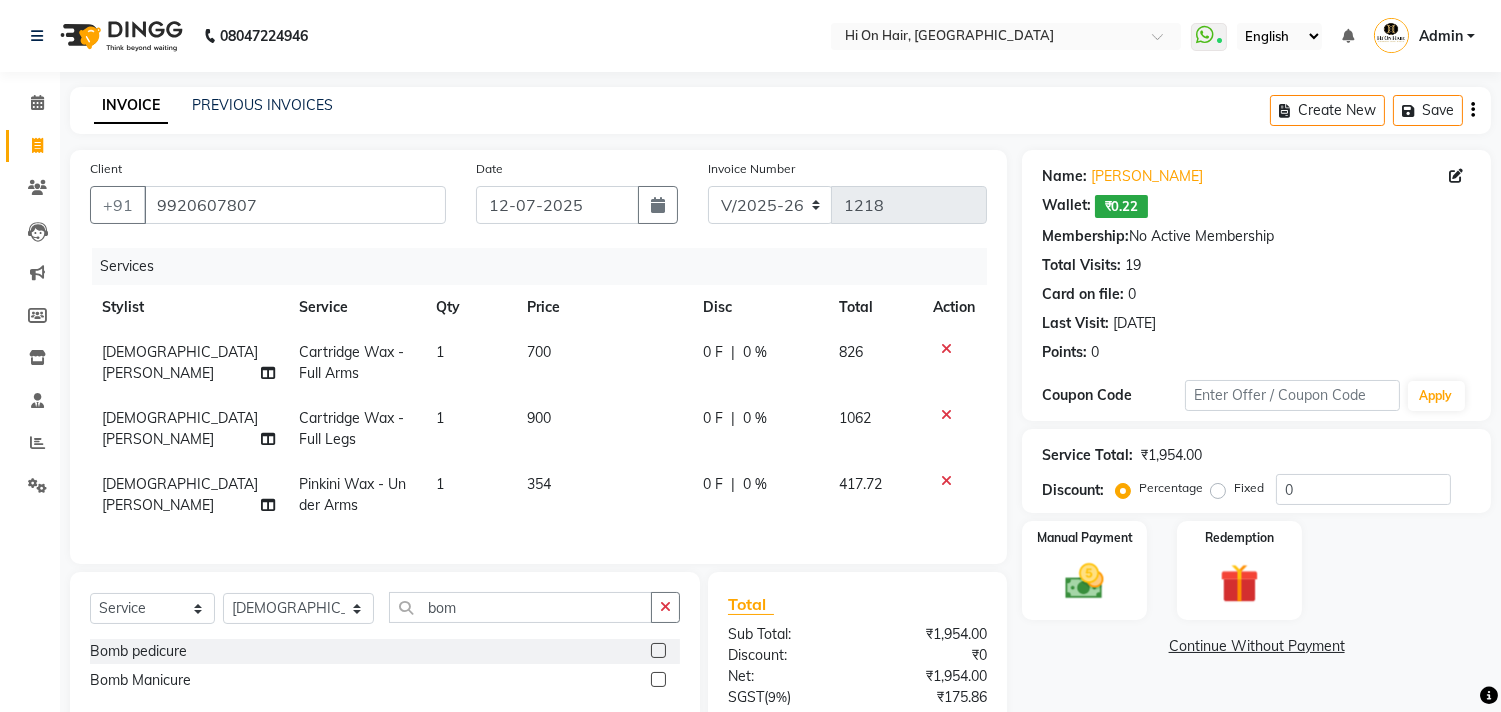 click 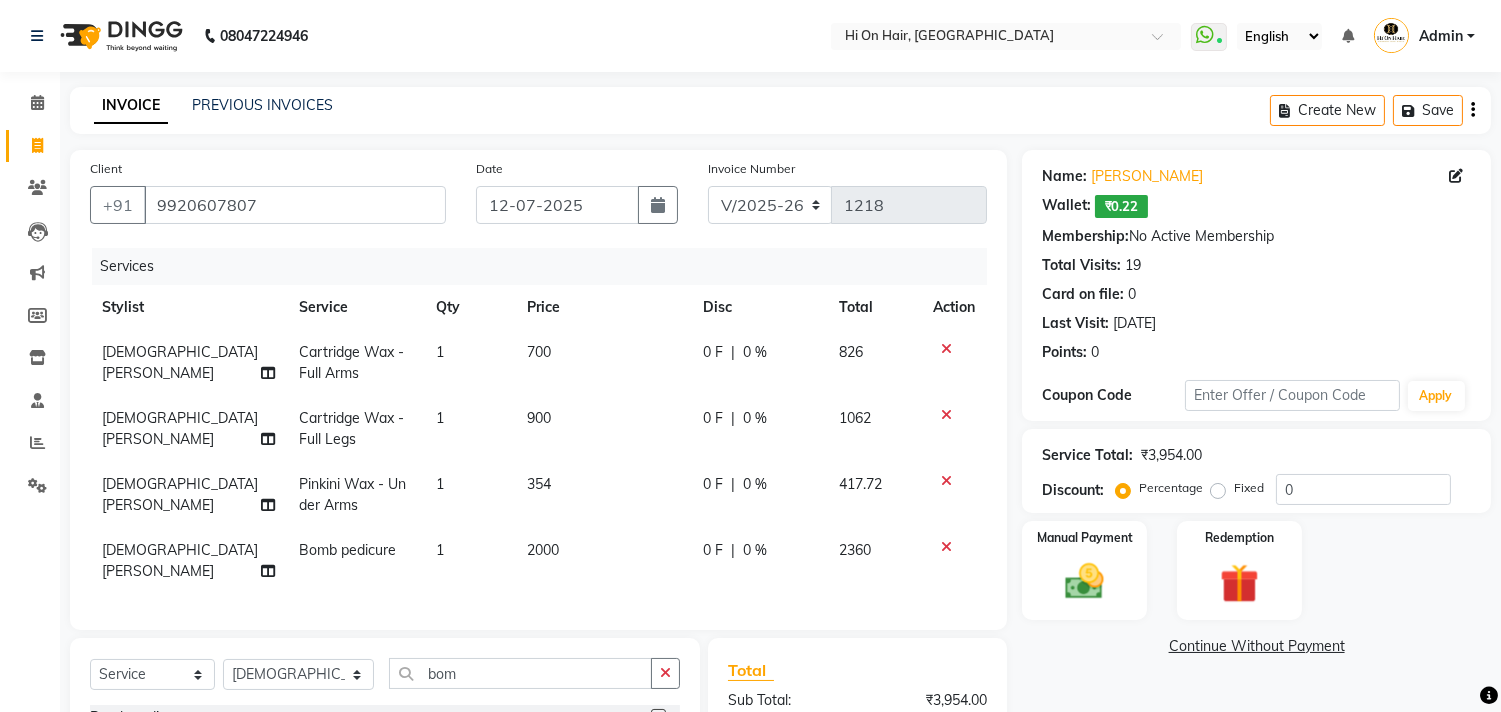 checkbox on "false" 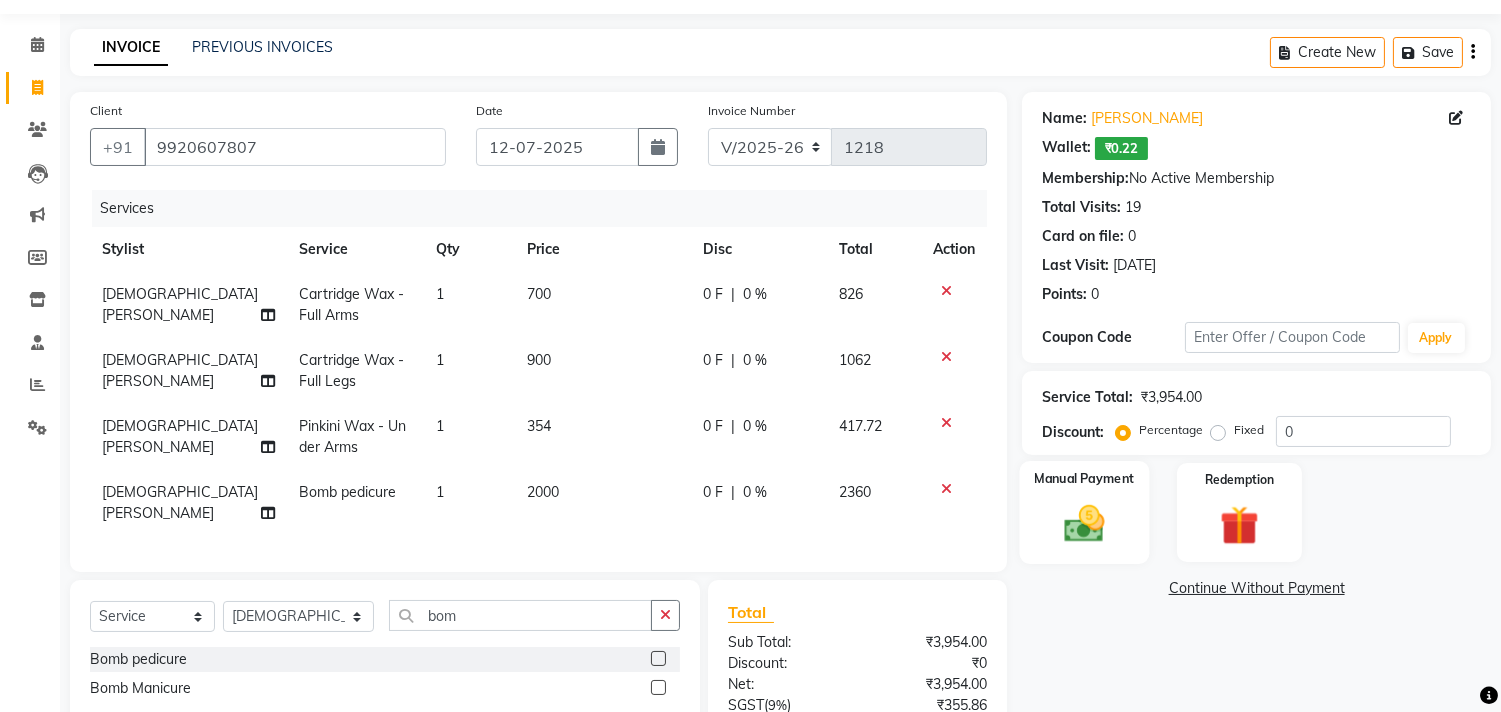 scroll, scrollTop: 111, scrollLeft: 0, axis: vertical 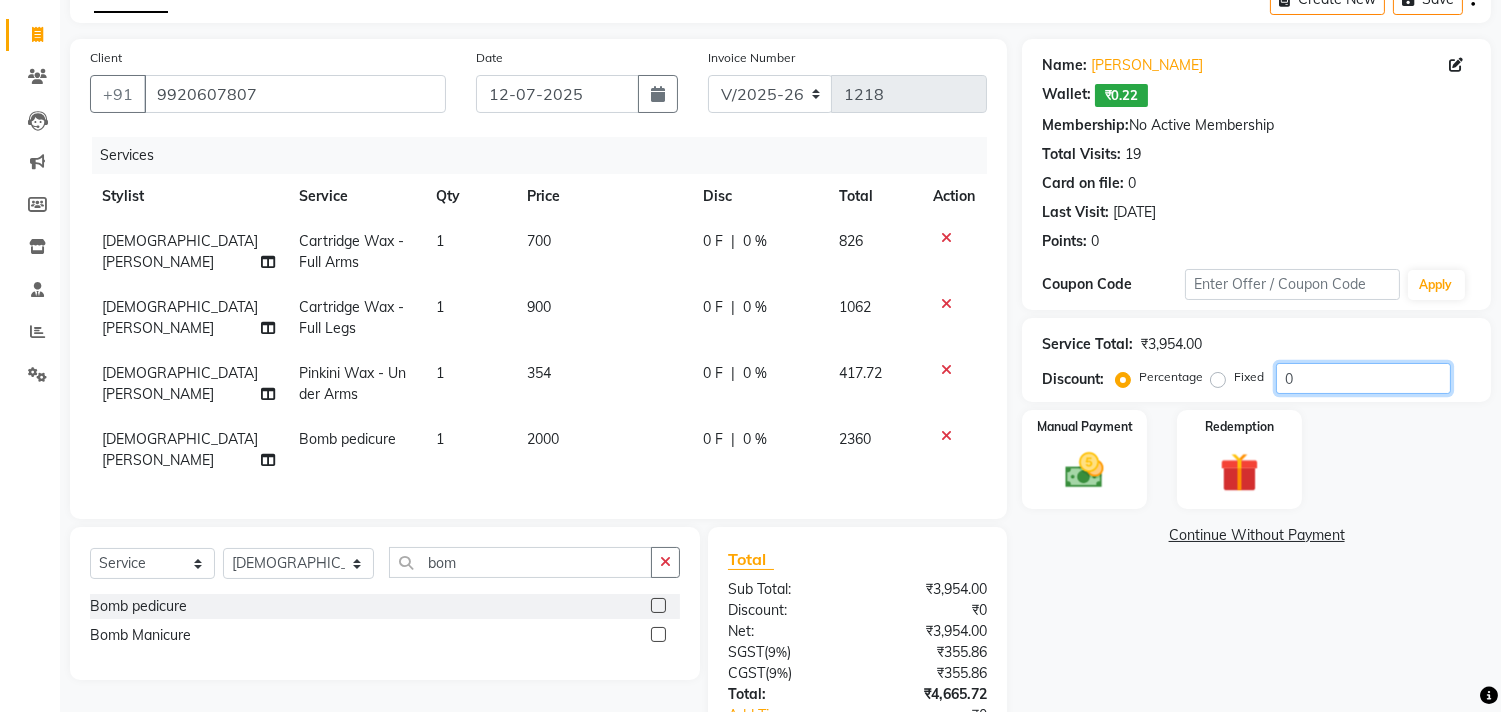 click on "0" 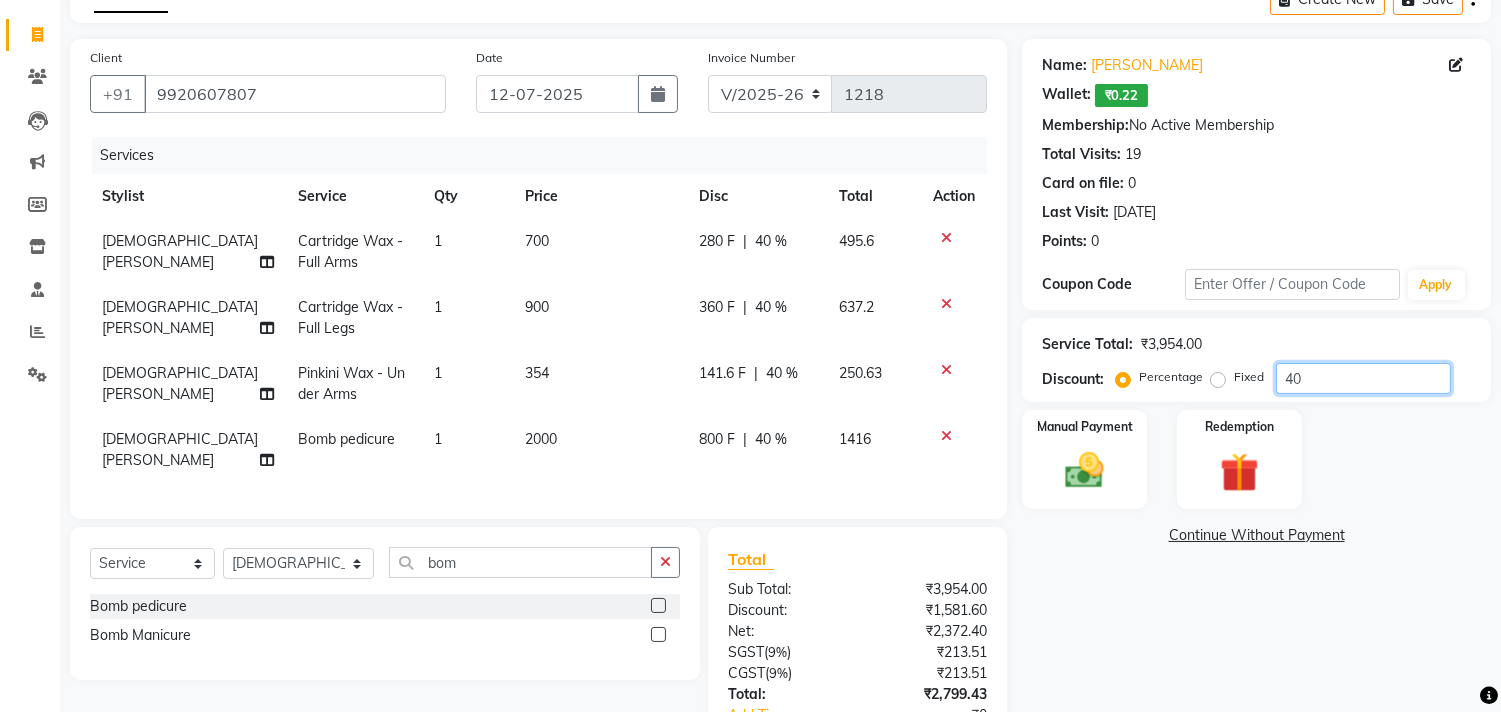 type on "40" 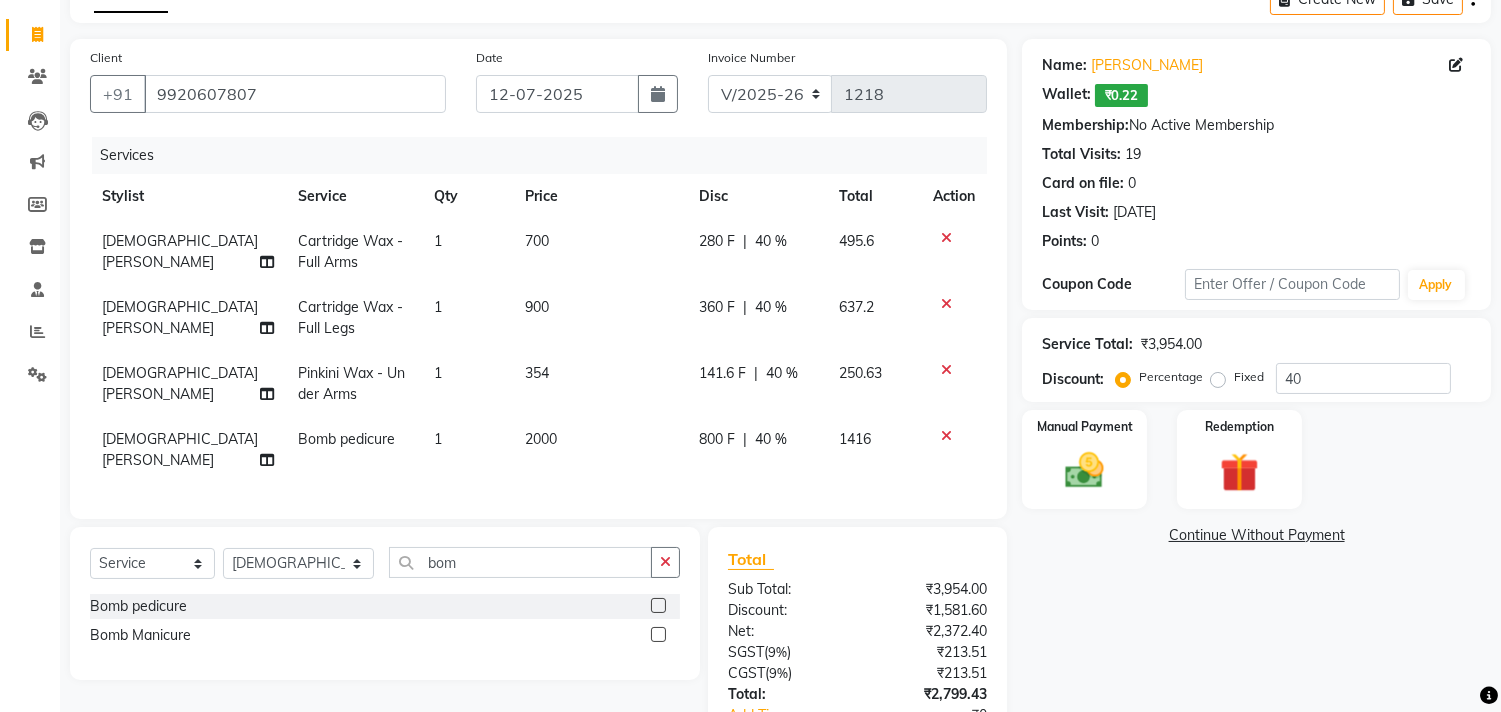 click on "Name: Toshi Mishra  Wallet:   ₹0.22  Membership:  No Active Membership  Total Visits:  19 Card on file:  0 Last Visit:   23-02-2025 Points:   0  Coupon Code Apply Service Total:  ₹3,954.00  Discount:  Percentage   Fixed  40 Manual Payment Redemption  Continue Without Payment" 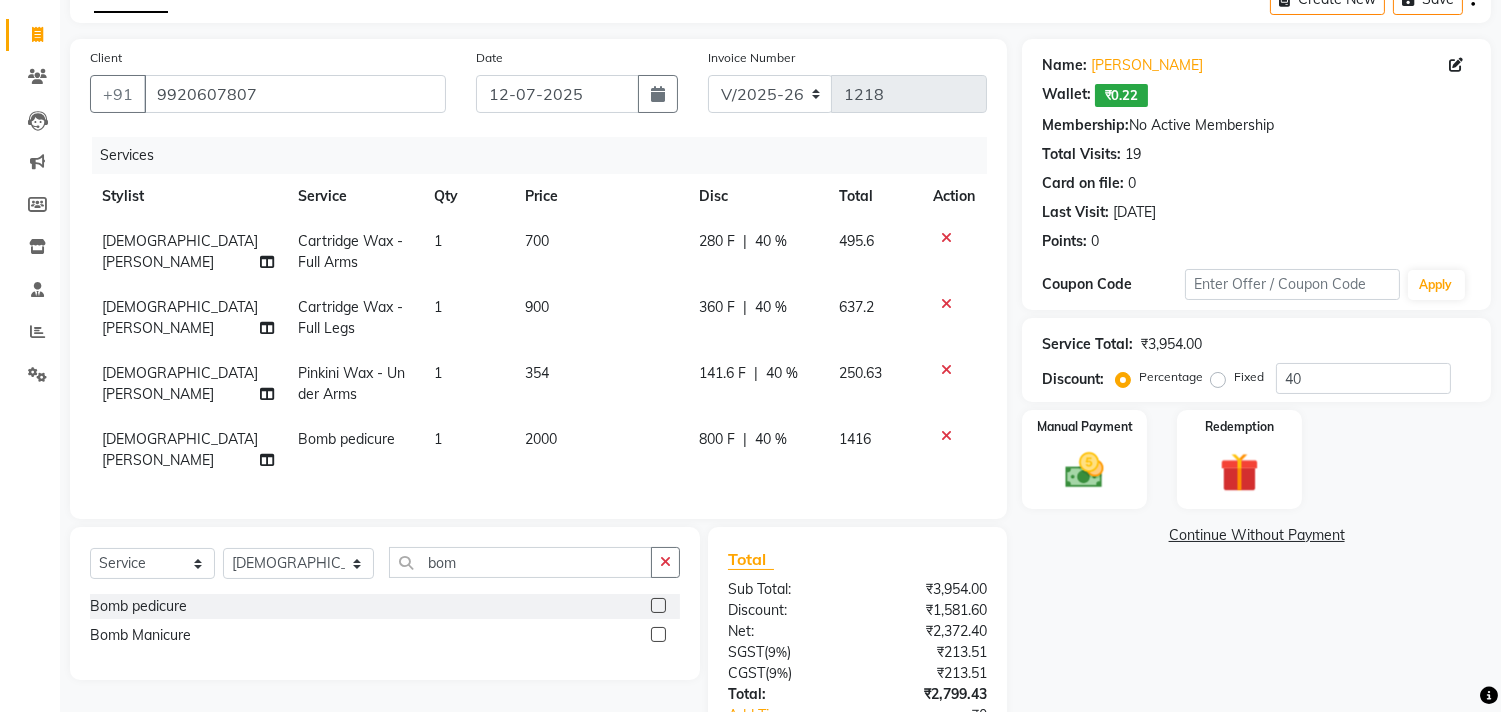 click on "141.6 F | 40 %" 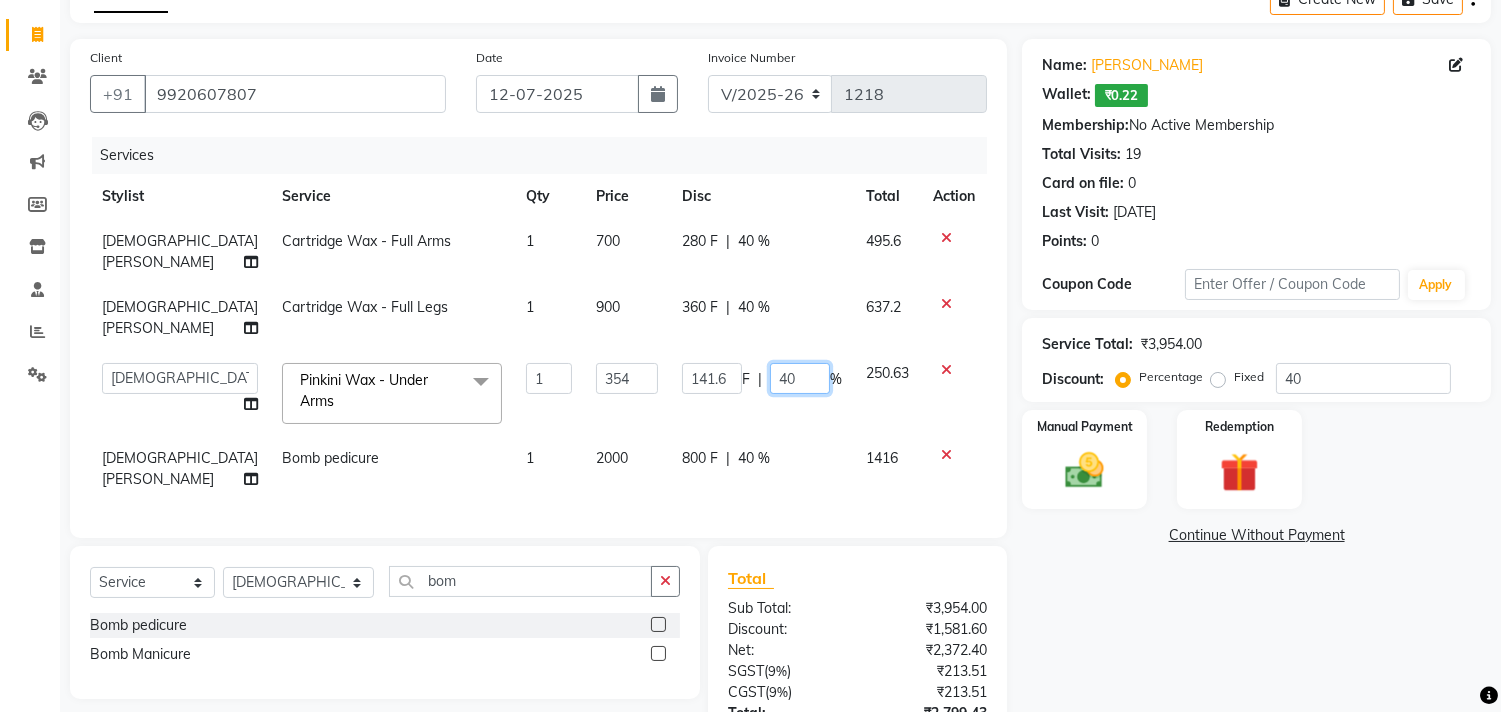 click on "40" 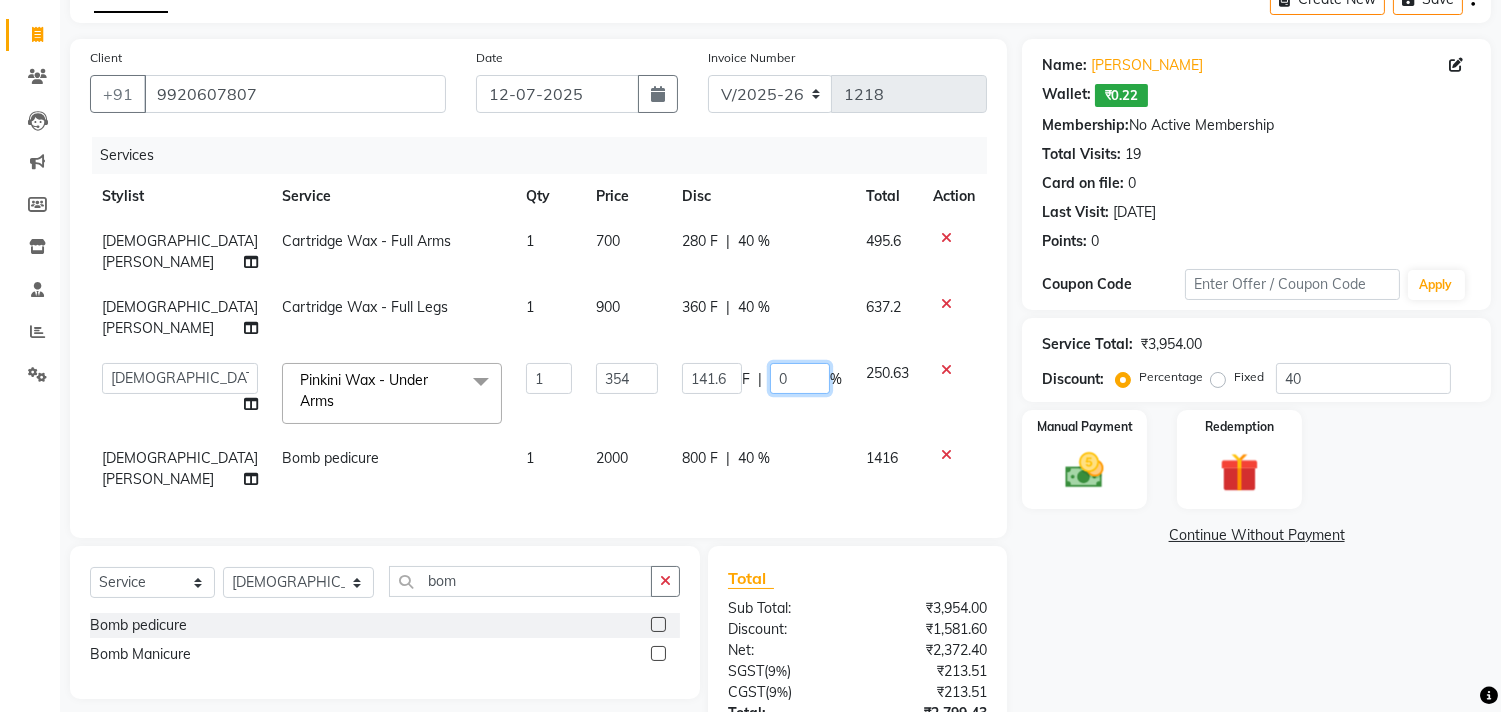 type on "20" 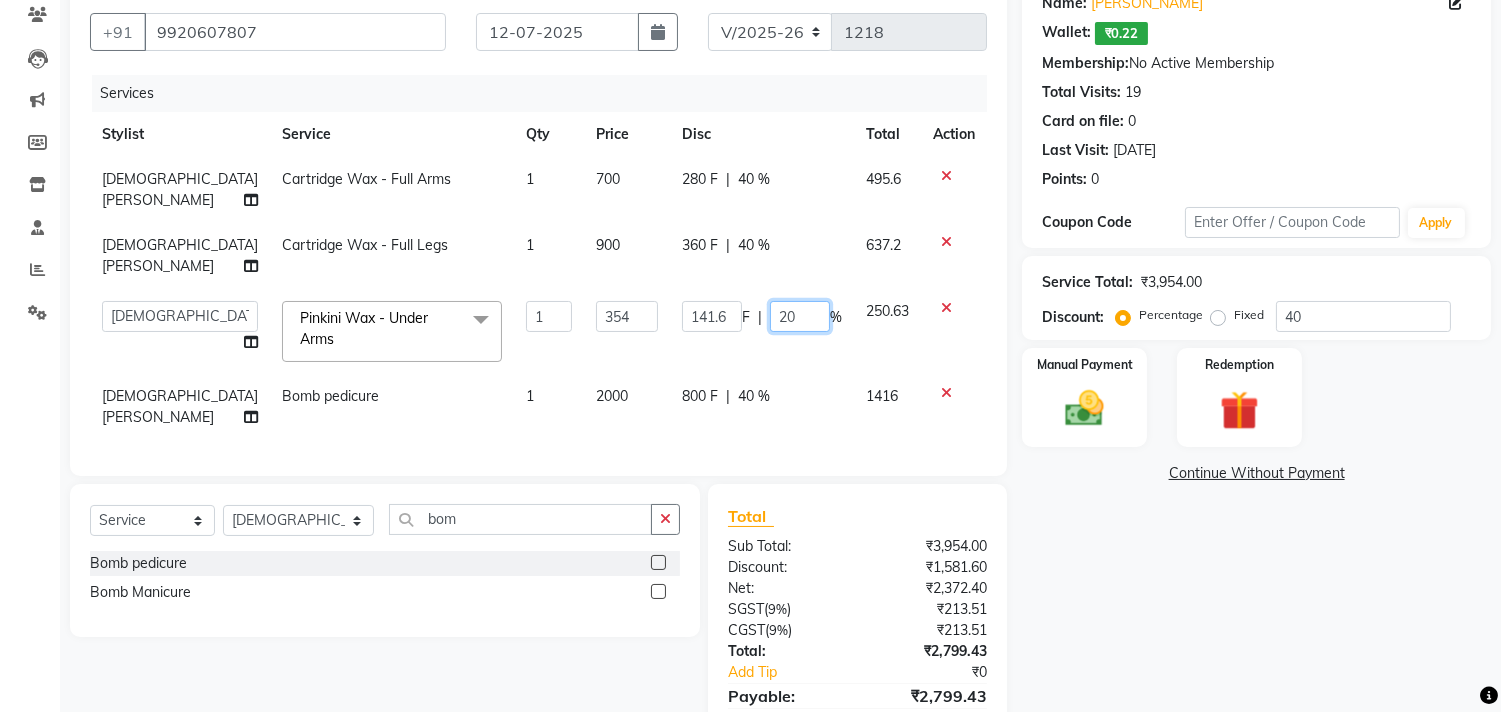 scroll, scrollTop: 222, scrollLeft: 0, axis: vertical 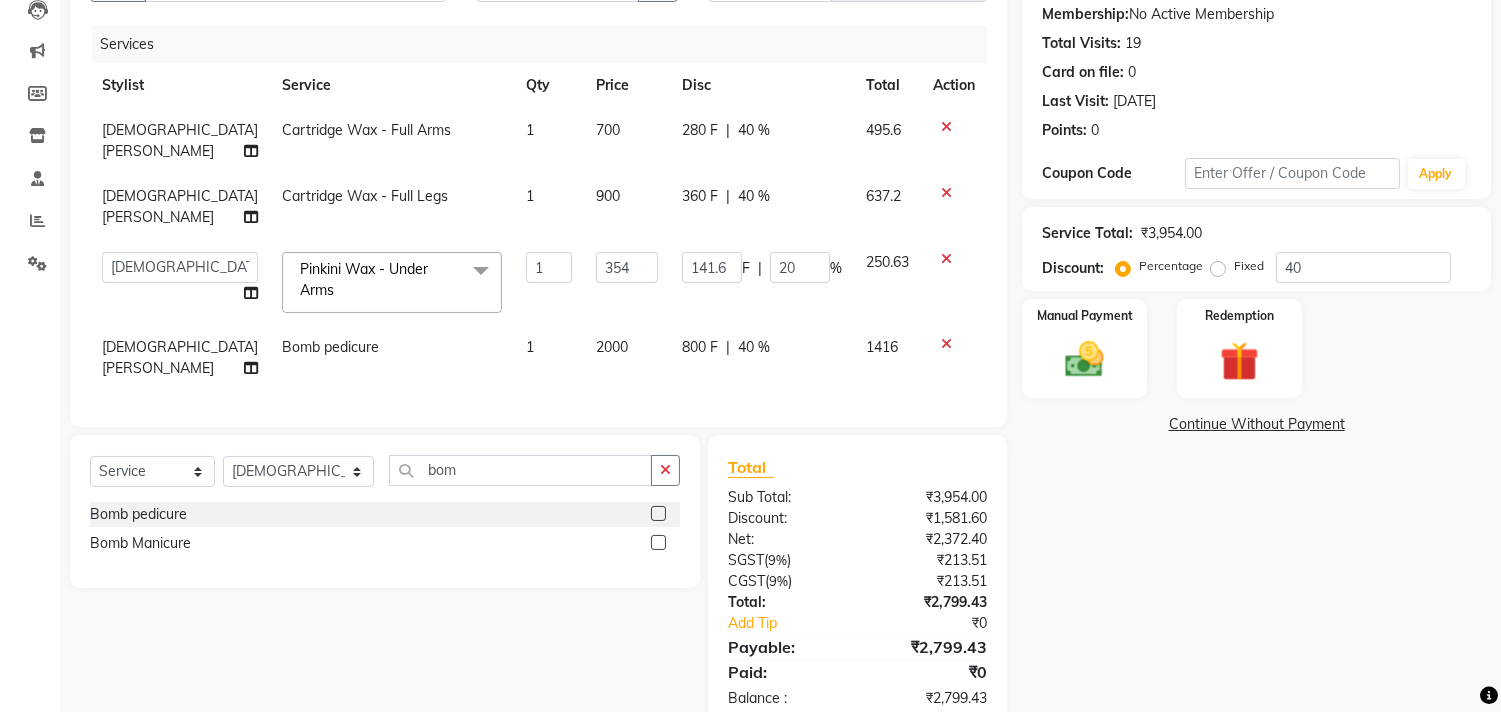 click on "Rasika  Shelar Cartridge Wax  - Full Arms 1 700 280 F | 40 % 495.6 Rasika  Shelar Cartridge Wax  - Full Legs 1 900 360 F | 40 % 637.2  Alim Kaldane   Anwar Laskar   Hi On Hair   MAKYOPHI   Pankaj Thakur   Poonam Nalawade   Raani   Rasika  Shelar   Rehan Salmani   Saba Shaikh   Sana Shaikh   SOSEM   Zeeshan Salmani  Pinkini Wax  - Under Arms  x ARGAN COCKTAIL ARGAN SPA FRINGE - STRAIGHTENING HAIR EXTENSION REMOVAL HAIR EXTENSIONS INTEGRITY UPTO SHOULDER MOISTURE PLUS SPA (Upto Shoulder) NANO PLASTIA (Very Short) OLA PLEX STAND ALONE OLA PLEX TREATMENT SLIVER SHINE COCKTAIL STENSILS STRAIGHTNING (ABOVE SHOULDER) STRAIGHTNING (BELOW SHOULDER) STRAIGHTNING (UPTO WAIST) STRAIGHTNING (VERY SHORT) Colour Care milkshake Spa foot massage Nose wax file/cut file/cut/polish outcurls Blow dry Aroma Manicure eyebrows/upperlips wash n Blowdry UPPERLIPS PINKINI WAX face Dtan Cateye gel polish Aroma Pedicure AVL pedicure marine sea alga face bleach Bomb pedicure Bomb Manicure AVL Manicure marine sea alga Feet Wax FEET DTAN 1" 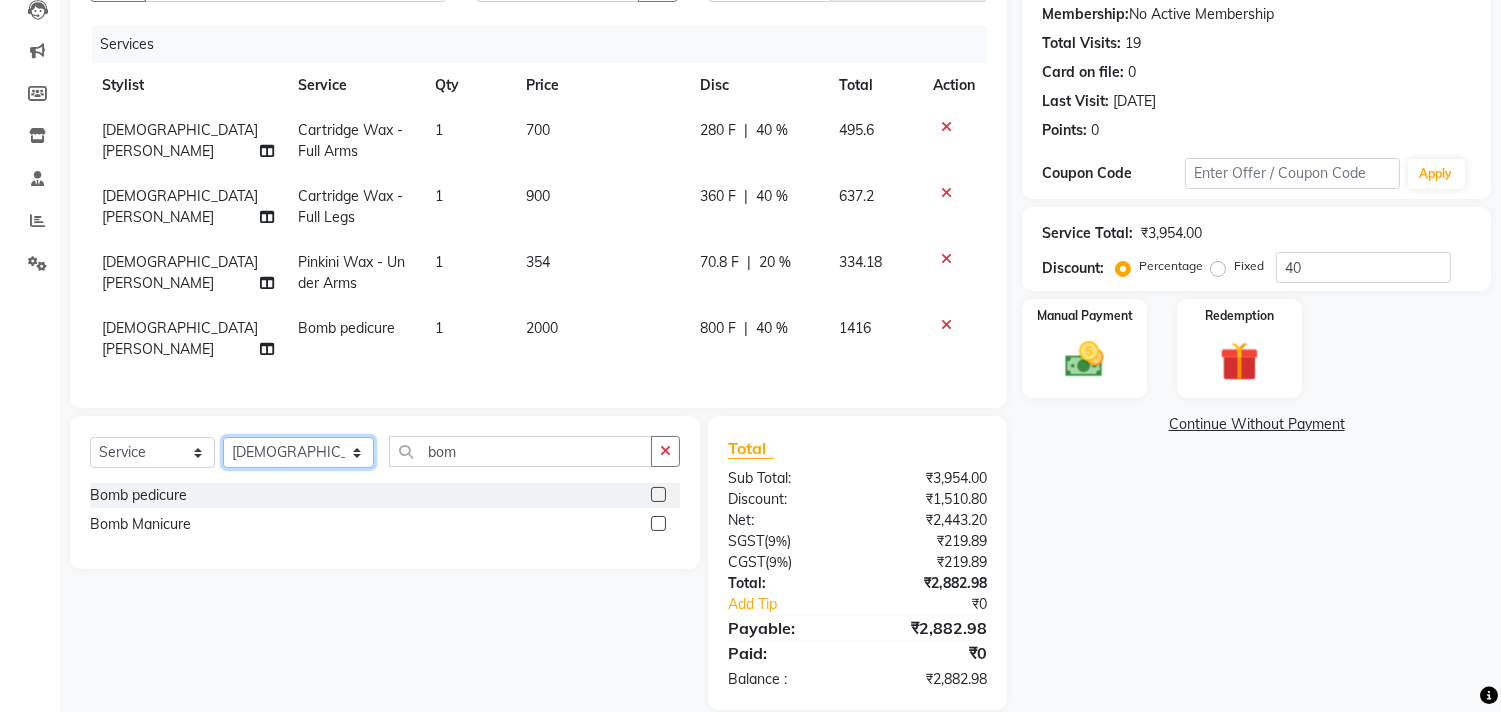 click on "Select Stylist [PERSON_NAME] [PERSON_NAME] Hi On Hair MAKYOPHI [PERSON_NAME] [PERSON_NAME] Raani [PERSON_NAME] [PERSON_NAME] [PERSON_NAME] [PERSON_NAME] SOSEM [PERSON_NAME]" 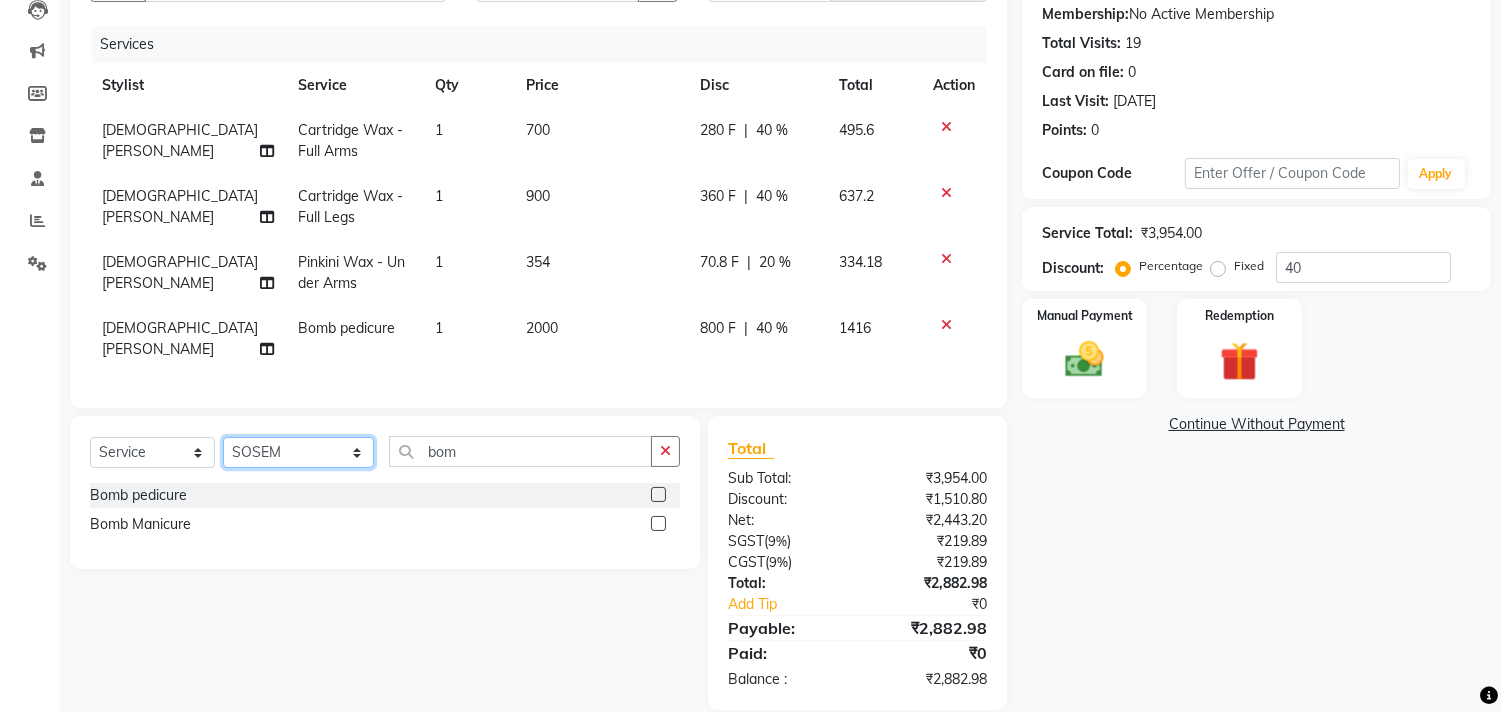 click on "Select Stylist [PERSON_NAME] [PERSON_NAME] Hi On Hair MAKYOPHI [PERSON_NAME] [PERSON_NAME] Raani [PERSON_NAME] [PERSON_NAME] [PERSON_NAME] [PERSON_NAME] SOSEM [PERSON_NAME]" 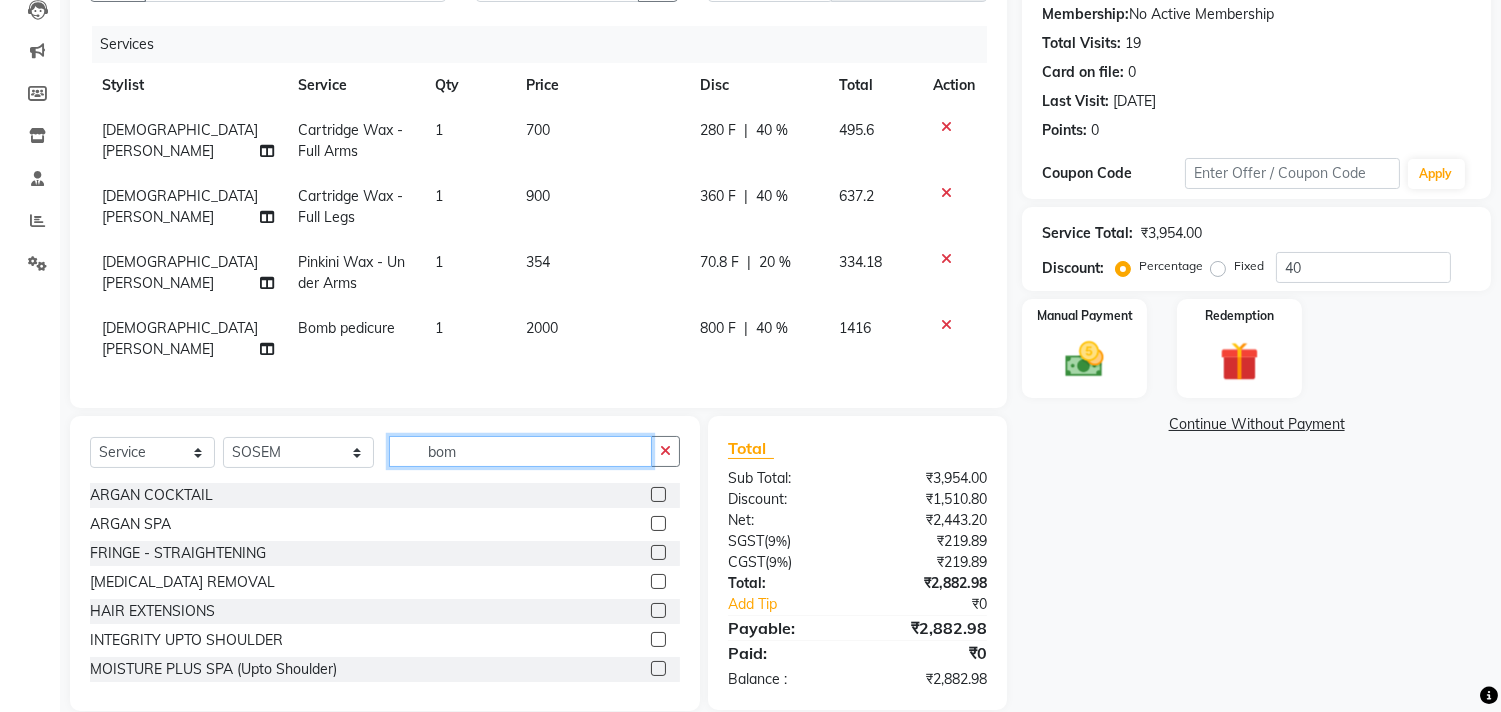 click on "bom" 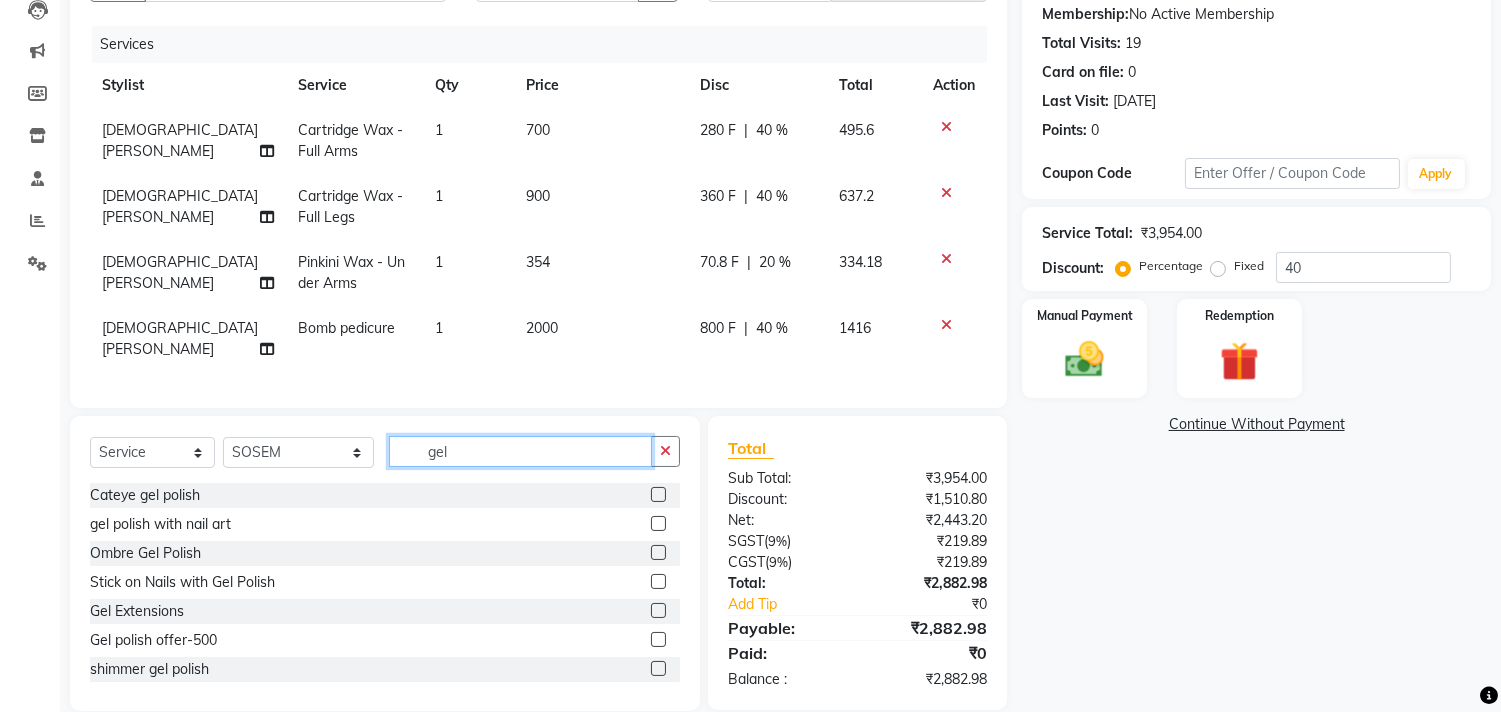 type on "gel" 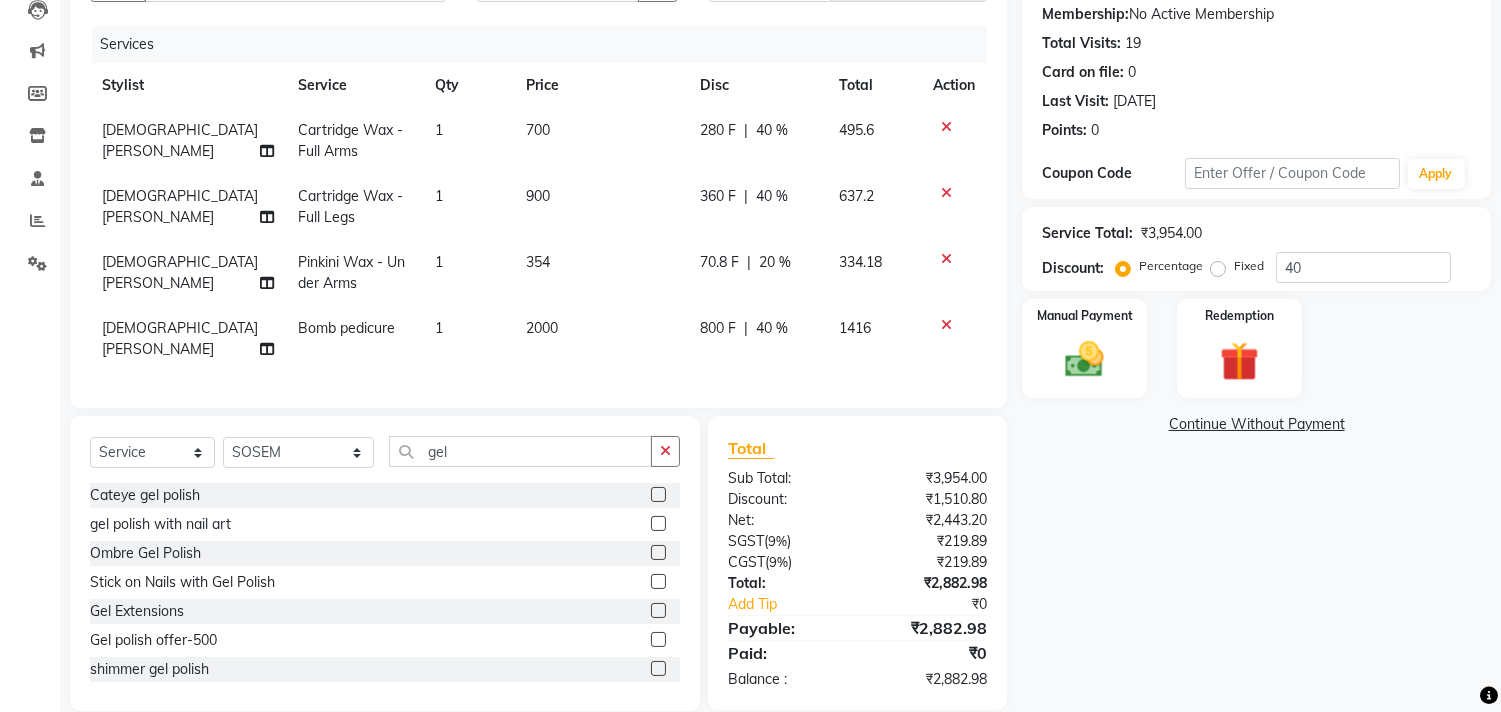 click 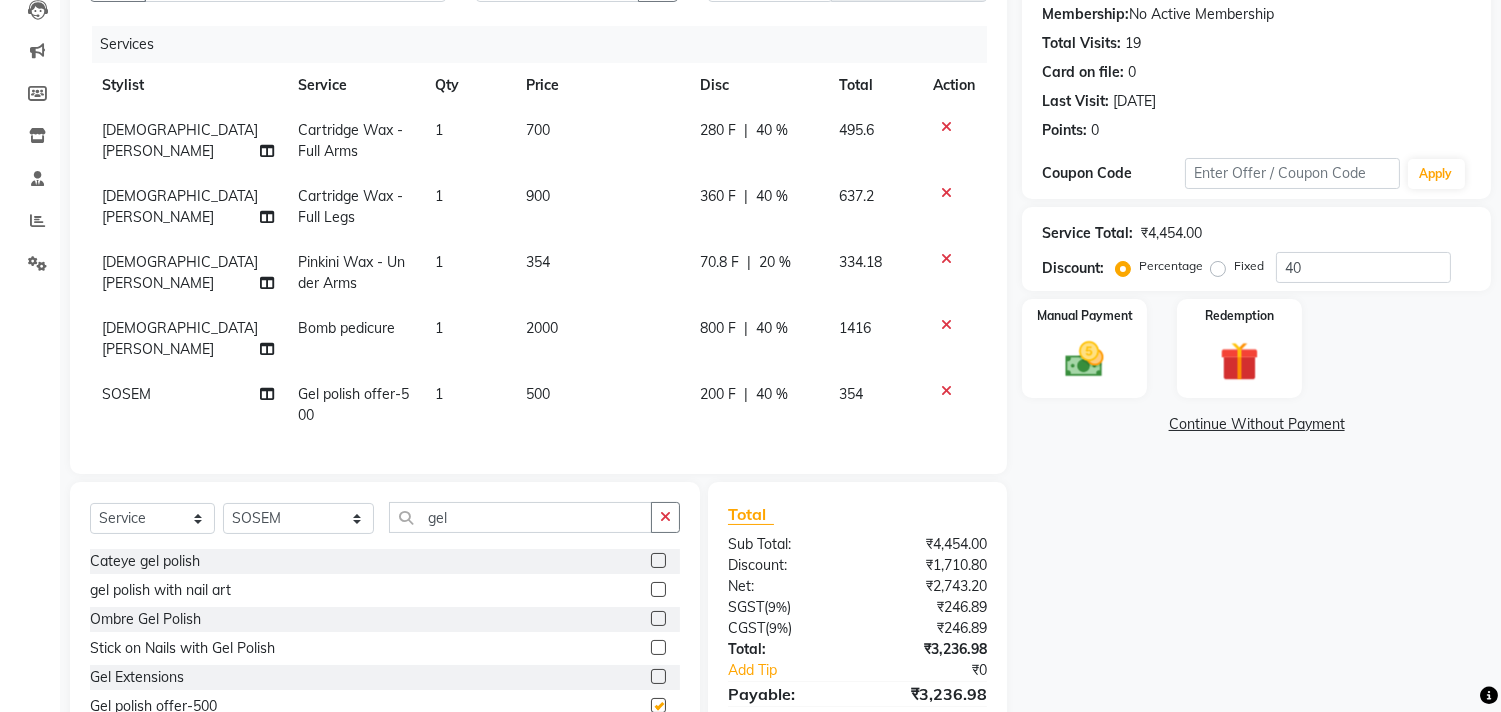 checkbox on "false" 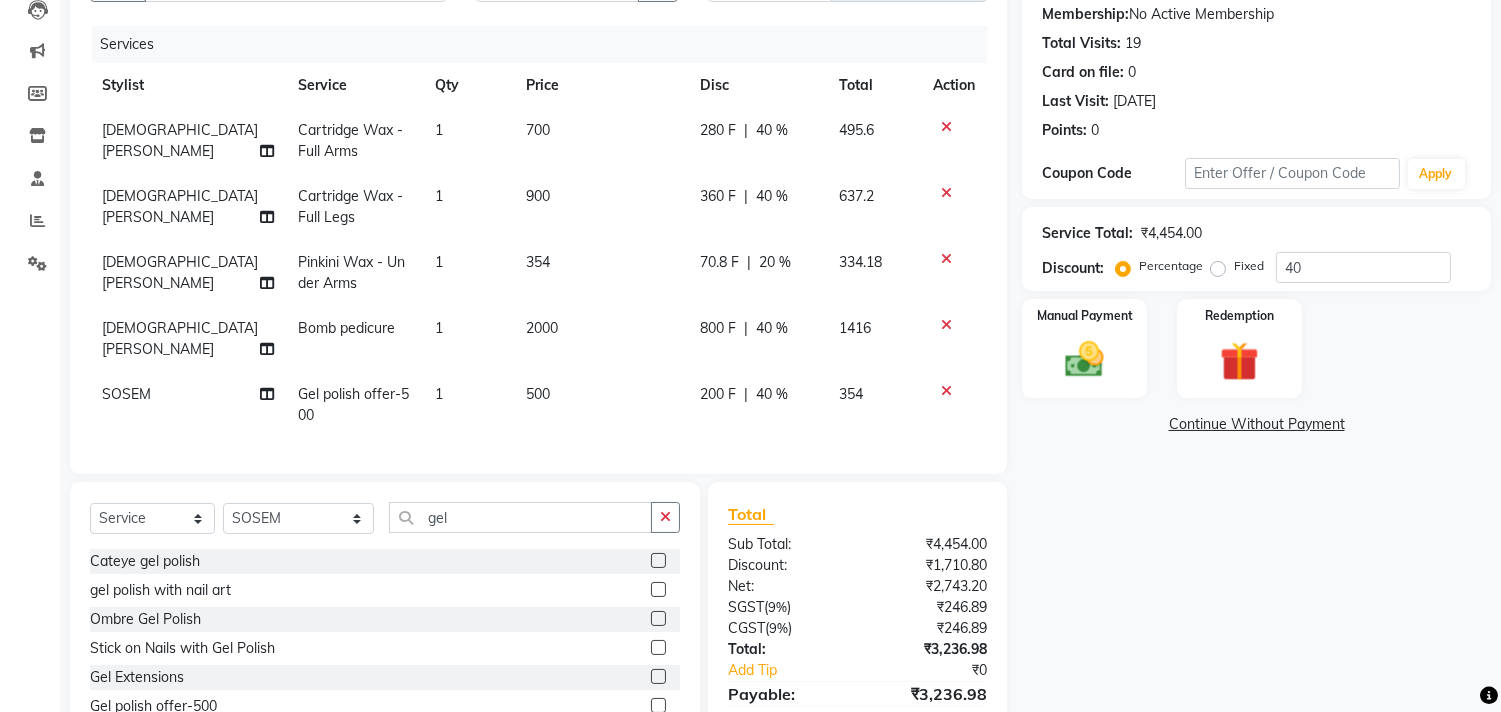 click on "200 F | 40 %" 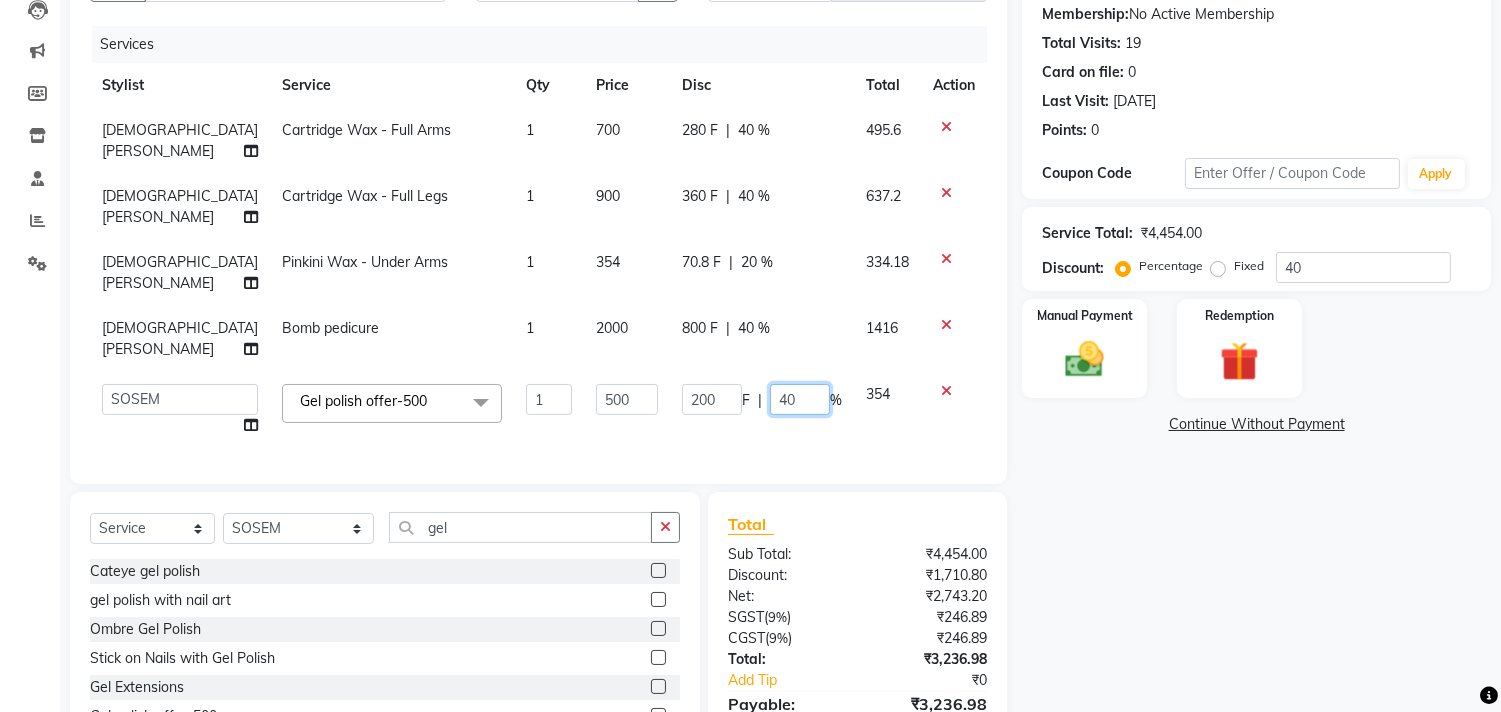 drag, startPoint x: 794, startPoint y: 400, endPoint x: 710, endPoint y: 400, distance: 84 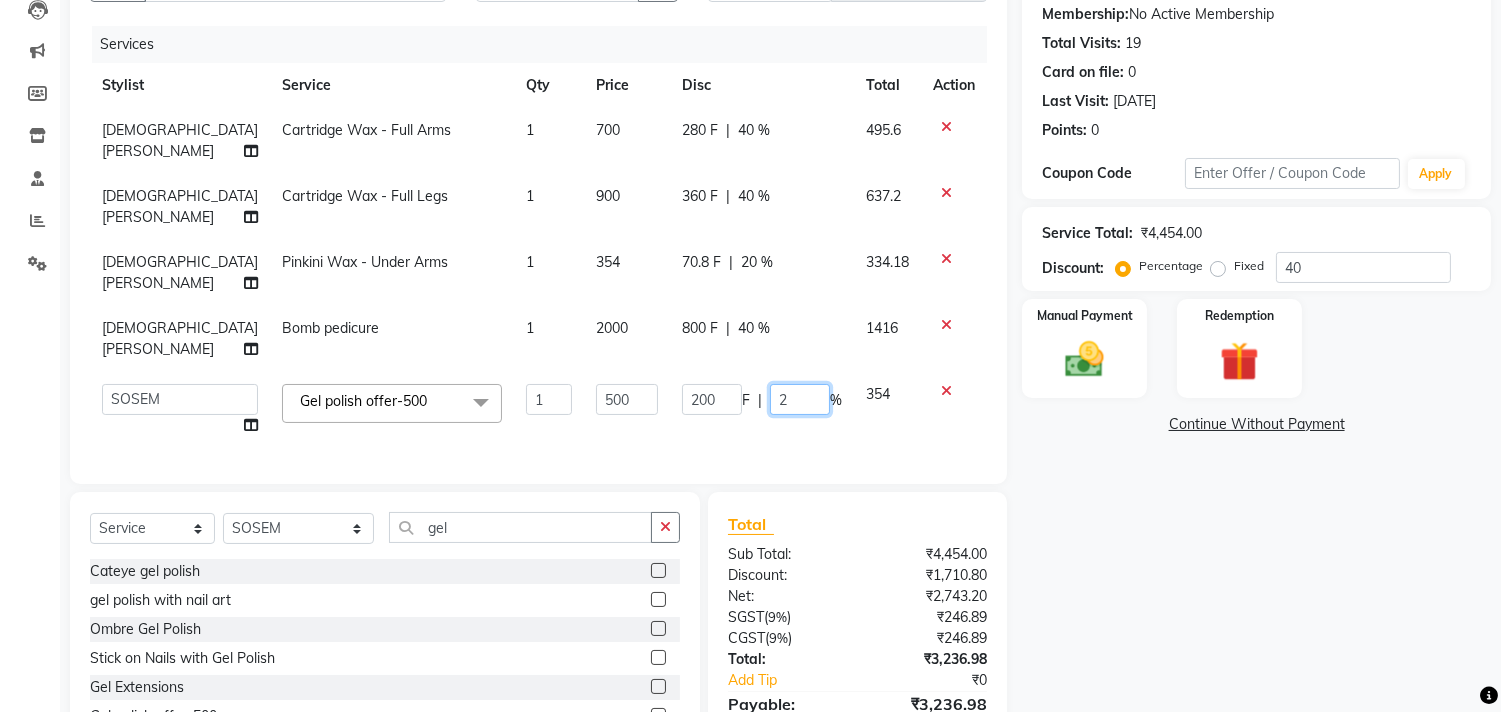 type on "20" 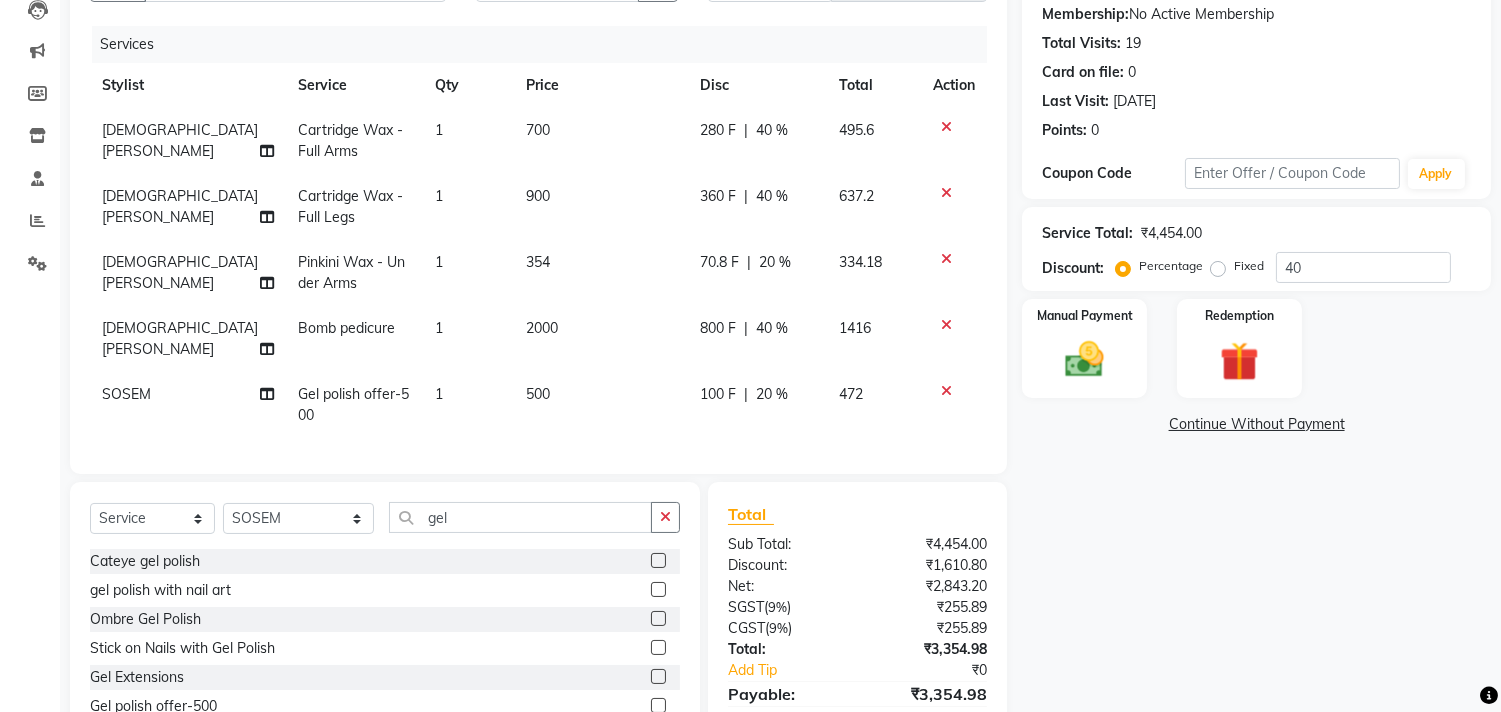 click on "Services Stylist Service Qty Price Disc Total Action Rasika  Shelar Cartridge Wax  - Full Arms 1 700 280 F | 40 % 495.6 Rasika  Shelar Cartridge Wax  - Full Legs 1 900 360 F | 40 % 637.2 Rasika  Shelar Pinkini Wax  - Under Arms 1 354 70.8 F | 20 % 334.18 Rasika  Shelar Bomb pedicure 1 2000 800 F | 40 % 1416 SOSEM Gel polish offer-500 1 500 100 F | 20 % 472" 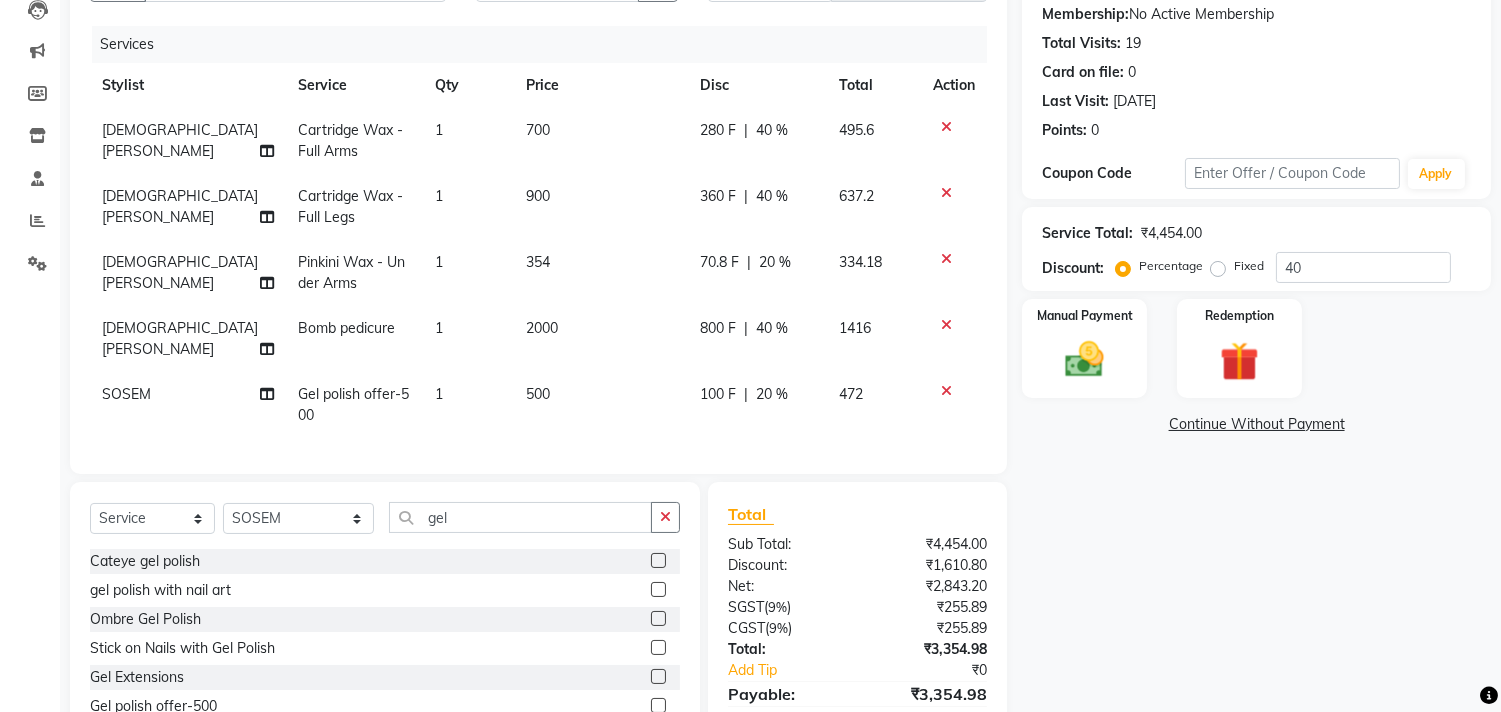 click on "100 F | 20 %" 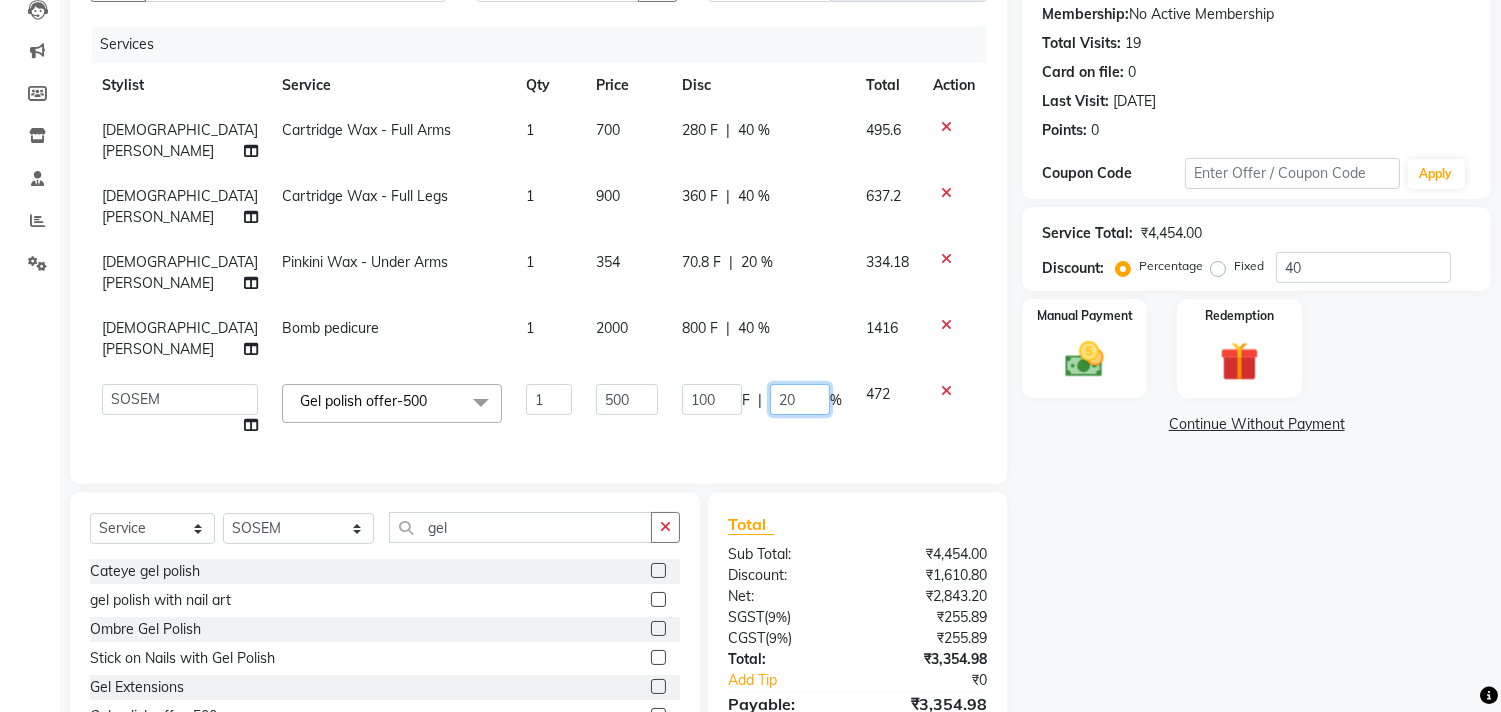 drag, startPoint x: 795, startPoint y: 400, endPoint x: 692, endPoint y: 395, distance: 103.121284 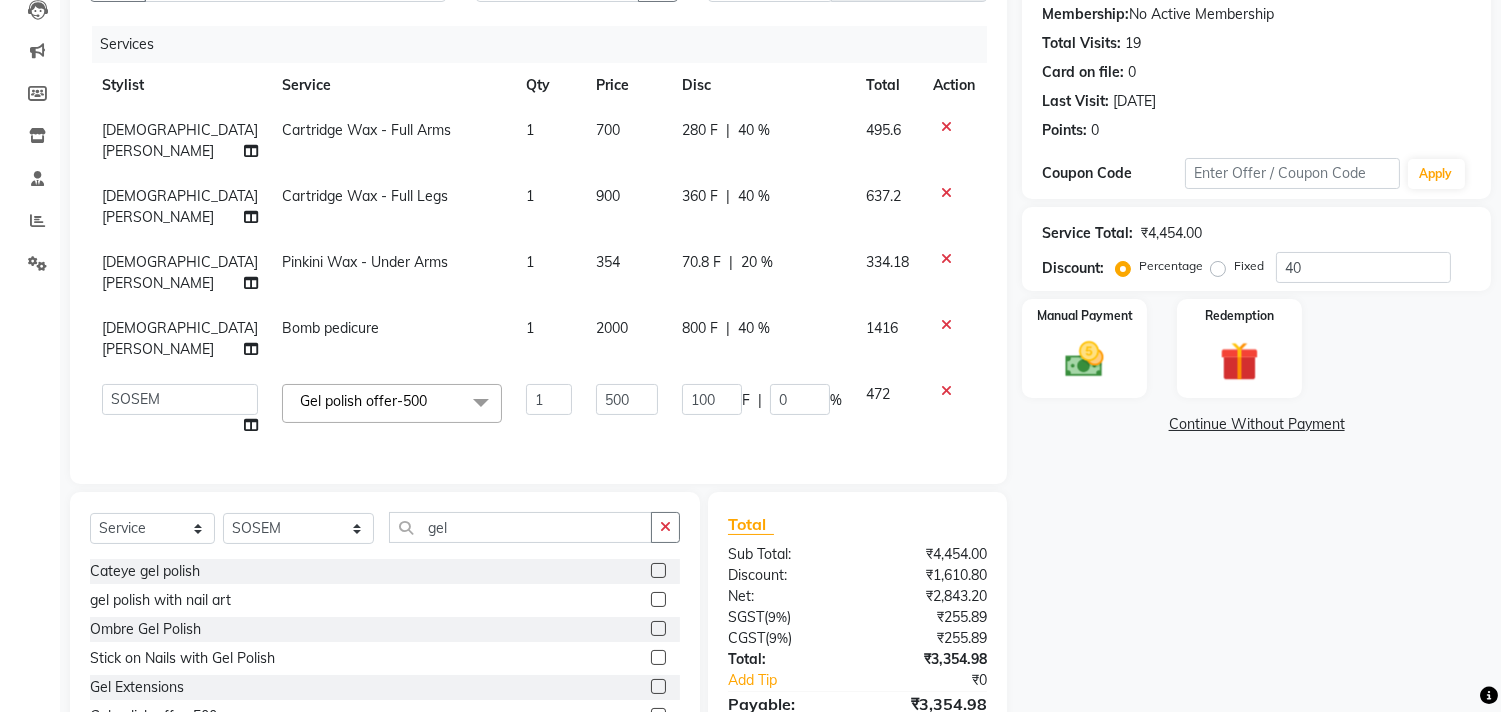 click on "Services Stylist Service Qty Price Disc Total Action Rasika  Shelar Cartridge Wax  - Full Arms 1 700 280 F | 40 % 495.6 Rasika  Shelar Cartridge Wax  - Full Legs 1 900 360 F | 40 % 637.2 Rasika  Shelar Pinkini Wax  - Under Arms 1 354 70.8 F | 20 % 334.18 Rasika  Shelar Bomb pedicure 1 2000 800 F | 40 % 1416  Alim Kaldane   Anwar Laskar   Hi On Hair   MAKYOPHI   Pankaj Thakur   Poonam Nalawade   Raani   Rasika  Shelar   Rehan Salmani   Saba Shaikh   Sana Shaikh   SOSEM   Zeeshan Salmani  Gel polish offer-500  x ARGAN COCKTAIL ARGAN SPA FRINGE - STRAIGHTENING HAIR EXTENSION REMOVAL HAIR EXTENSIONS INTEGRITY UPTO SHOULDER MOISTURE PLUS SPA (Upto Shoulder) NANO PLASTIA (Very Short) OLA PLEX STAND ALONE OLA PLEX TREATMENT SLIVER SHINE COCKTAIL STENSILS STRAIGHTNING (ABOVE SHOULDER) STRAIGHTNING (BELOW SHOULDER) STRAIGHTNING (UPTO WAIST) STRAIGHTNING (VERY SHORT) Colour Care milkshake Spa foot massage Nose wax file/cut file/cut/polish outcurls Blow dry Aroma Manicure eyebrows/upperlips wash n Blowdry face Dtan 1 F" 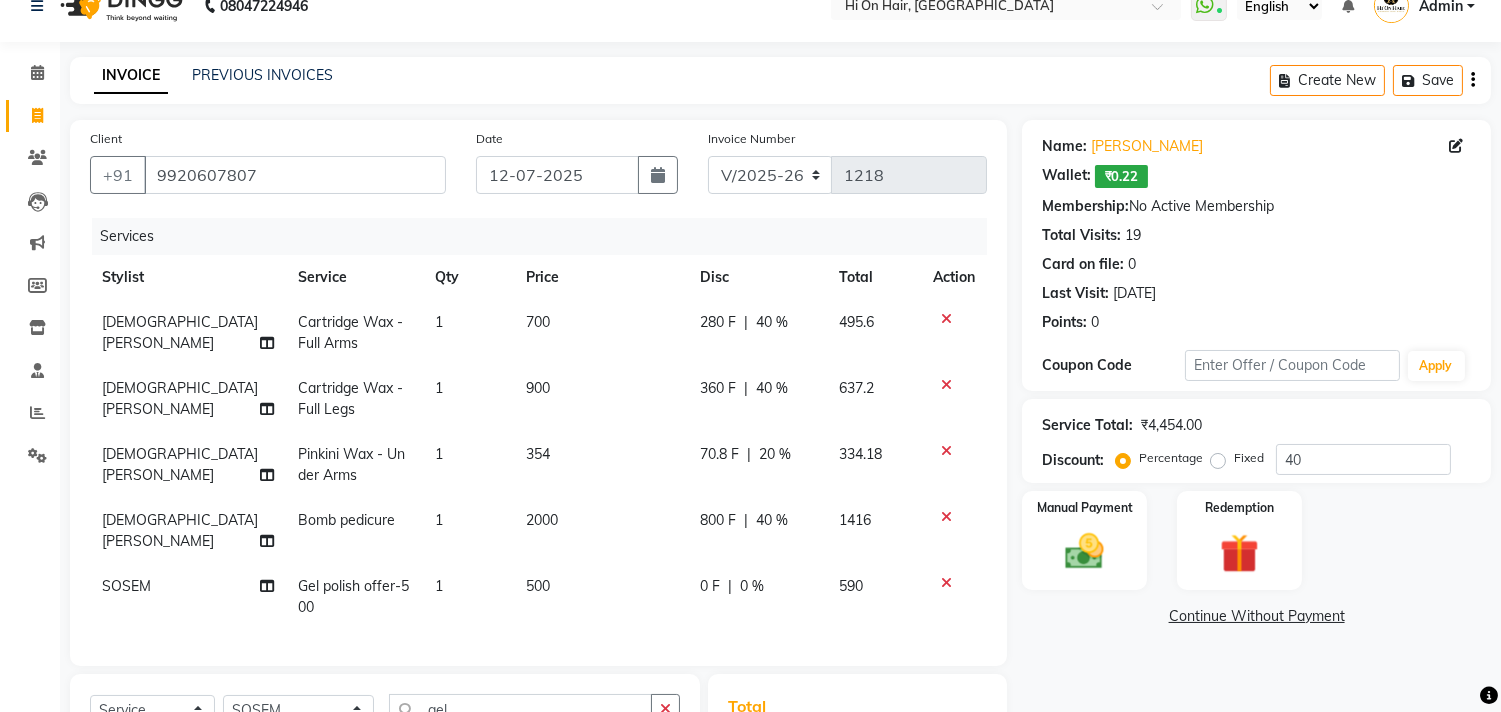 scroll, scrollTop: 0, scrollLeft: 0, axis: both 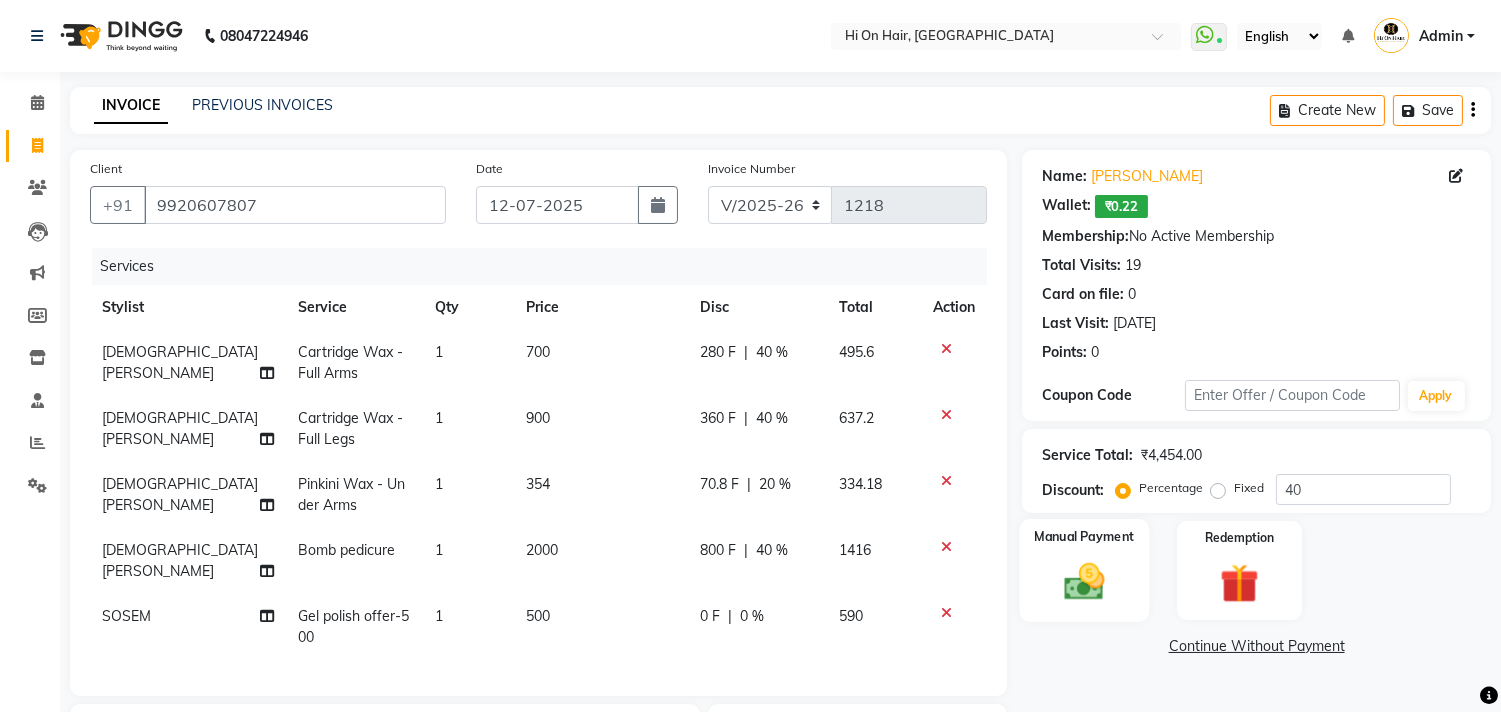 click 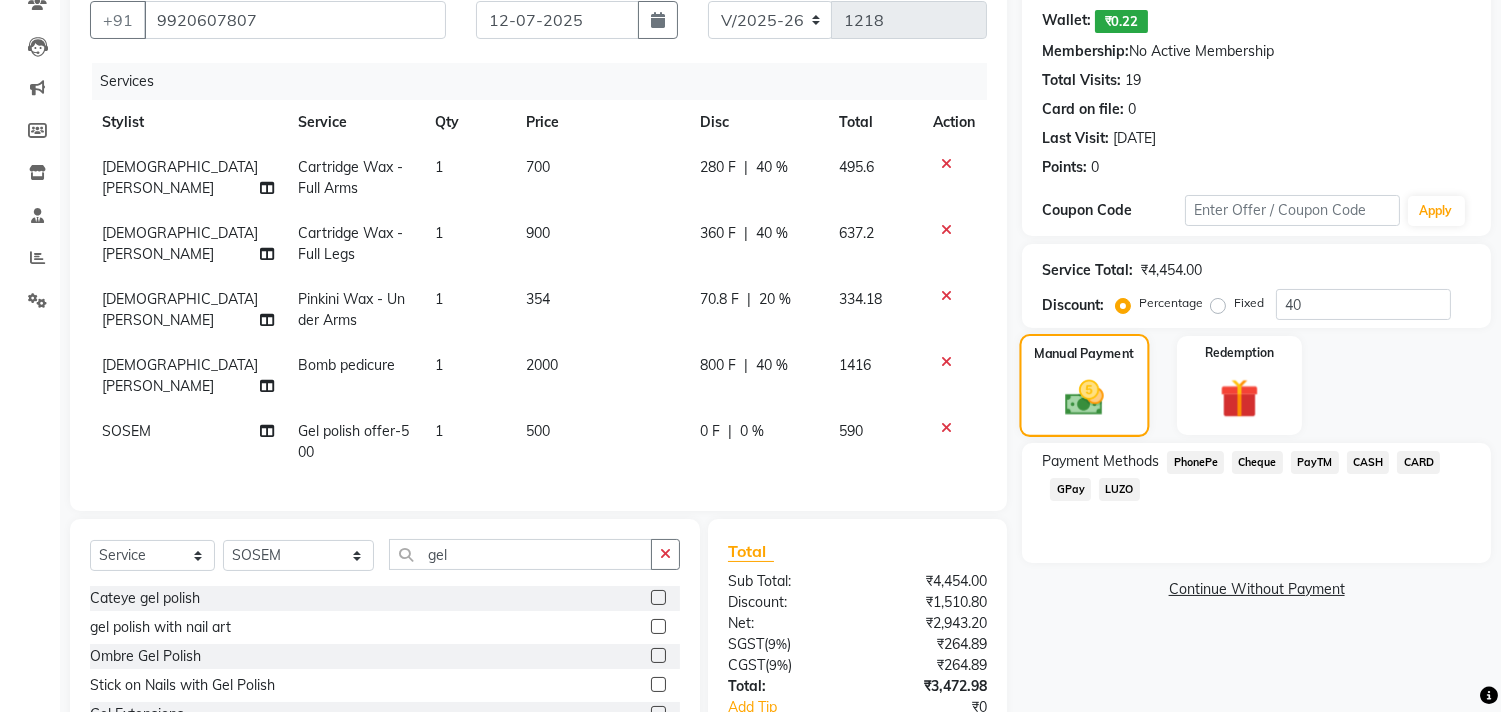 scroll, scrollTop: 312, scrollLeft: 0, axis: vertical 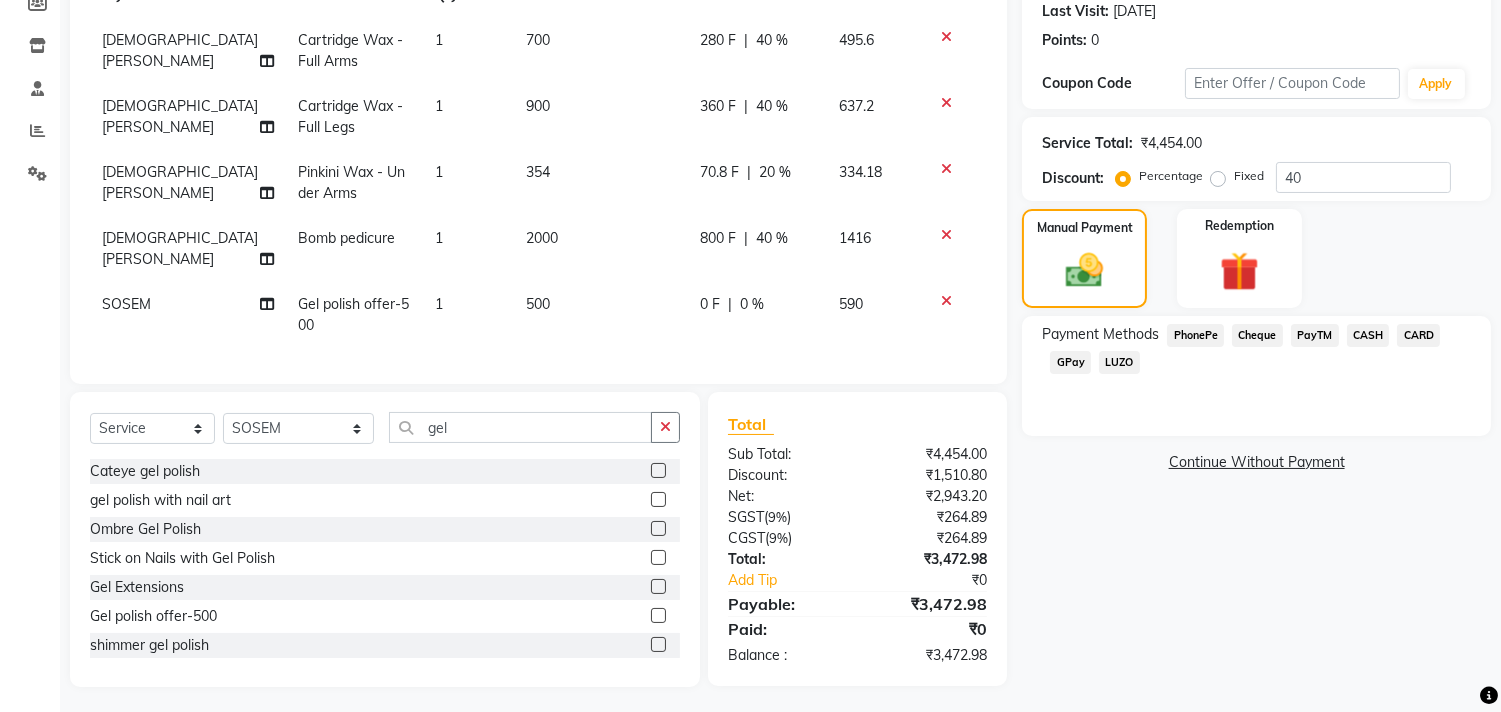 click on "GPay" 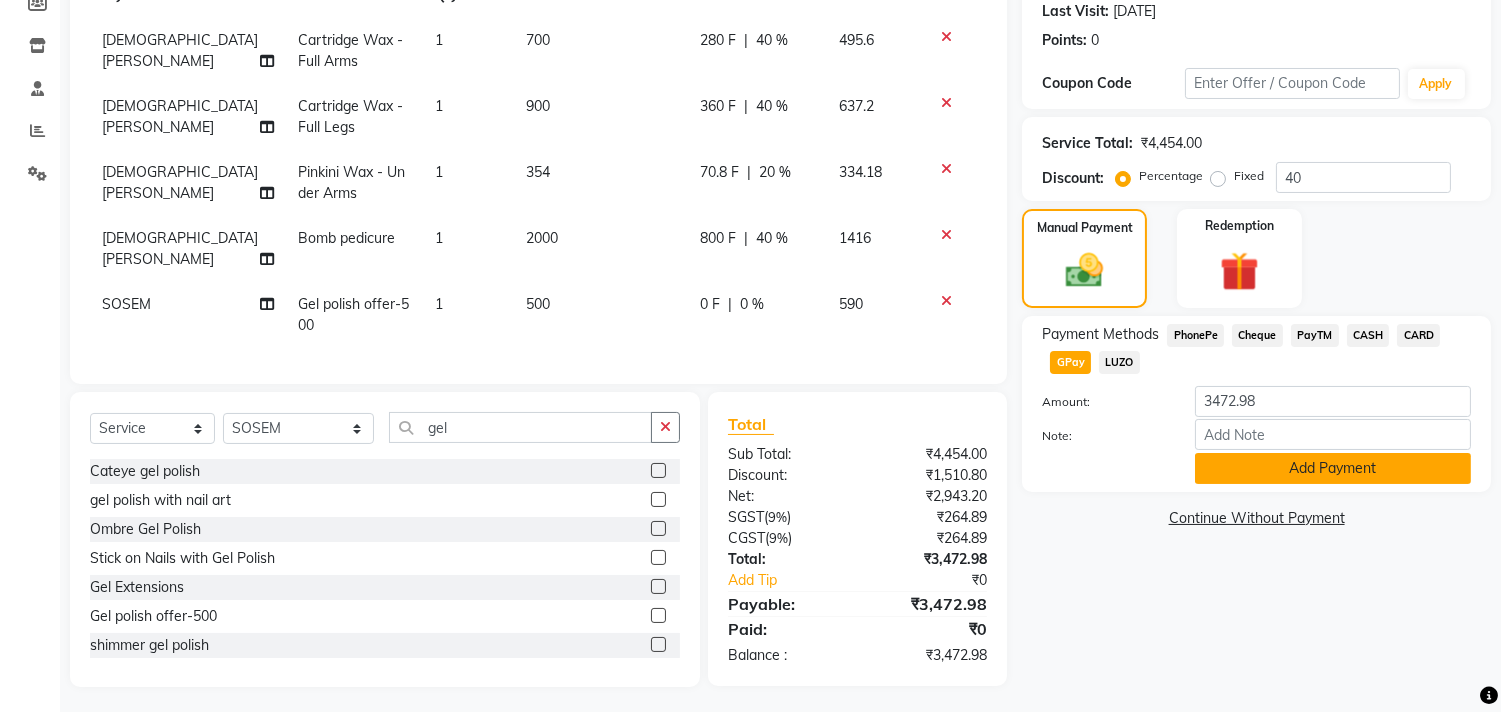 click on "Add Payment" 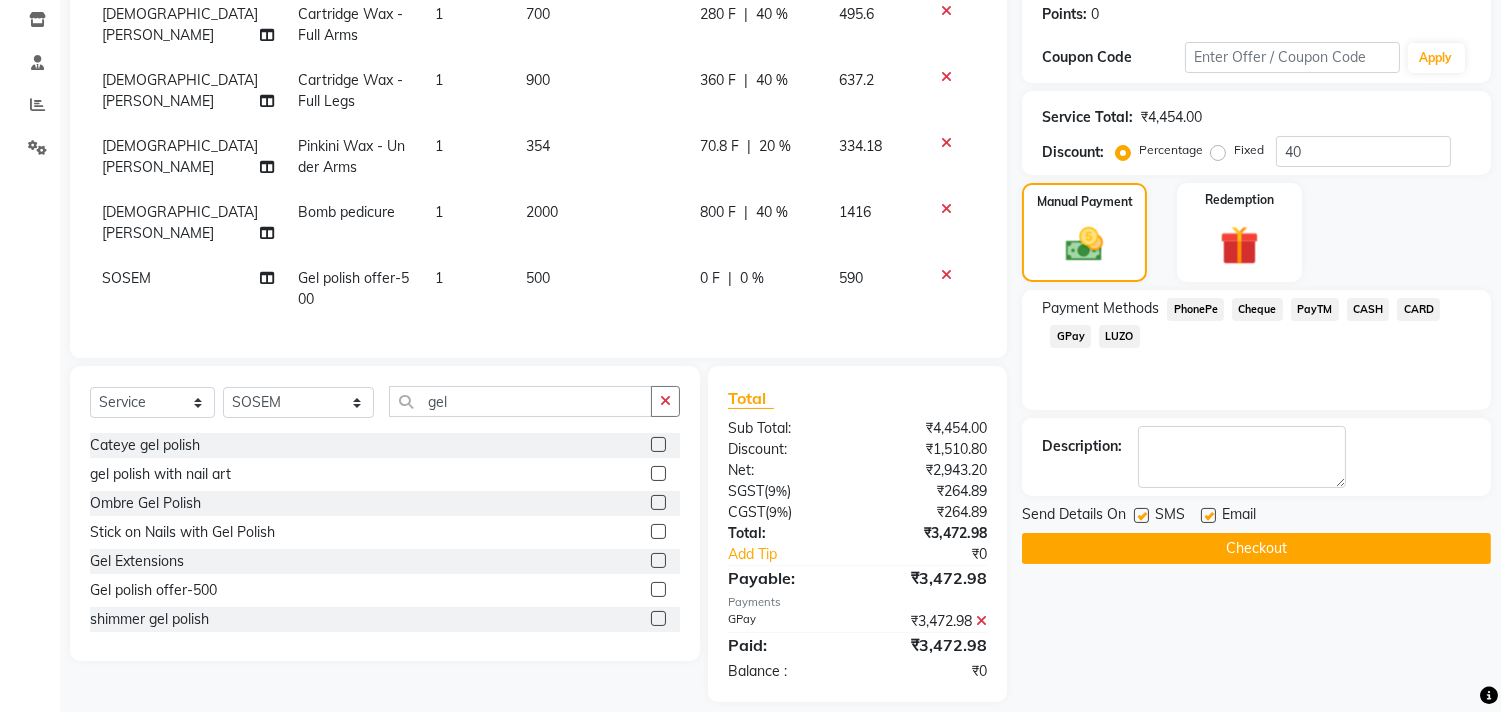 scroll, scrollTop: 353, scrollLeft: 0, axis: vertical 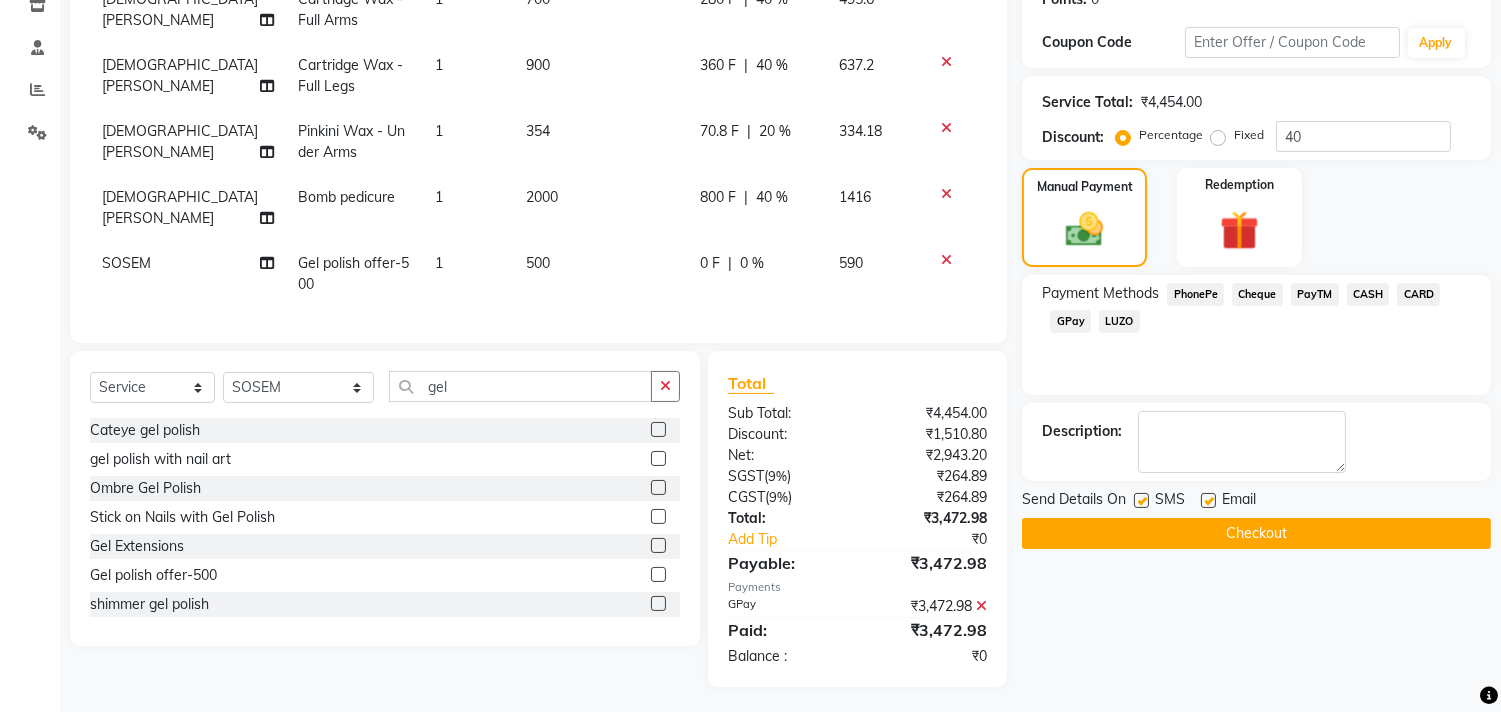 click 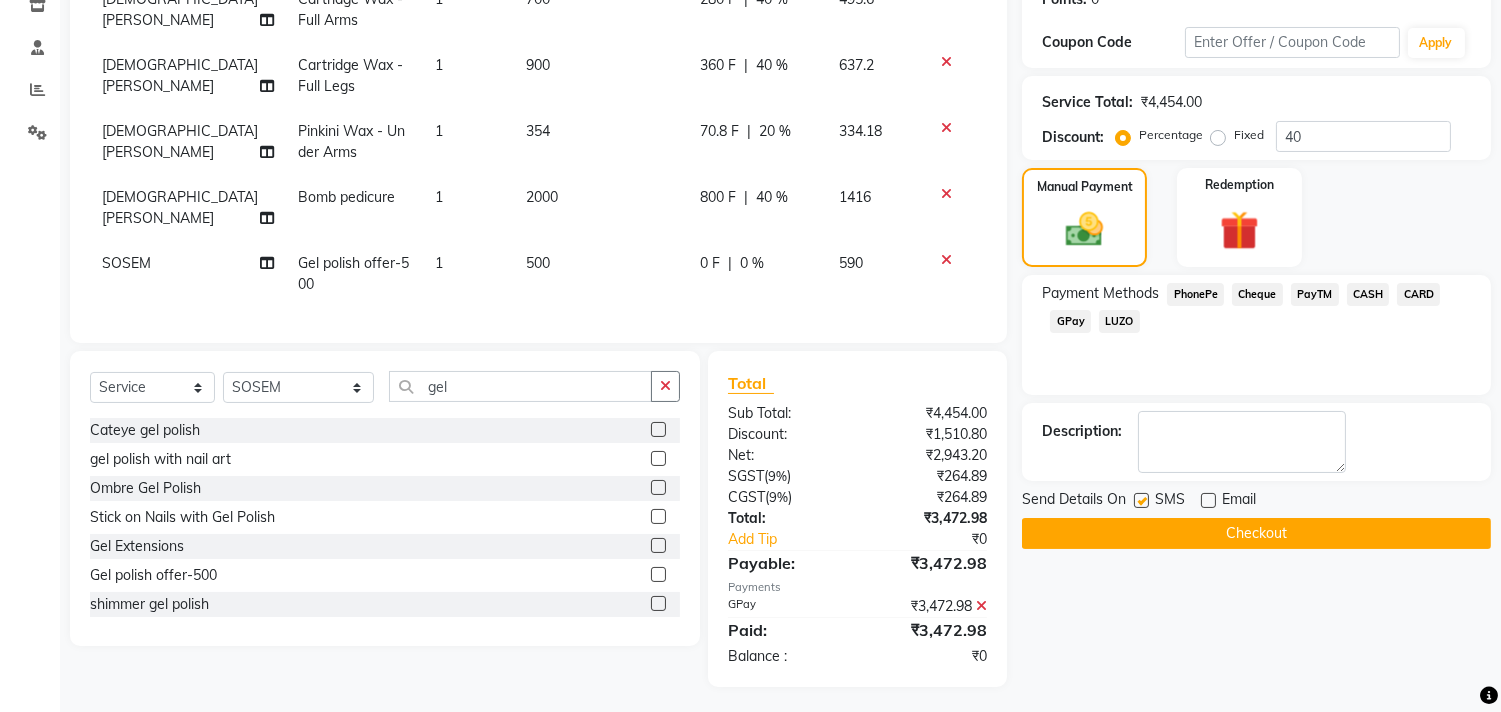 click on "Checkout" 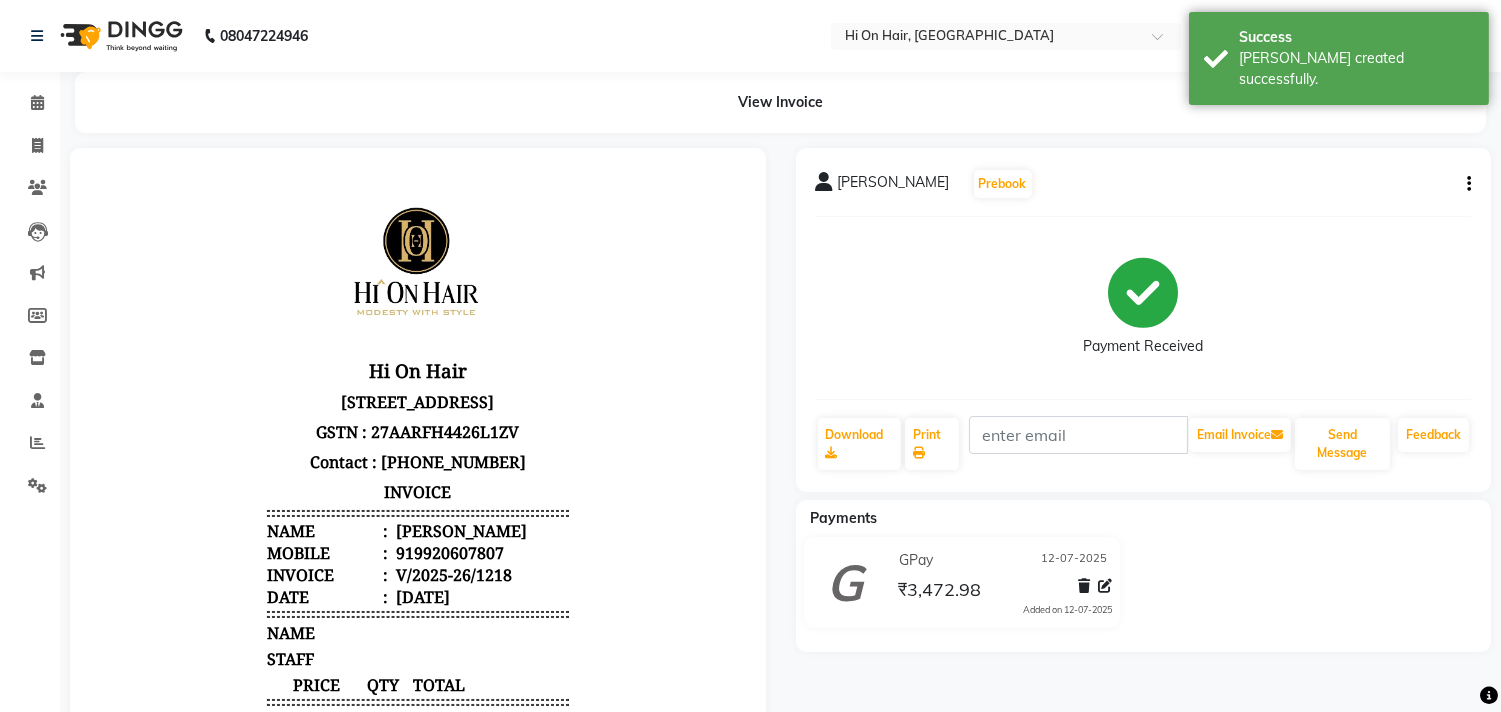 scroll, scrollTop: 0, scrollLeft: 0, axis: both 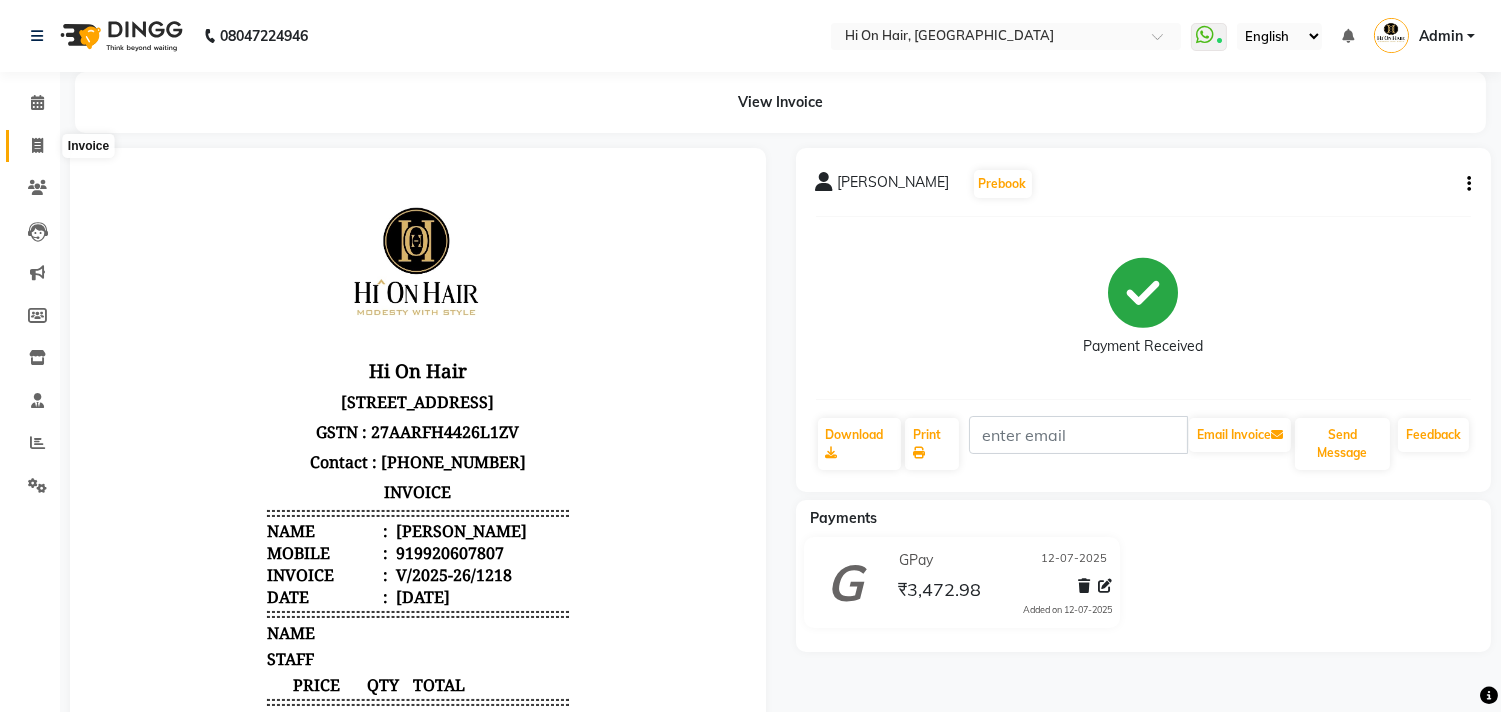 click 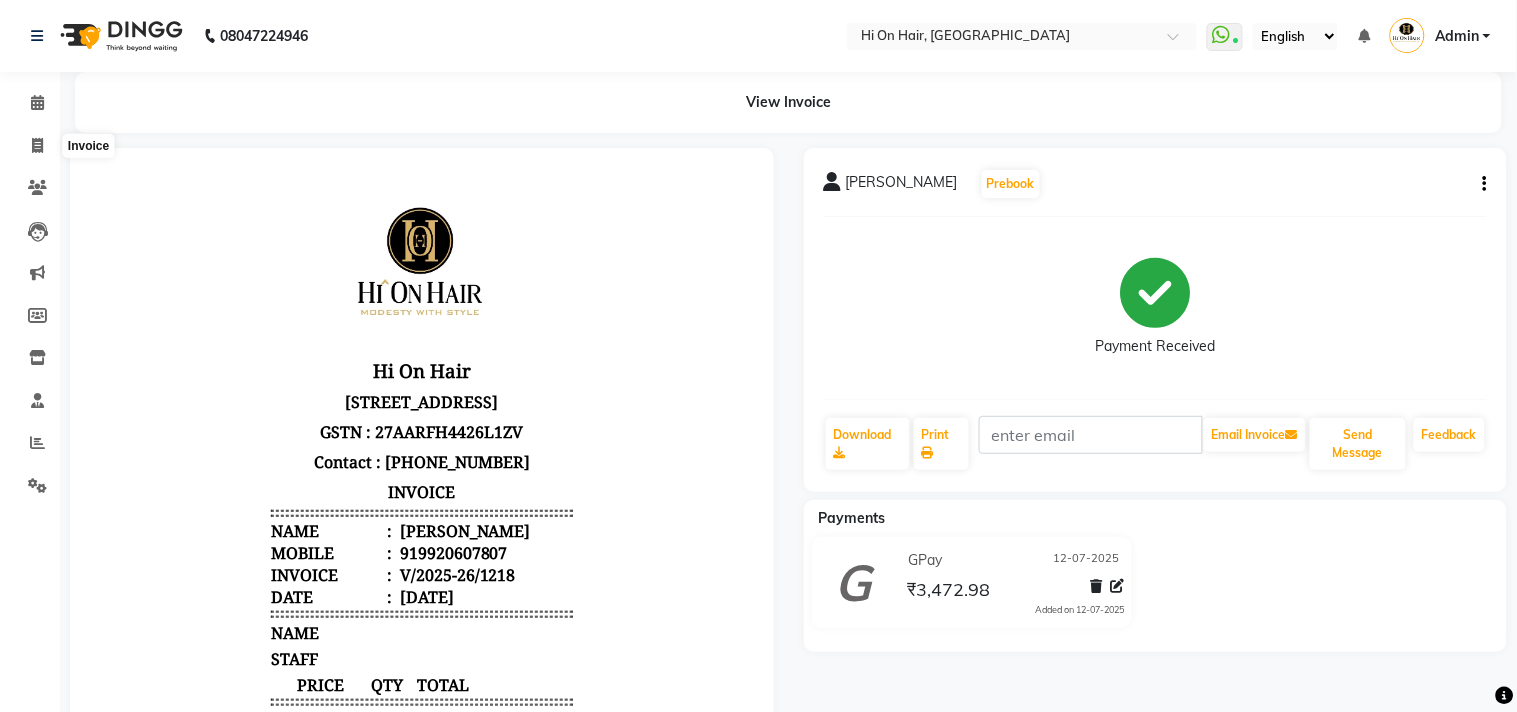select on "service" 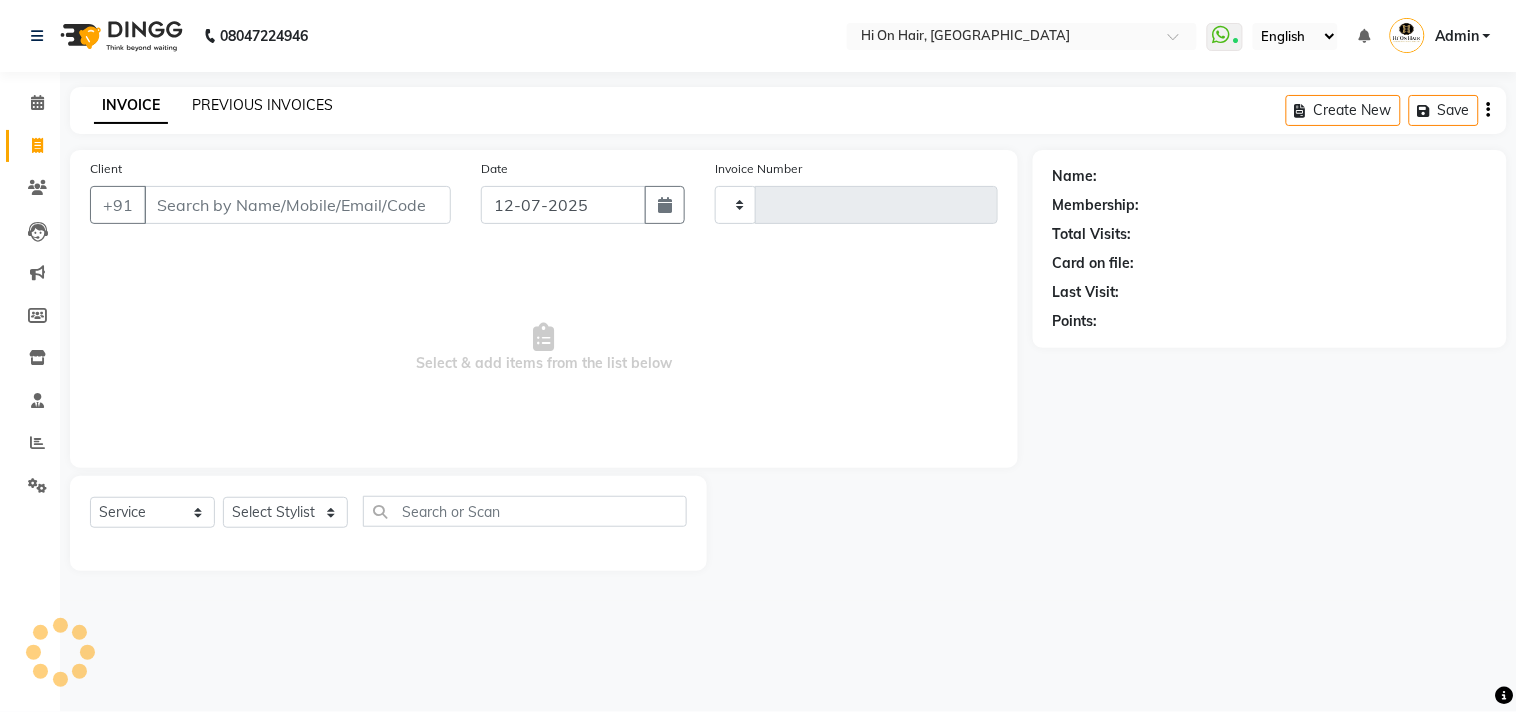 type on "1219" 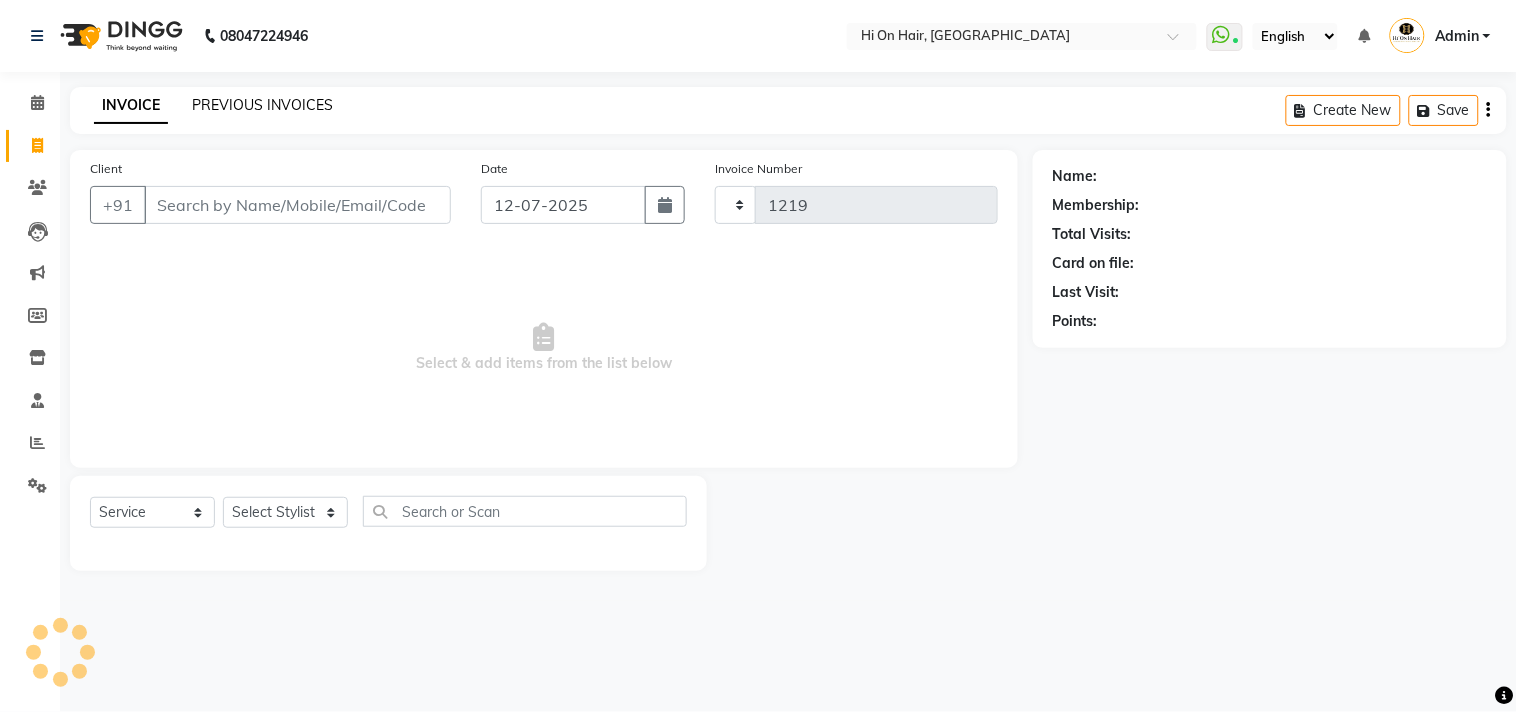select on "535" 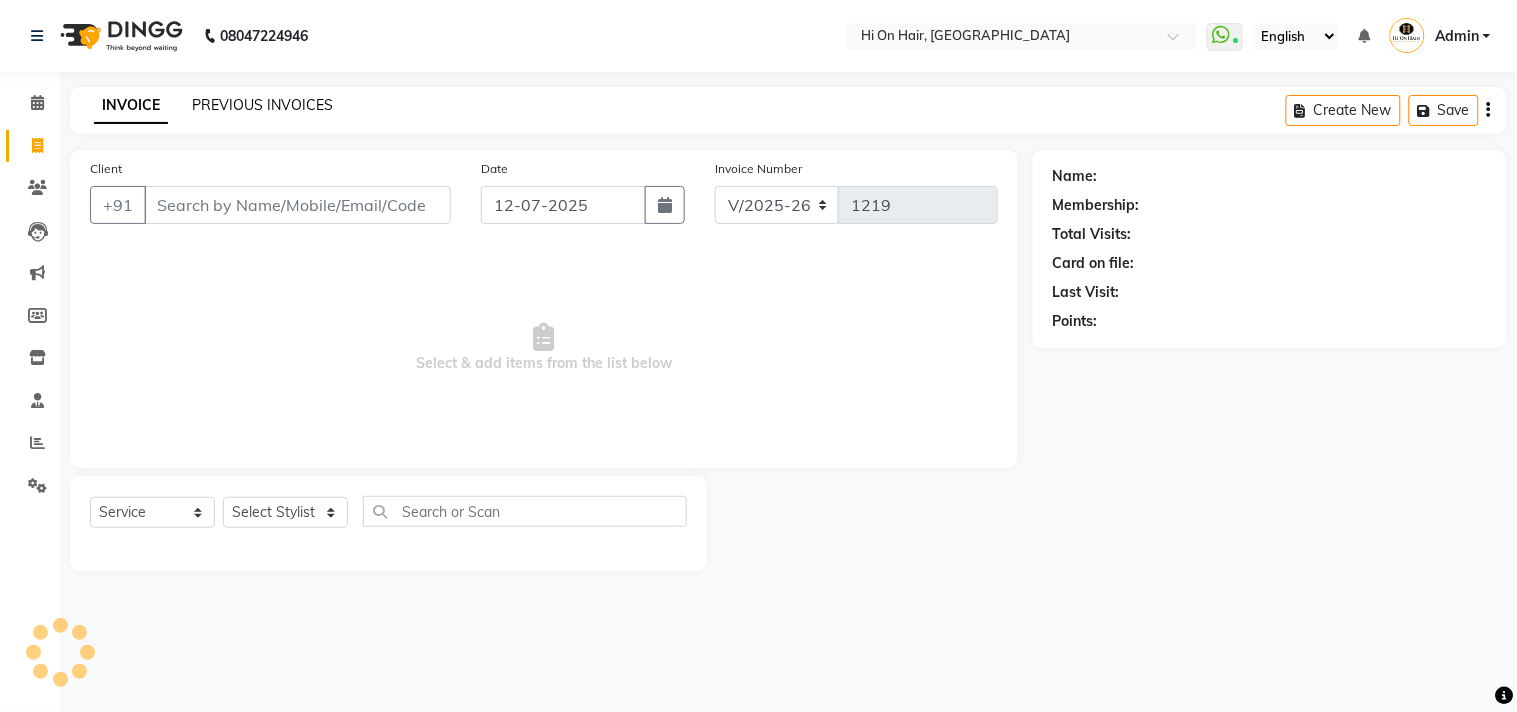 click on "PREVIOUS INVOICES" 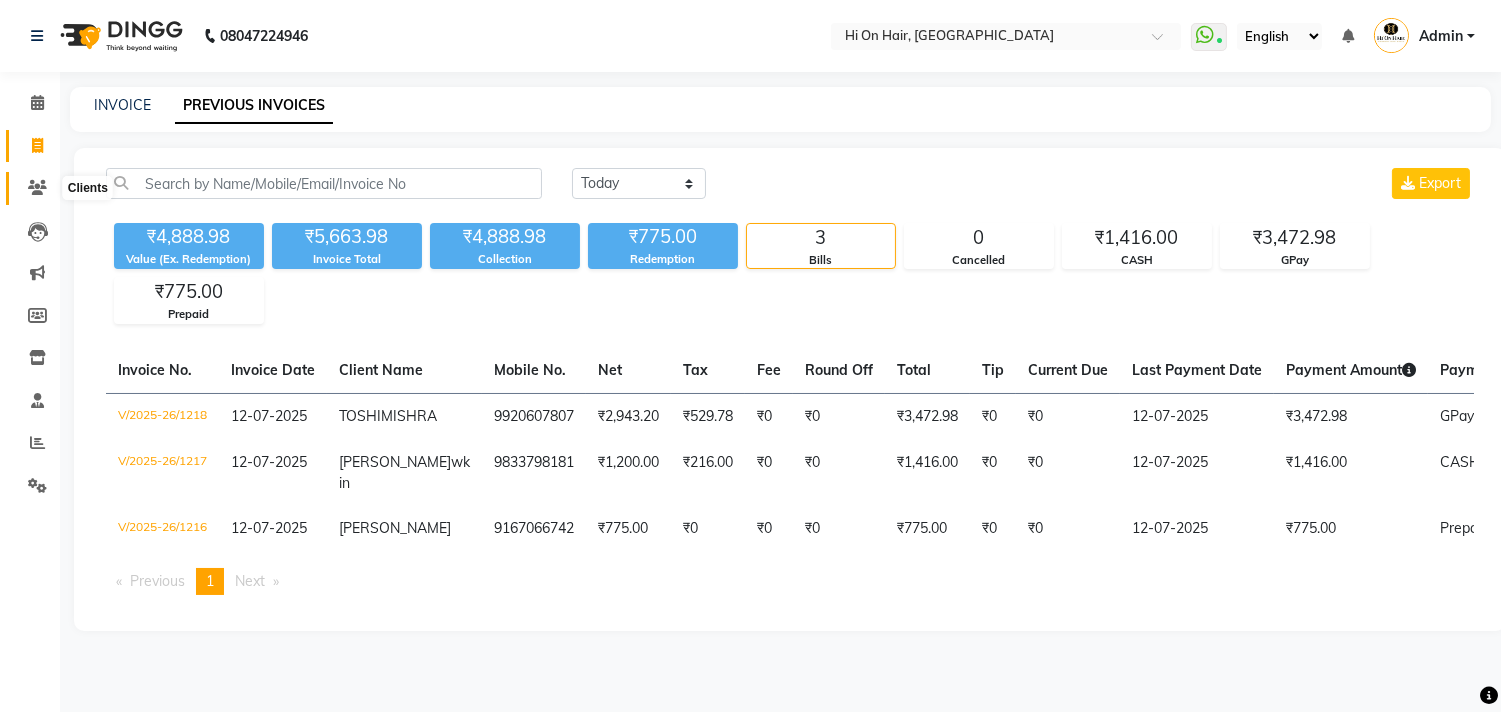 click 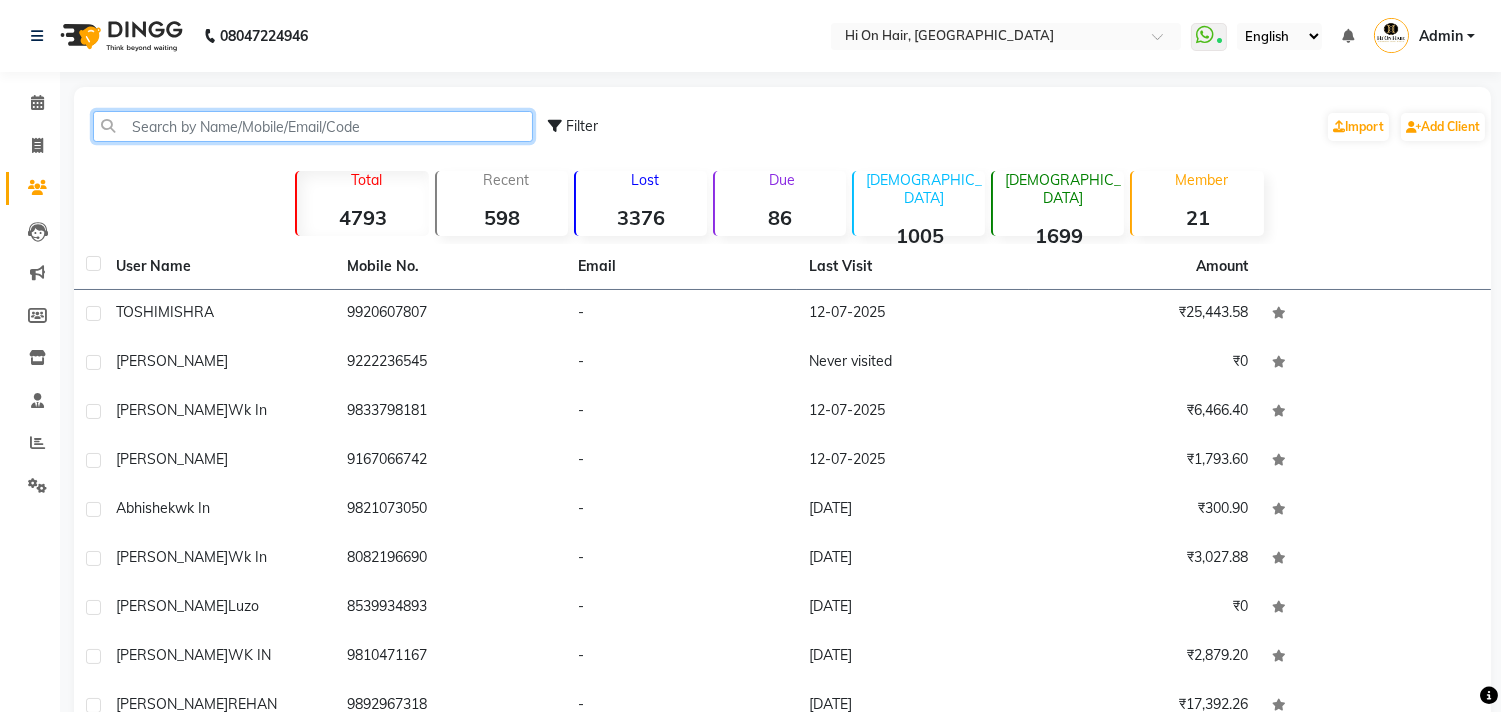 click 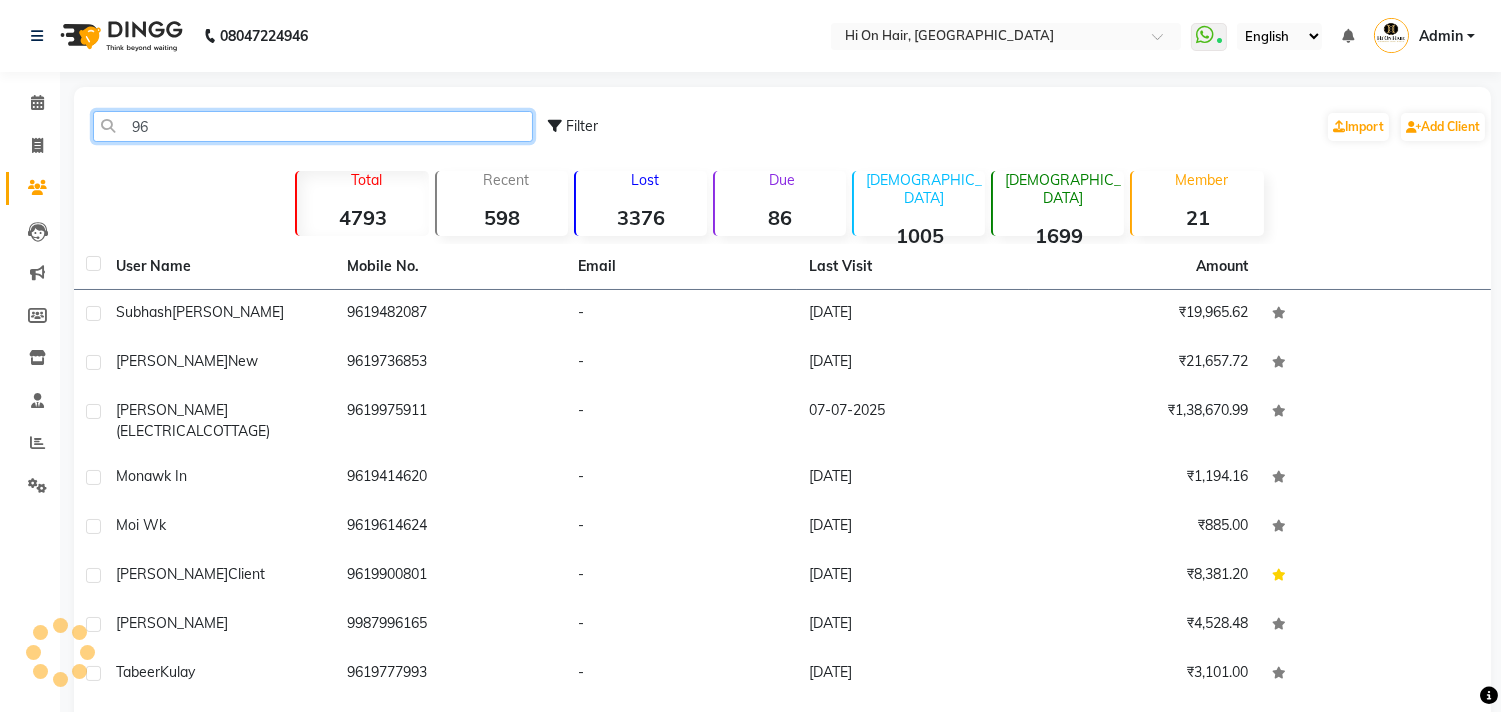 type on "9" 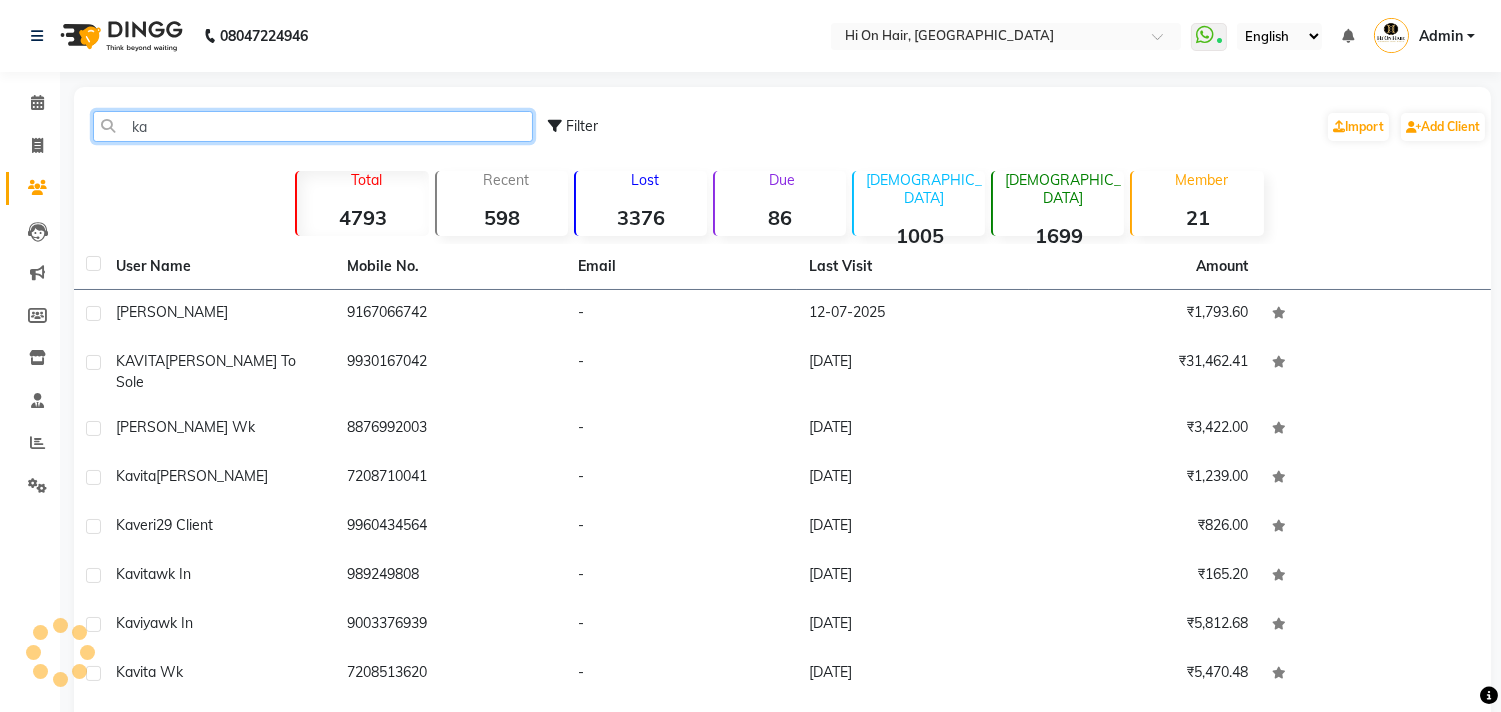 type on "k" 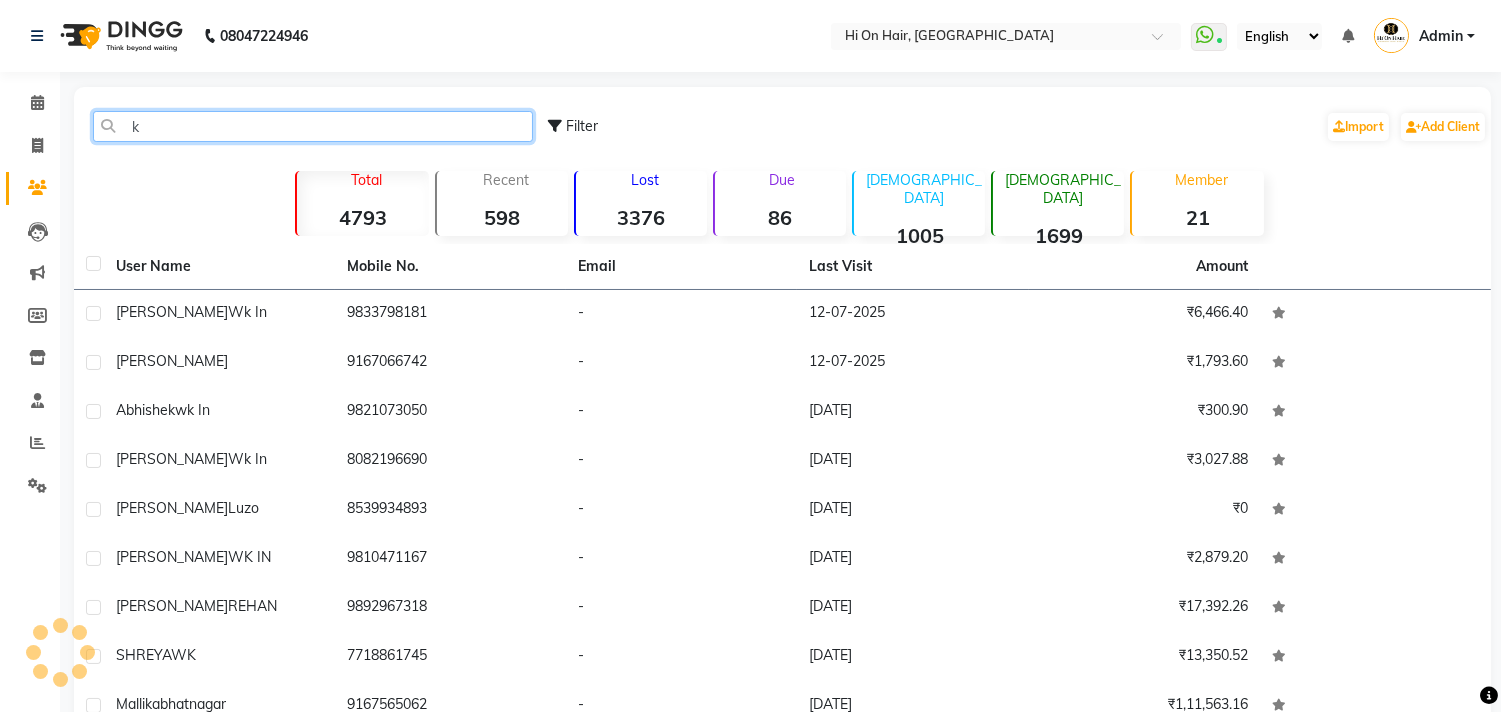 type 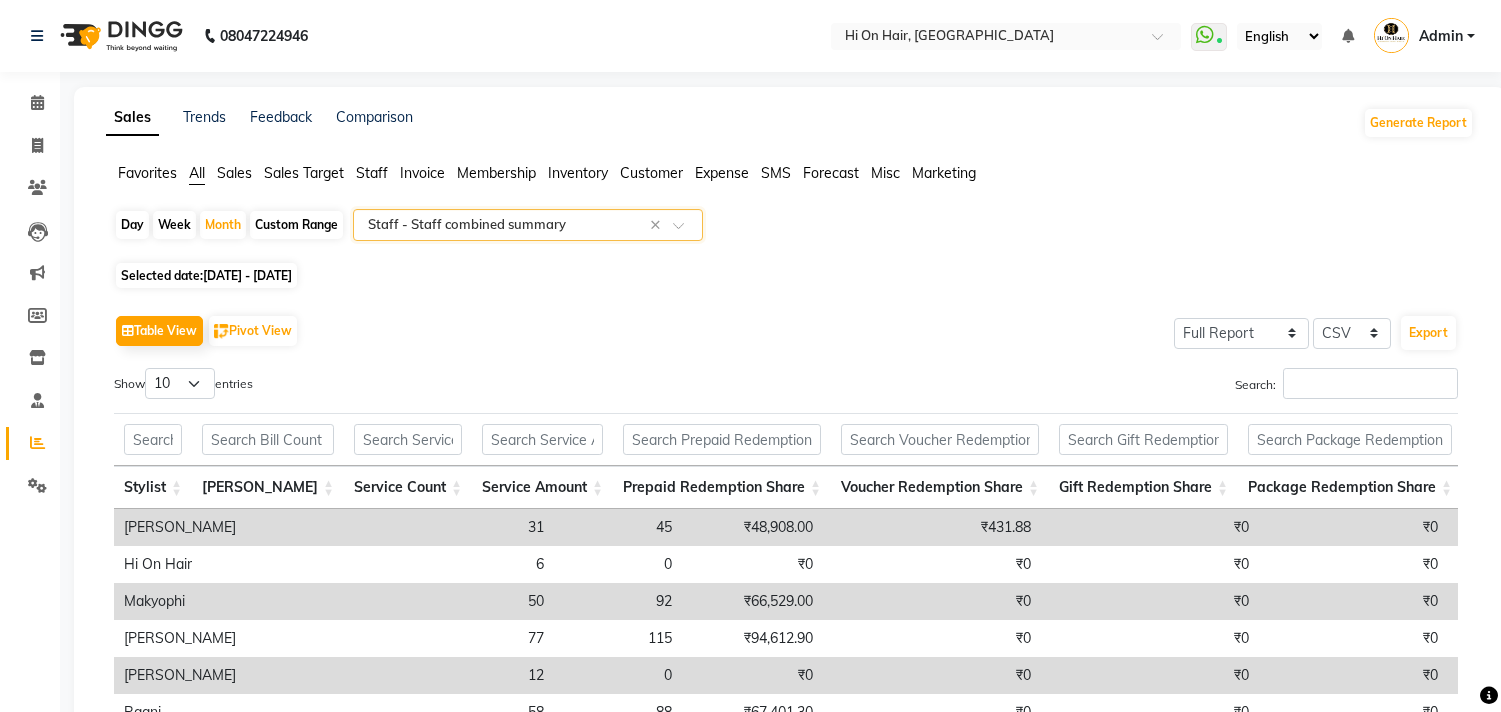 select on "full_report" 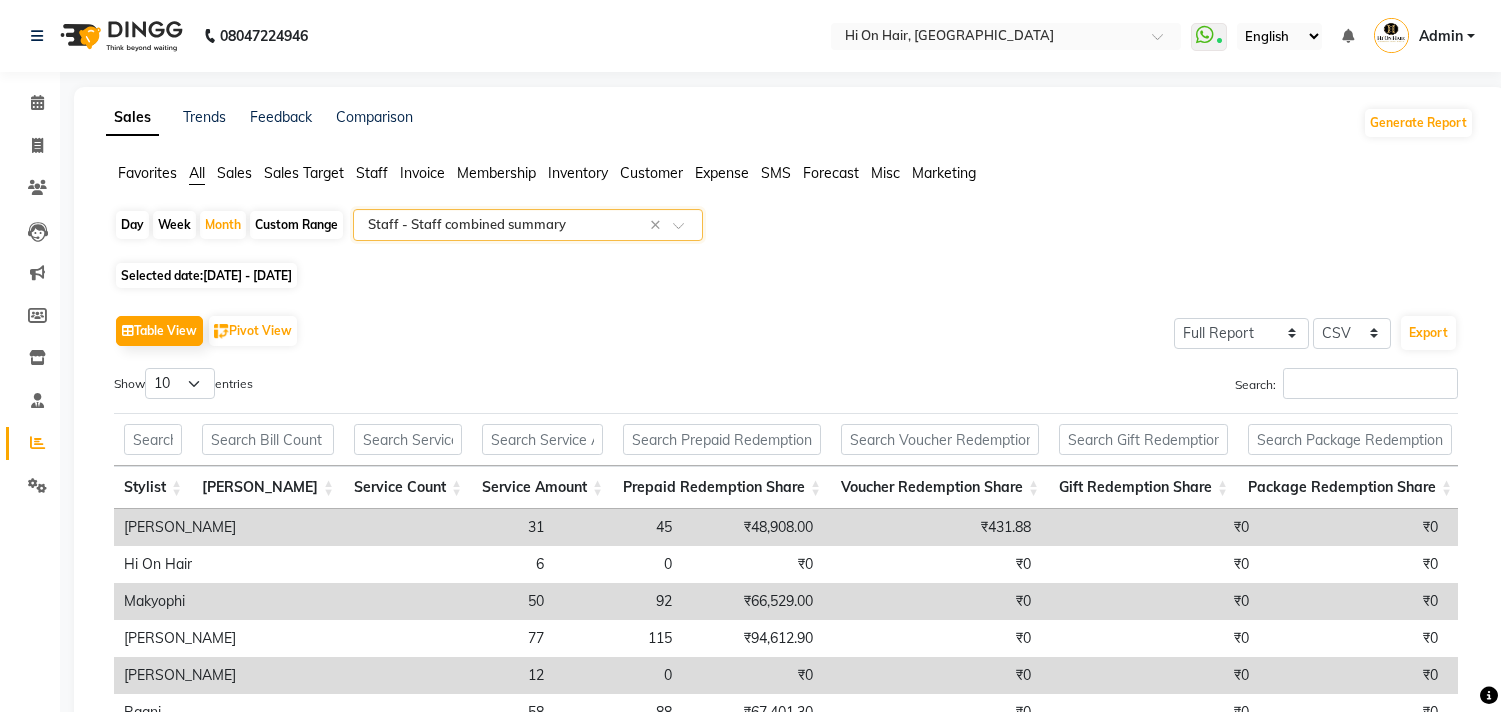 scroll, scrollTop: 0, scrollLeft: 0, axis: both 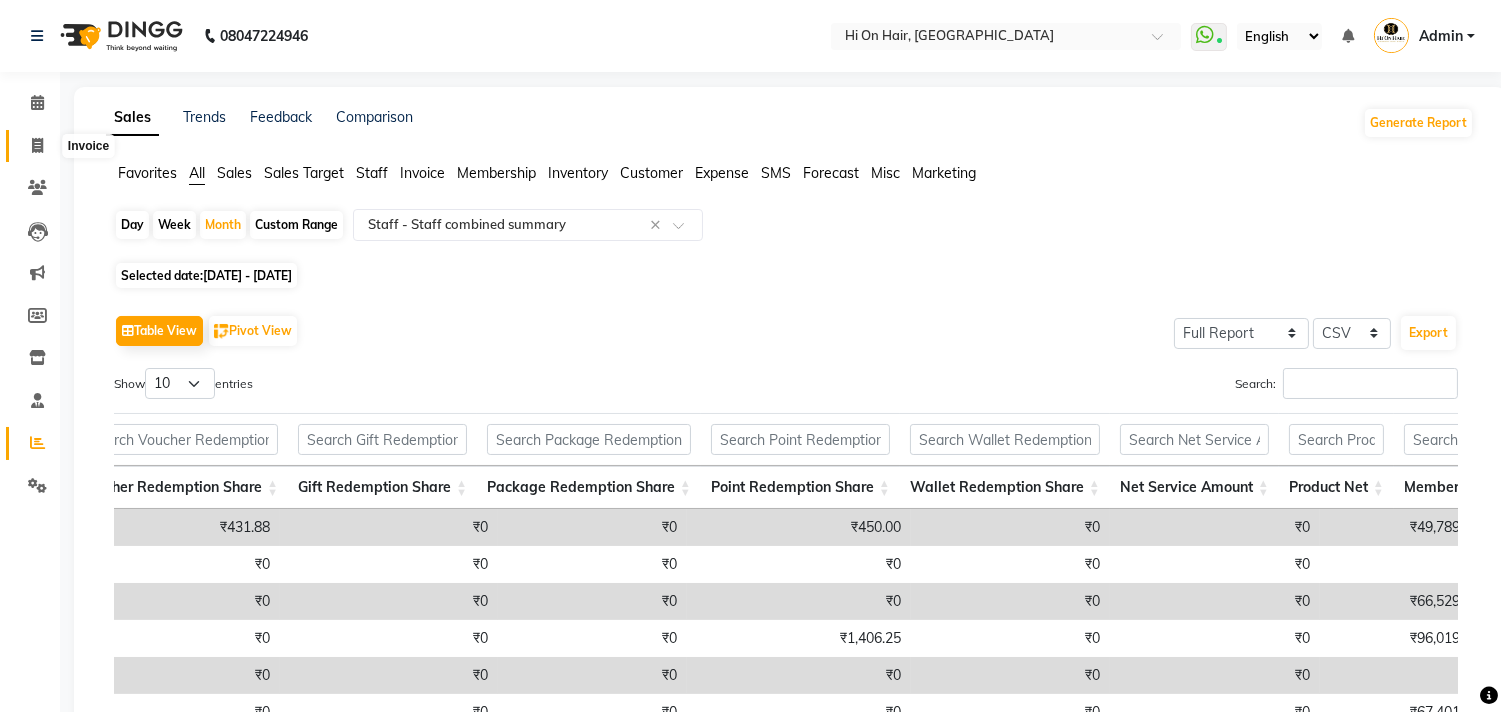 click 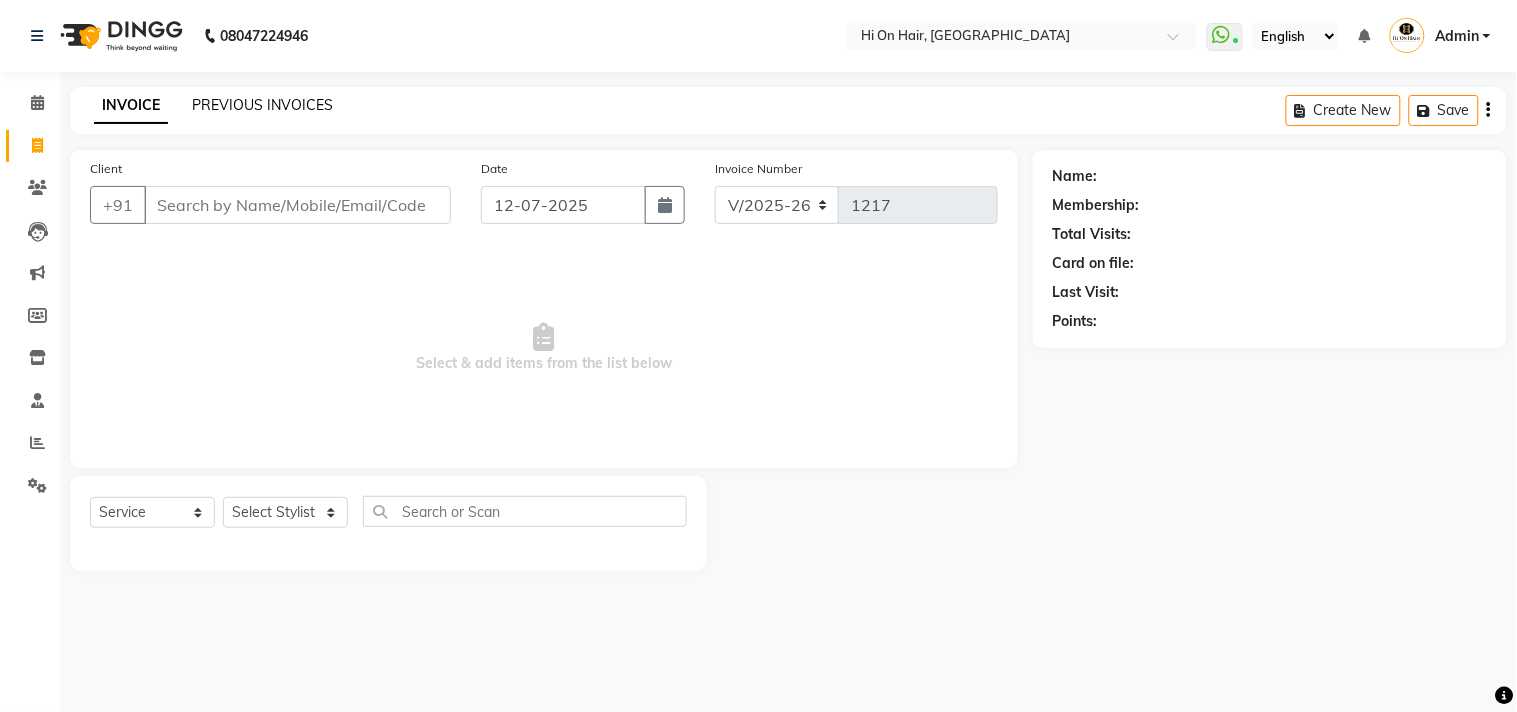 click on "PREVIOUS INVOICES" 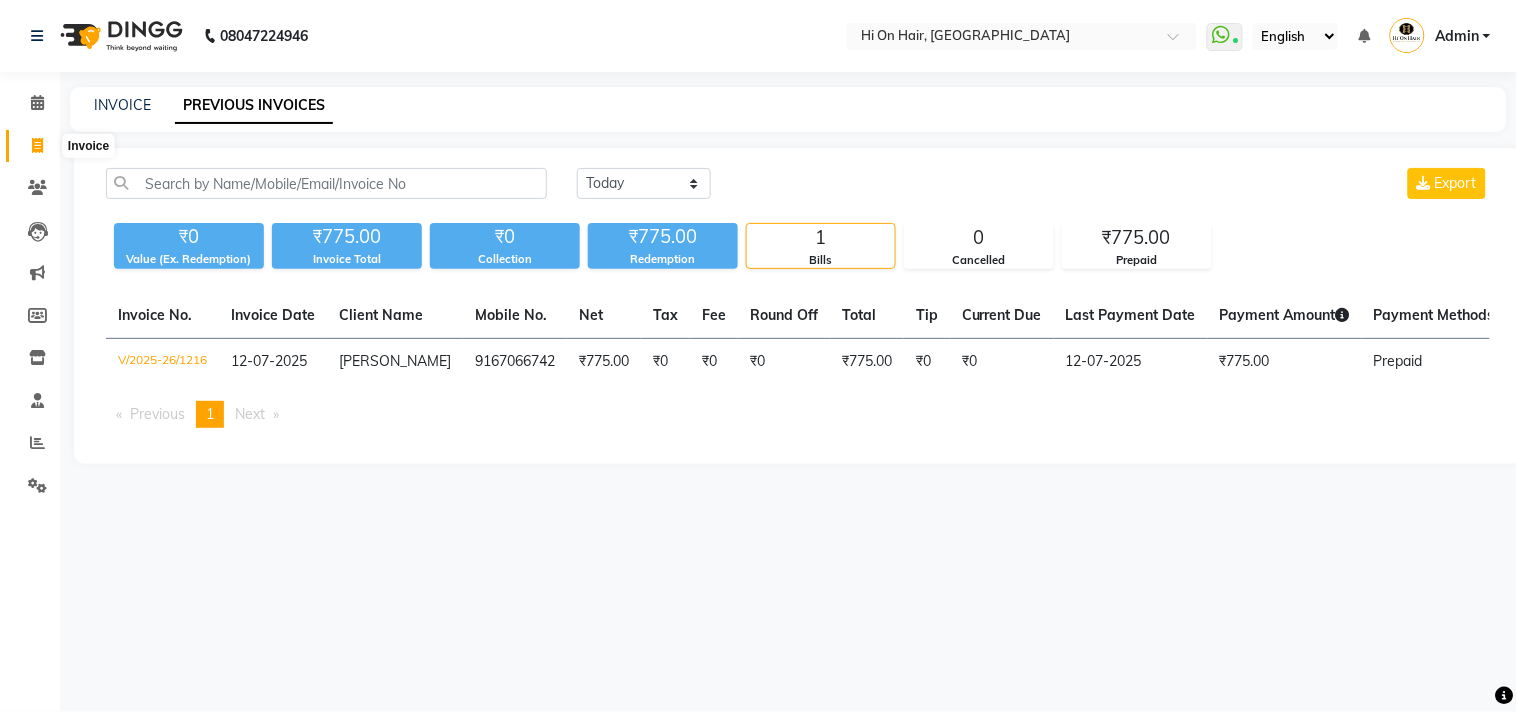 click 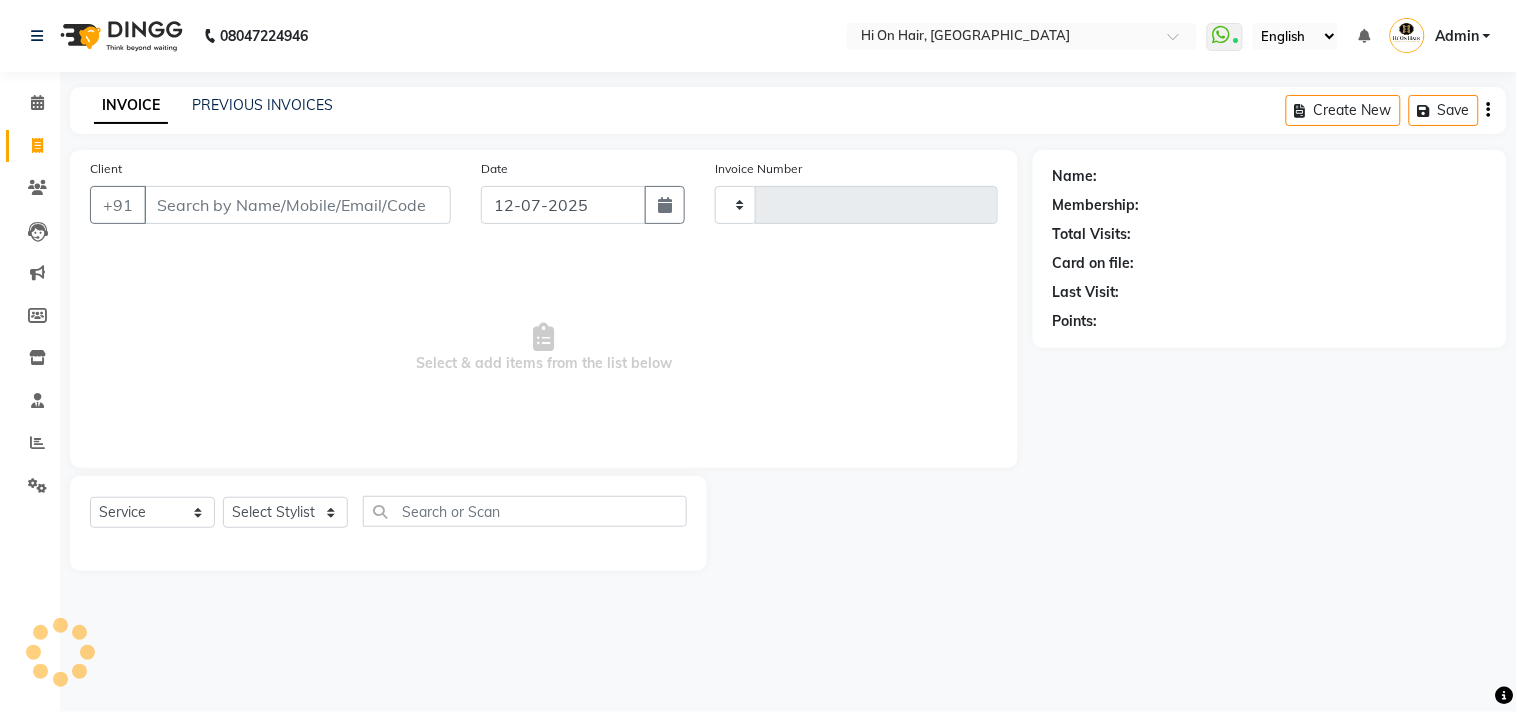 type on "1217" 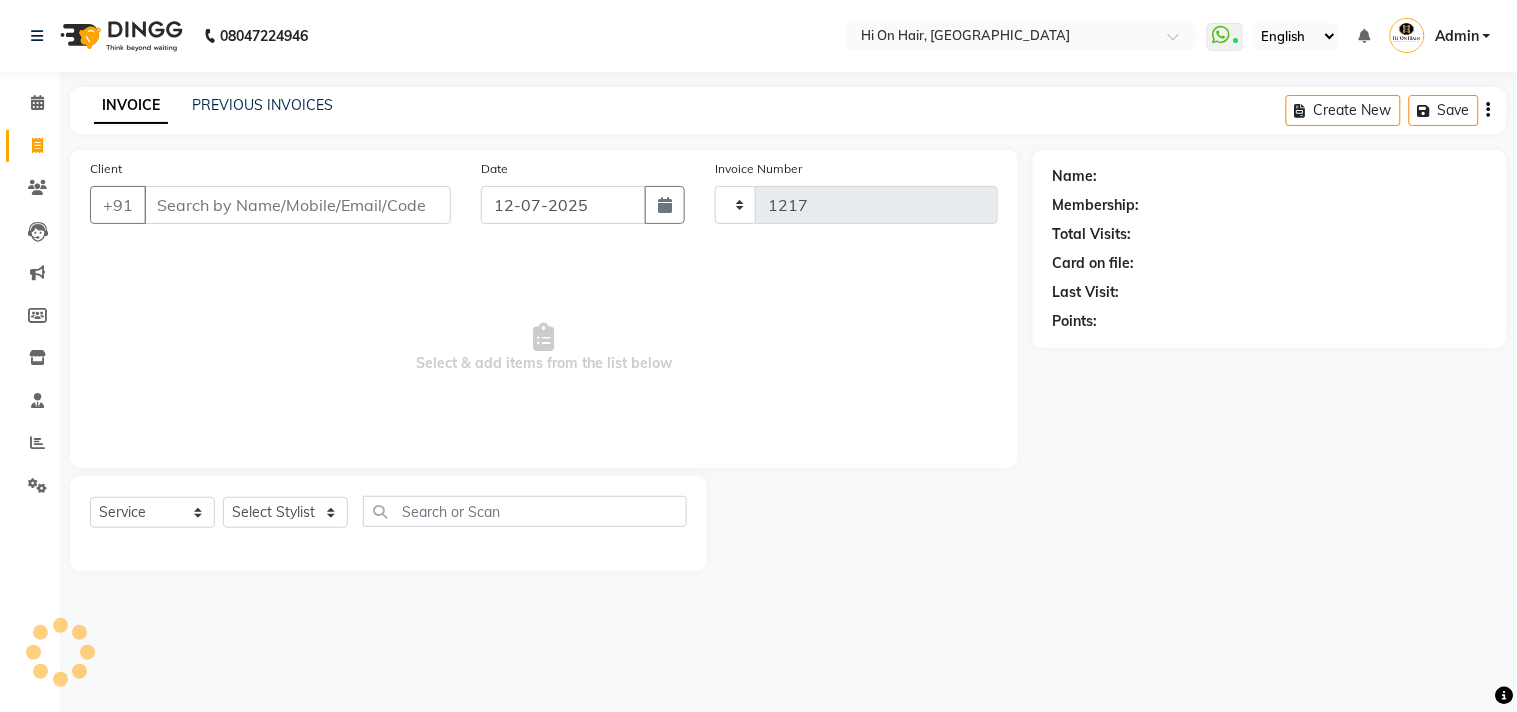 select on "535" 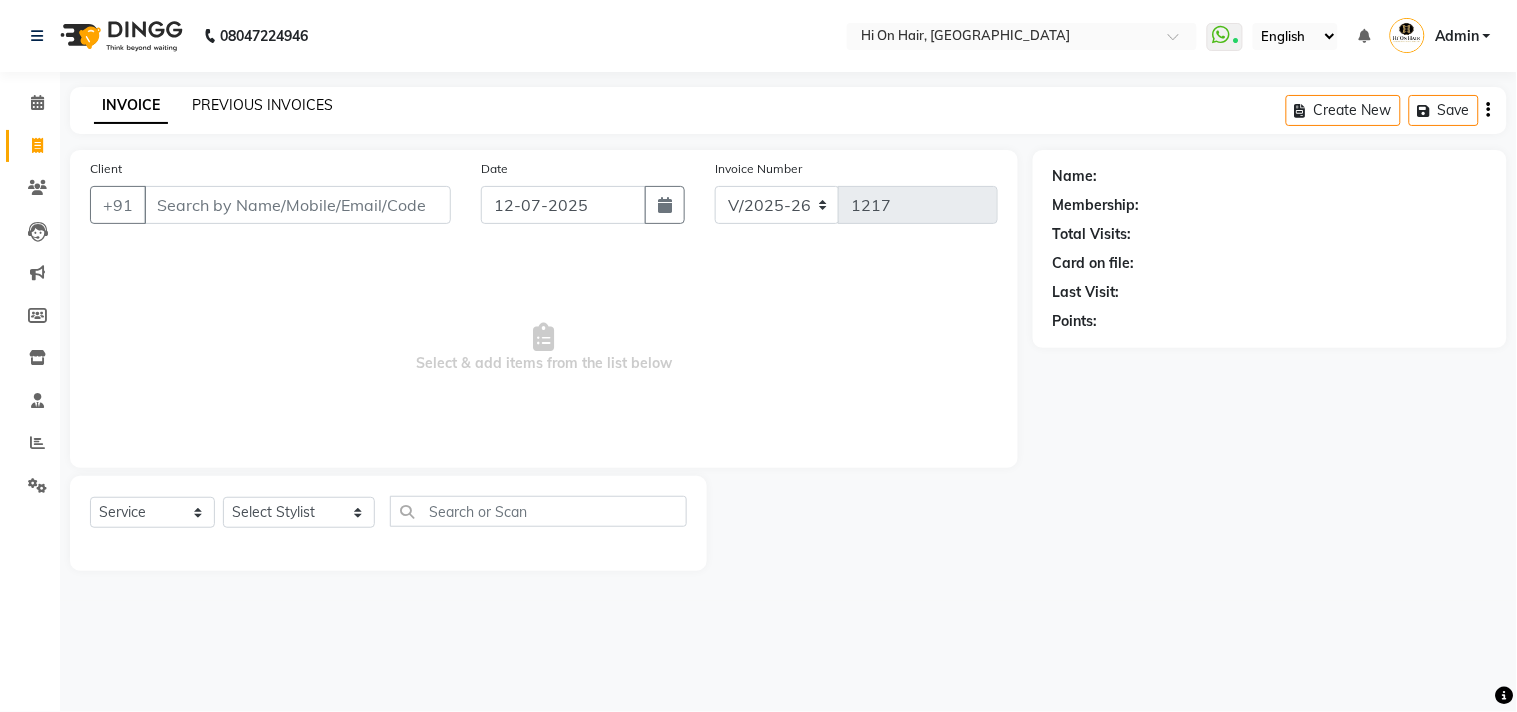 click on "PREVIOUS INVOICES" 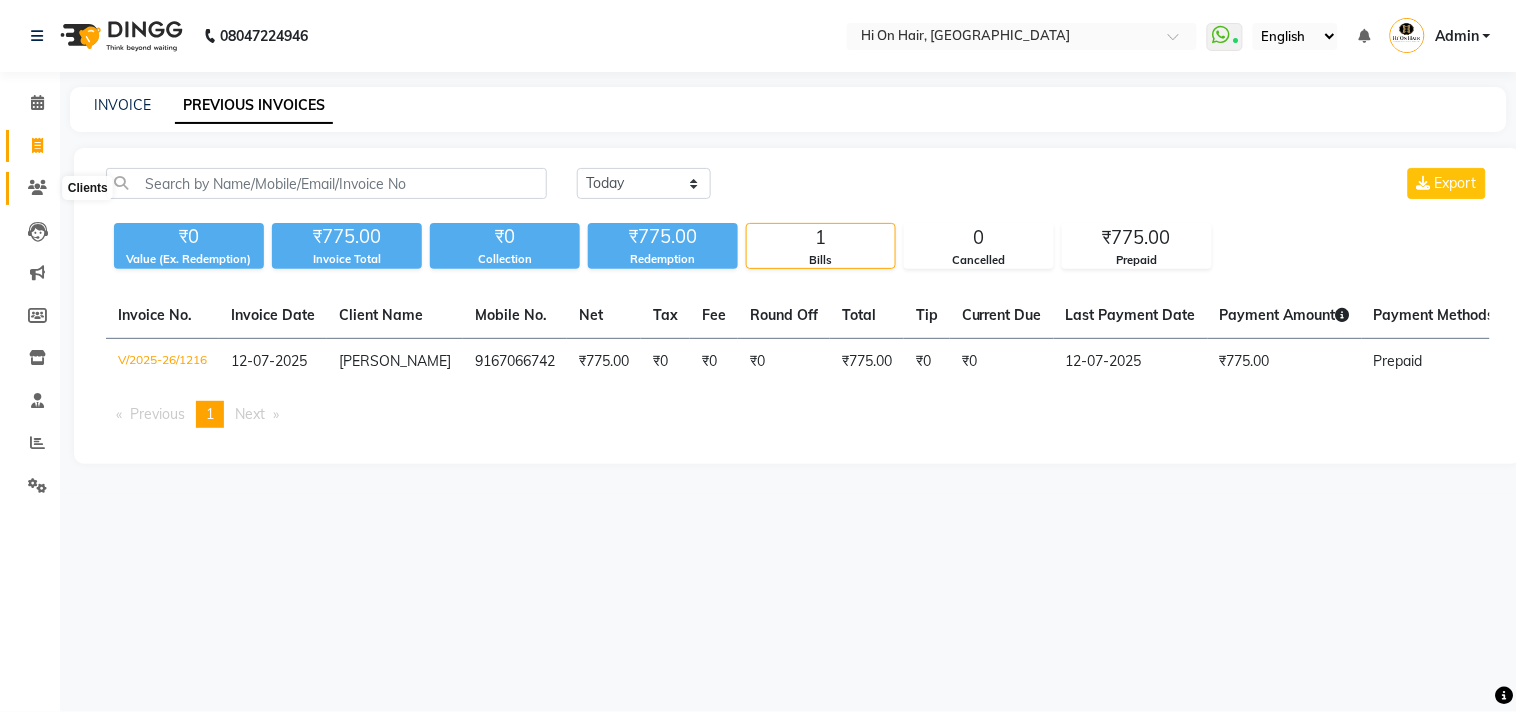 click 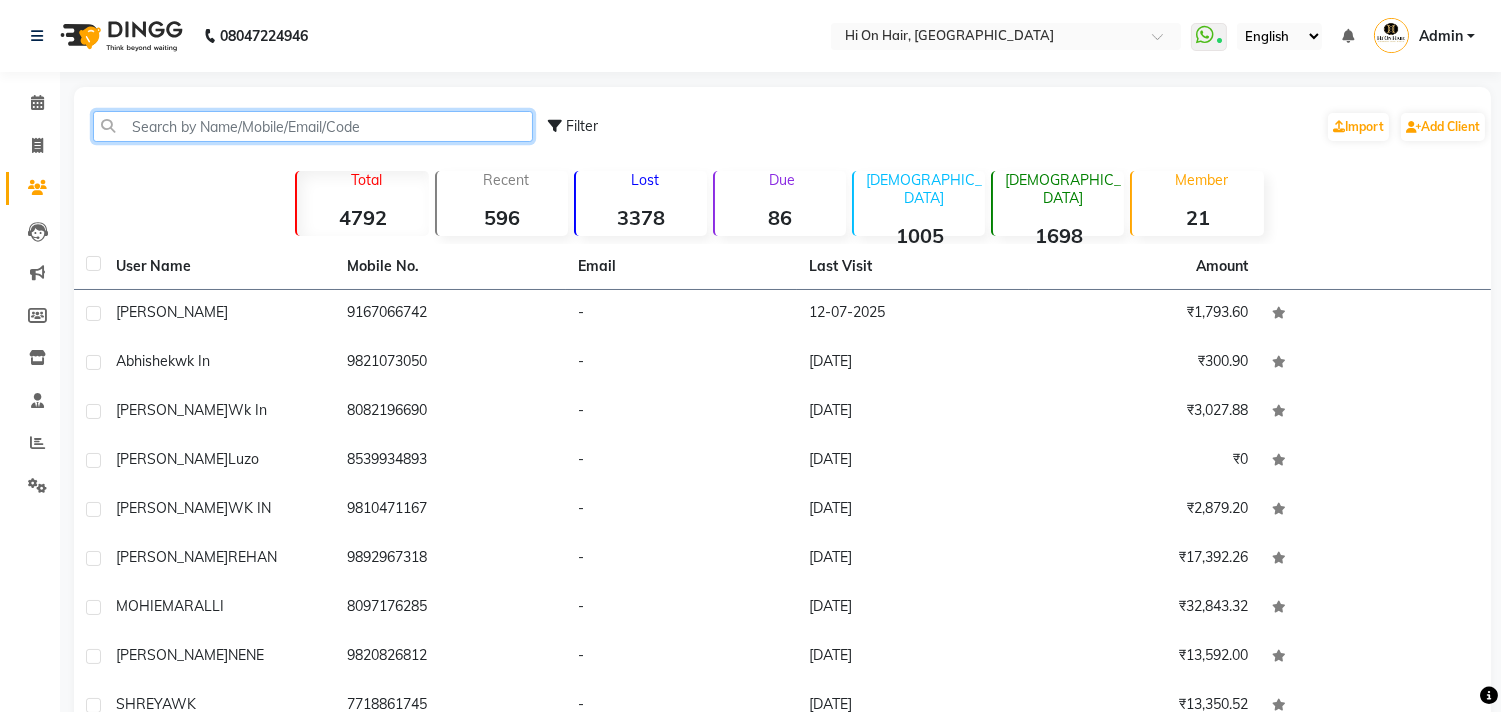 click 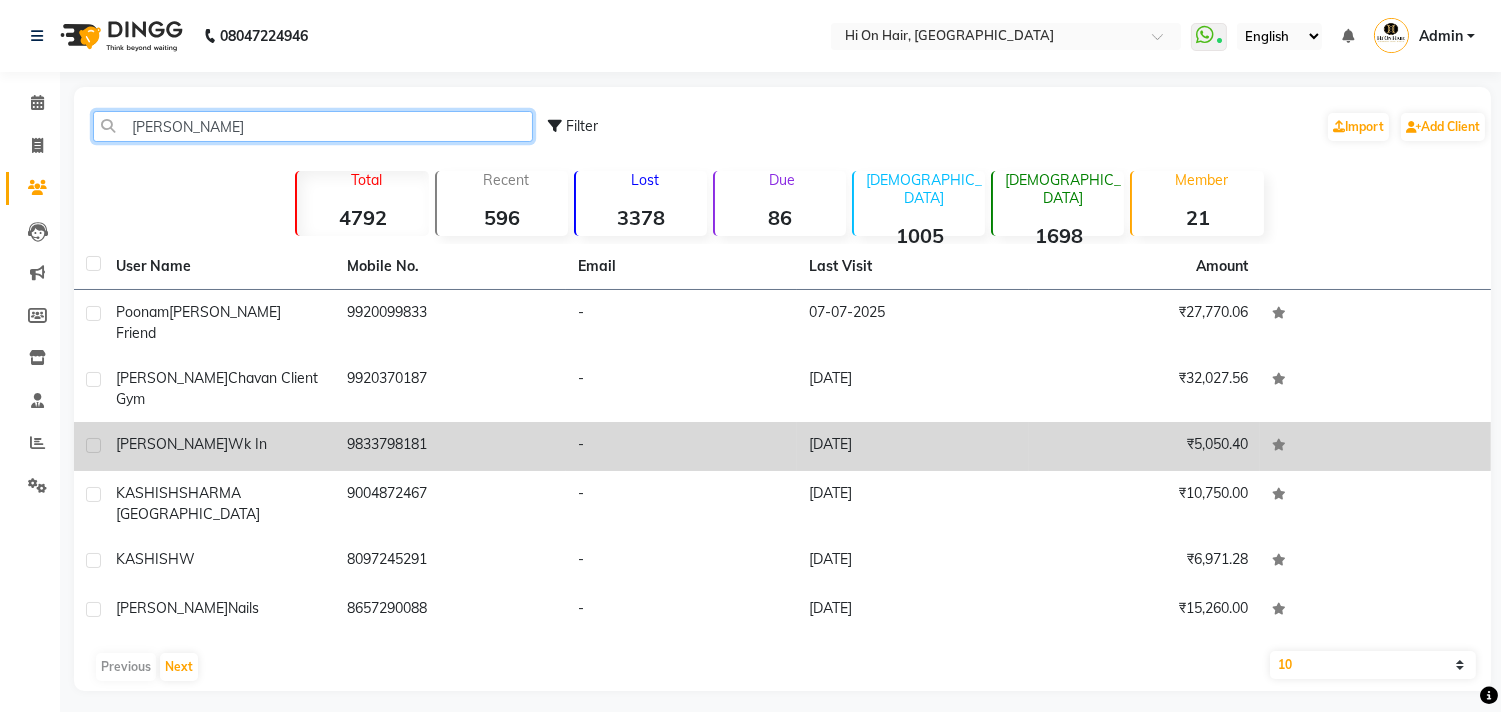 type on "[PERSON_NAME]" 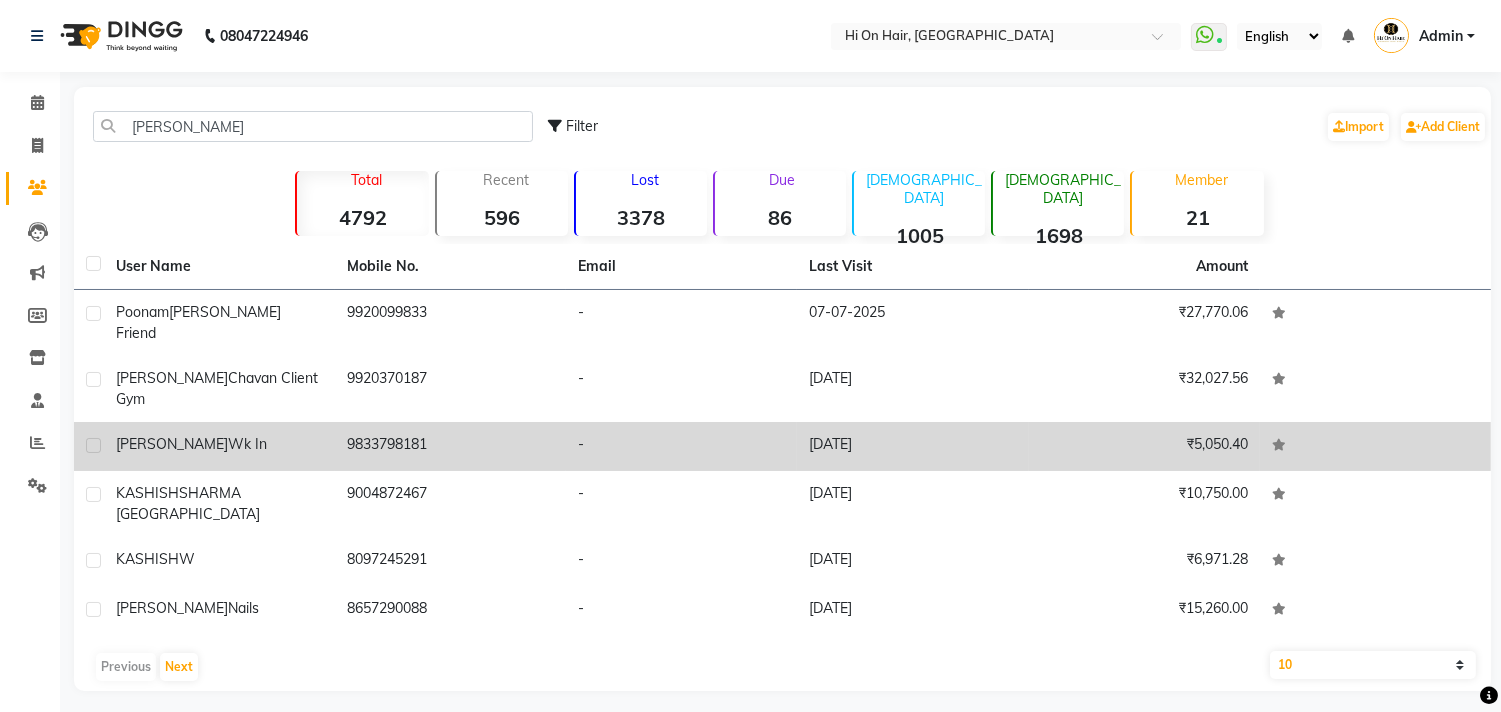click on "wk in" 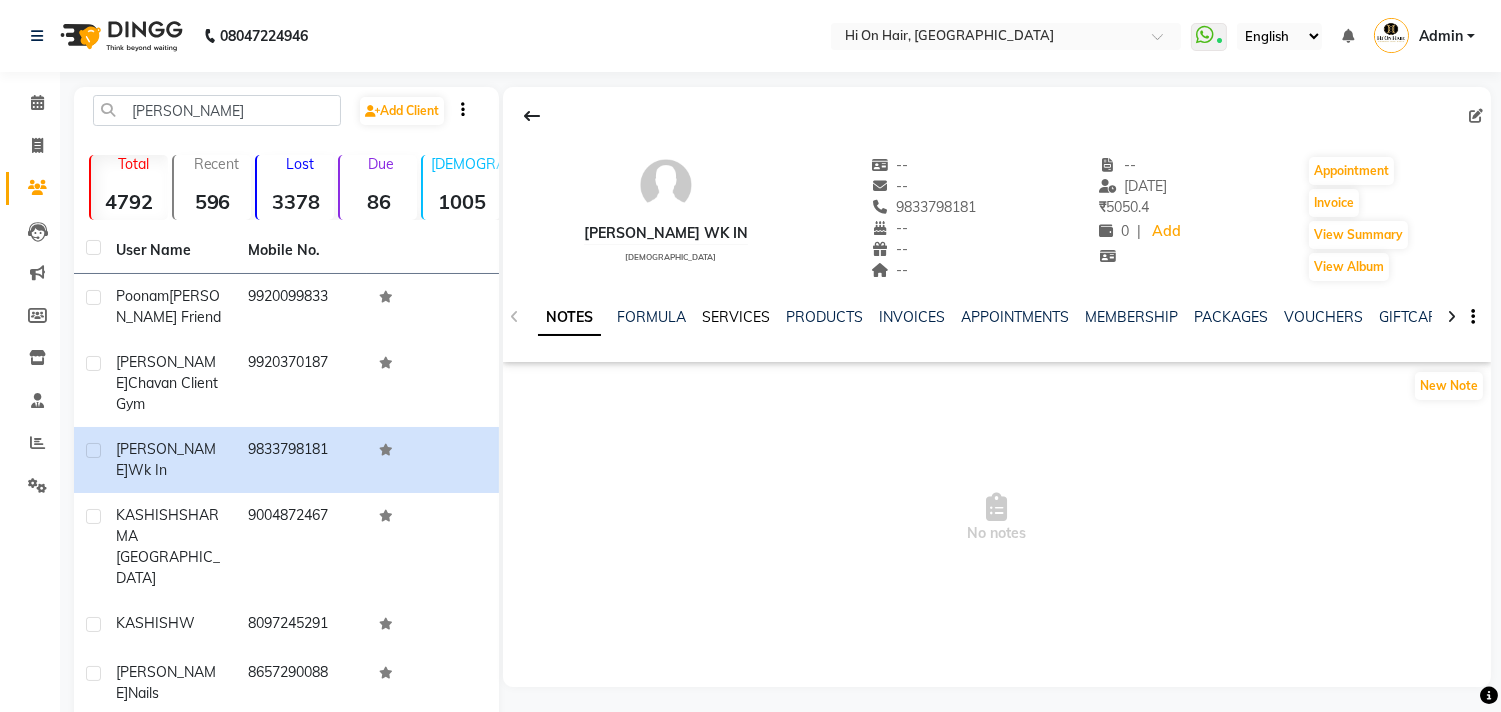 click on "SERVICES" 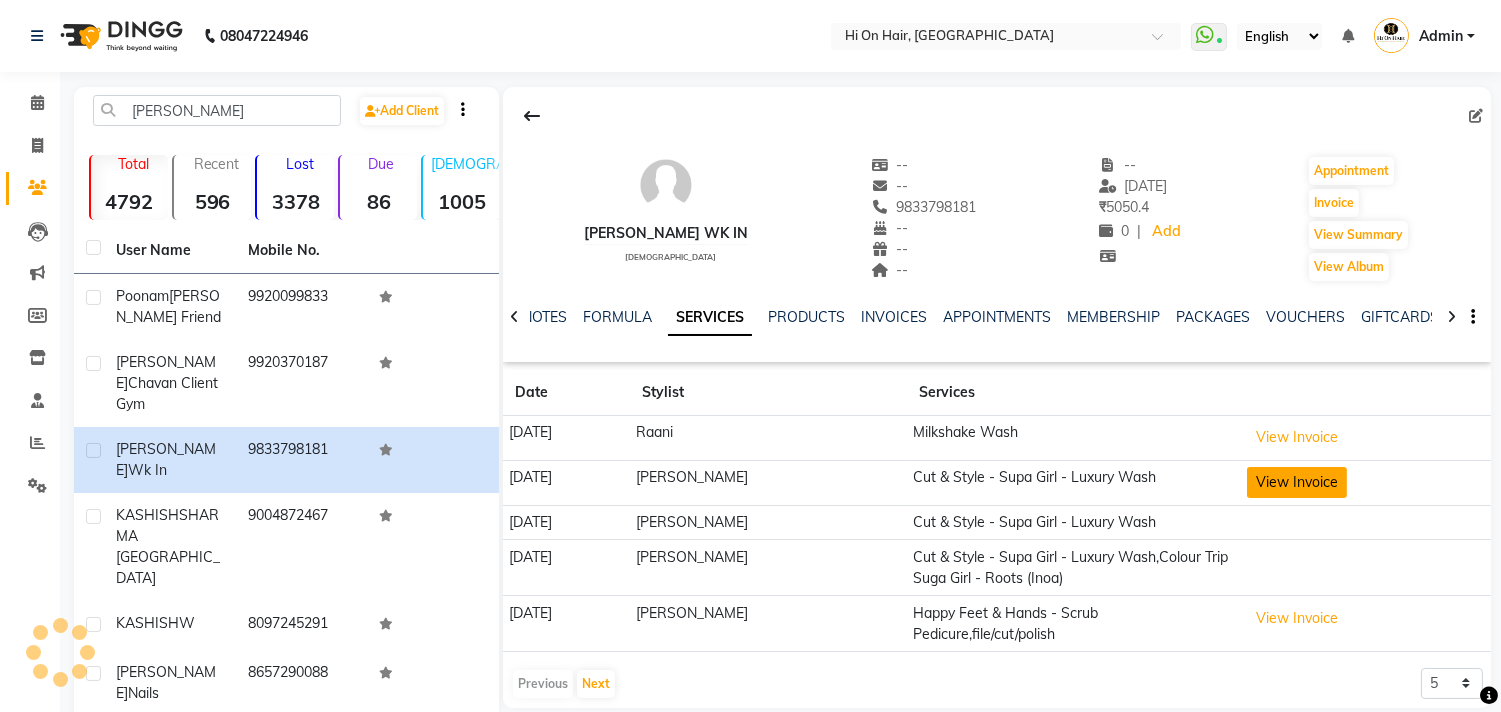 click on "View Invoice" 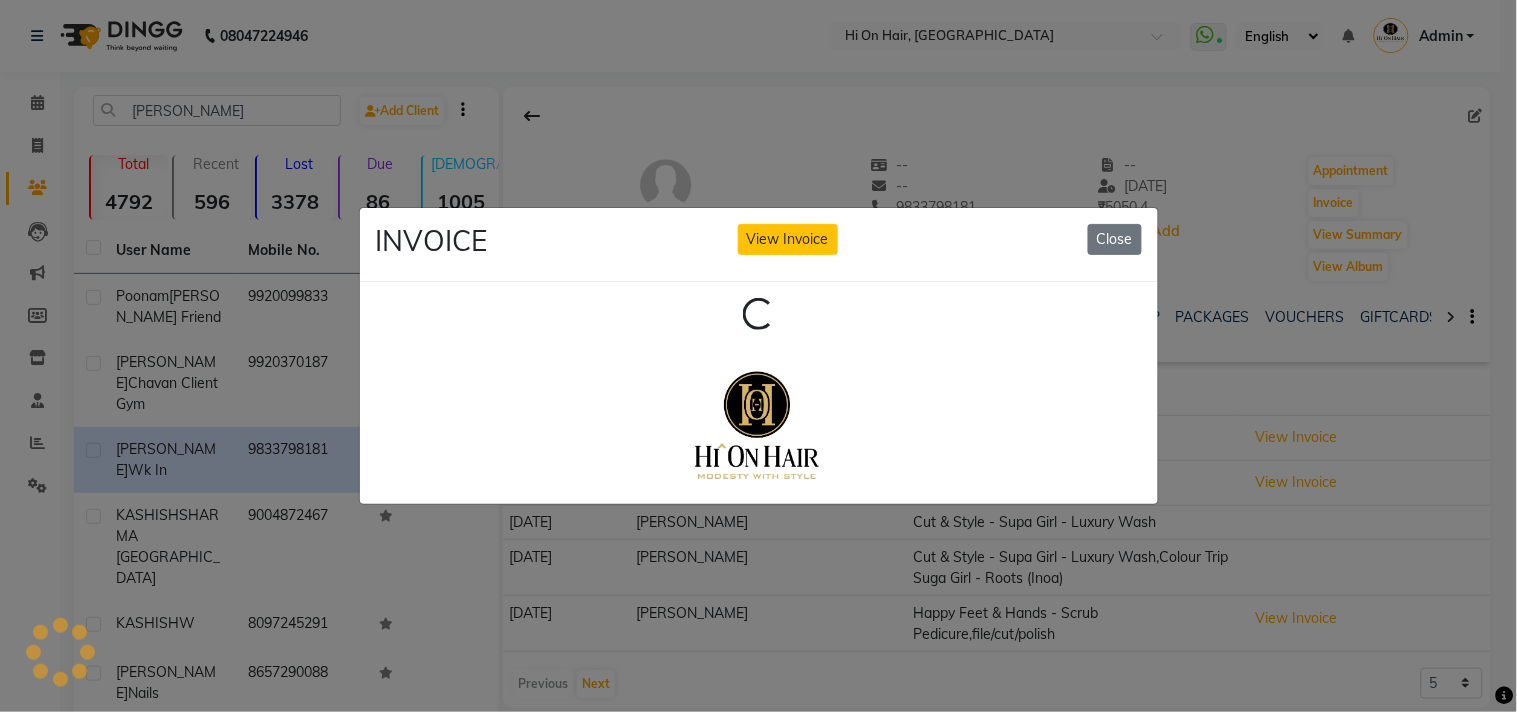 scroll, scrollTop: 0, scrollLeft: 0, axis: both 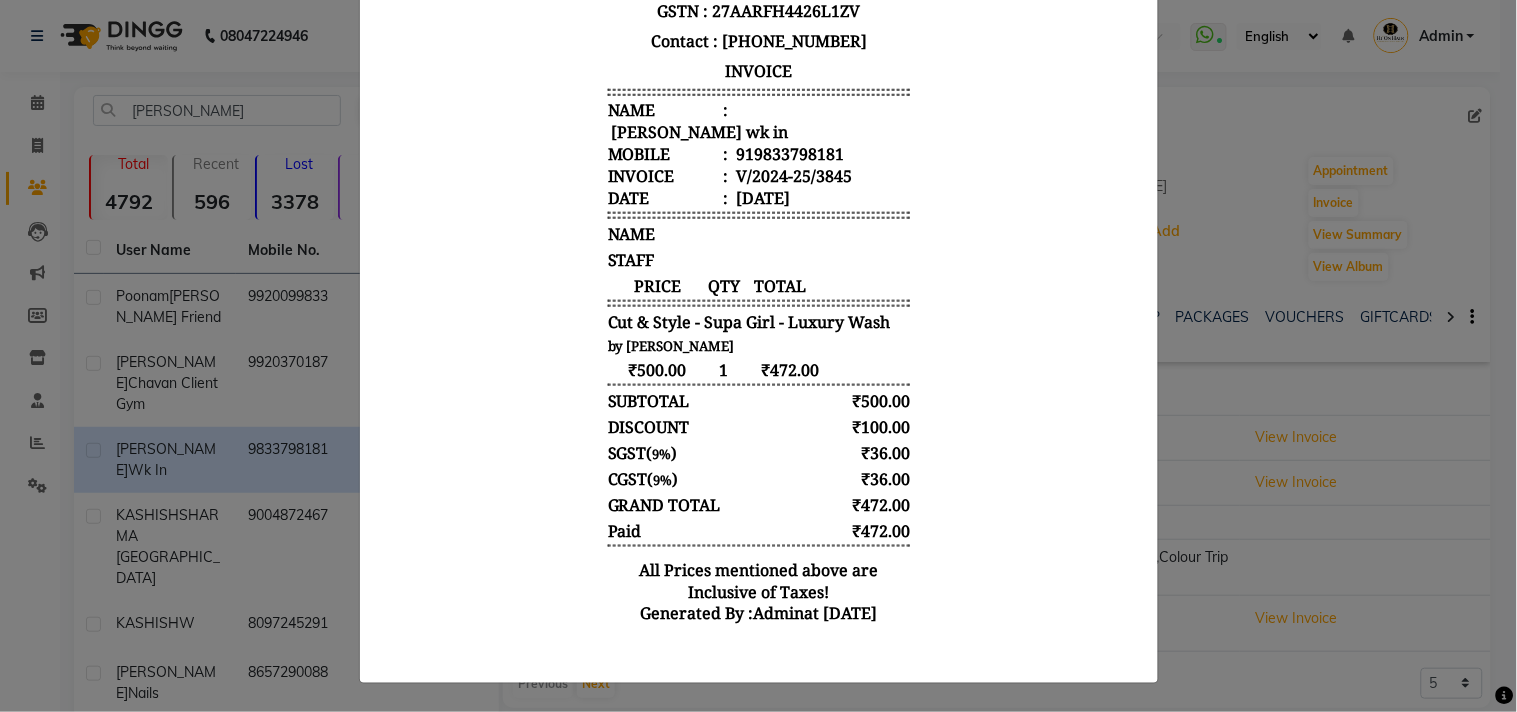click on "INVOICE View Invoice Close" 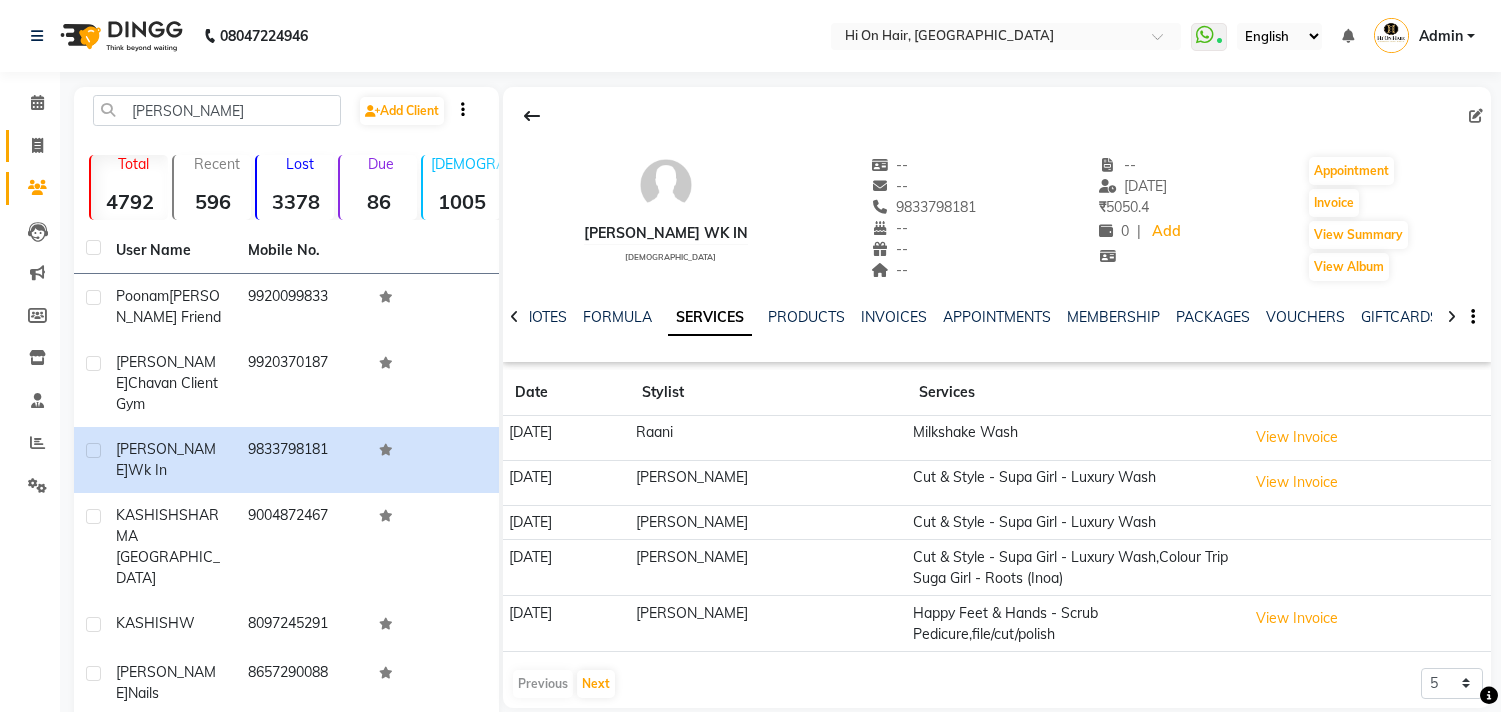 scroll, scrollTop: 0, scrollLeft: 0, axis: both 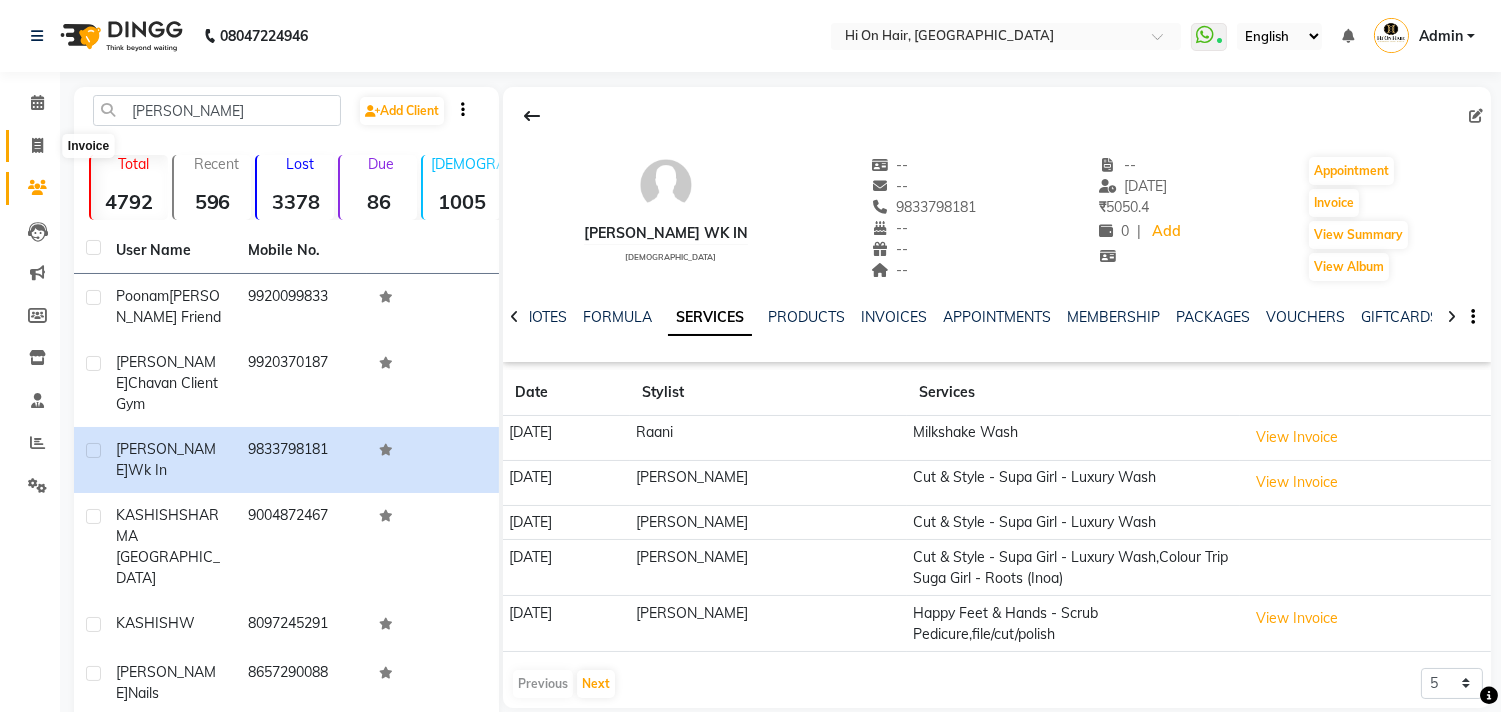 click 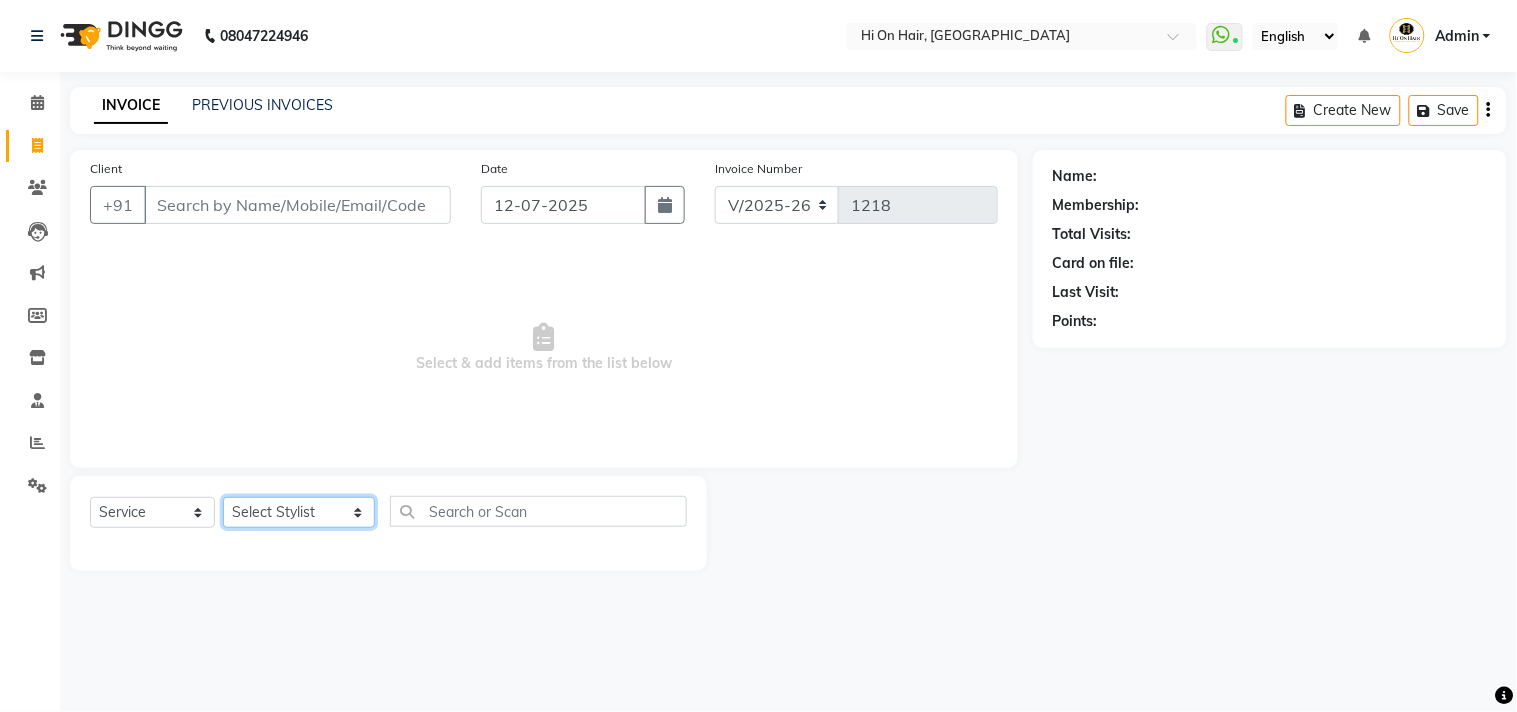 click on "Select Stylist [PERSON_NAME] [PERSON_NAME] Hi On Hair MAKYOPHI [PERSON_NAME] [PERSON_NAME] Raani [PERSON_NAME] [PERSON_NAME] [PERSON_NAME] [PERSON_NAME] SOSEM [PERSON_NAME]" 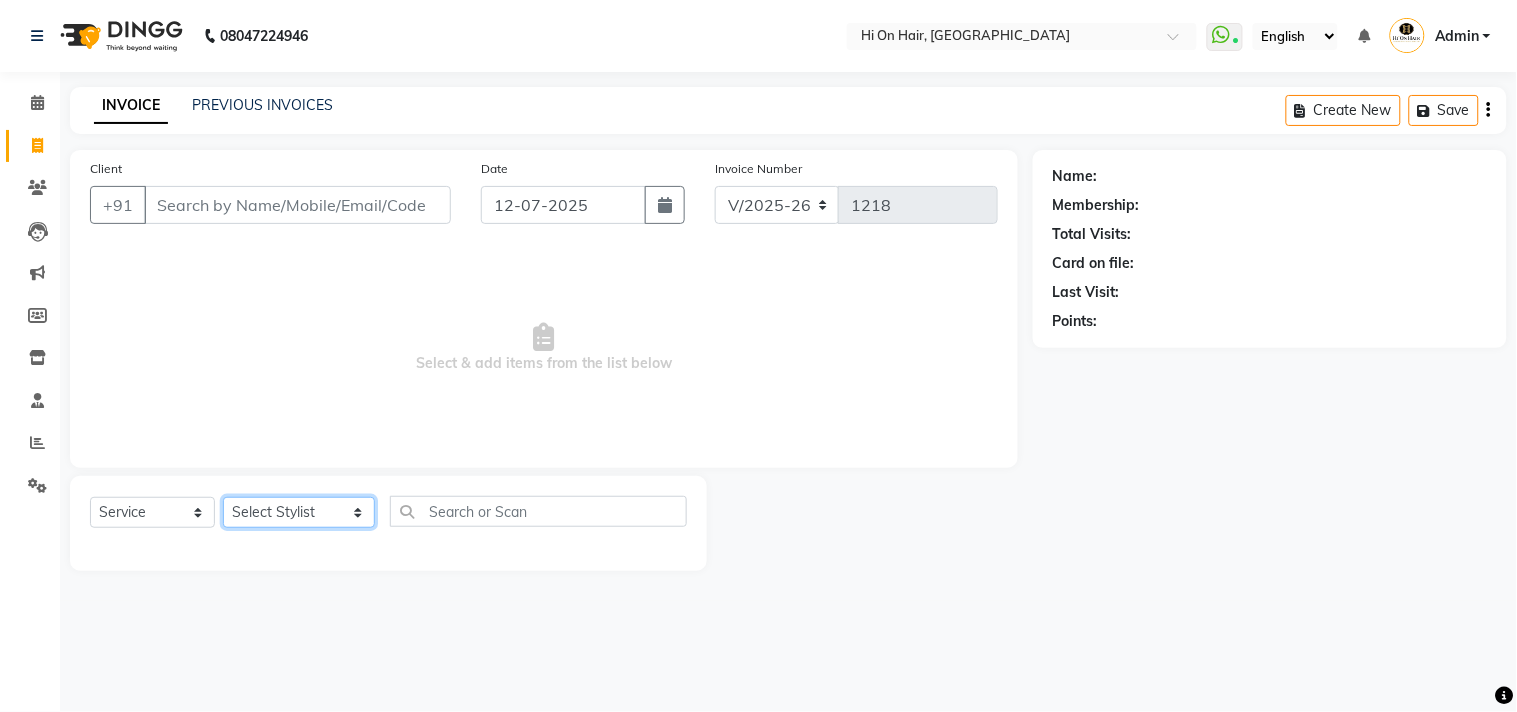 select on "48732" 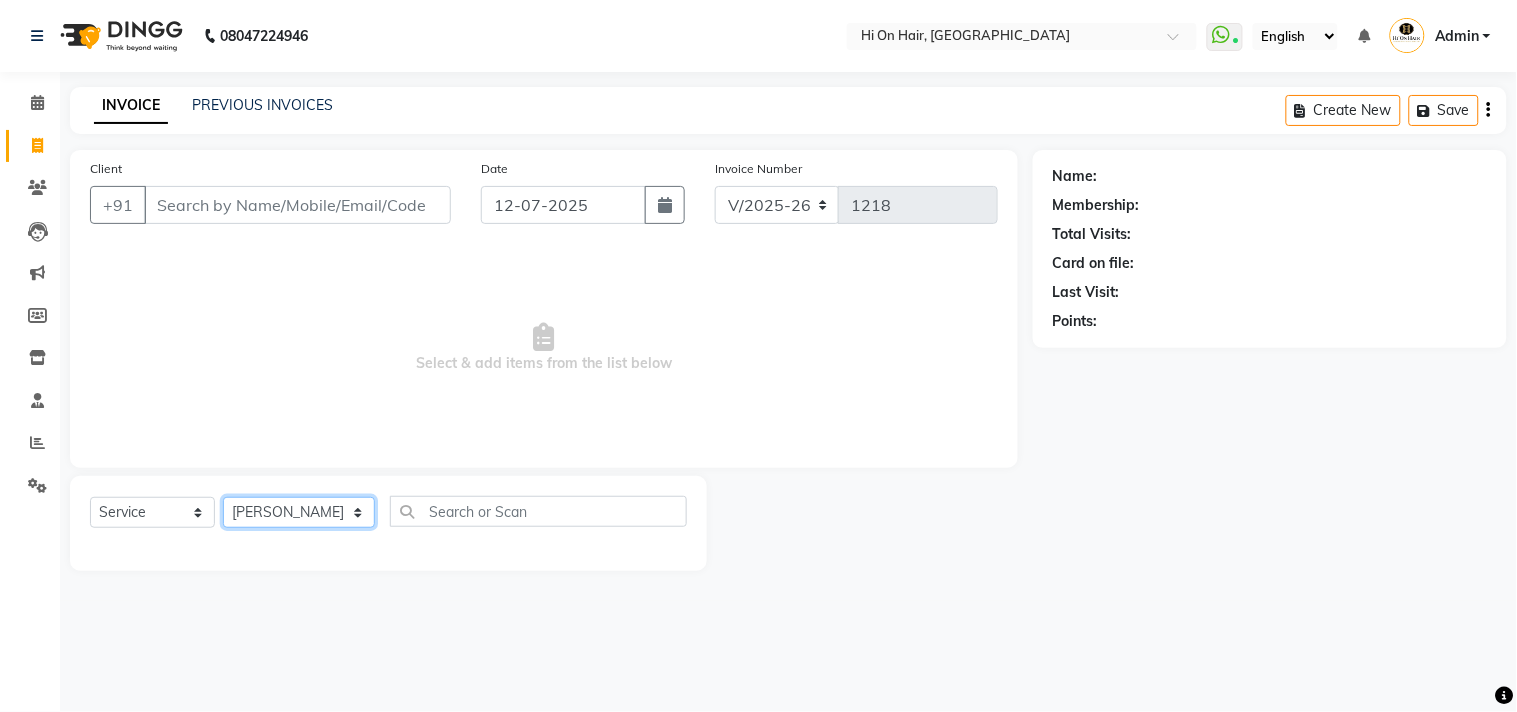 click on "Select Stylist [PERSON_NAME] [PERSON_NAME] Hi On Hair MAKYOPHI [PERSON_NAME] [PERSON_NAME] Raani [PERSON_NAME] [PERSON_NAME] [PERSON_NAME] [PERSON_NAME] SOSEM [PERSON_NAME]" 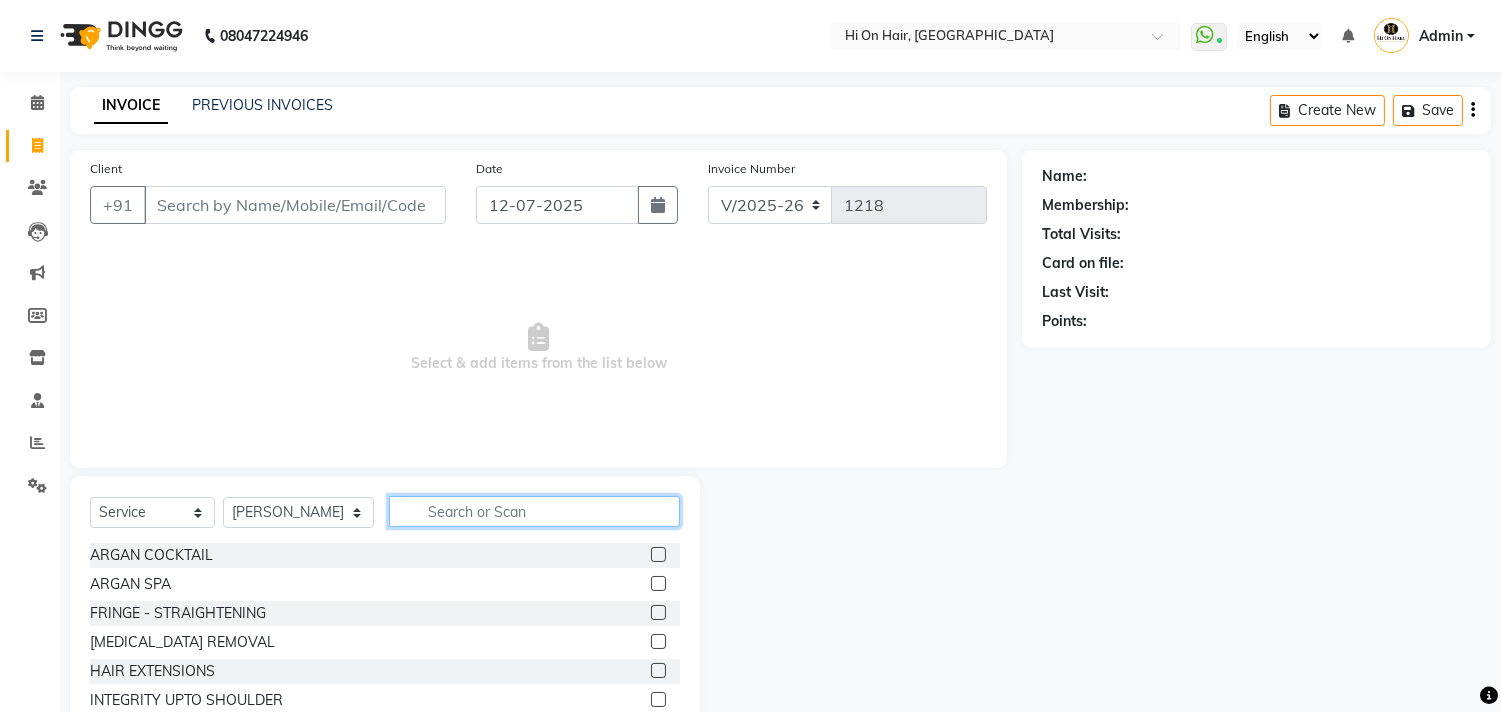 click 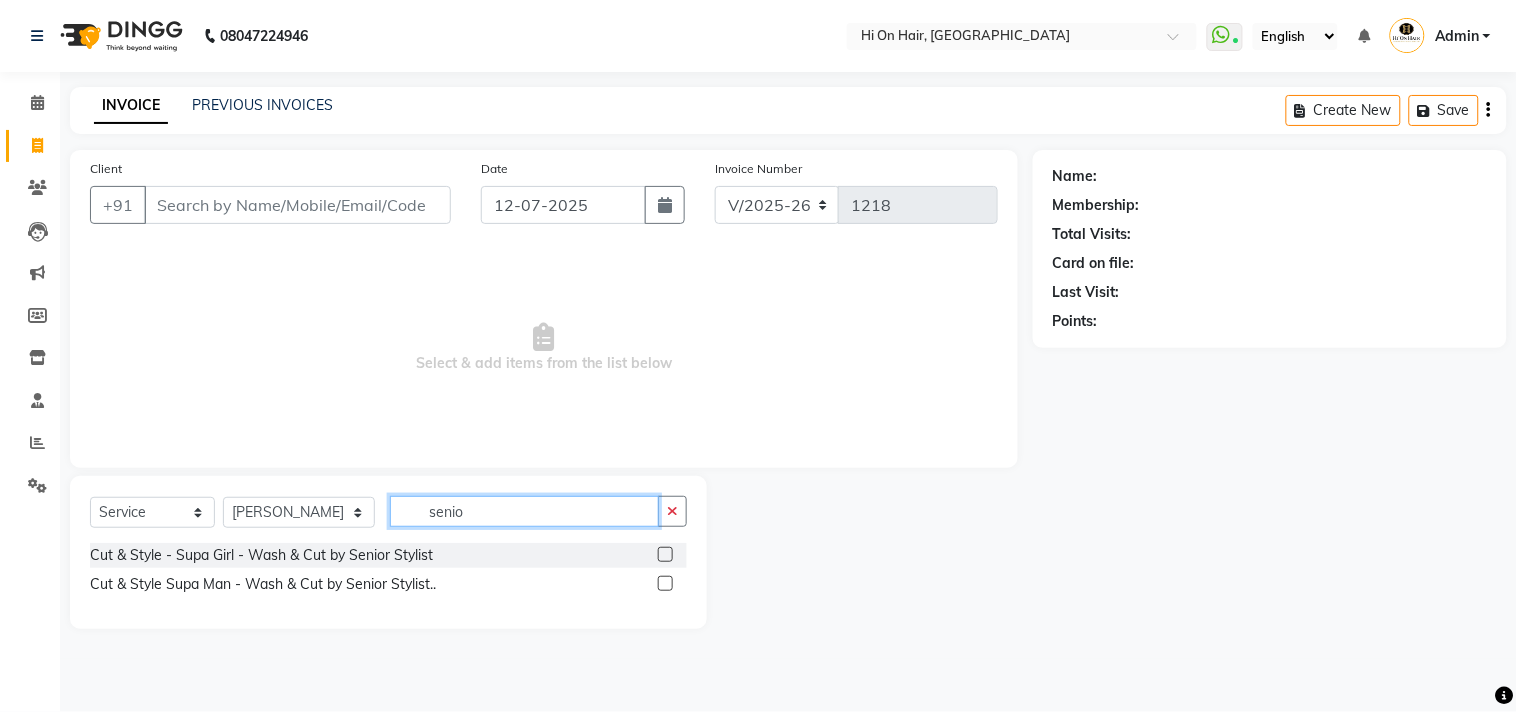 type on "senio" 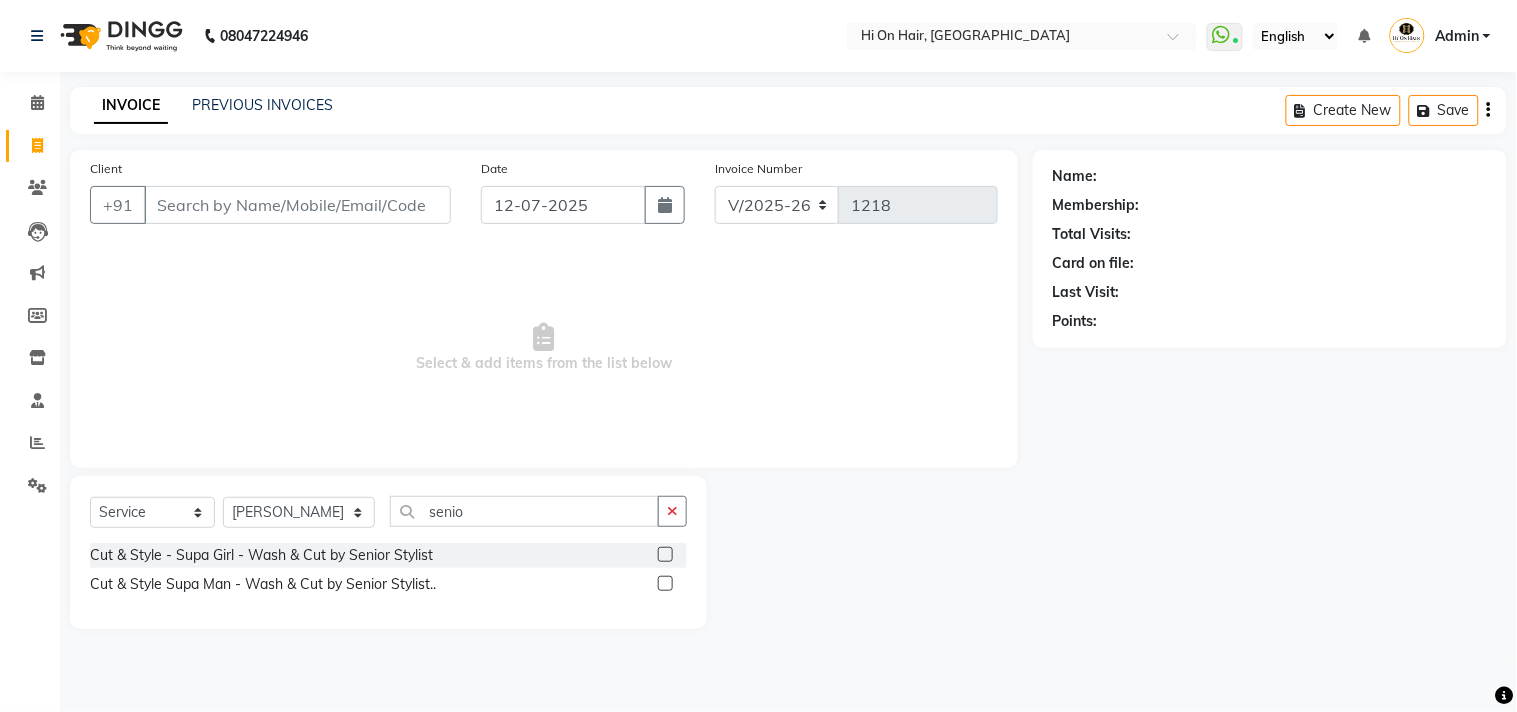 click 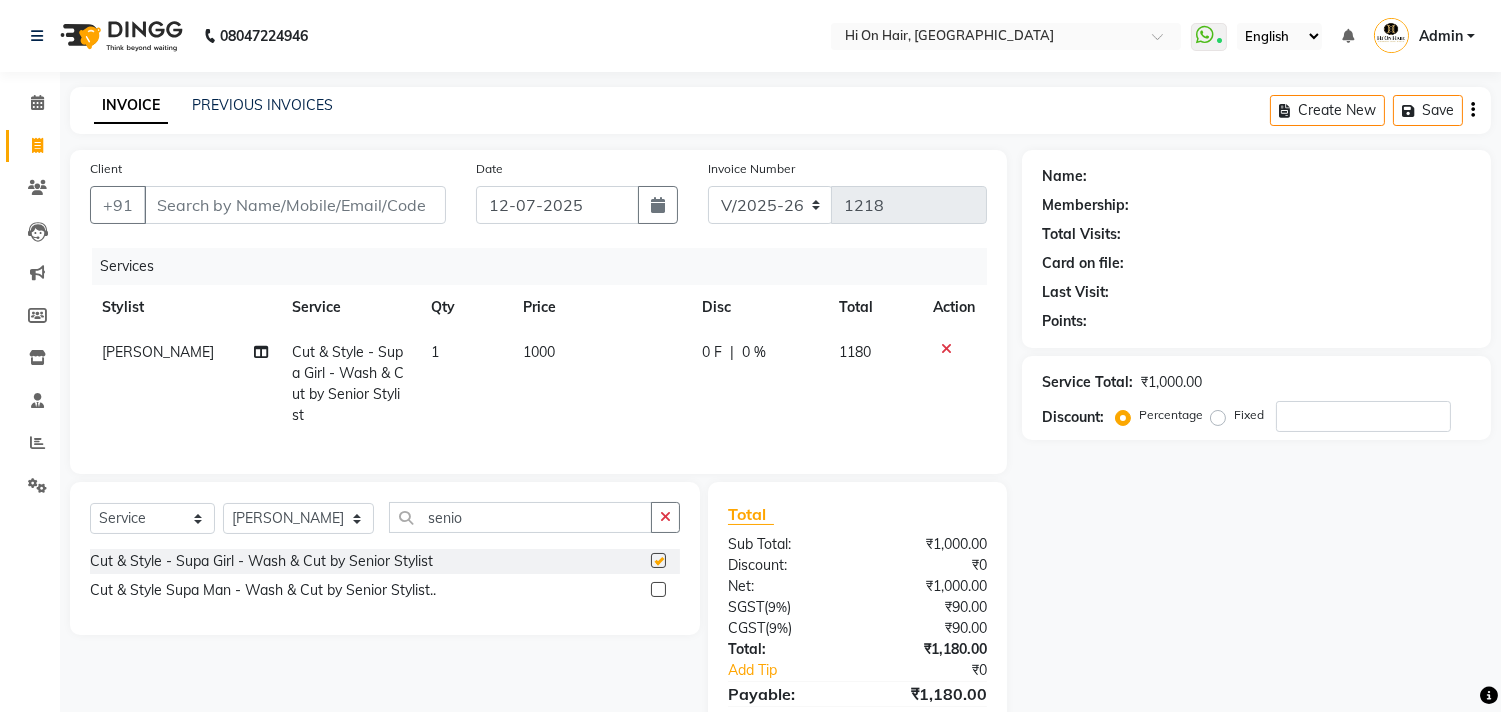 checkbox on "false" 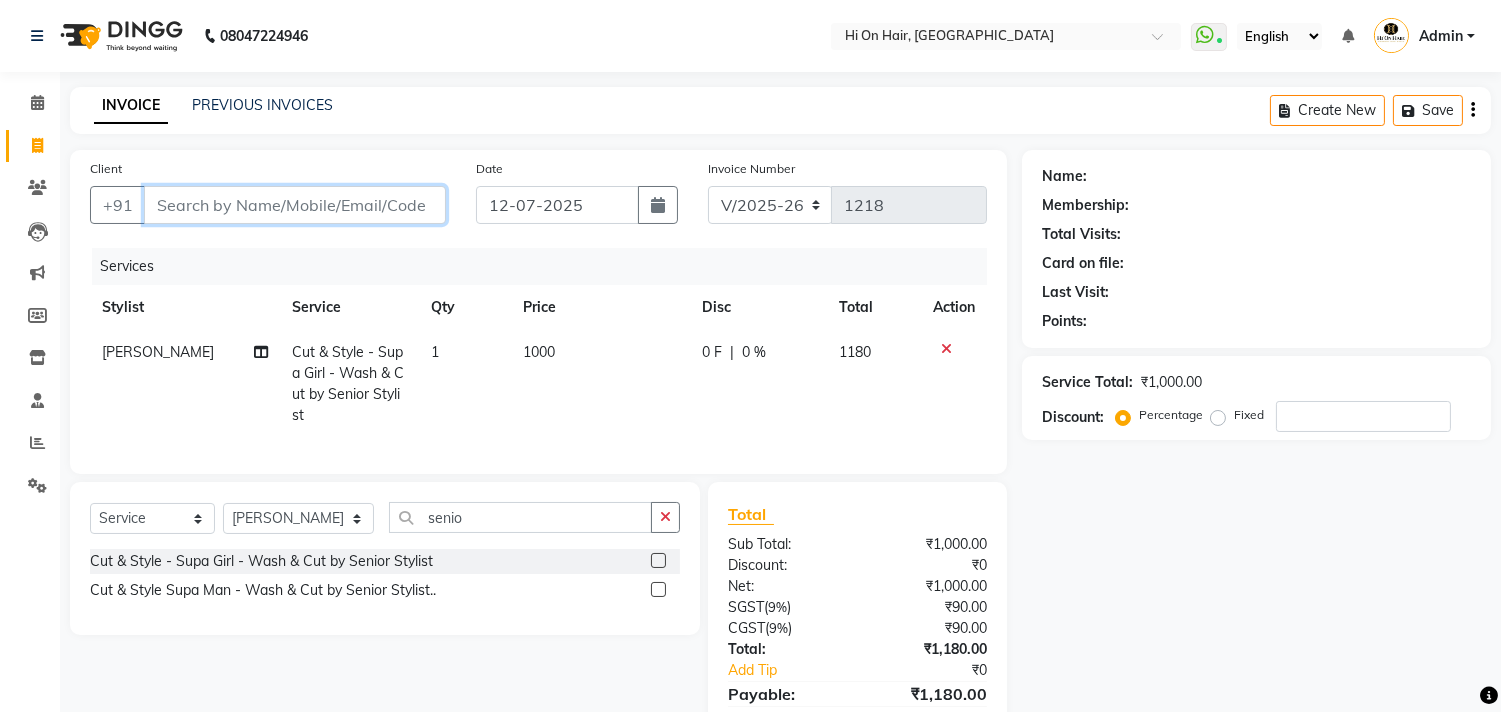 click on "Client" at bounding box center (295, 205) 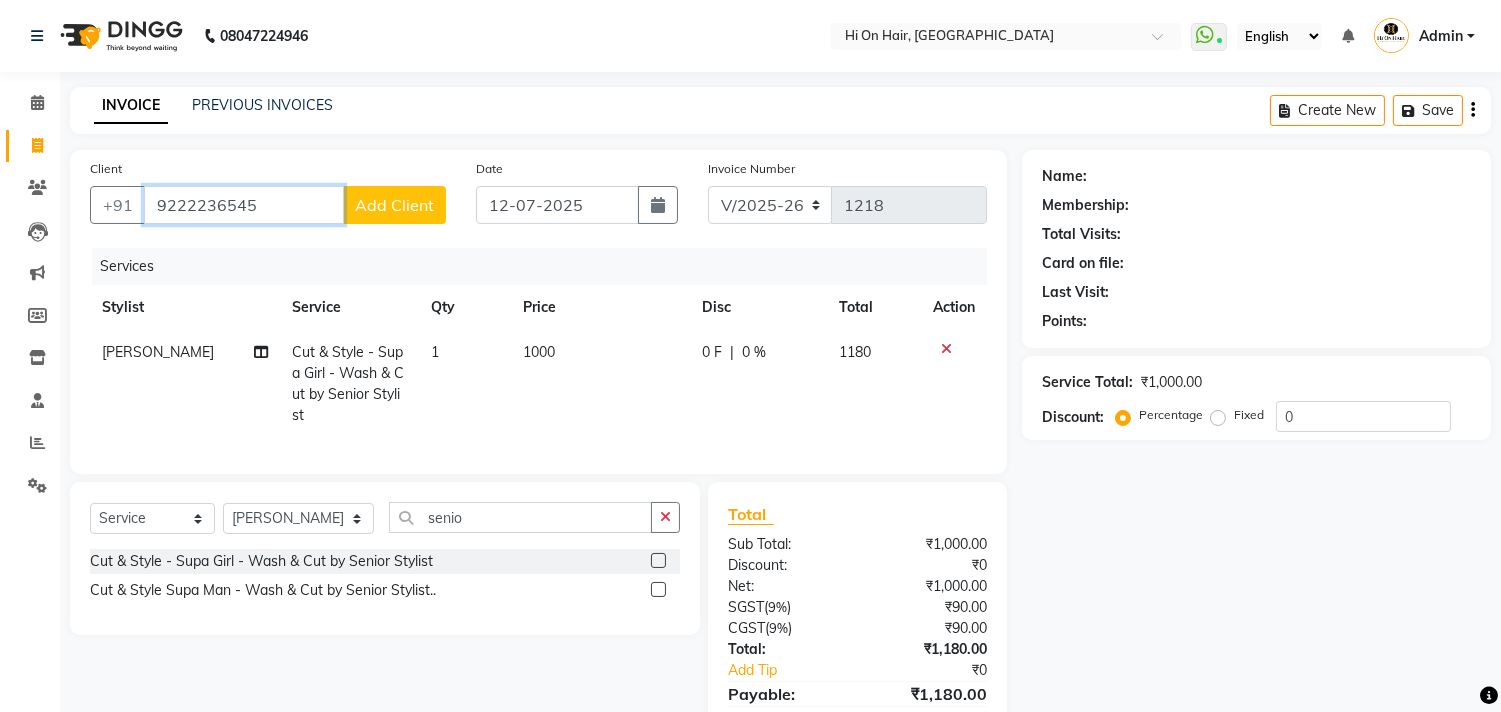 type on "9222236545" 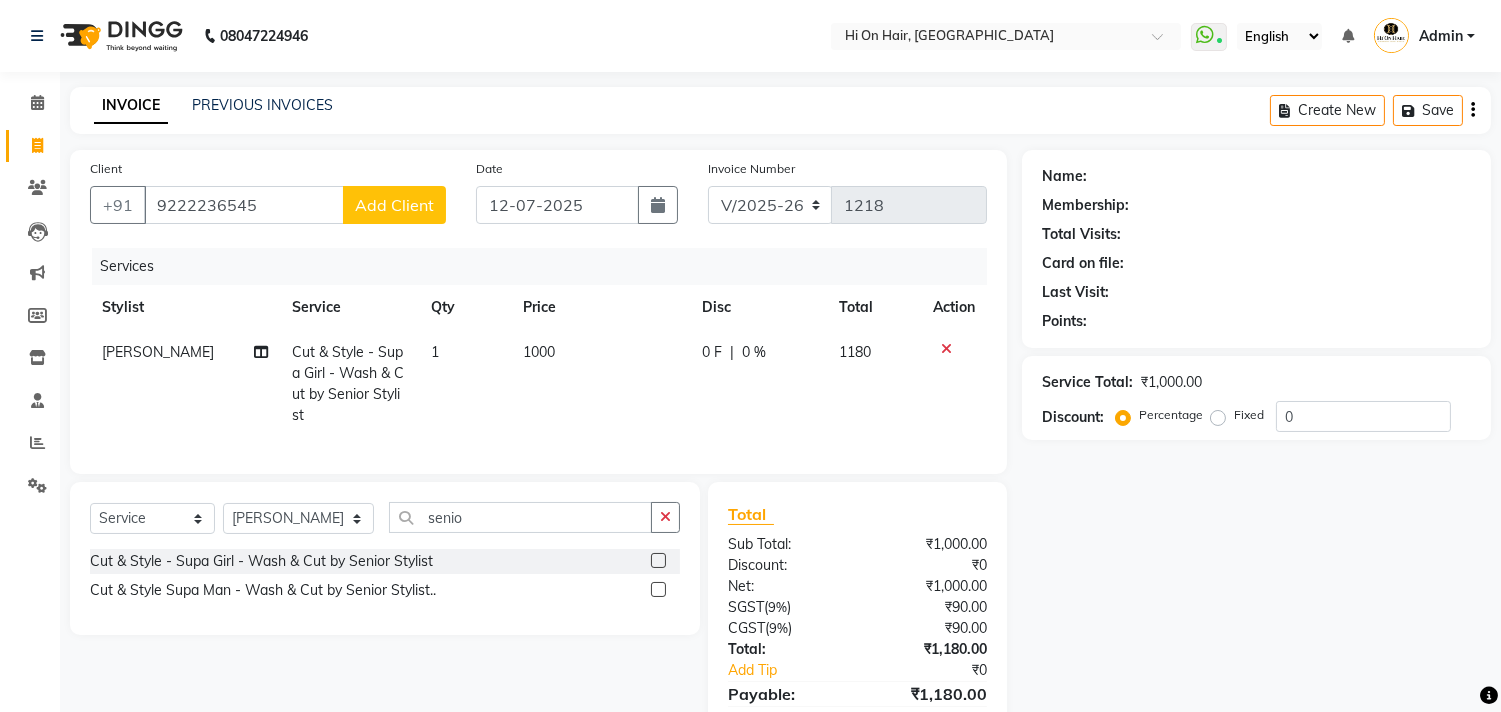 click on "Add Client" 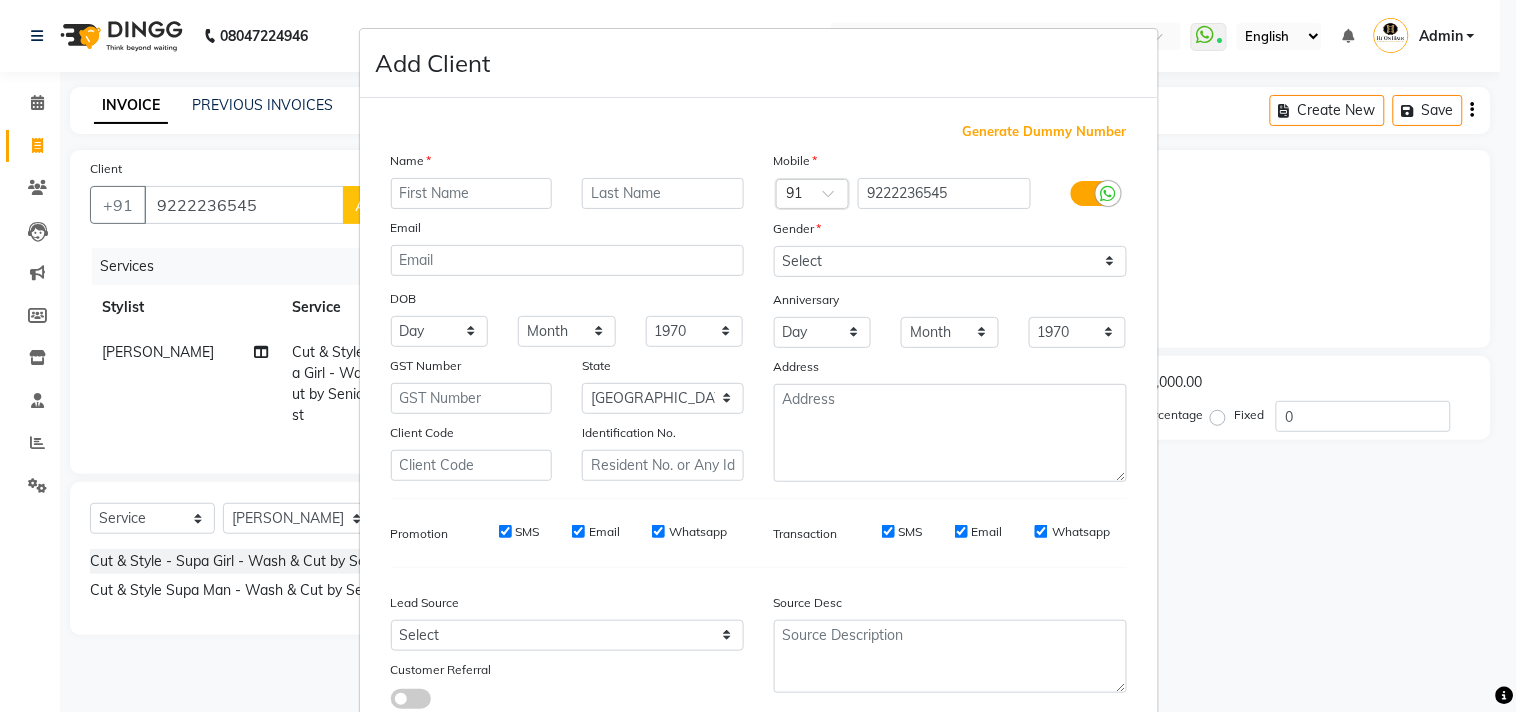 click at bounding box center [472, 193] 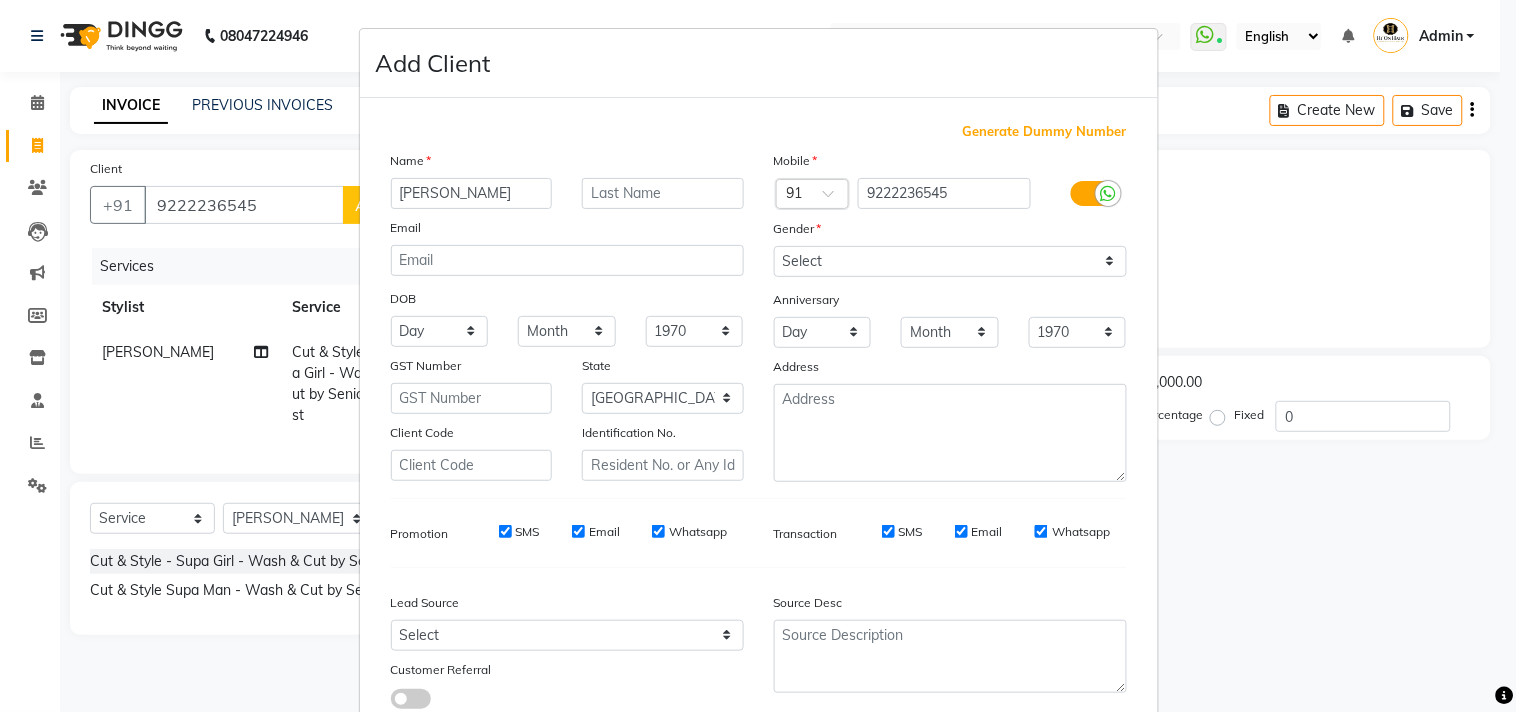 type on "[PERSON_NAME]" 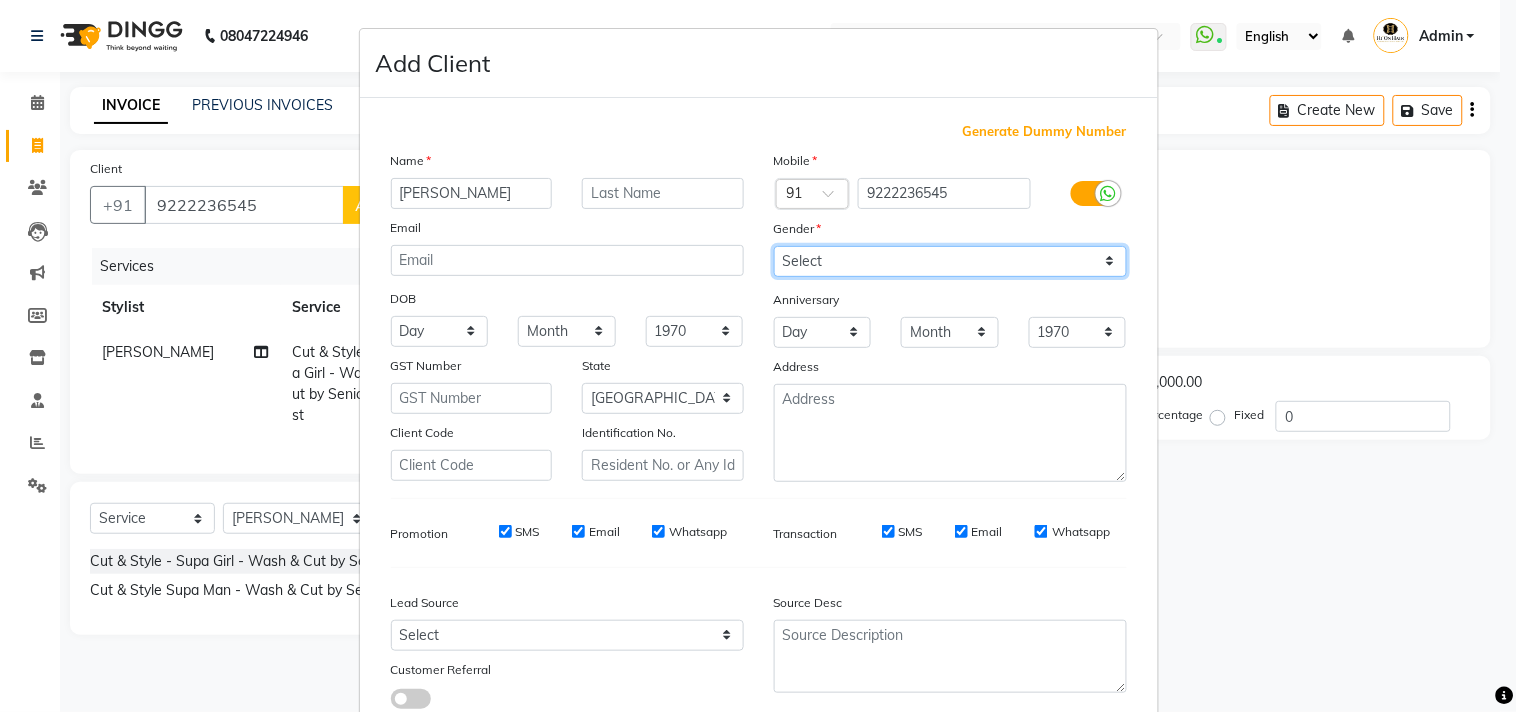 click on "Select [DEMOGRAPHIC_DATA] [DEMOGRAPHIC_DATA] Other Prefer Not To Say" at bounding box center [950, 261] 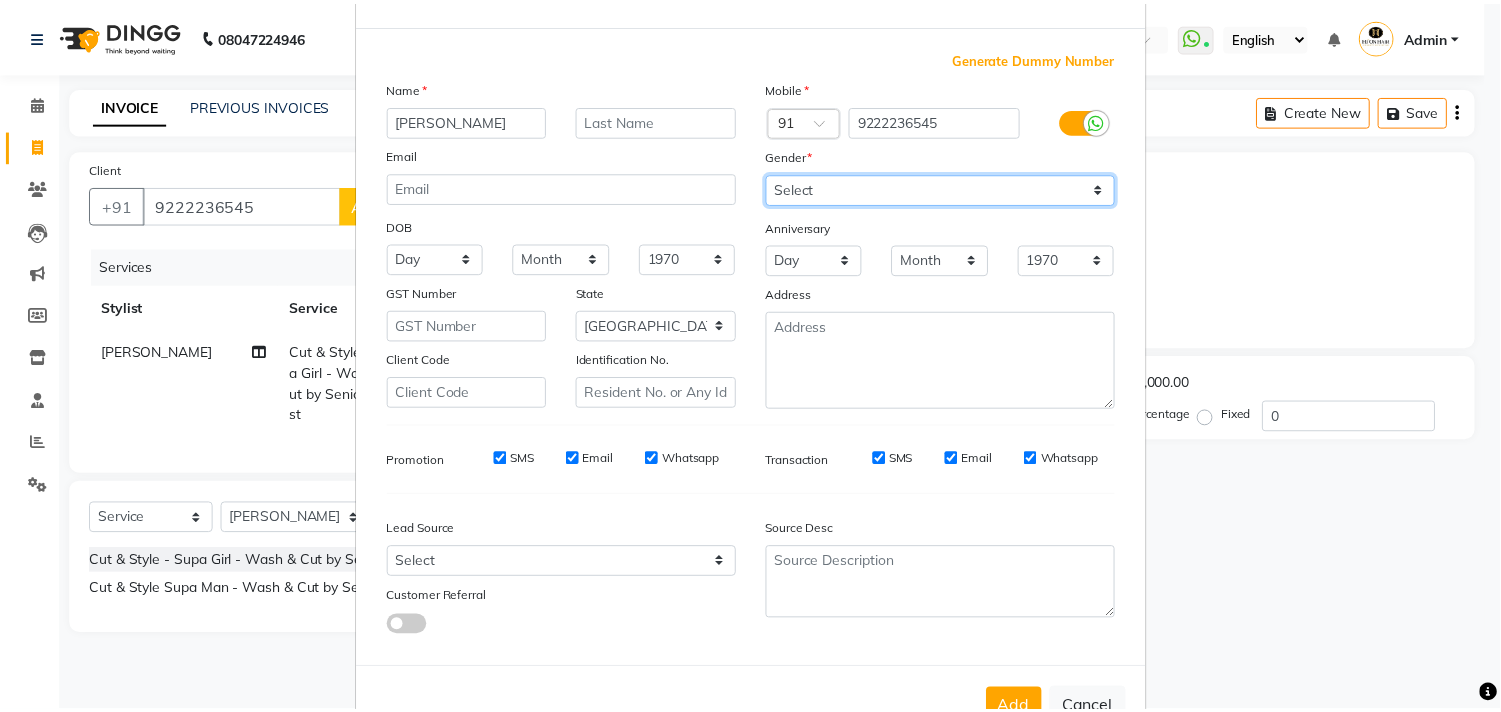 scroll, scrollTop: 138, scrollLeft: 0, axis: vertical 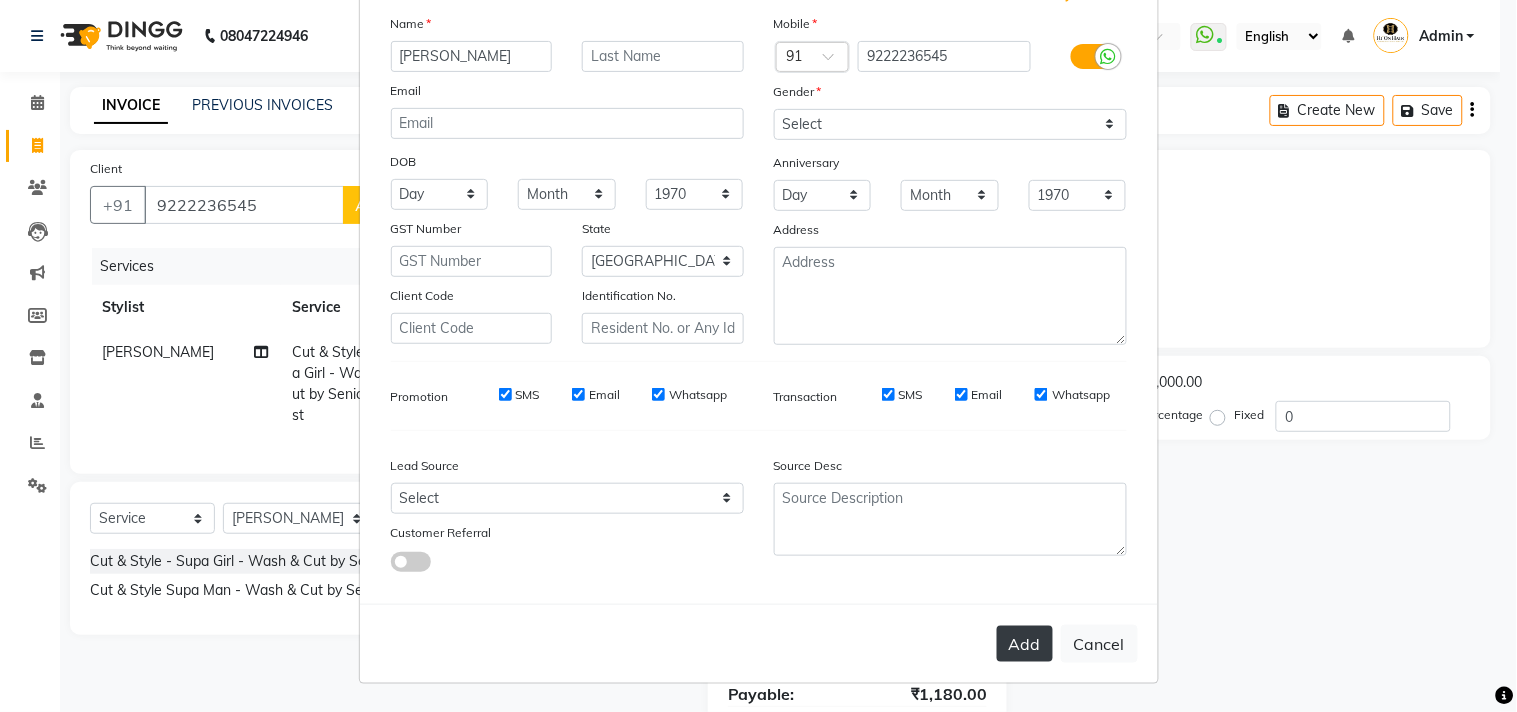 click on "Add" at bounding box center (1025, 644) 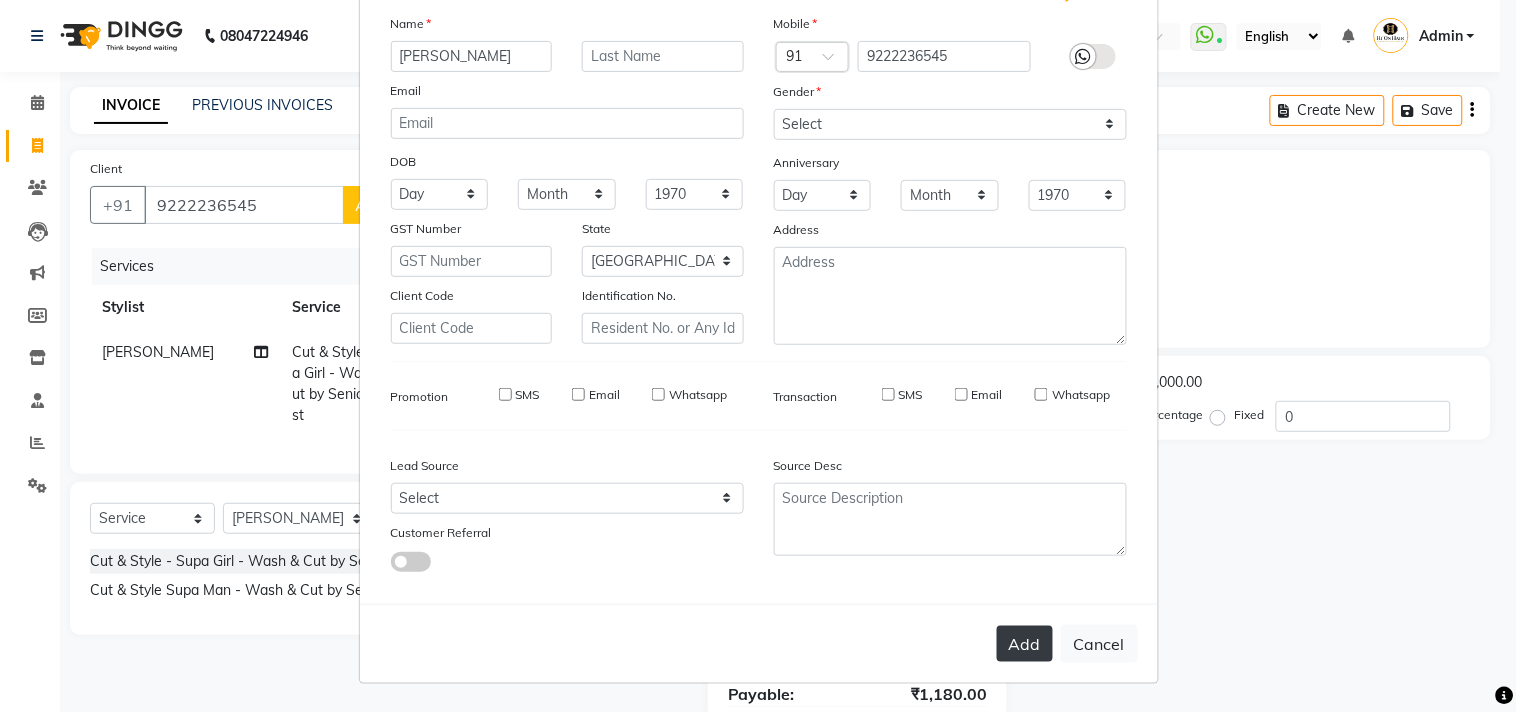 type 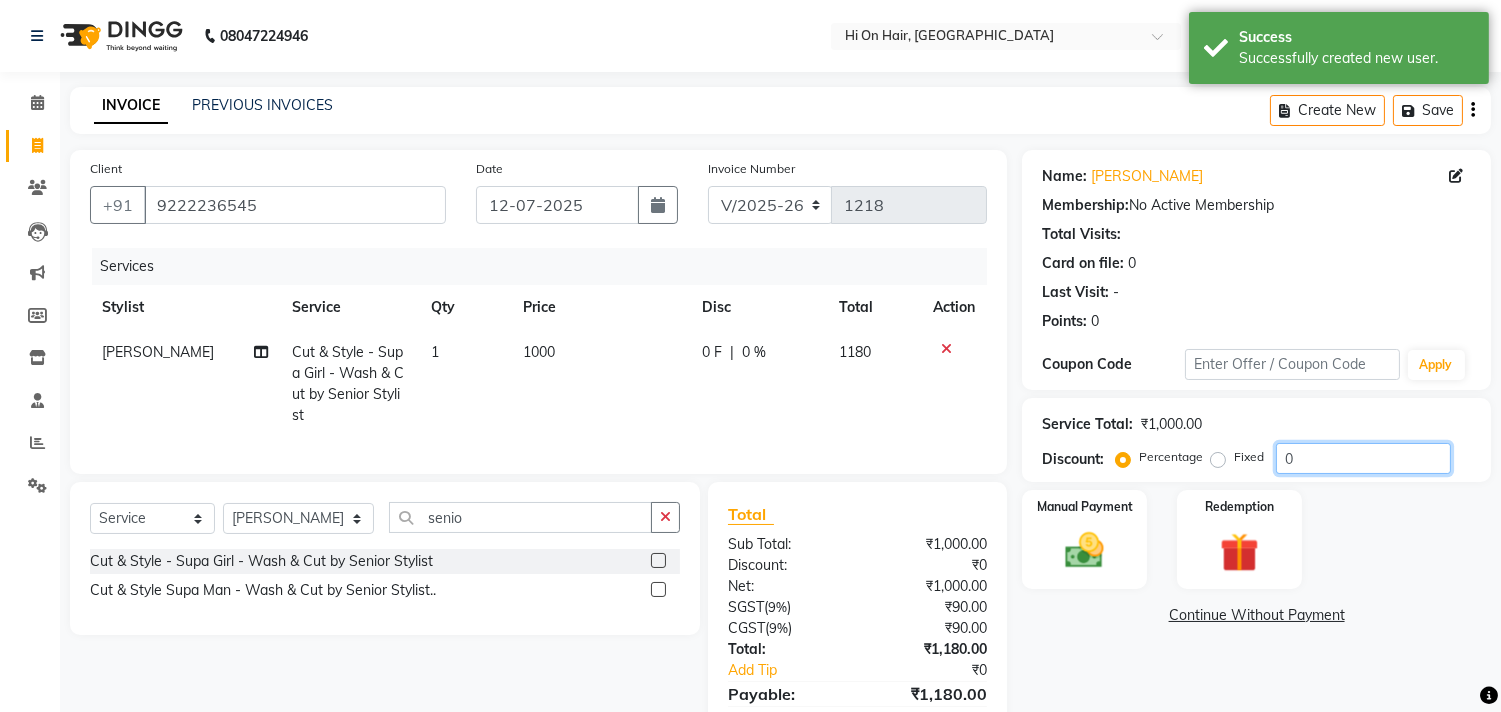 click on "0" 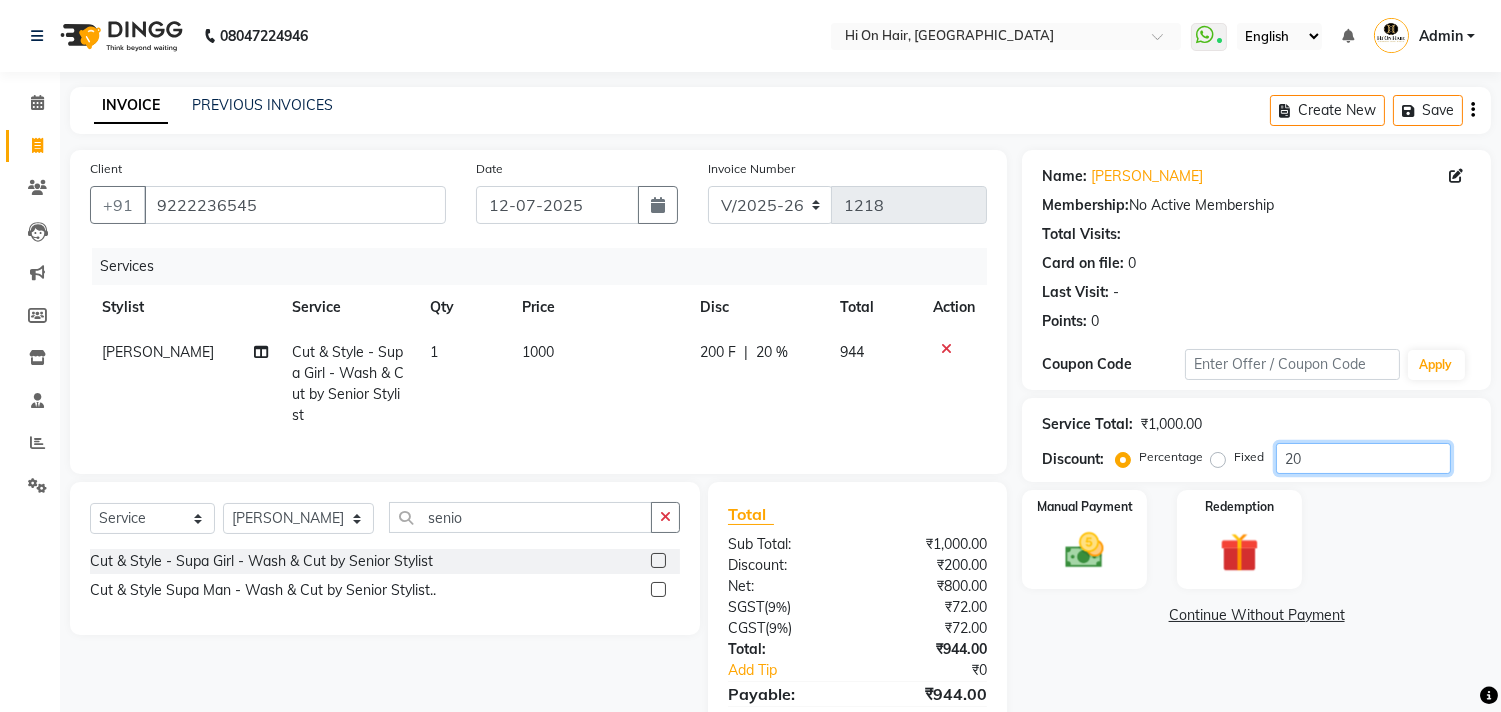 type on "20" 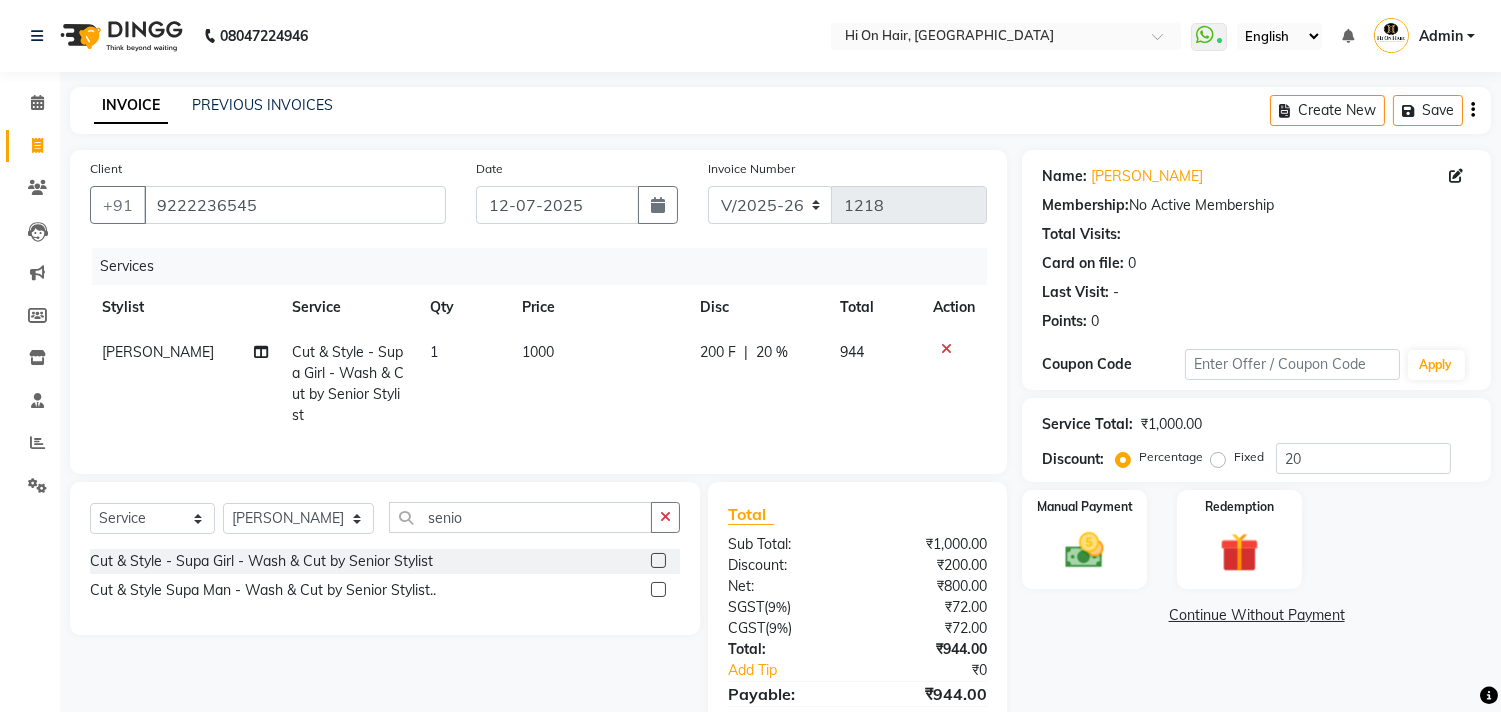 click on "08047224946 Select Location × Hi On Hair, [GEOGRAPHIC_DATA] Galleria  WhatsApp Status  ✕ Status:  Connected Most Recent Message: [DATE]     10:01 PM Recent Service Activity: [DATE]     11:27 AM English ENGLISH Español العربية मराठी हिंदी ગુજરાતી தமிழ் 中文 Notifications nothing to show Admin Manage Profile Change Password Sign out  Version:3.15.4  ☀ Hi On Hair, Palm Beach Galleria  Calendar  Invoice  Clients  Leads   Marketing  Members  Inventory  Staff  Reports  Settings Completed InProgress Upcoming Dropped Tentative Check-In Confirm Bookings Generate Report Segments Page Builder INVOICE PREVIOUS INVOICES Create New   Save  Client [PHONE_NUMBER] Date [DATE] Invoice Number V/2025 V/[PHONE_NUMBER] Services Stylist Service Qty Price Disc Total Action [PERSON_NAME] Cut & Style - Supa Girl  - Wash & Cut by Senior Stylist 1 1000 200 F | 20 % 944 Select  Service  Product  Membership  Package Voucher Prepaid Gift Card  Select Stylist Alim Kaldane" at bounding box center [750, 403] 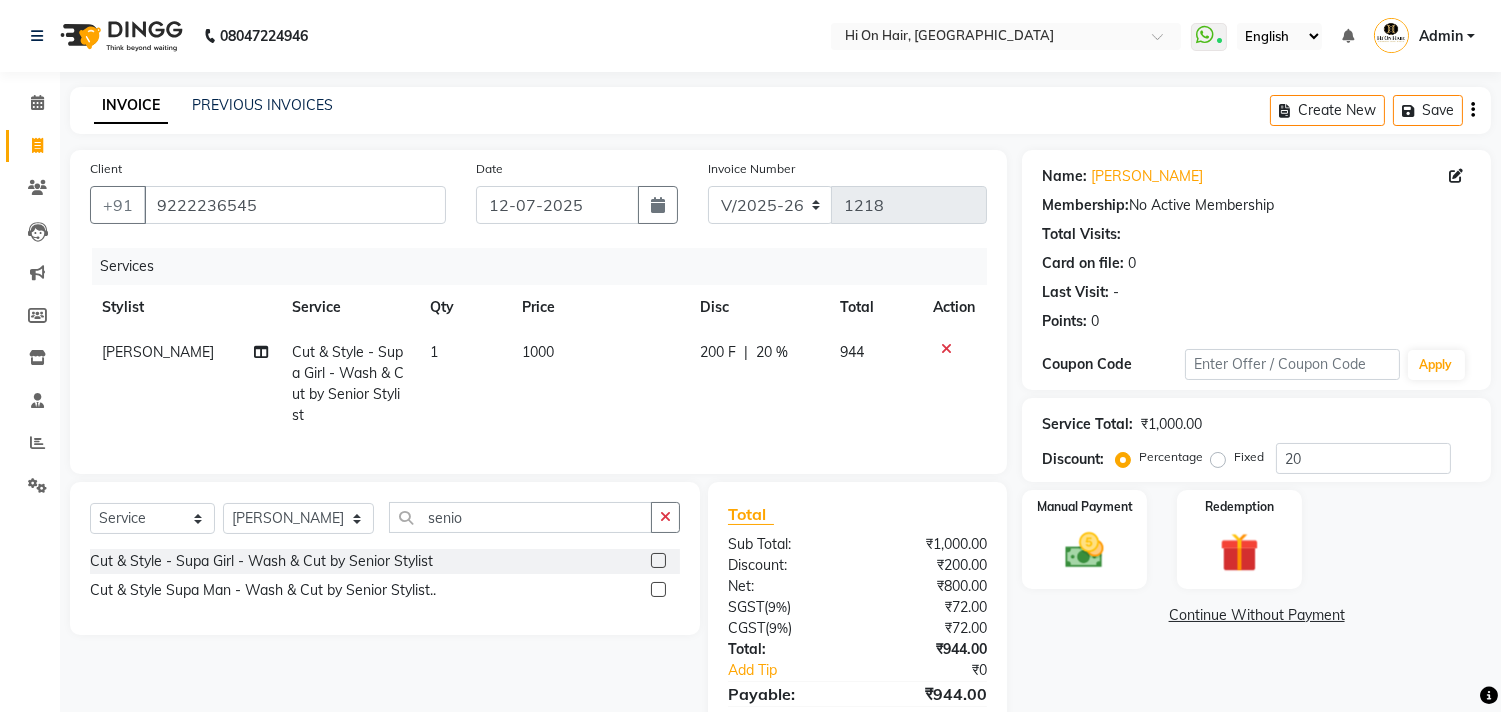 click on "Services" 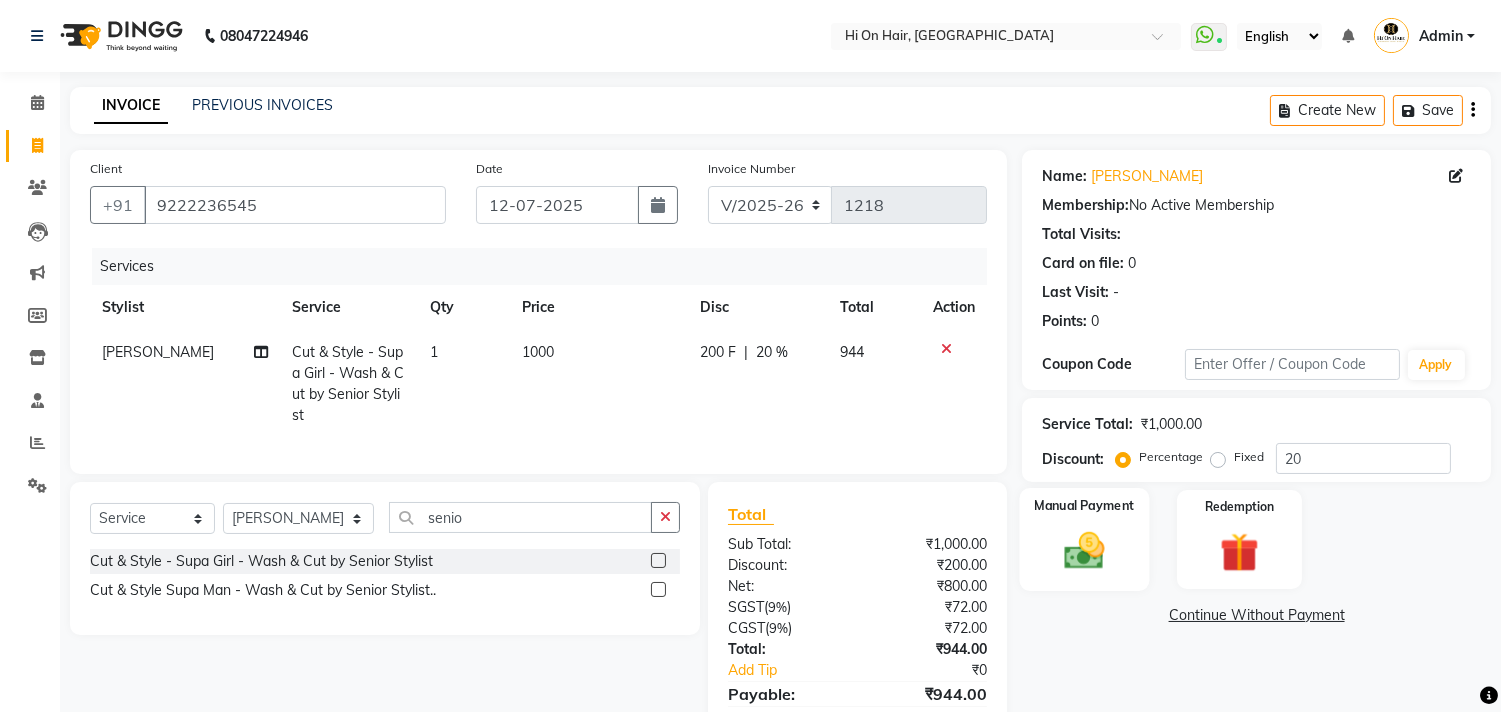 click 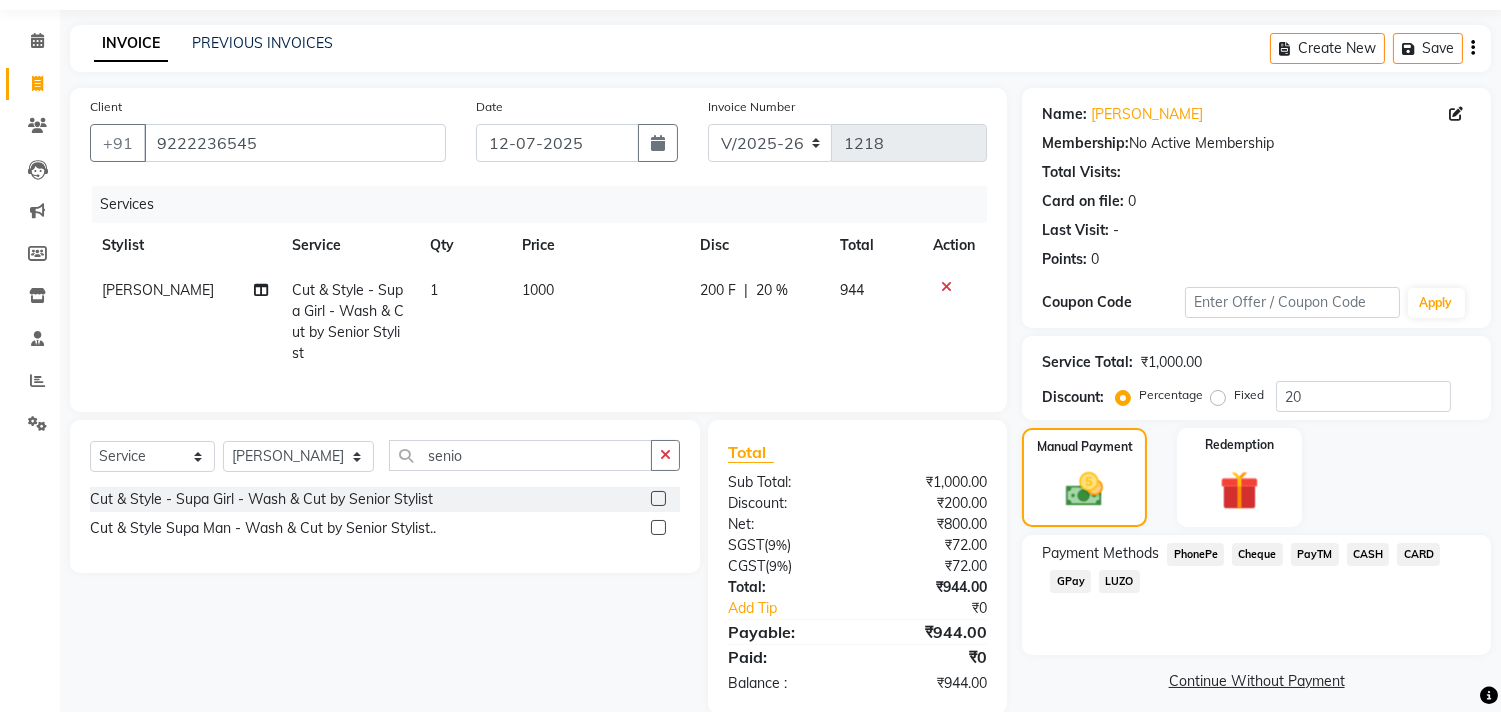 scroll, scrollTop: 111, scrollLeft: 0, axis: vertical 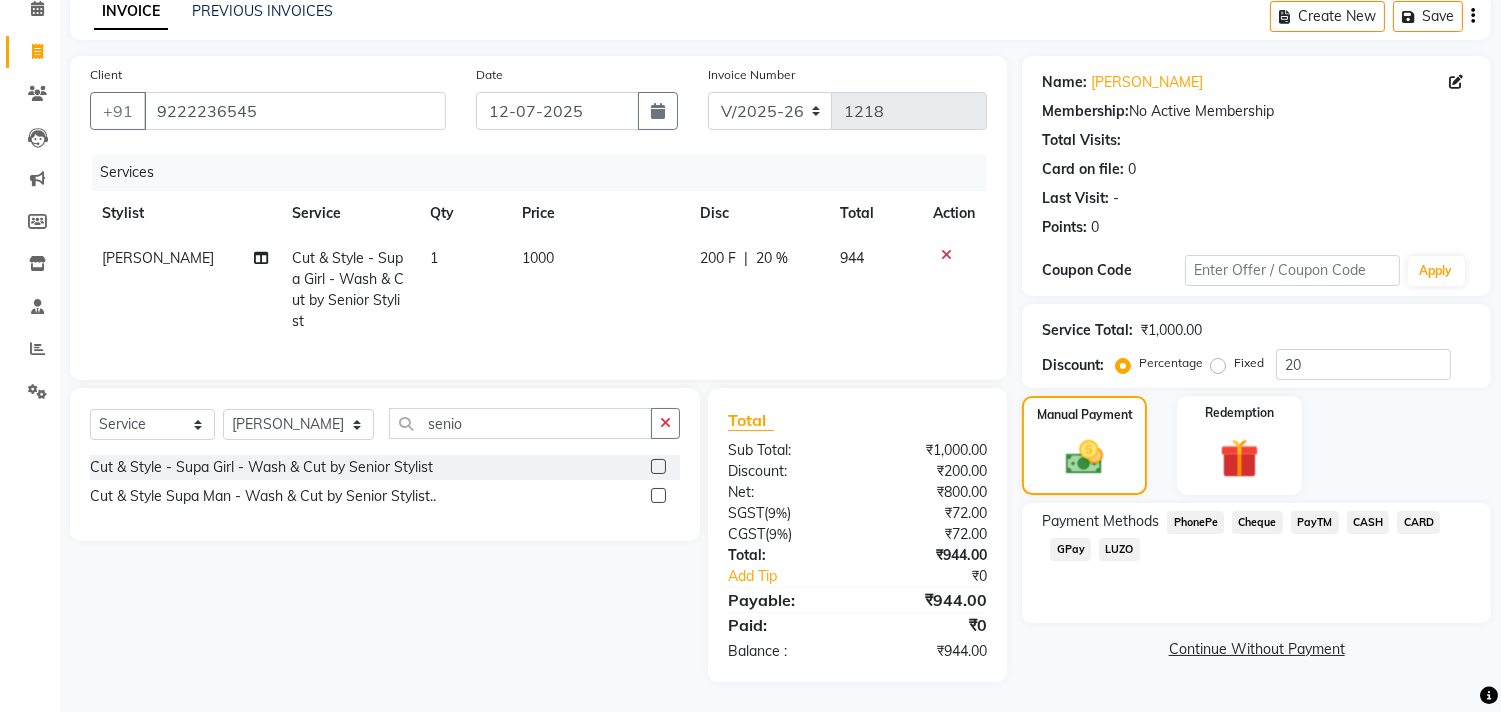 click on "GPay" 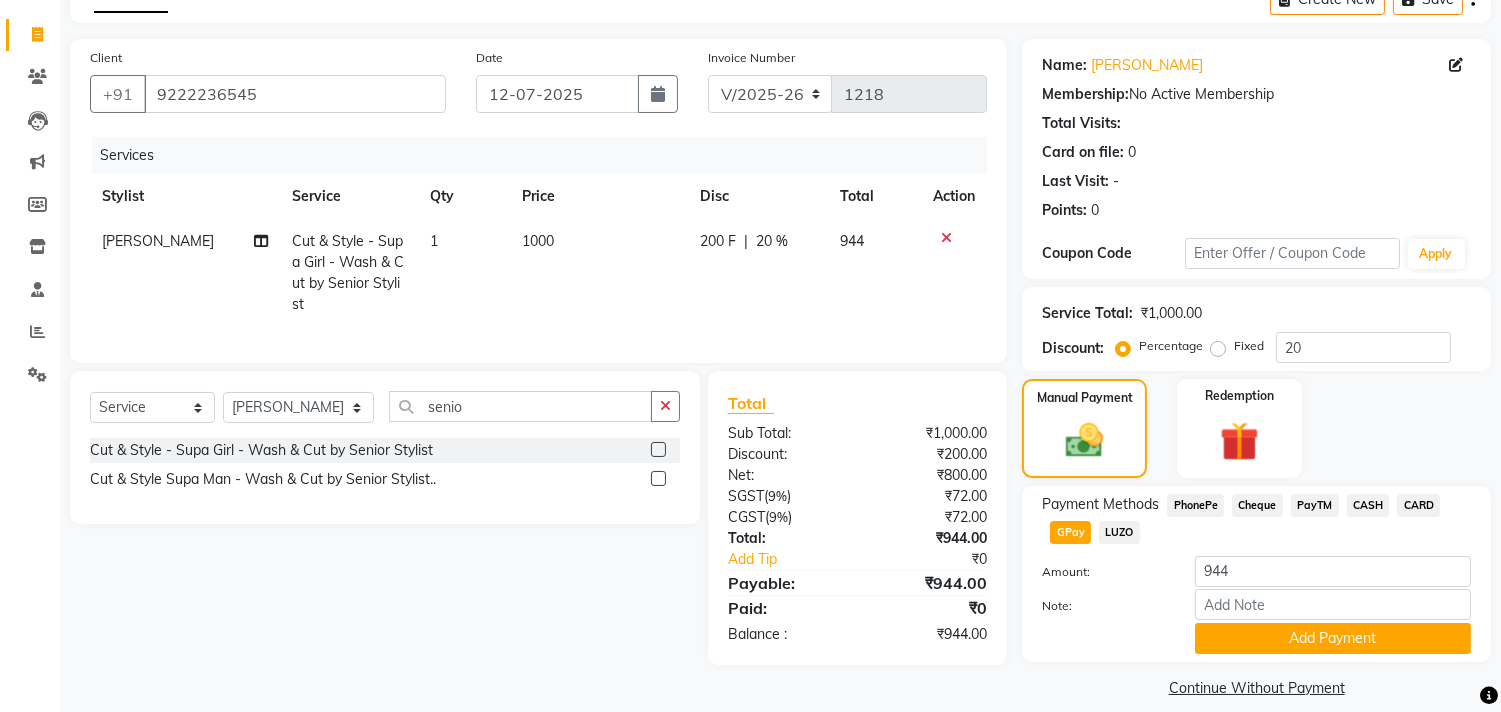 click on "Payment Methods  PhonePe   Cheque   PayTM   CASH   CARD   GPay   LUZO  Amount: 944 Note: Add Payment" 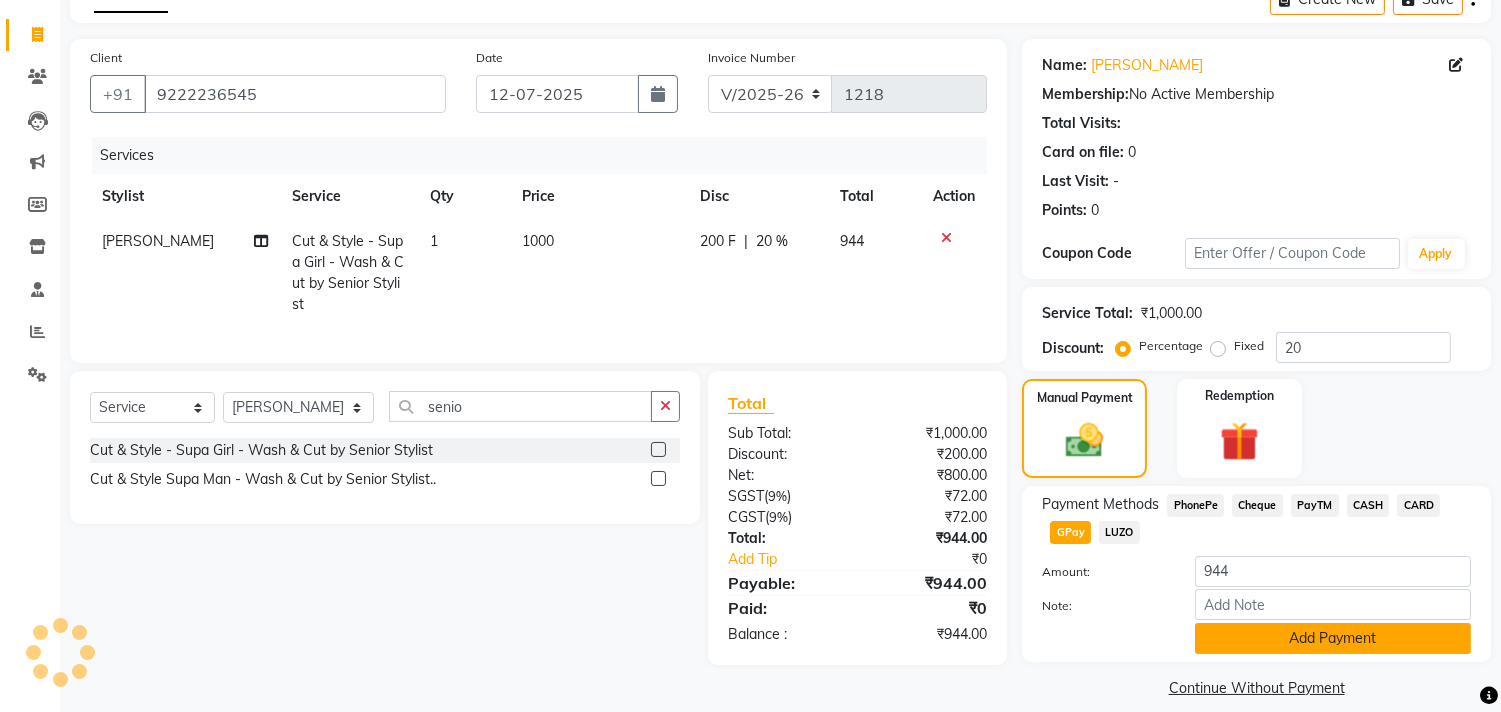 click on "Add Payment" 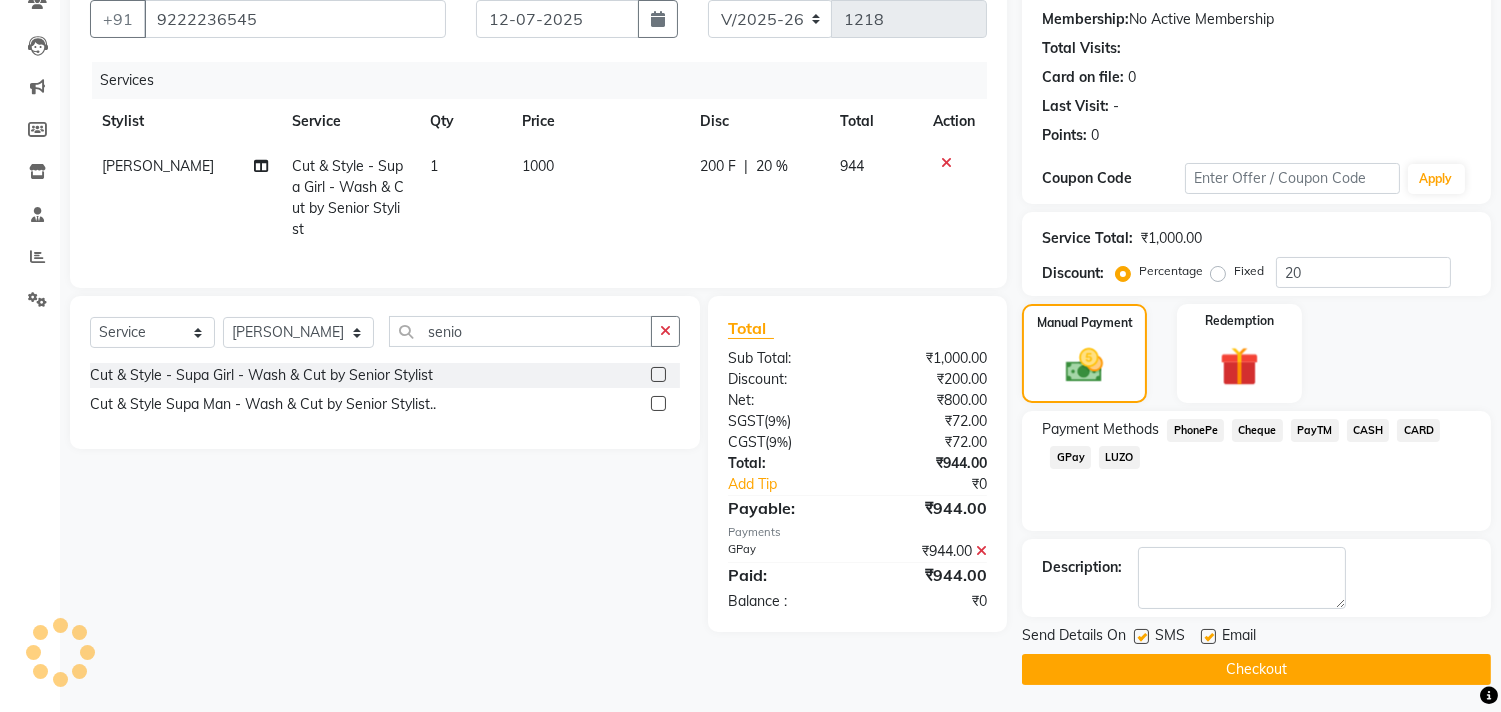 scroll, scrollTop: 187, scrollLeft: 0, axis: vertical 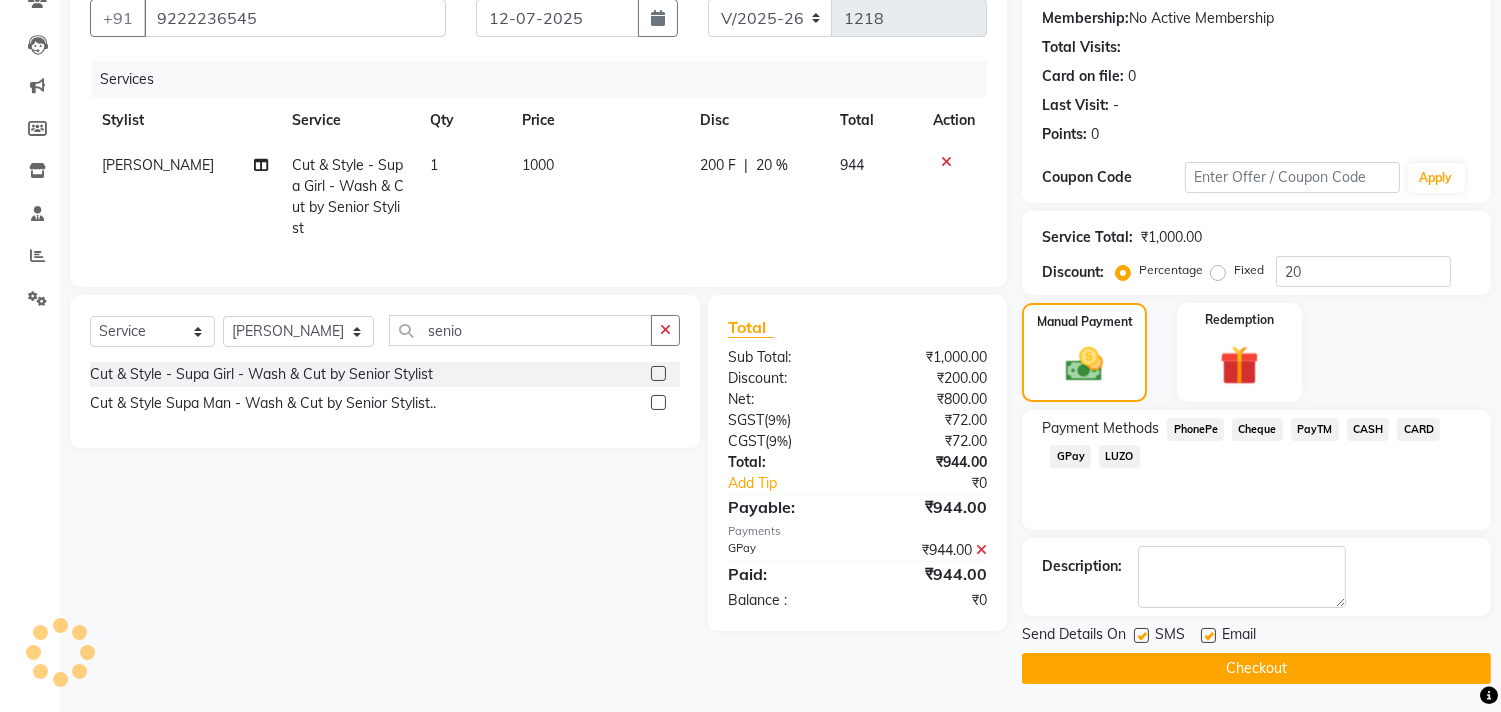 click 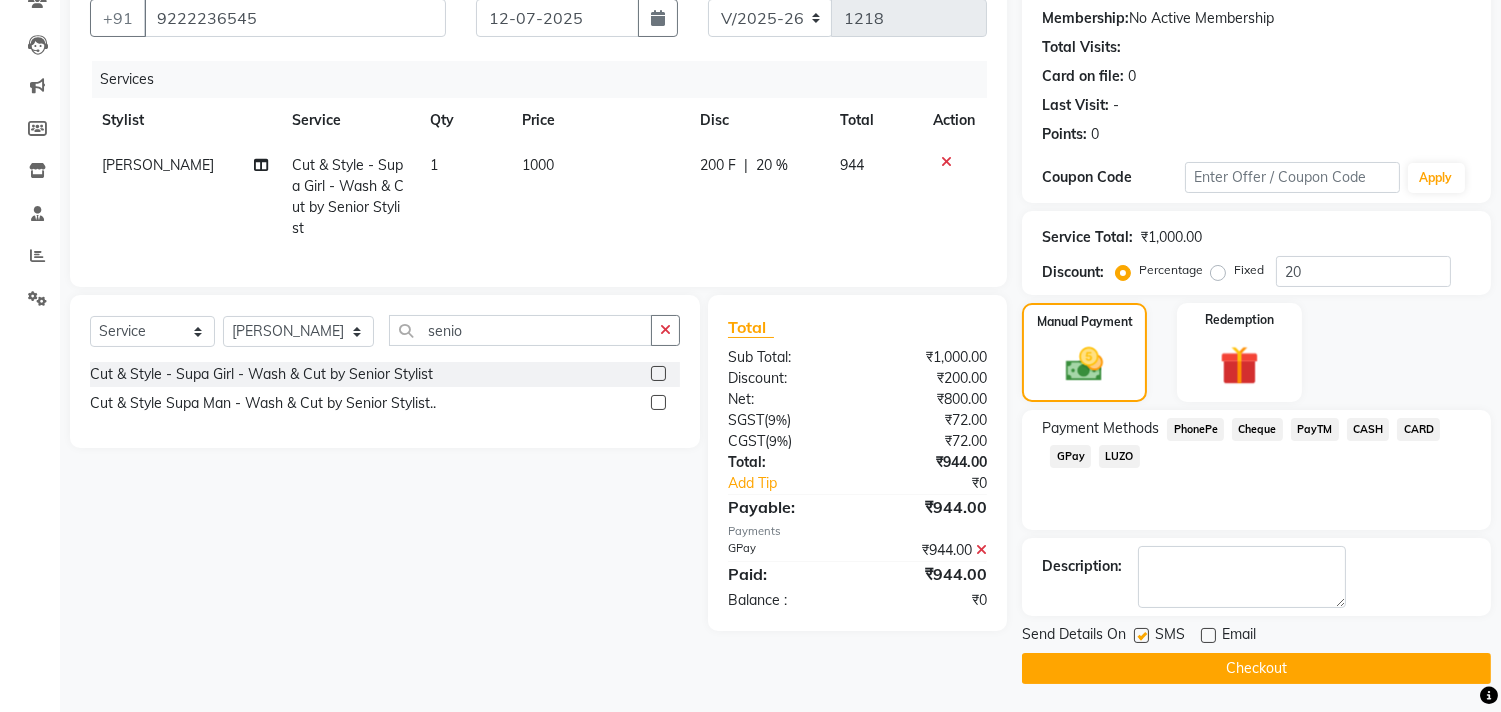 drag, startPoint x: 1208, startPoint y: 651, endPoint x: 1207, endPoint y: 665, distance: 14.035668 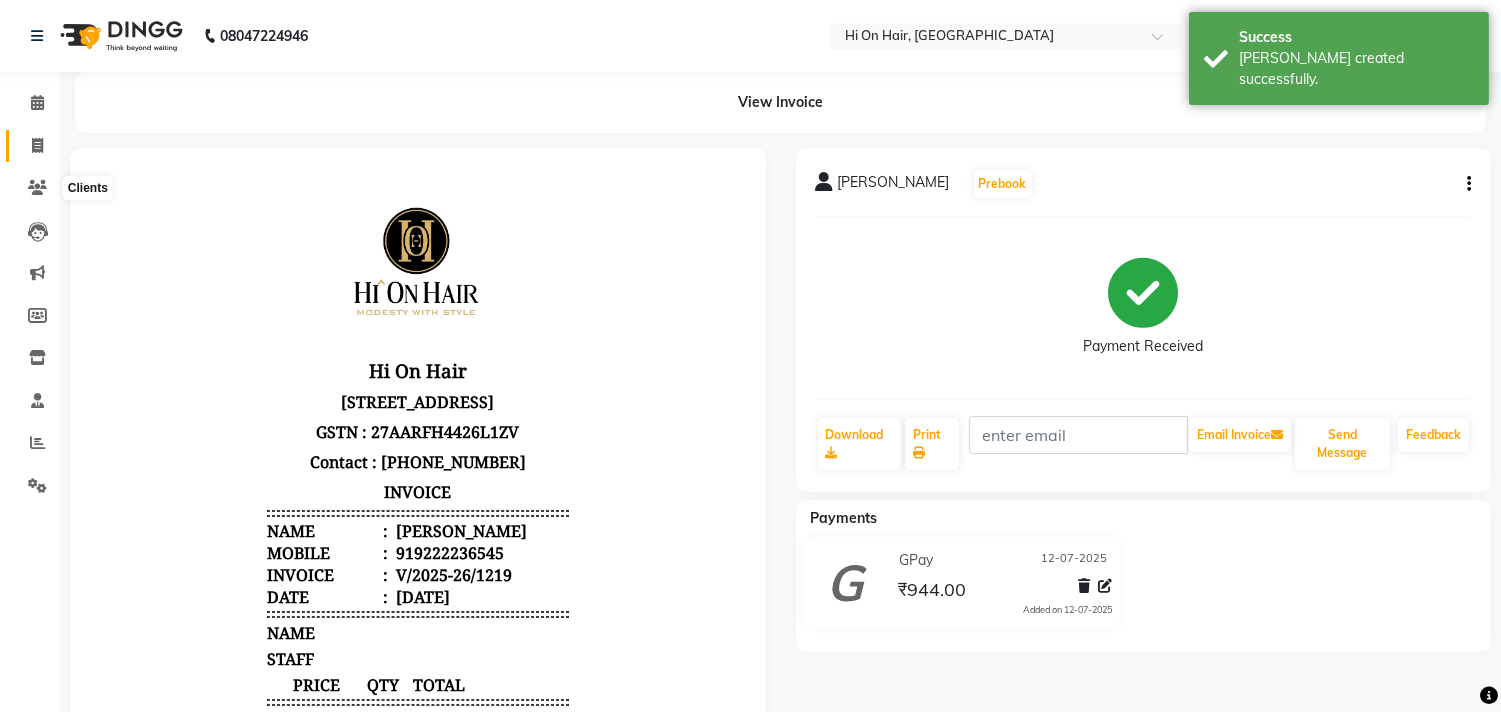 scroll, scrollTop: 0, scrollLeft: 0, axis: both 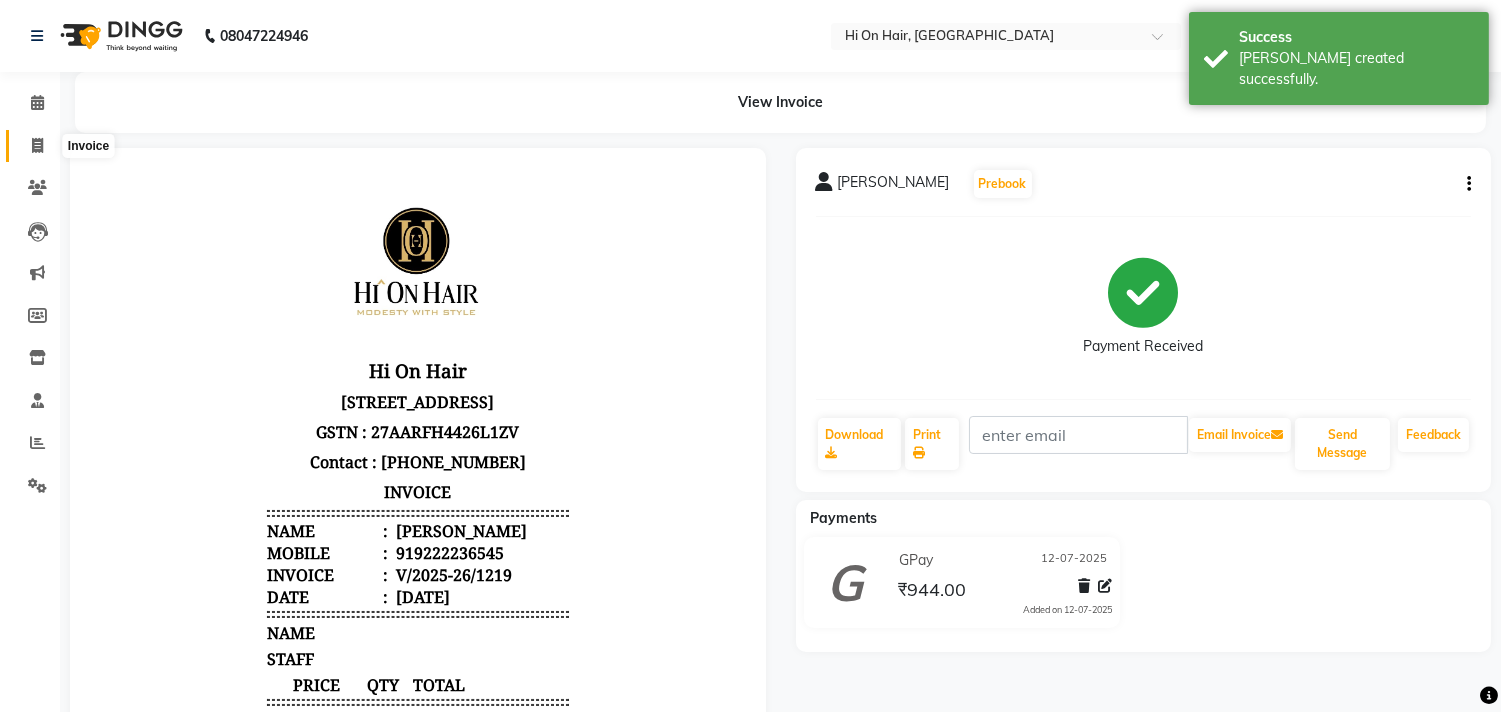 click 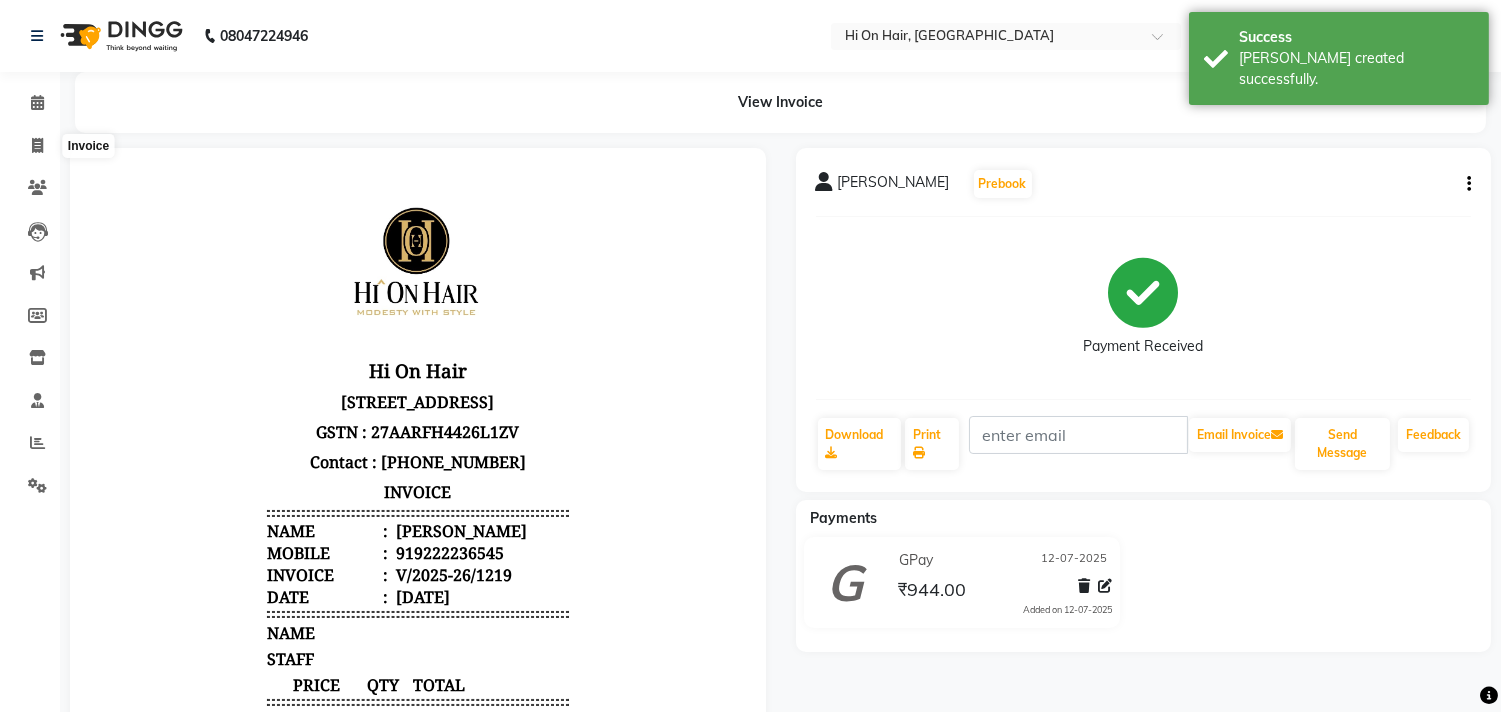 select on "535" 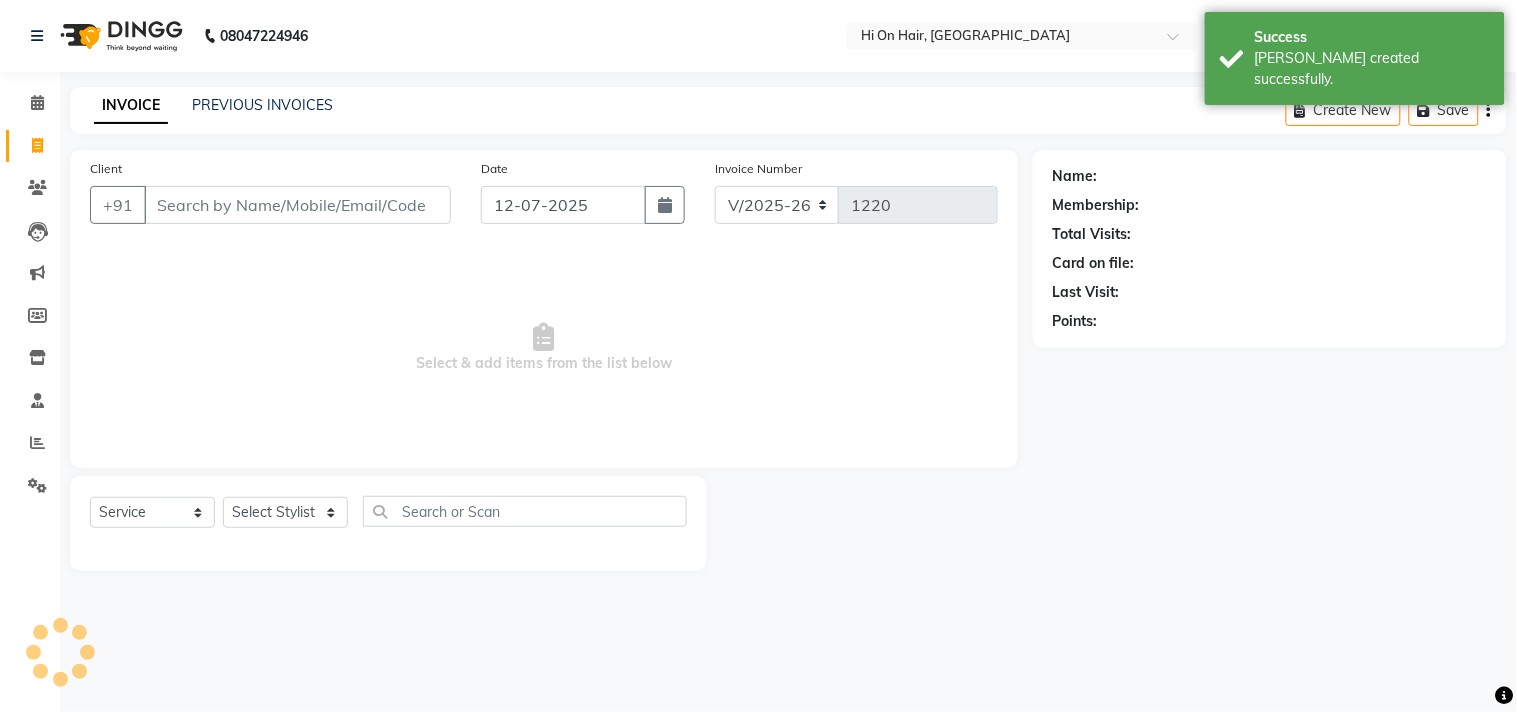 click on "PREVIOUS INVOICES" 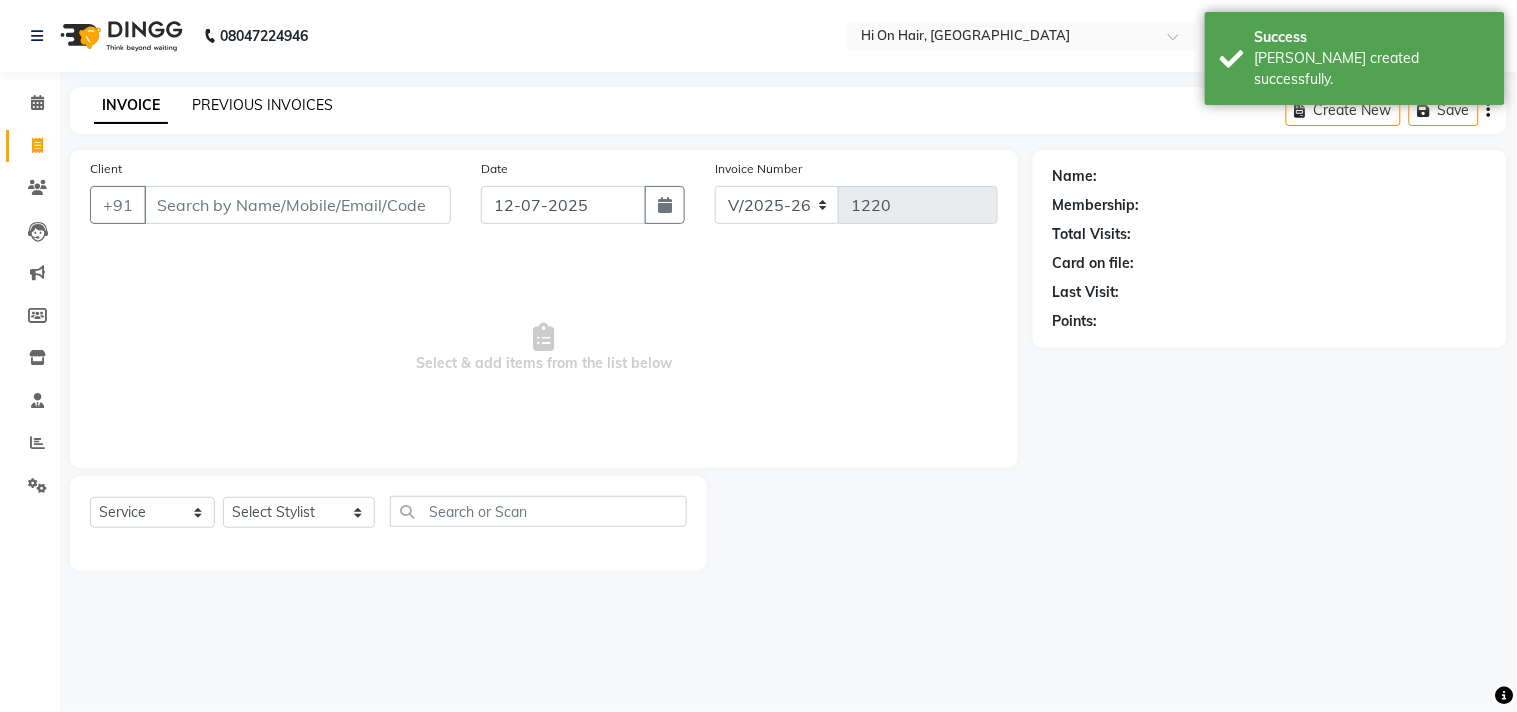 click on "PREVIOUS INVOICES" 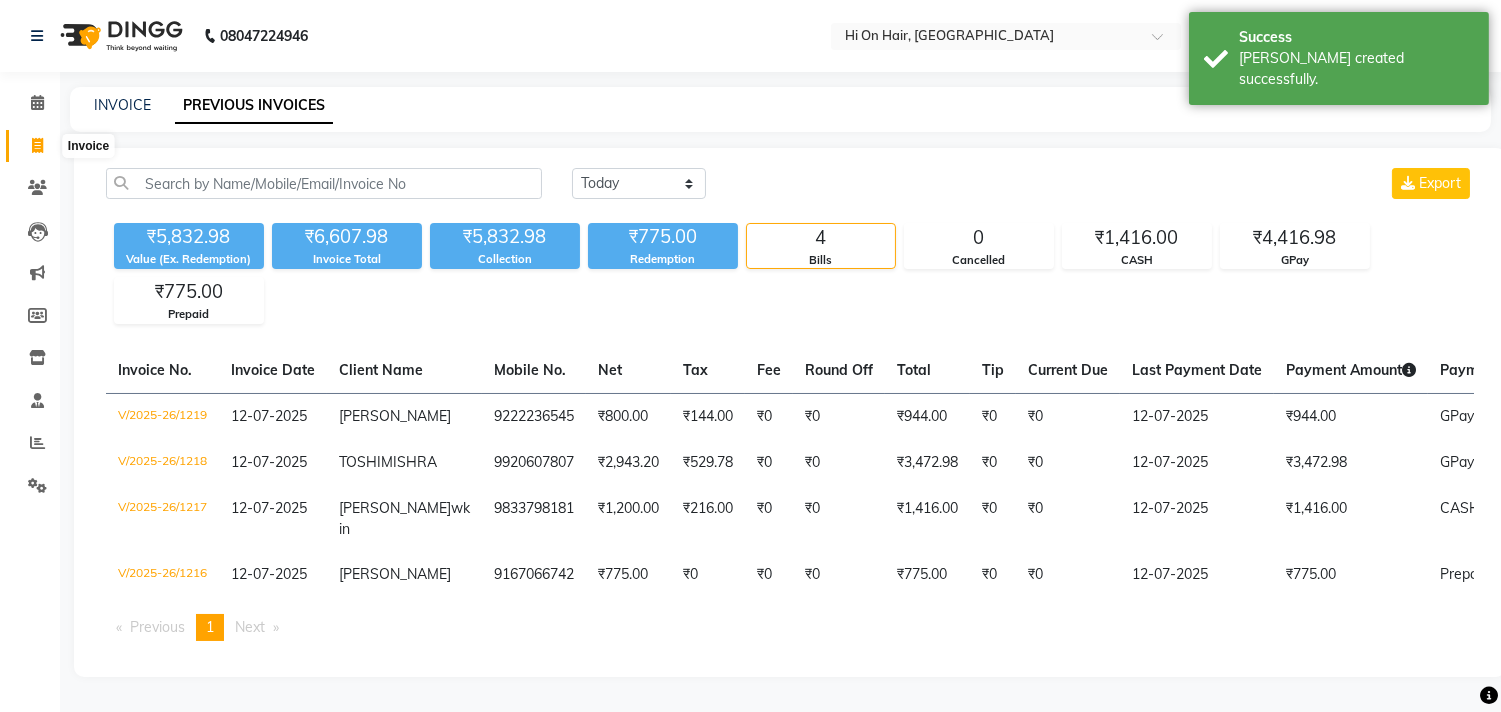 click 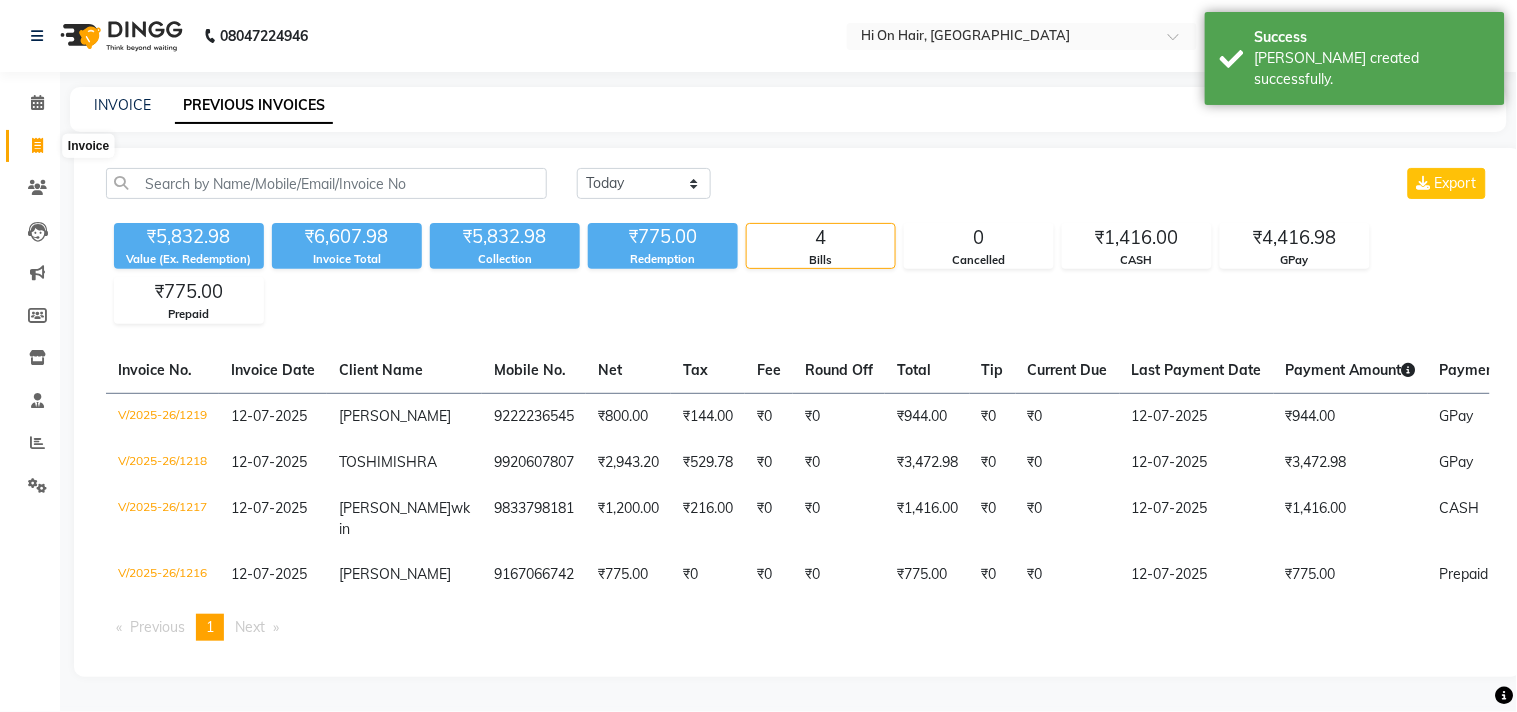 select on "535" 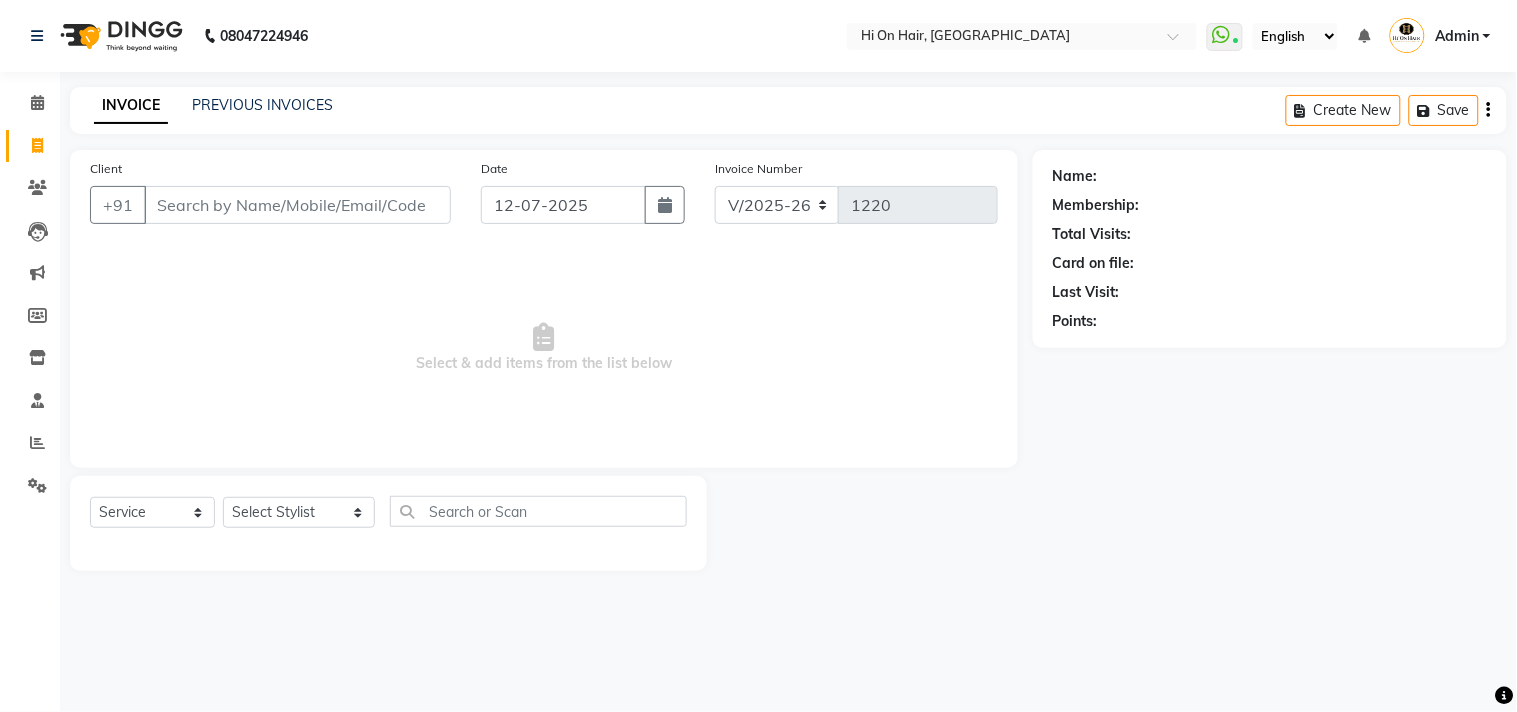 click on "Client" at bounding box center (297, 205) 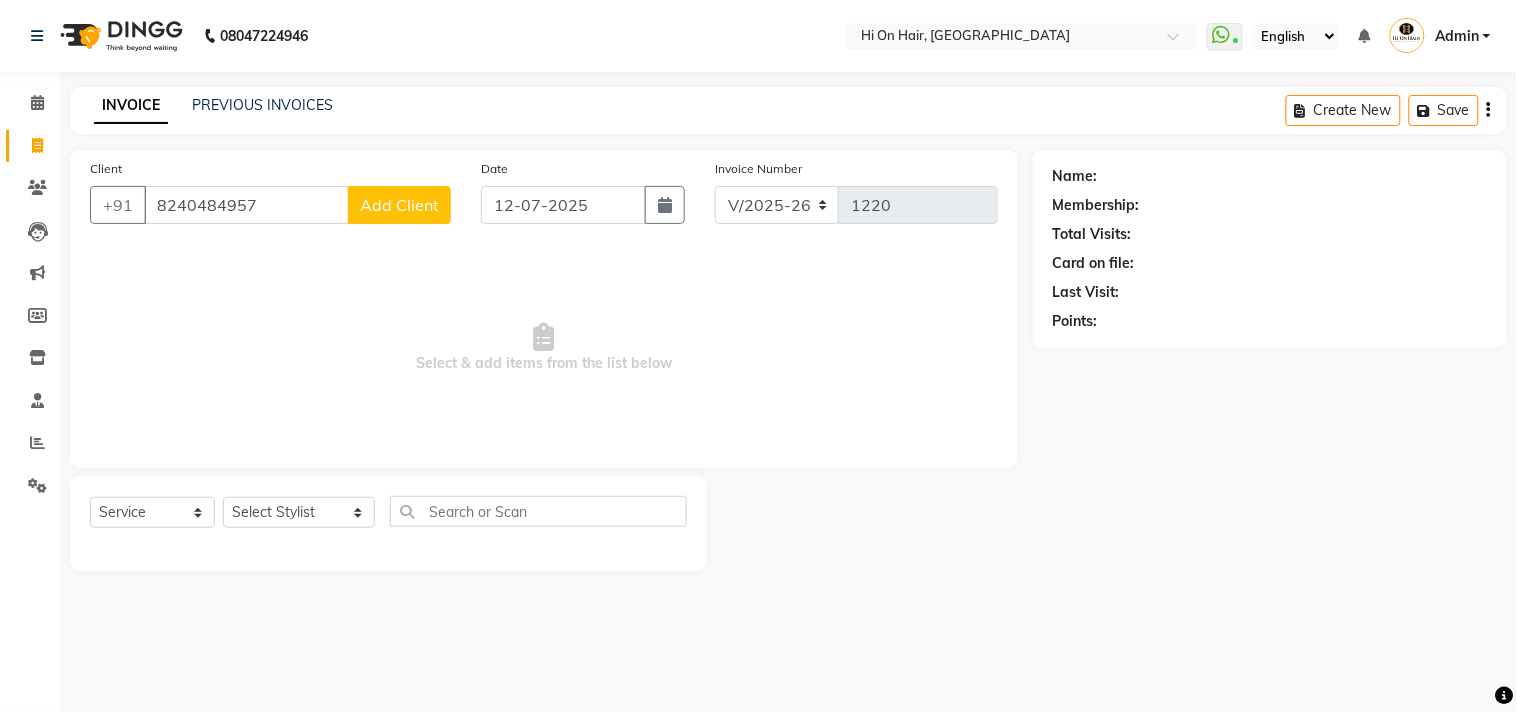 type on "8240484957" 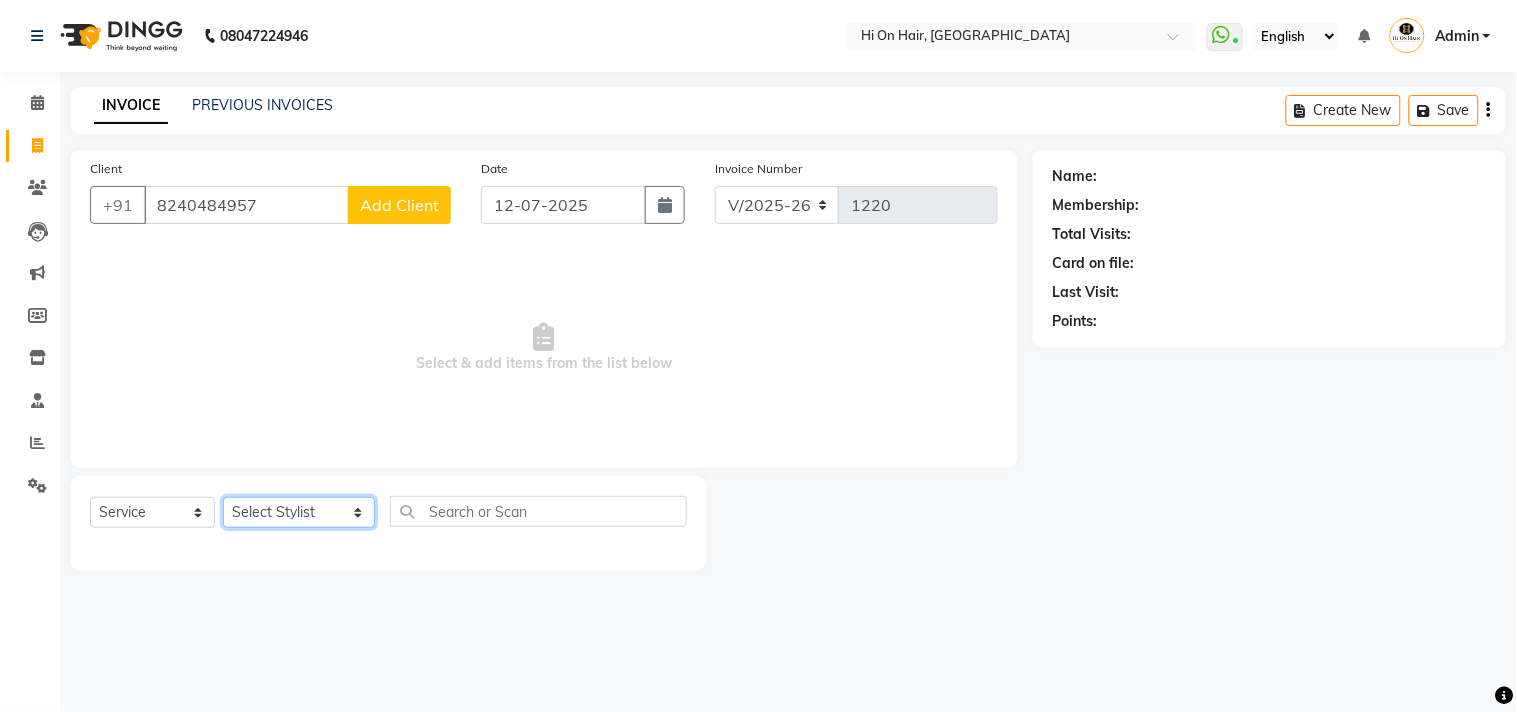 click on "Select Stylist [PERSON_NAME] [PERSON_NAME] Hi On Hair MAKYOPHI [PERSON_NAME] [PERSON_NAME] Raani [PERSON_NAME] [PERSON_NAME] [PERSON_NAME] [PERSON_NAME] SOSEM [PERSON_NAME]" 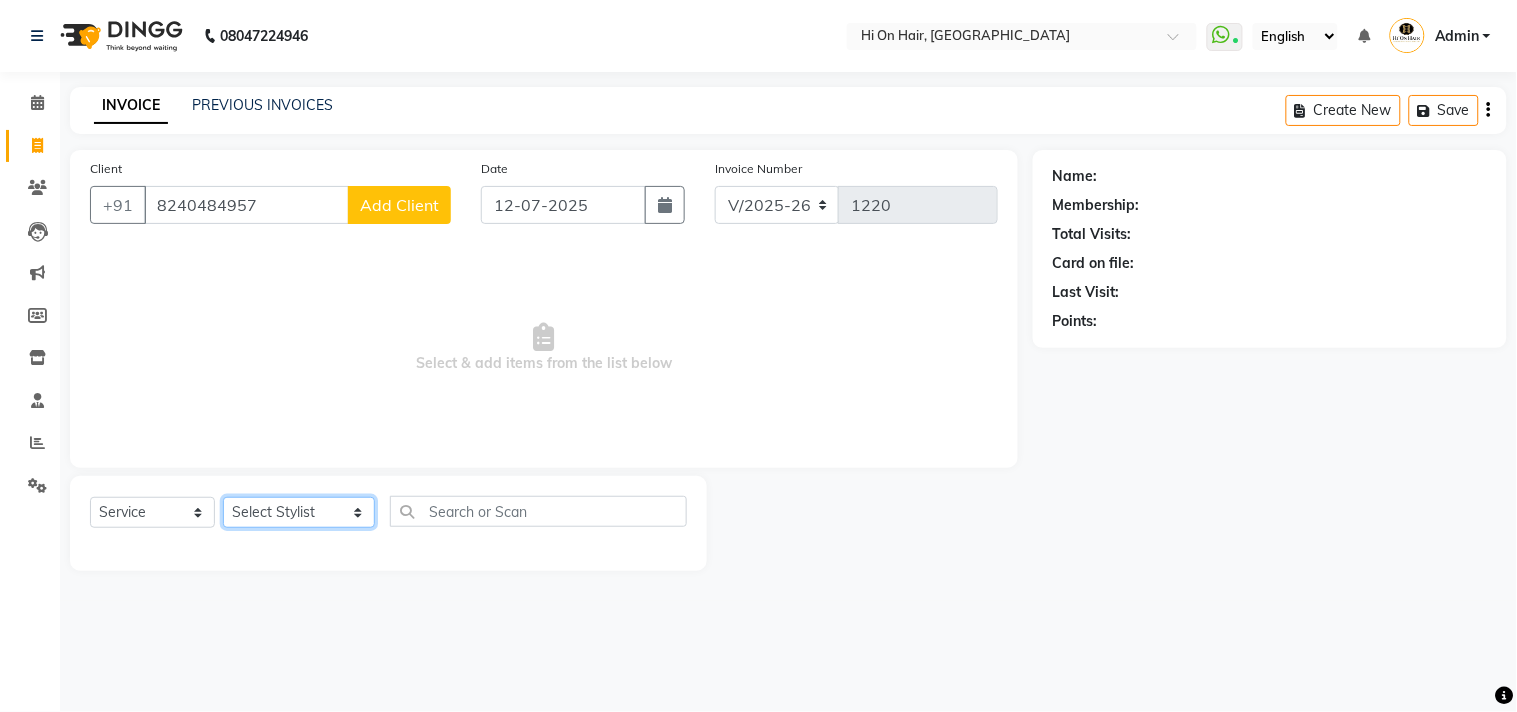 select on "48732" 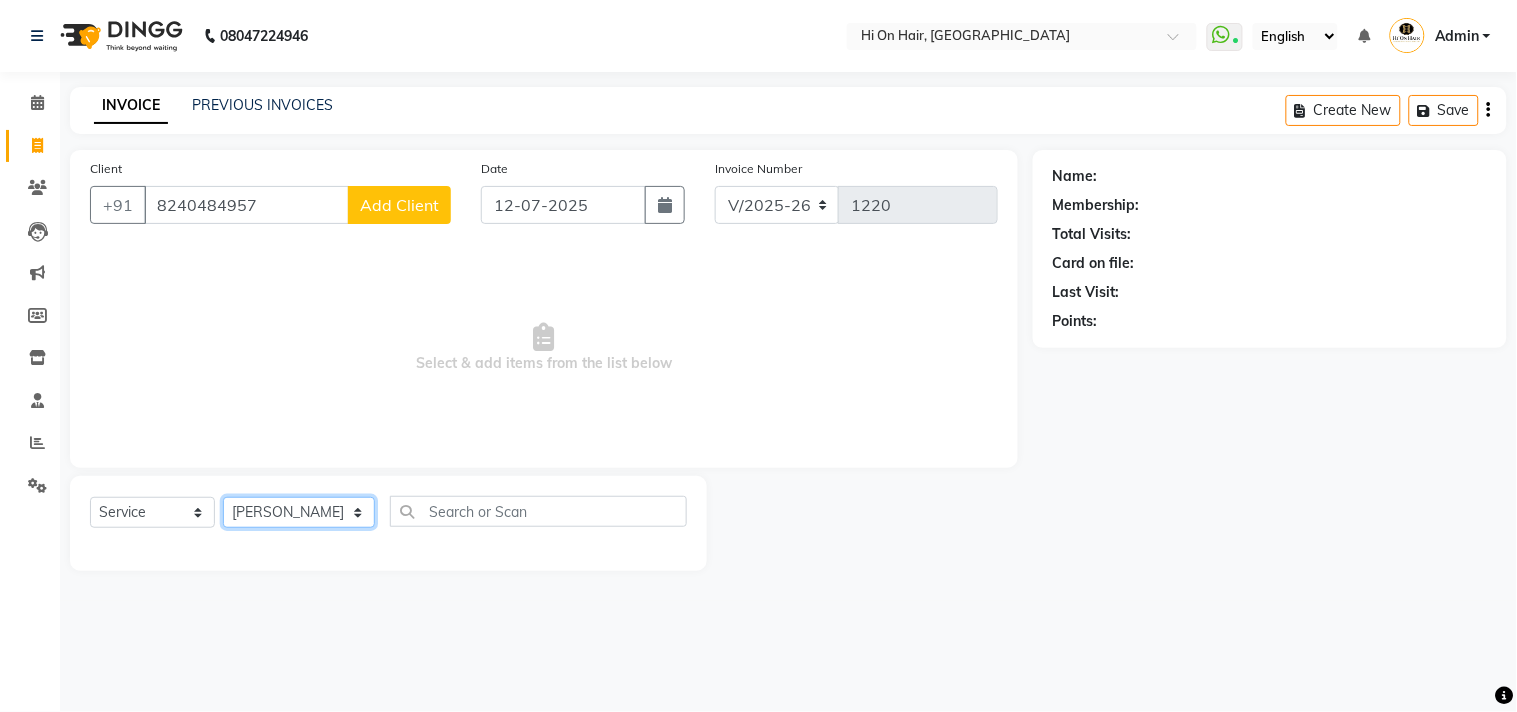 click on "Select Stylist [PERSON_NAME] [PERSON_NAME] Hi On Hair MAKYOPHI [PERSON_NAME] [PERSON_NAME] Raani [PERSON_NAME] [PERSON_NAME] [PERSON_NAME] [PERSON_NAME] SOSEM [PERSON_NAME]" 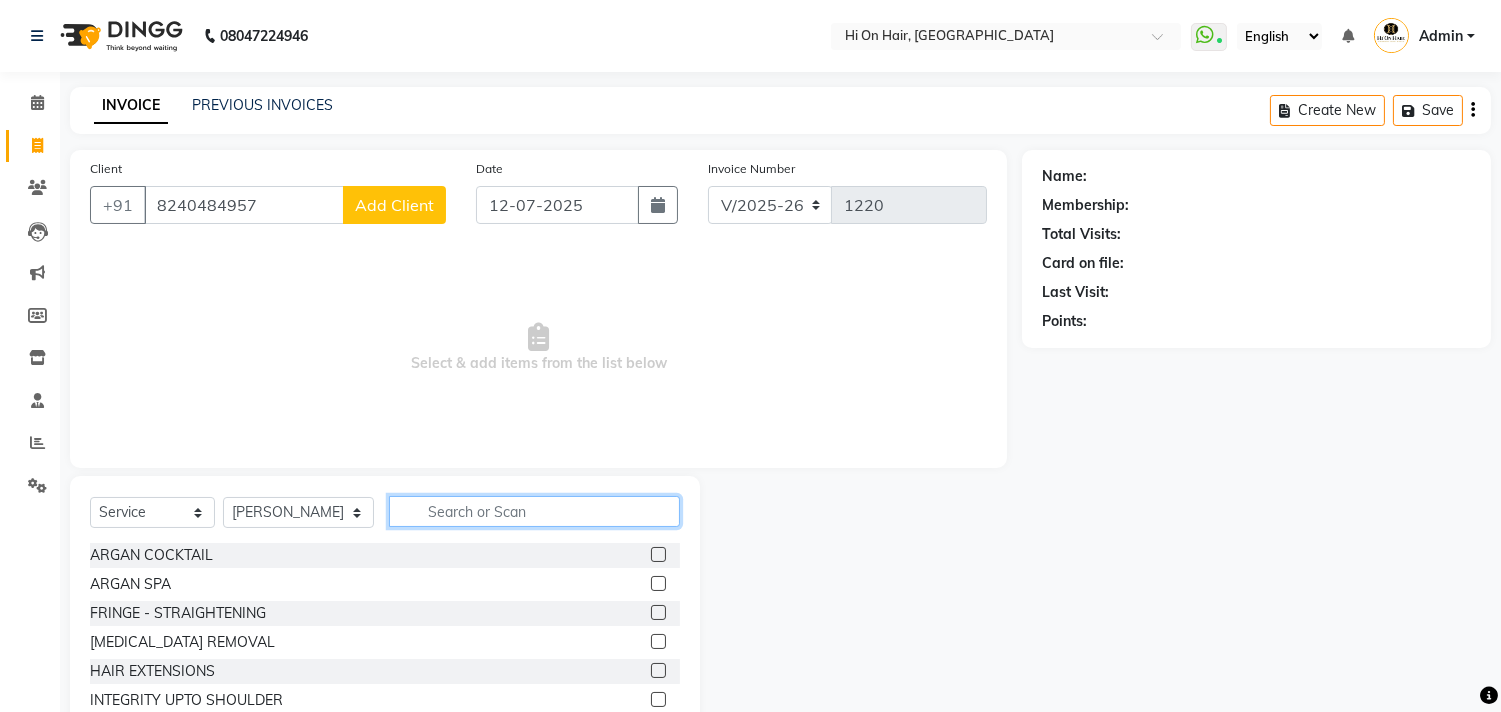 click 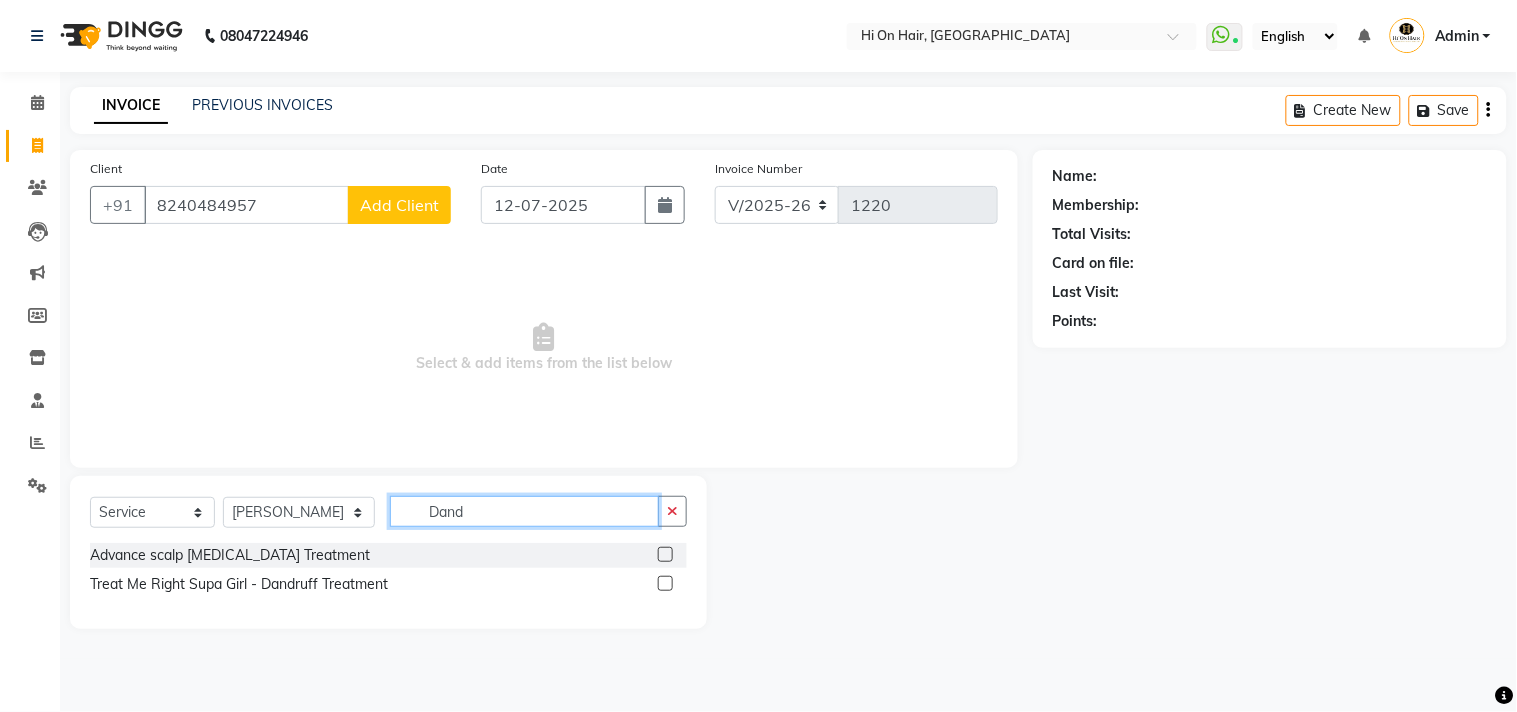 type on "Dand" 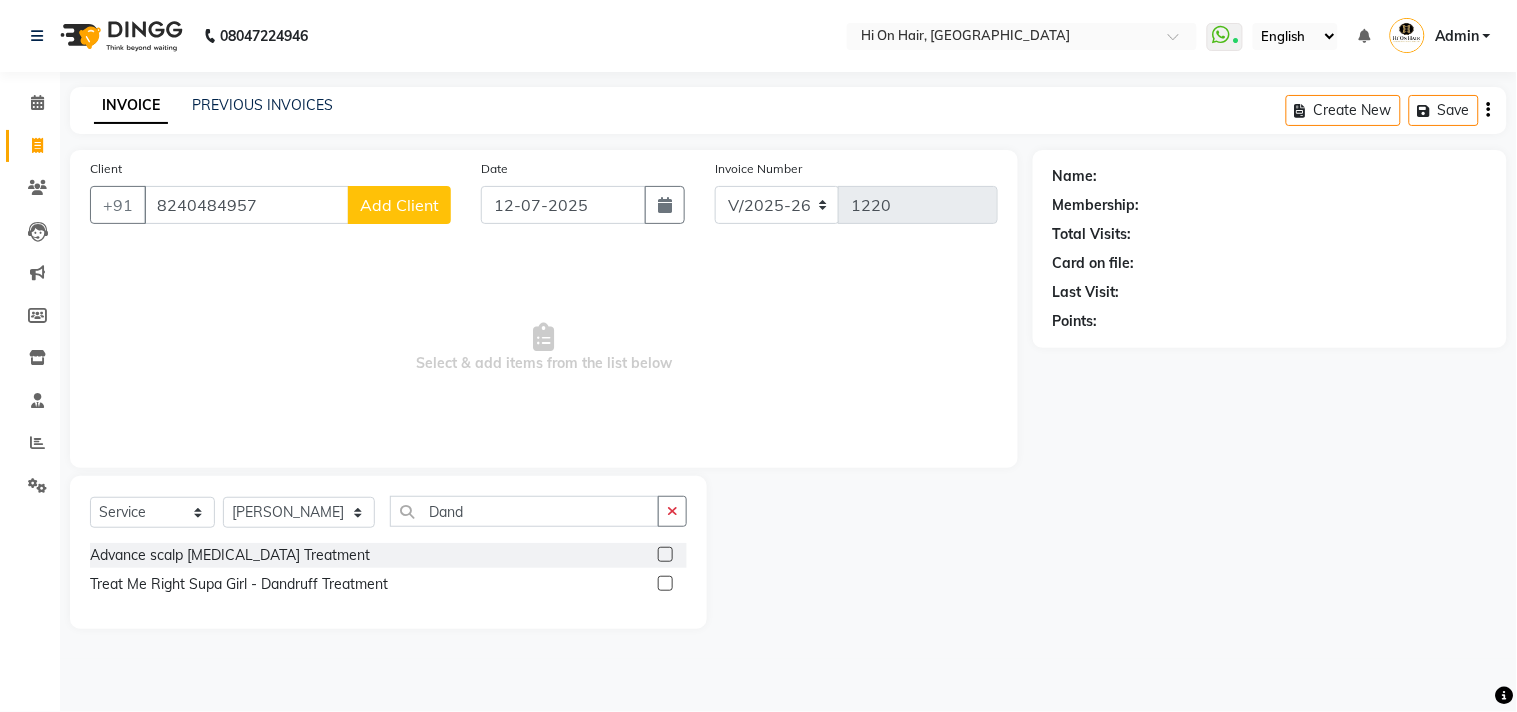 click 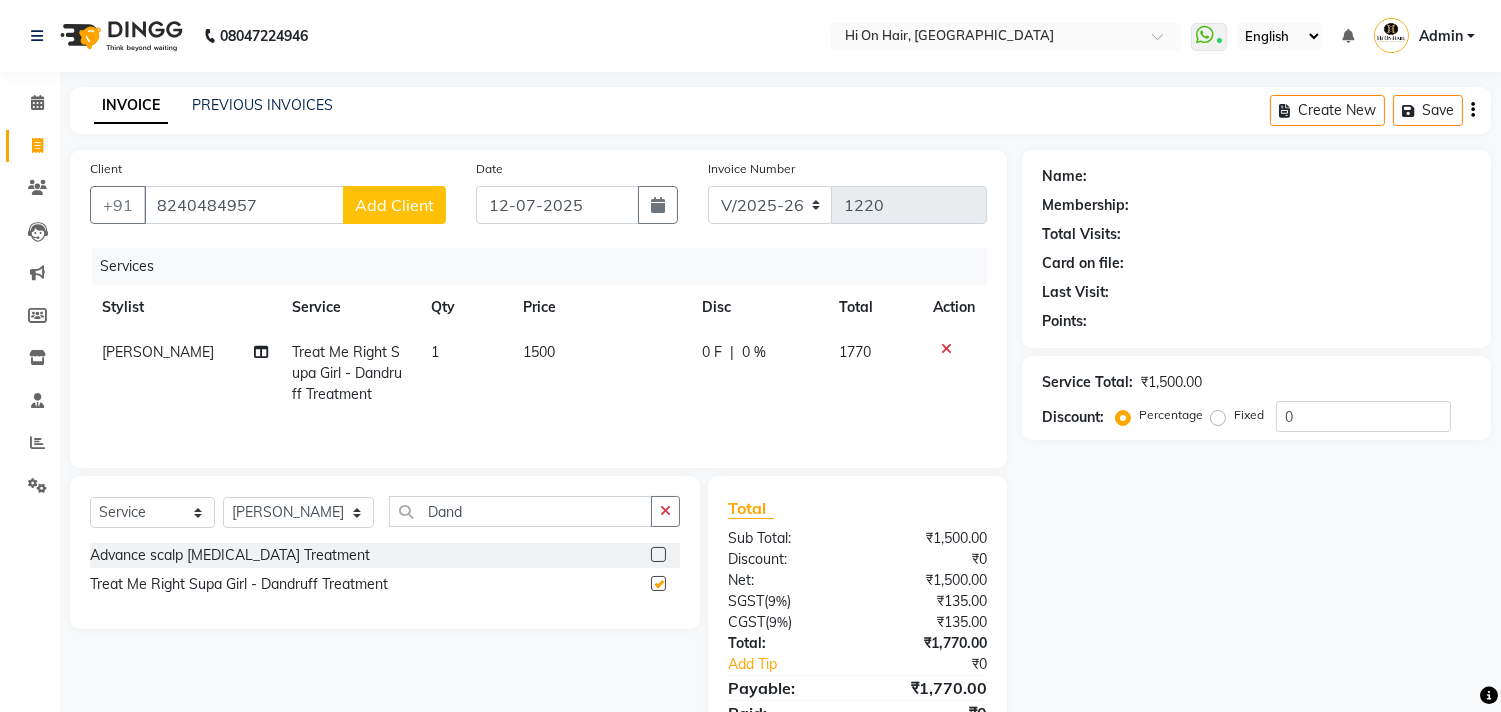 checkbox on "false" 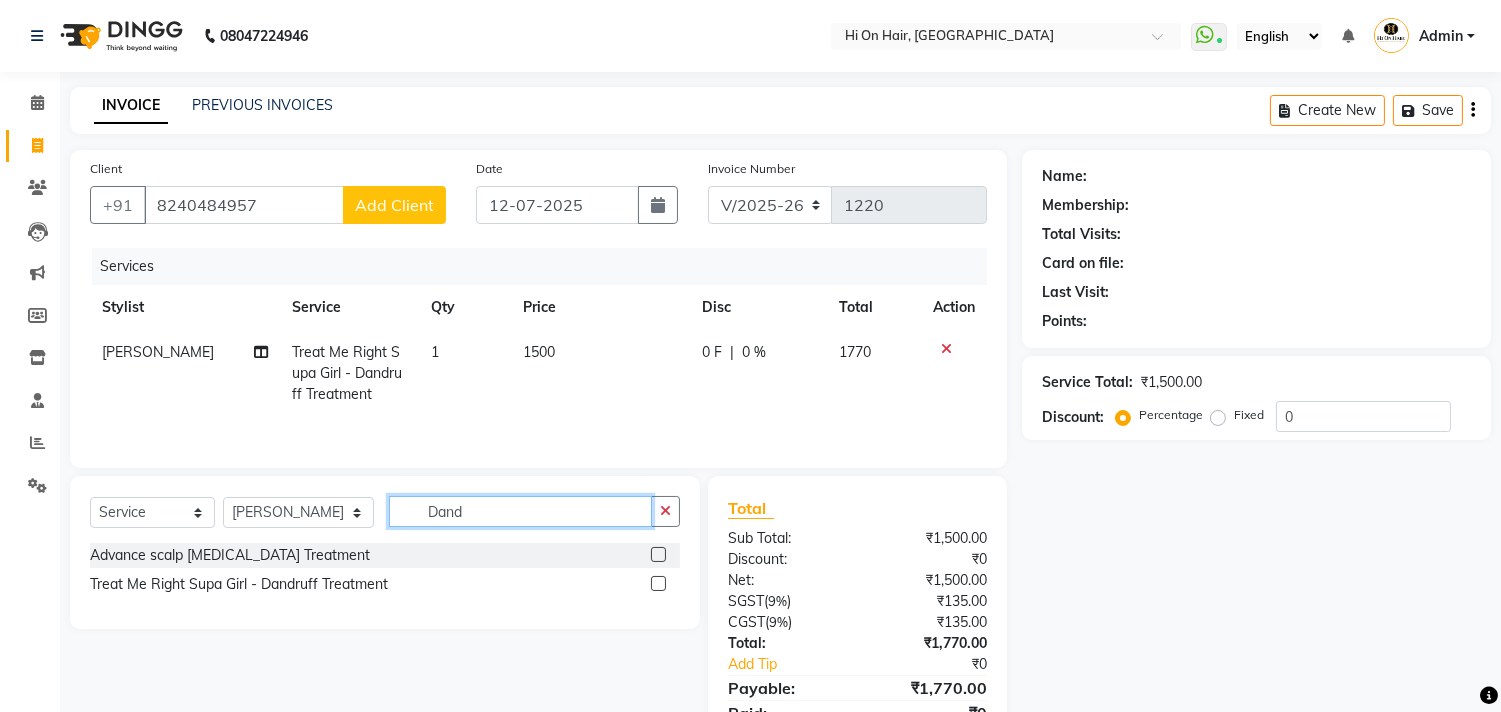 click on "Dand" 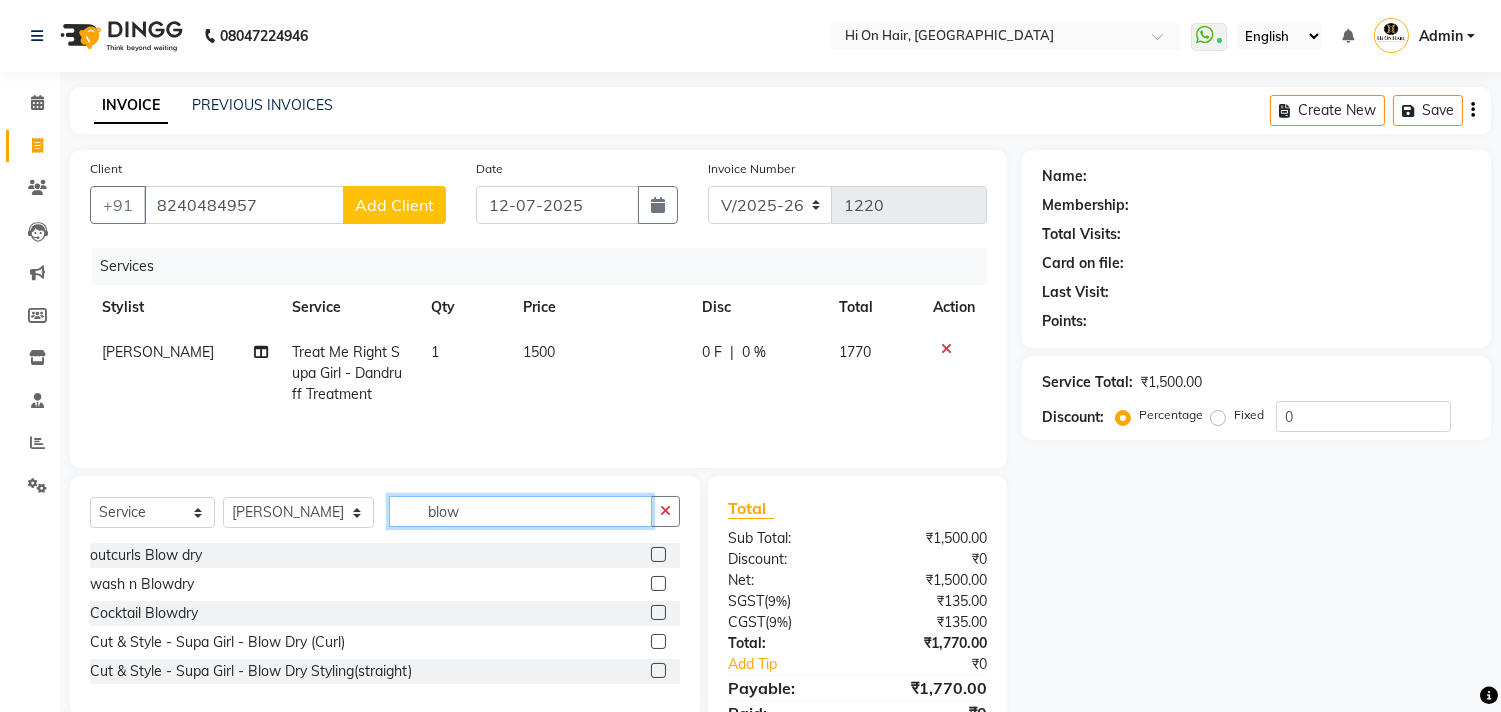 type on "blow" 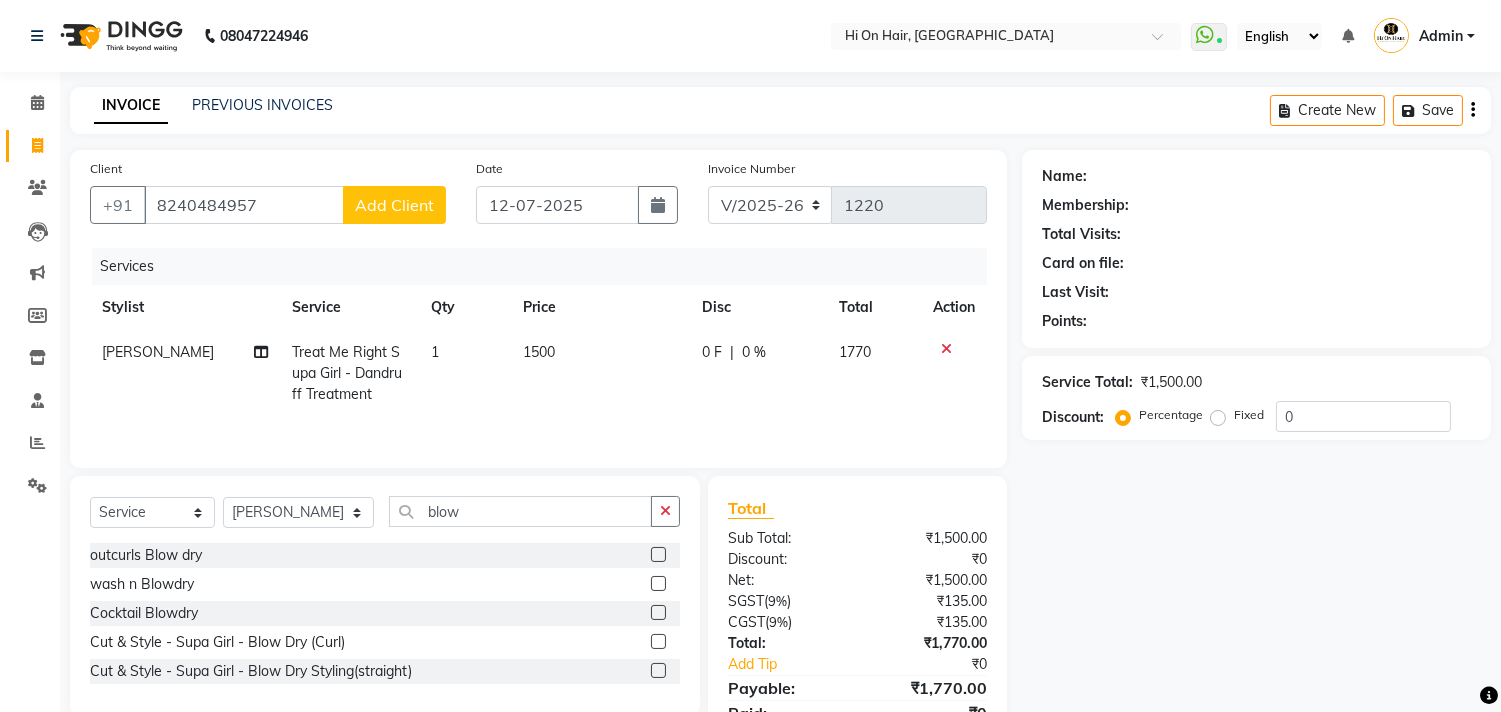 click 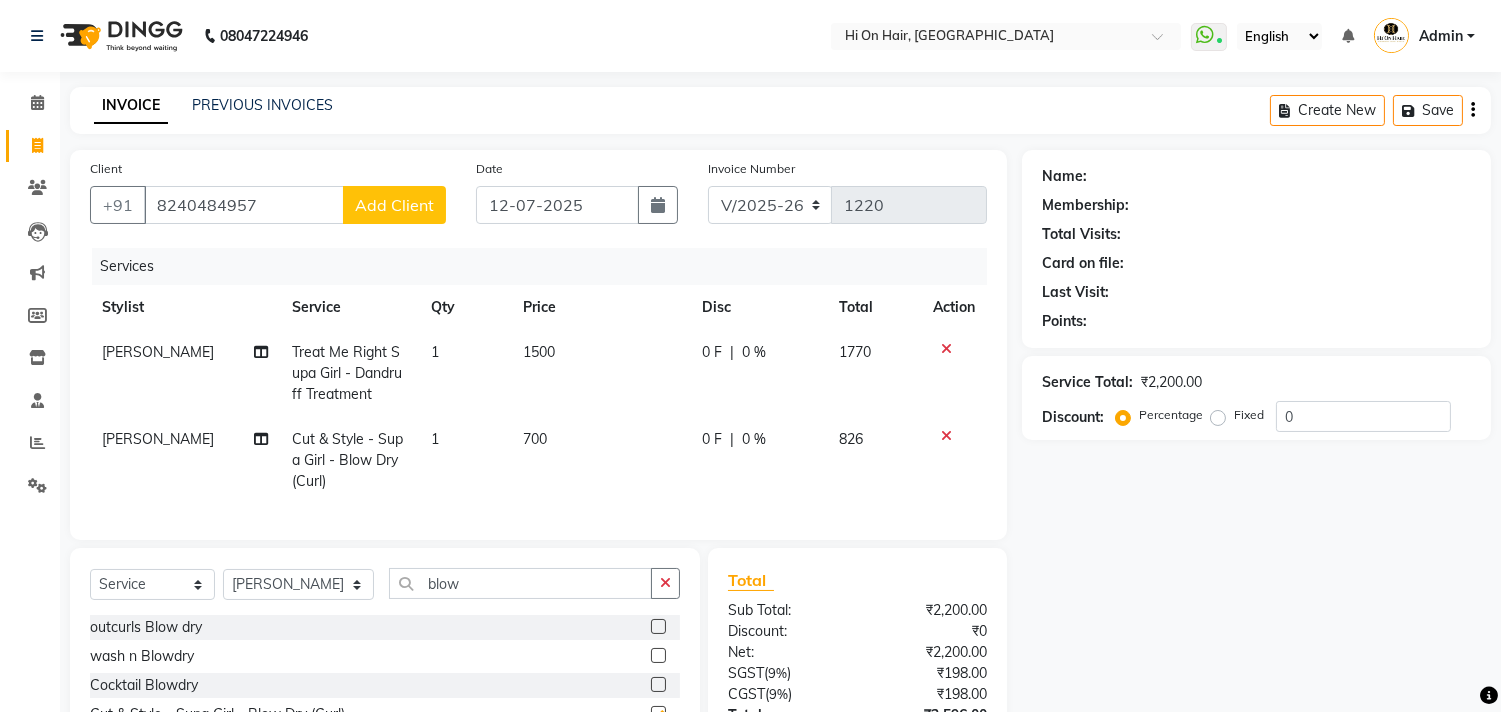 checkbox on "false" 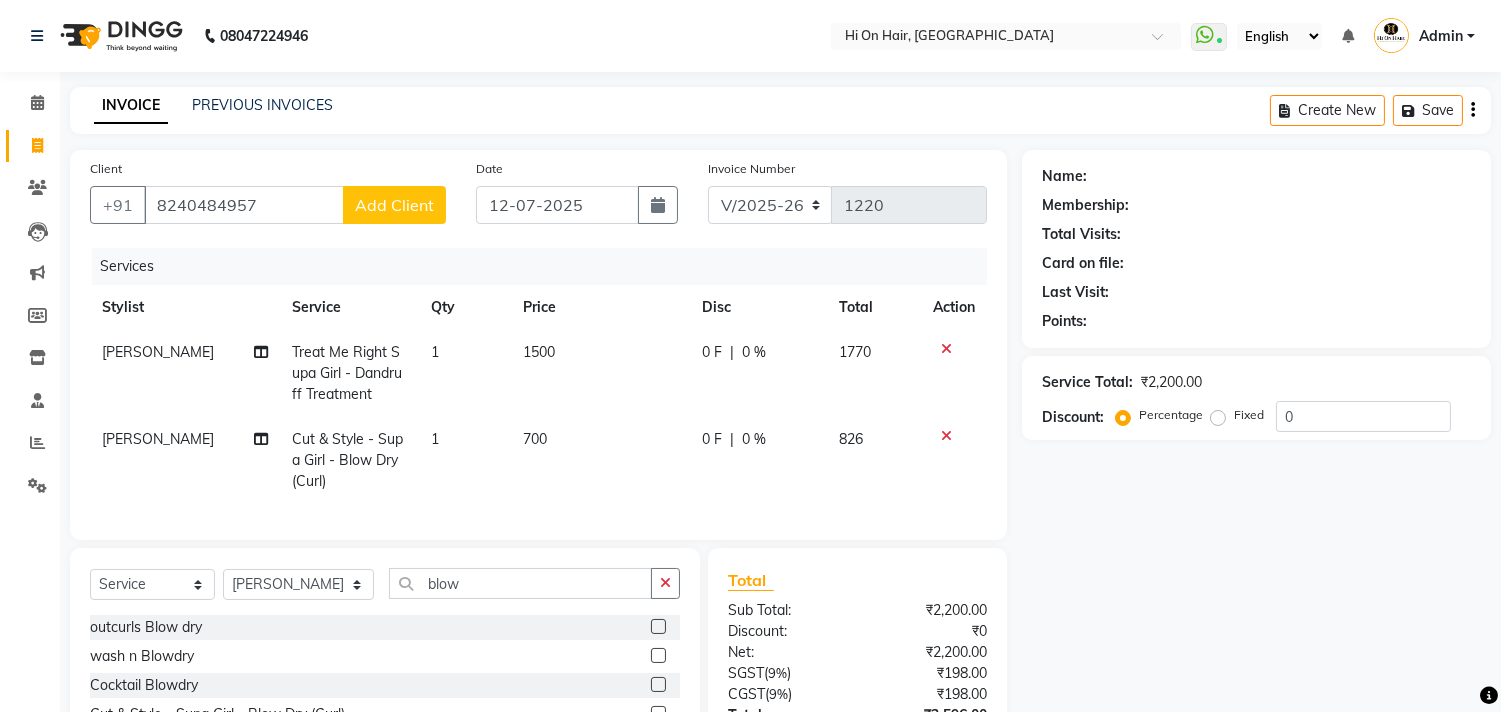 click on "0 F | 0 %" 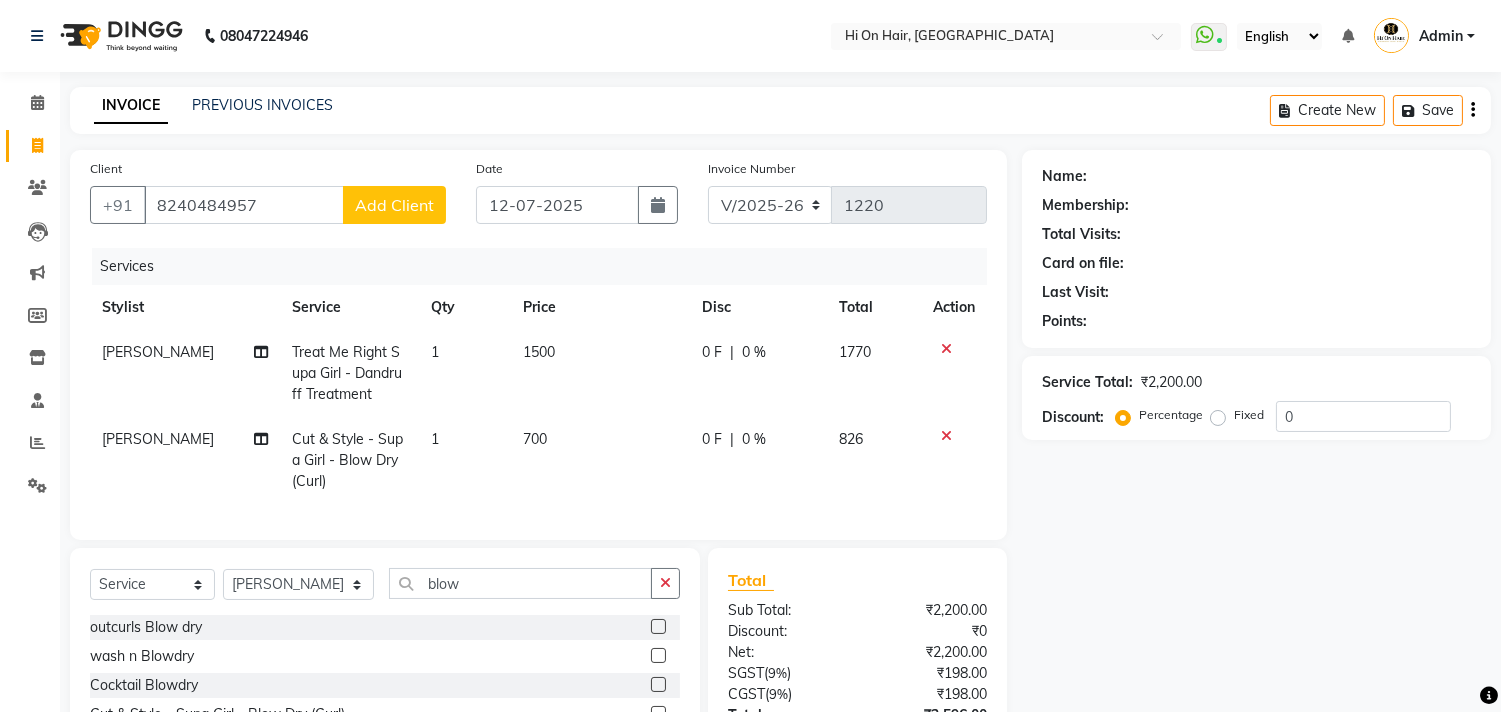 select on "48732" 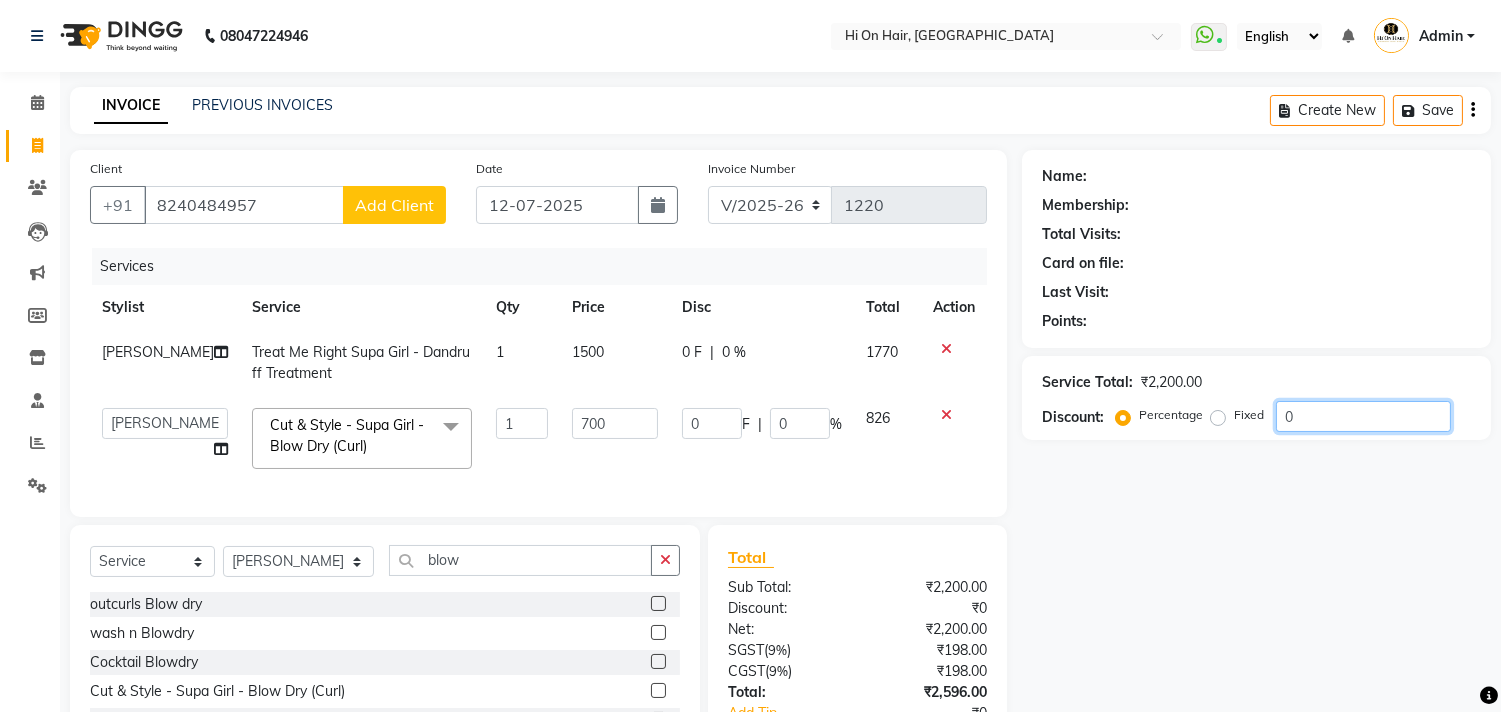 click on "0" 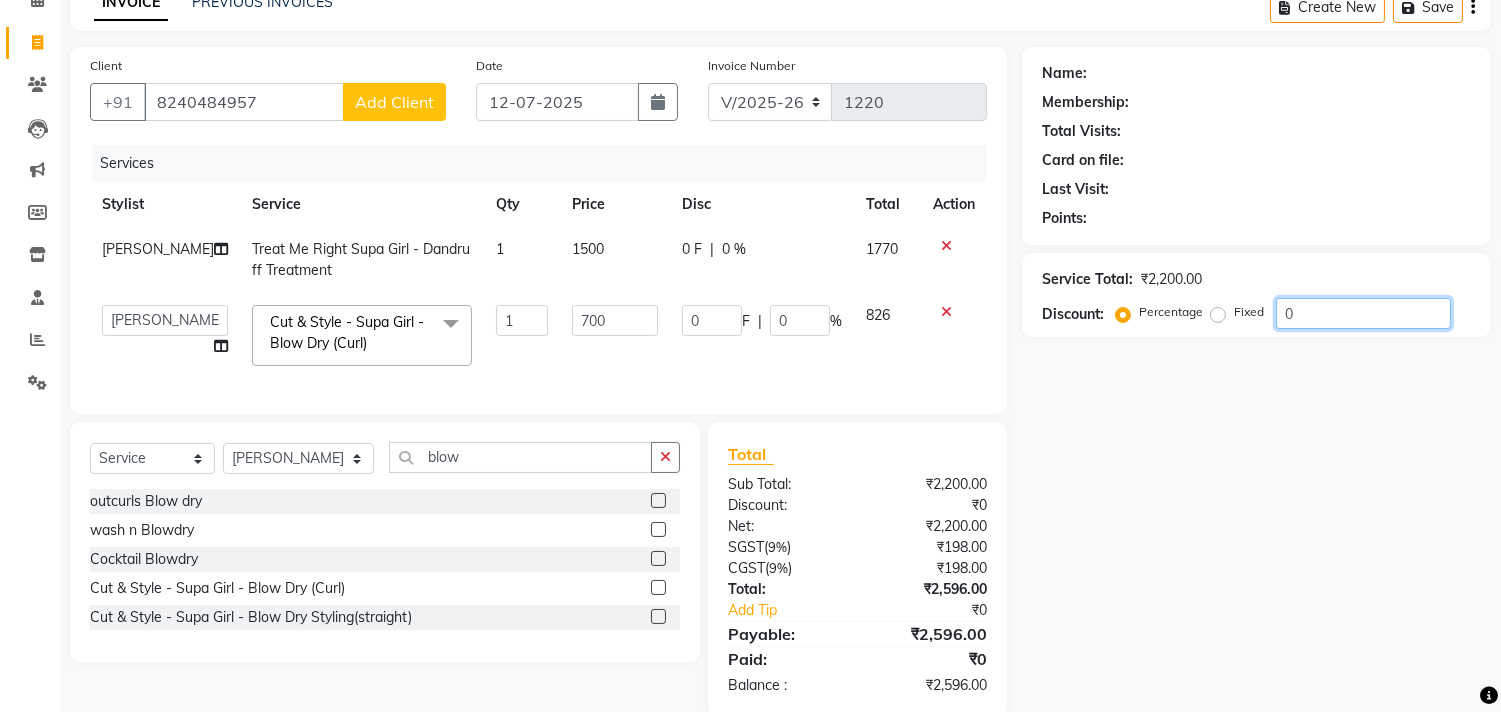 scroll, scrollTop: 153, scrollLeft: 0, axis: vertical 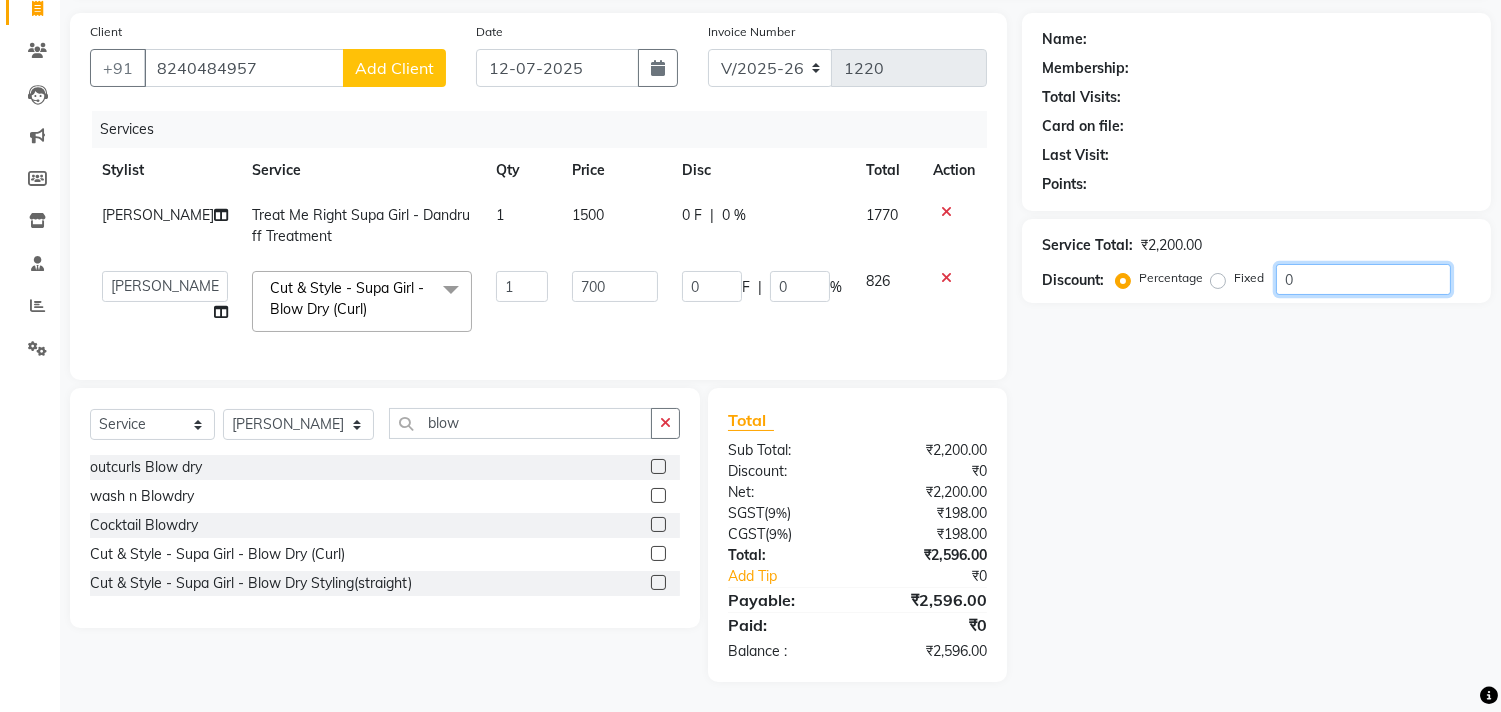 type on "20" 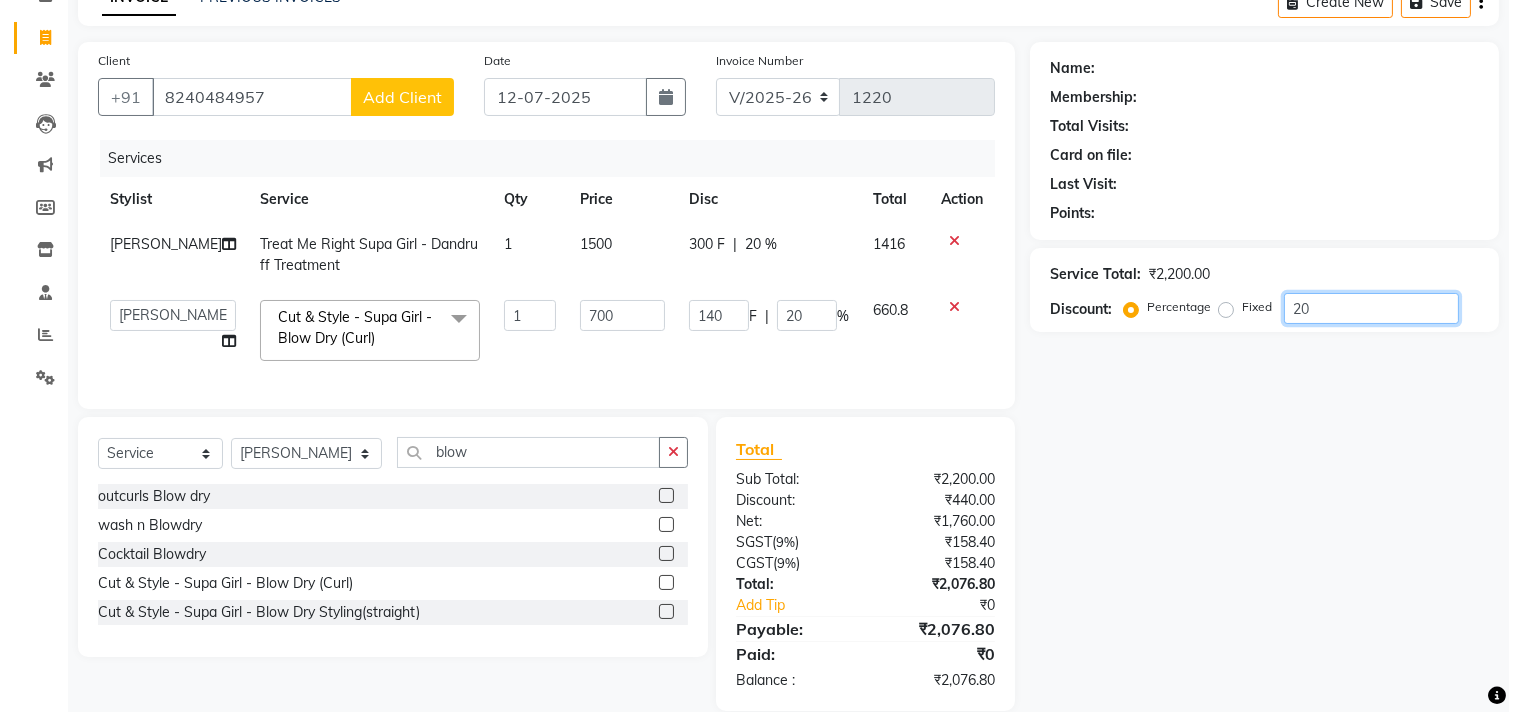 scroll, scrollTop: 42, scrollLeft: 0, axis: vertical 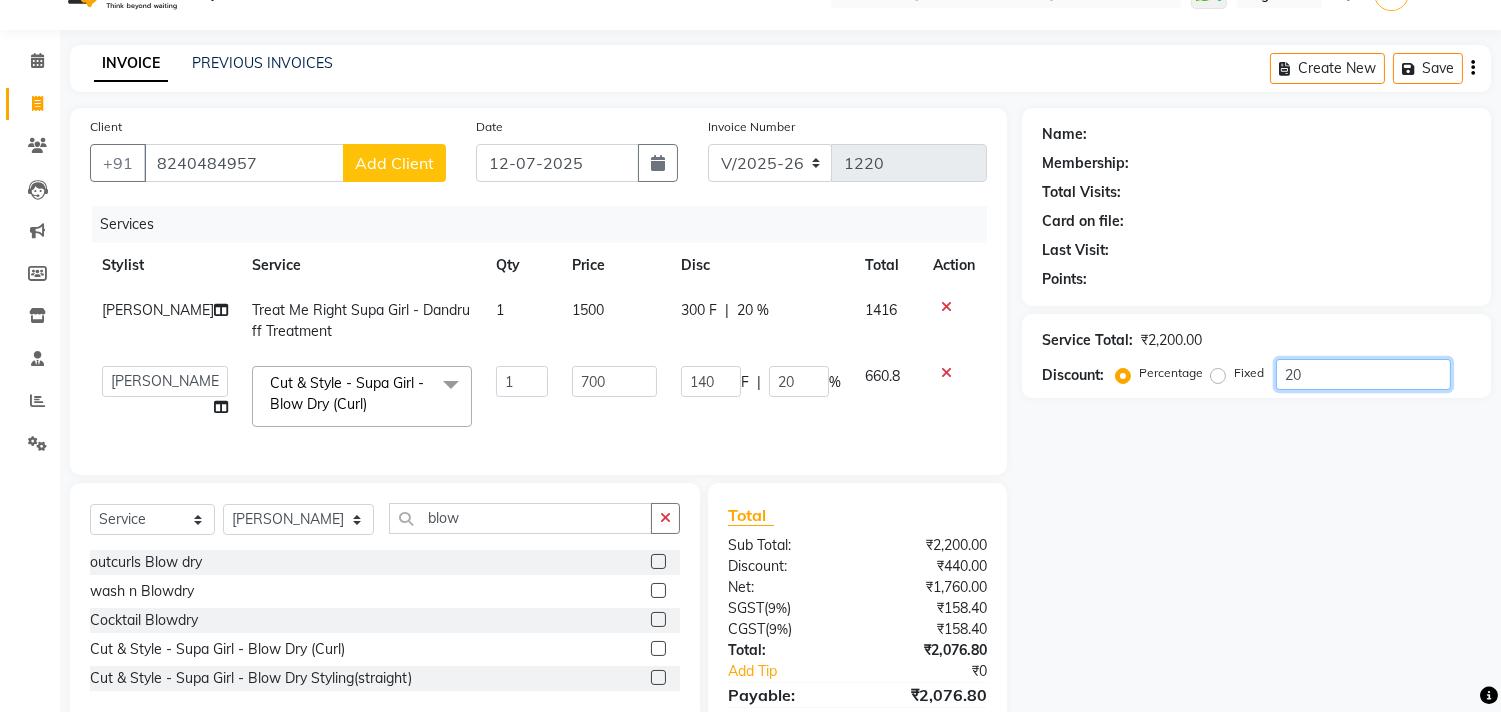 type on "20" 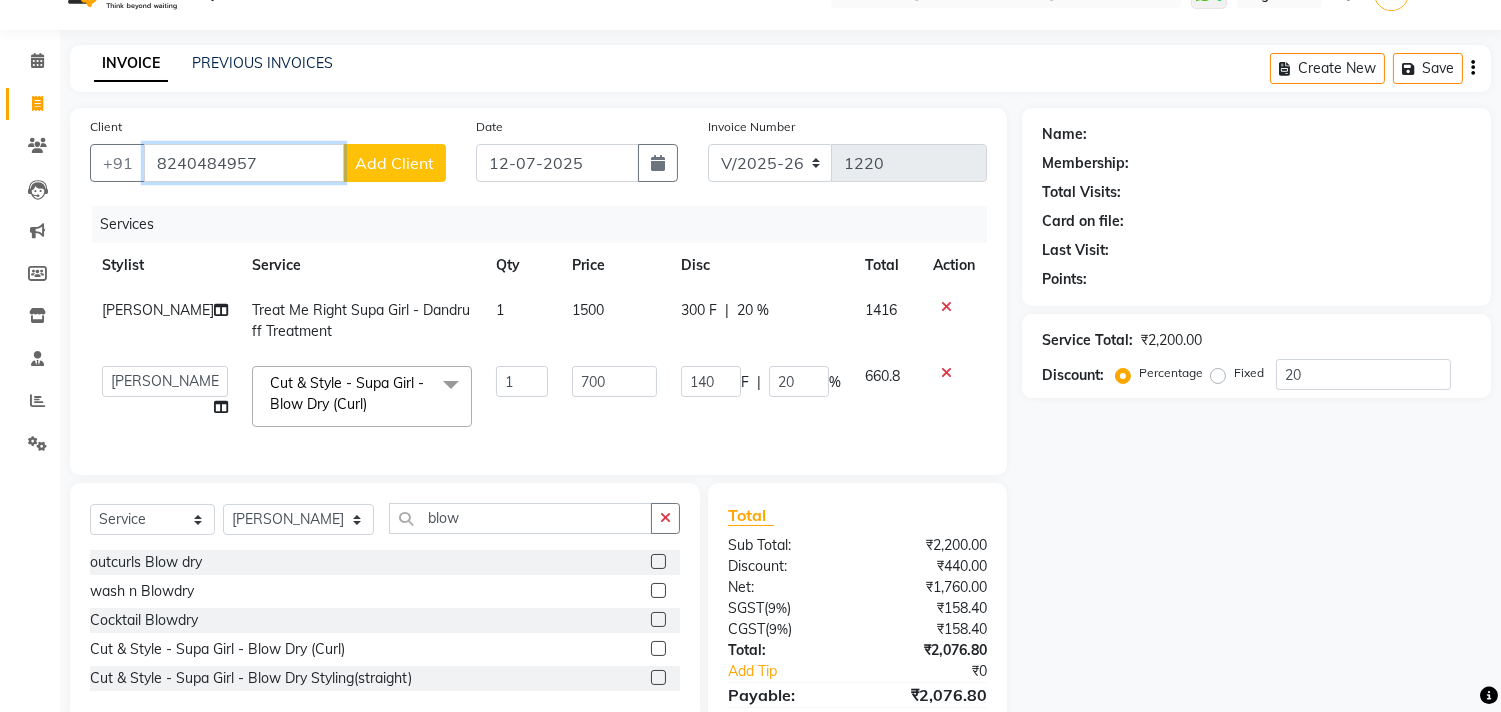 click on "8240484957" at bounding box center [244, 163] 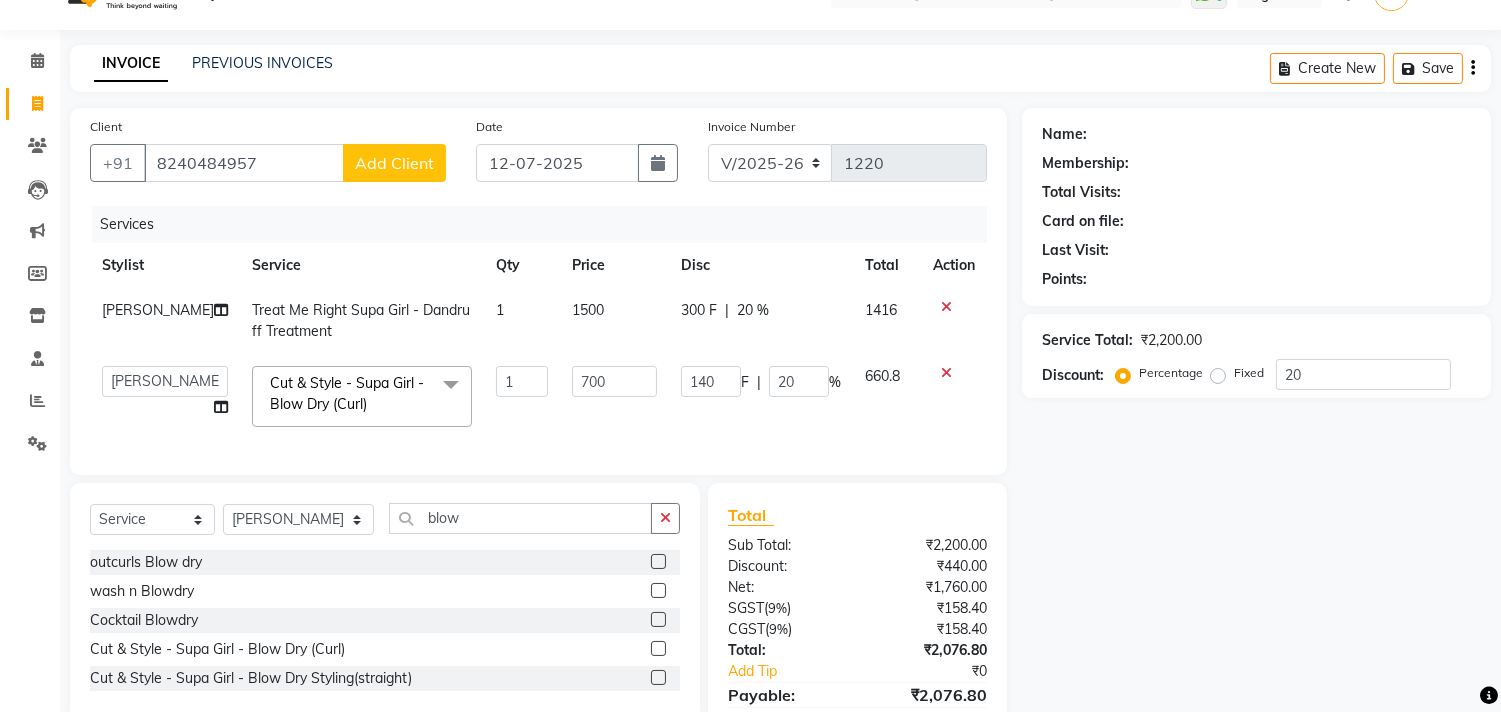 click on "Add Client" 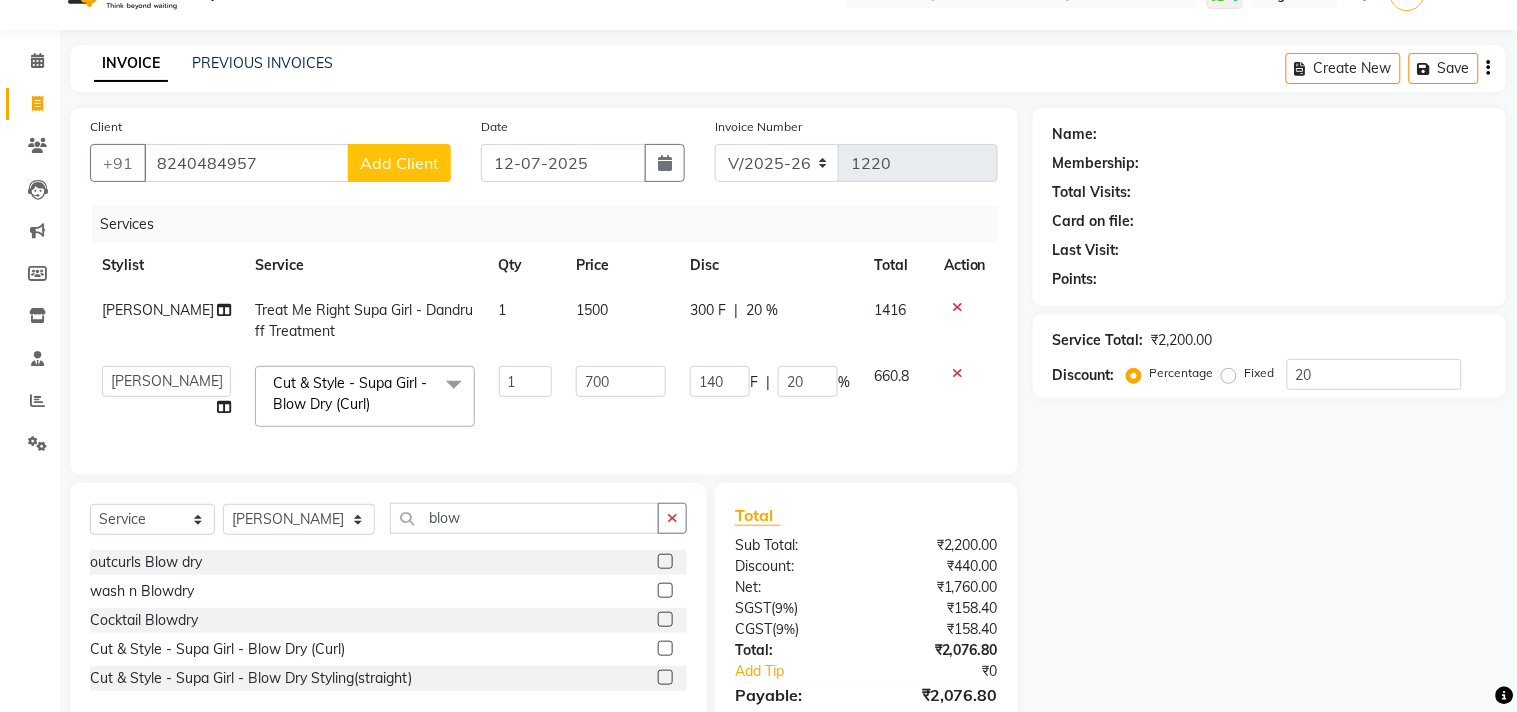 select on "22" 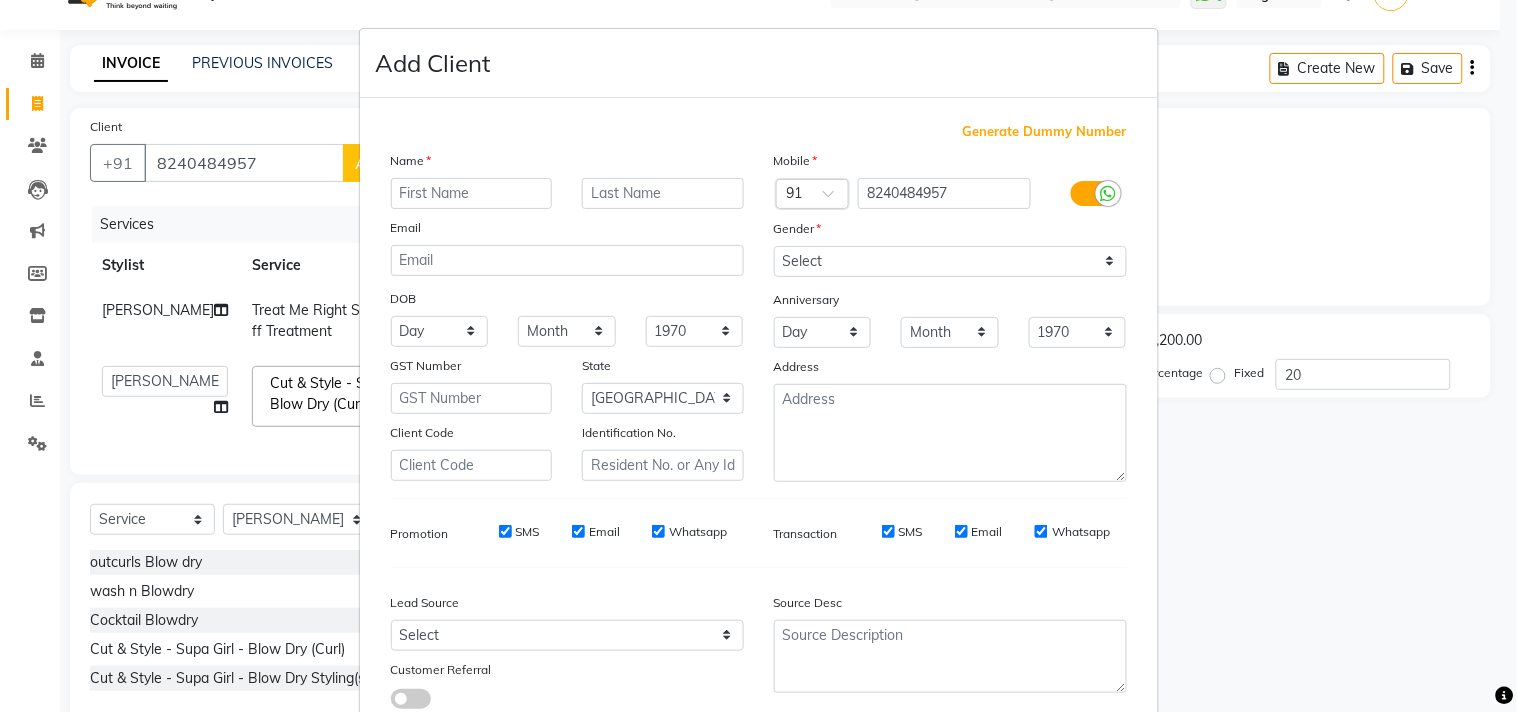 click at bounding box center (472, 193) 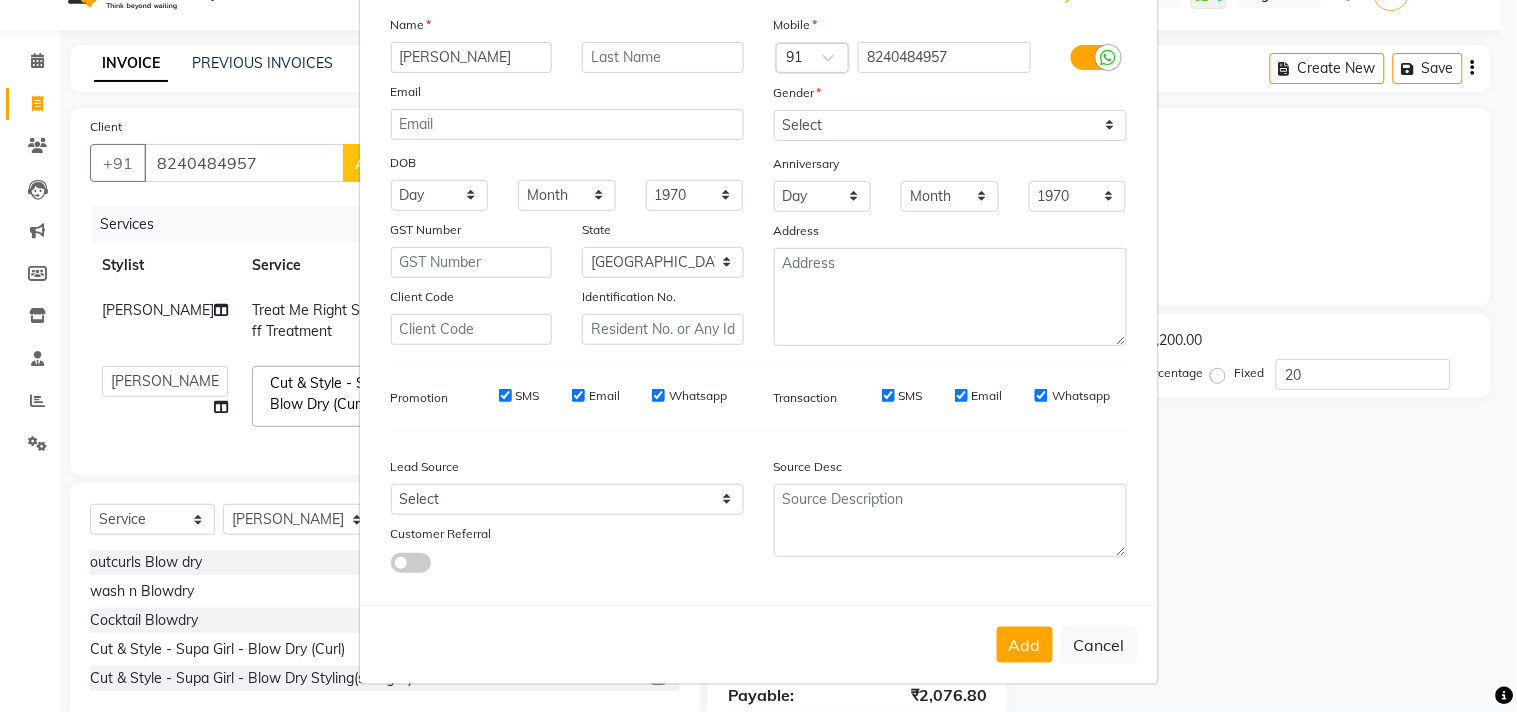 scroll, scrollTop: 138, scrollLeft: 0, axis: vertical 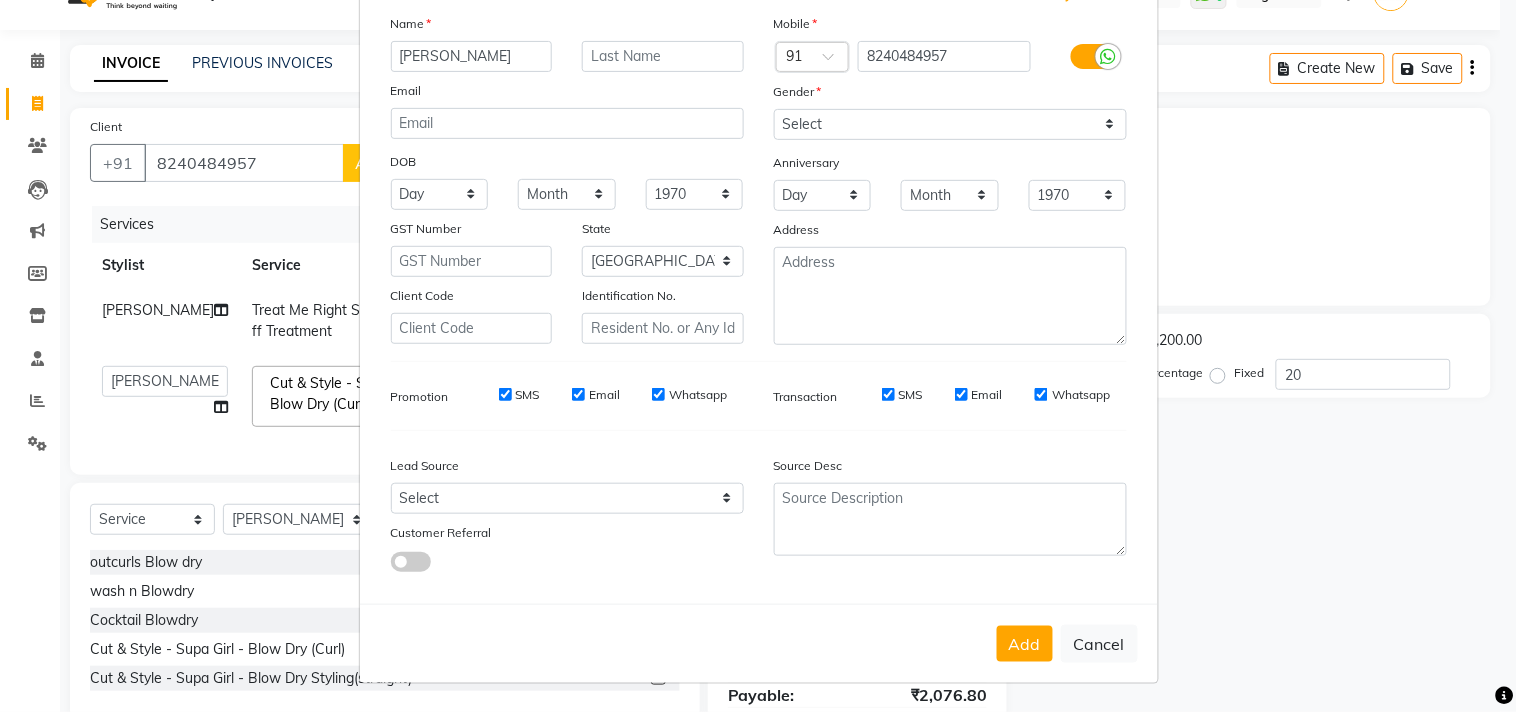 type on "[PERSON_NAME]" 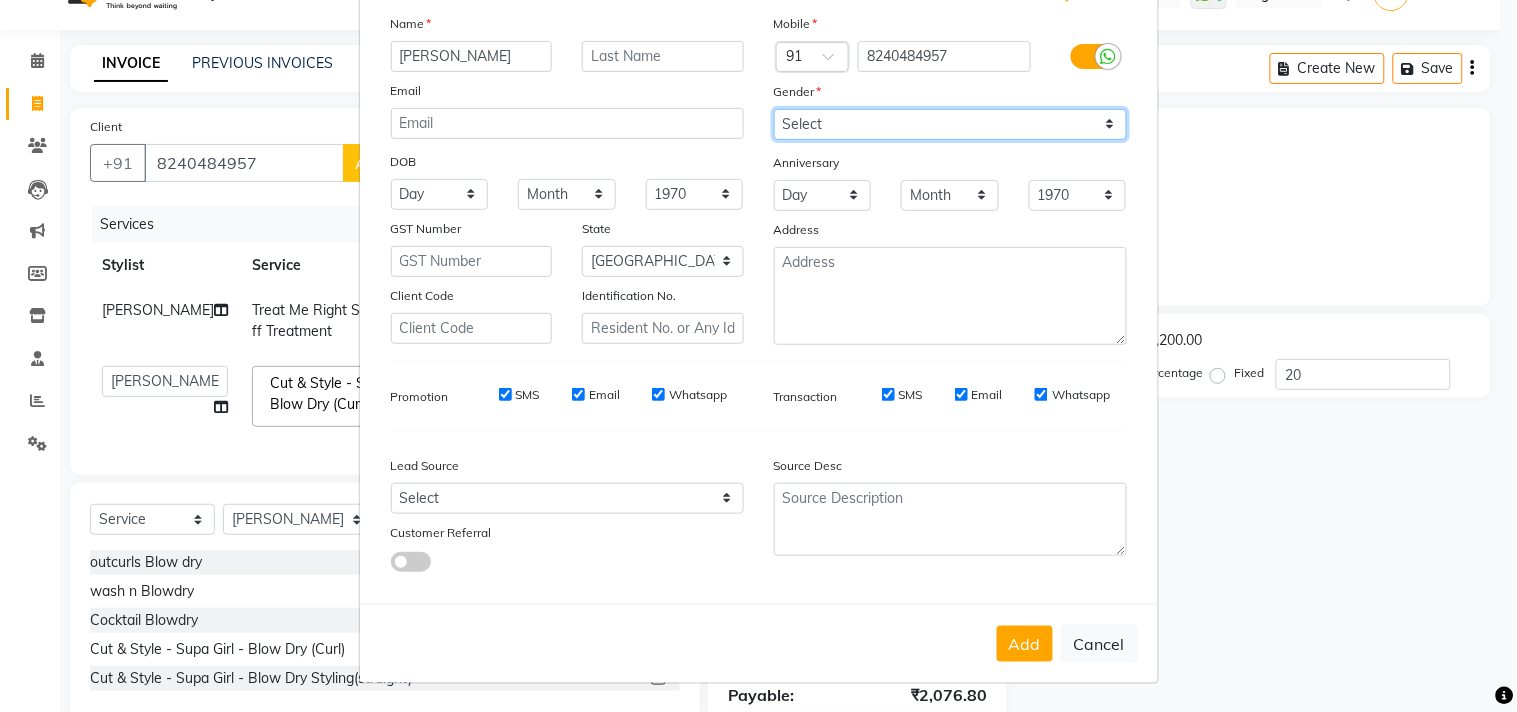 click on "Select [DEMOGRAPHIC_DATA] [DEMOGRAPHIC_DATA] Other Prefer Not To Say" at bounding box center (950, 124) 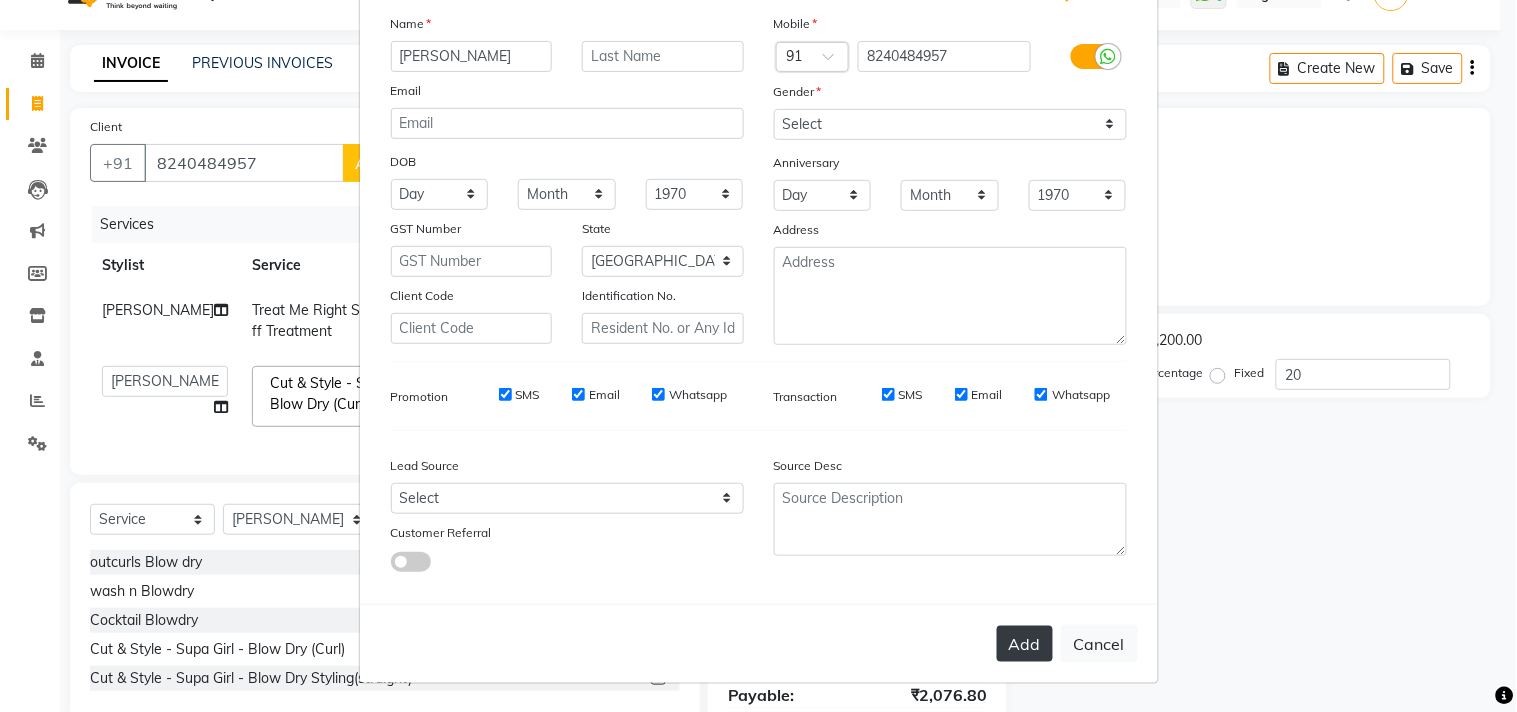 click on "Add" at bounding box center (1025, 644) 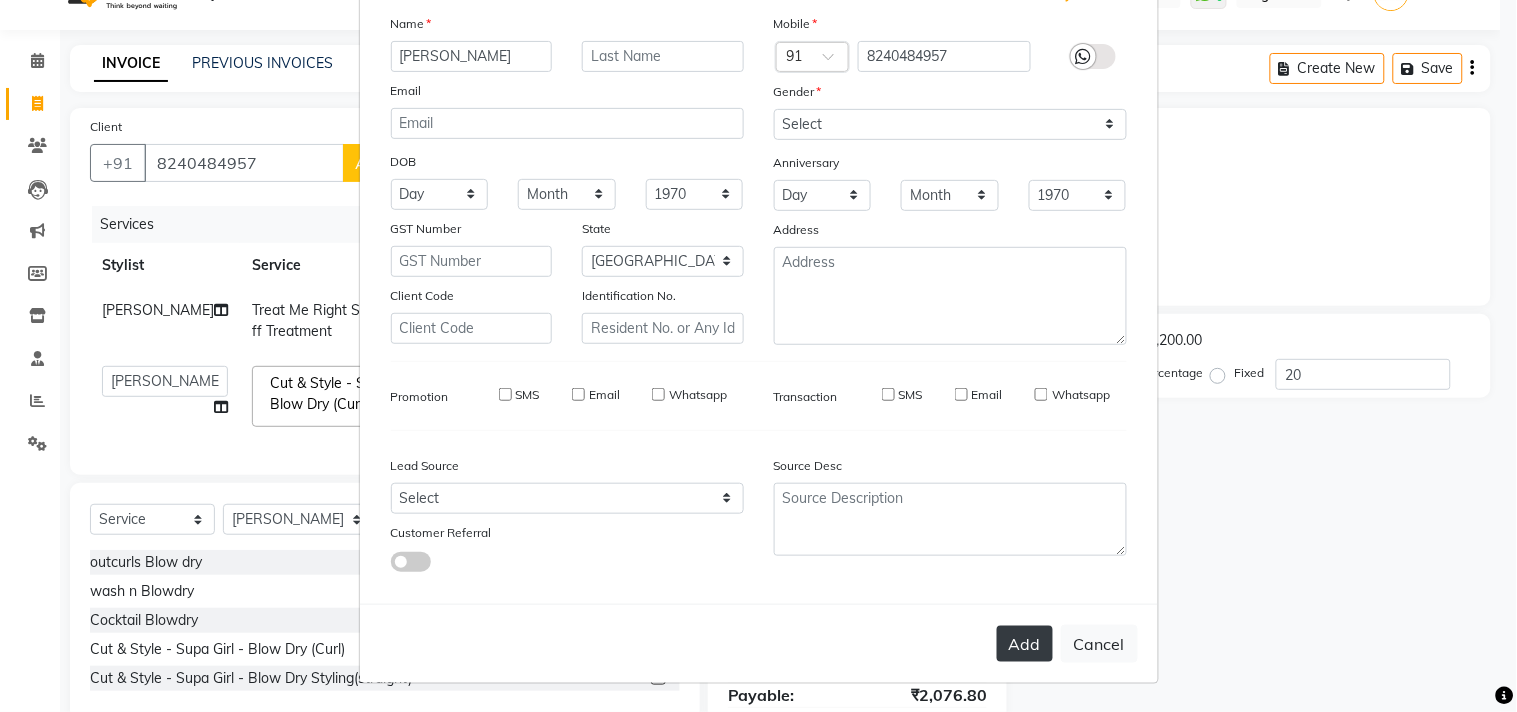 type on "0" 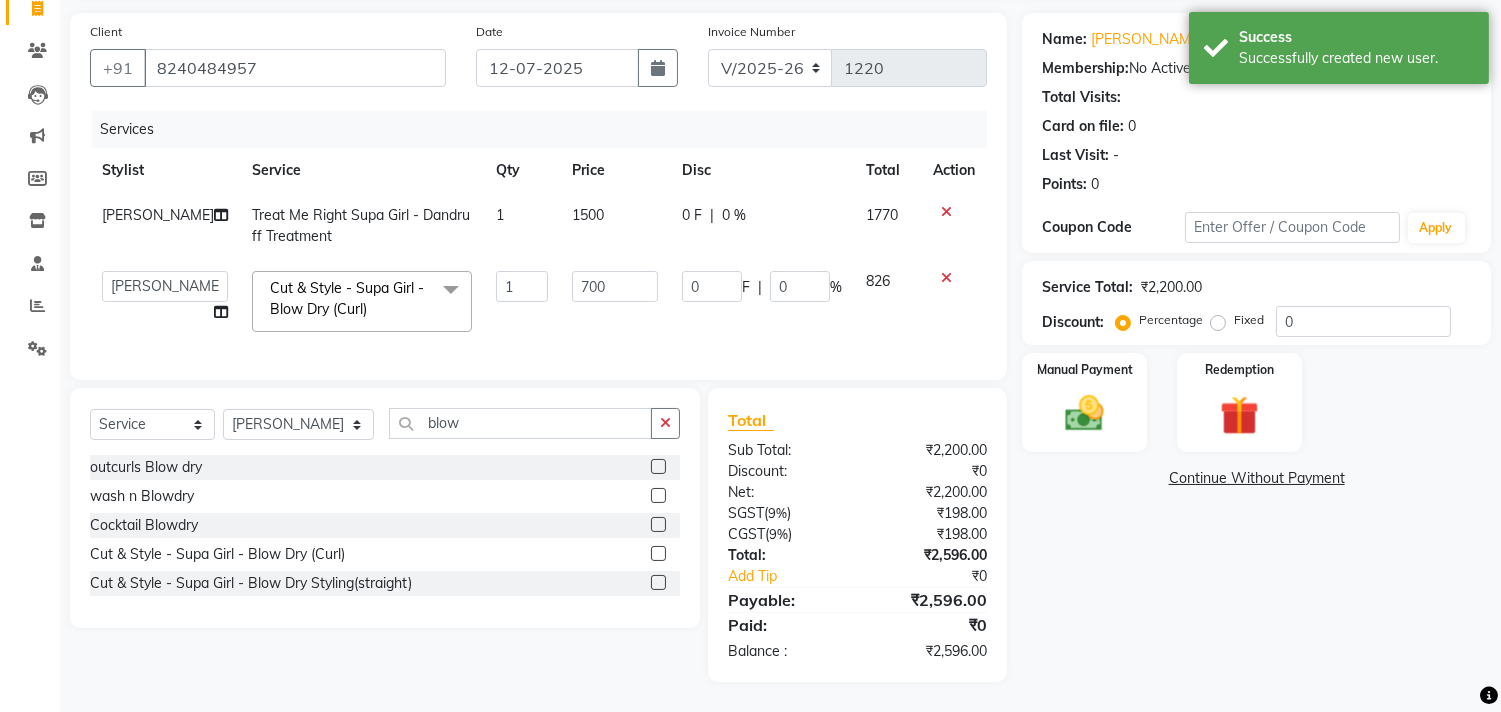scroll, scrollTop: 153, scrollLeft: 0, axis: vertical 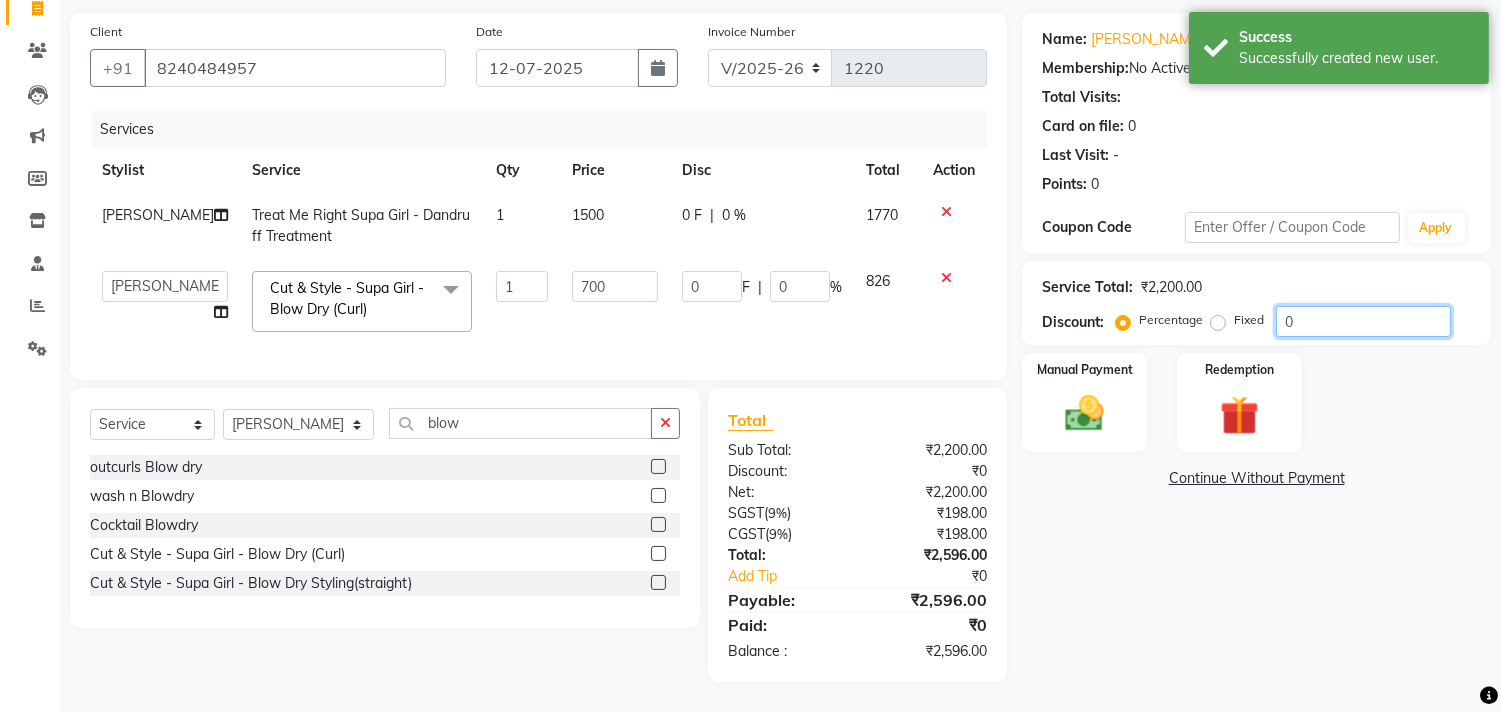click on "0" 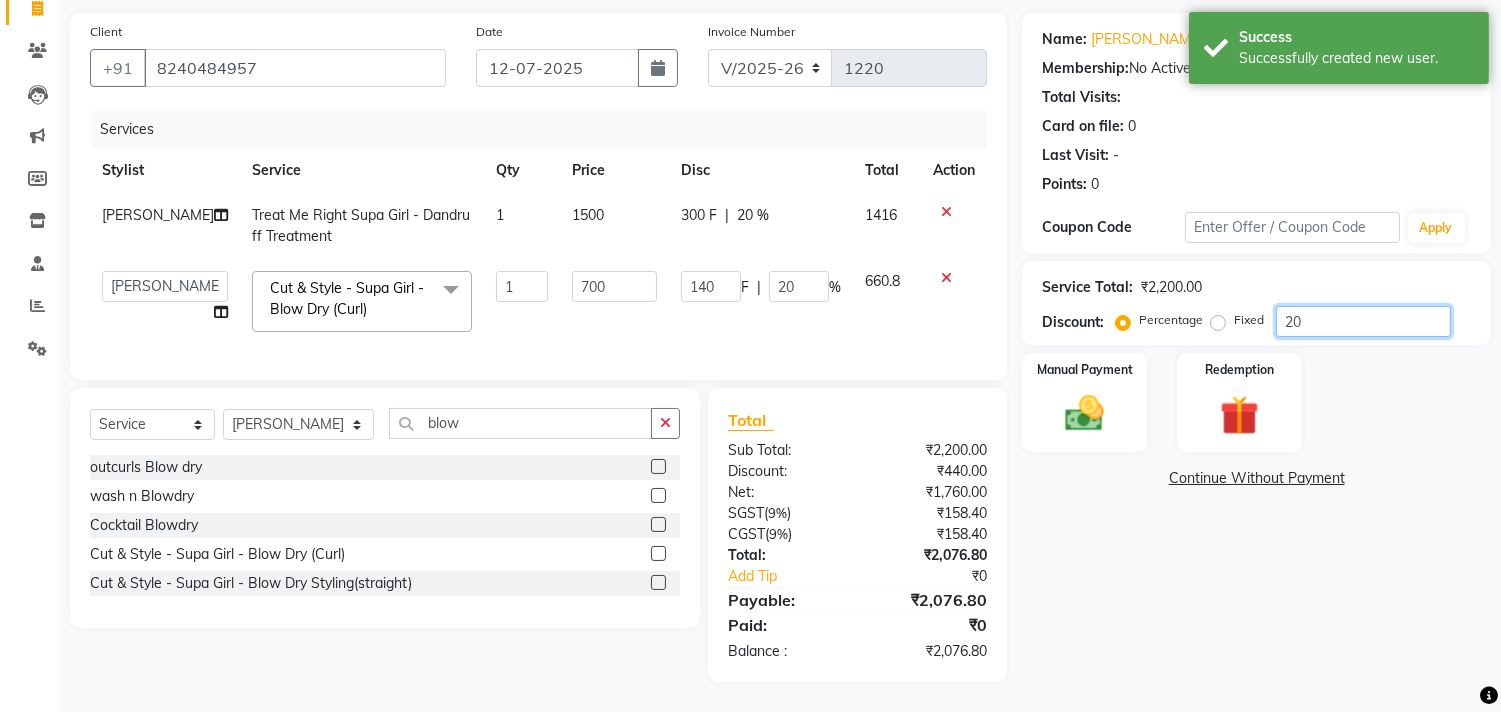type on "20" 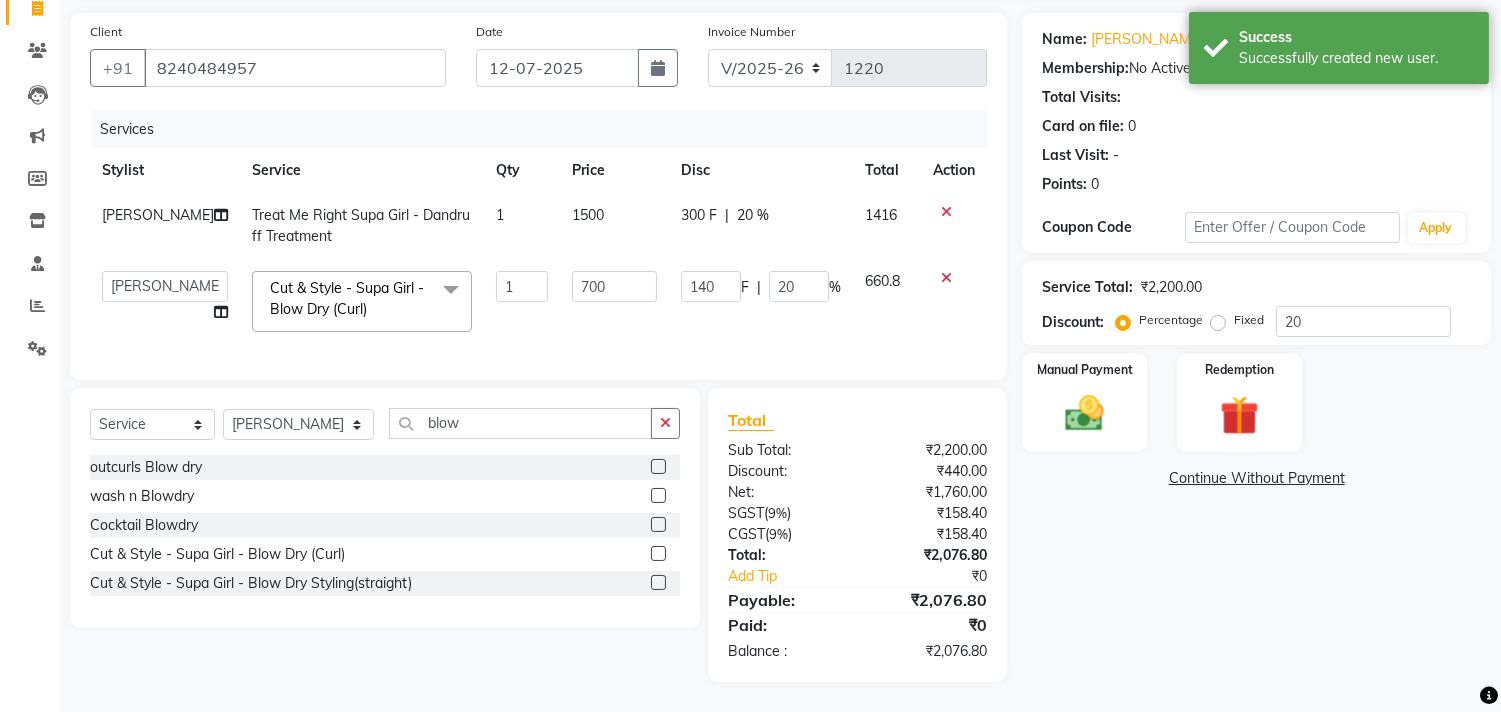 click on "Name: [PERSON_NAME]  Membership:  No Active Membership  Total Visits:   Card on file:  0 Last Visit:   - Points:   0  Coupon Code Apply Service Total:  ₹2,200.00  Discount:  Percentage   Fixed  20 Manual Payment Redemption  Continue Without Payment" 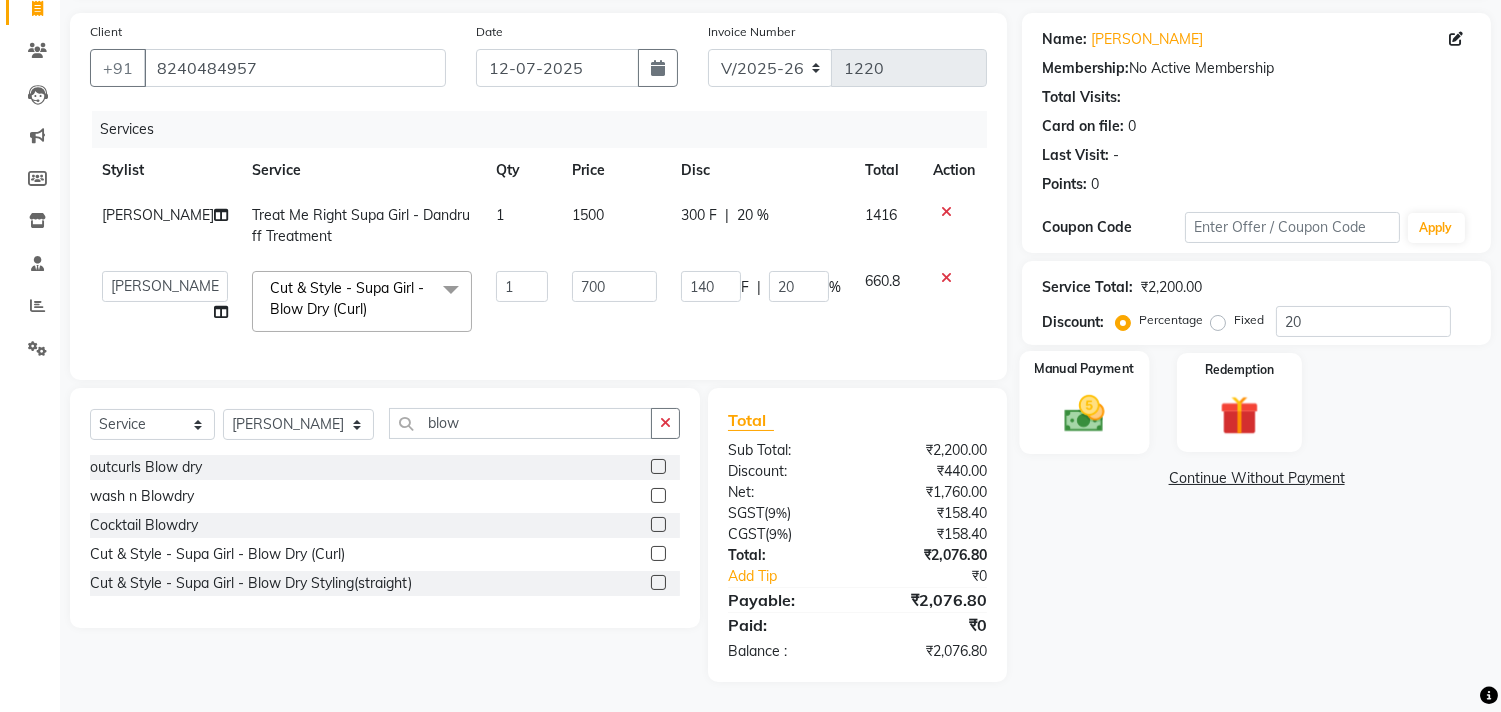 click on "Manual Payment" 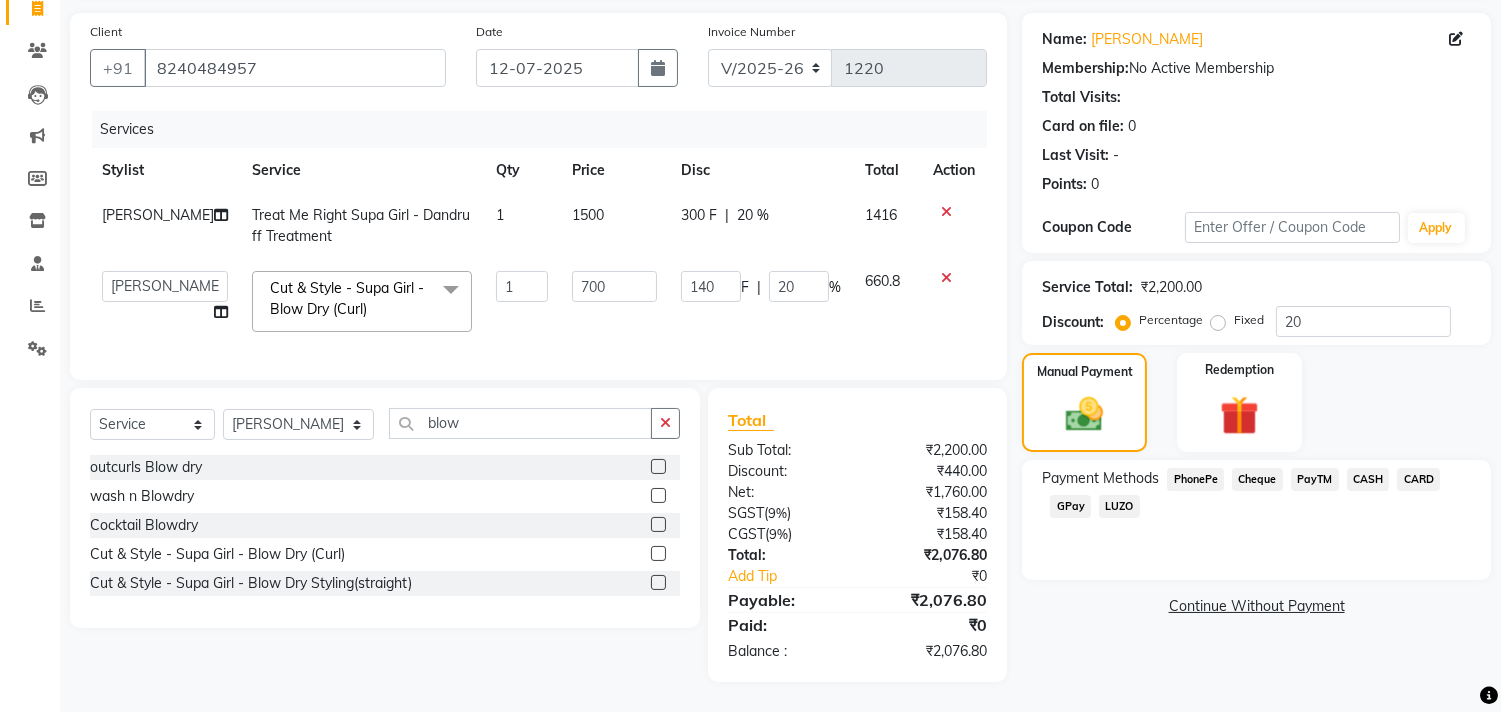 click on "CARD" 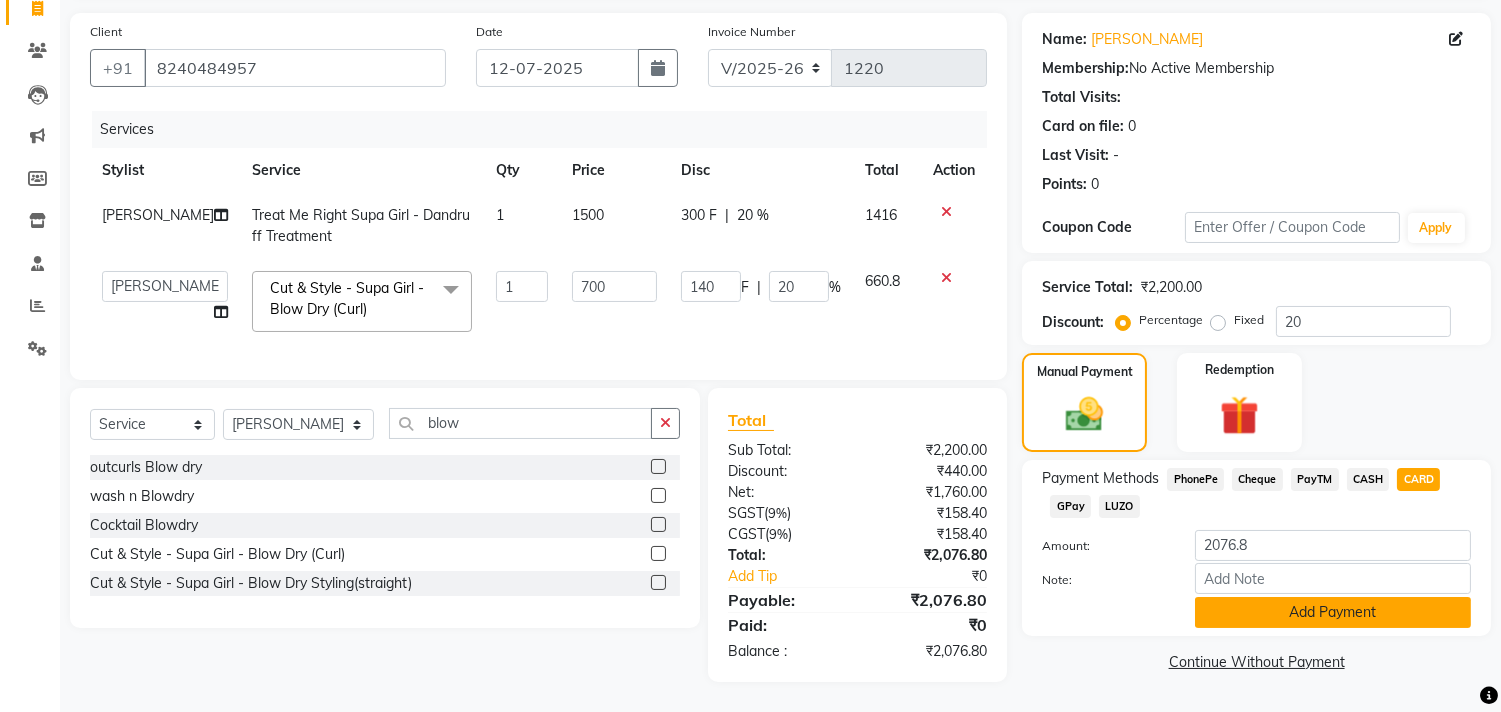 click on "Add Payment" 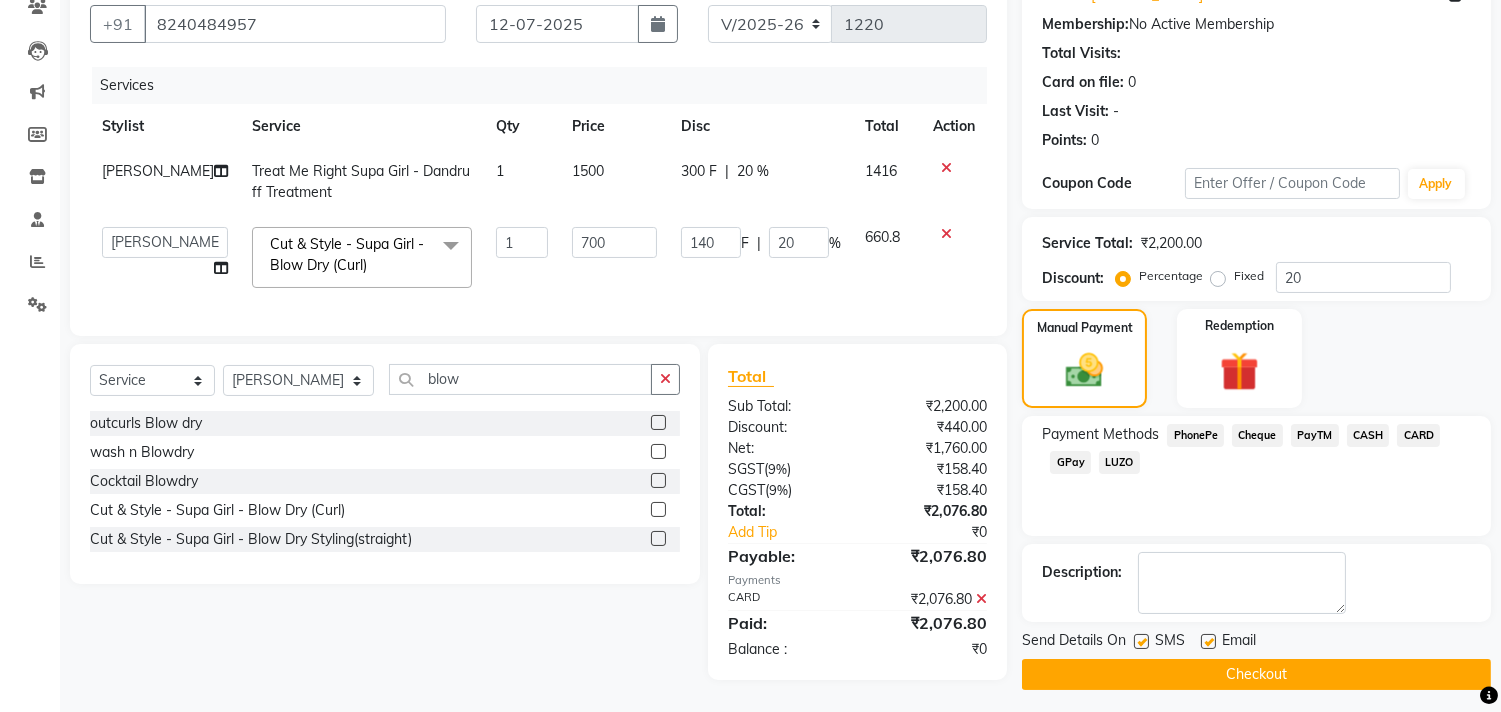 scroll, scrollTop: 195, scrollLeft: 0, axis: vertical 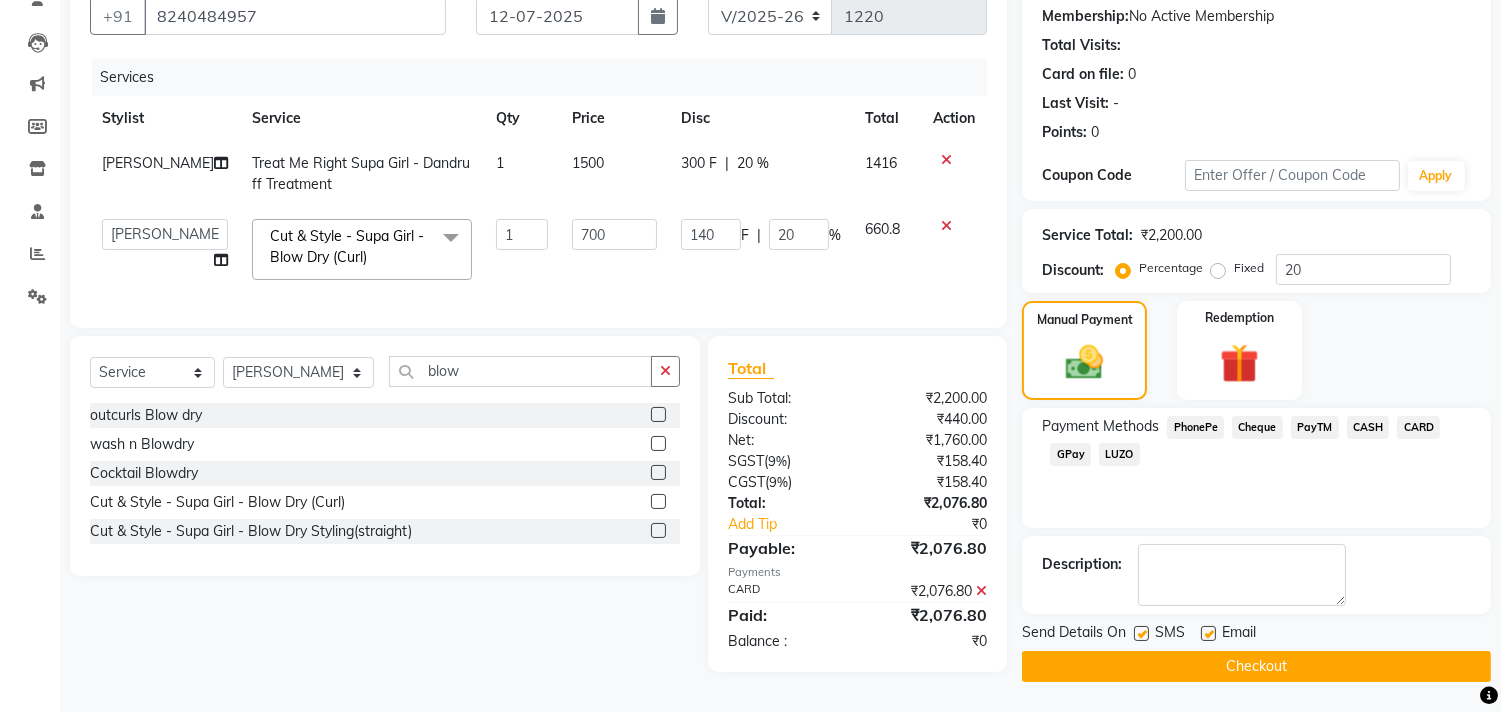 click 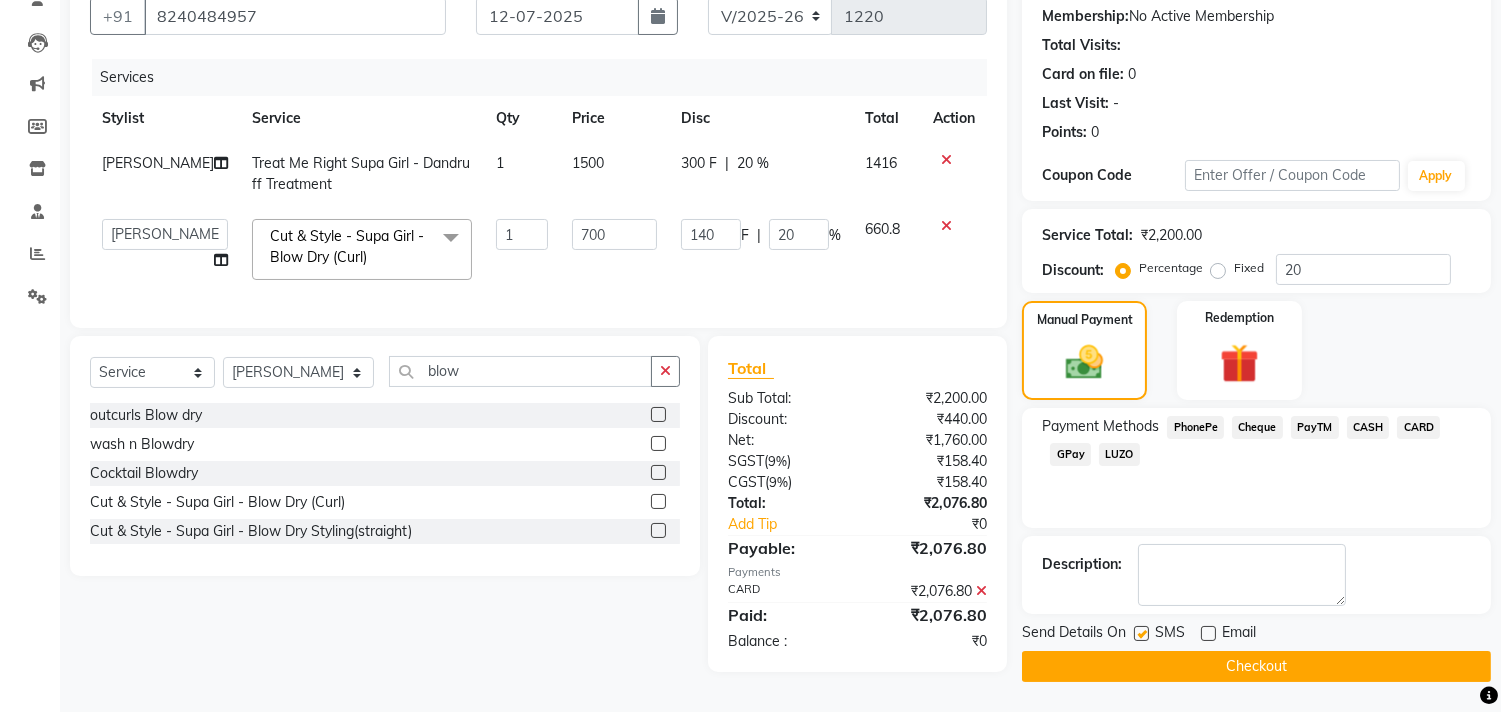 click on "Checkout" 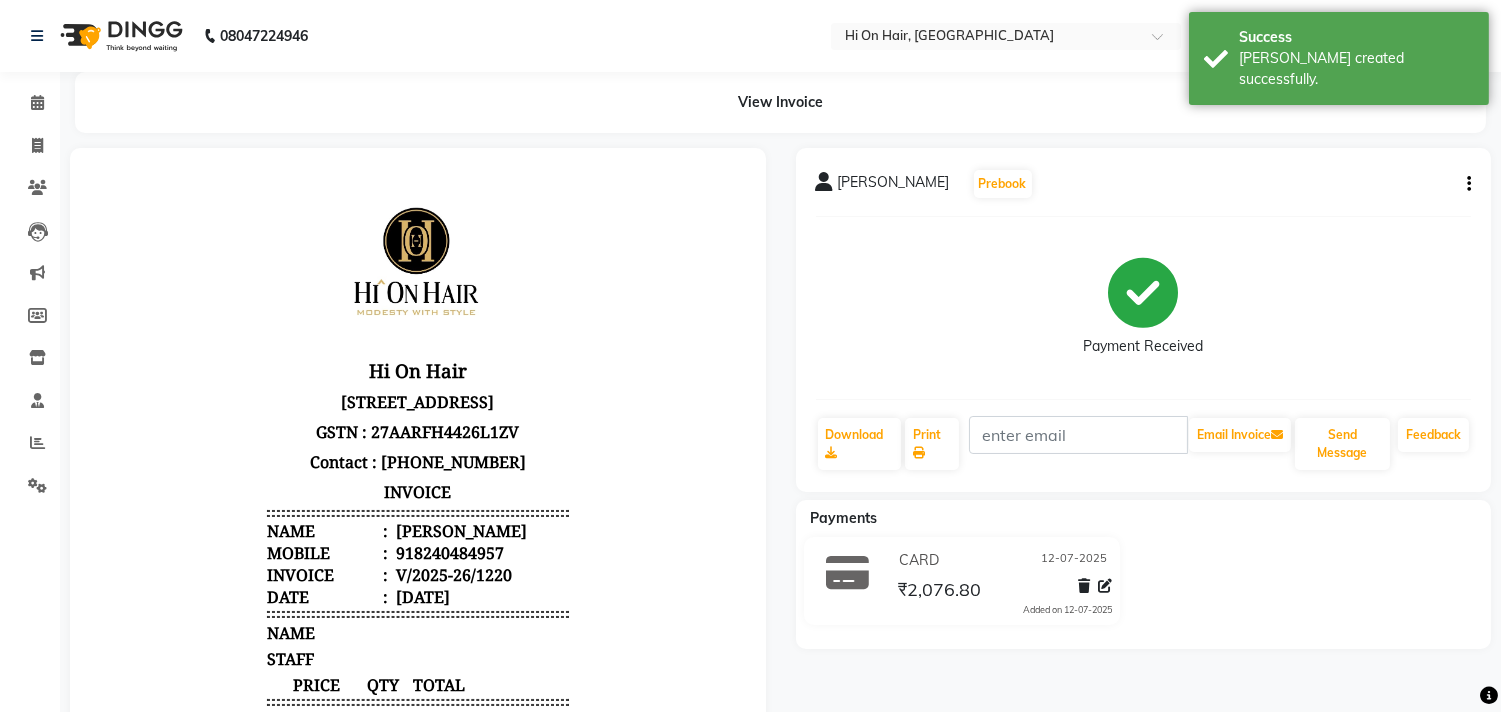 scroll, scrollTop: 0, scrollLeft: 0, axis: both 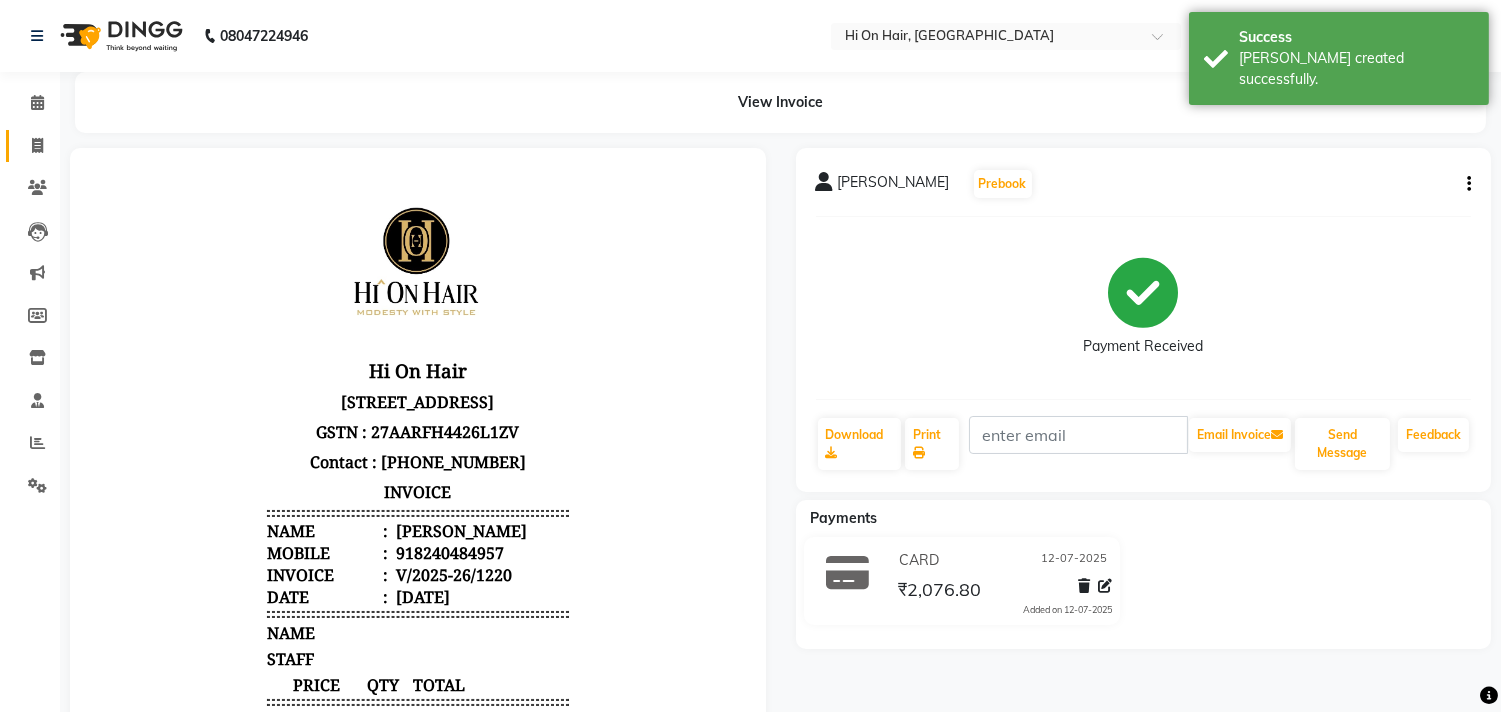 click on "Invoice" 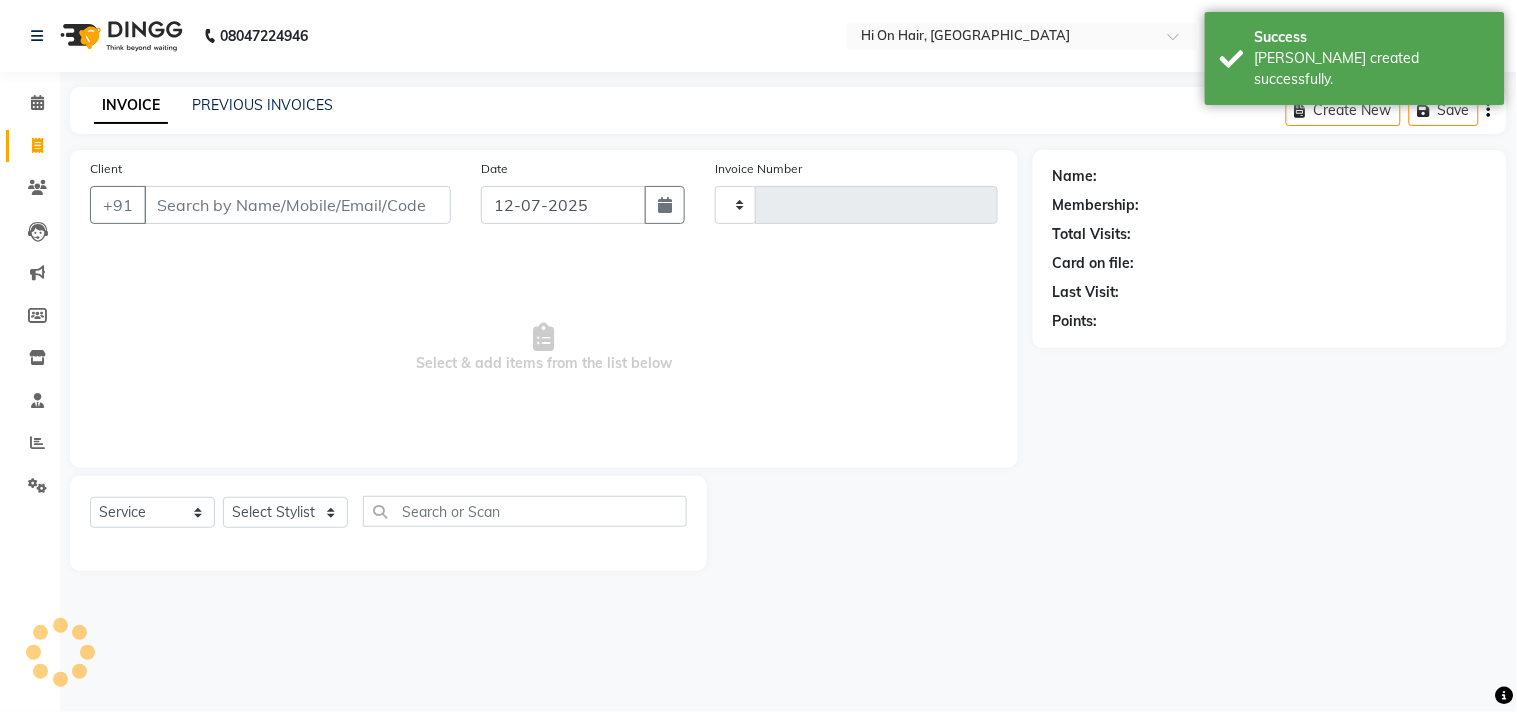 type on "1221" 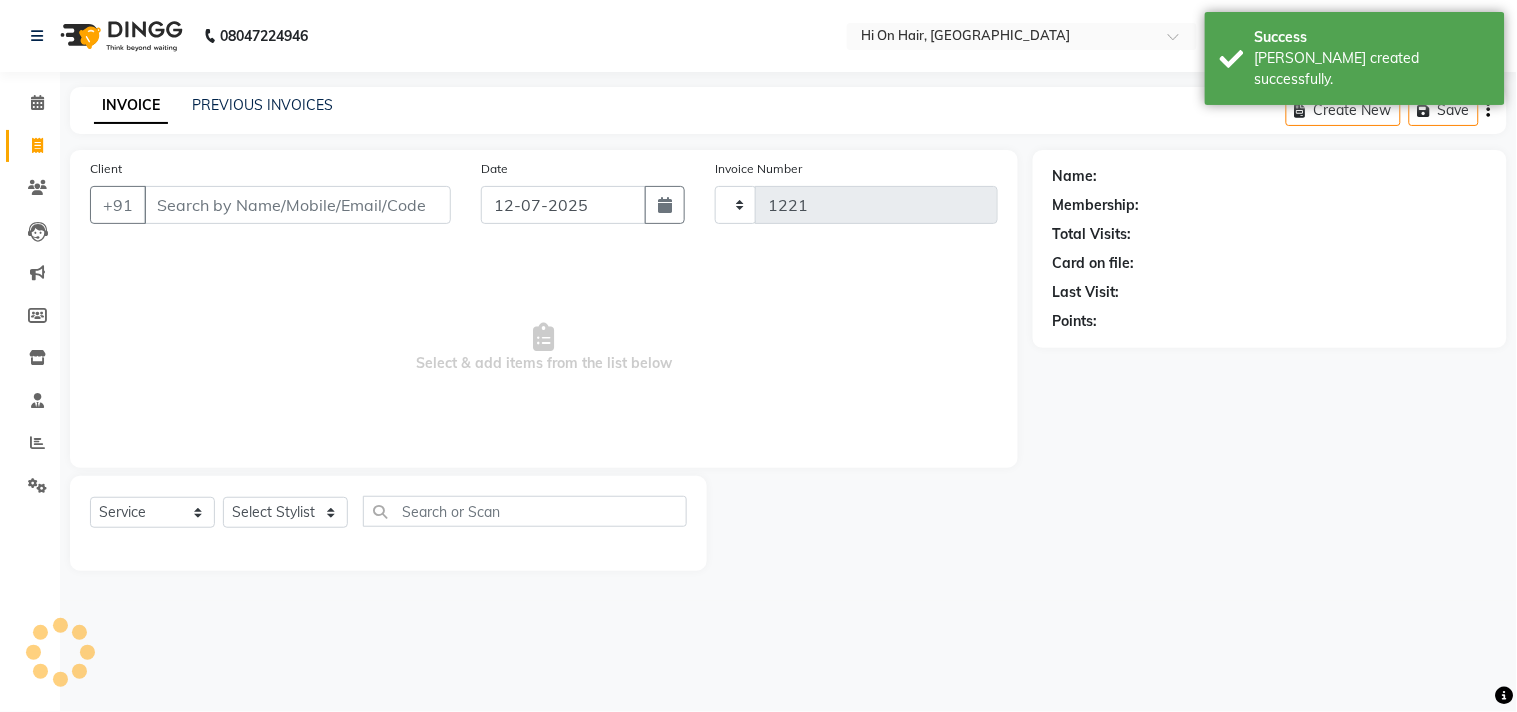 select on "535" 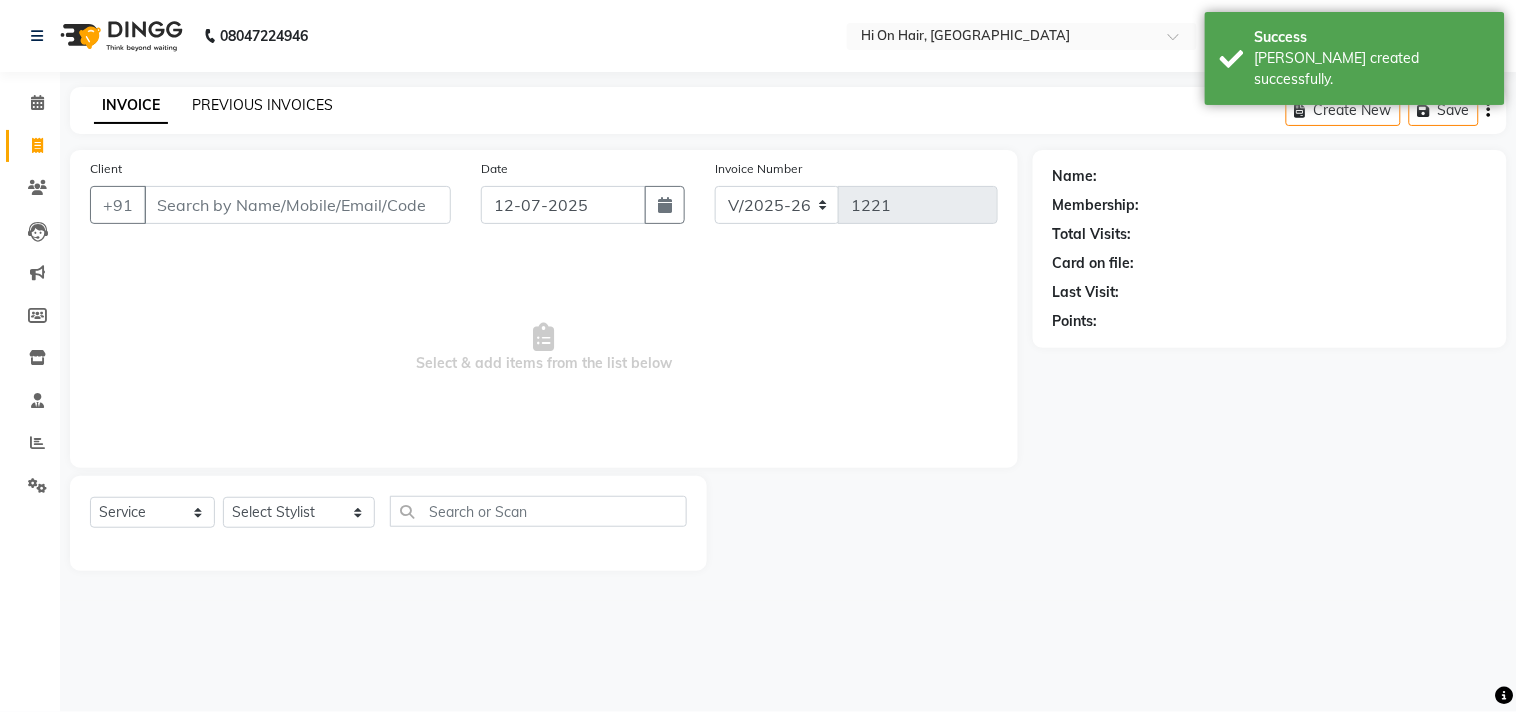 click on "PREVIOUS INVOICES" 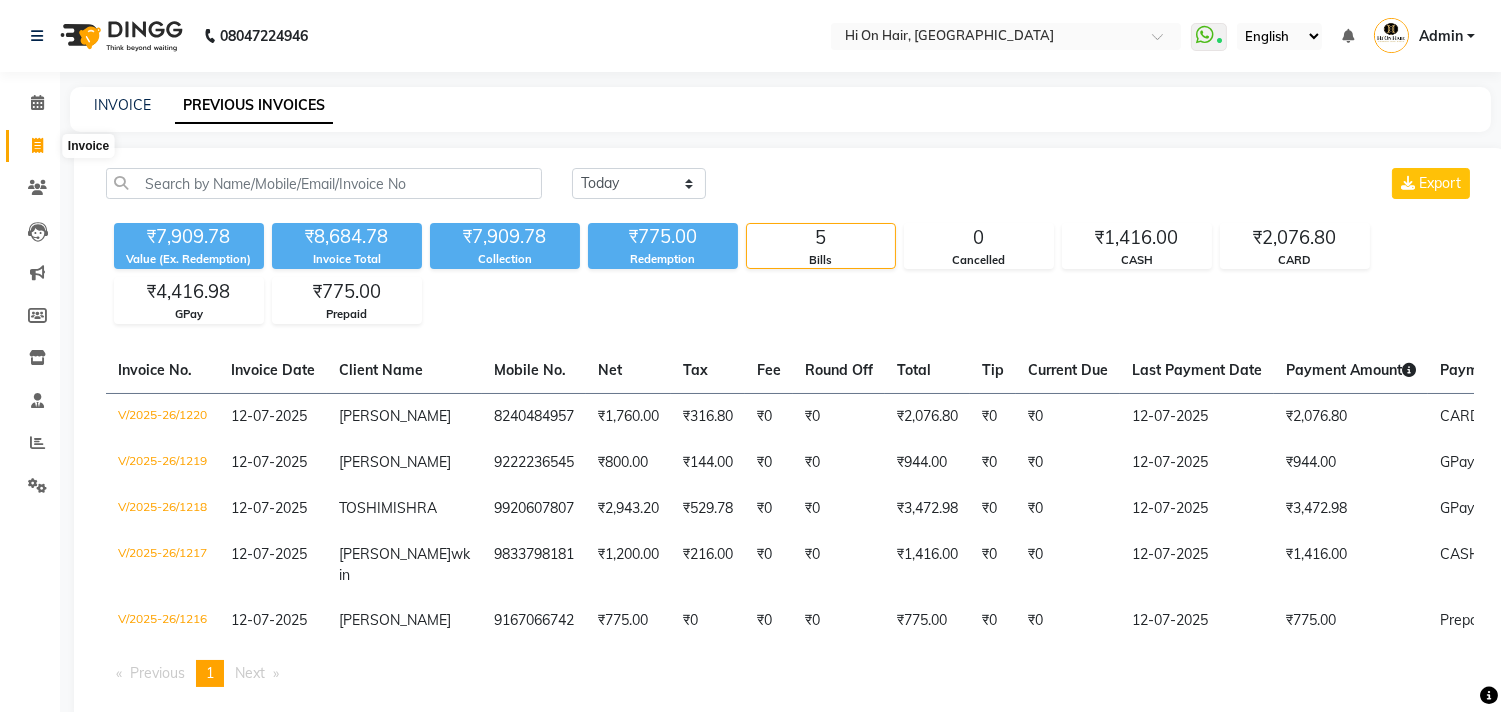 click 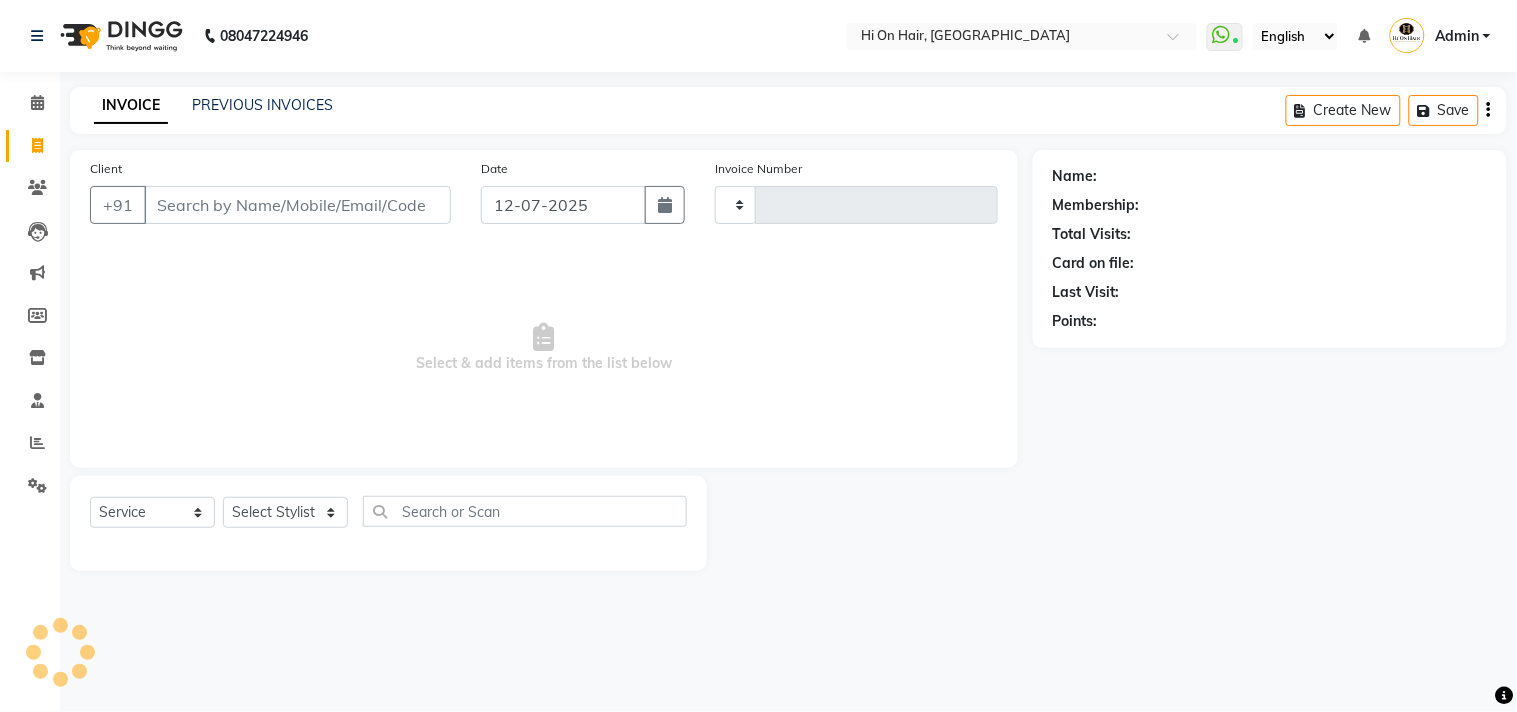 type on "1221" 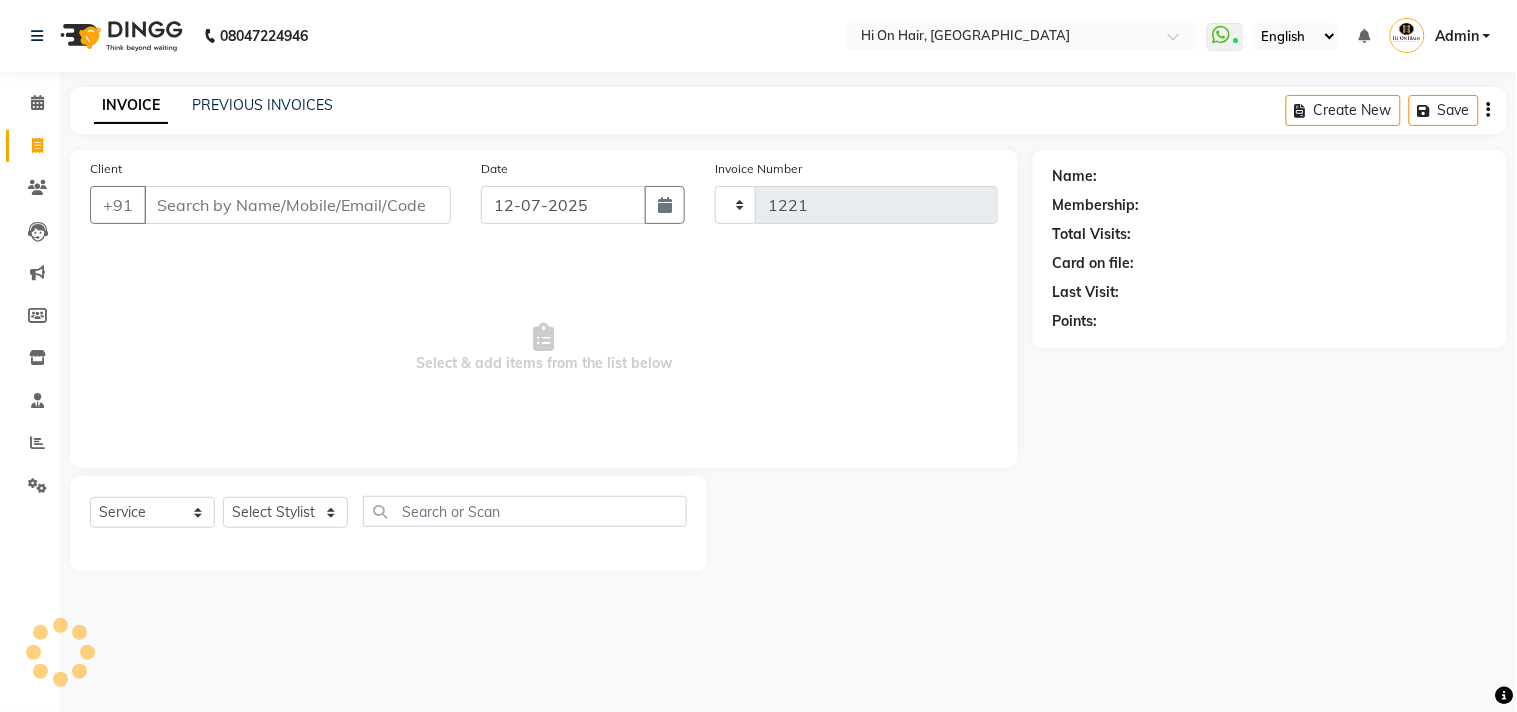select on "535" 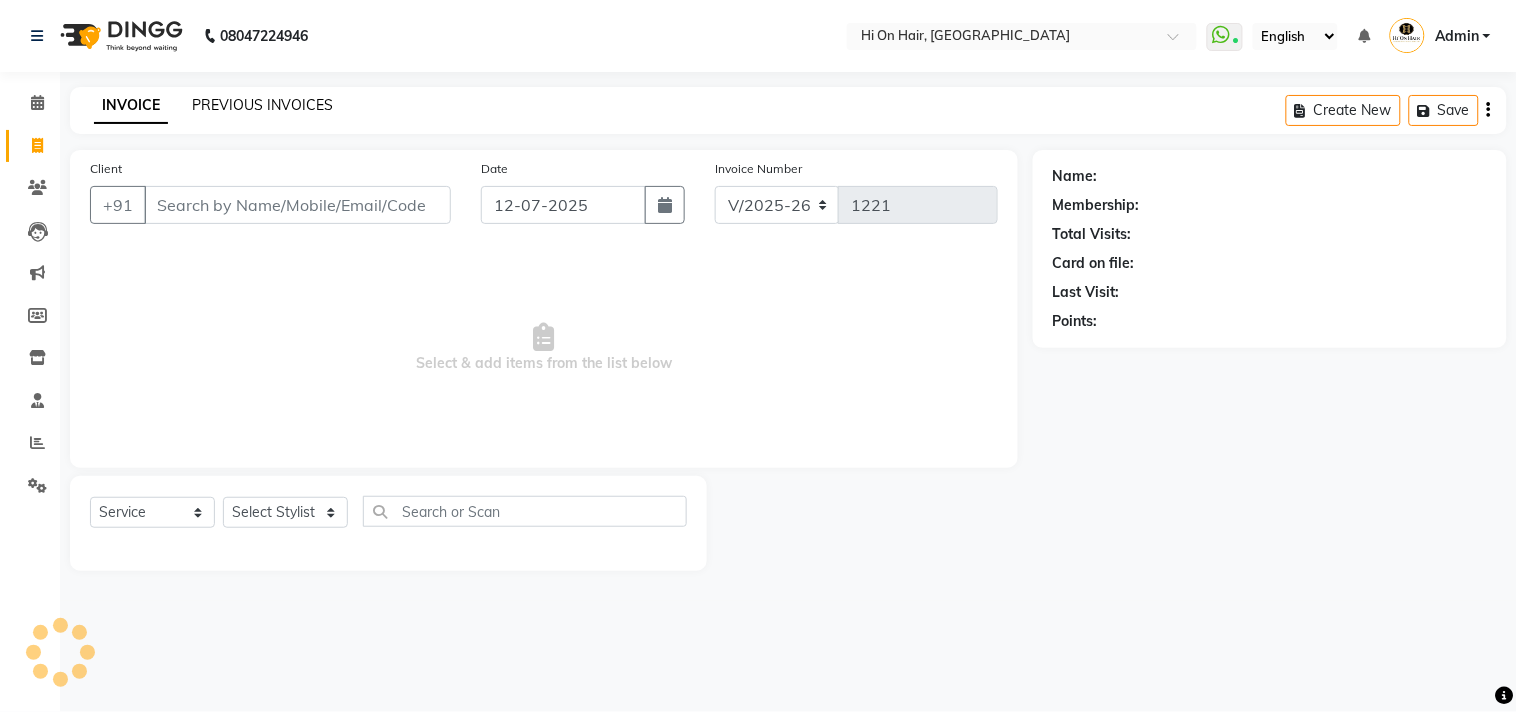 click on "PREVIOUS INVOICES" 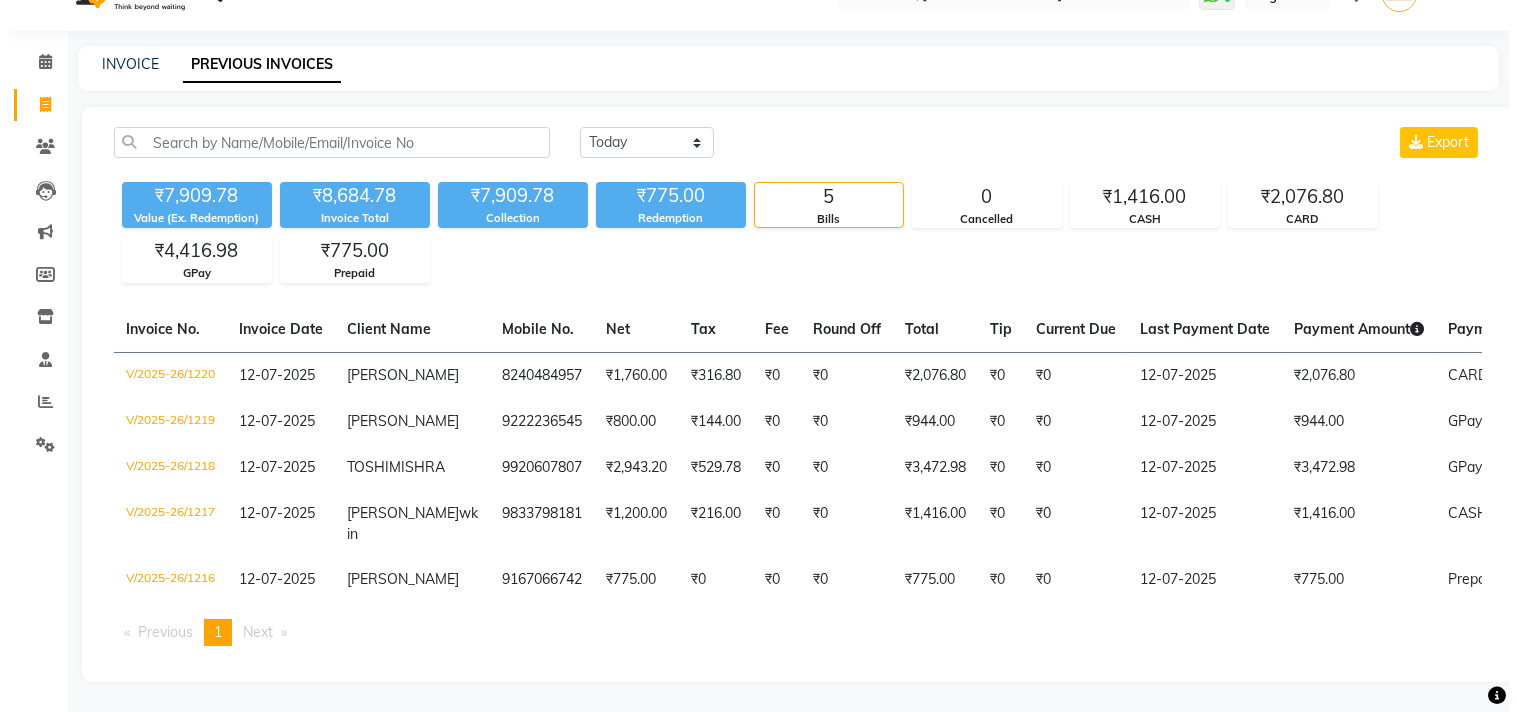 scroll, scrollTop: 0, scrollLeft: 0, axis: both 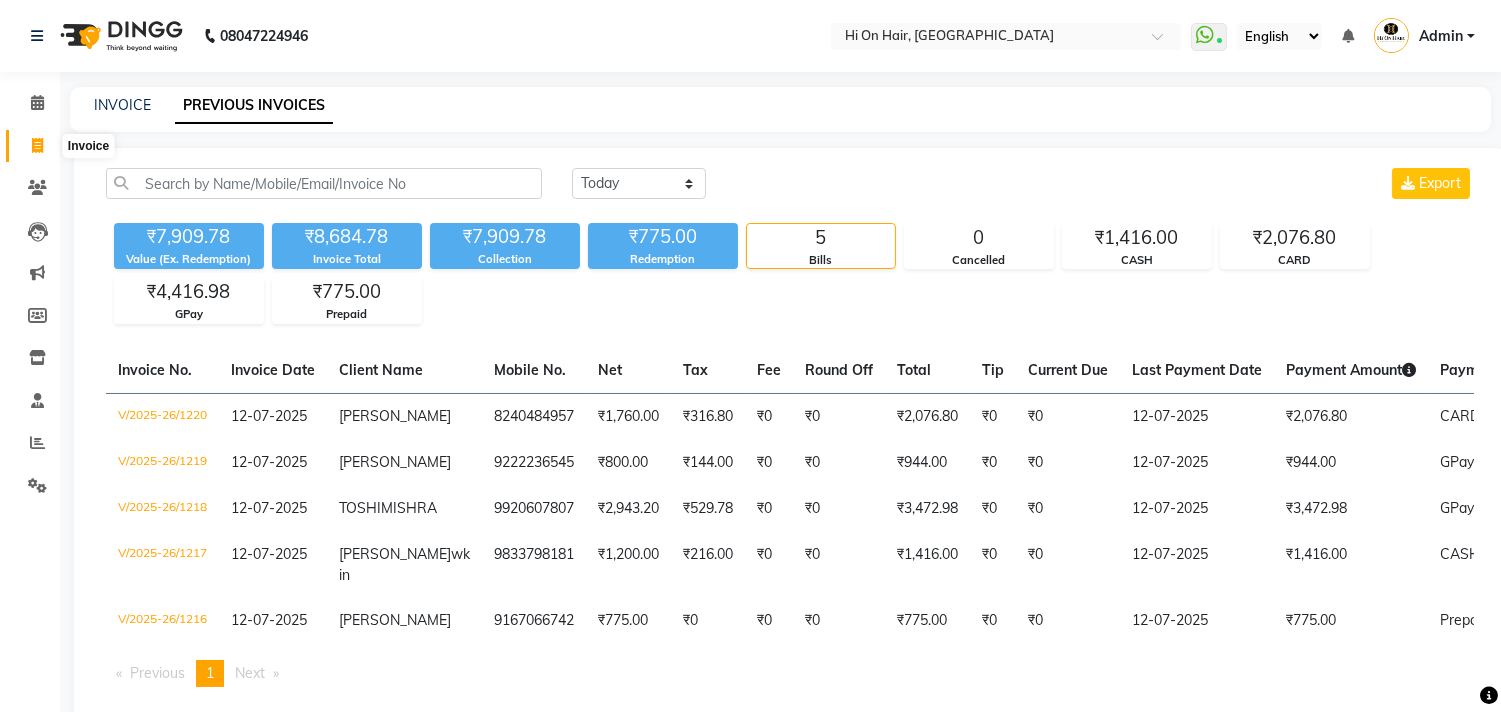click 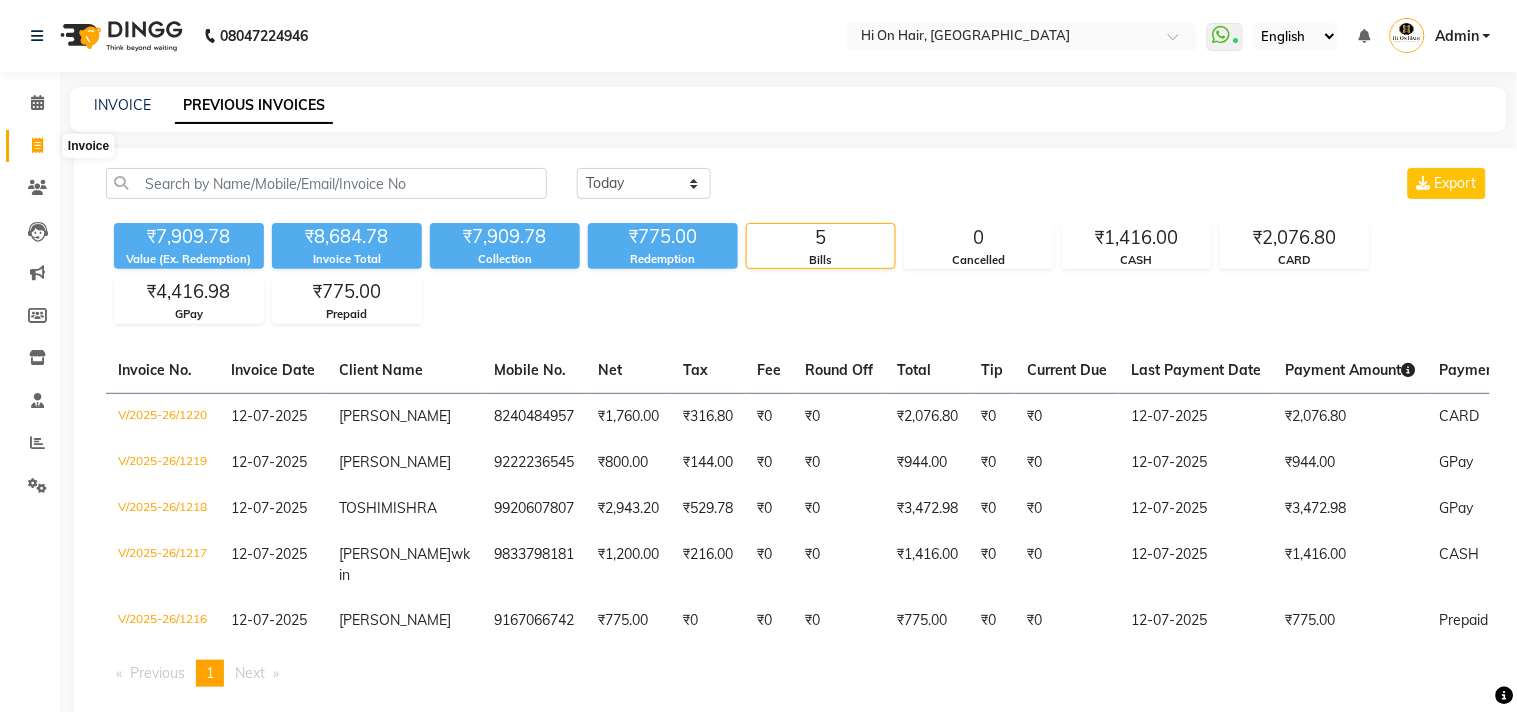 select on "service" 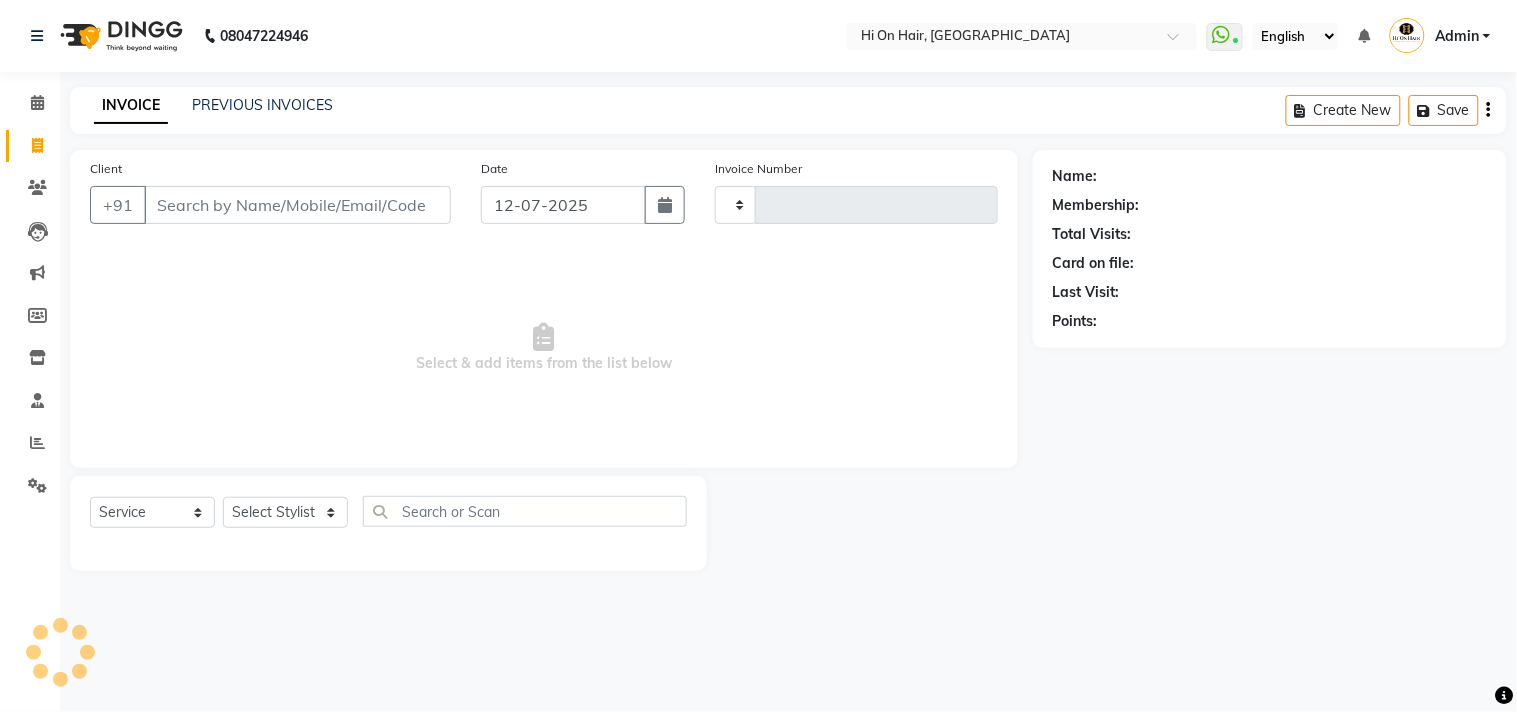 type on "1221" 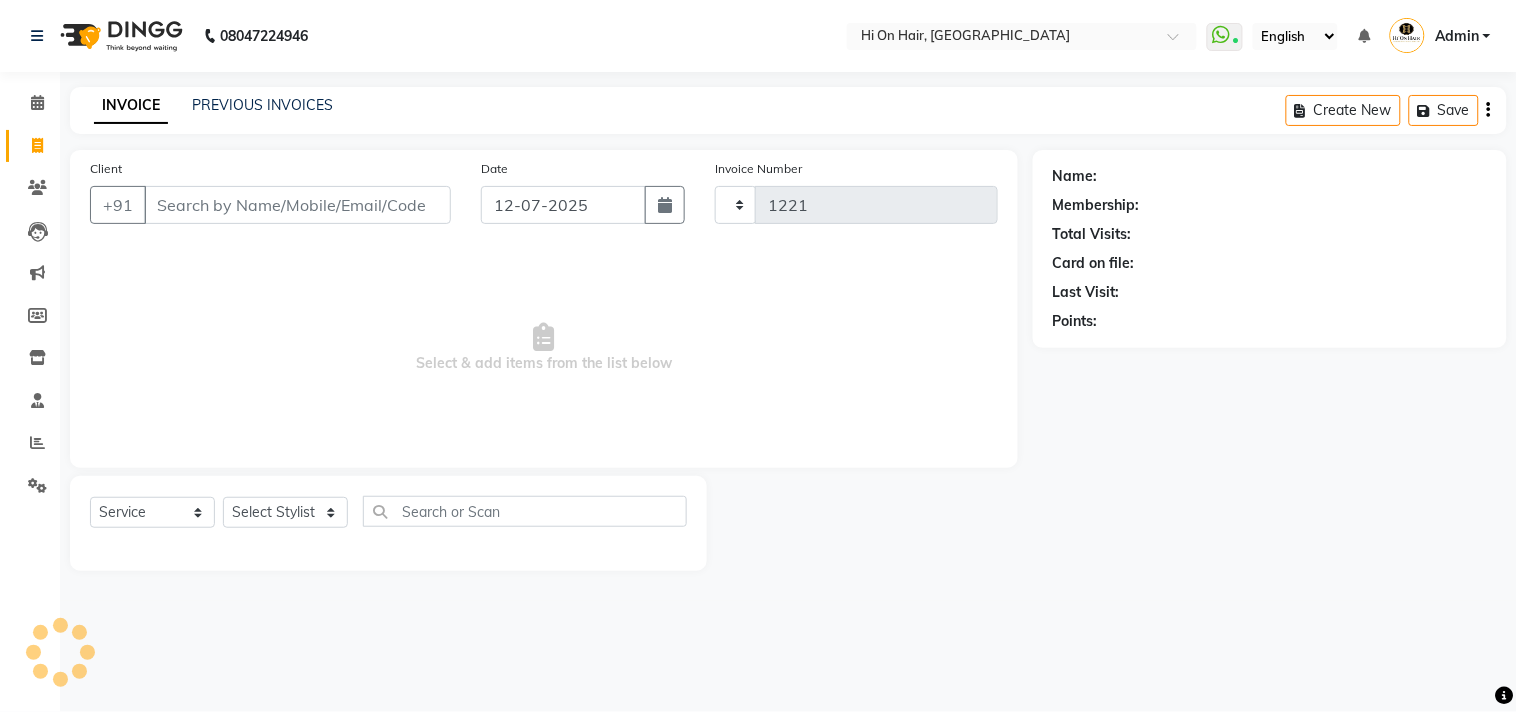 select on "535" 